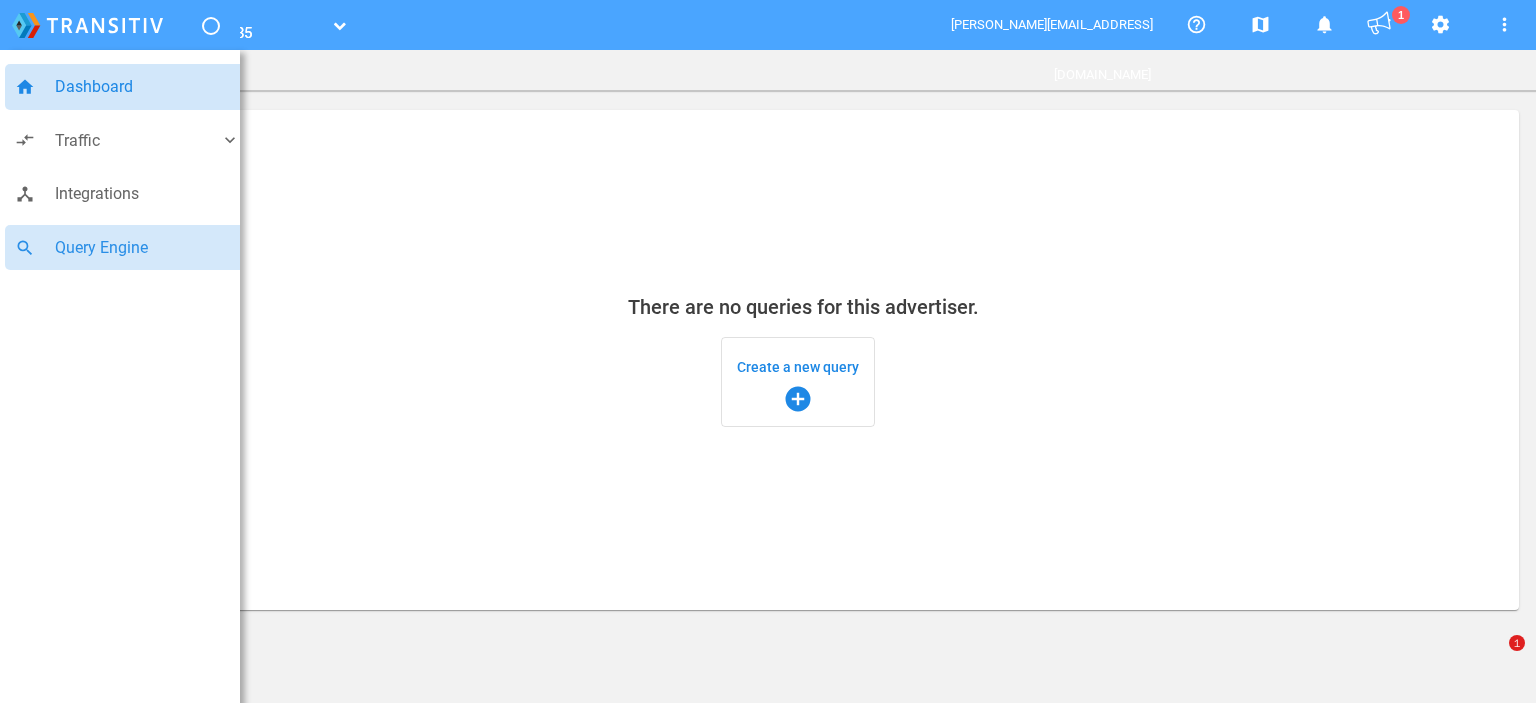 scroll, scrollTop: 0, scrollLeft: 0, axis: both 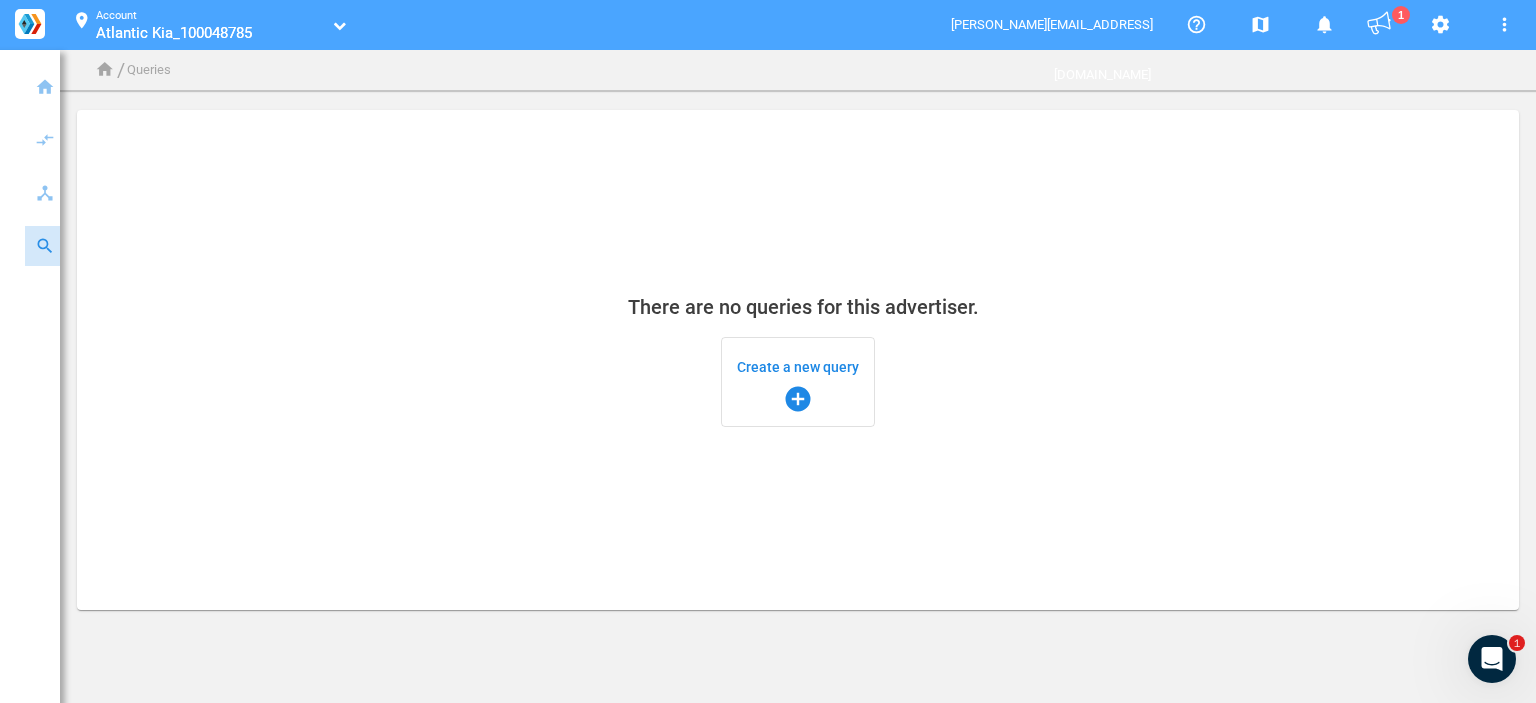 click on "Create a new query  add_circle" at bounding box center (798, 382) 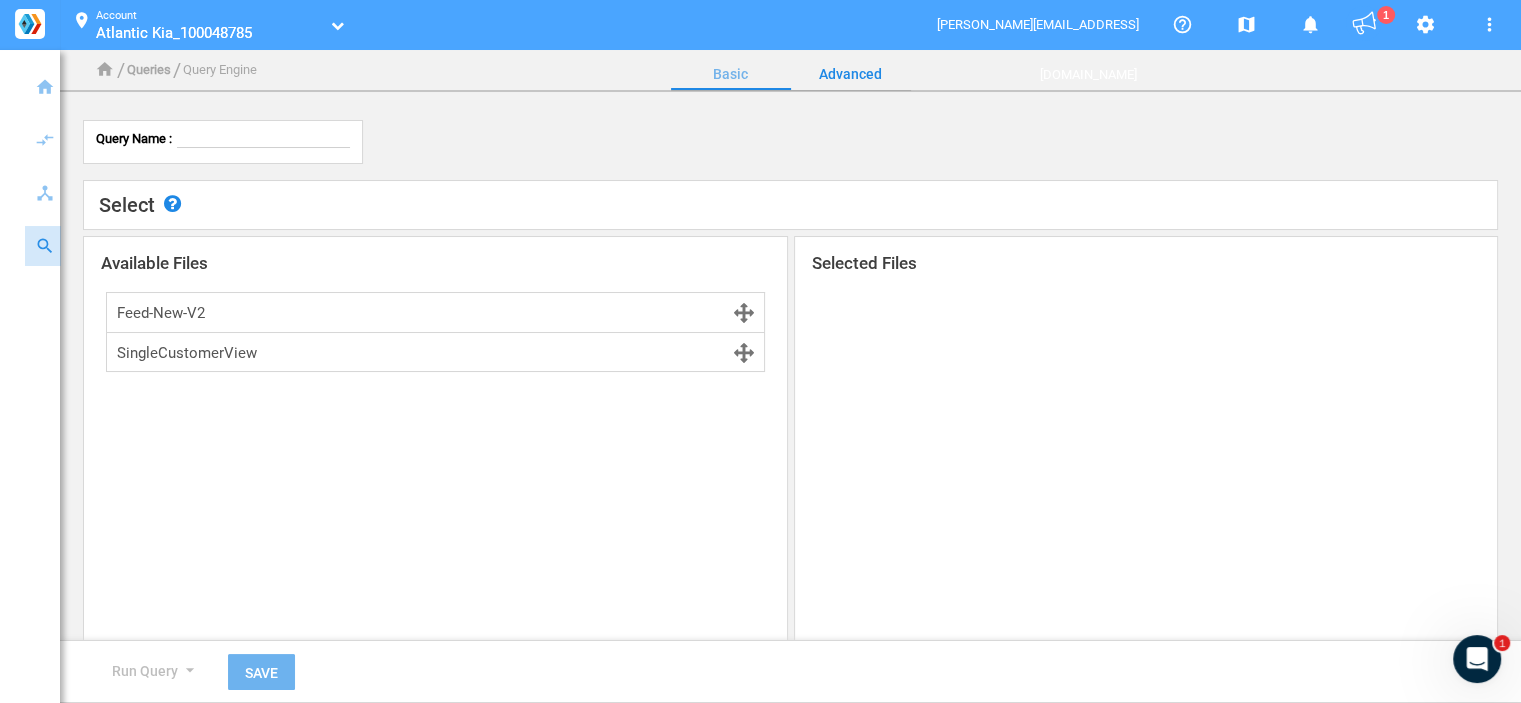 click on "Advanced" at bounding box center [851, 74] 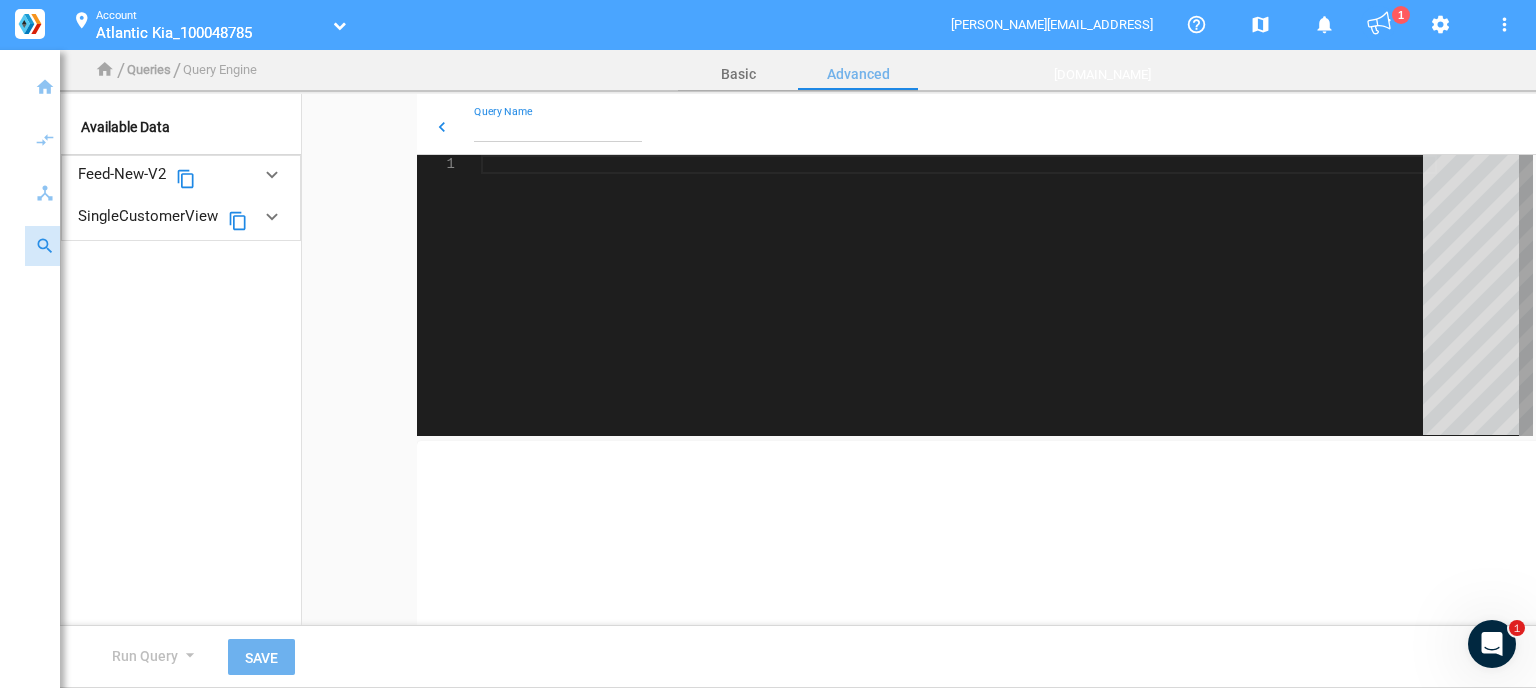 click on "Query Name" at bounding box center [562, 129] 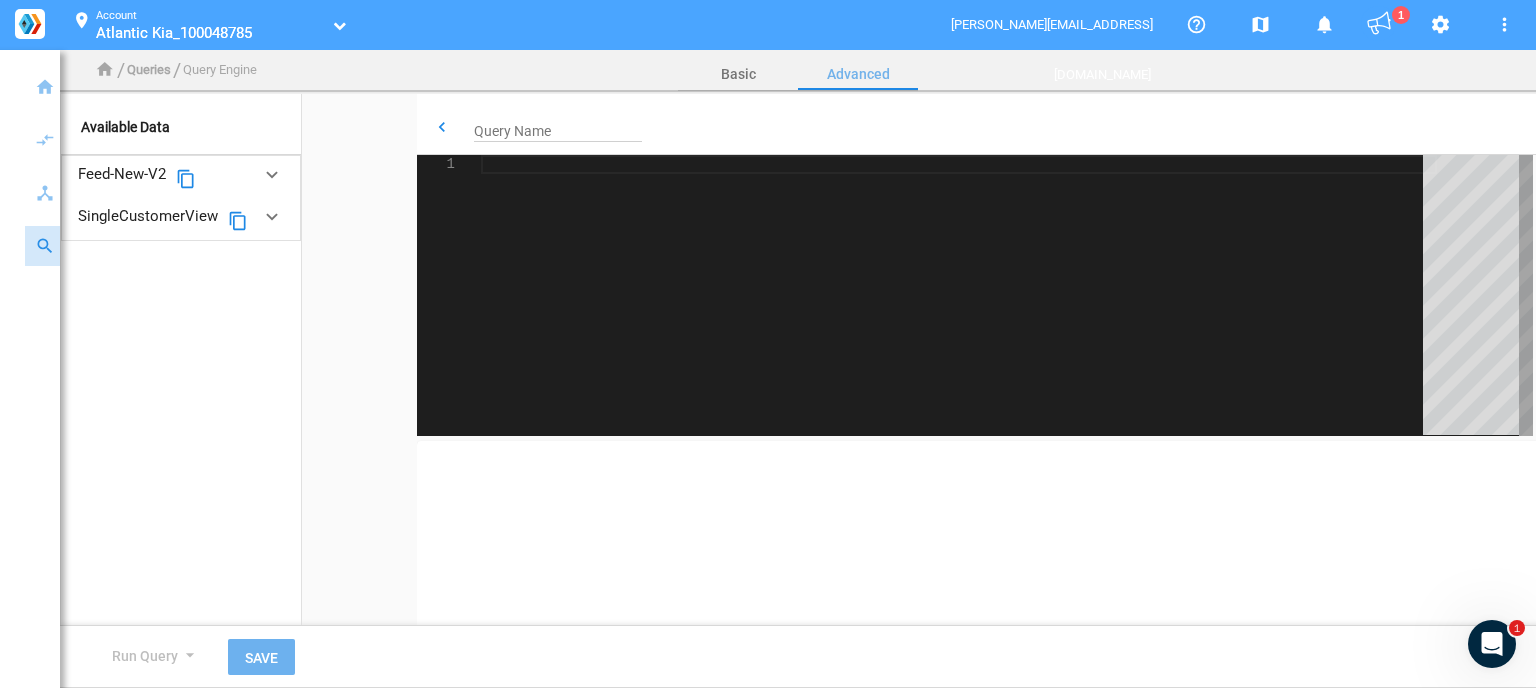 click on "Query Name" 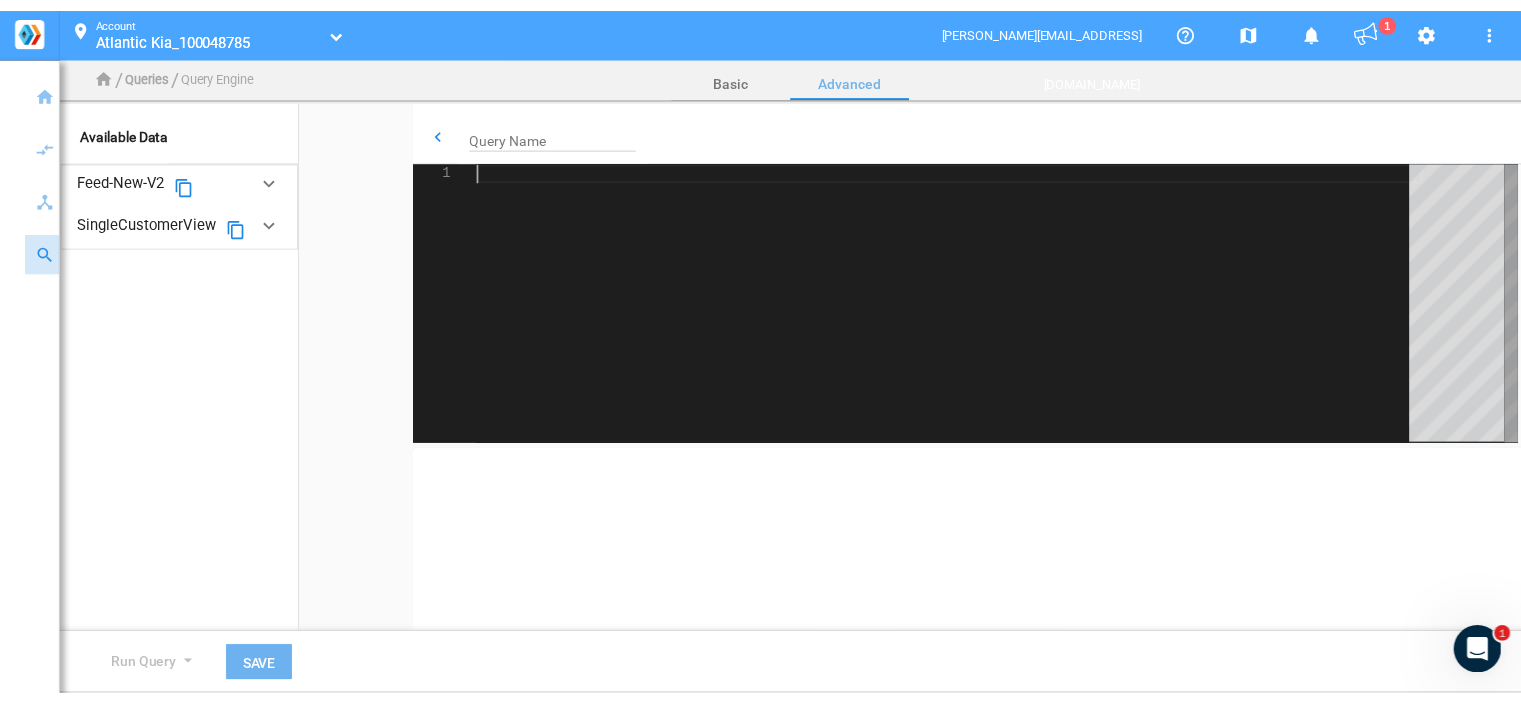 scroll, scrollTop: 0, scrollLeft: 0, axis: both 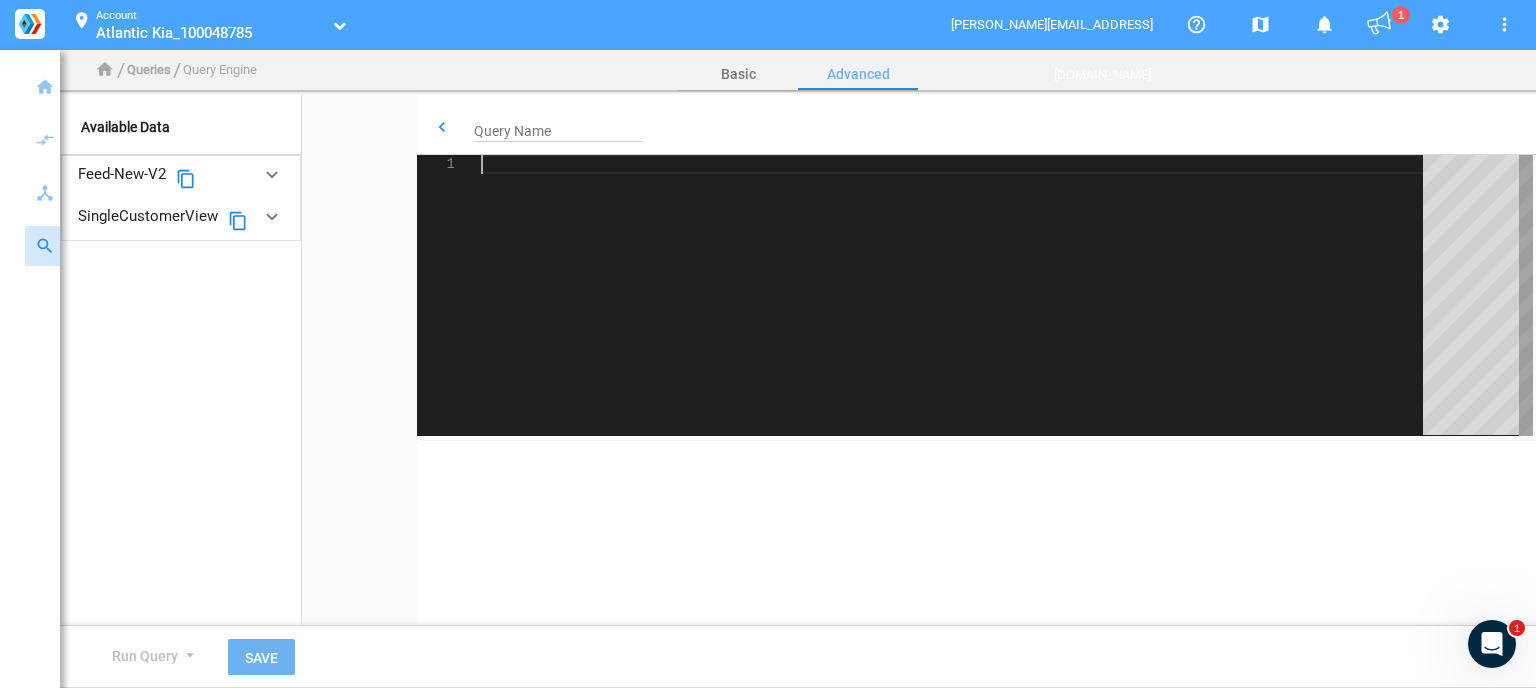 paste on "[Feed-New-V2].[JdPowersAwardDisclosure],
[Feed-New-V2].[LeaseDisclosure],
[Feed-New-V2].[PurchaseDisclosure]
FROM [Feed-New-V2]"" 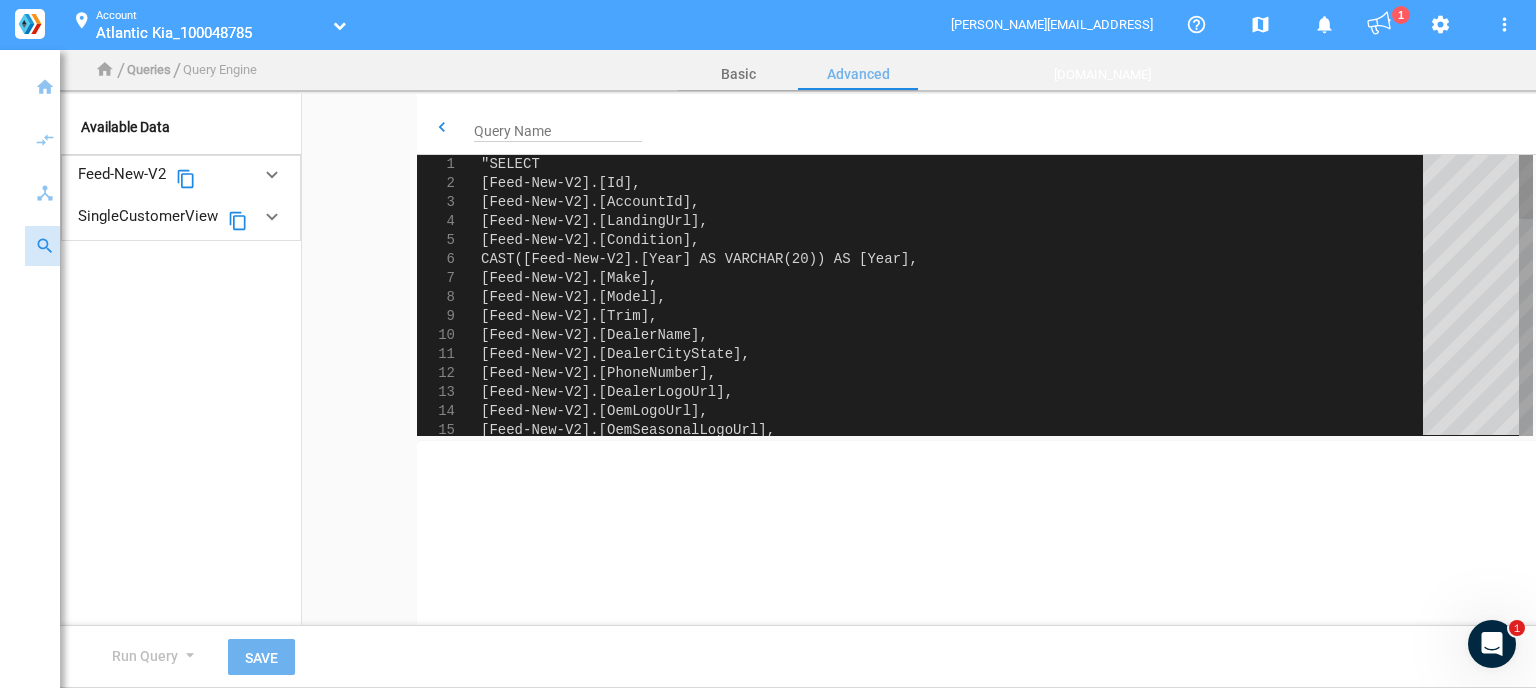 click on ""SELECT" 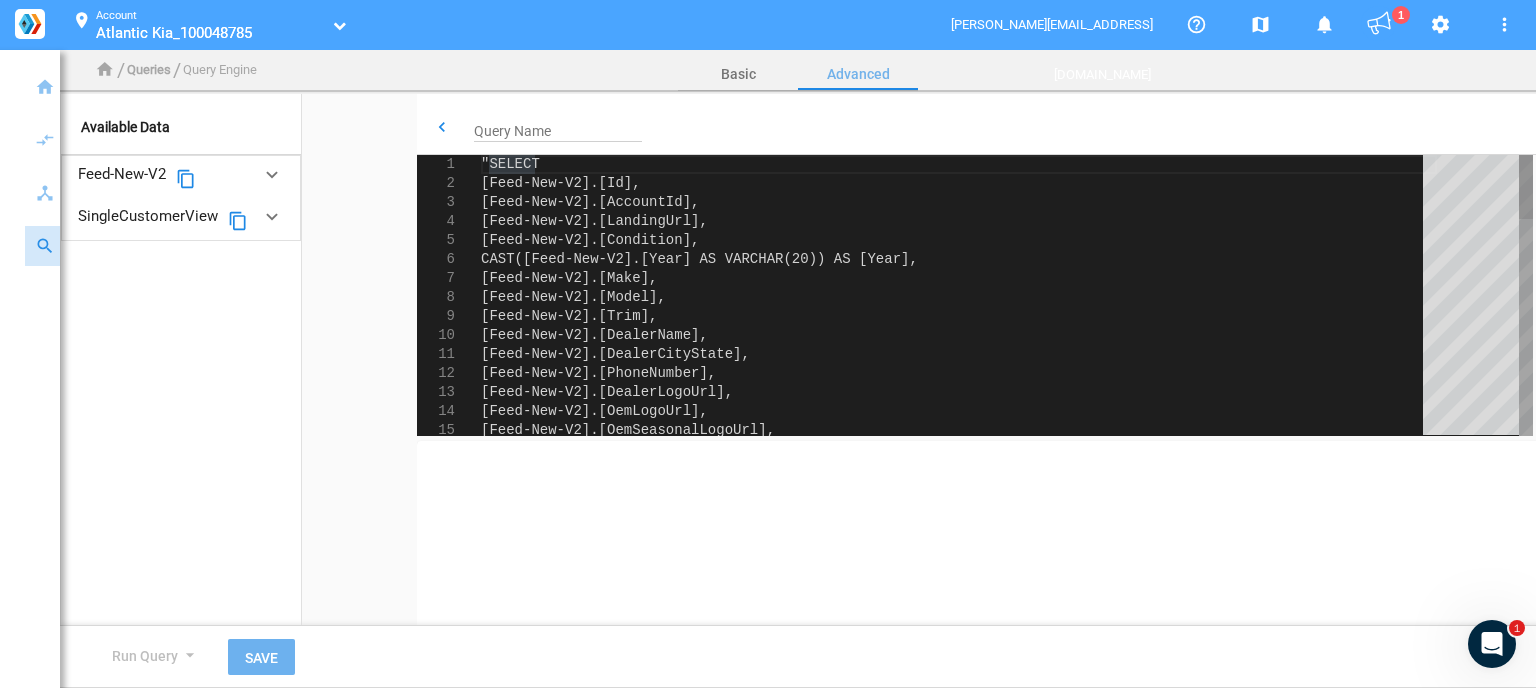 type on "SELECT
[Feed-New-V2].[Id],
[Feed-New-V2].[AccountId],
[Feed-New-V2].[LandingUrl],
[Feed-New-V2].[Condition],
CAST([Feed-New-V2].[Year] AS VARCHAR(20)) AS [Year],
[Feed-New-V2].[Make],
[Feed-New-V2].[Model],
[Feed-New-V2].[Trim],
[Feed-New-V2].[DealerName]," 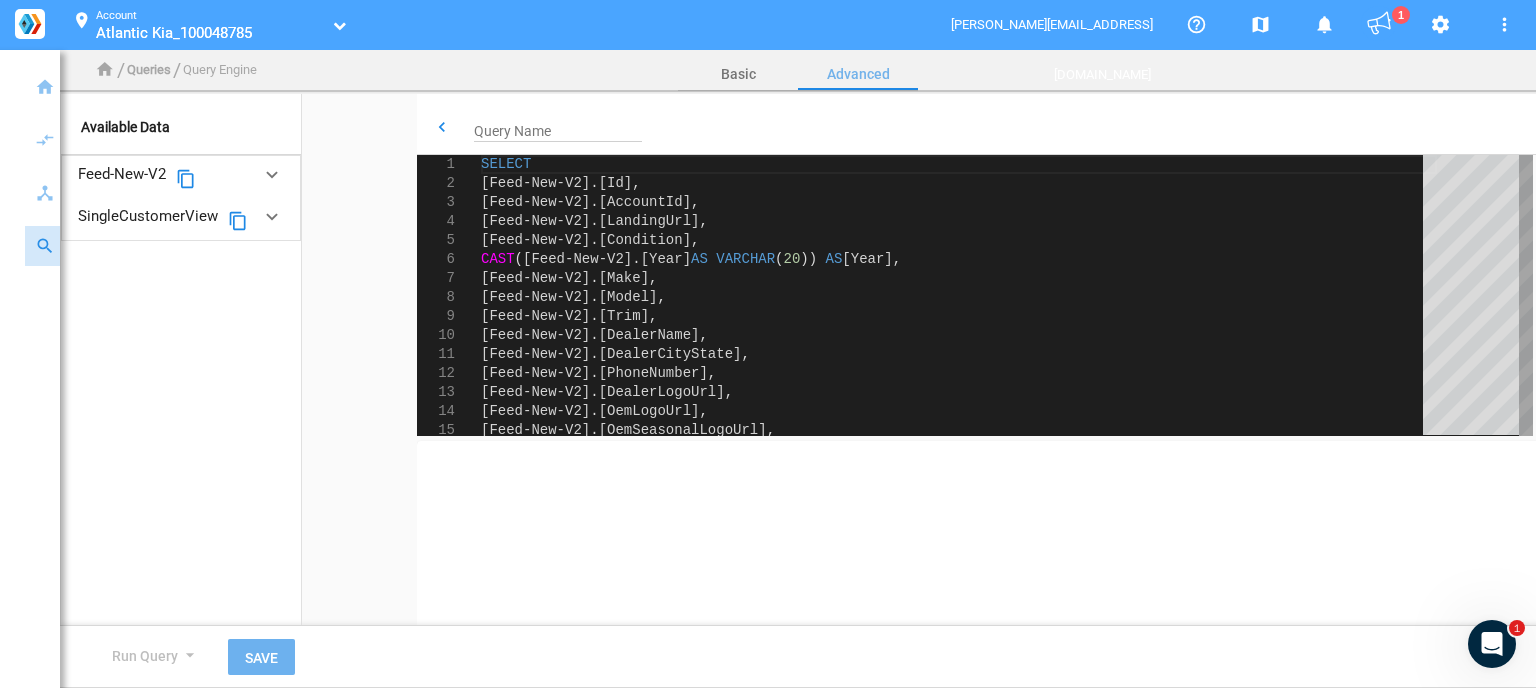 click on "Query Name" at bounding box center [562, 129] 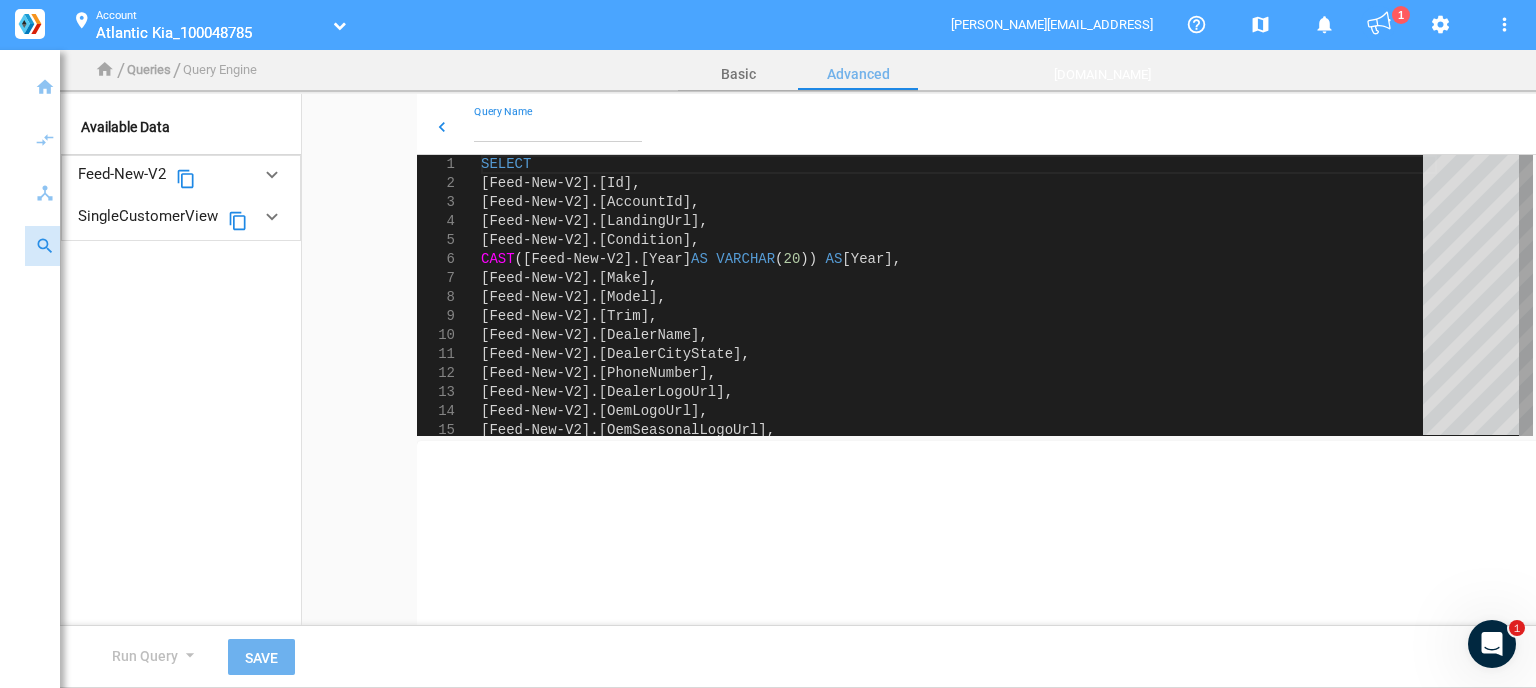 paste on "Feed-New-Query-V2" 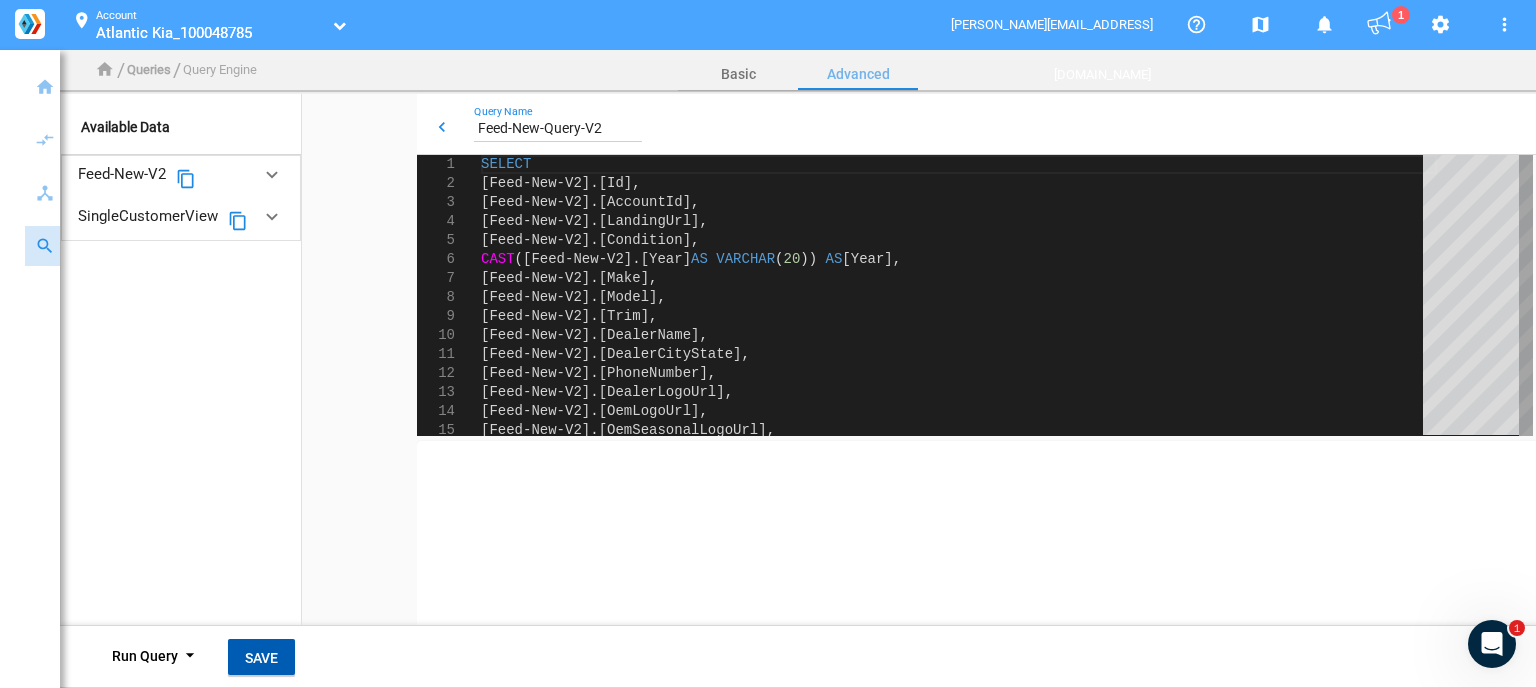 type on "Feed-New-Query-V2" 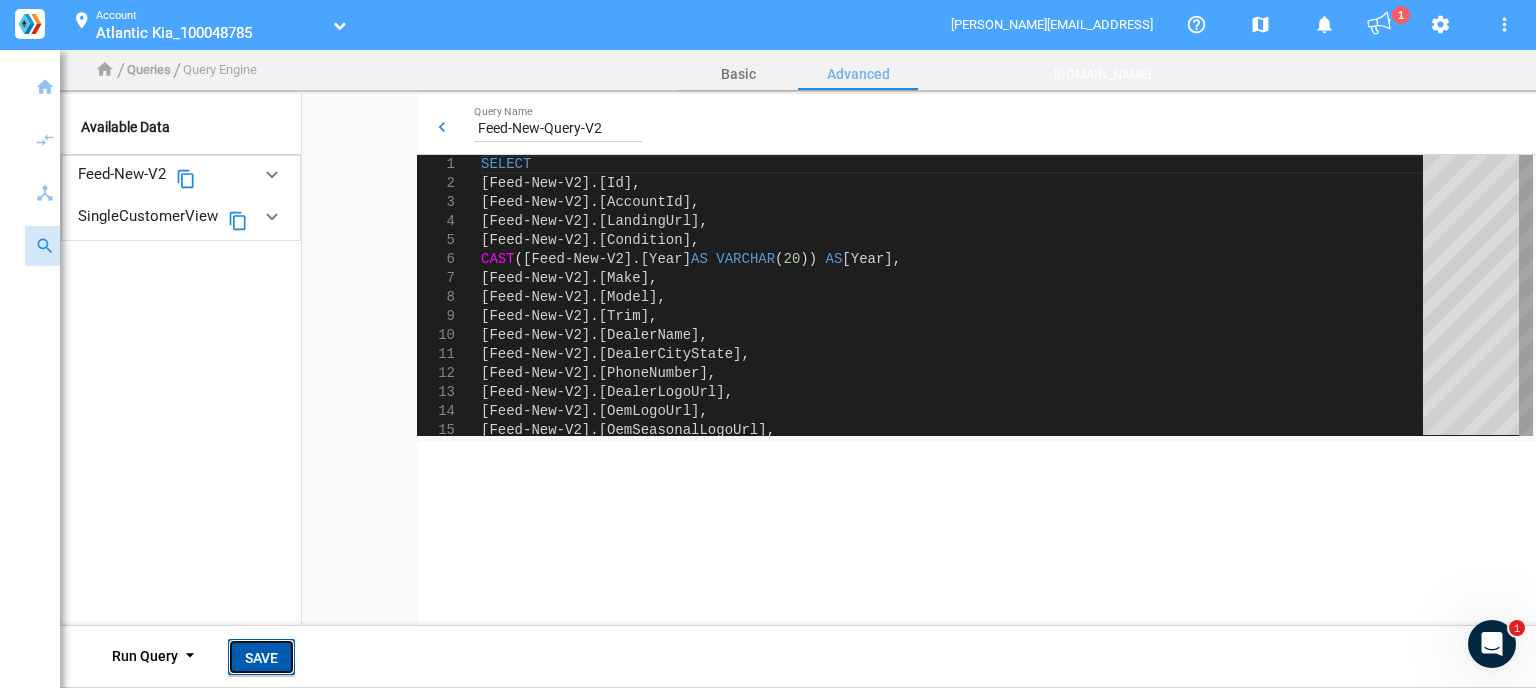 click on "Save" 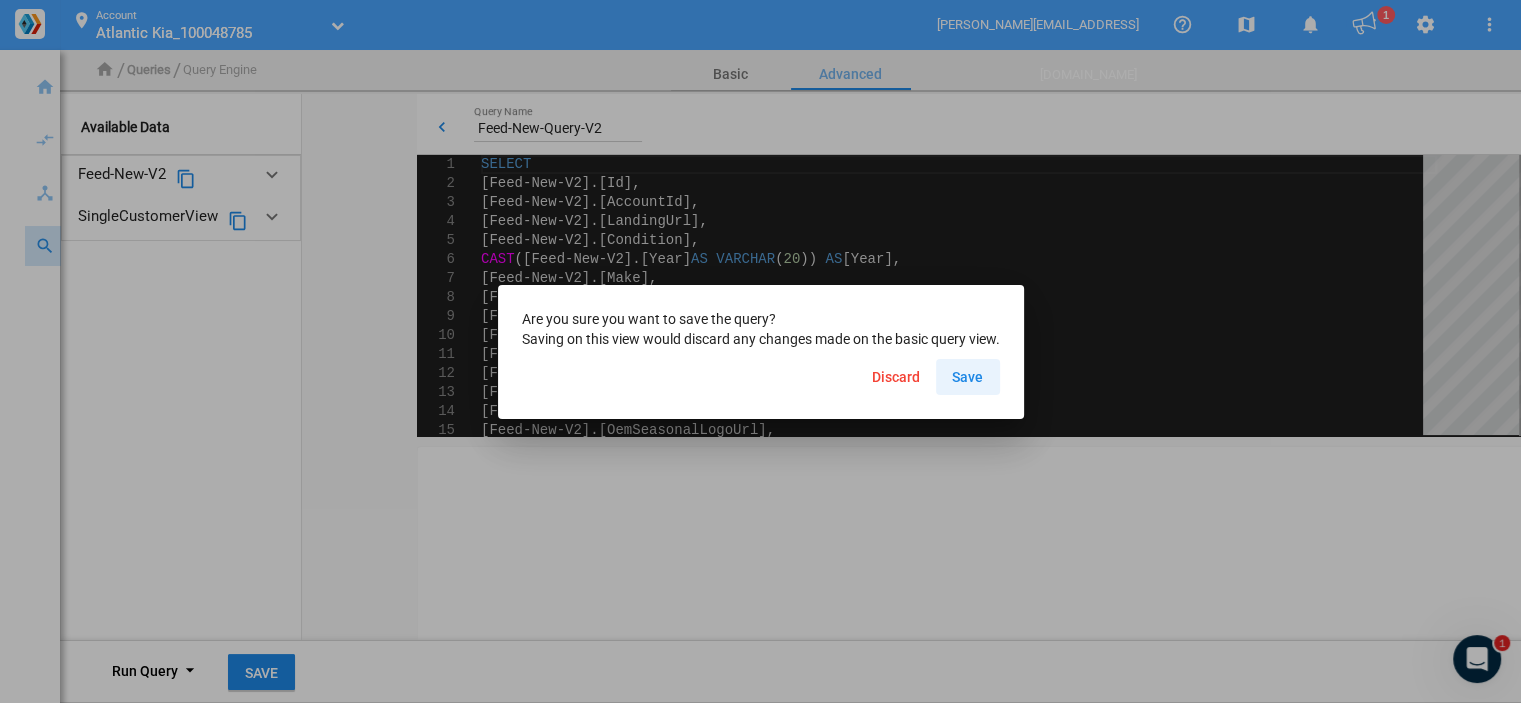 click on "Save" at bounding box center [967, 377] 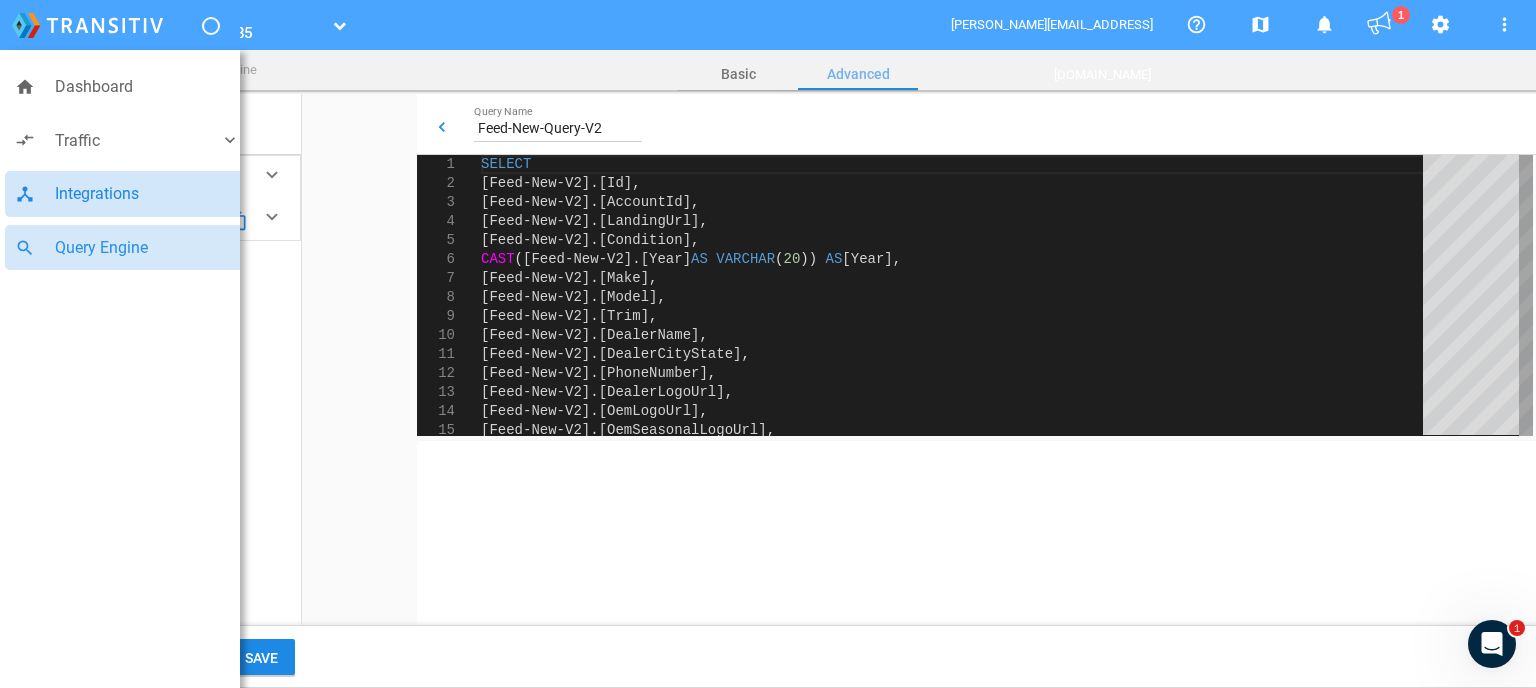 click on "device_hub Integrations" at bounding box center [127, 194] 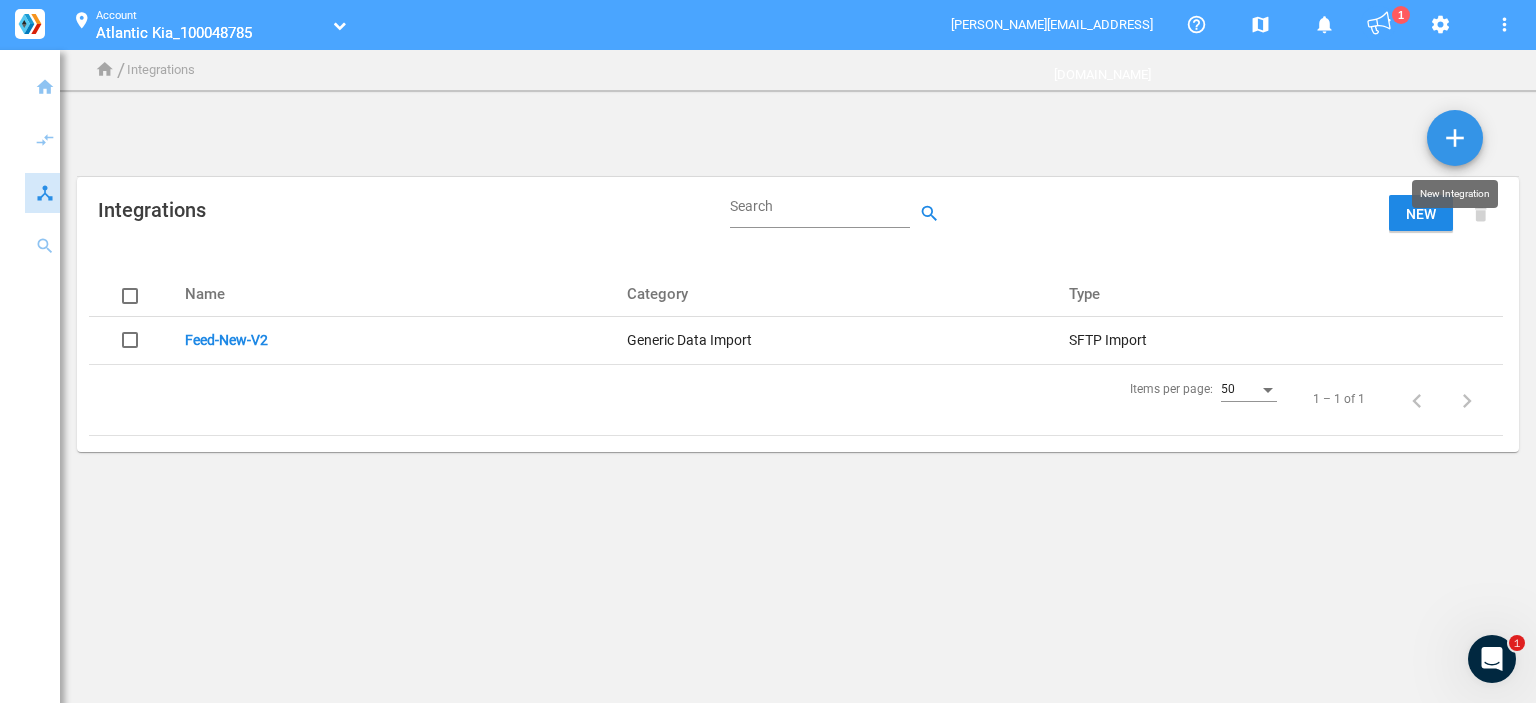 click on "add" 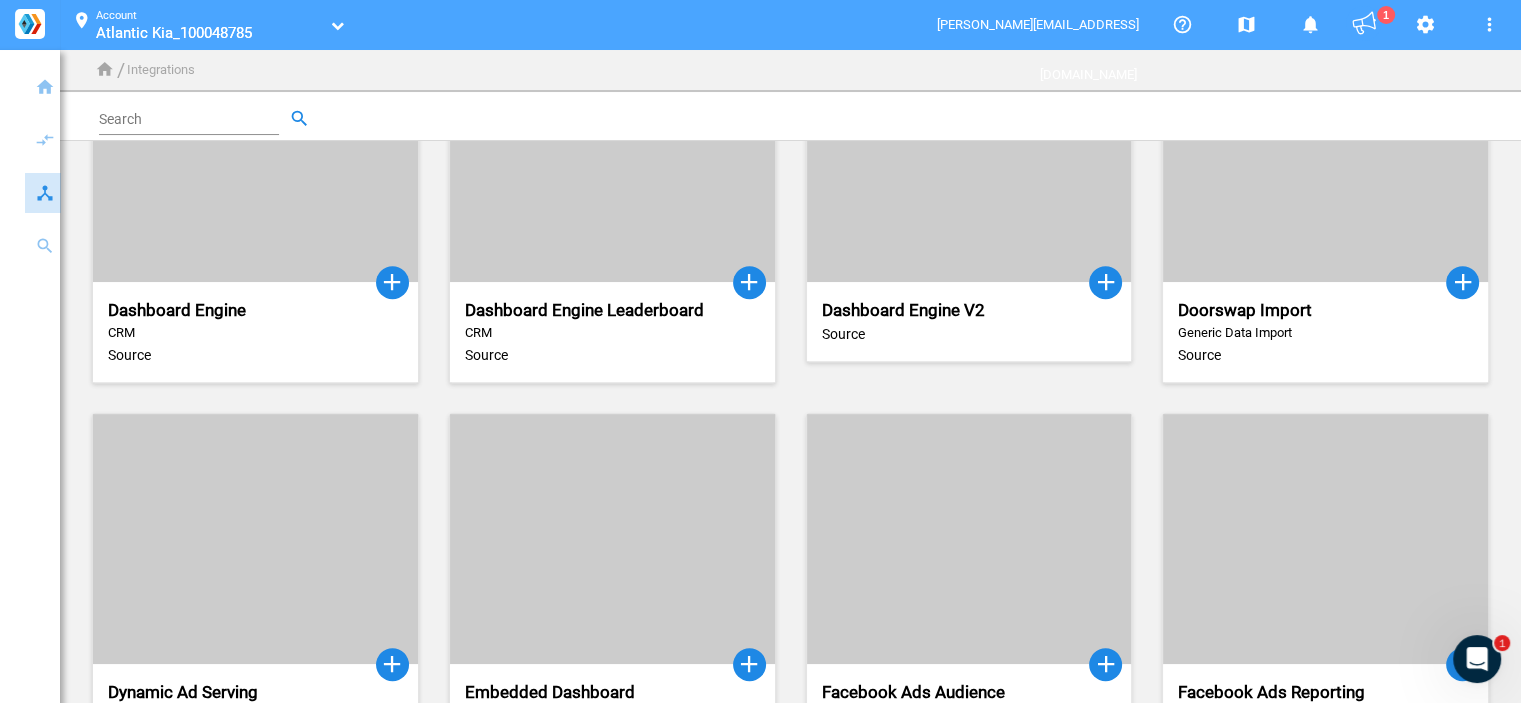 scroll, scrollTop: 1000, scrollLeft: 0, axis: vertical 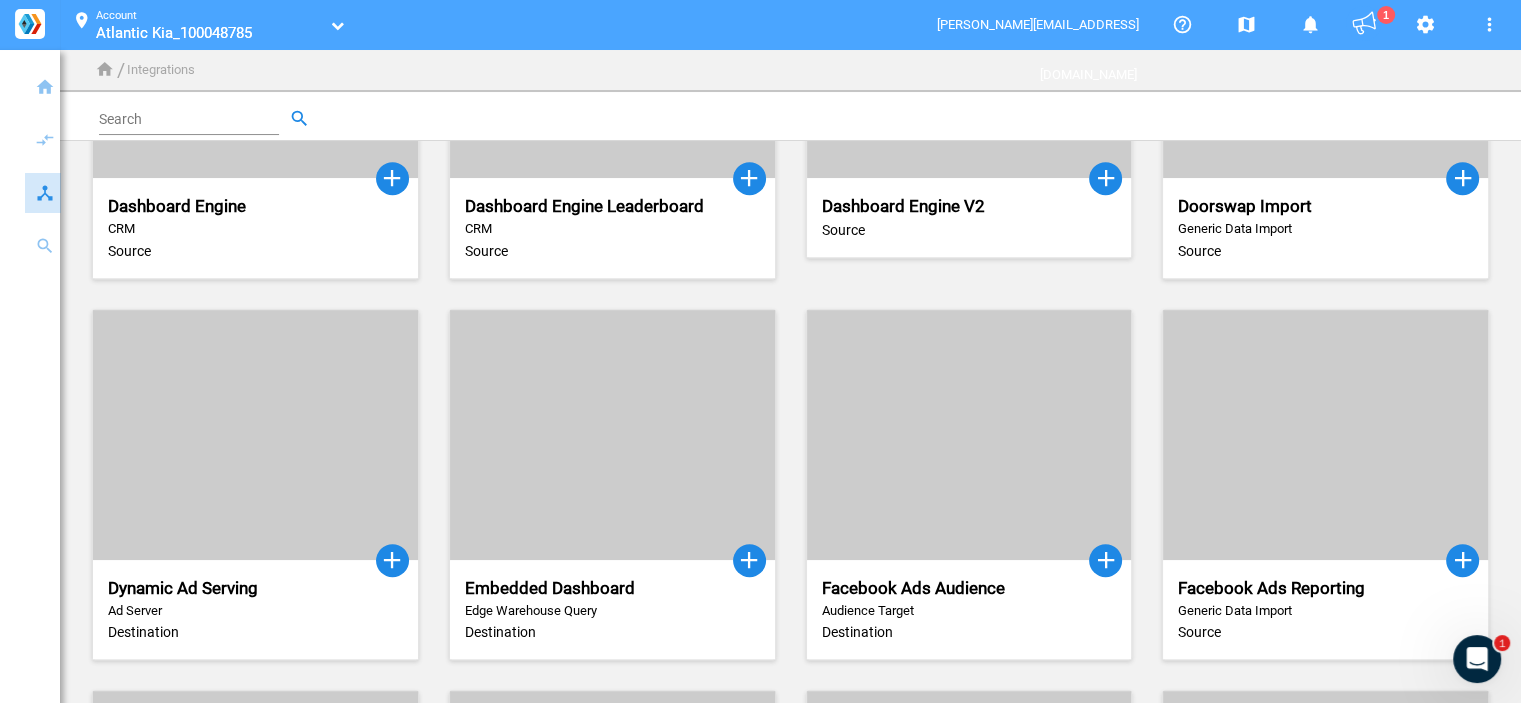 click 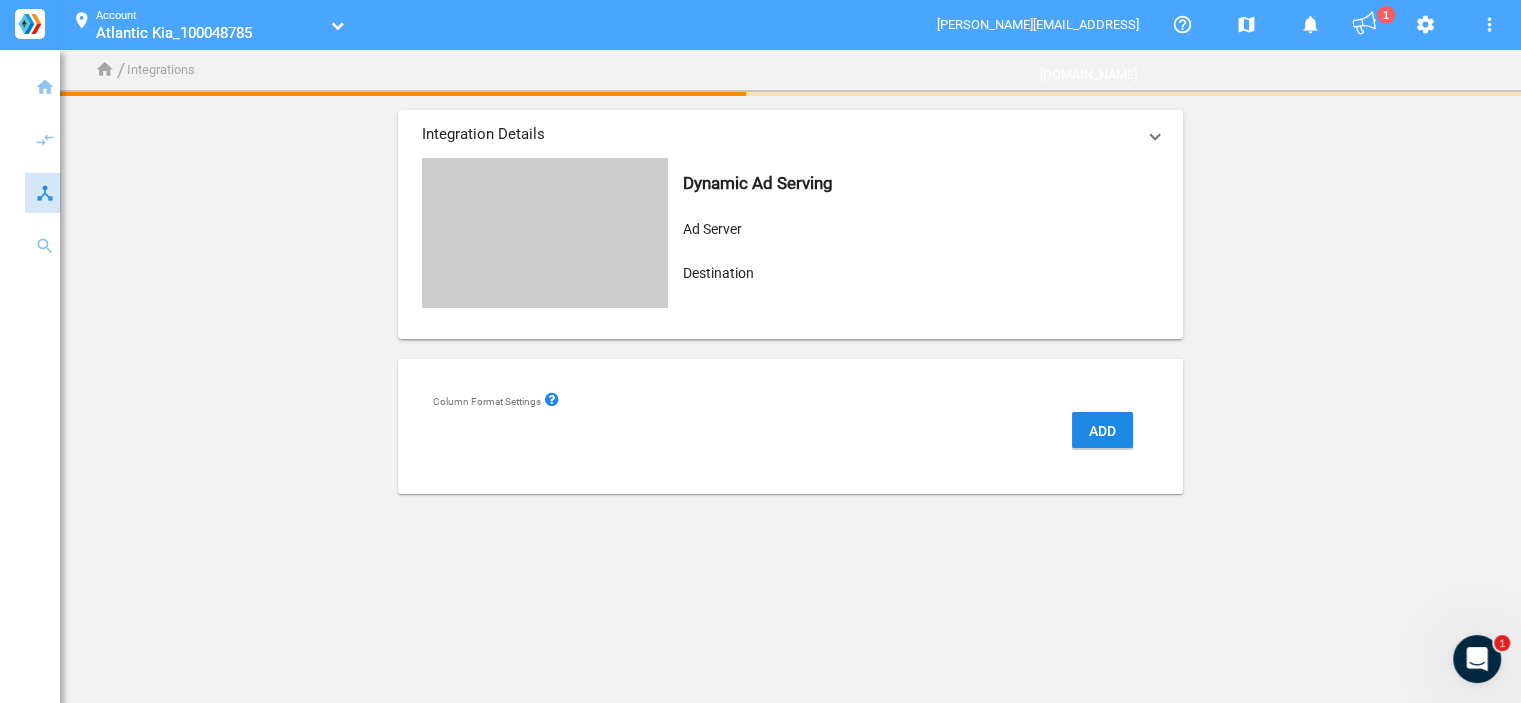 scroll, scrollTop: 0, scrollLeft: 0, axis: both 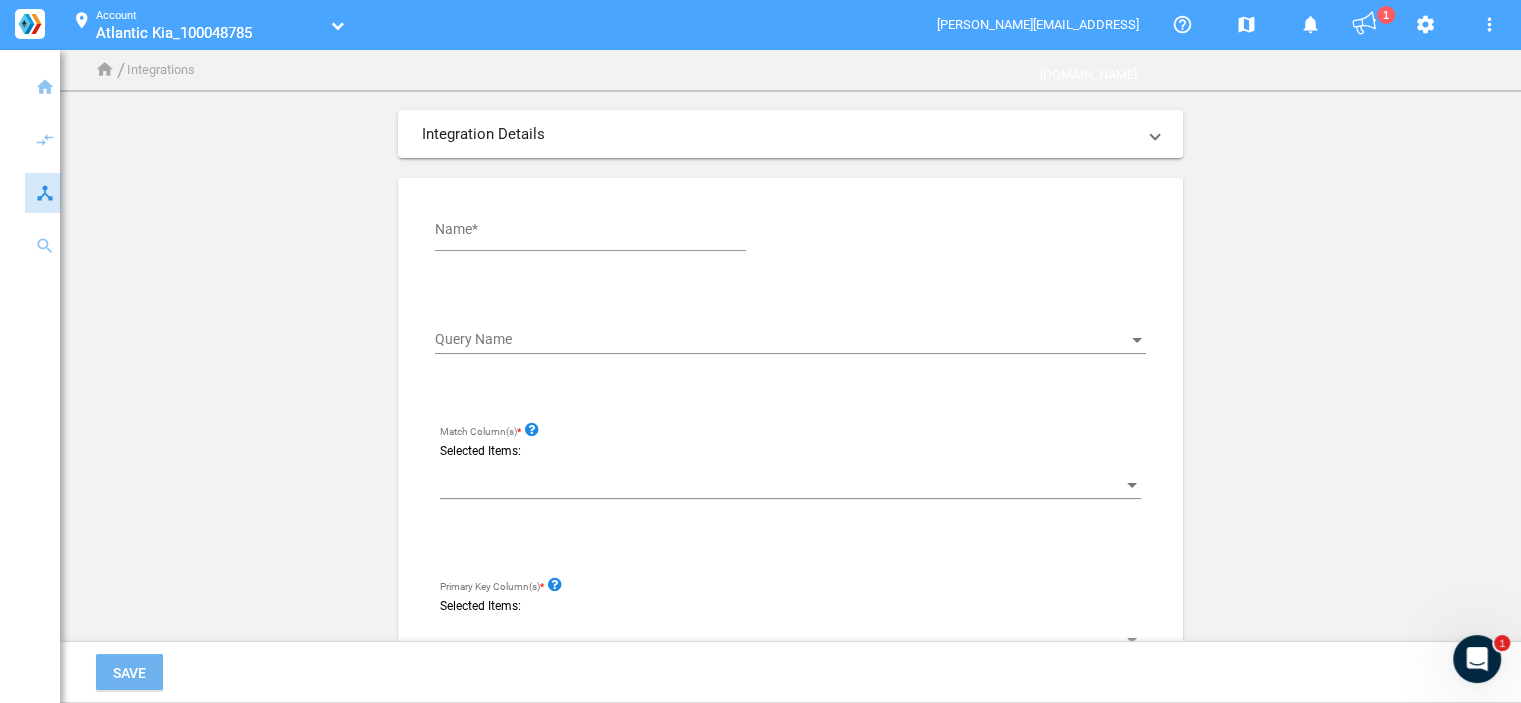 click on "Name*" at bounding box center (594, 233) 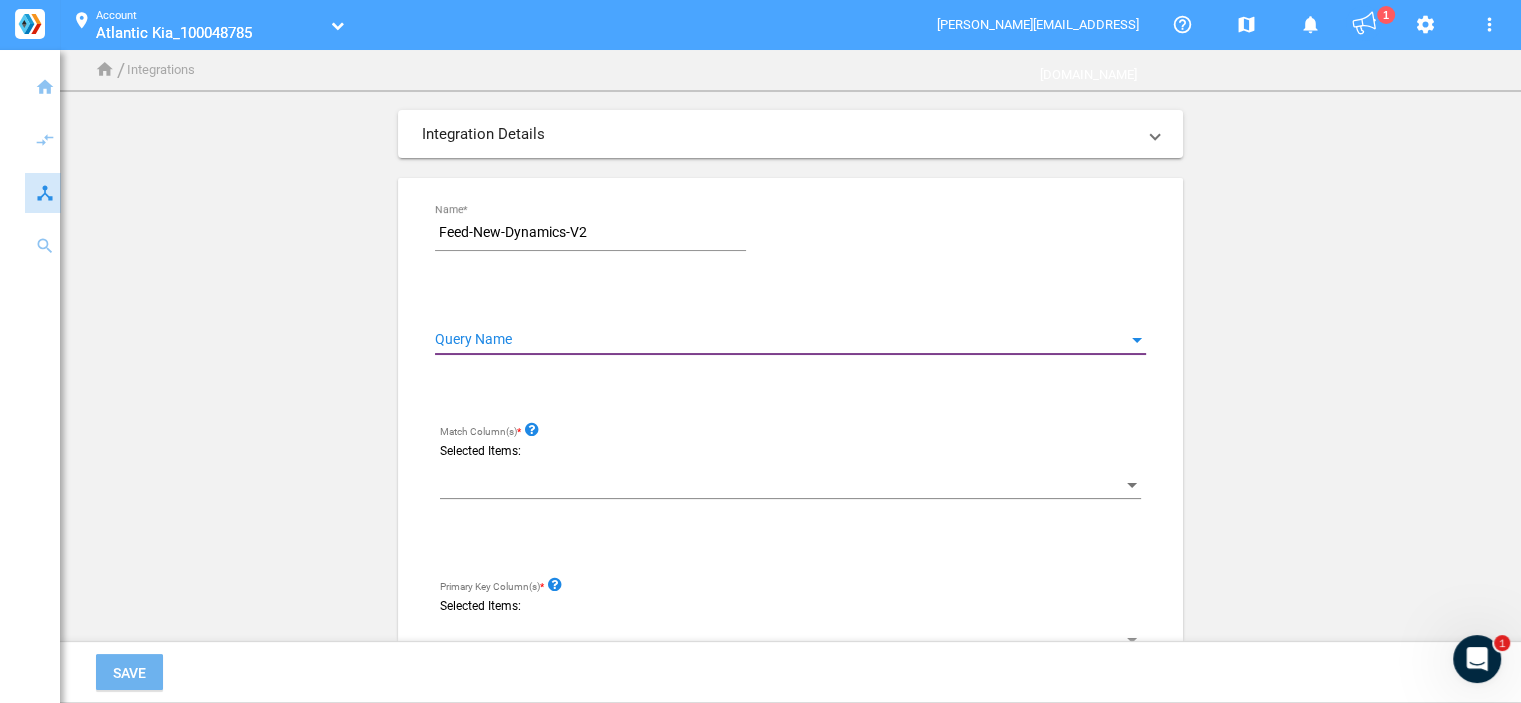 click at bounding box center (781, 340) 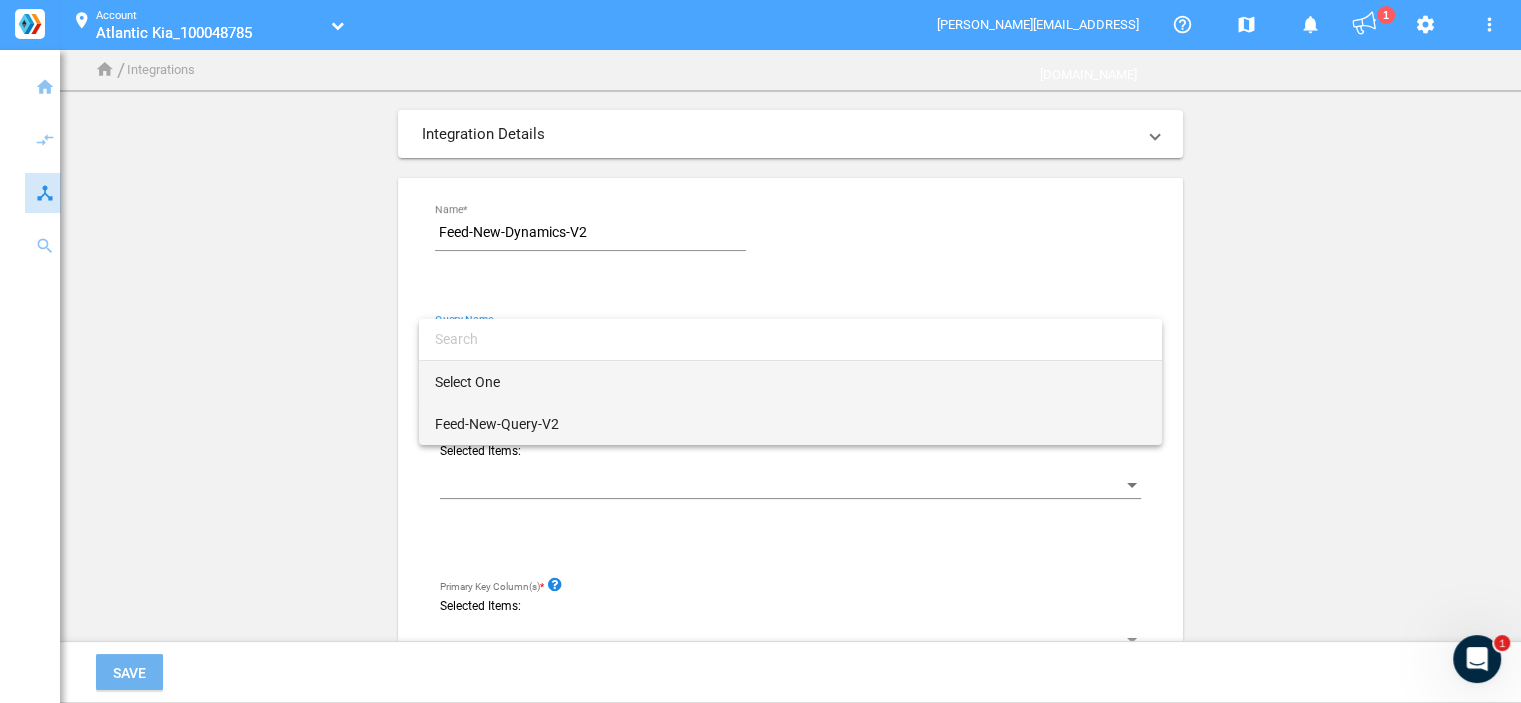 click on "Feed-New-Query-V2" at bounding box center [790, 424] 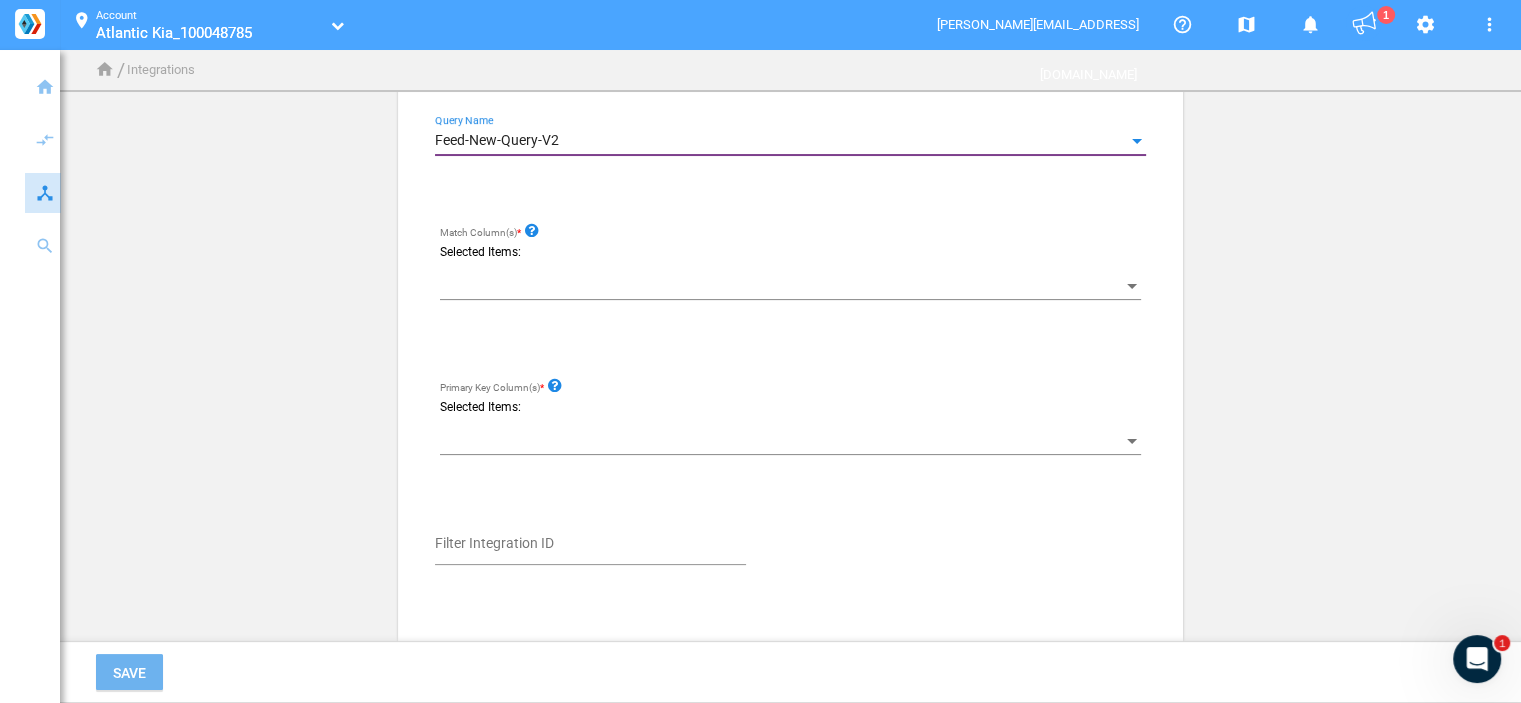scroll, scrollTop: 200, scrollLeft: 0, axis: vertical 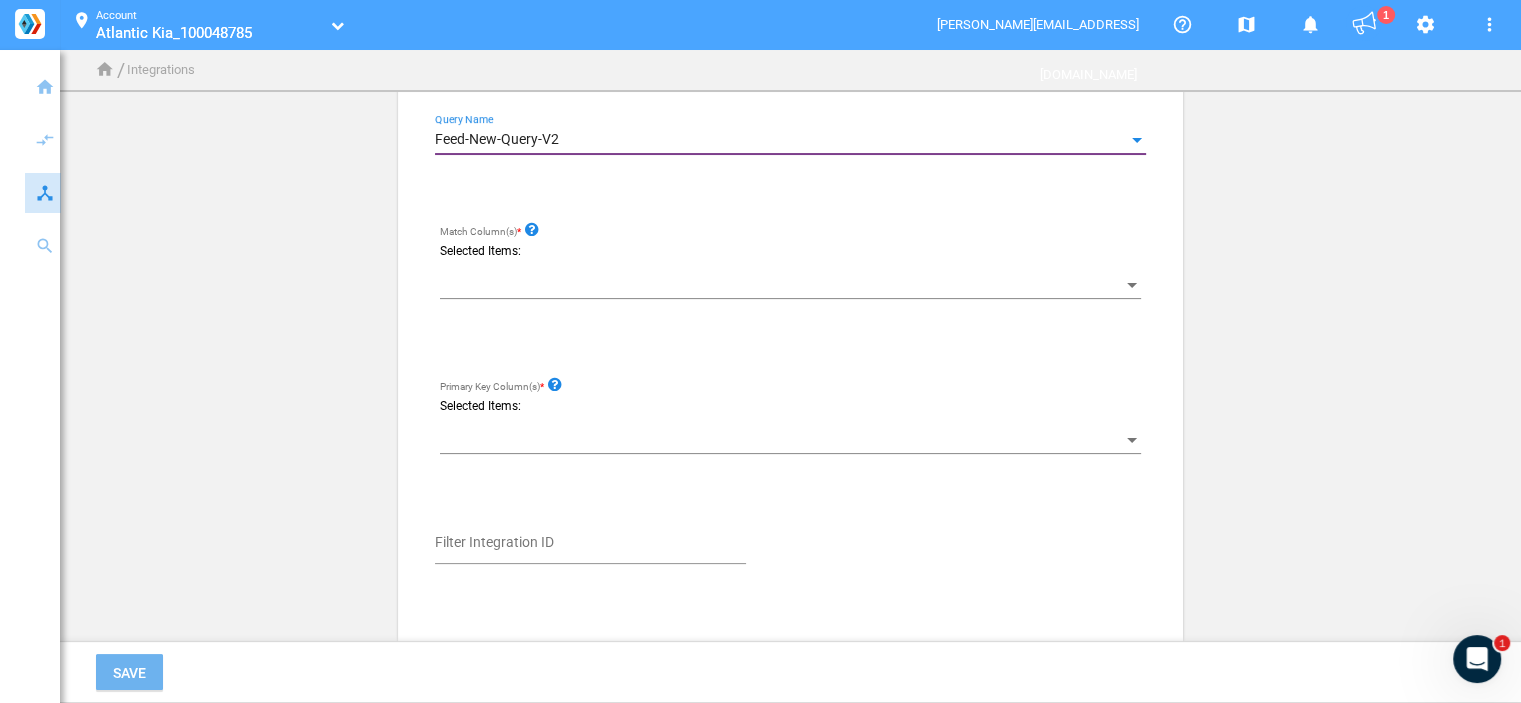 click at bounding box center (790, 285) 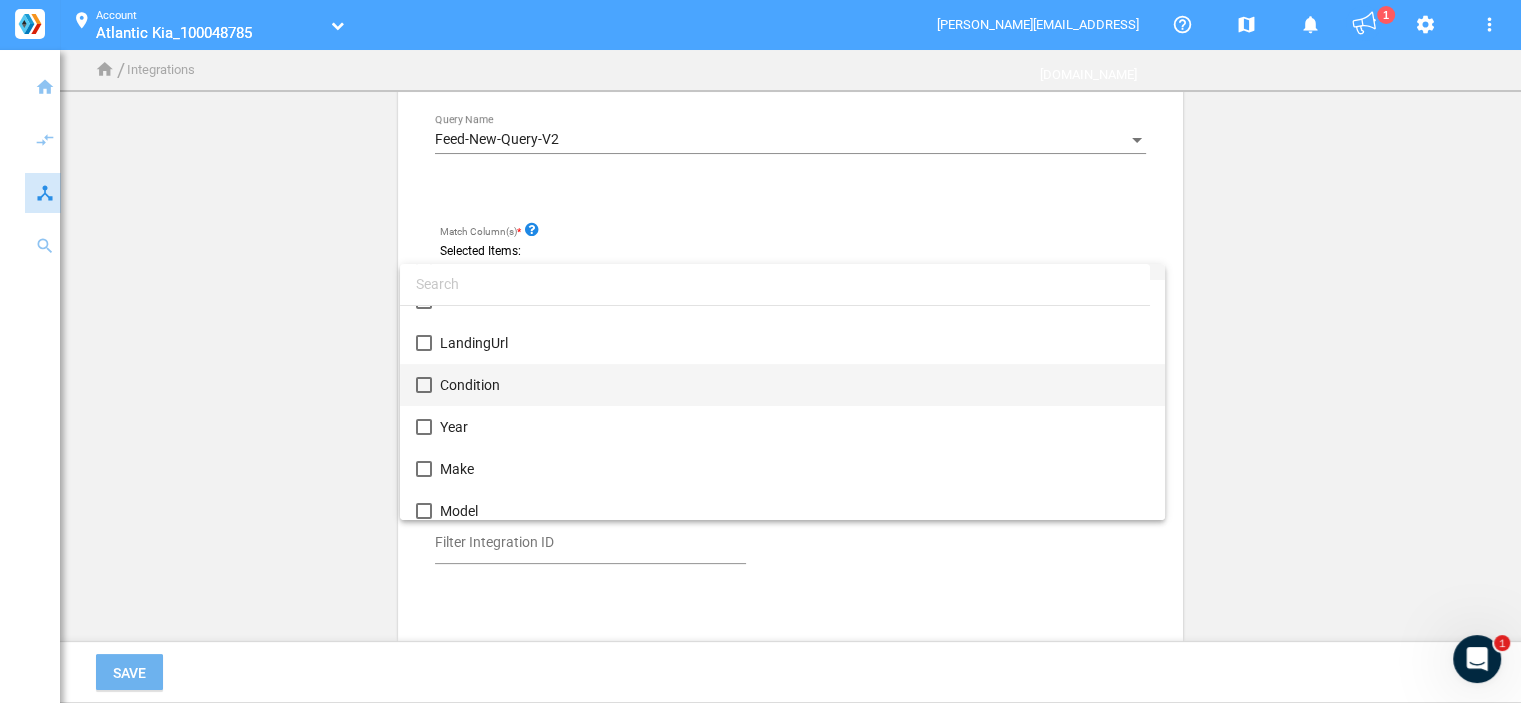 scroll, scrollTop: 100, scrollLeft: 0, axis: vertical 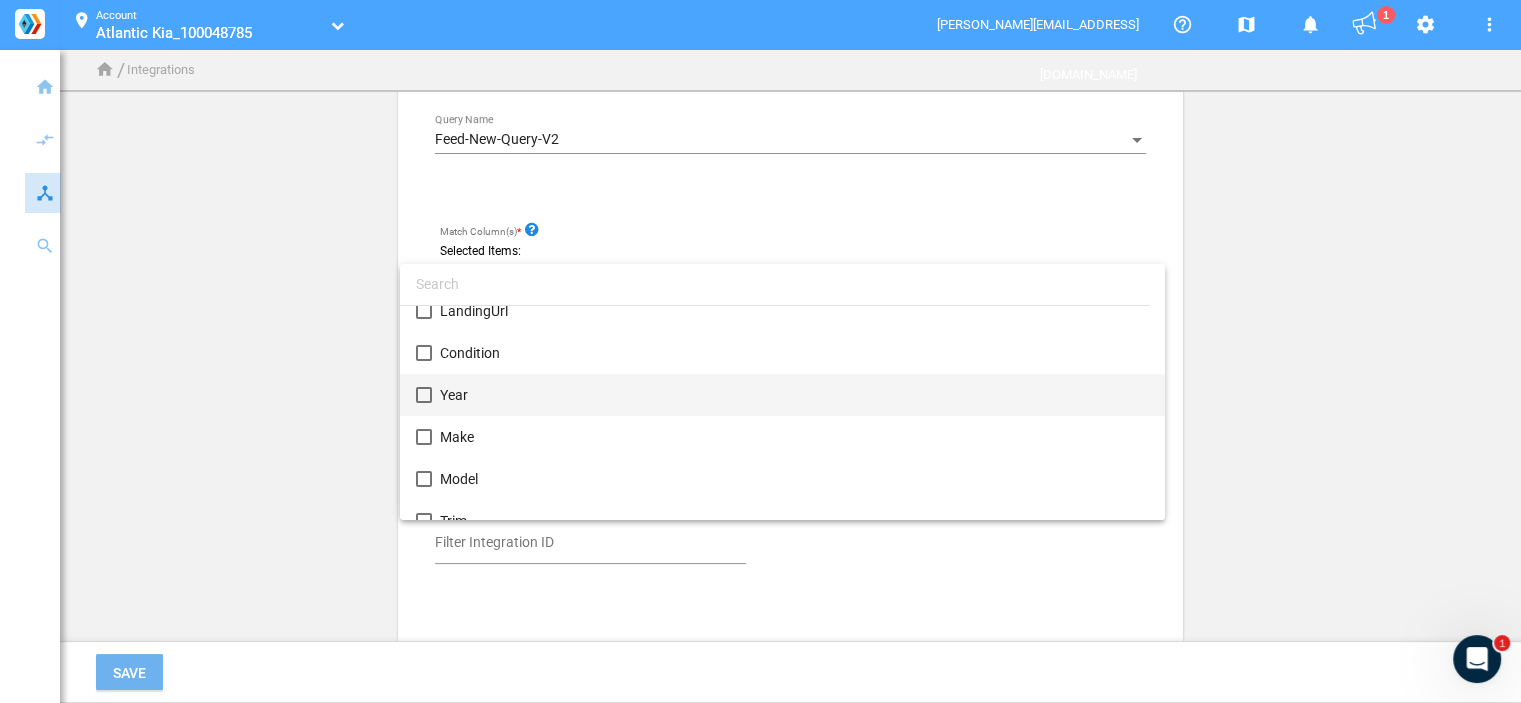 click on "Year" at bounding box center [794, 395] 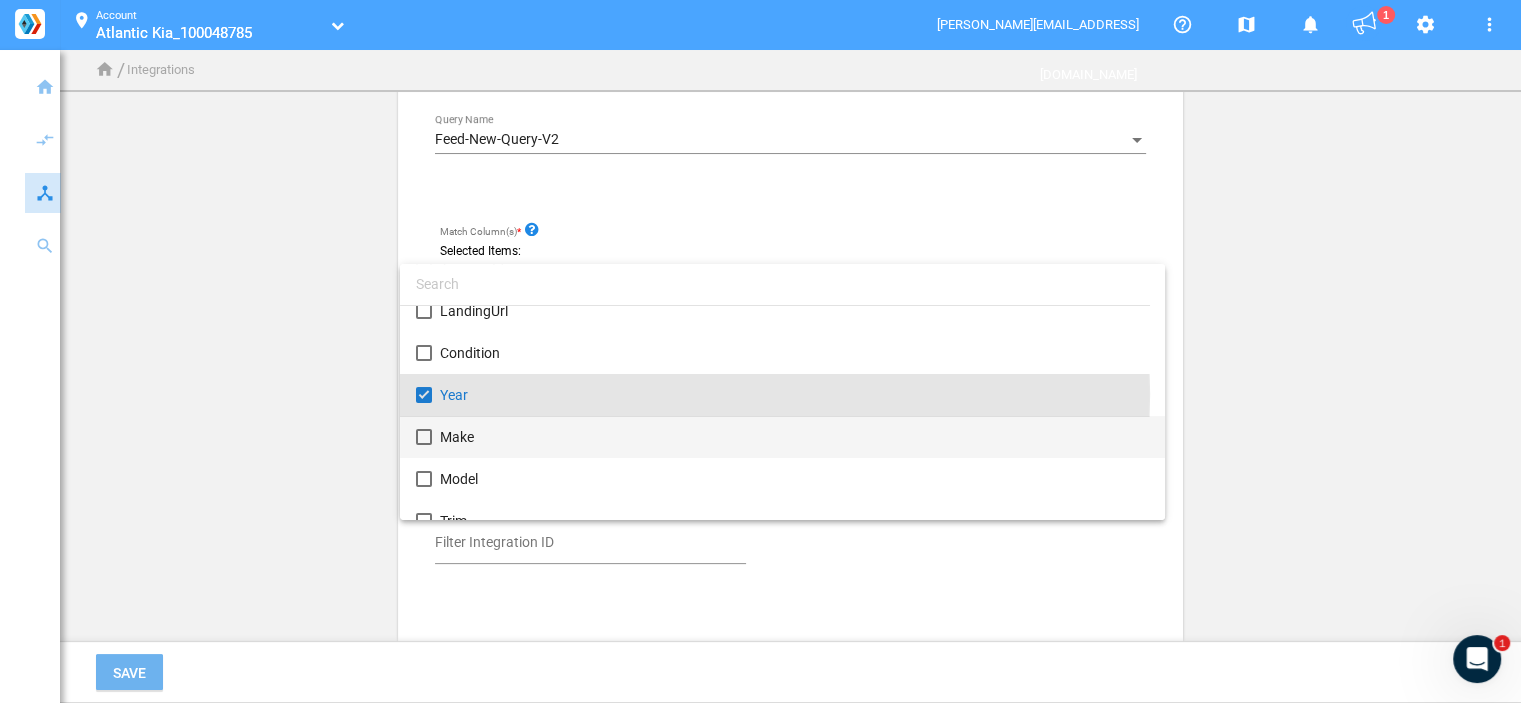 click on "Make" at bounding box center [794, 437] 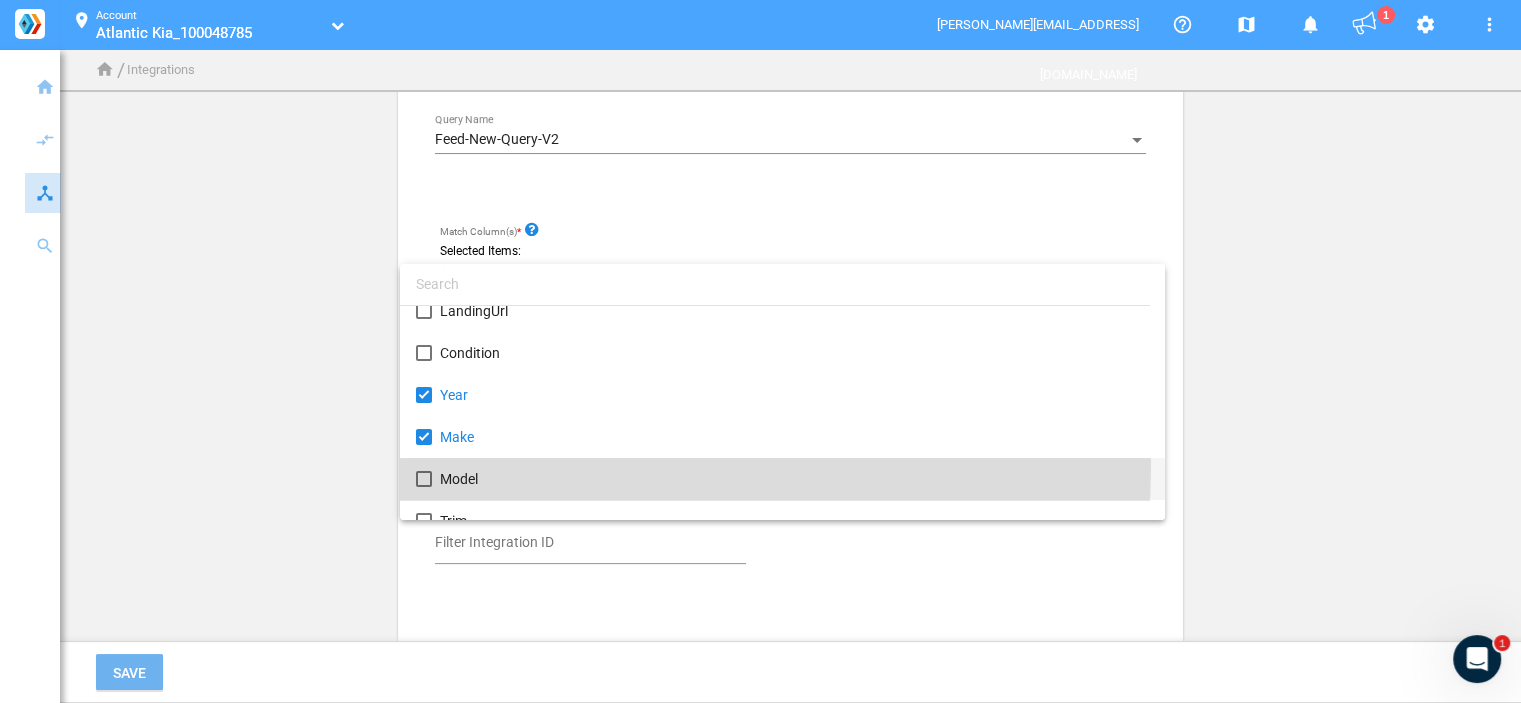 click on "Model" at bounding box center (794, 479) 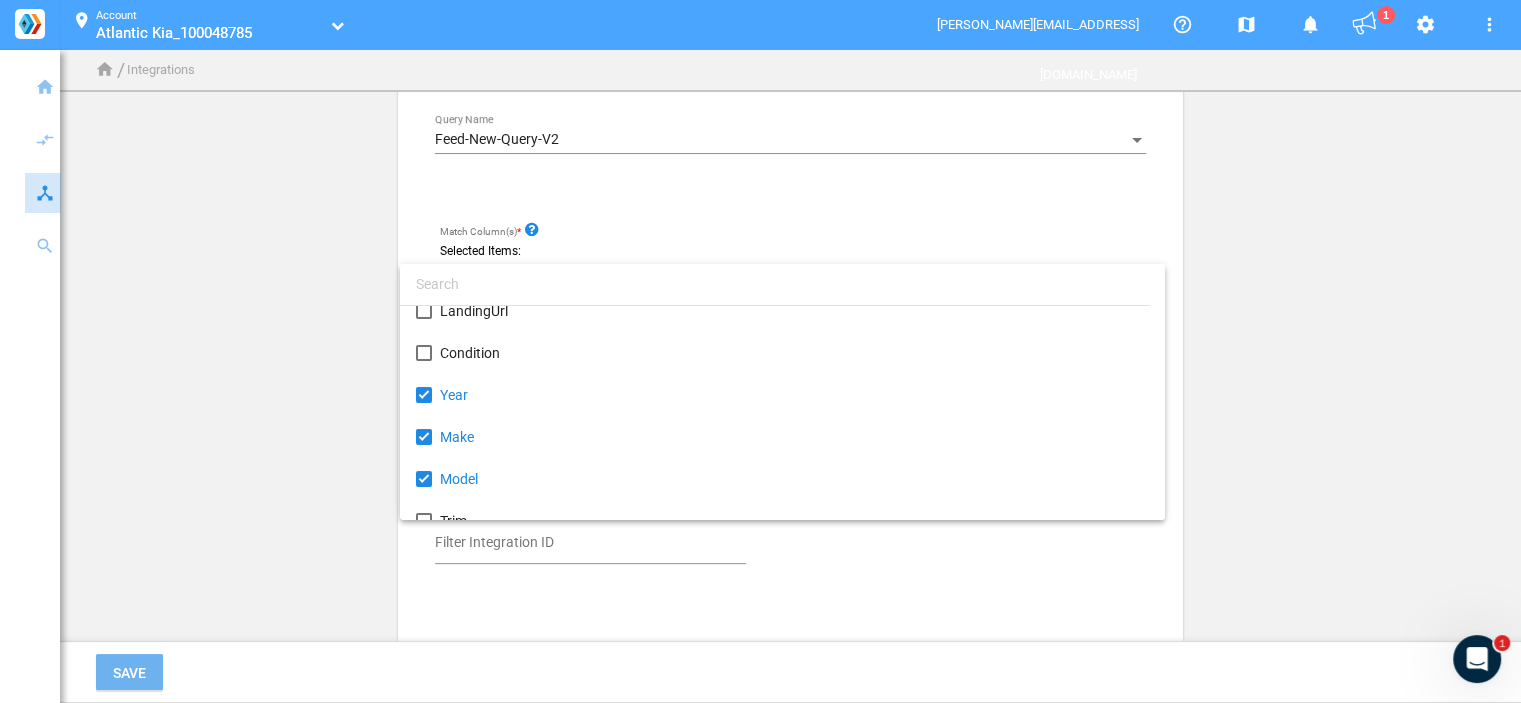 click at bounding box center [760, 351] 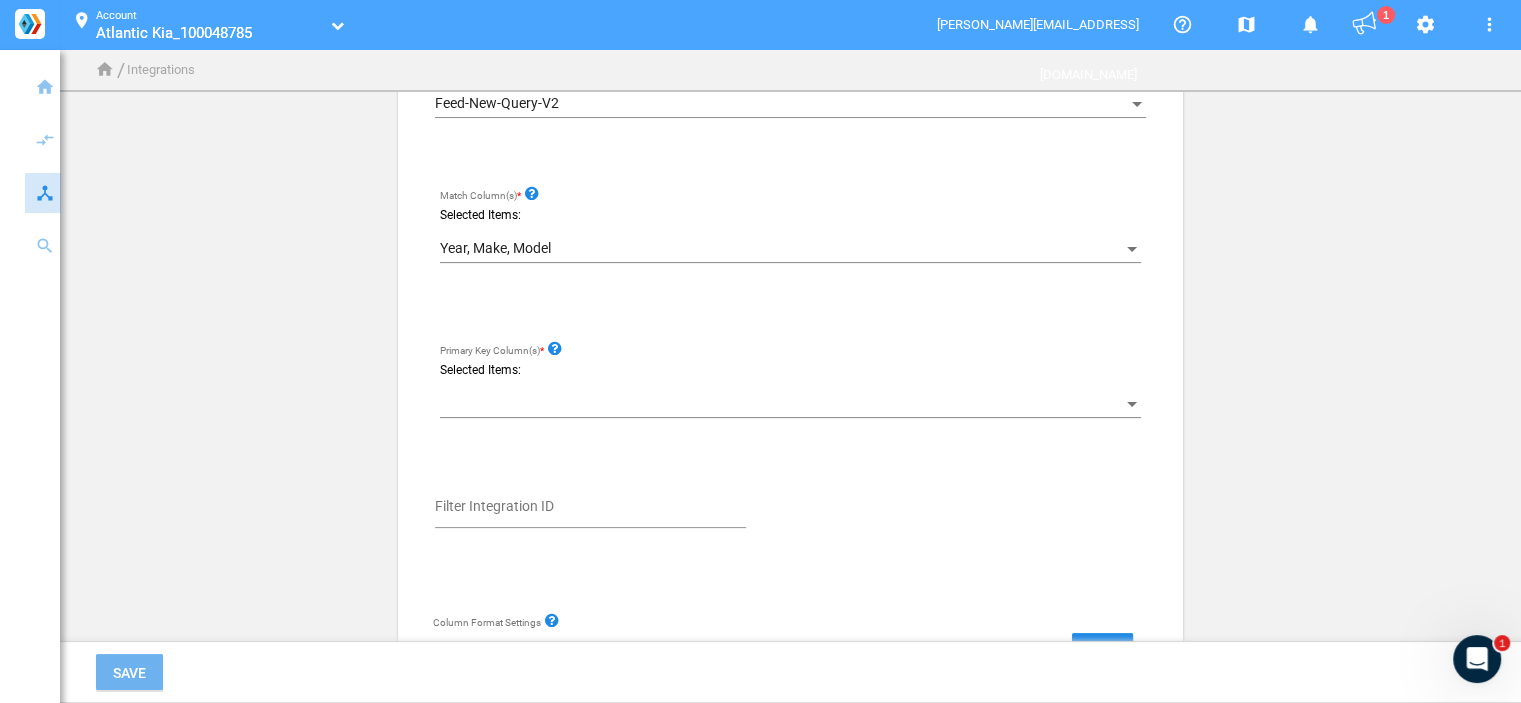 scroll, scrollTop: 300, scrollLeft: 0, axis: vertical 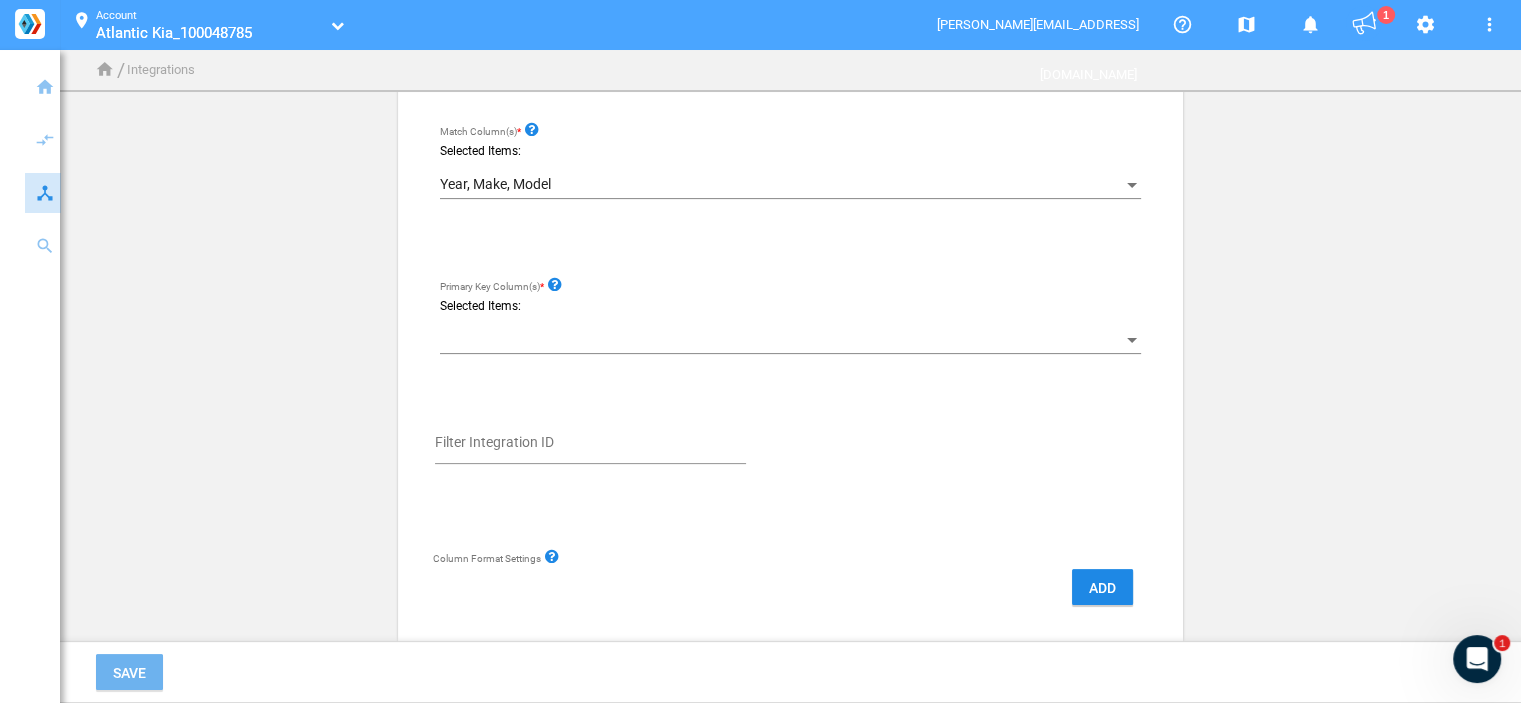 click on "Primary Key Column(s) *  The Primary Key Column(s) must represent a unique, persistent identifier for each row in the data file. Multiple columns can be selected if the key is not contained in a single column.  Selected Items:" 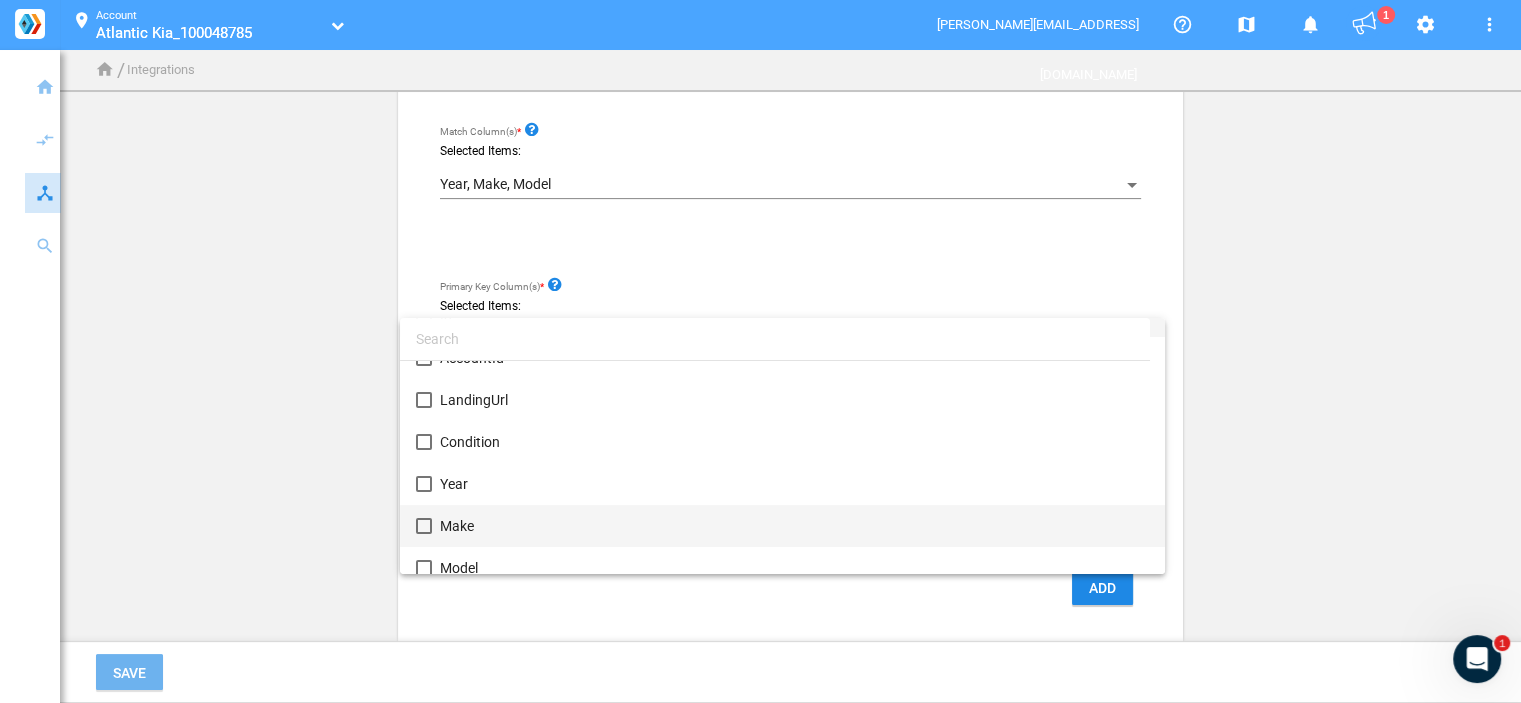scroll, scrollTop: 100, scrollLeft: 0, axis: vertical 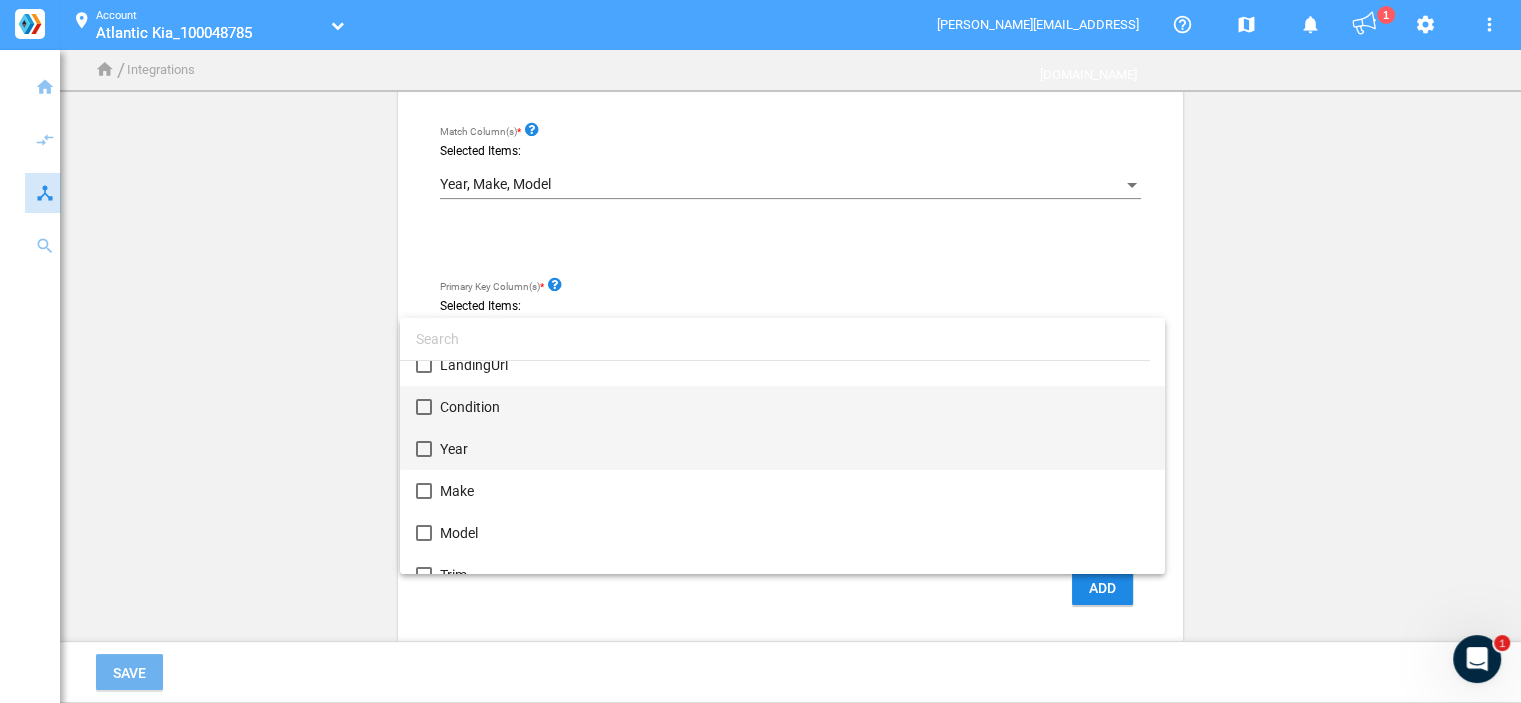 drag, startPoint x: 493, startPoint y: 403, endPoint x: 491, endPoint y: 439, distance: 36.05551 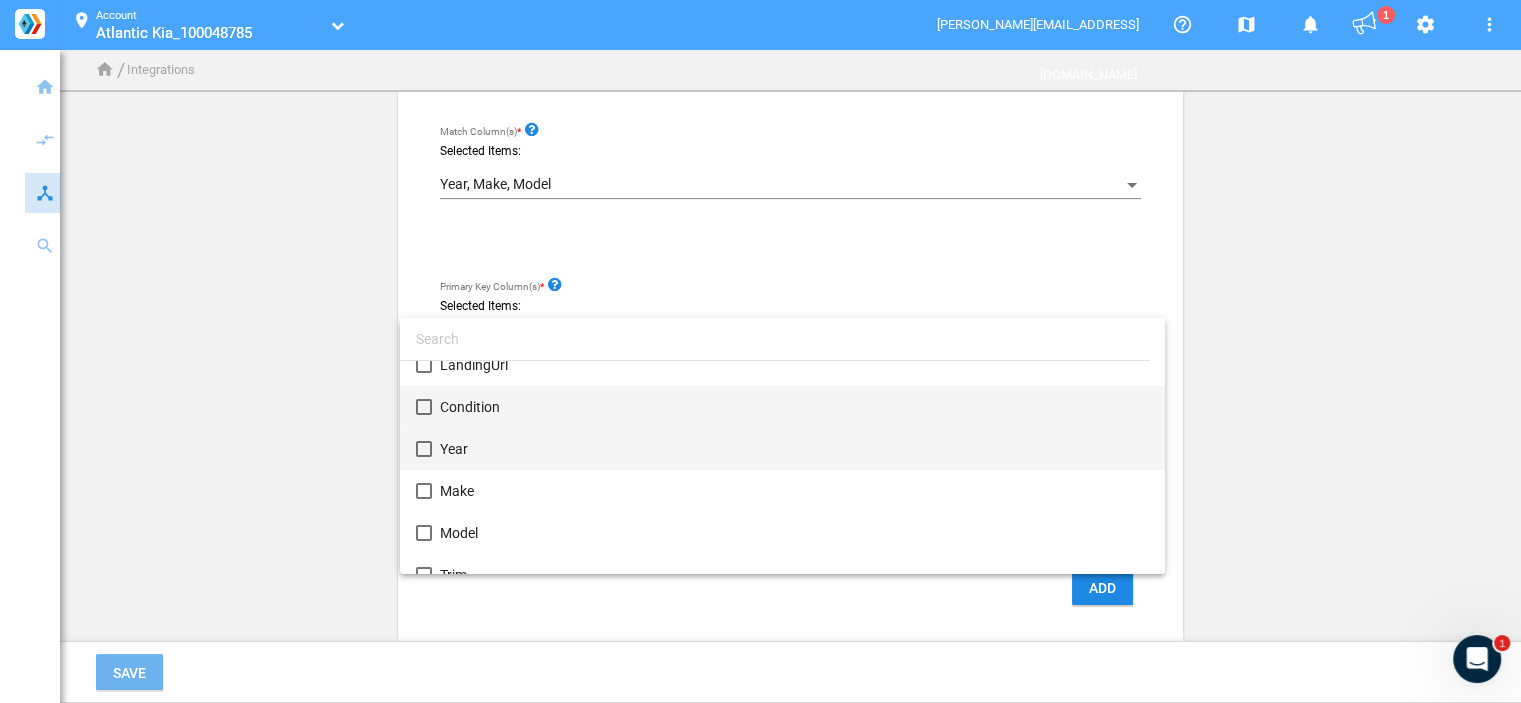 click on "Condition" at bounding box center [794, 407] 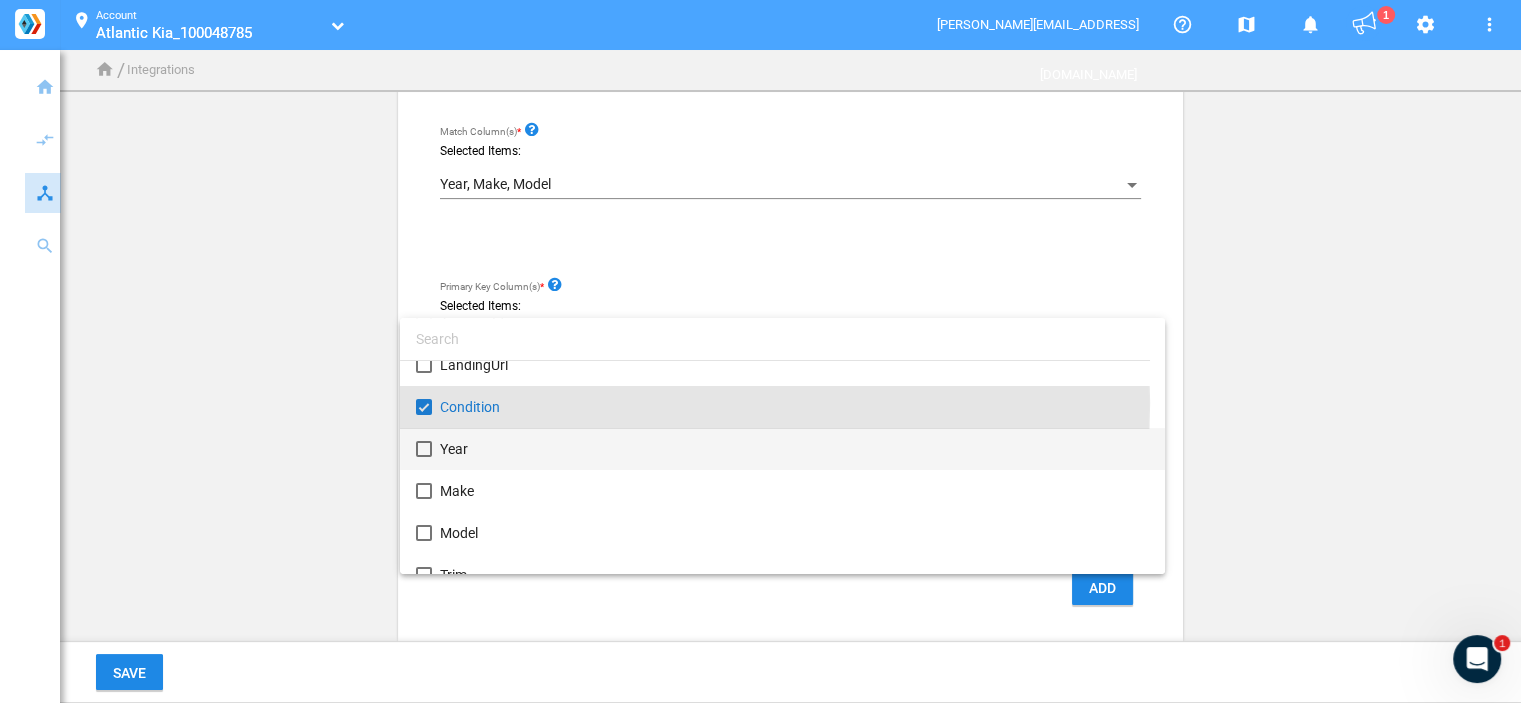 click on "Year" at bounding box center [794, 449] 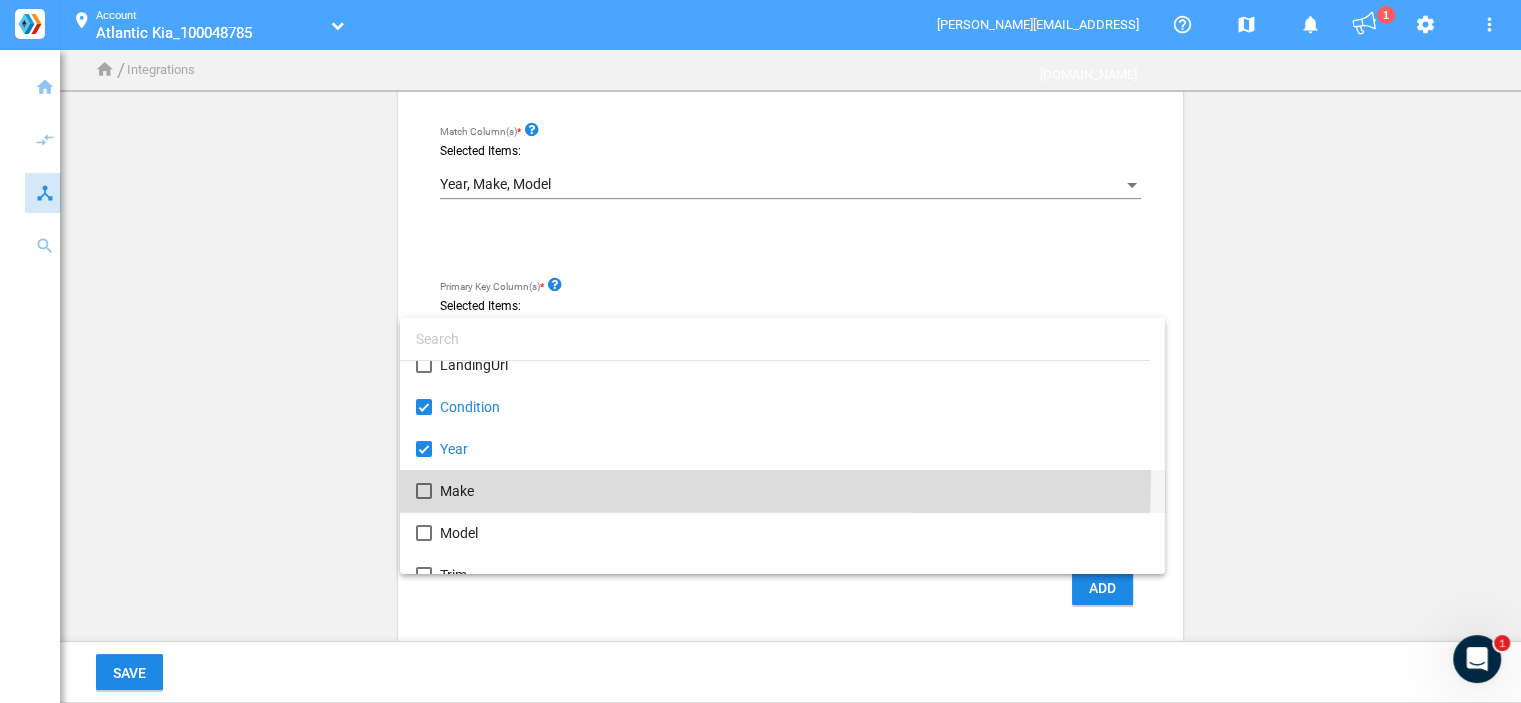drag, startPoint x: 498, startPoint y: 475, endPoint x: 512, endPoint y: 516, distance: 43.32436 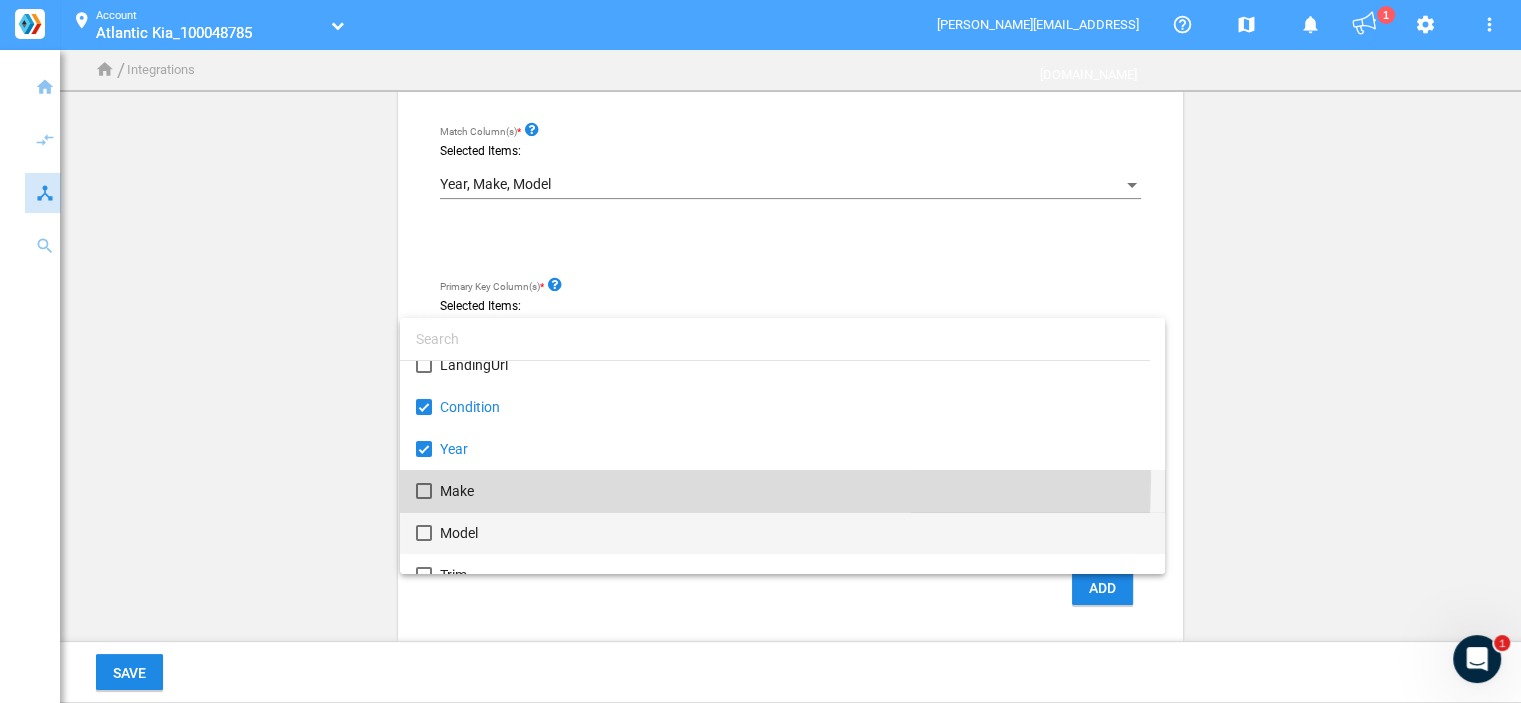 click on "Make" at bounding box center (794, 491) 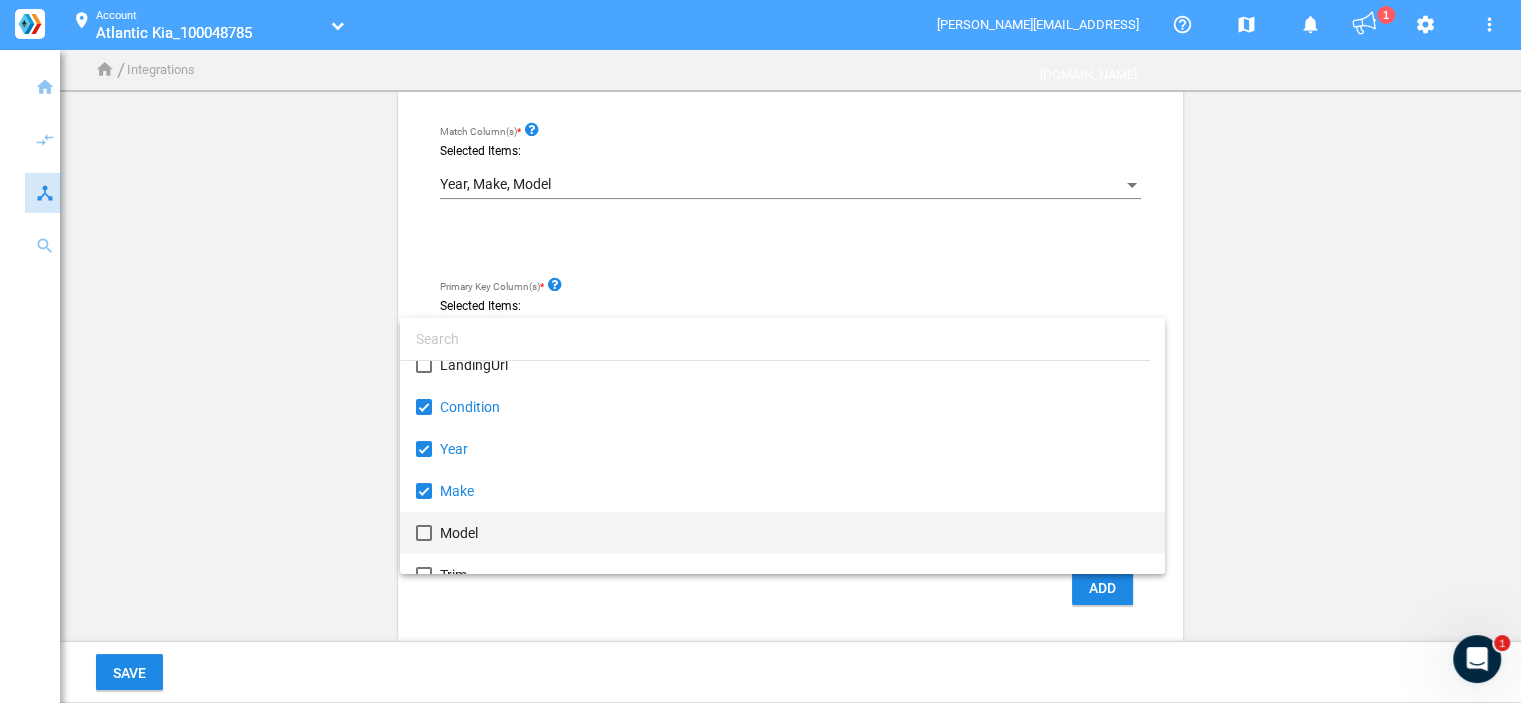 click on "Model" at bounding box center (794, 533) 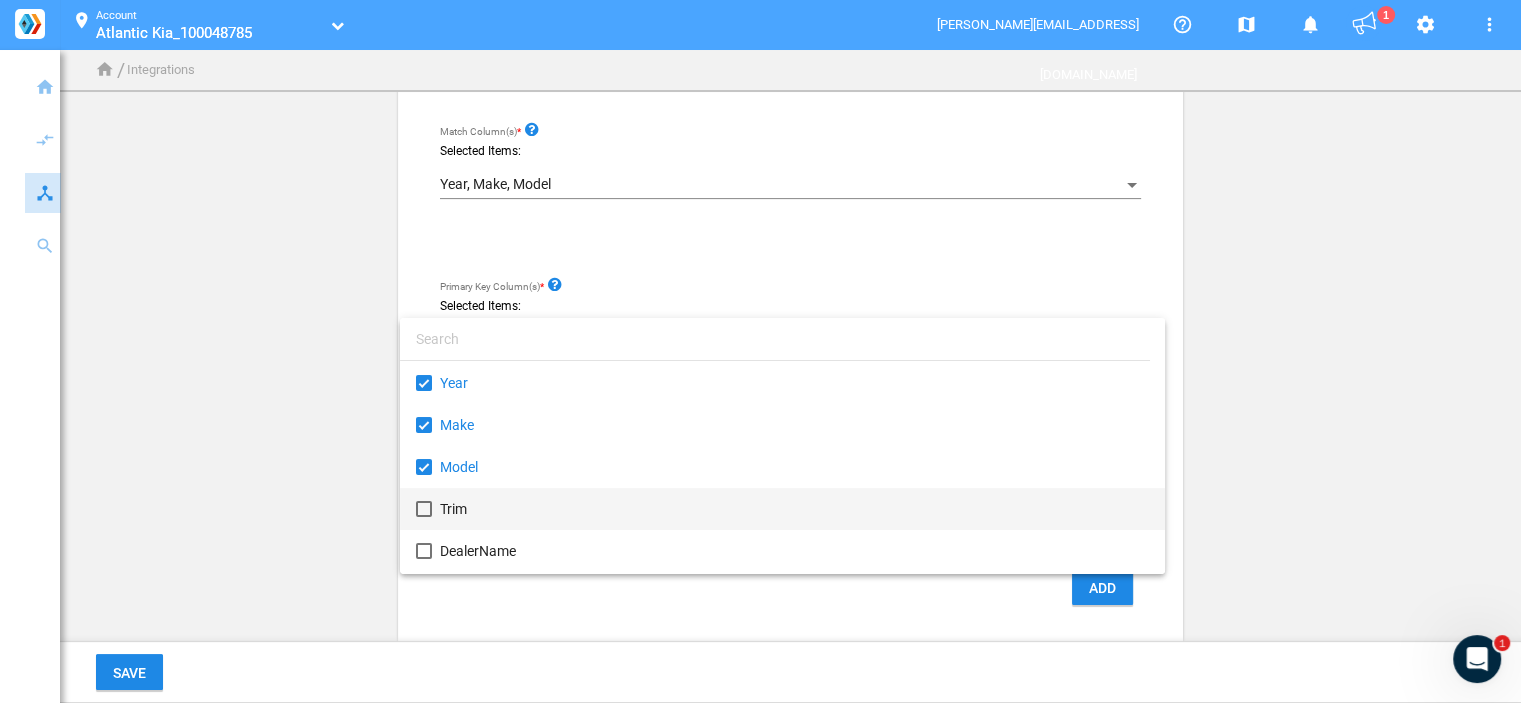 scroll, scrollTop: 200, scrollLeft: 0, axis: vertical 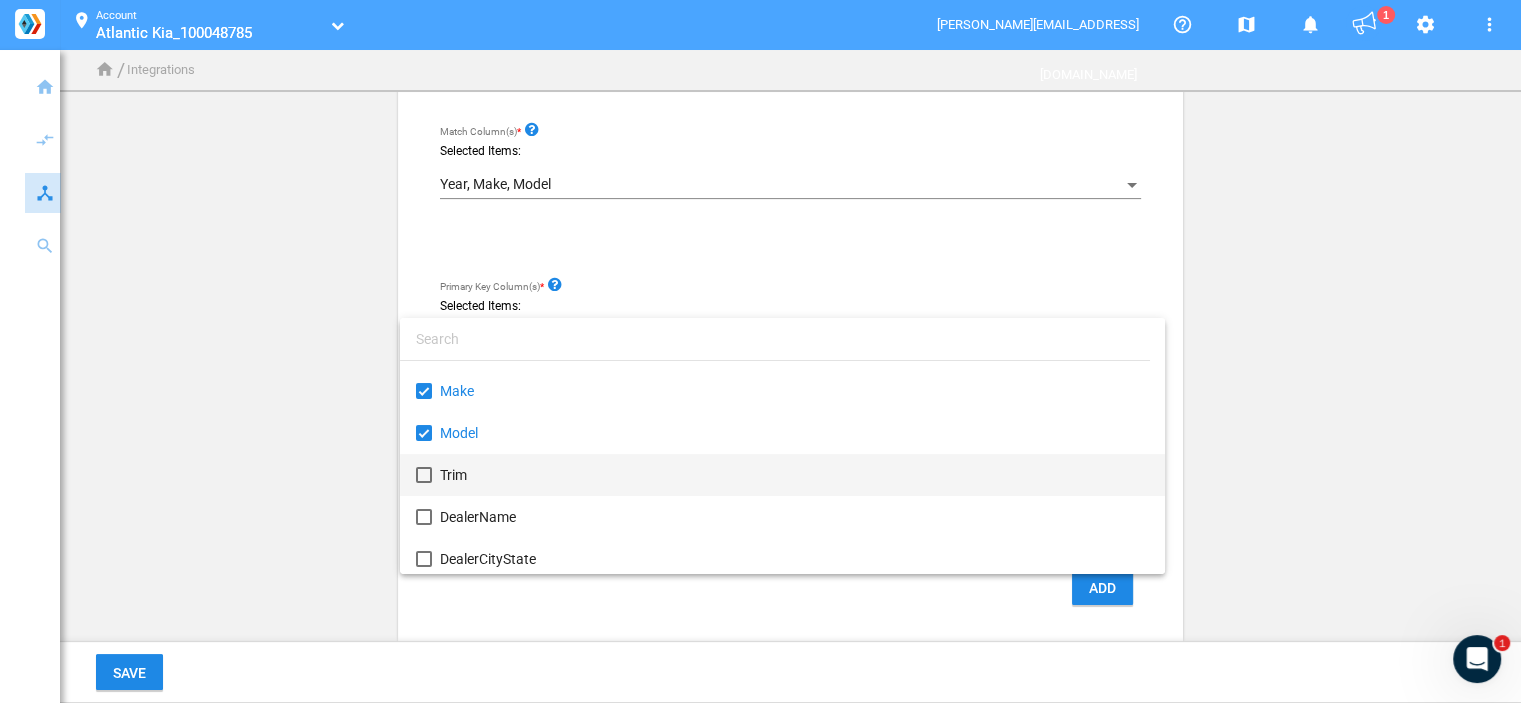 click on "Trim" at bounding box center (794, 475) 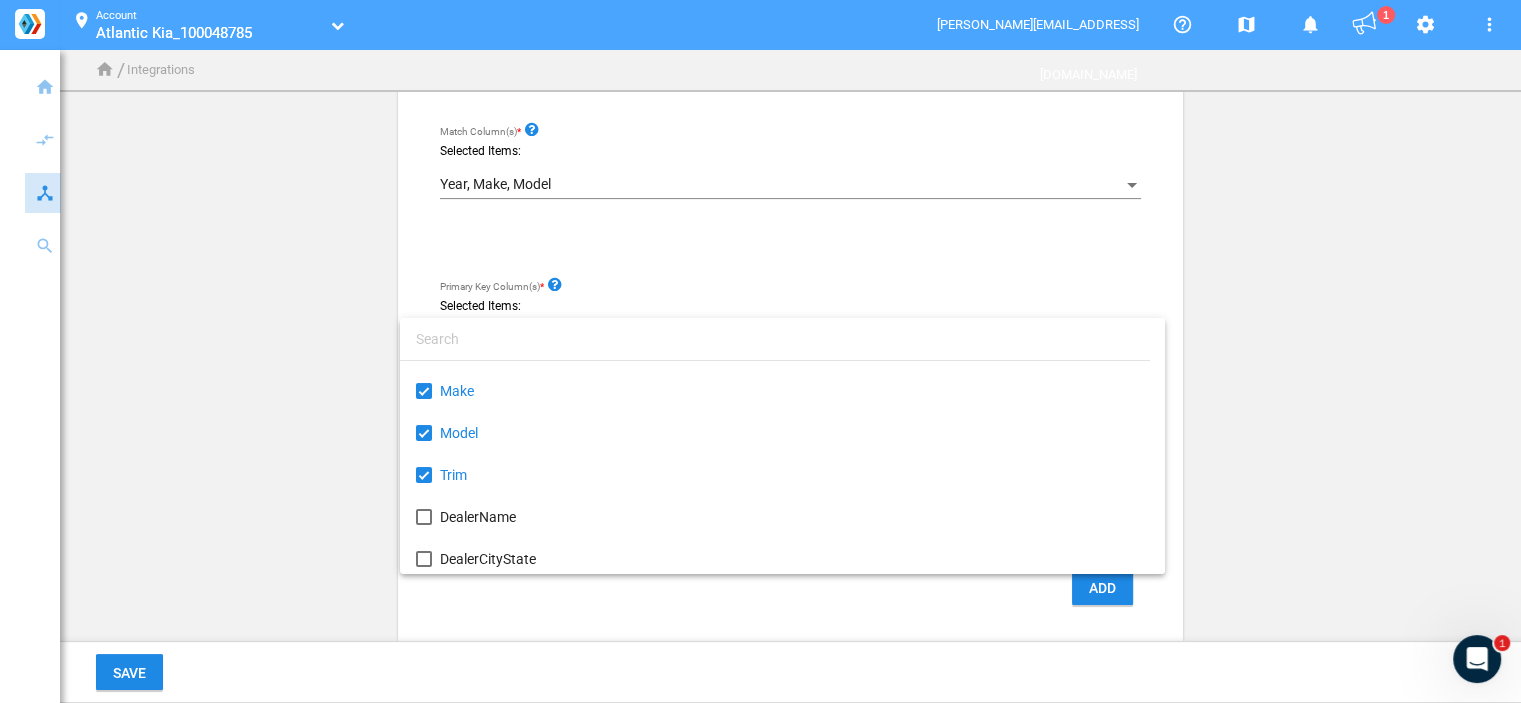 click at bounding box center [760, 351] 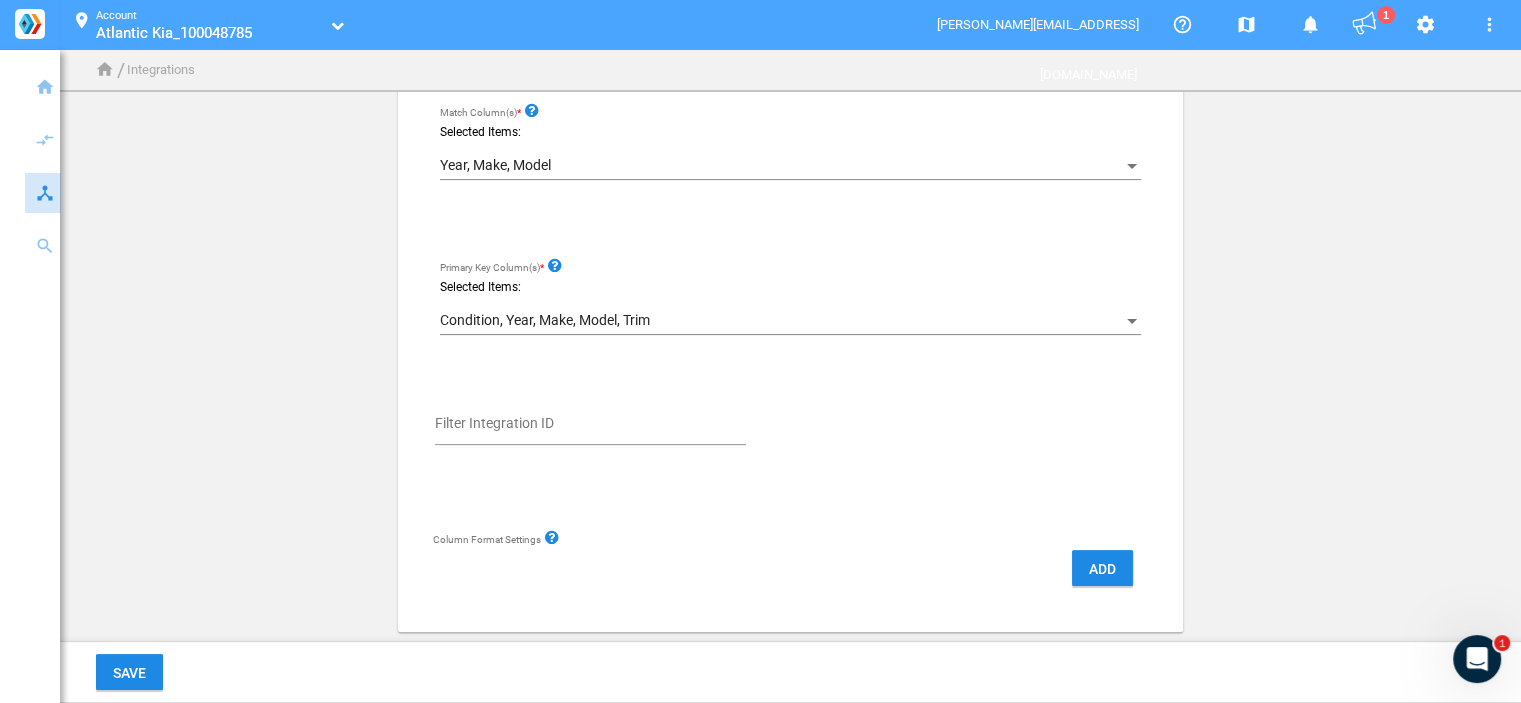 scroll, scrollTop: 330, scrollLeft: 0, axis: vertical 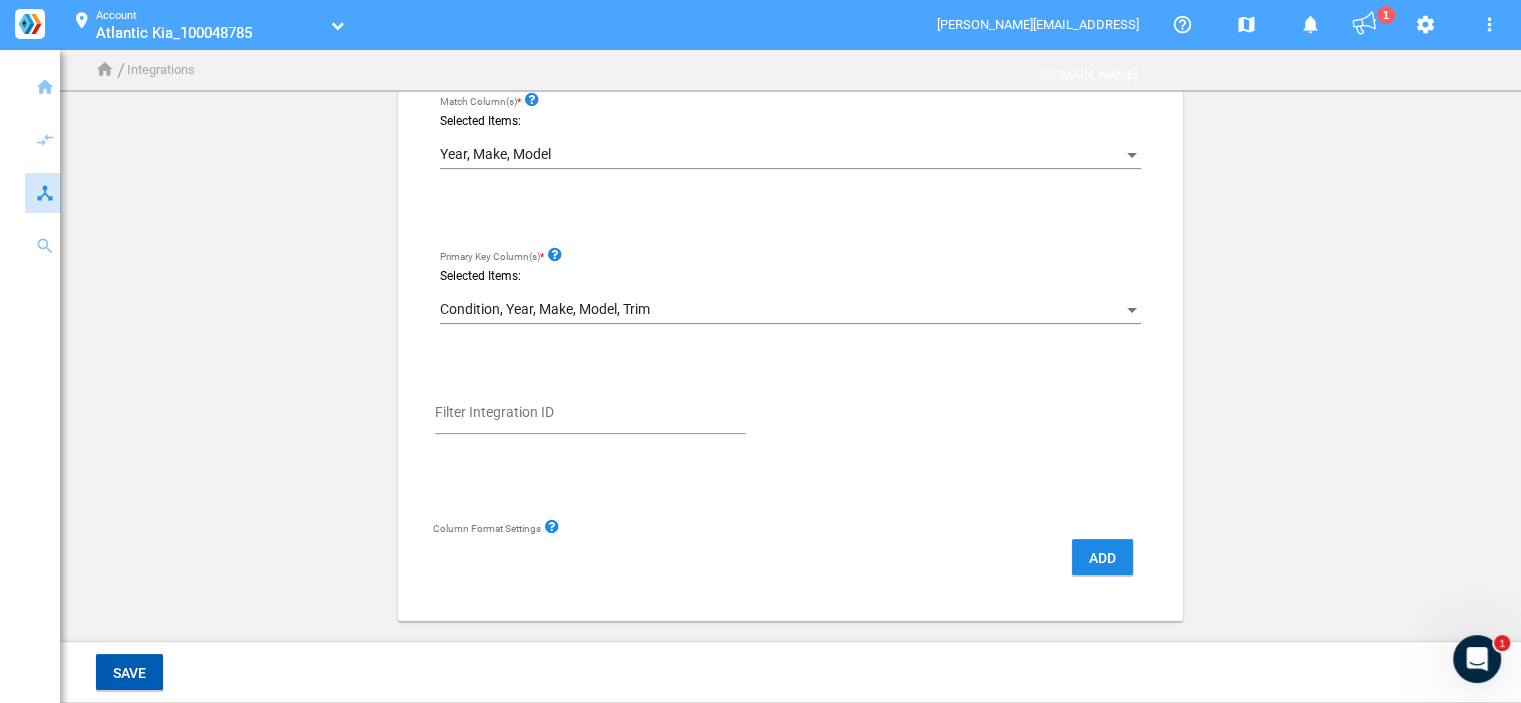 click on "Save" at bounding box center (129, 672) 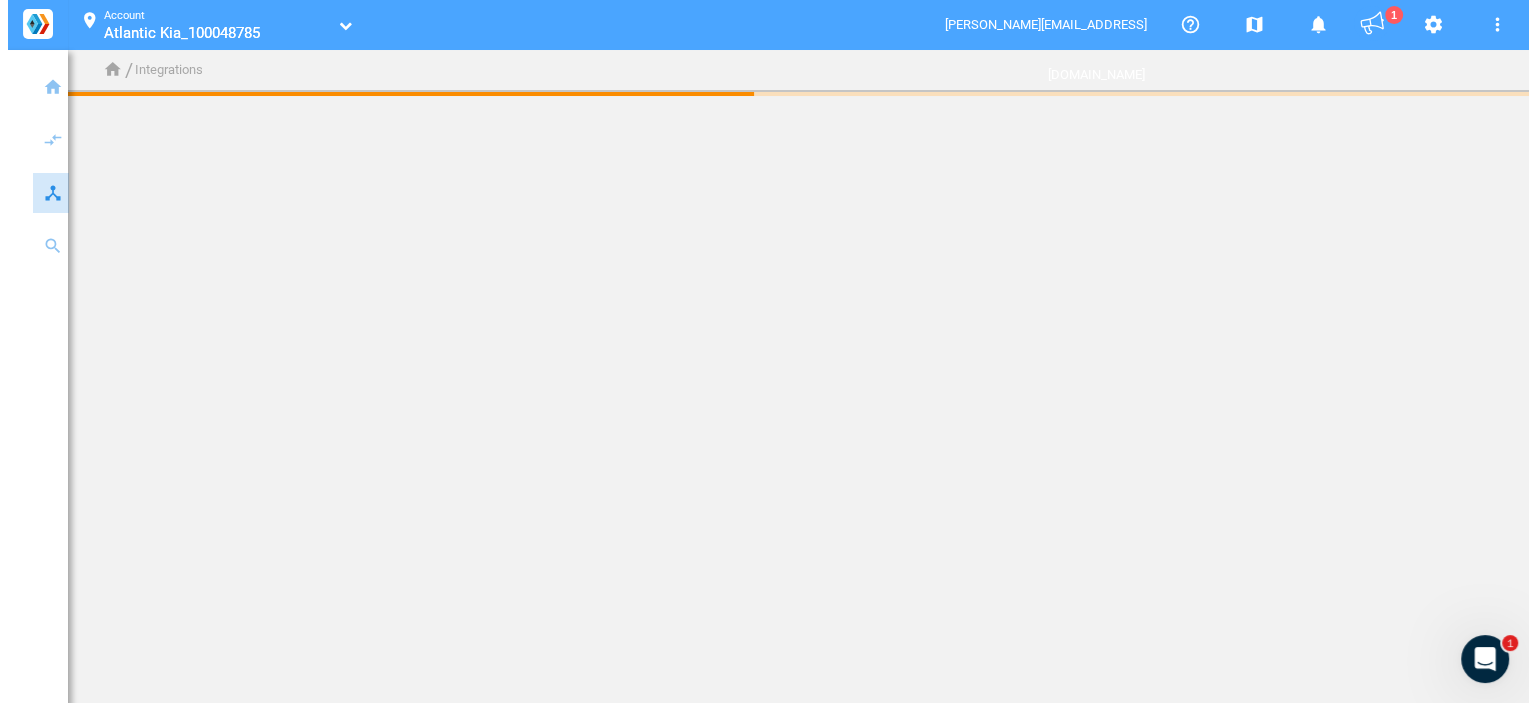 scroll, scrollTop: 0, scrollLeft: 0, axis: both 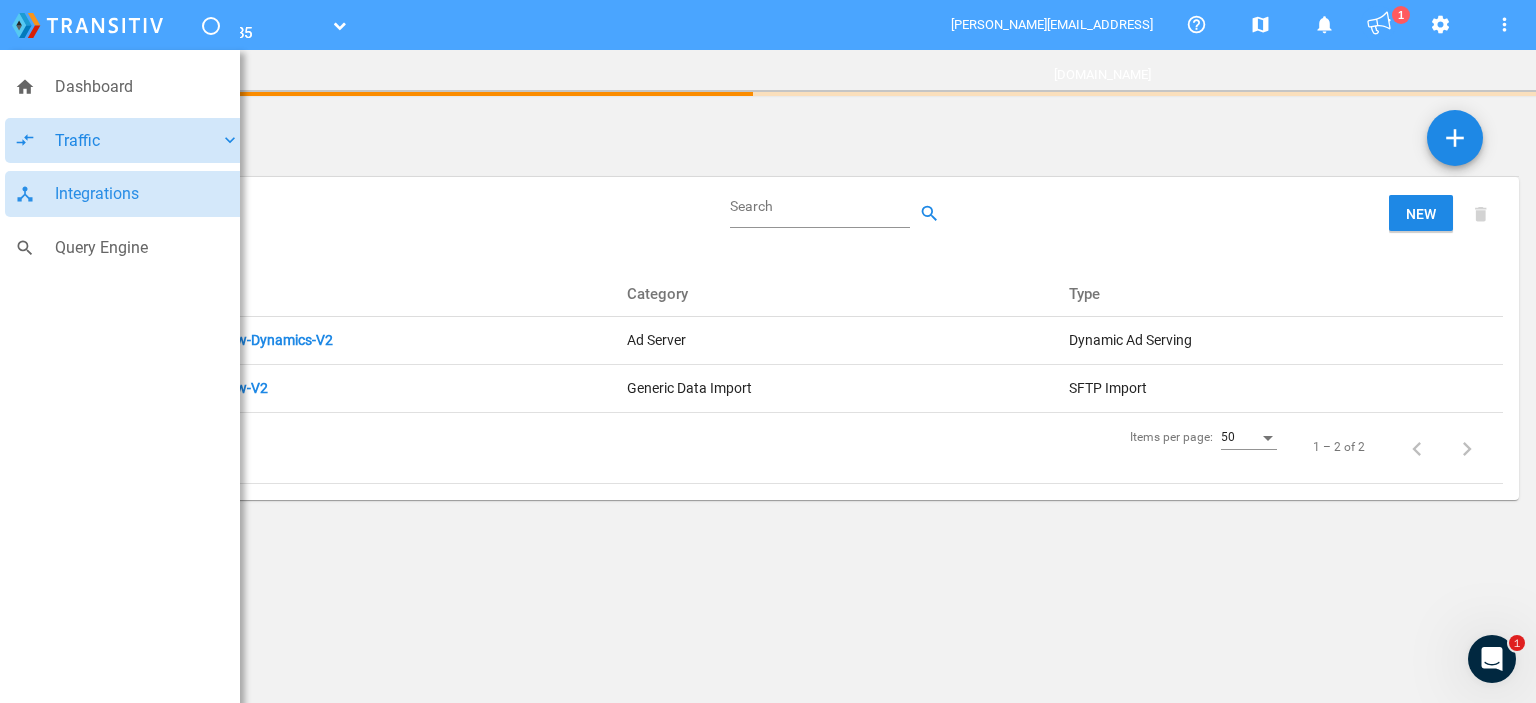 click on "Traffic" at bounding box center (137, 141) 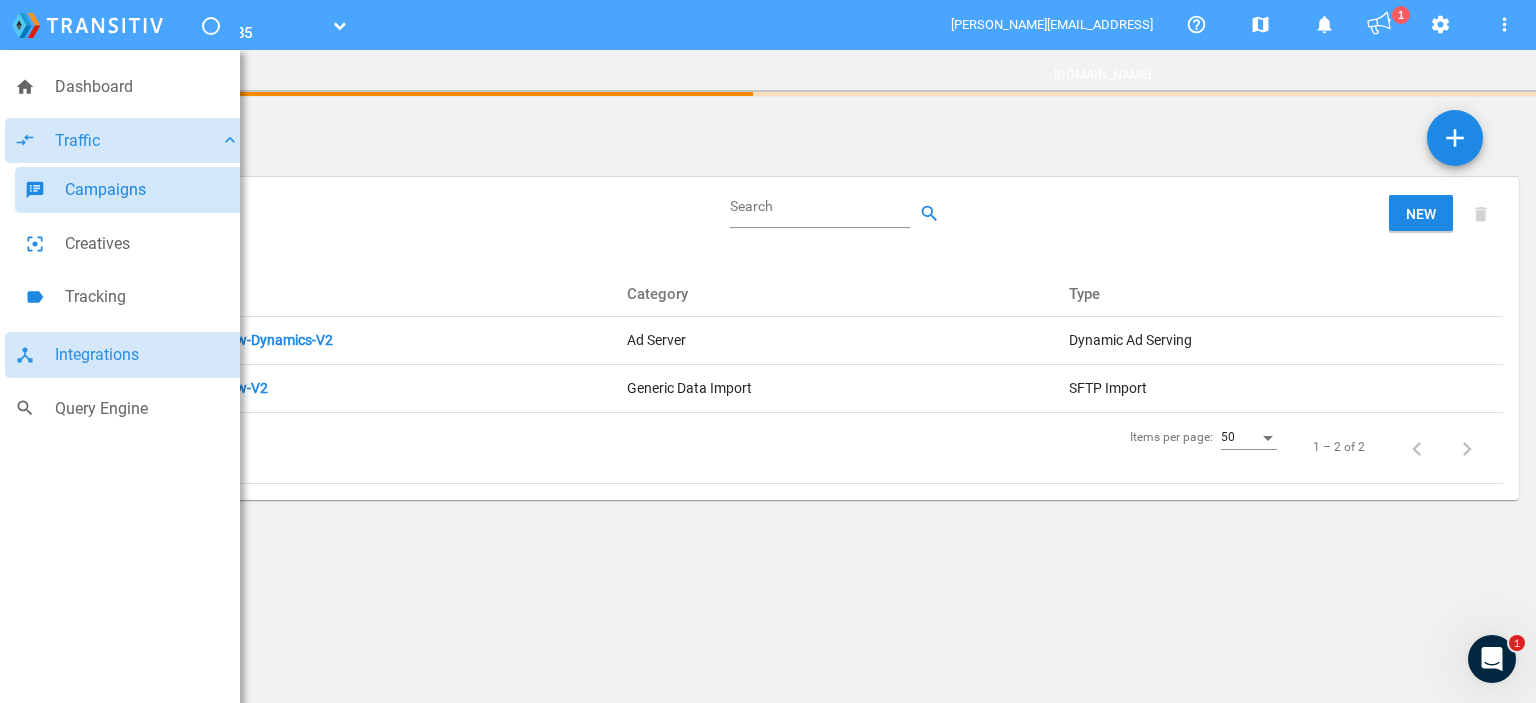 click on "Campaigns" at bounding box center (152, 190) 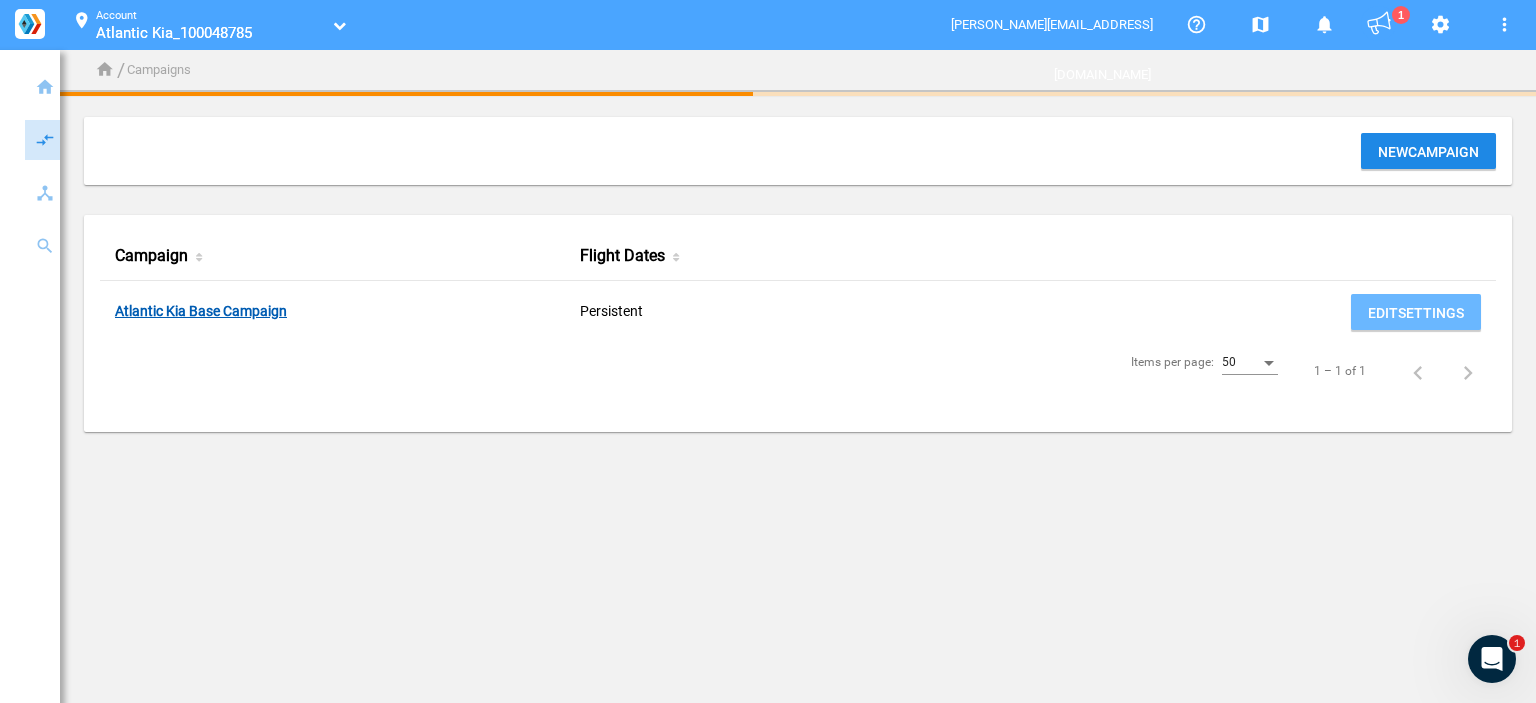 click on "Atlantic Kia Base Campaign" 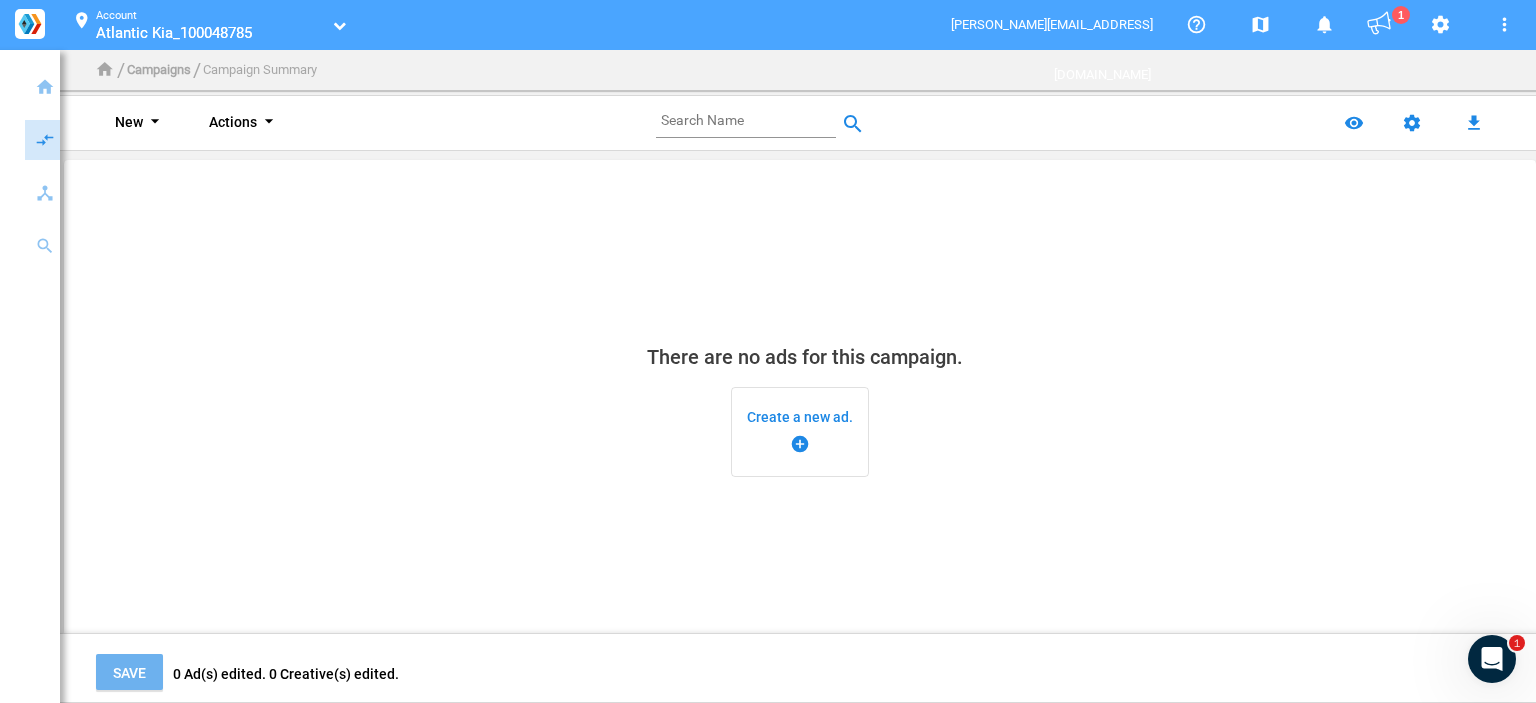 click on "Create a new ad.  add_circle" at bounding box center (800, 432) 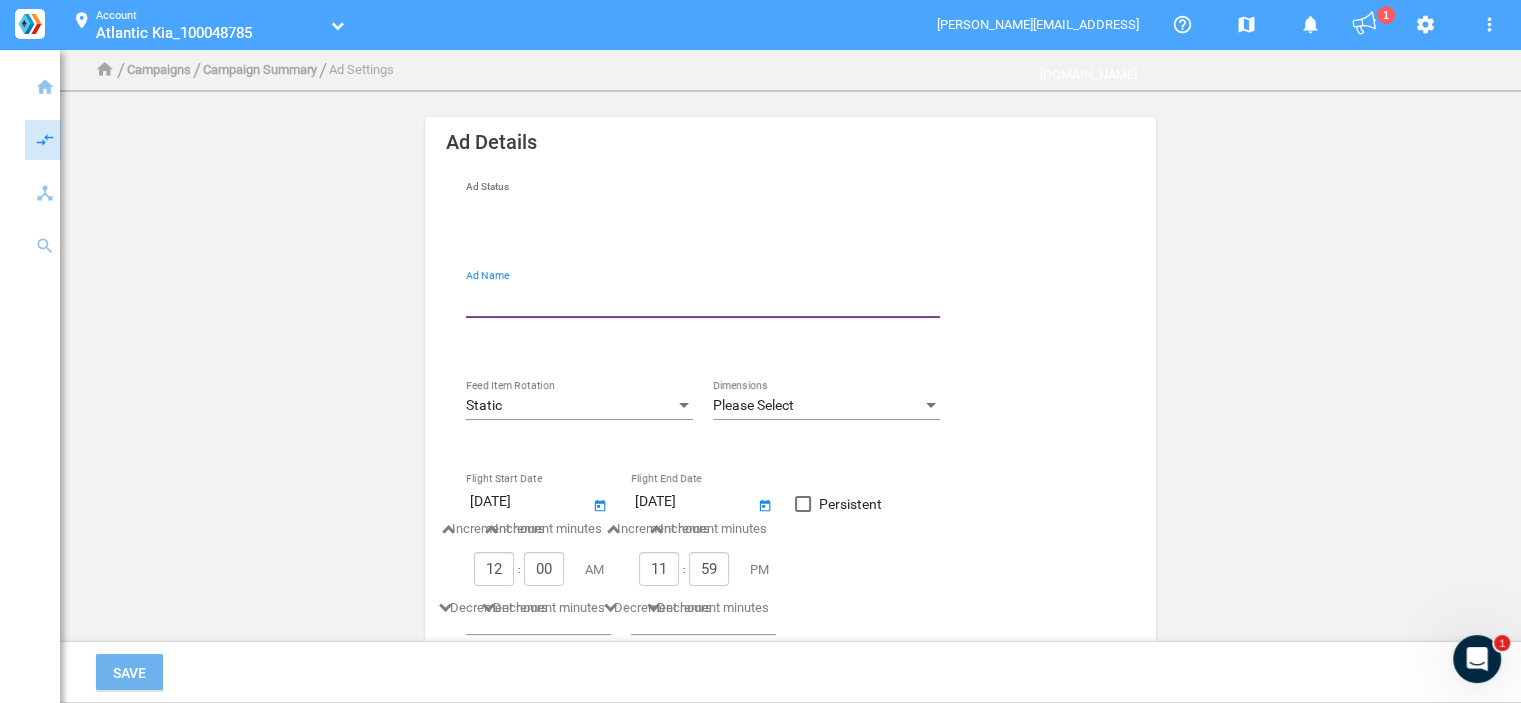 click on "Ad Name" at bounding box center [707, 299] 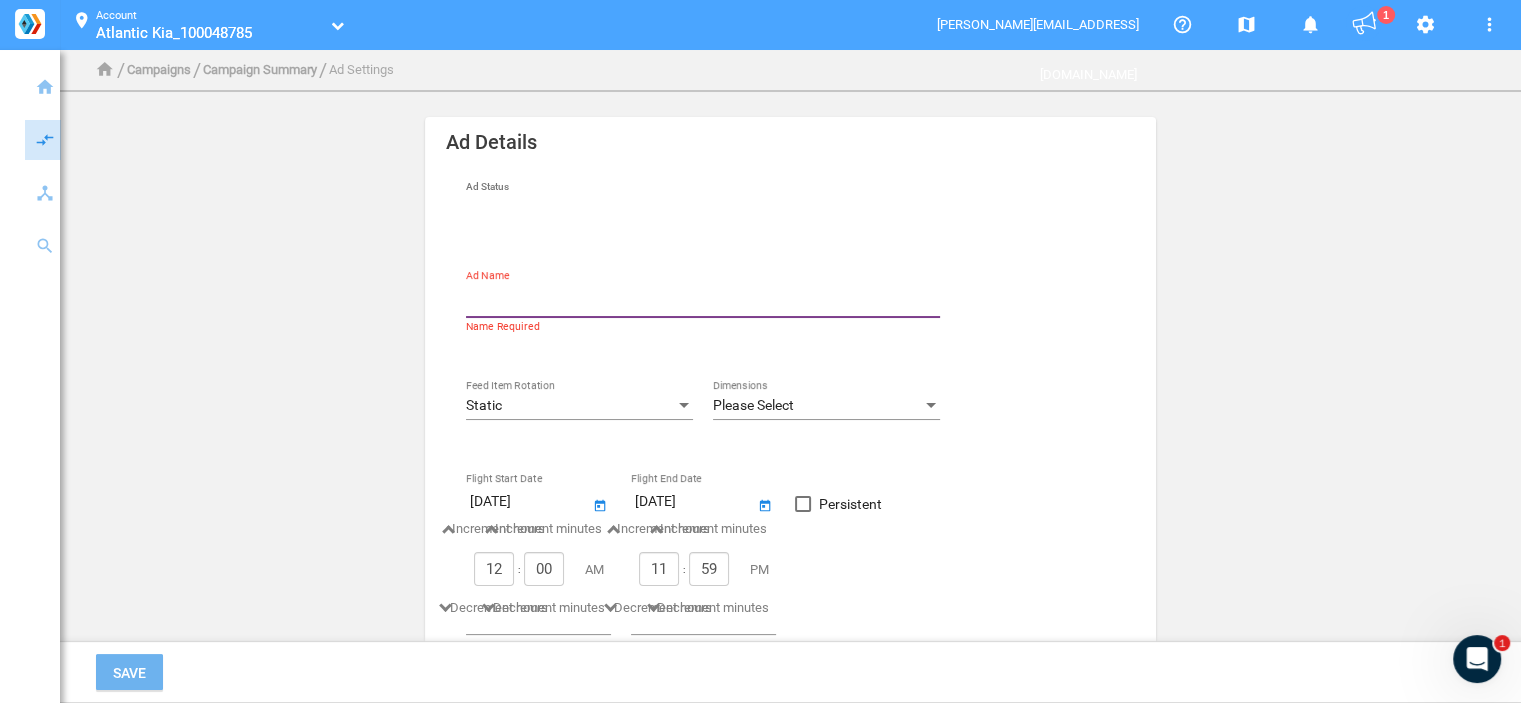 type on "new-standard-160x600" 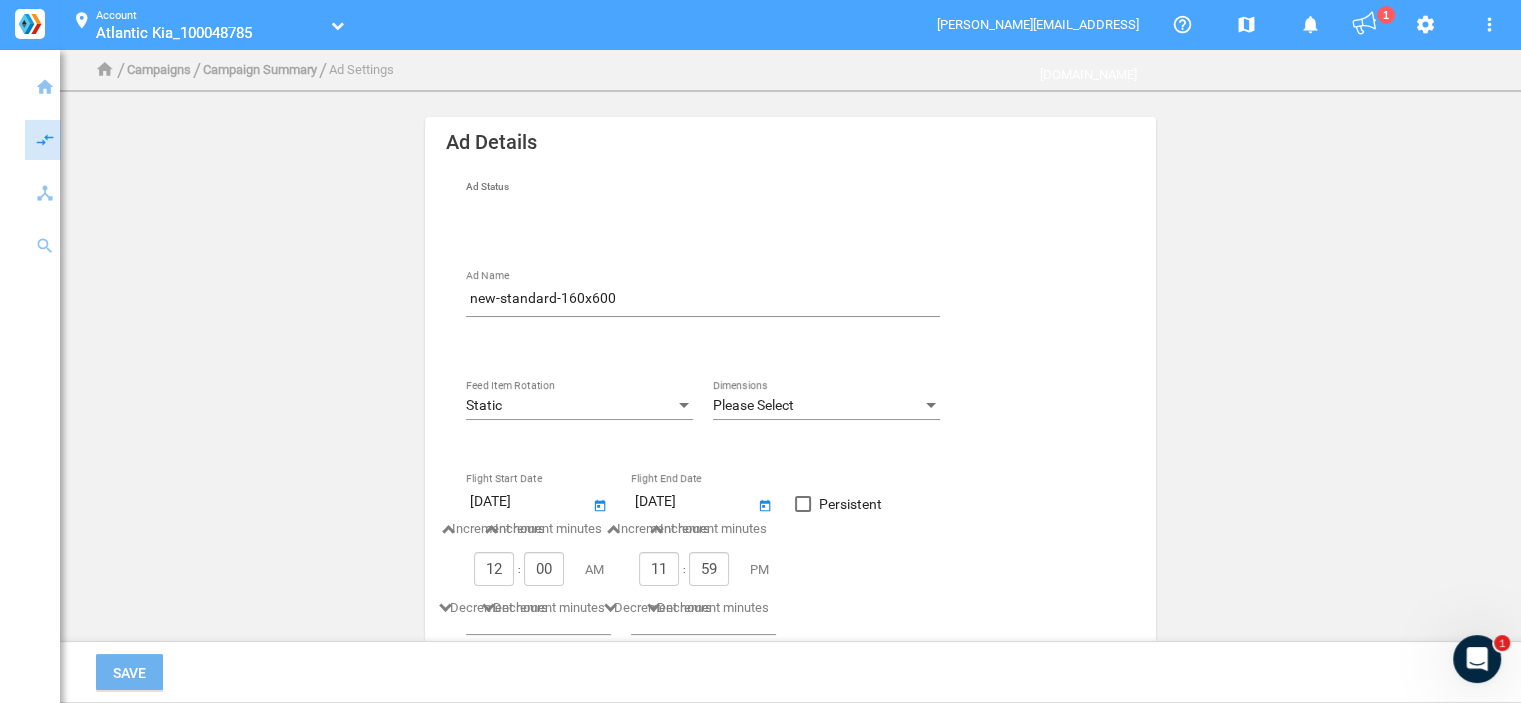 click on "Static Feed Item Rotation" 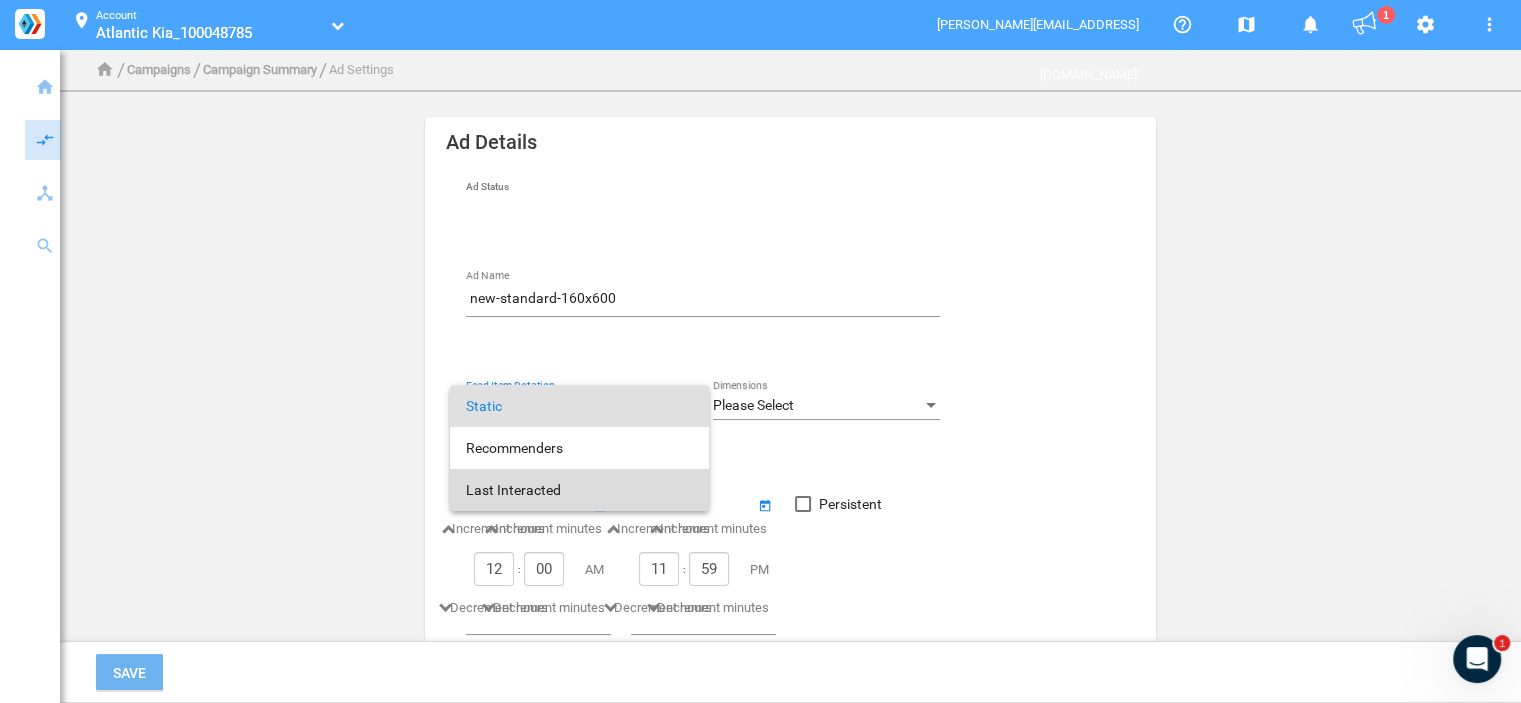 click on "Last Interacted" at bounding box center (579, 490) 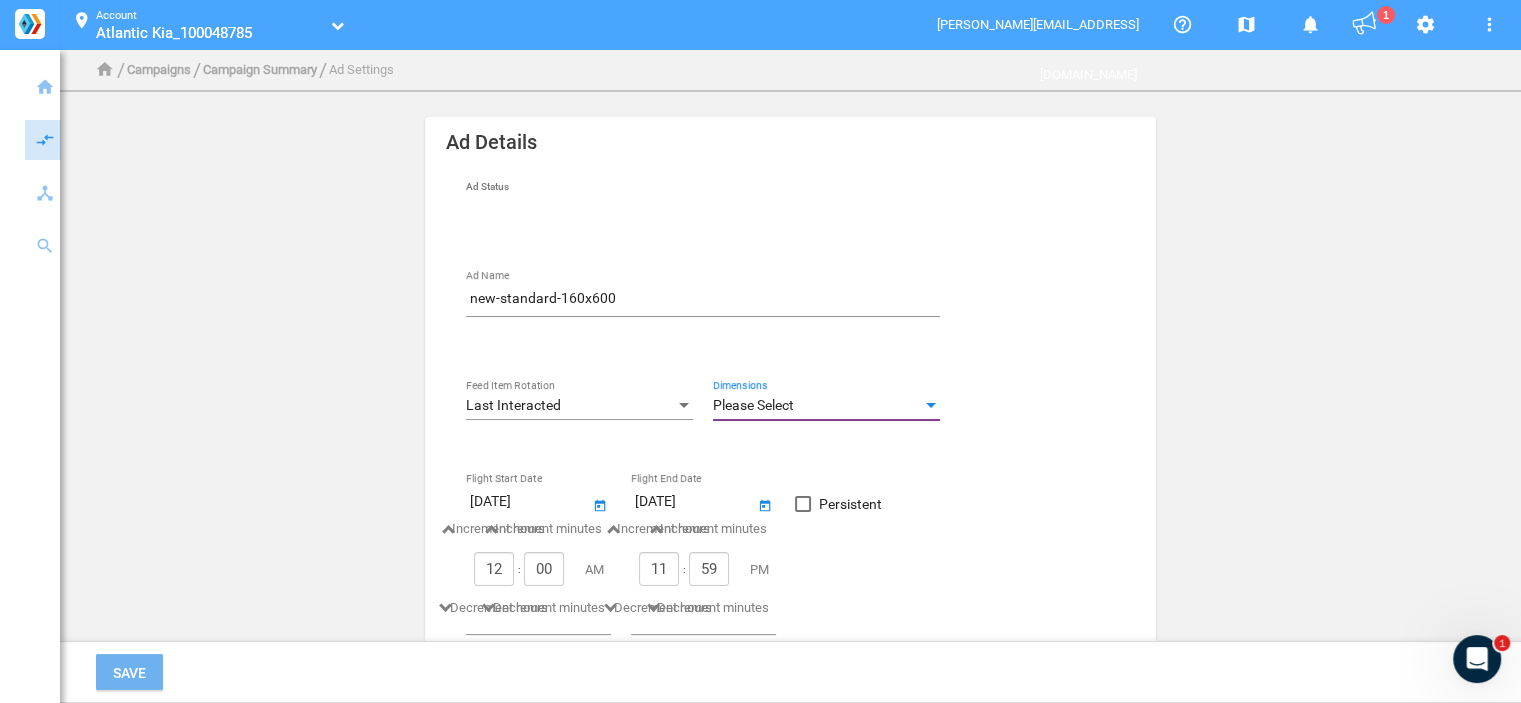click on "Please Select" at bounding box center [817, 406] 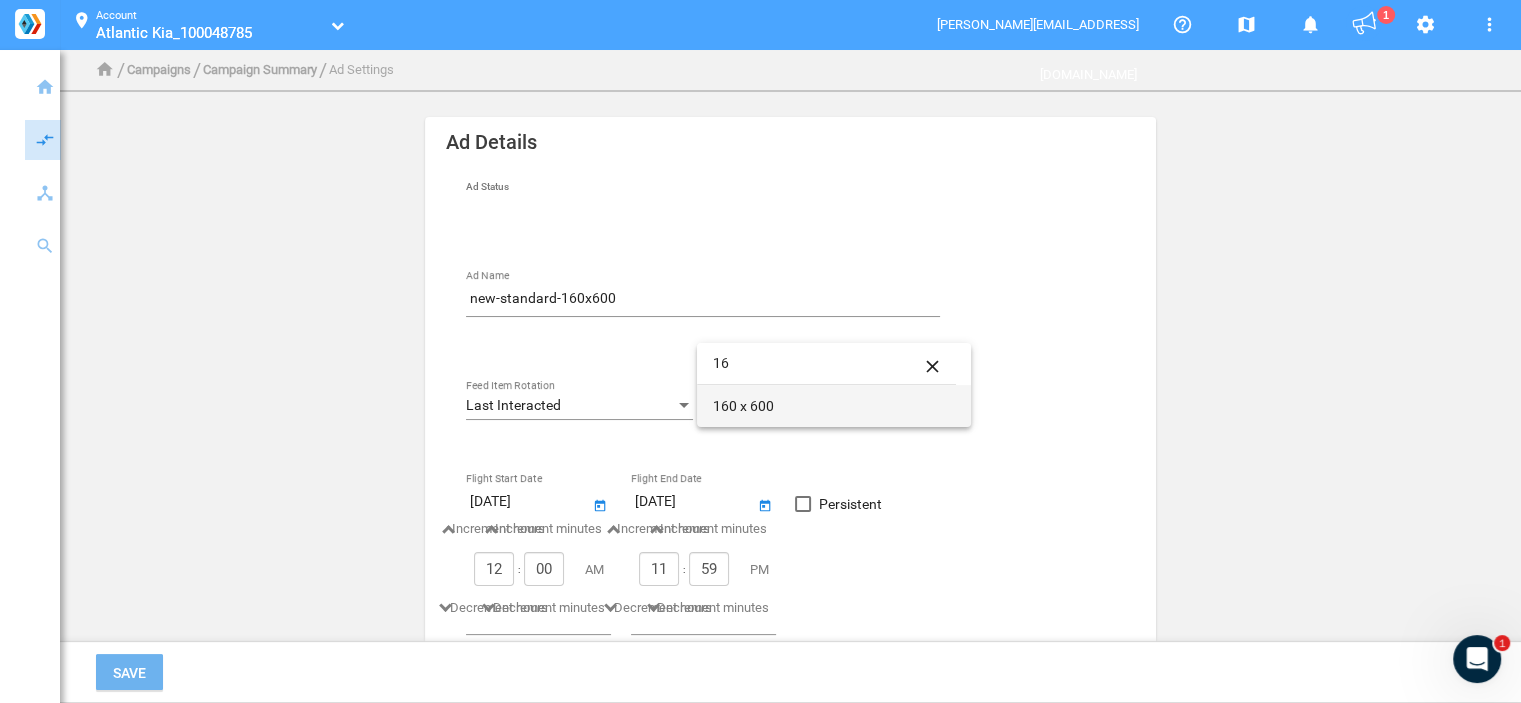 type on "16" 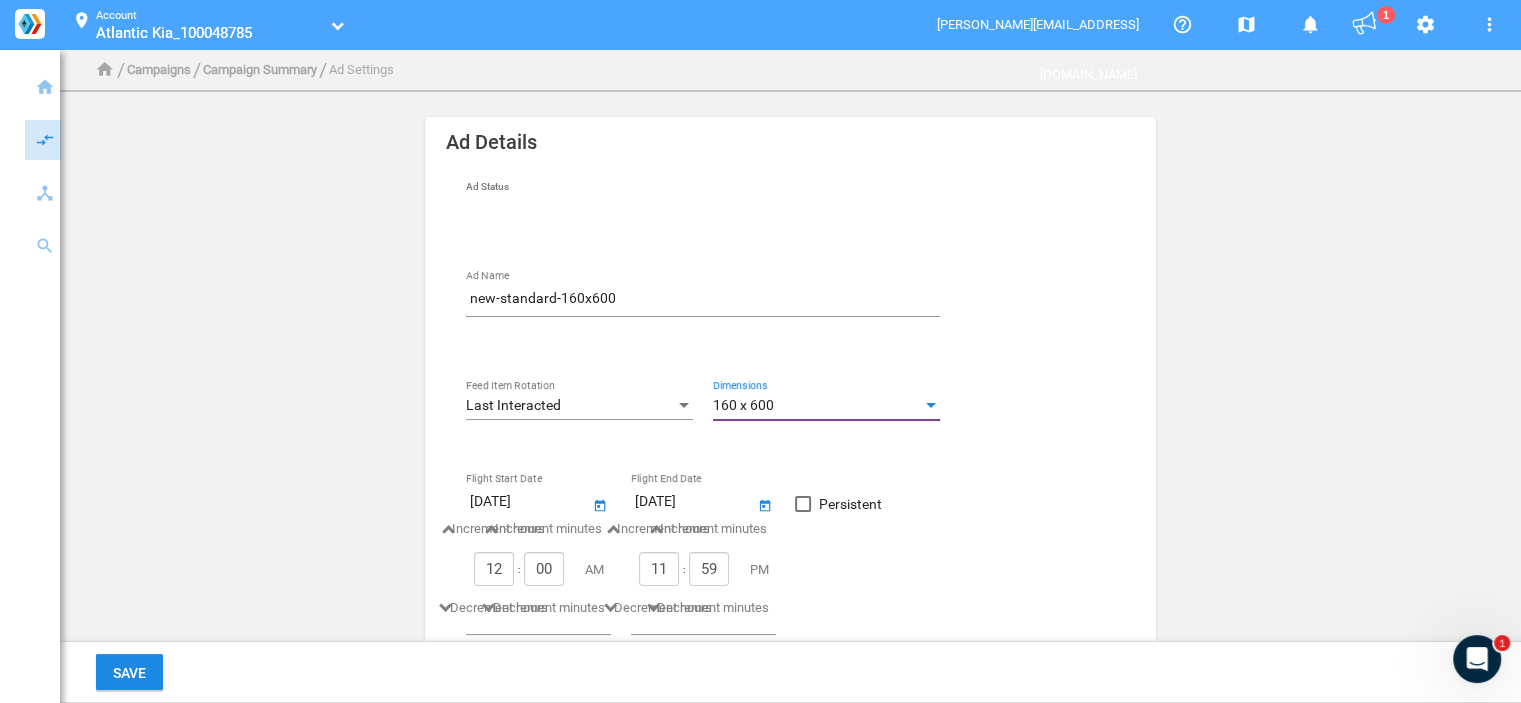 click on "Persistent" at bounding box center [850, 504] 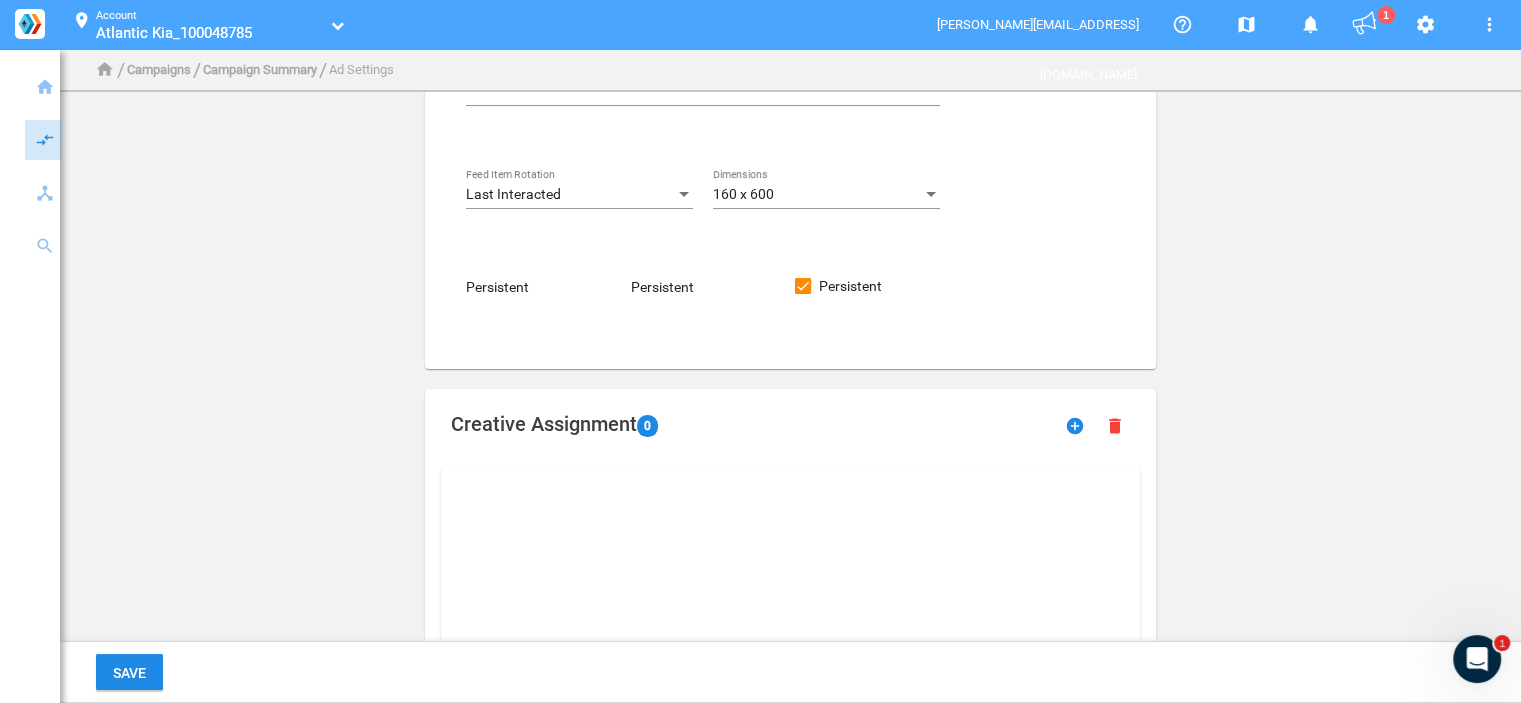 scroll, scrollTop: 592, scrollLeft: 0, axis: vertical 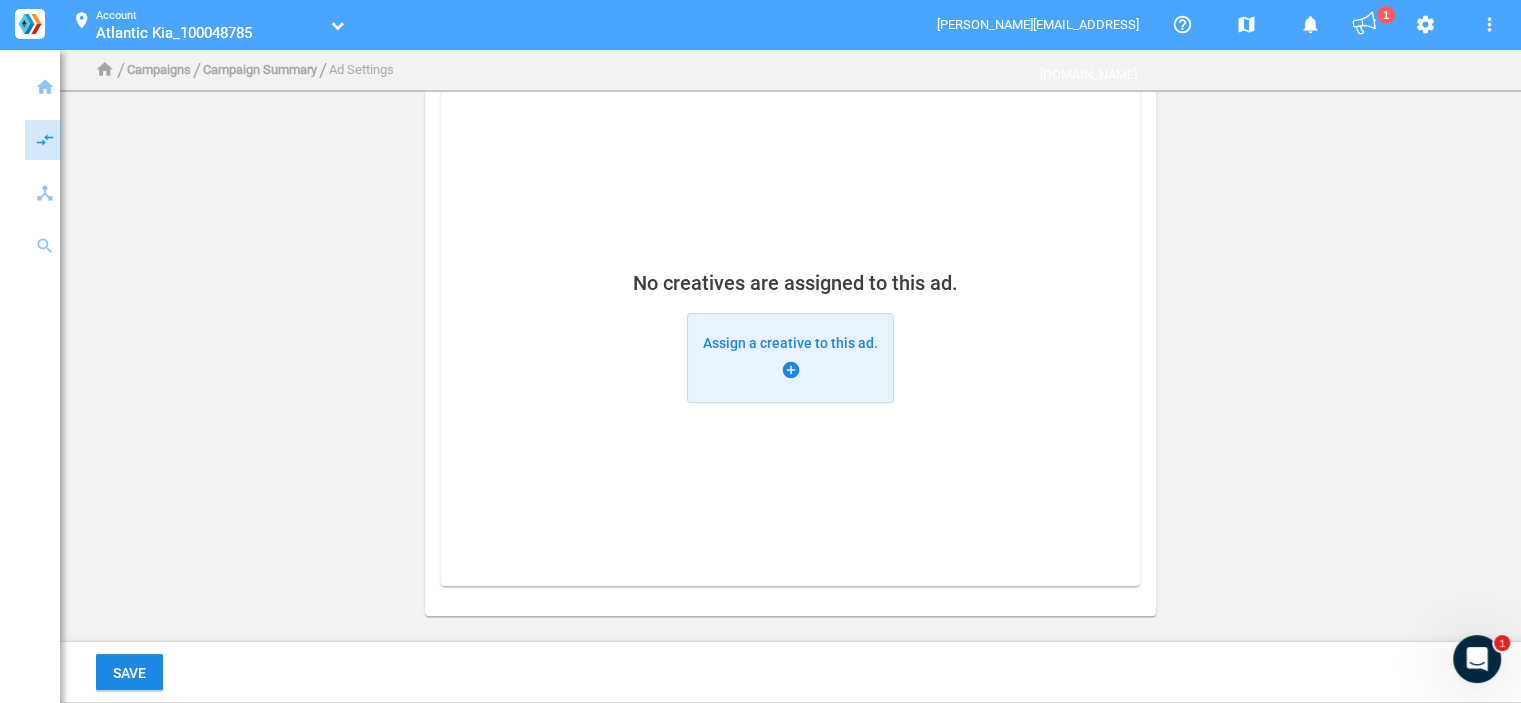 click on "Assign a creative to this ad.  add_circle" at bounding box center (790, 358) 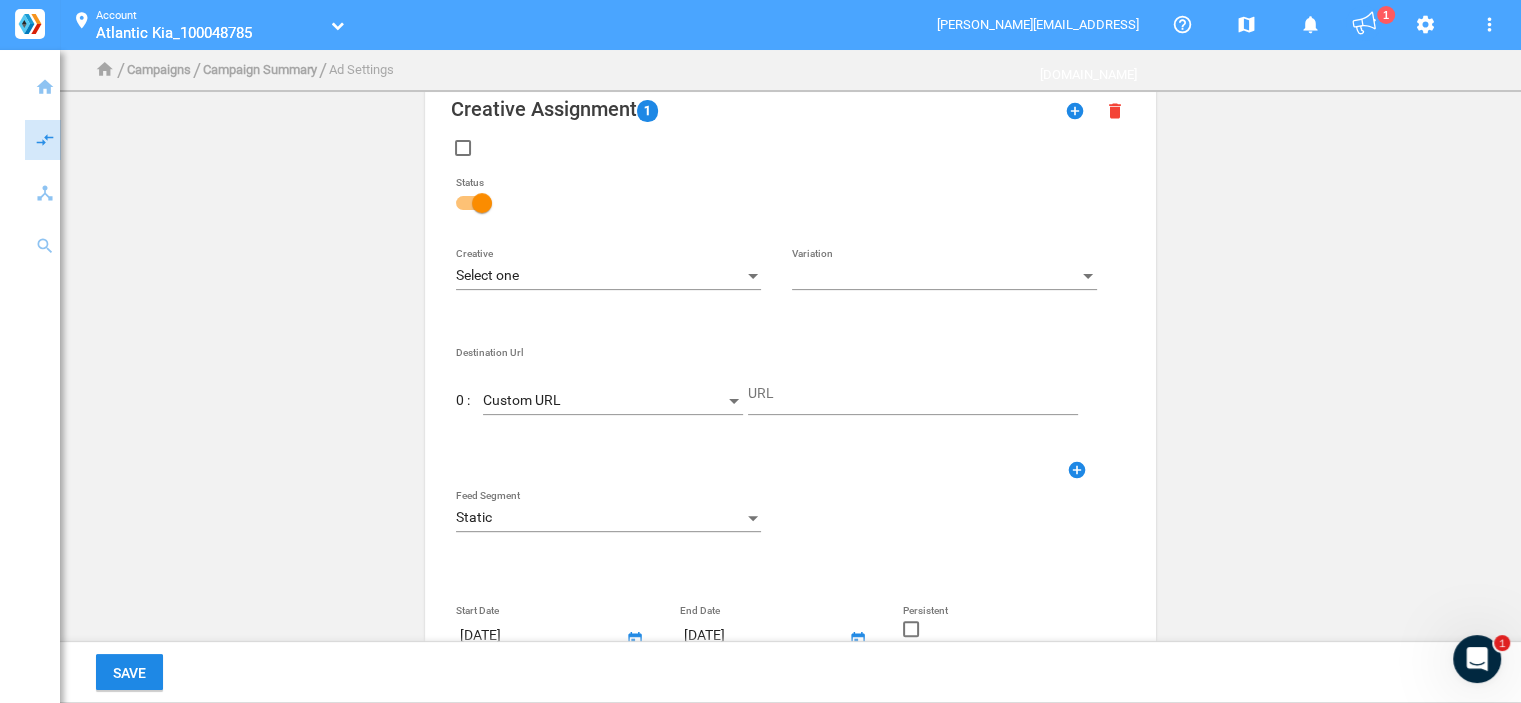 scroll, scrollTop: 492, scrollLeft: 0, axis: vertical 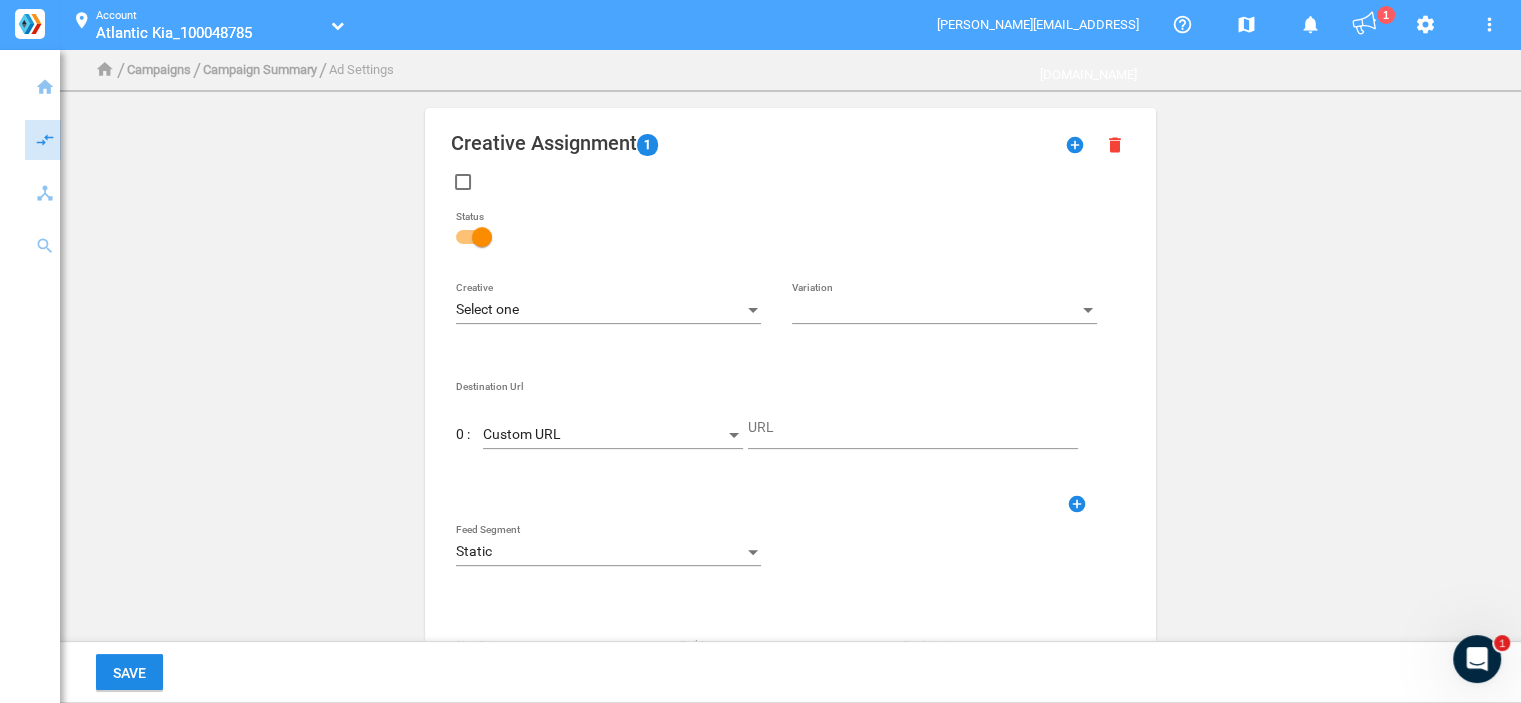 click on "Select one" at bounding box center [599, 310] 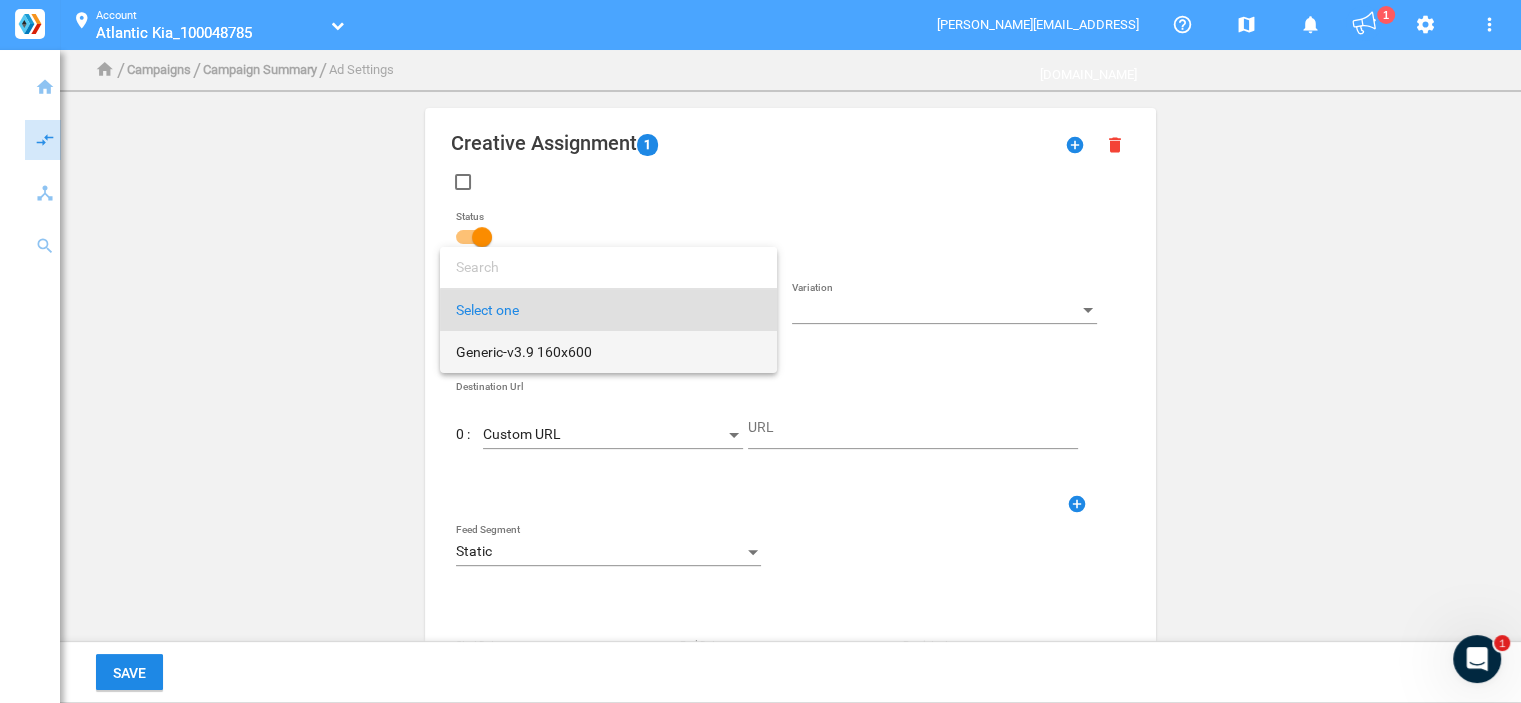 click on "Generic-v3.9 160x600" at bounding box center (608, 352) 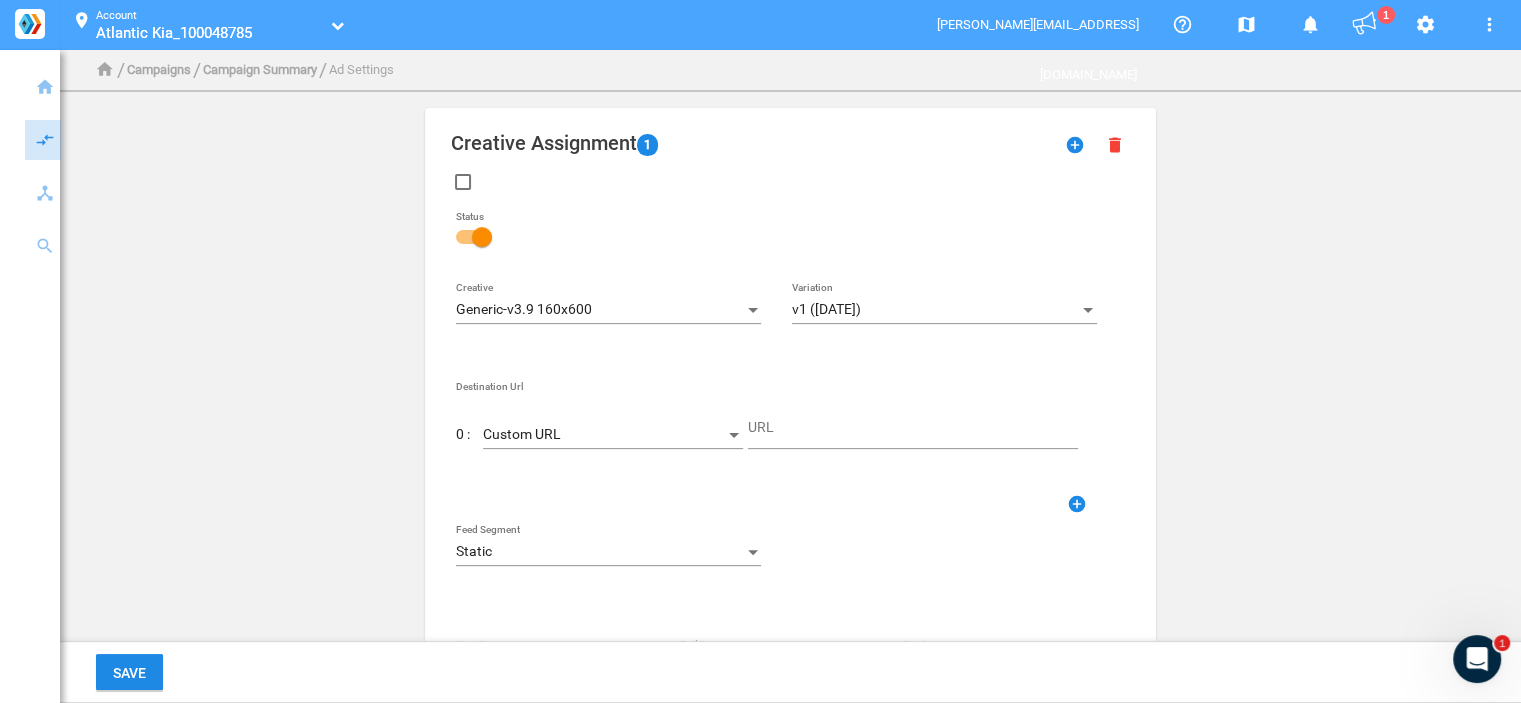 click on "Custom URL" 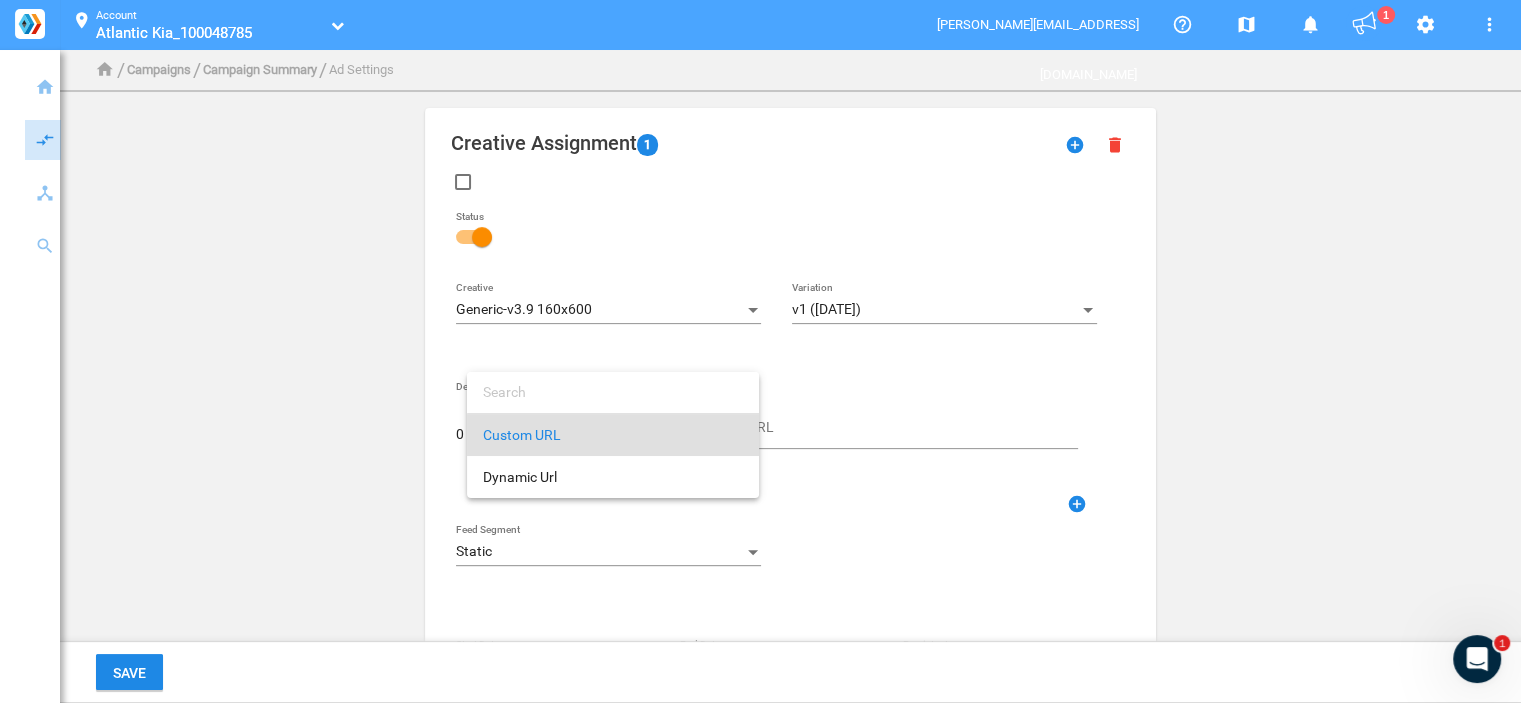 click on "Custom URL" at bounding box center [613, 435] 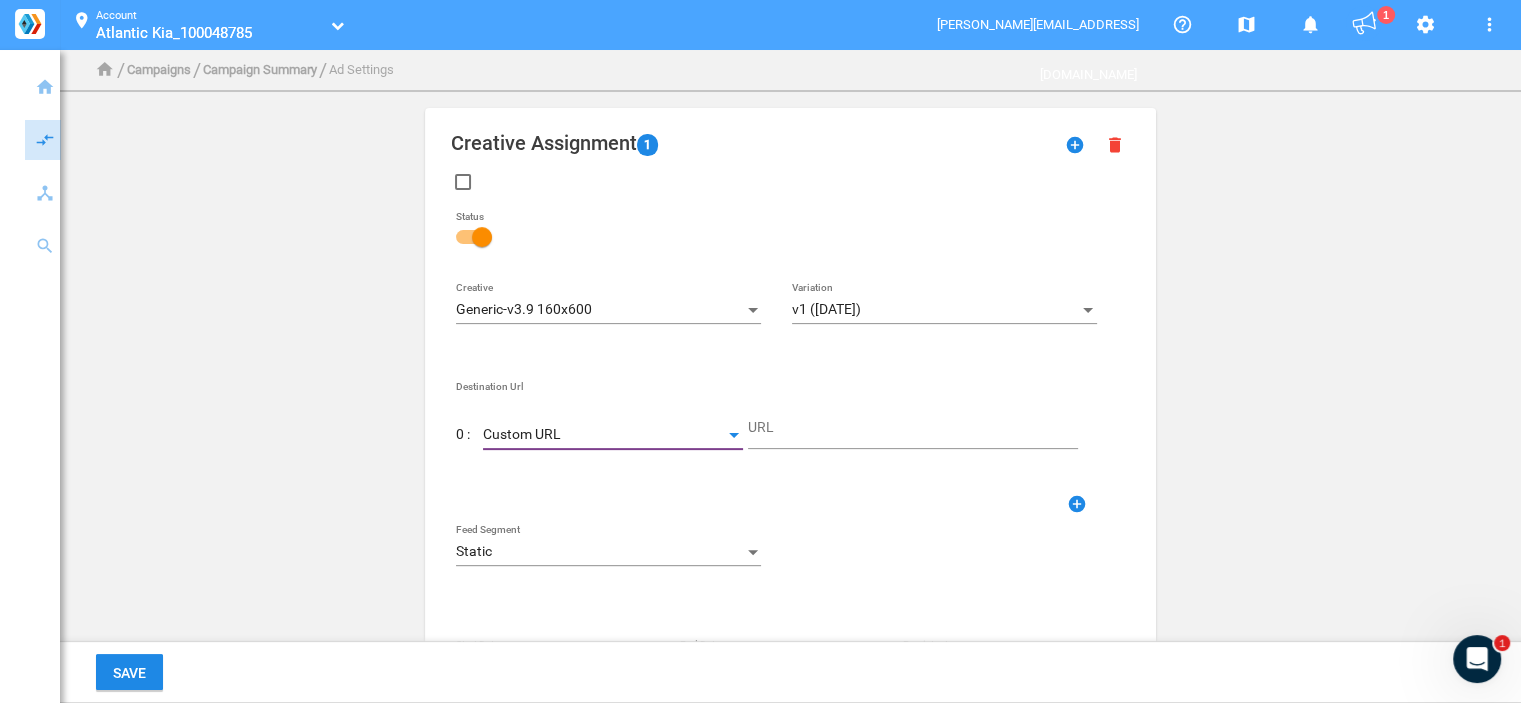 click on "Custom URL" at bounding box center [604, 435] 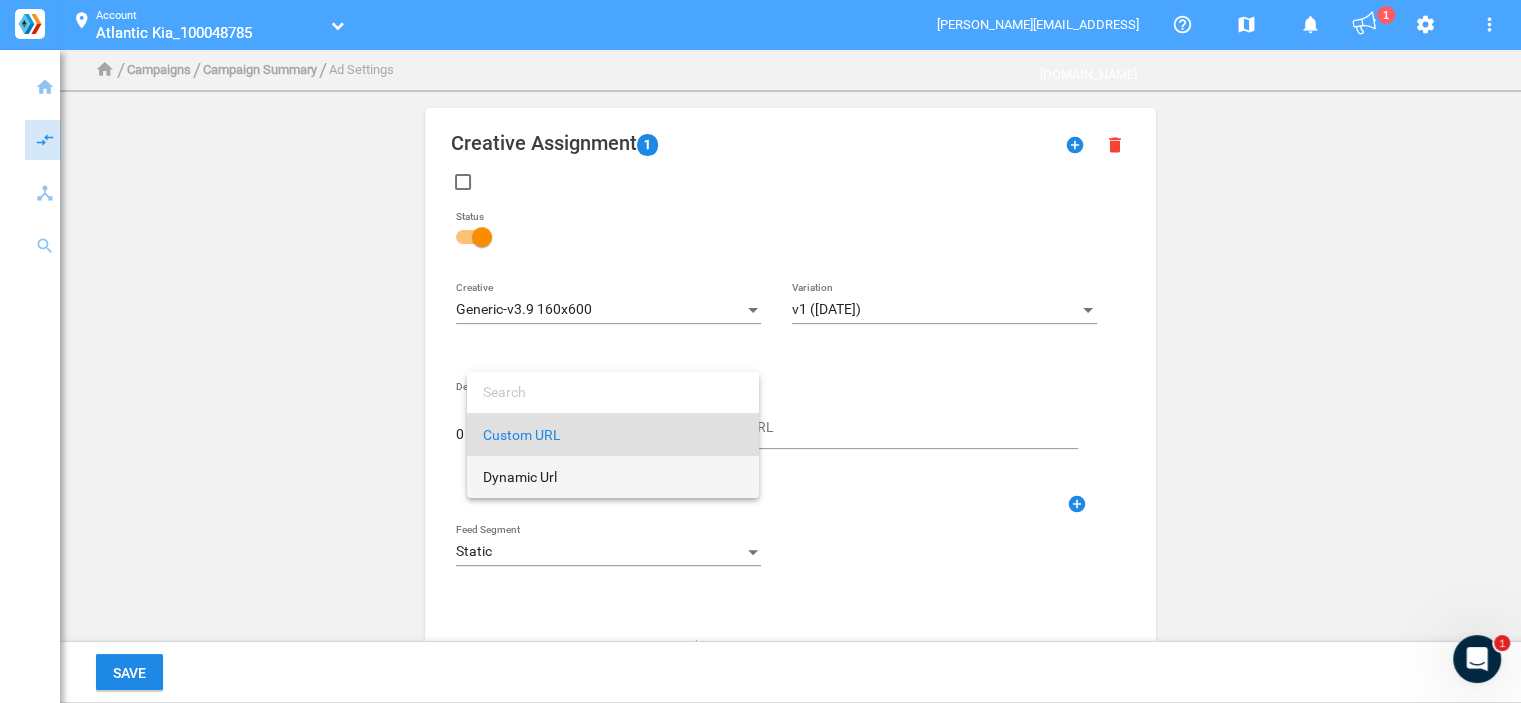 click on "Dynamic Url" at bounding box center (613, 477) 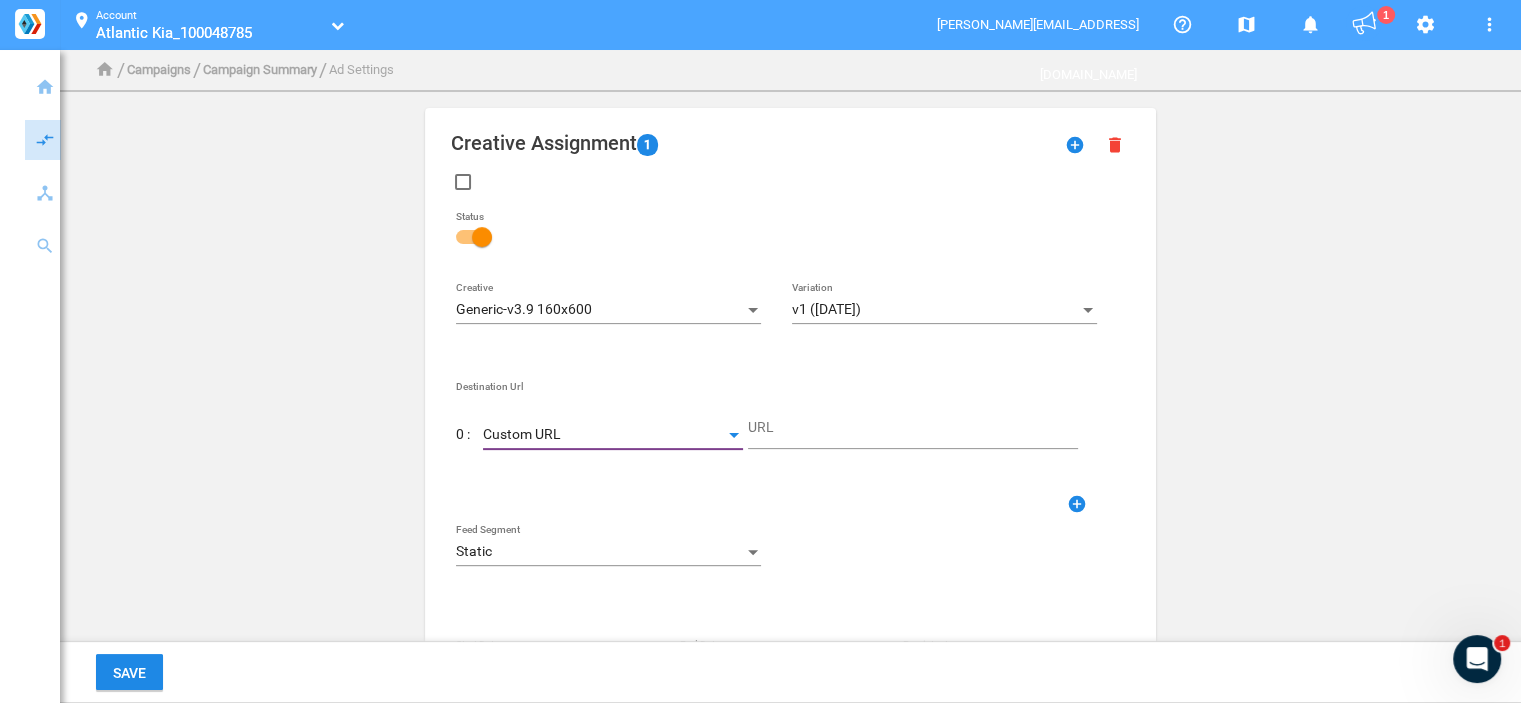 type on "DestinationUrl" 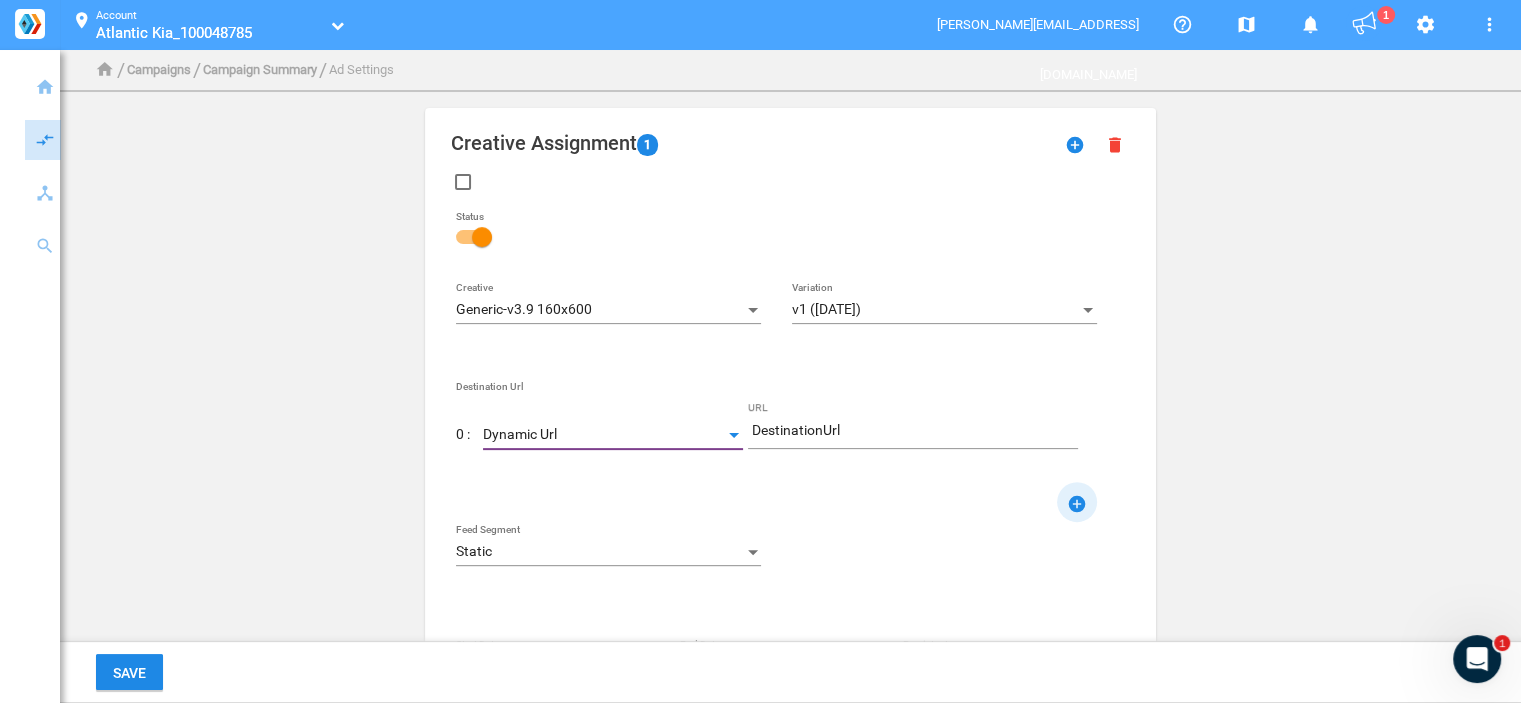 click on "add_circle" 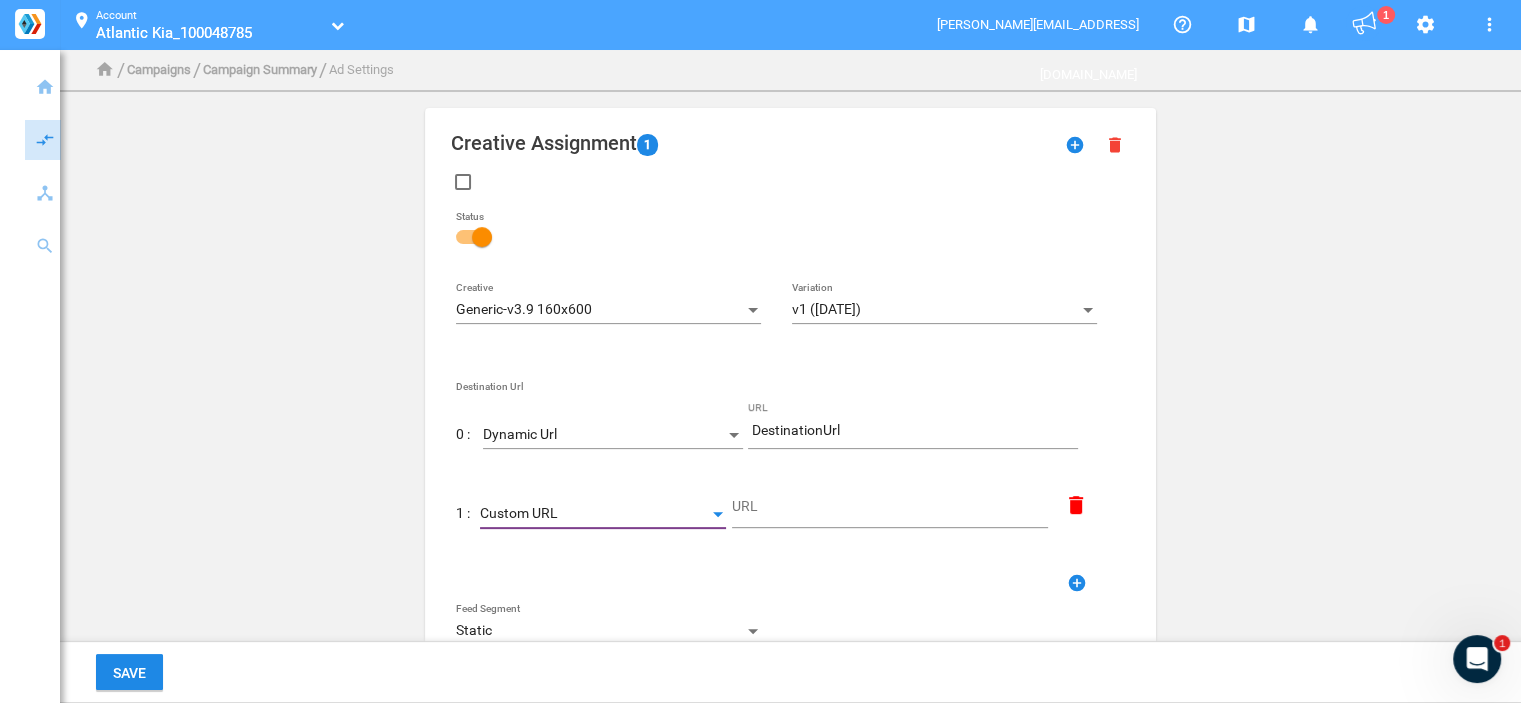 click on "Custom URL" at bounding box center [519, 513] 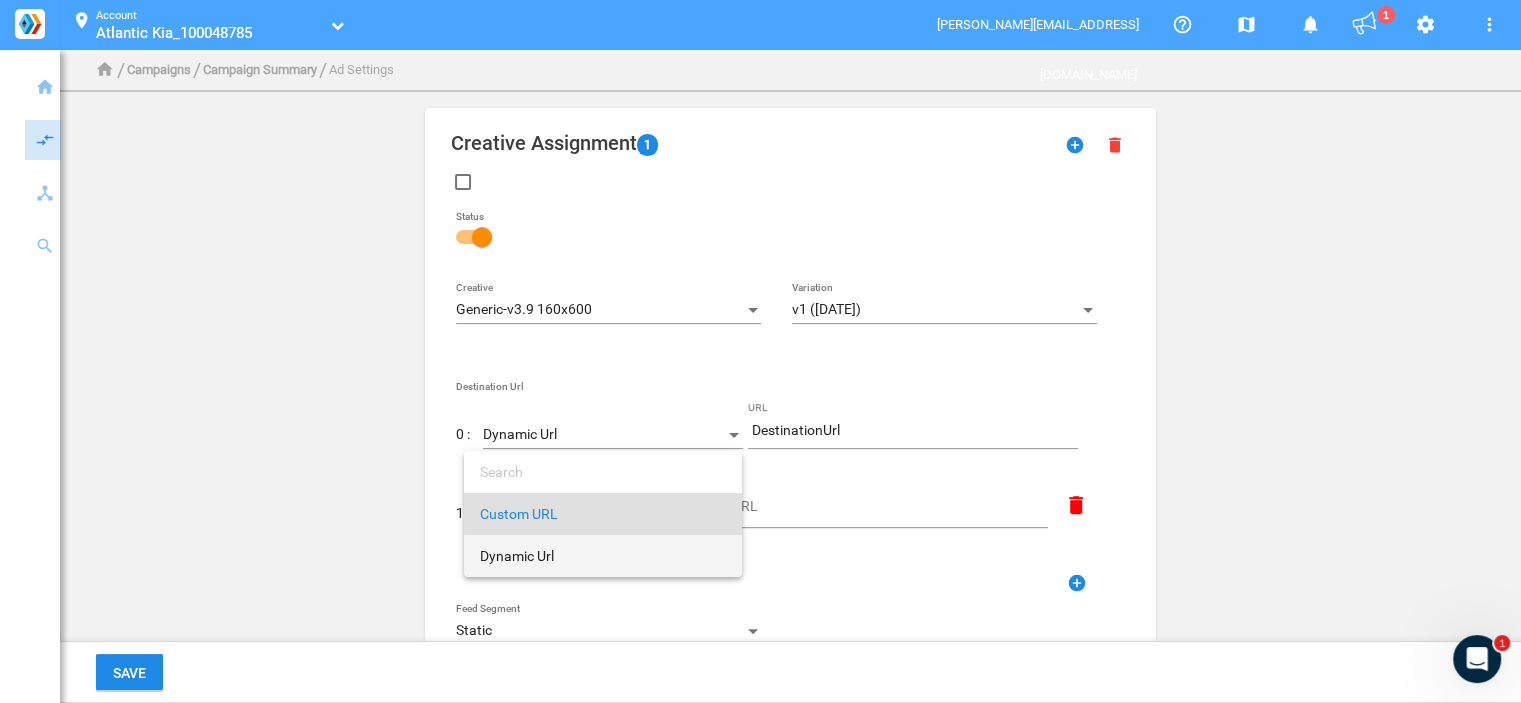 click on "Dynamic Url" at bounding box center [603, 556] 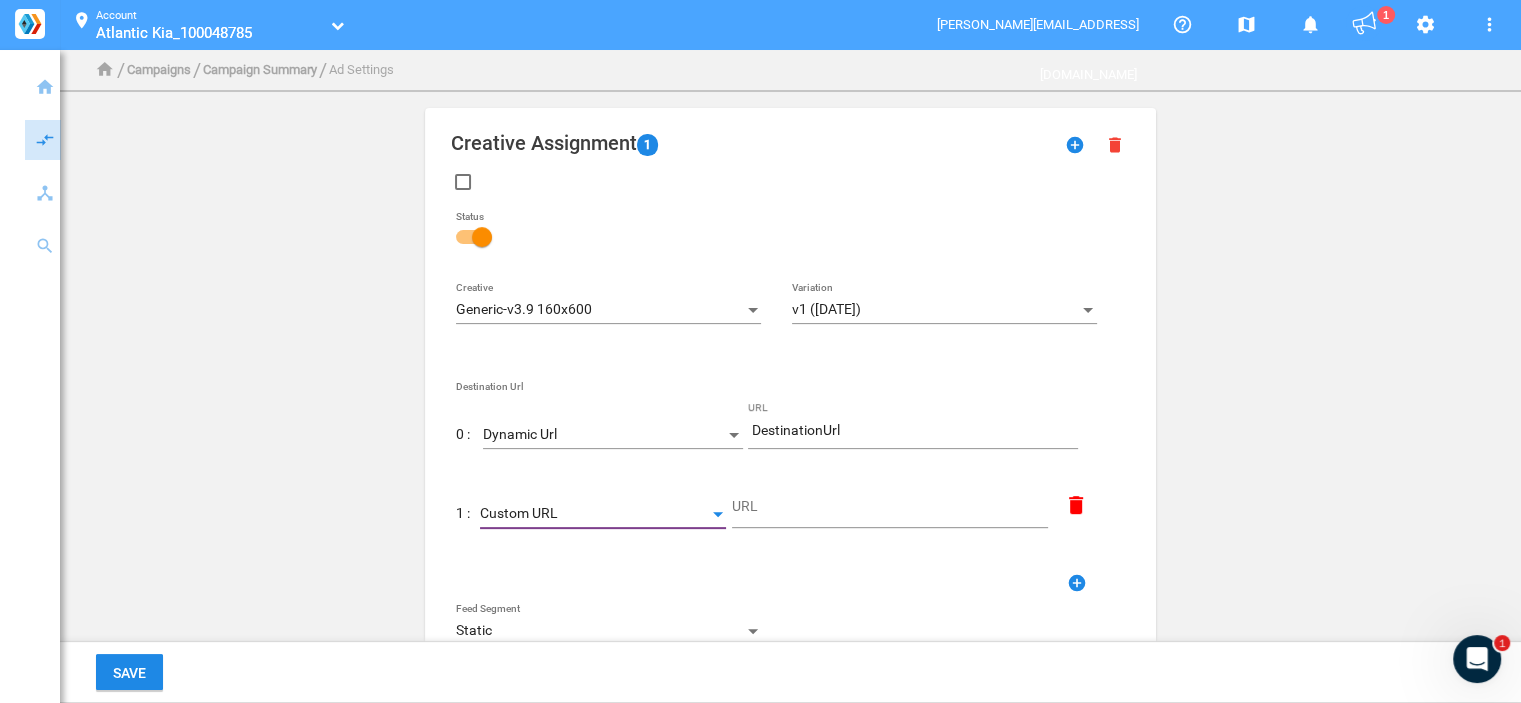 type on "DestinationUrl" 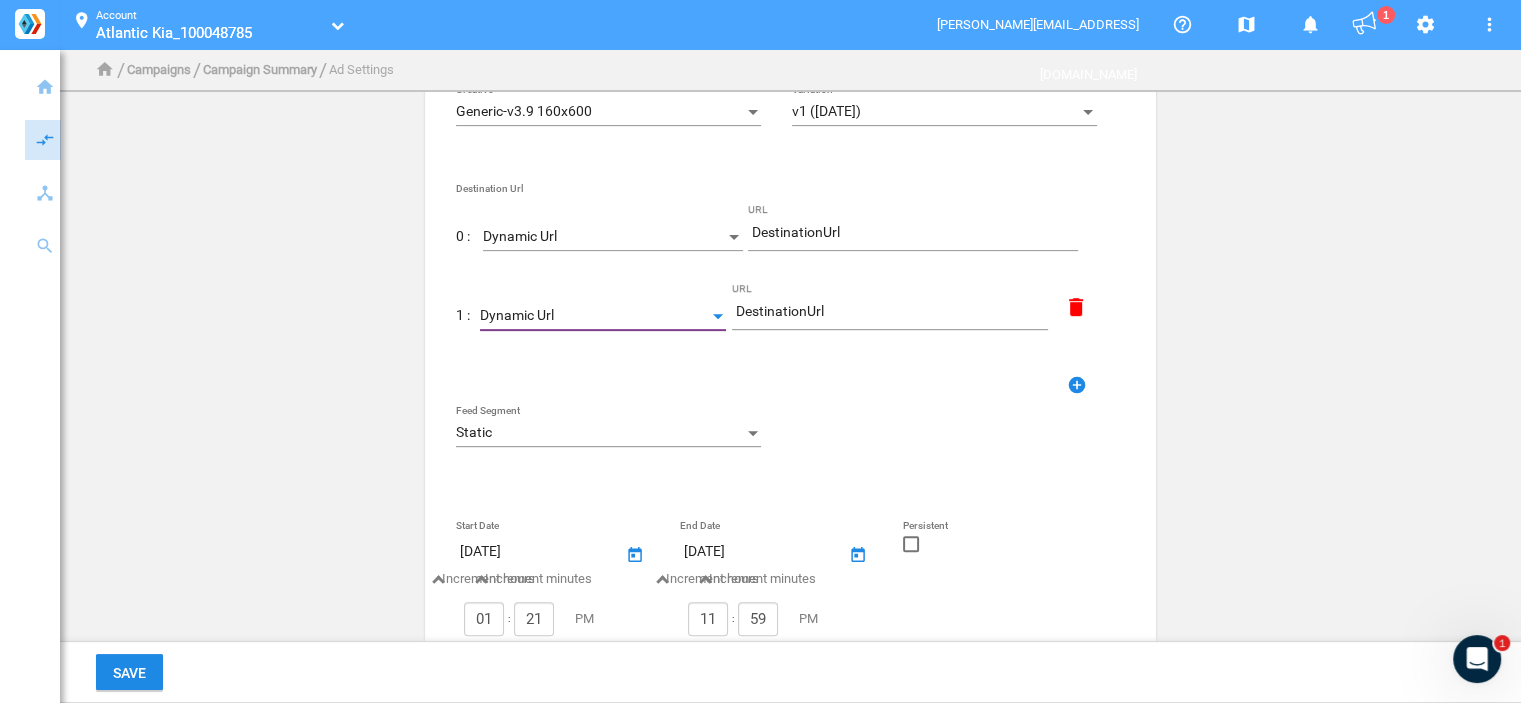 scroll, scrollTop: 692, scrollLeft: 0, axis: vertical 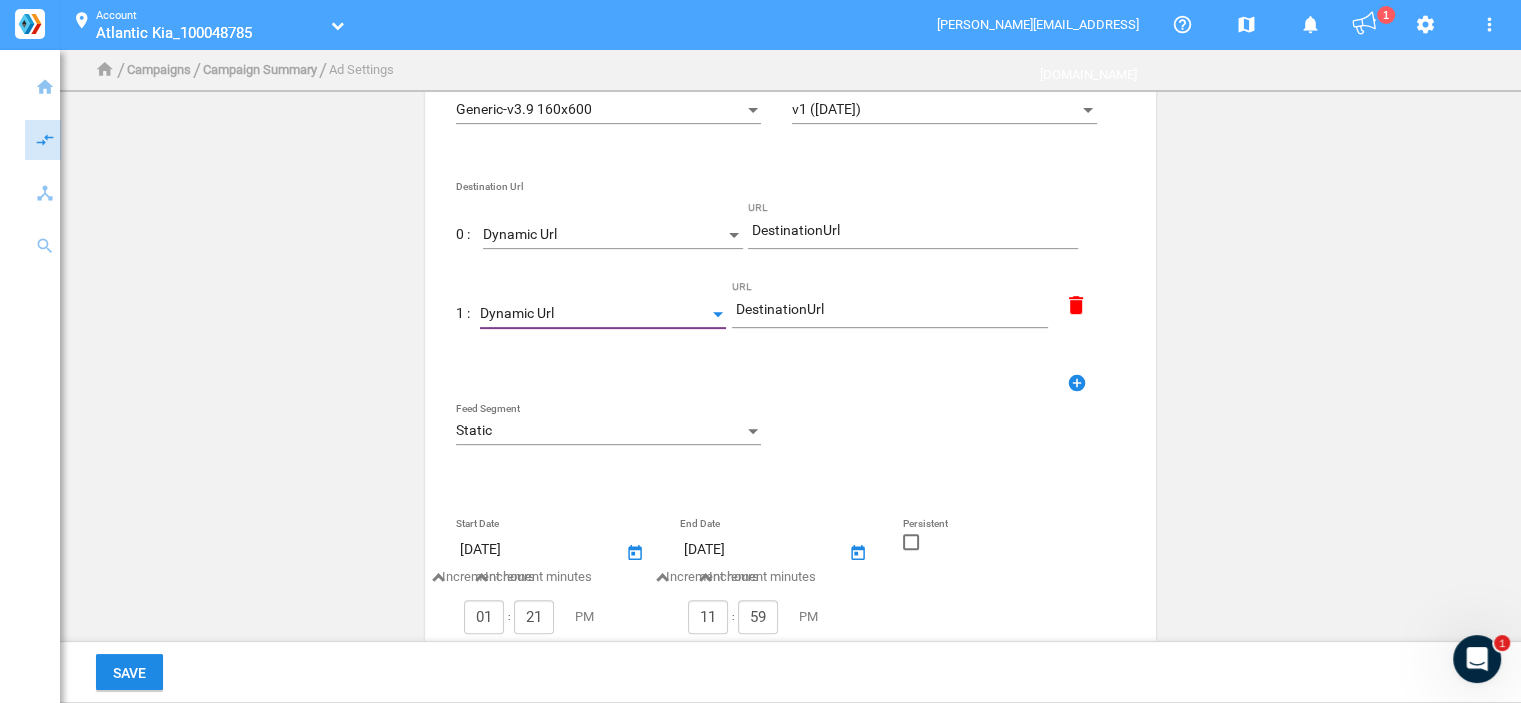 click on "Static" at bounding box center [599, 431] 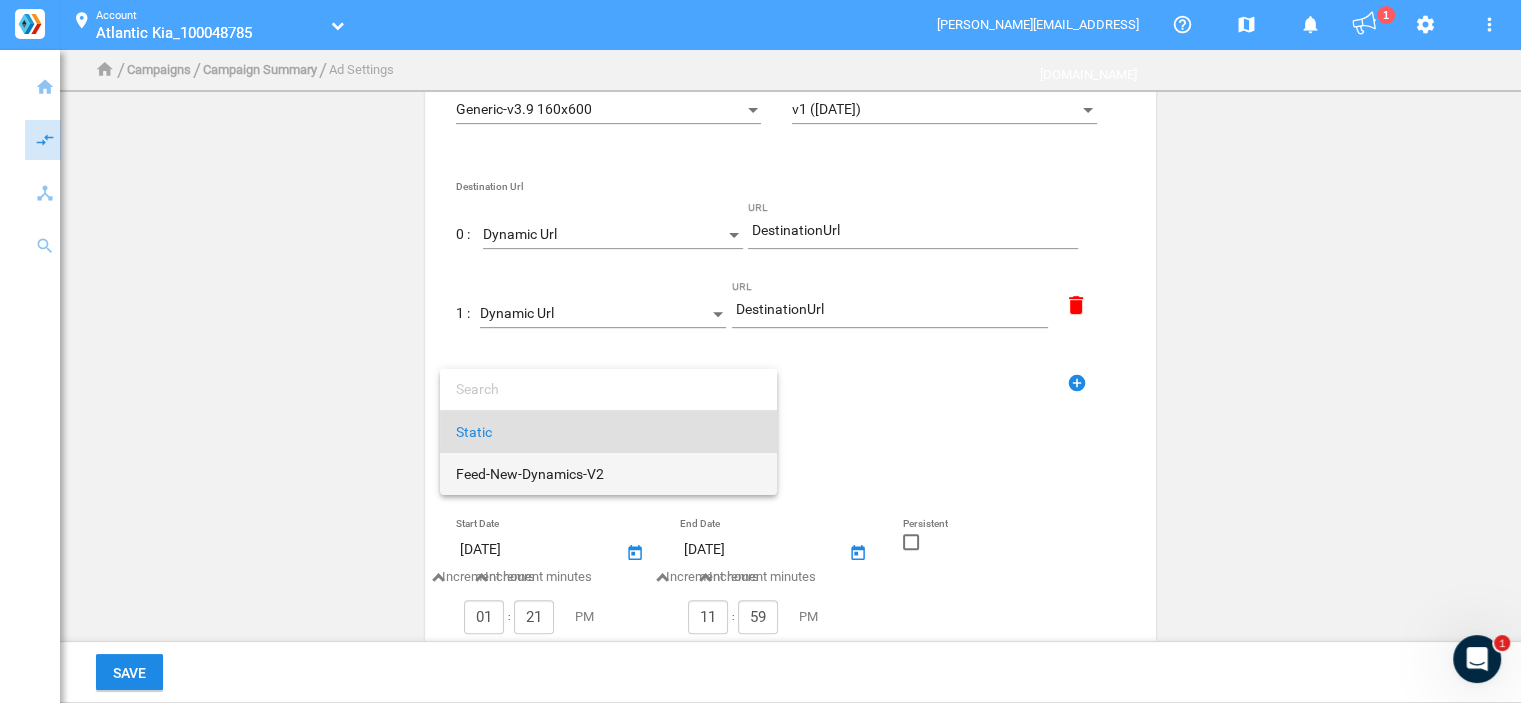 click on "Feed-New-Dynamics-V2" at bounding box center (608, 474) 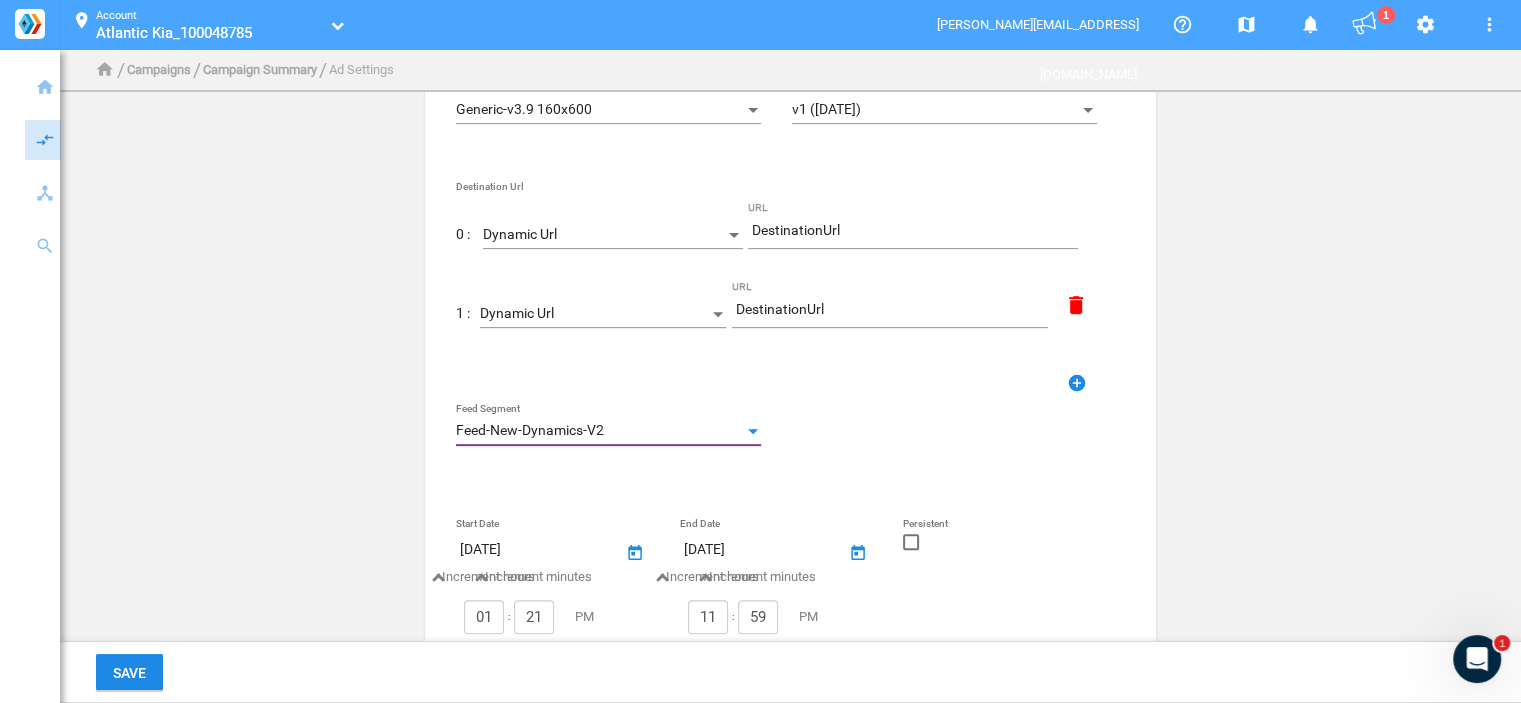 click 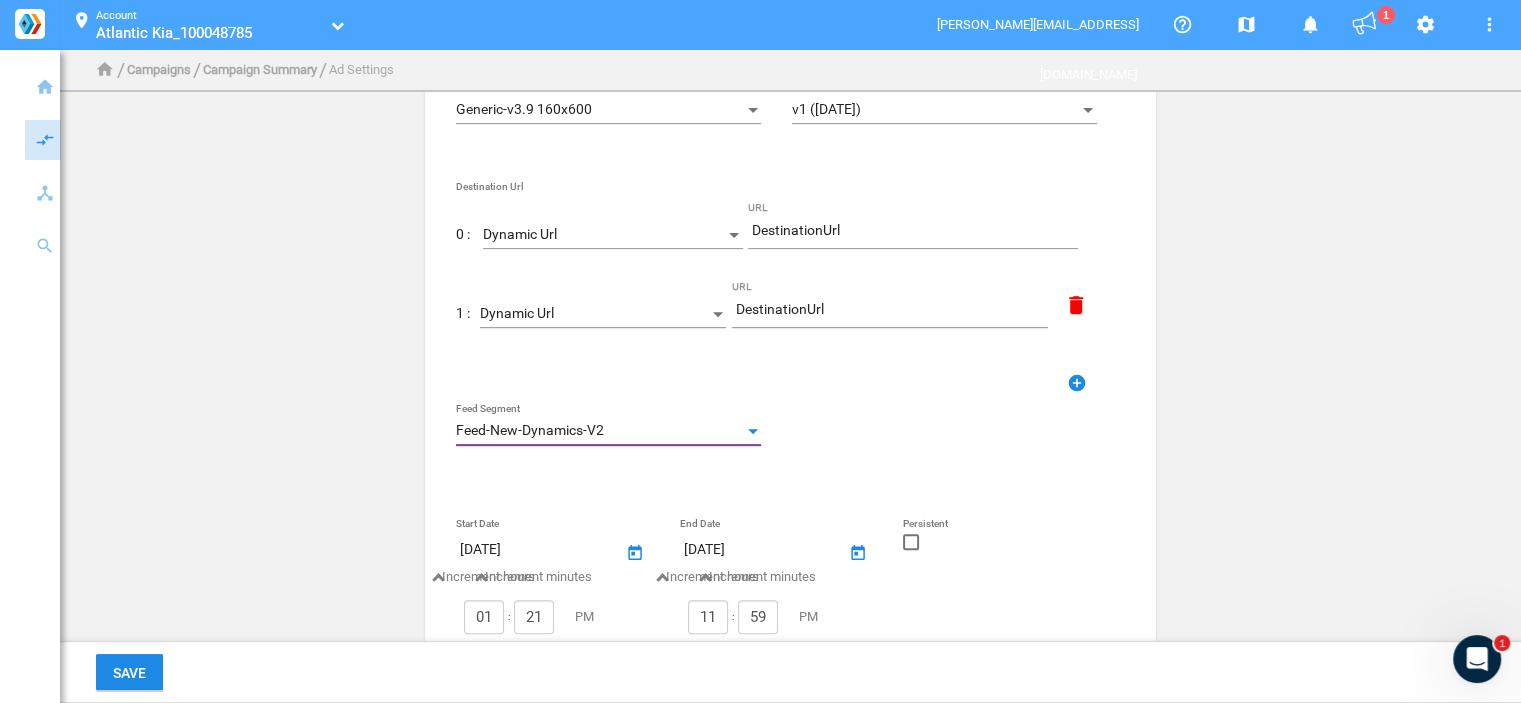click at bounding box center [911, 549] 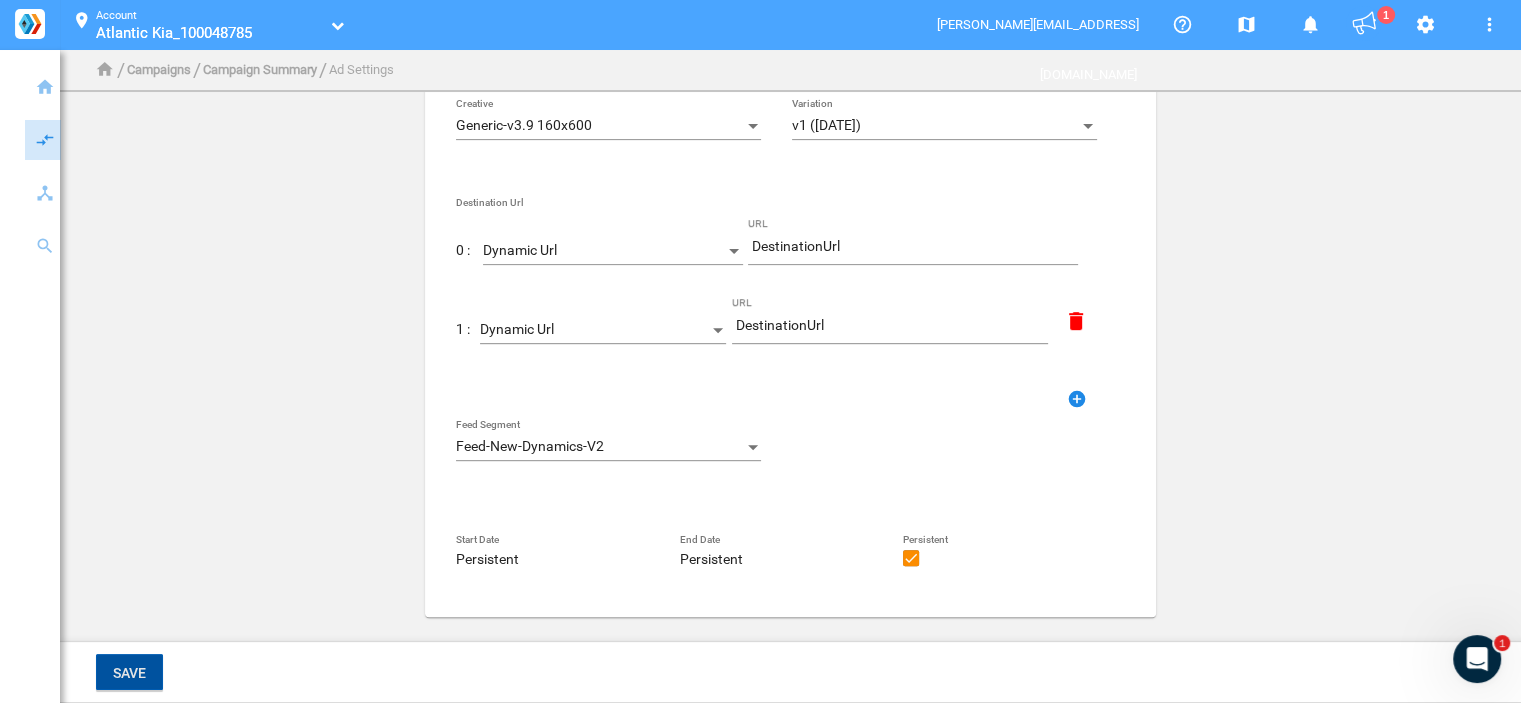 click on "Save" at bounding box center (129, 672) 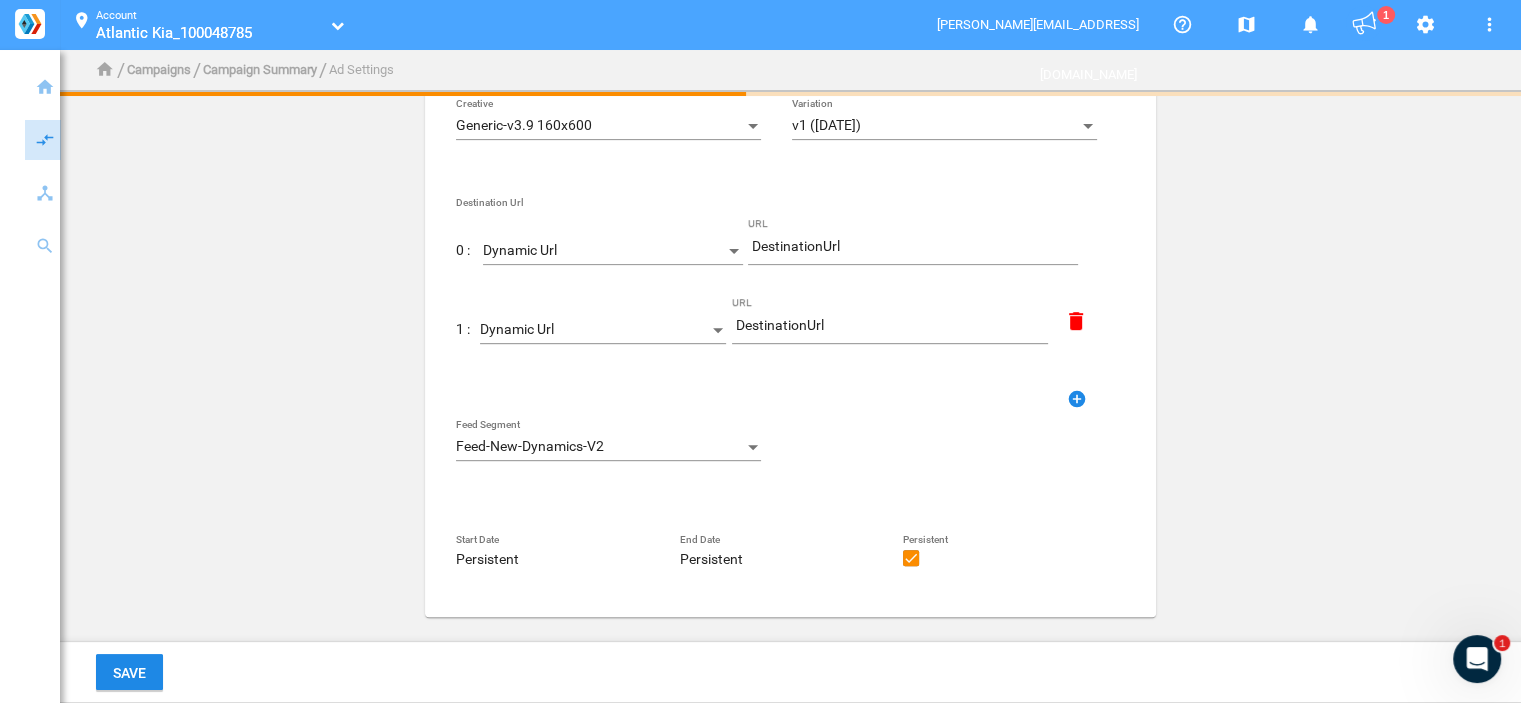 scroll, scrollTop: 0, scrollLeft: 0, axis: both 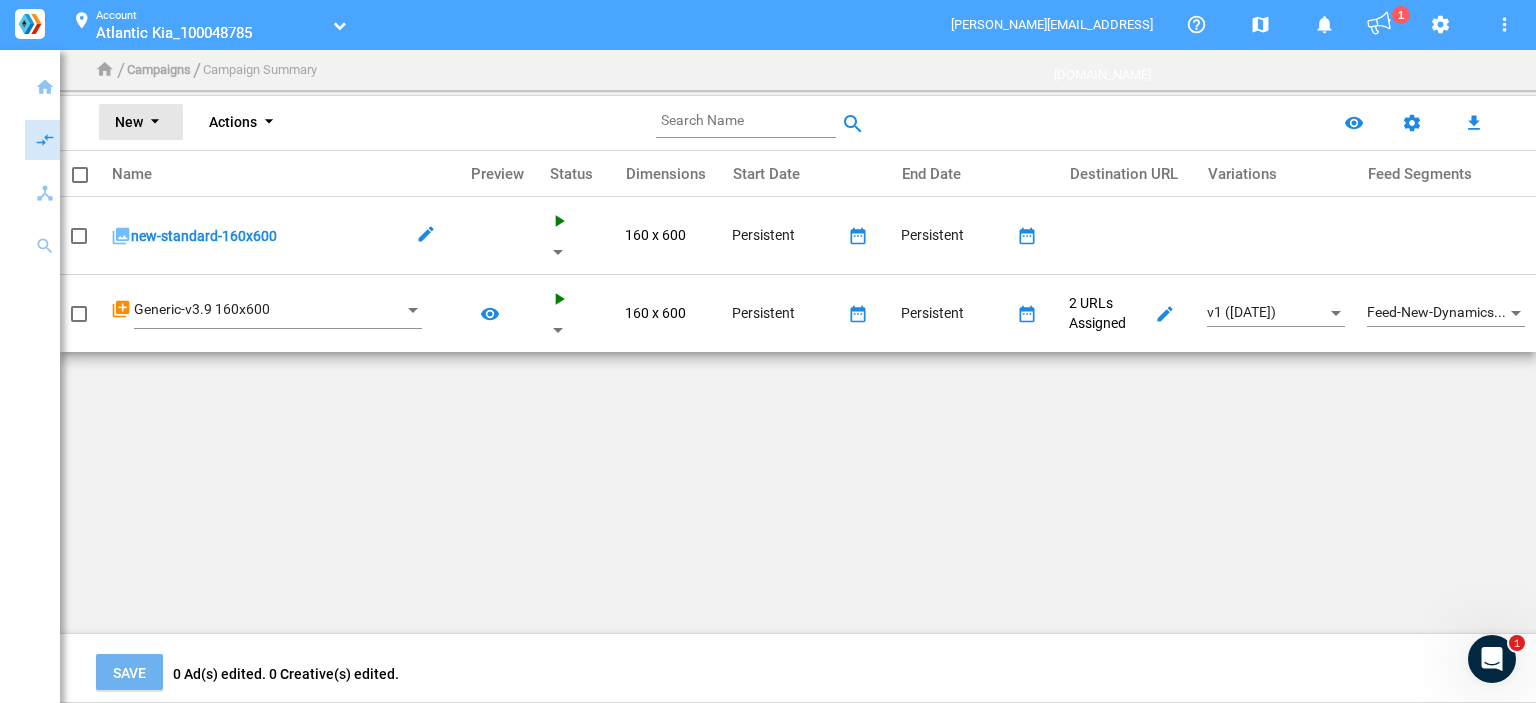 click on "arrow_drop_down" at bounding box center [155, 123] 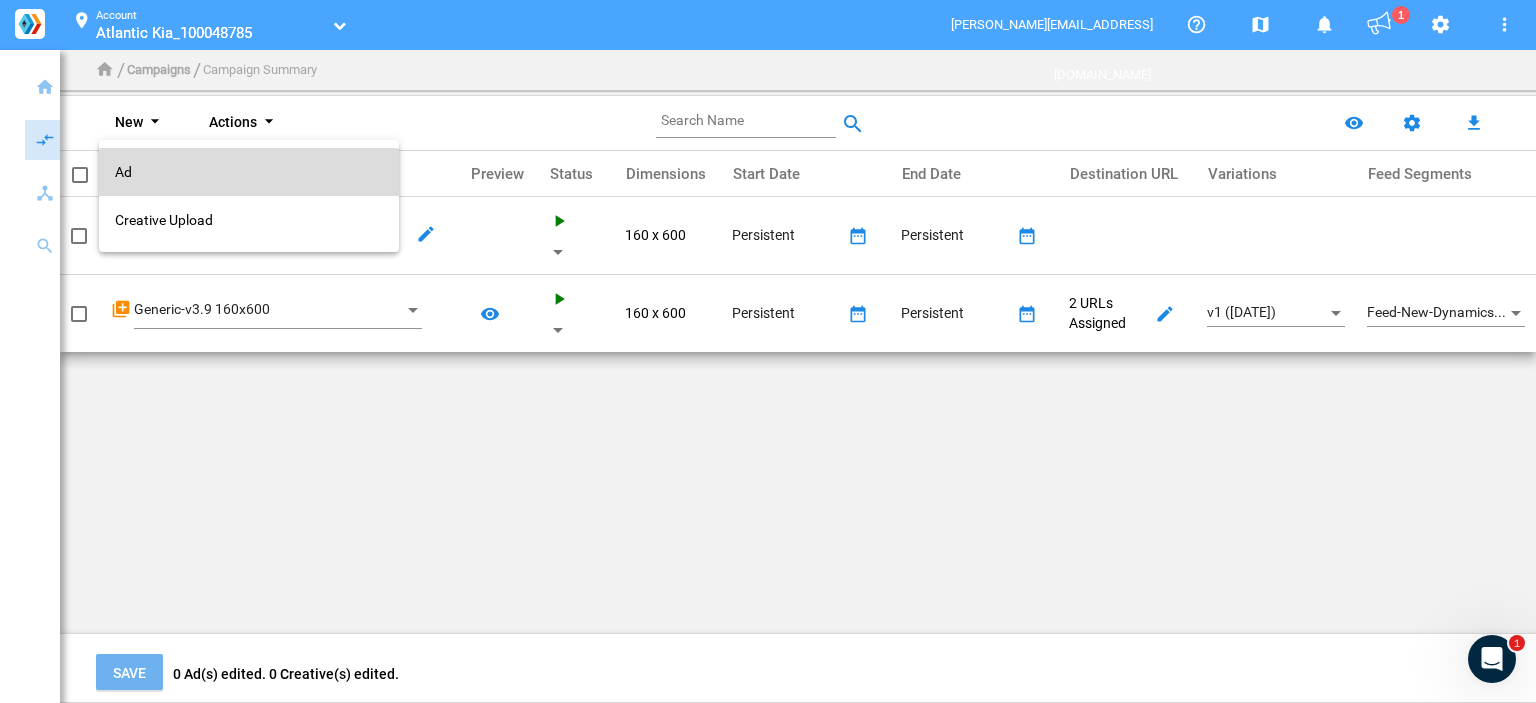 click on "Ad" at bounding box center (249, 172) 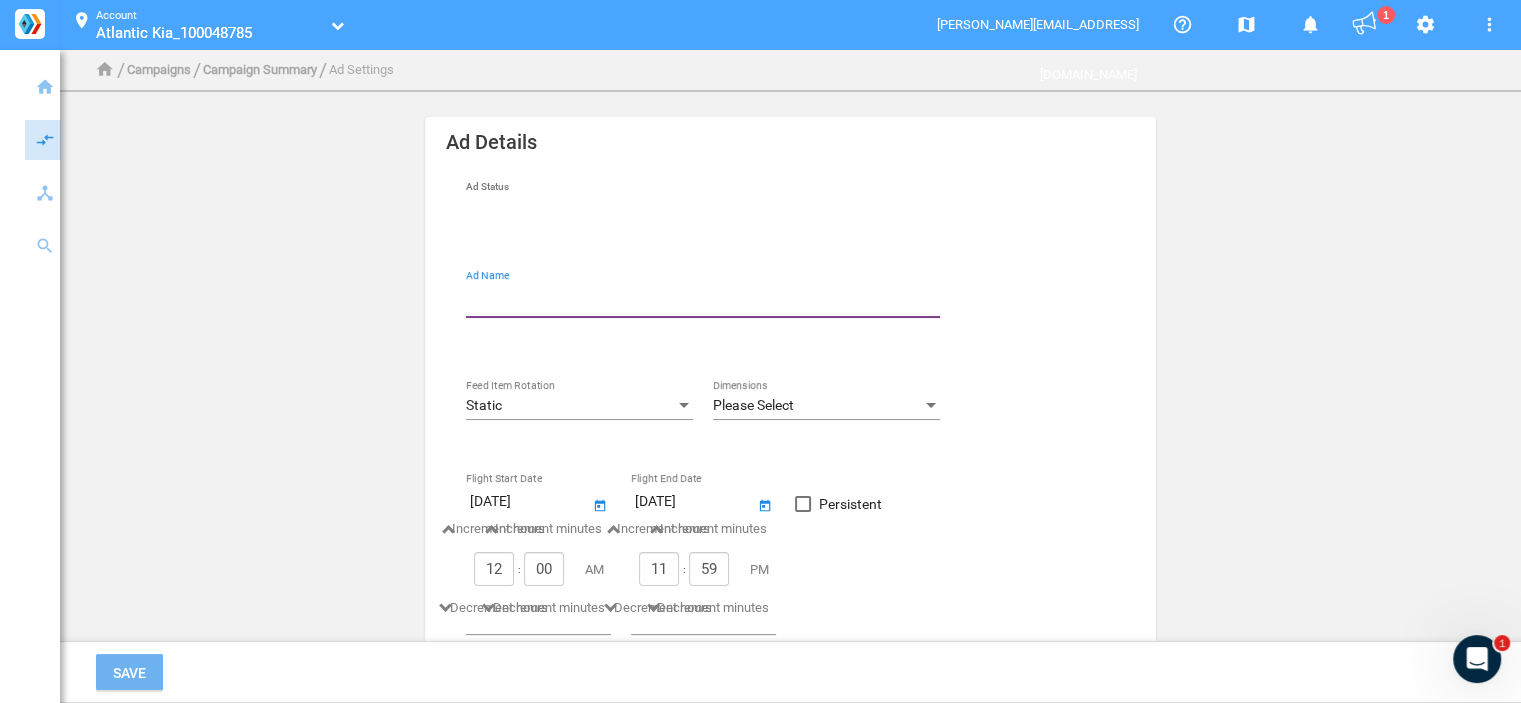 click on "Ad Name" at bounding box center [707, 299] 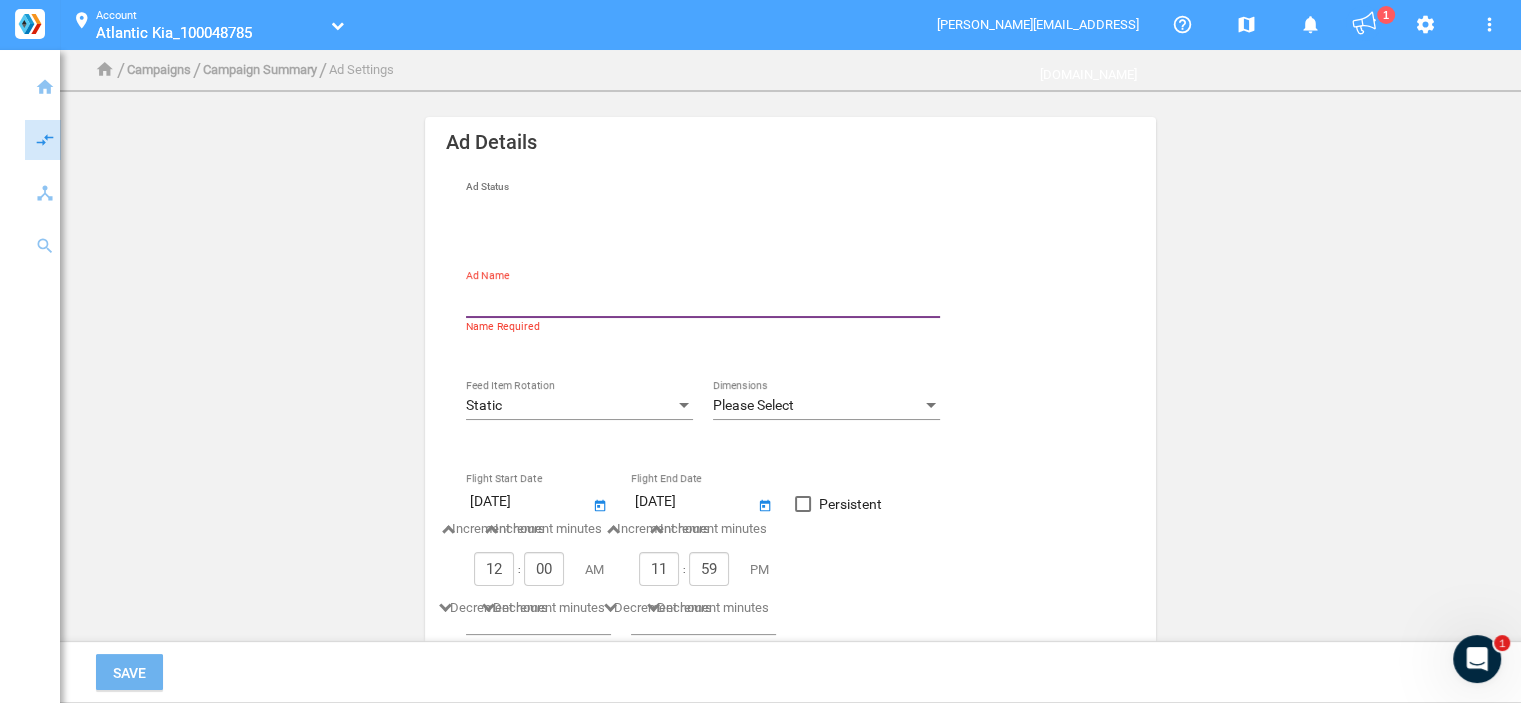 type on "new-standard-728x90" 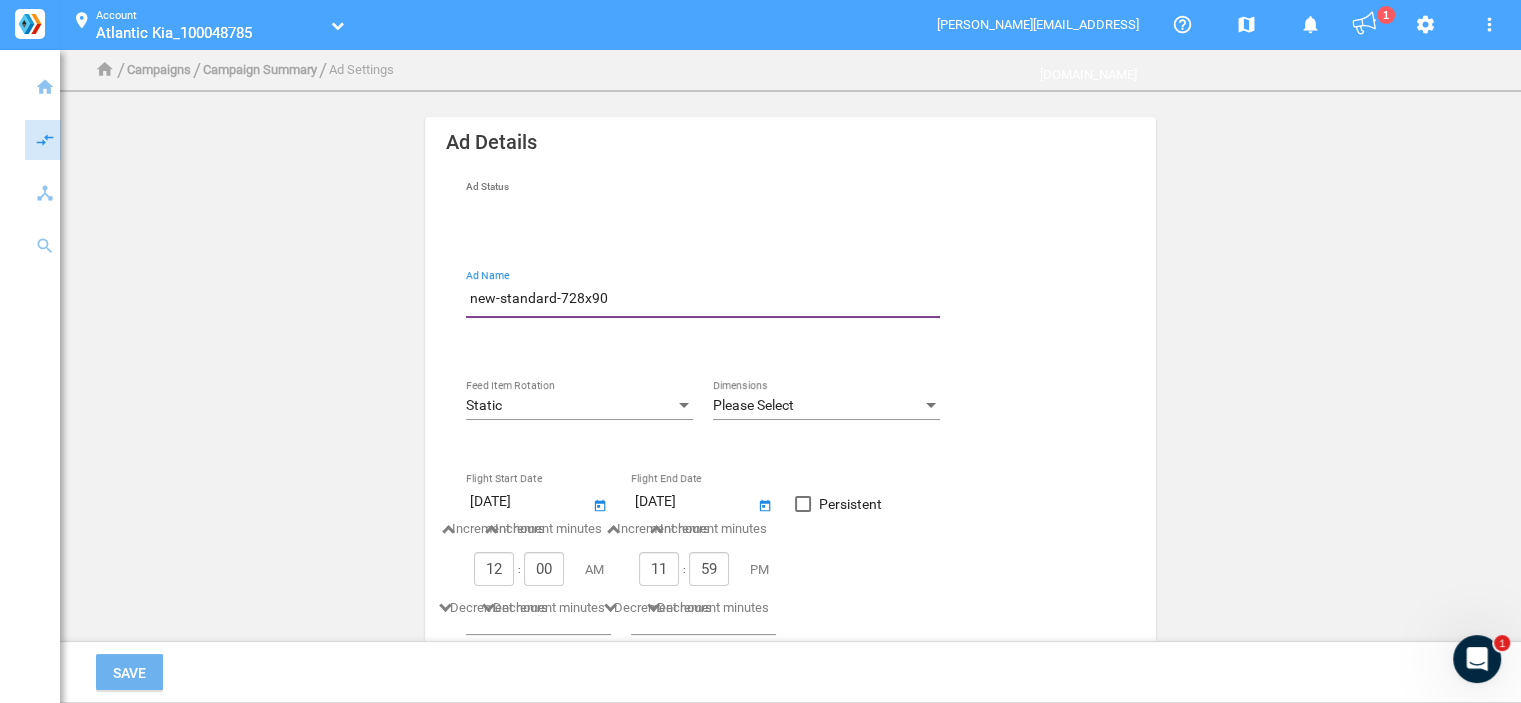 click on "Static" at bounding box center (570, 406) 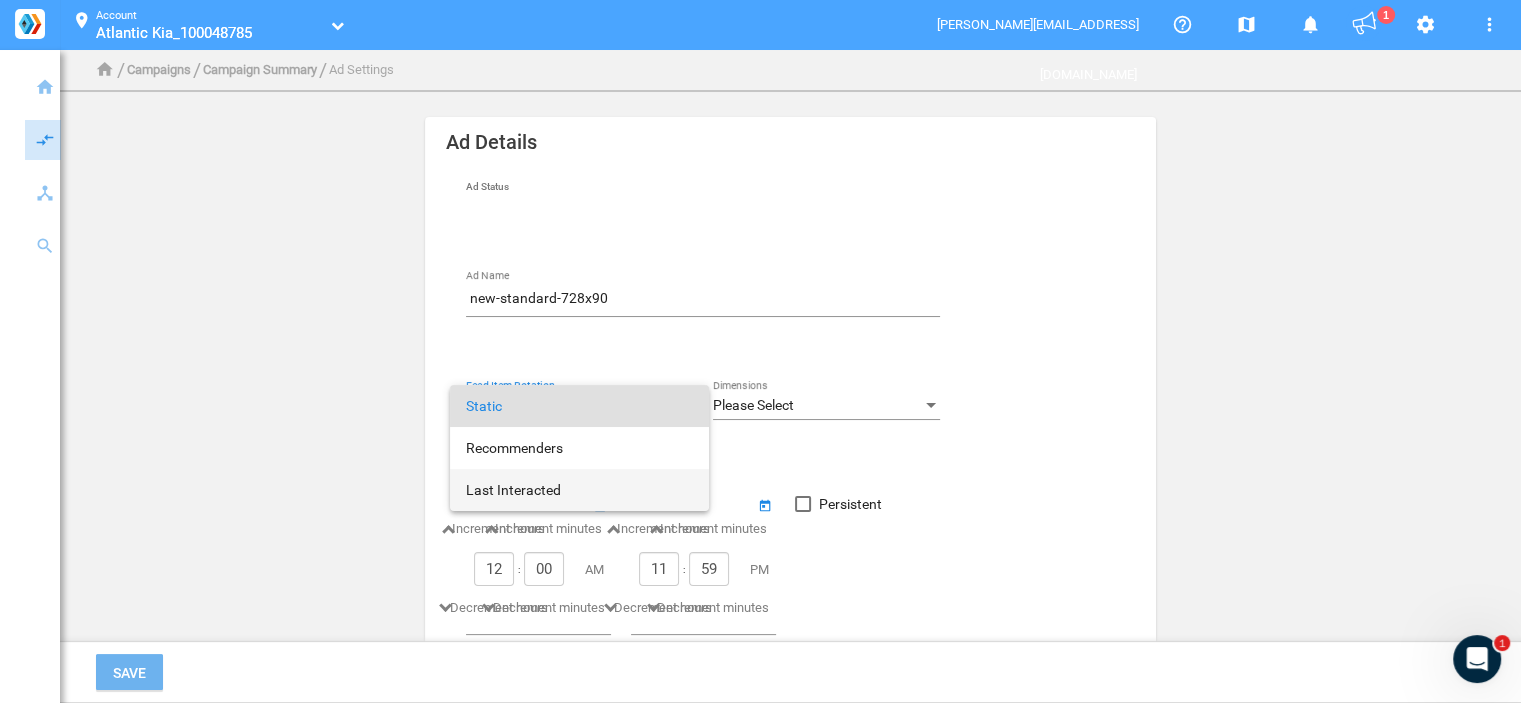 click on "Last Interacted" at bounding box center (579, 490) 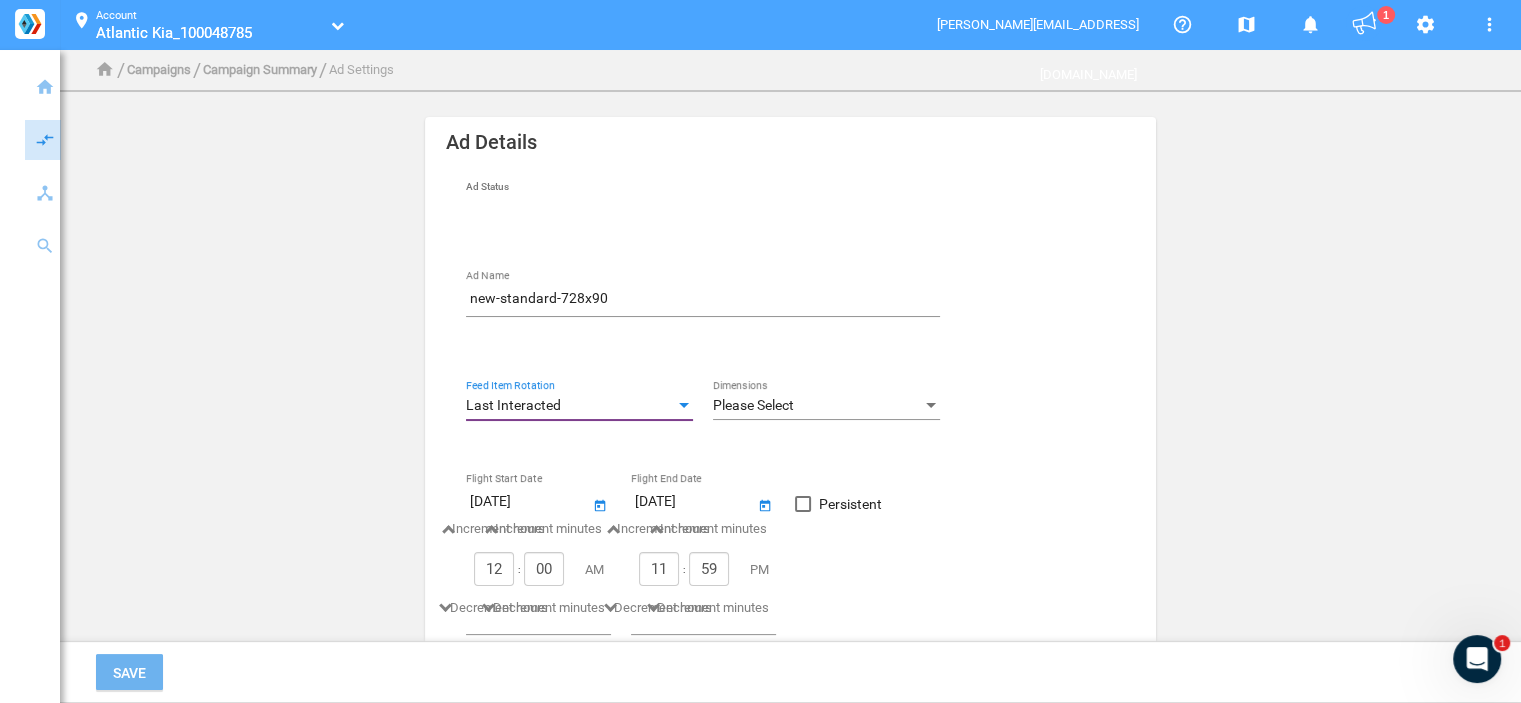 click on "Please Select" at bounding box center [817, 406] 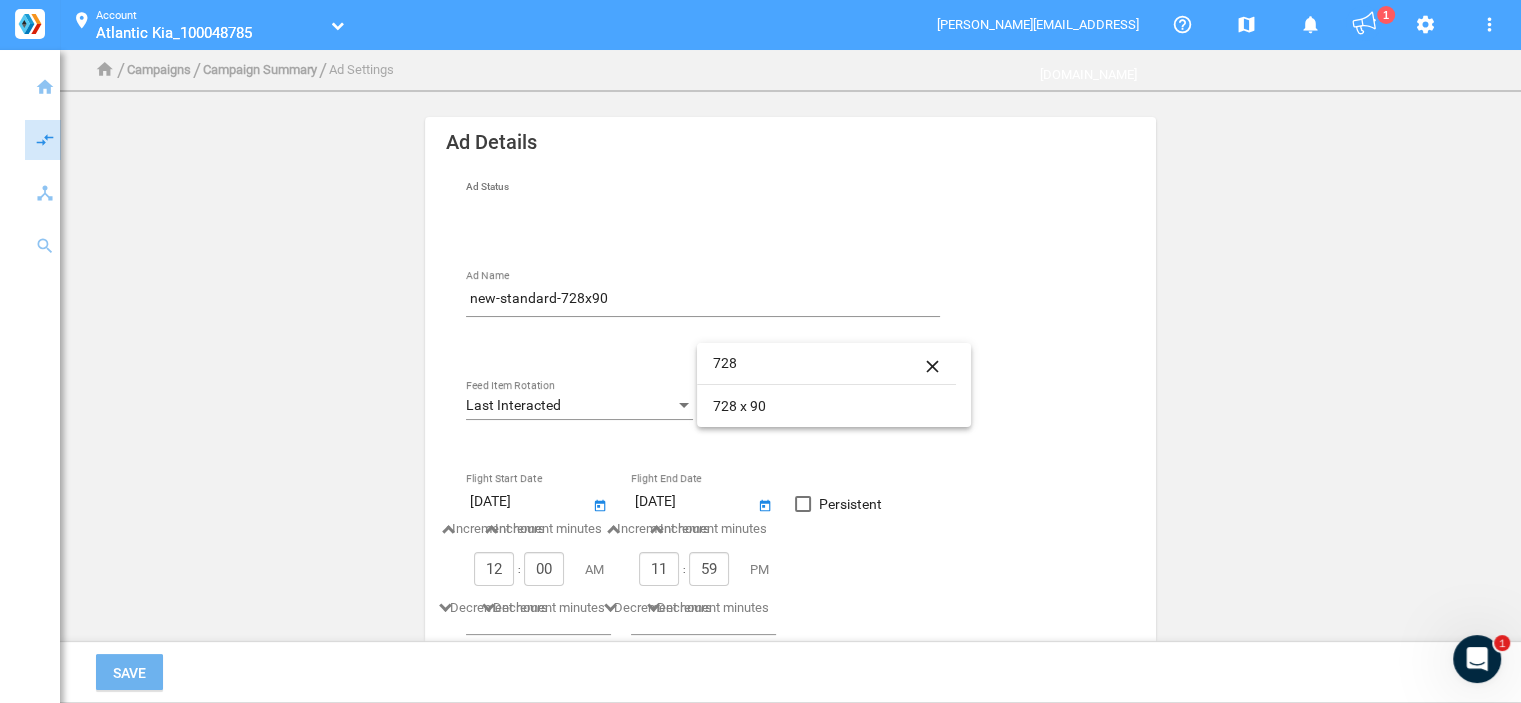 type on "728" 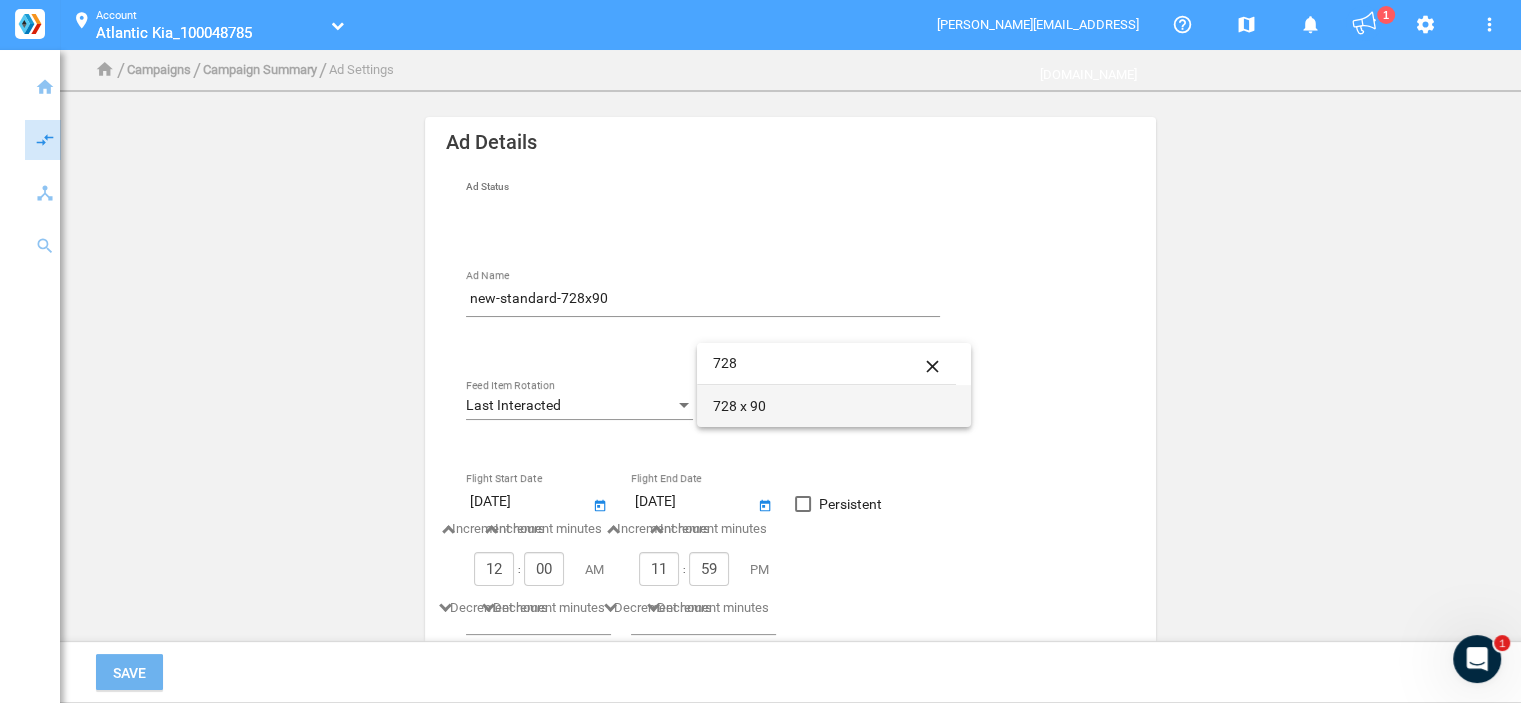 click on "728 x 90" at bounding box center [834, 406] 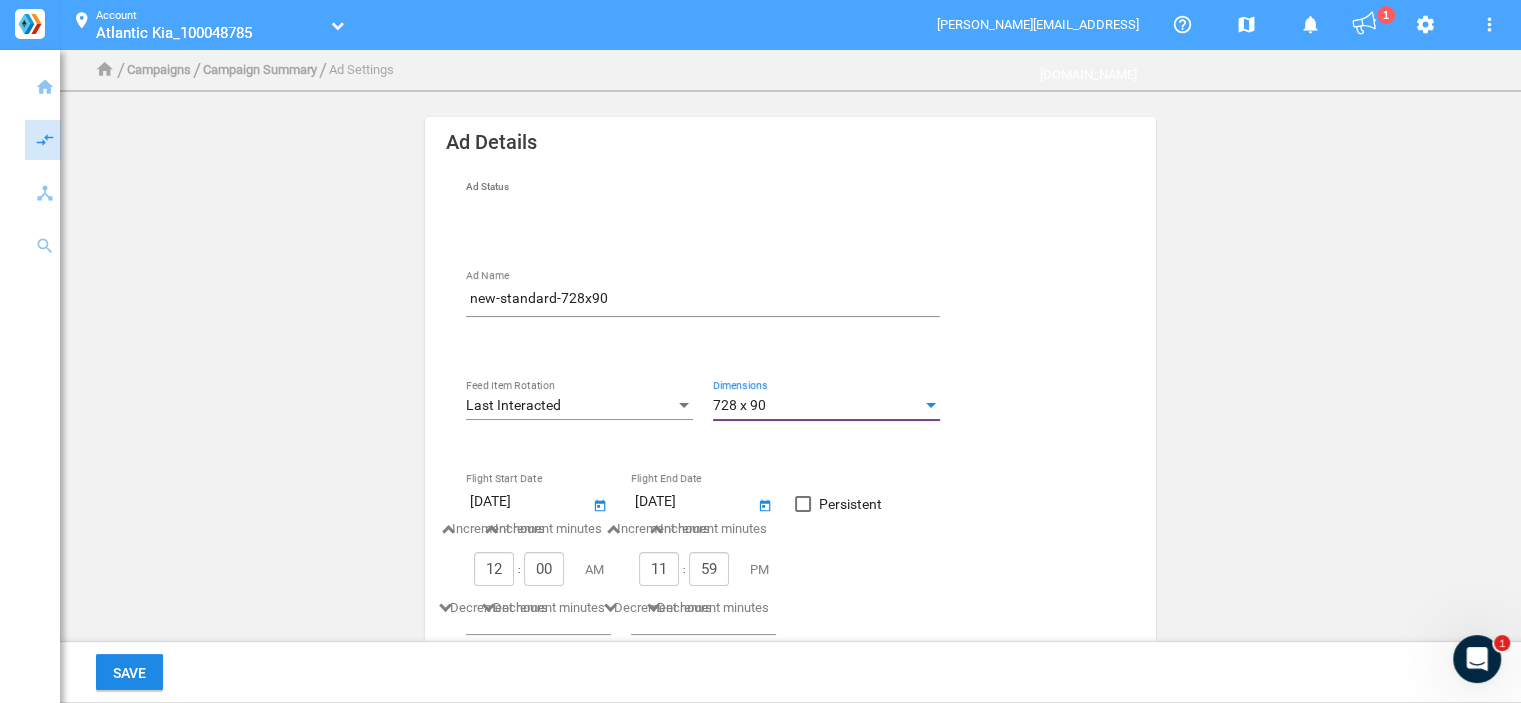 click on "Persistent" at bounding box center (850, 504) 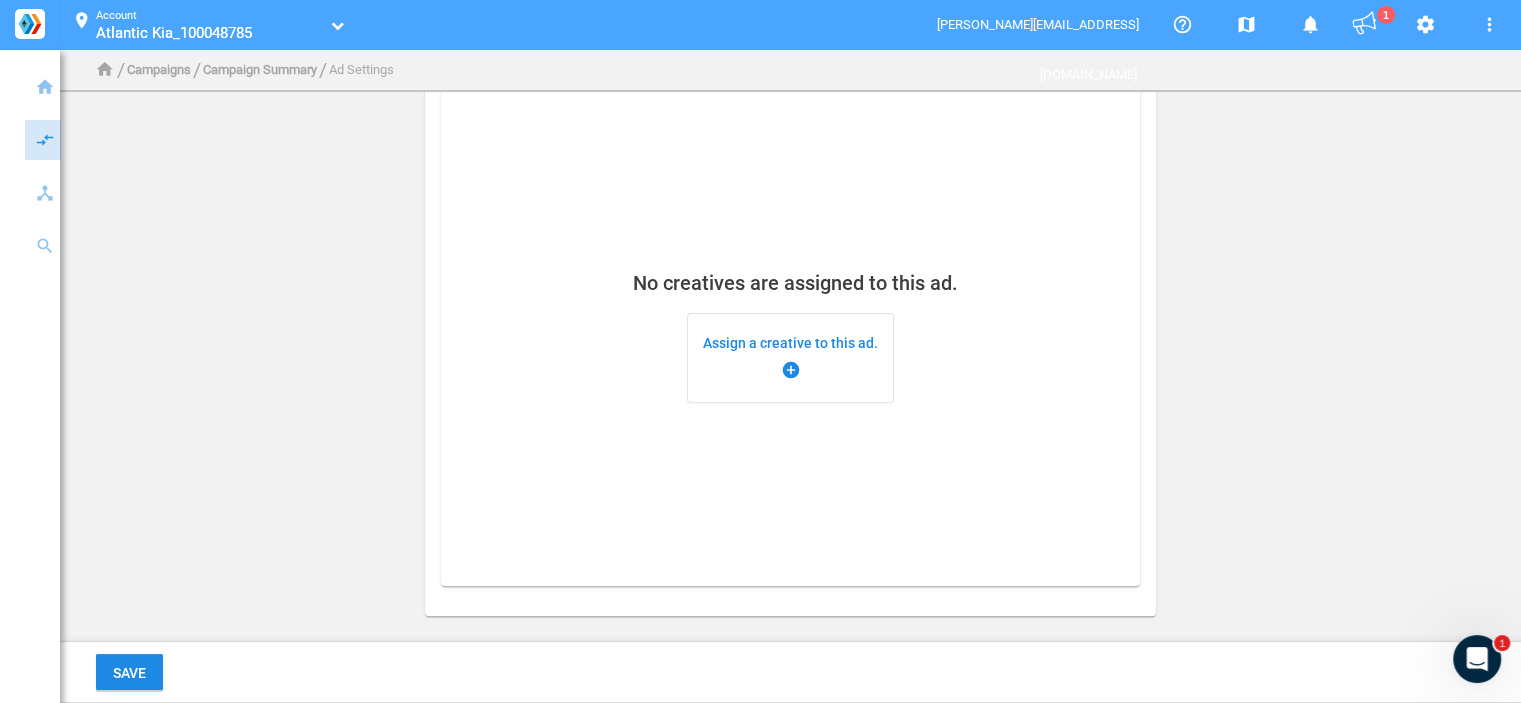 click on "Assign a creative to this ad.  add_circle" at bounding box center (790, 358) 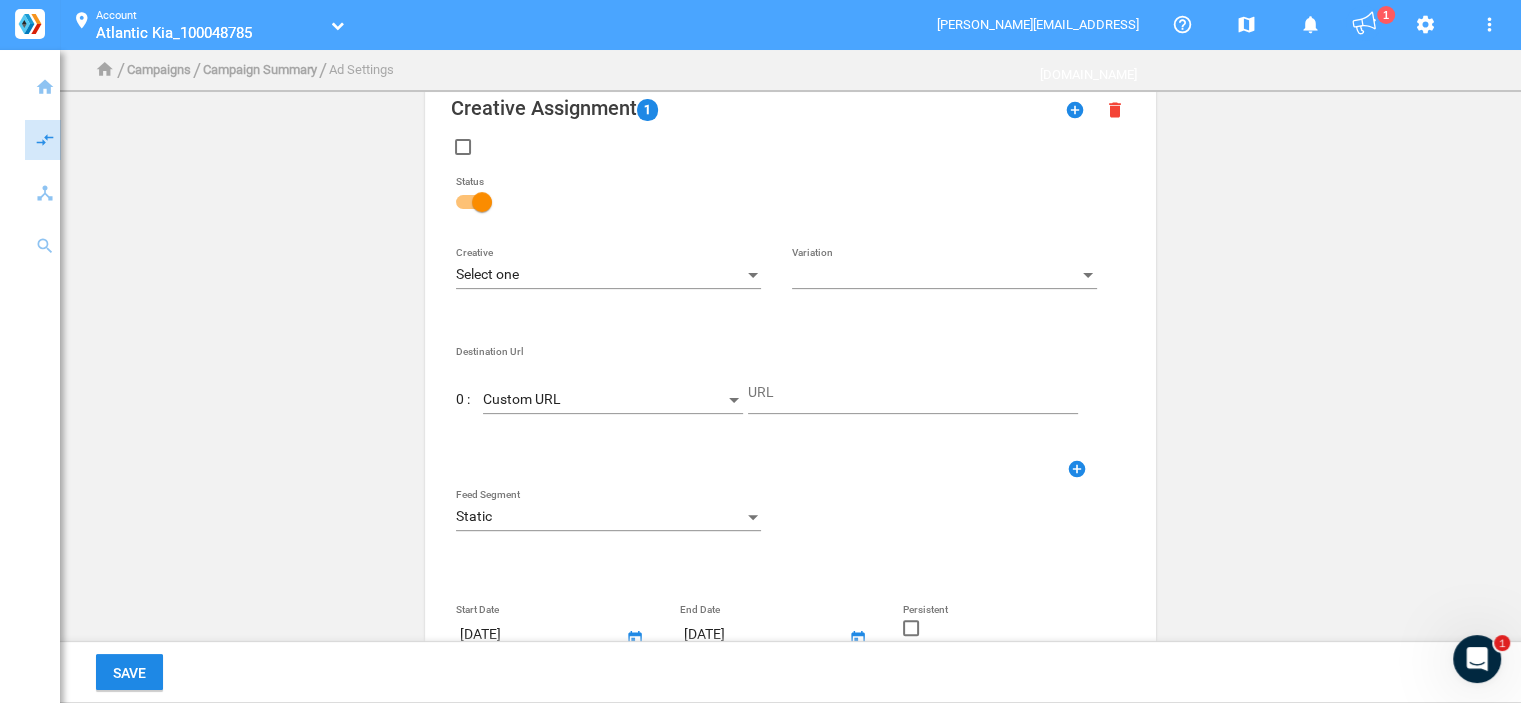 scroll, scrollTop: 492, scrollLeft: 0, axis: vertical 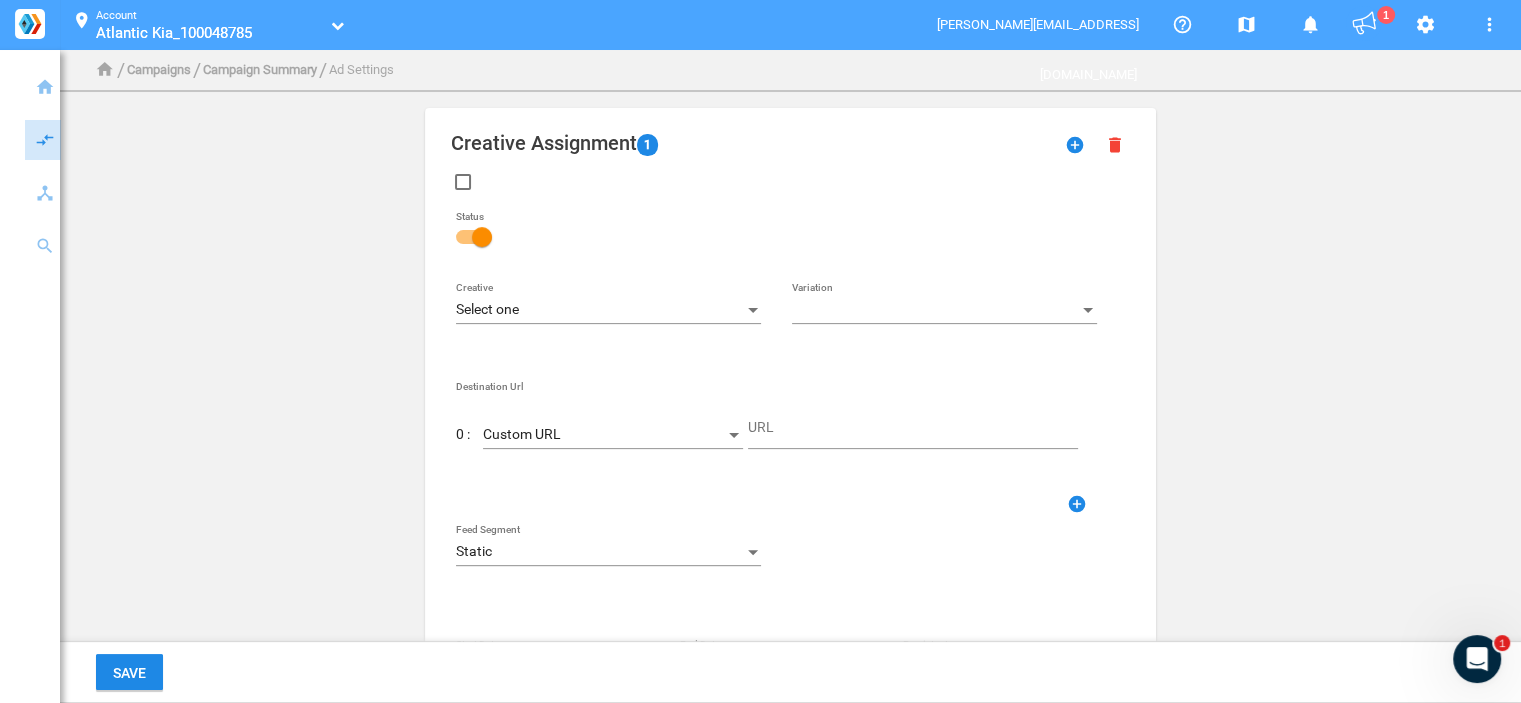 click on "Select one" at bounding box center [608, 310] 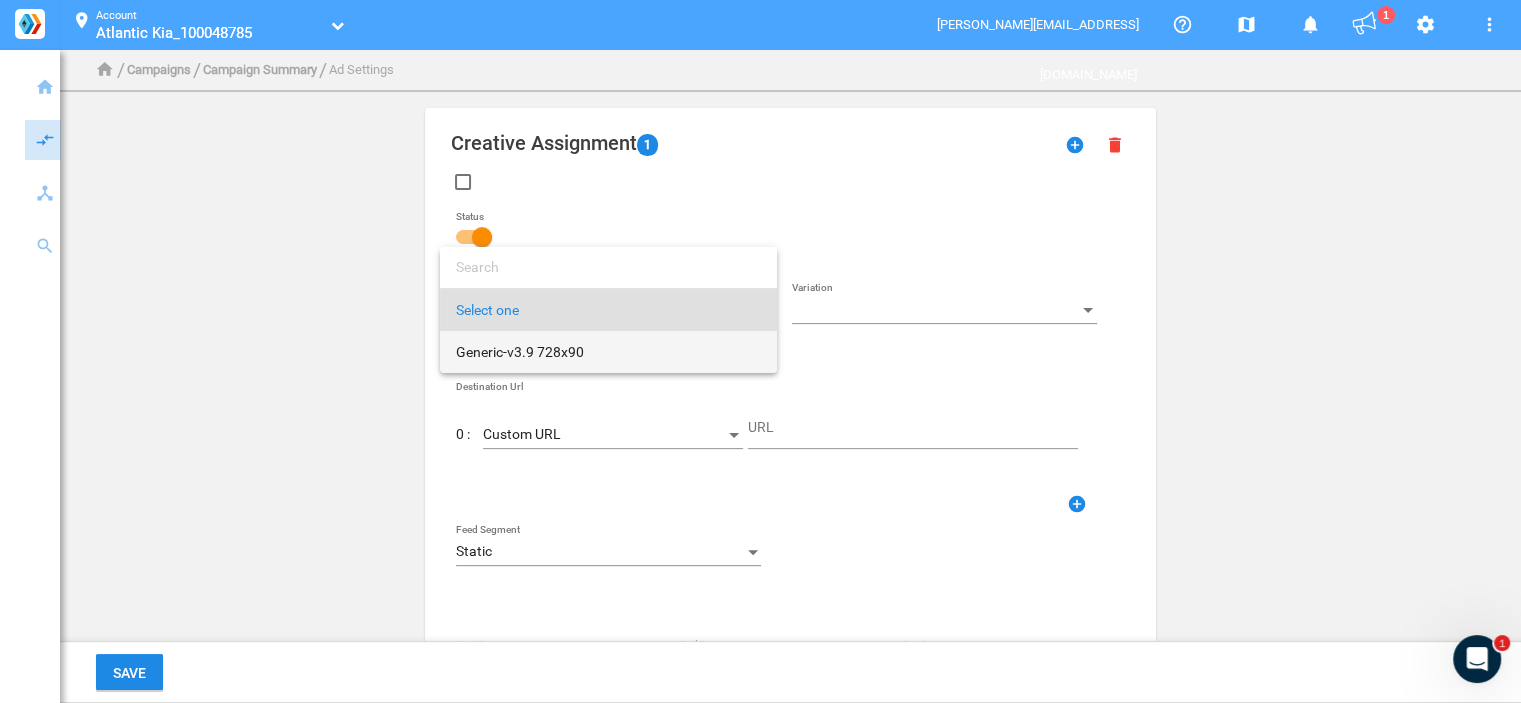 click on "Generic-v3.9 728x90" at bounding box center (608, 352) 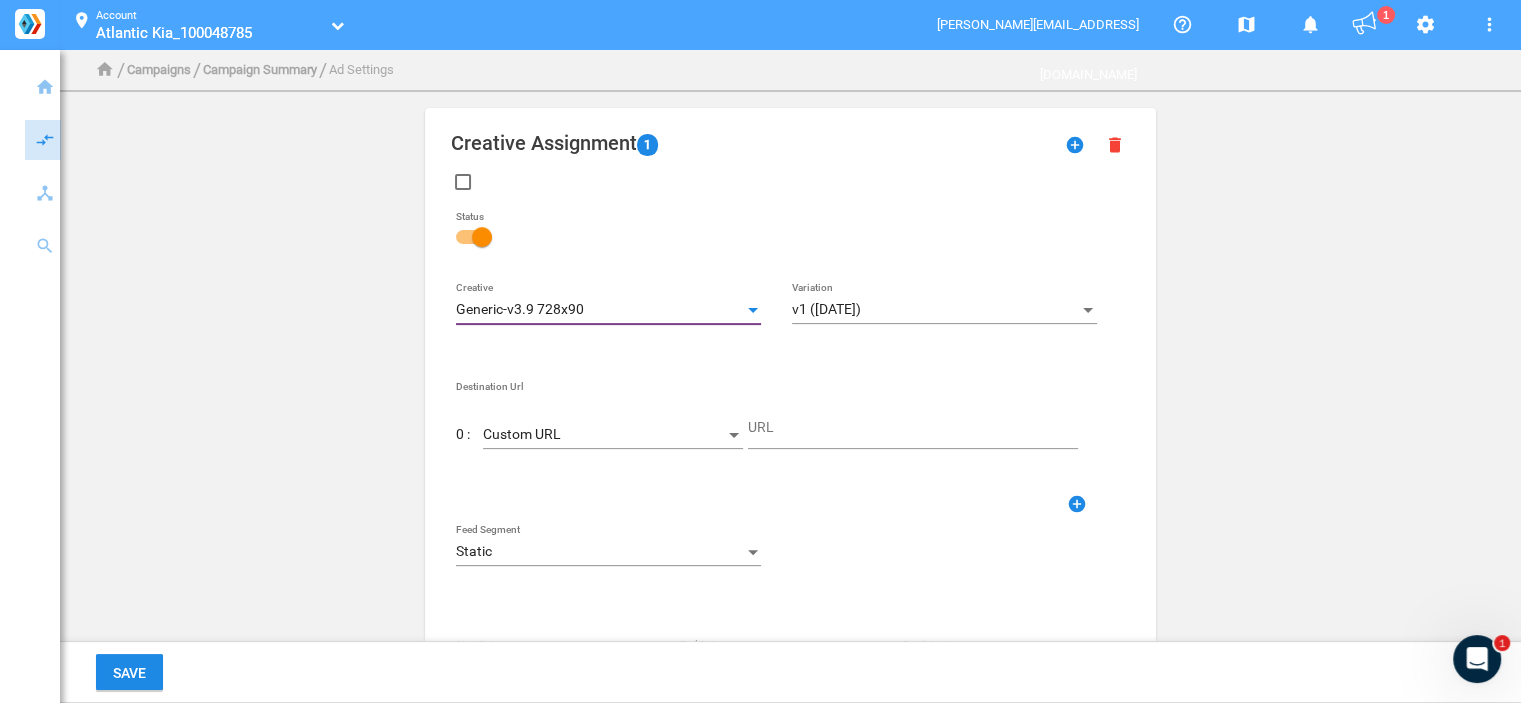 click on "Custom URL" at bounding box center [604, 435] 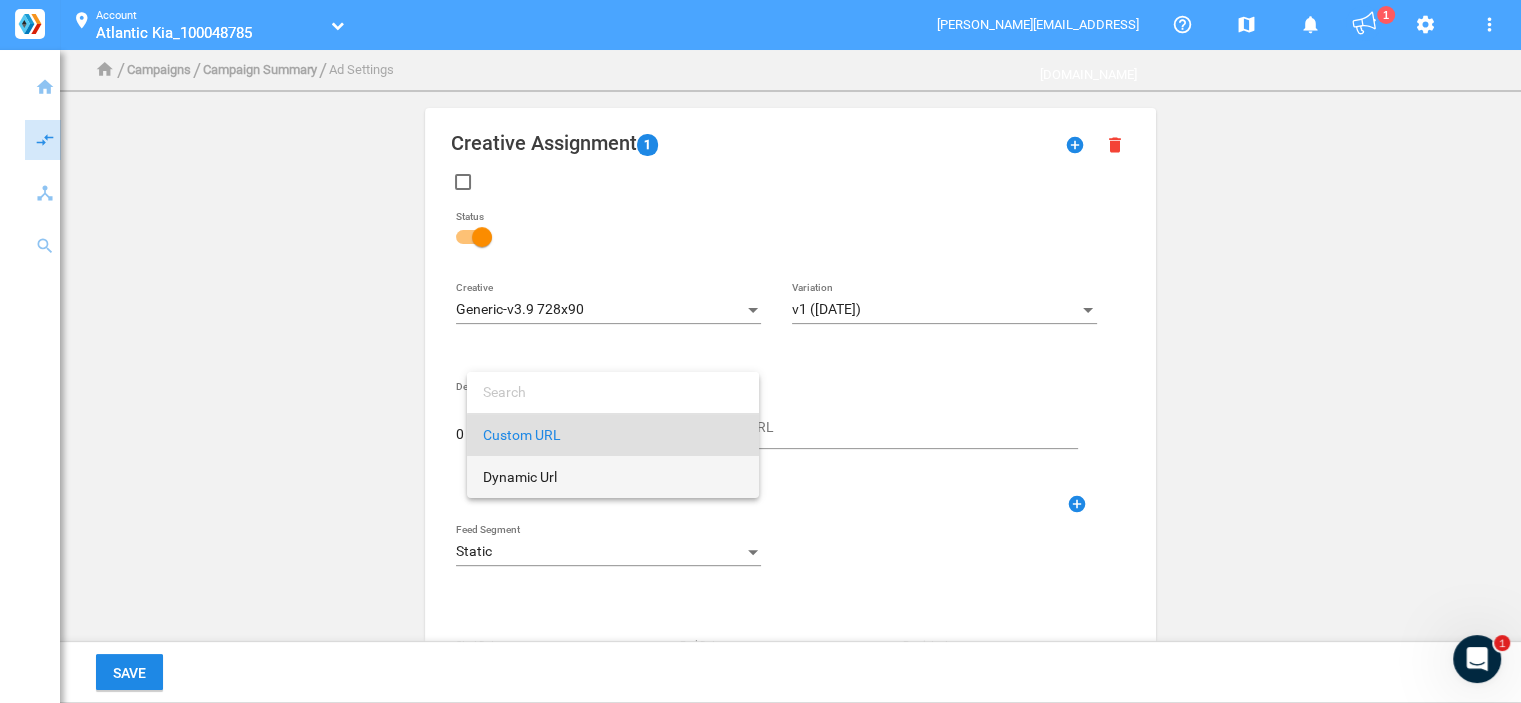 click on "Dynamic Url" at bounding box center [613, 477] 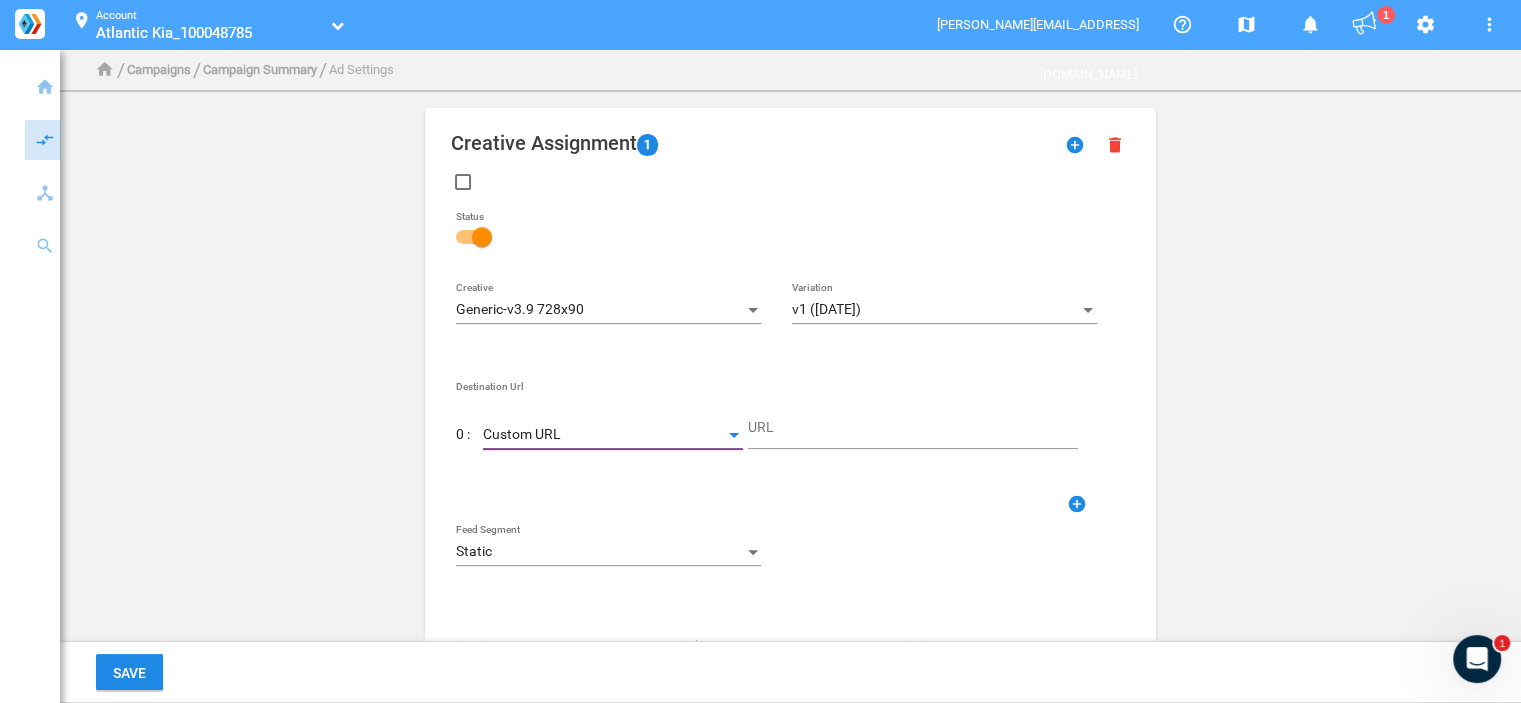 type on "DestinationUrl" 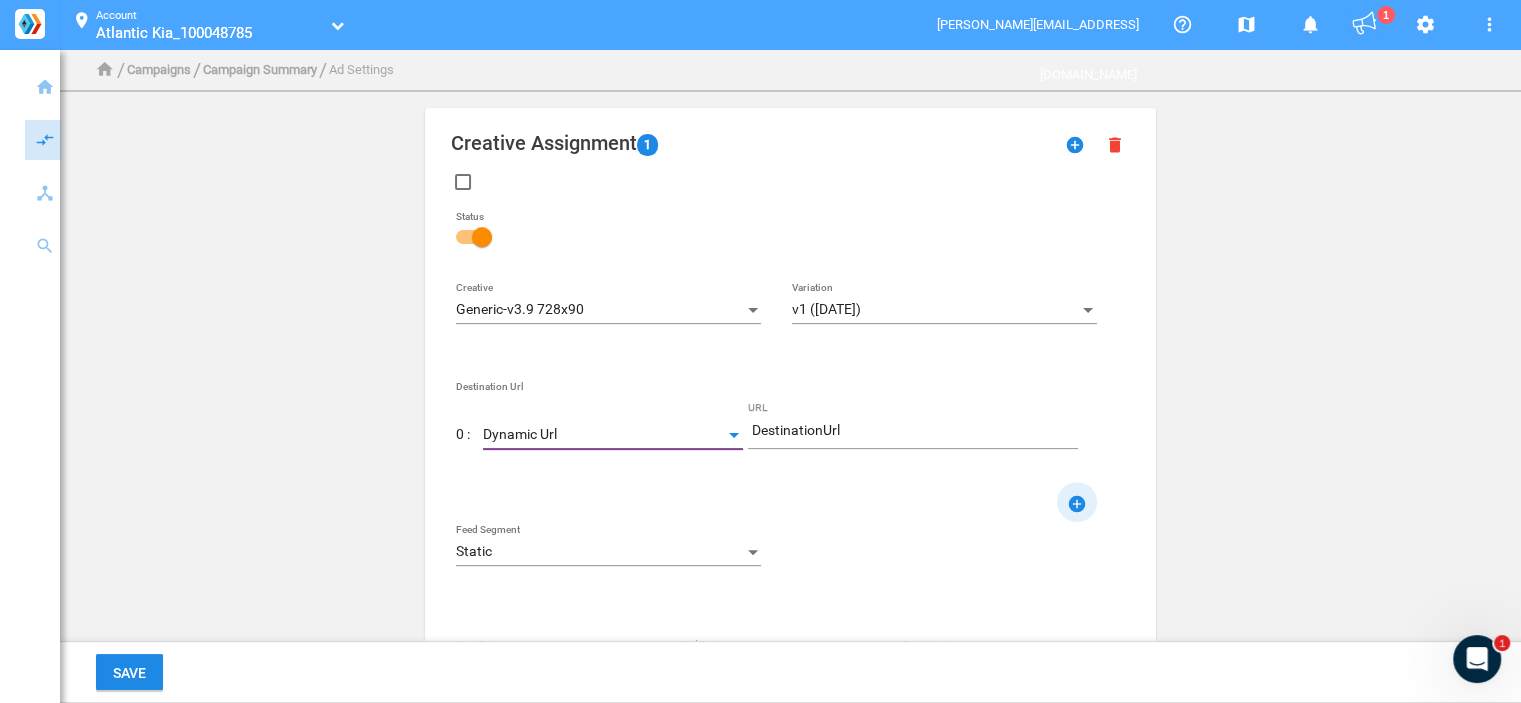 click on "add_circle" 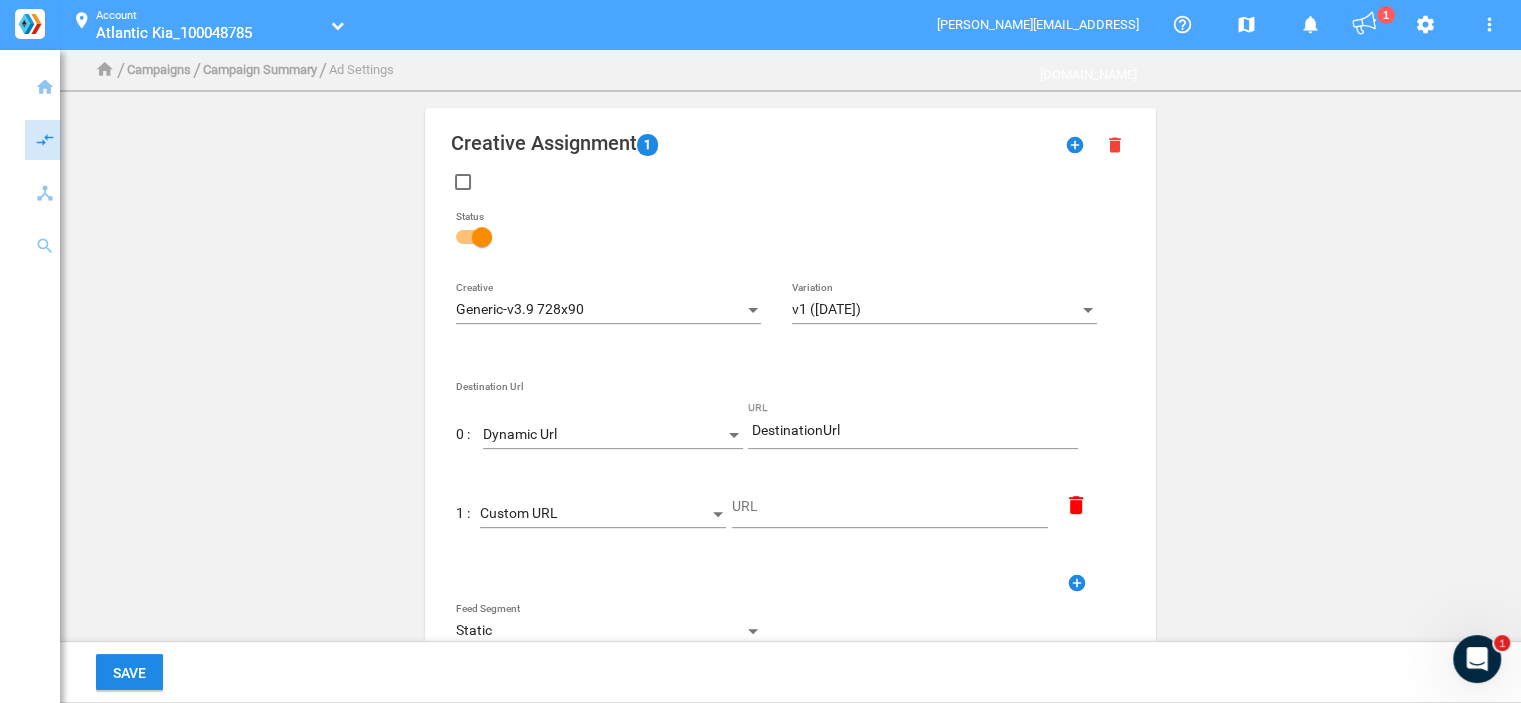 click on "Custom URL" 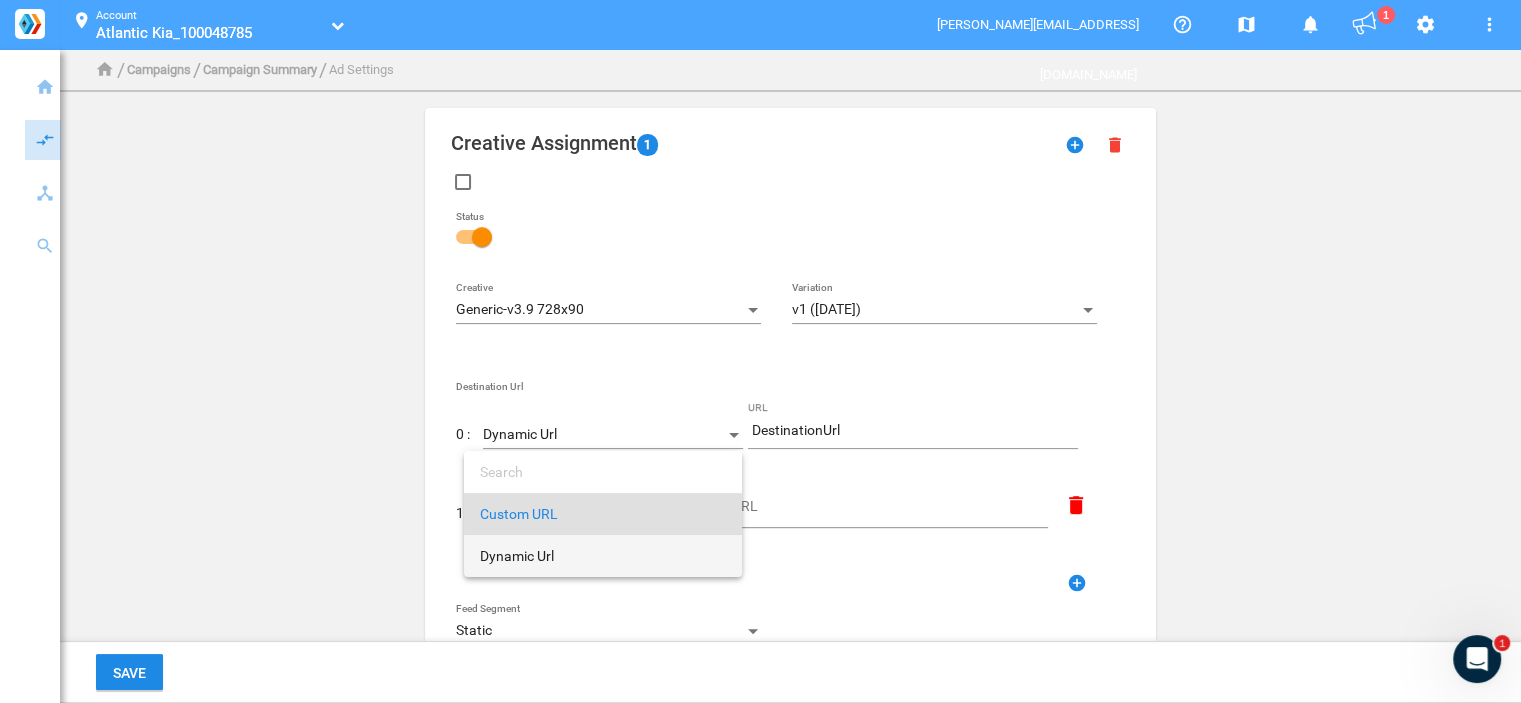 click on "Dynamic Url" at bounding box center (603, 556) 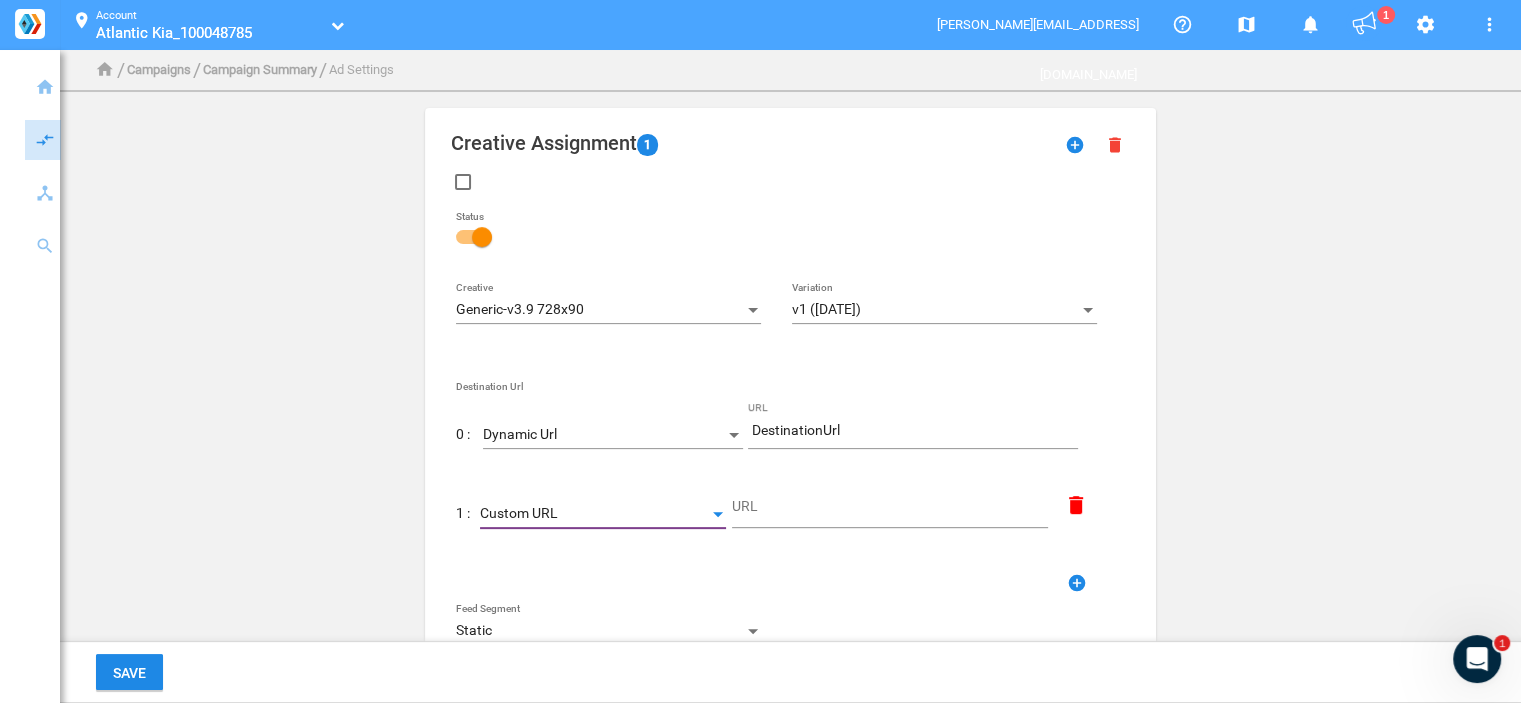 type on "DestinationUrl" 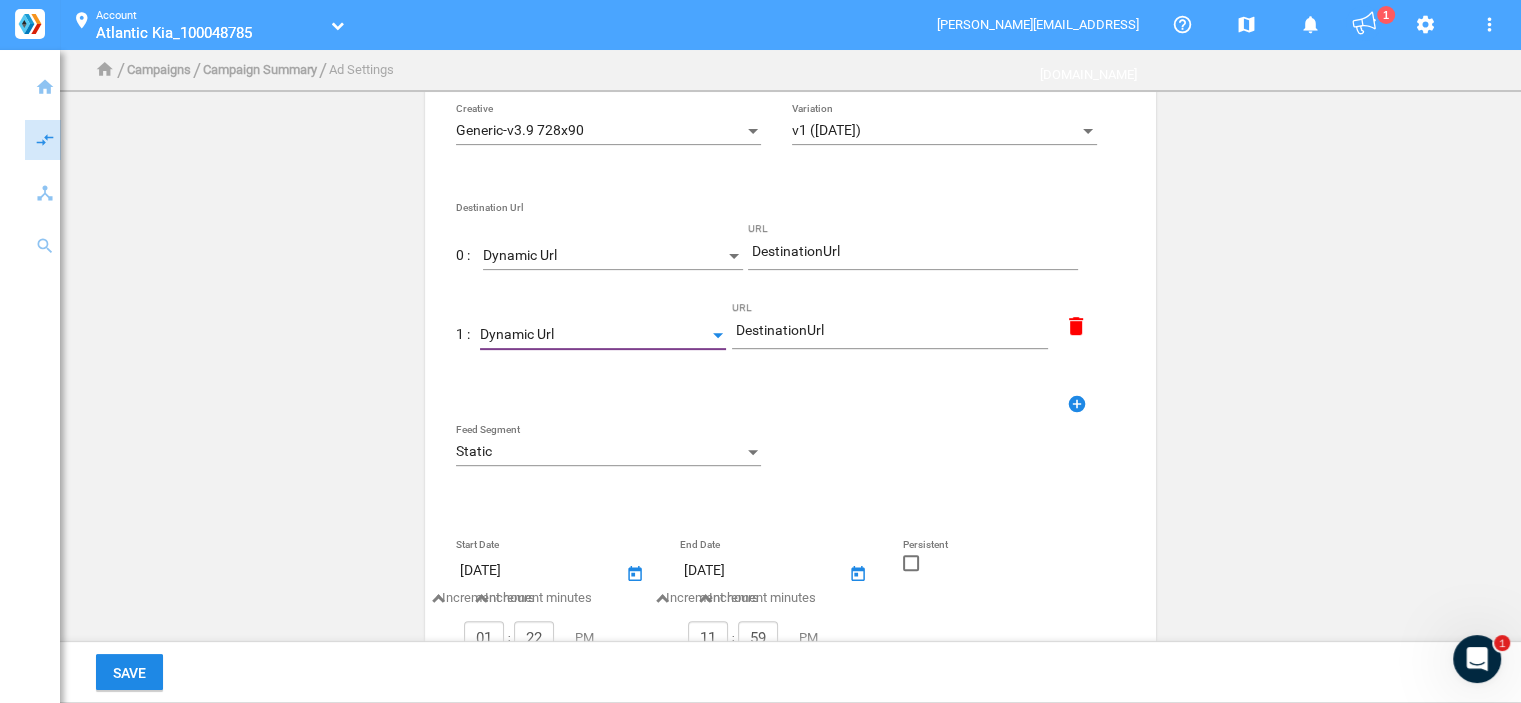 scroll, scrollTop: 692, scrollLeft: 0, axis: vertical 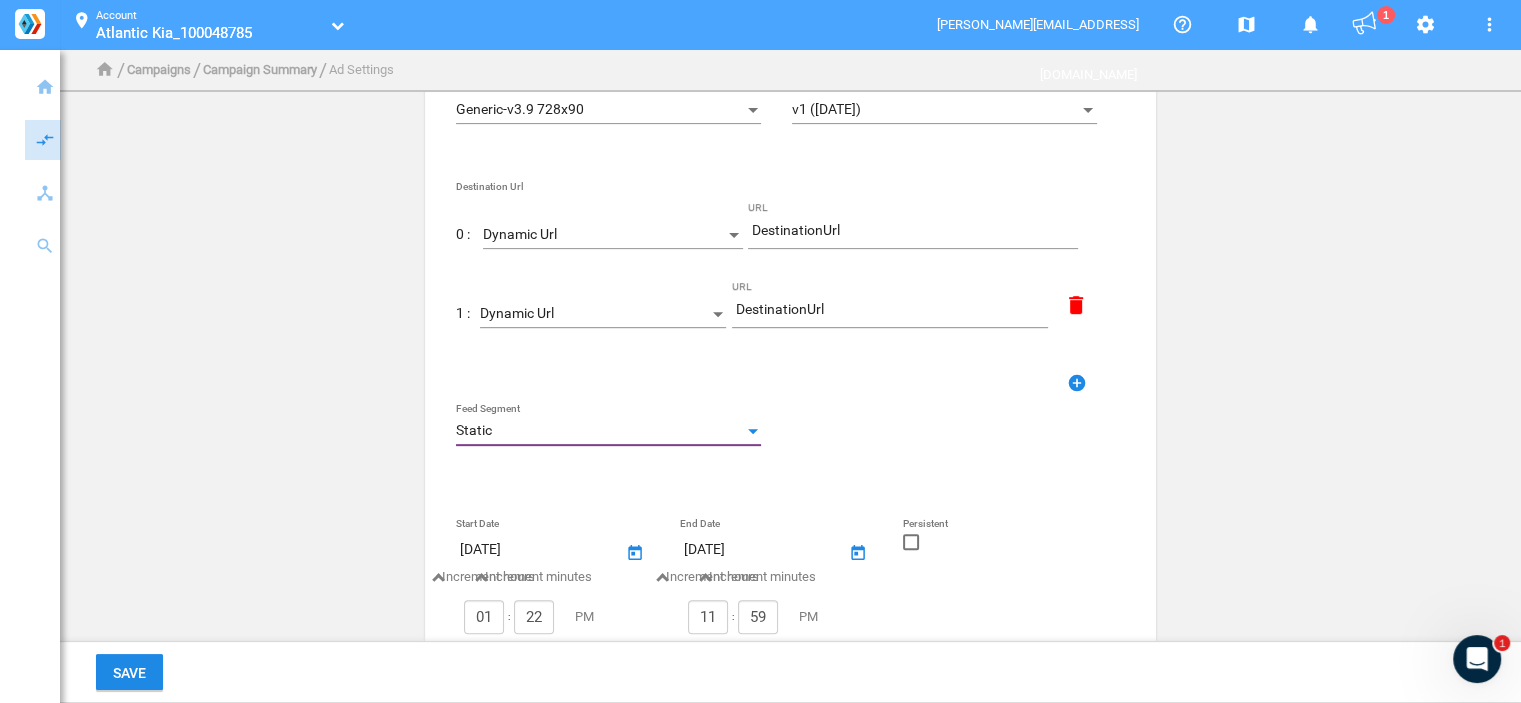 click on "Static" at bounding box center [599, 431] 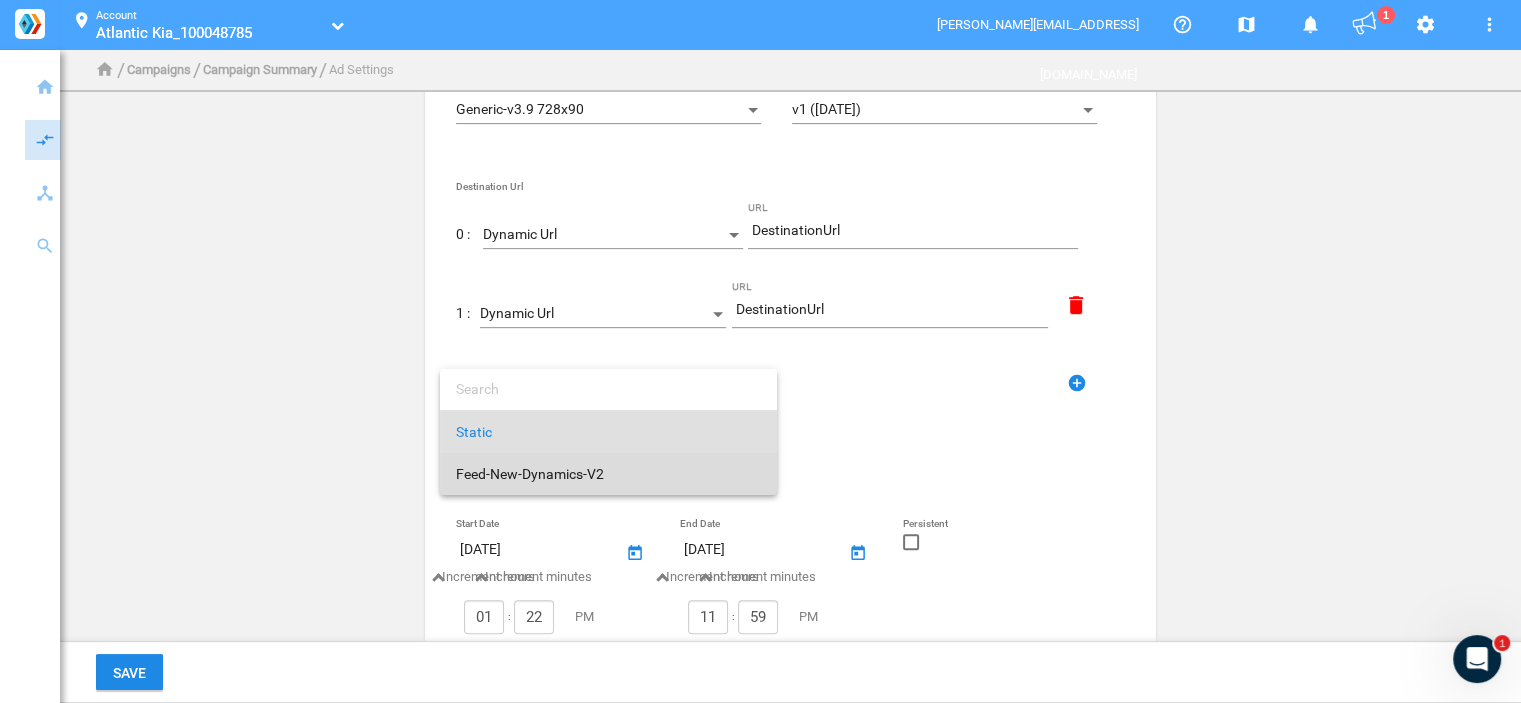 click on "Feed-New-Dynamics-V2" at bounding box center (608, 474) 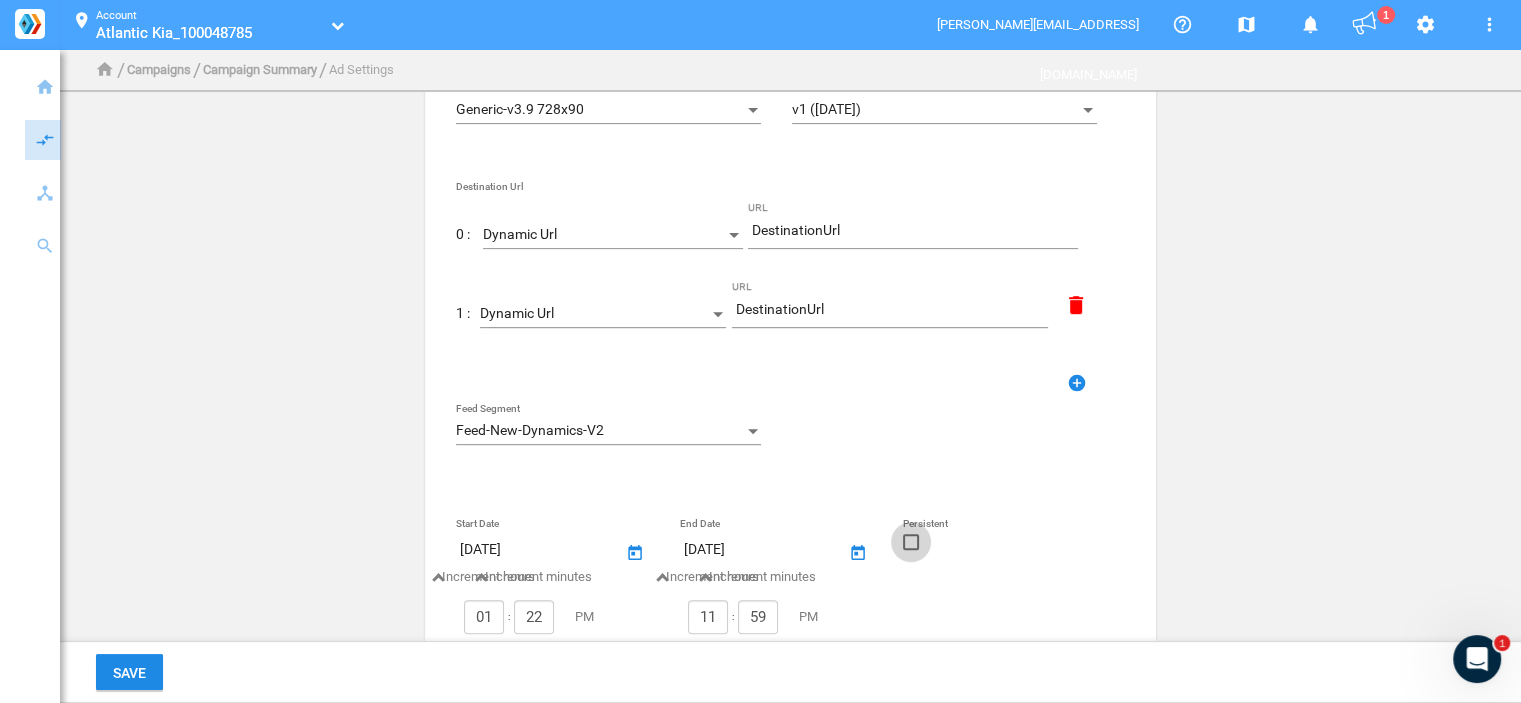 click 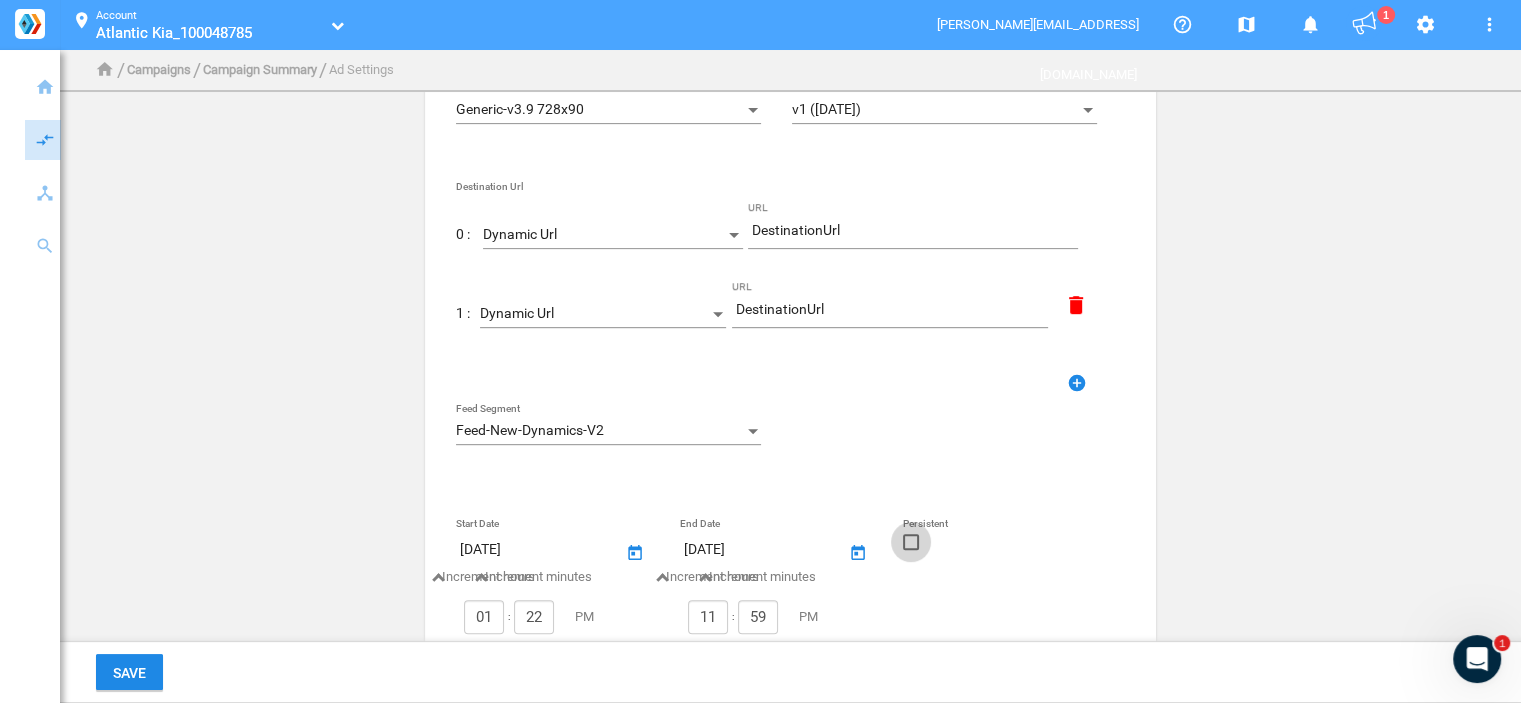 click at bounding box center (911, 549) 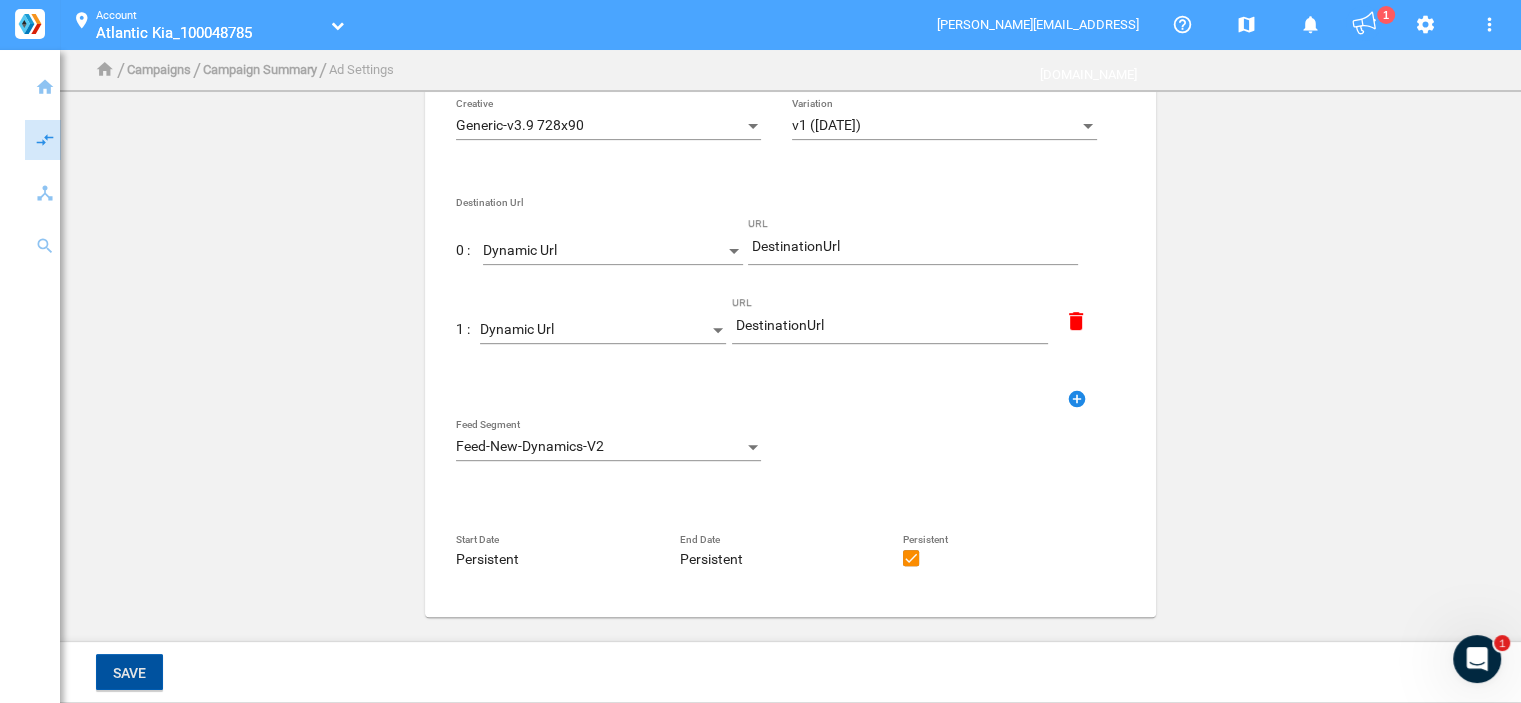 click on "Save" at bounding box center (129, 673) 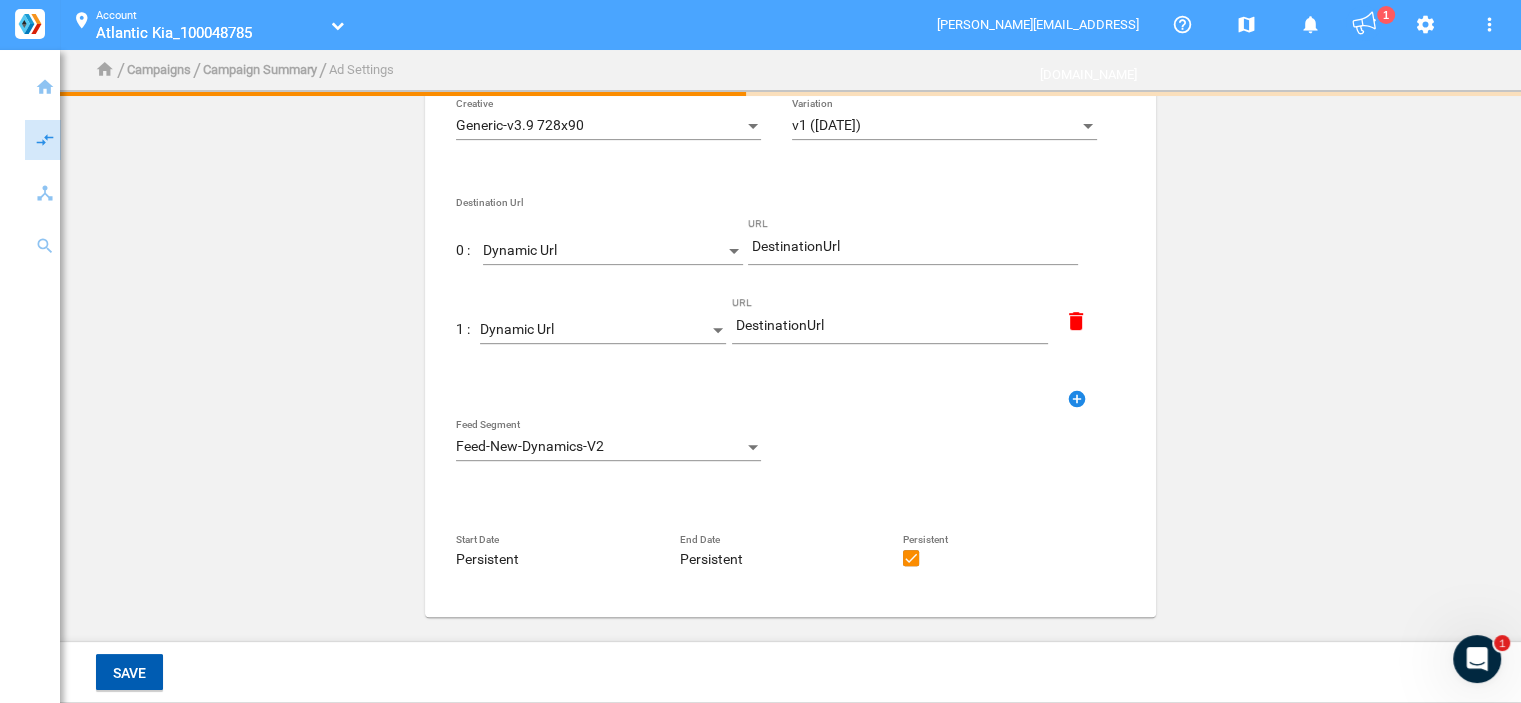 scroll, scrollTop: 0, scrollLeft: 0, axis: both 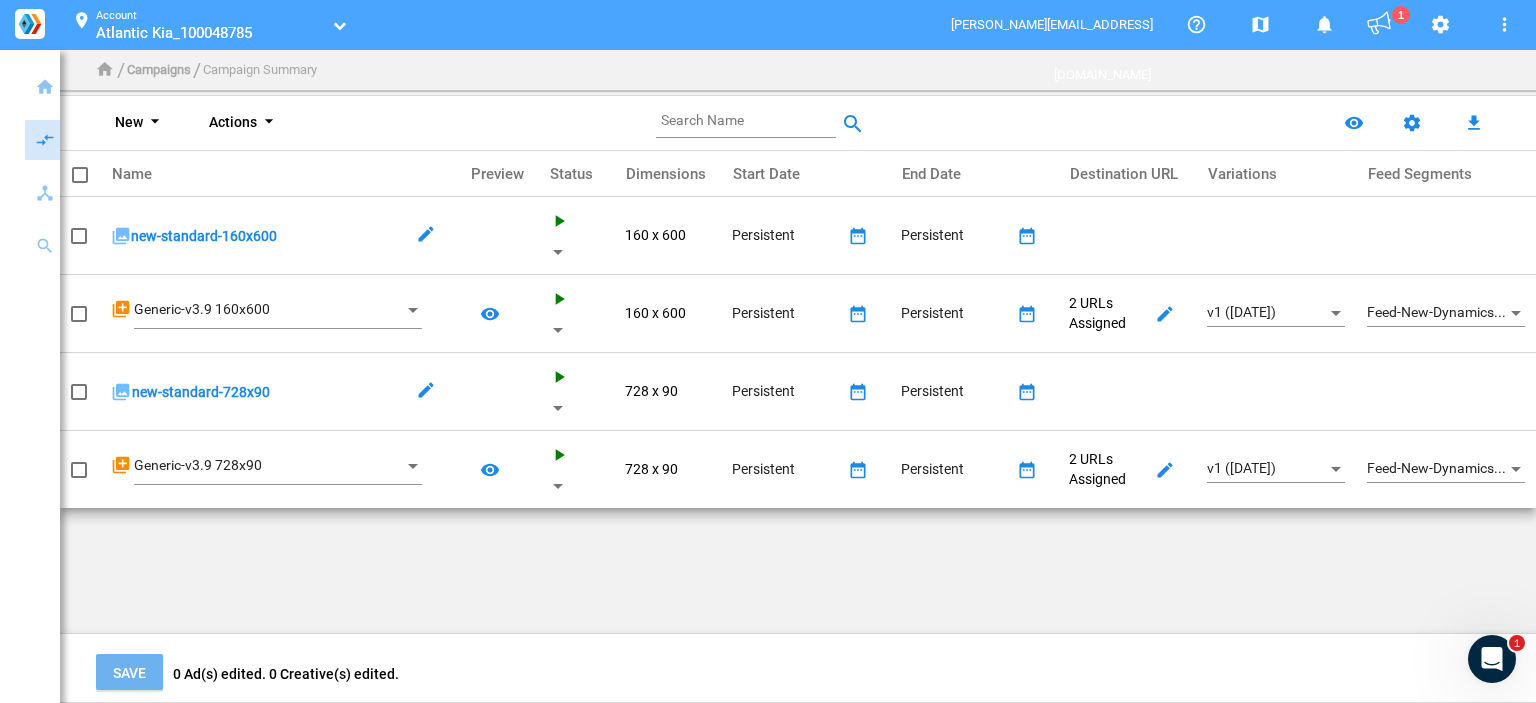 click on "arrow_drop_down" at bounding box center [155, 123] 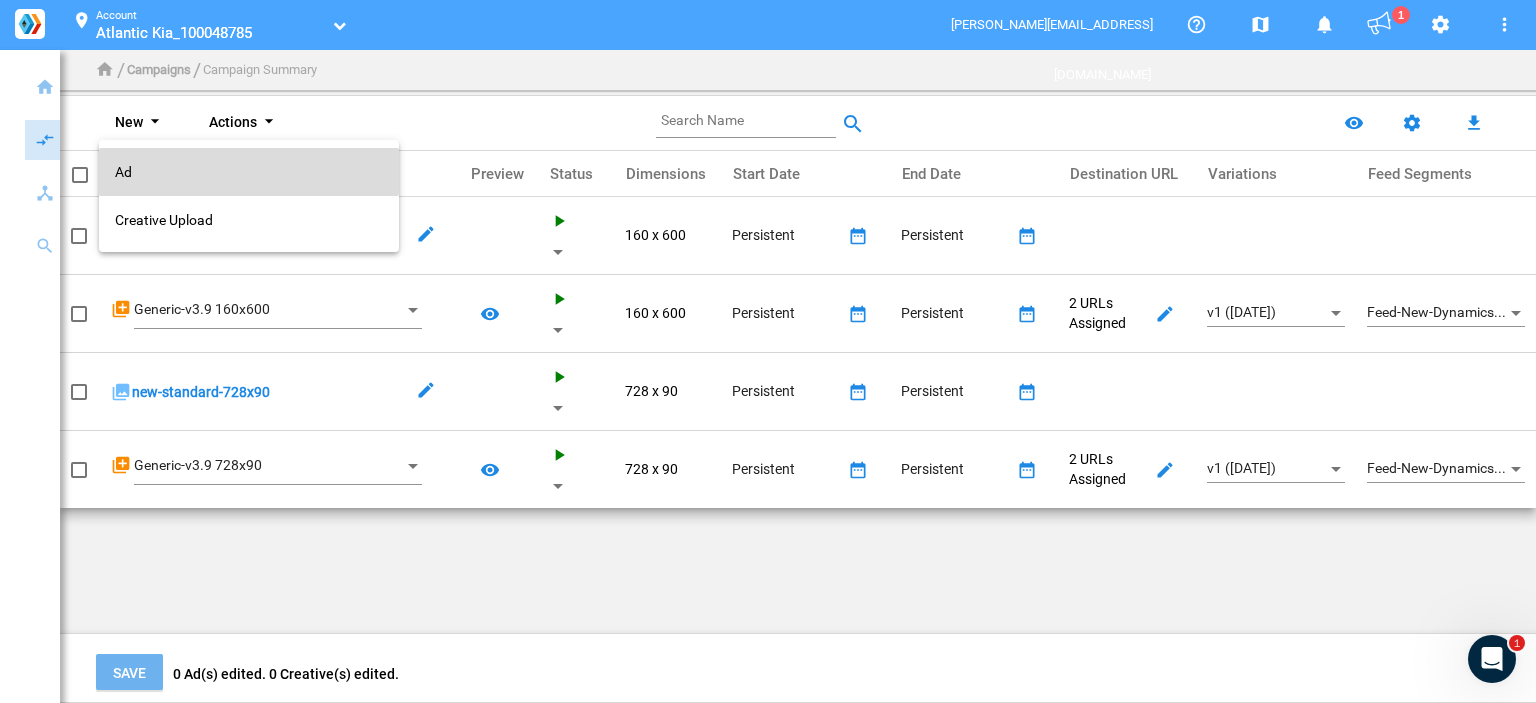 click on "Ad" at bounding box center (249, 172) 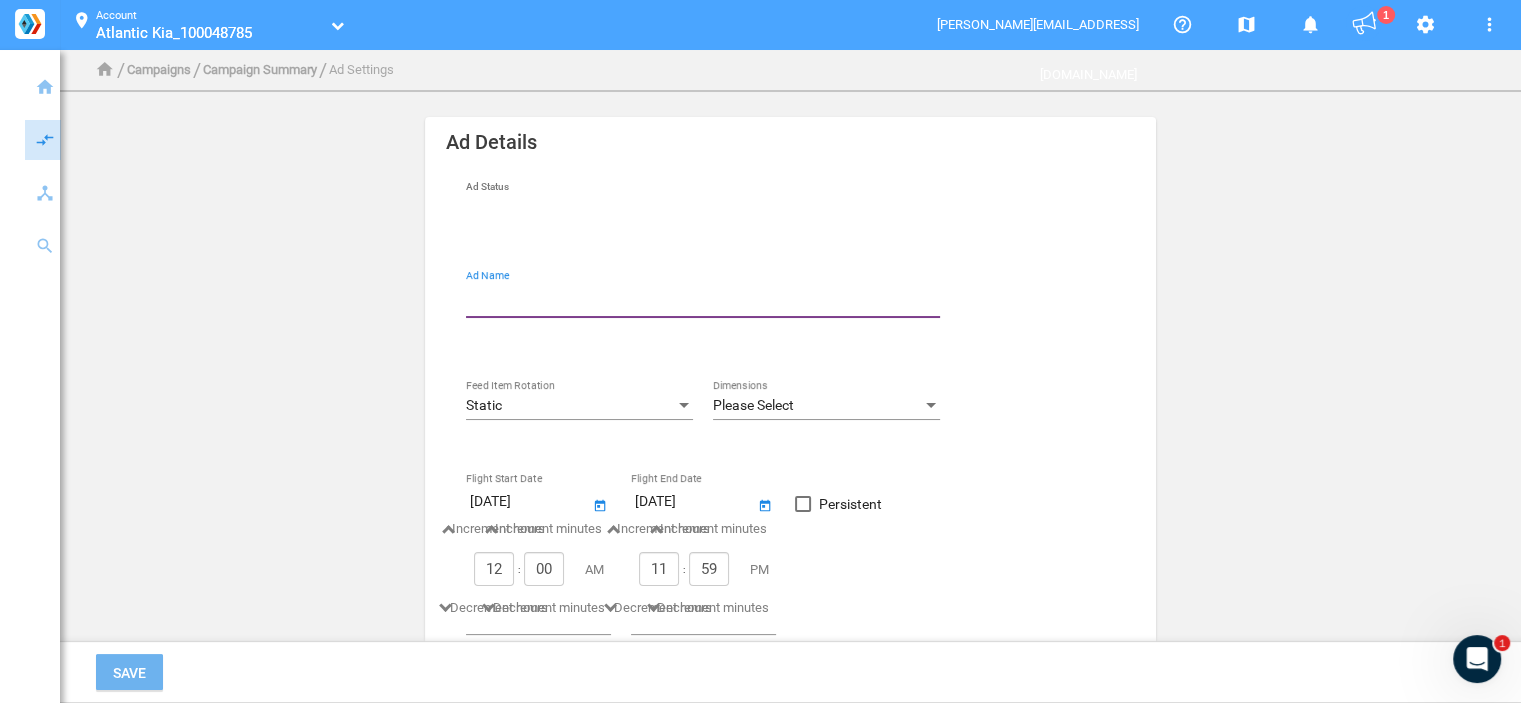 click on "Ad Name" at bounding box center (707, 299) 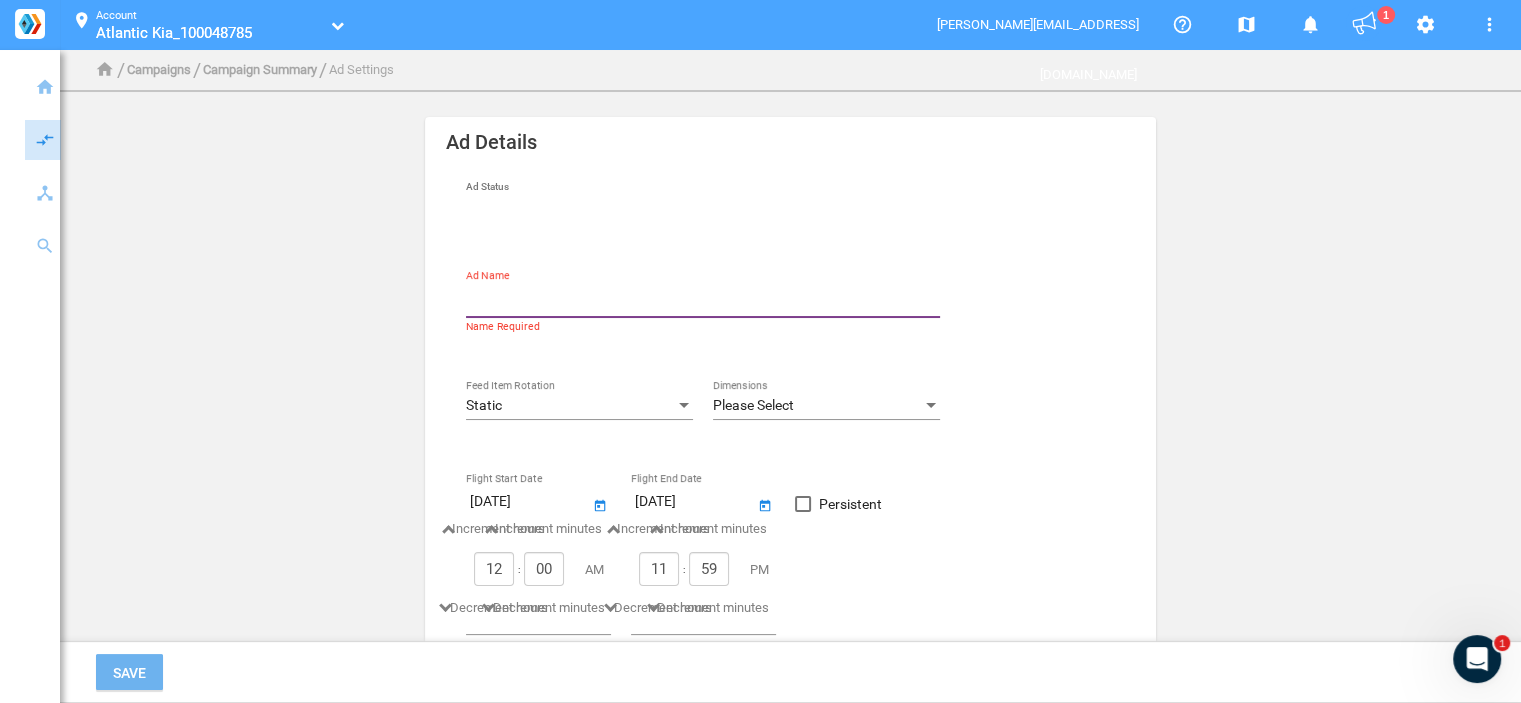 type on "new-standard-320x50" 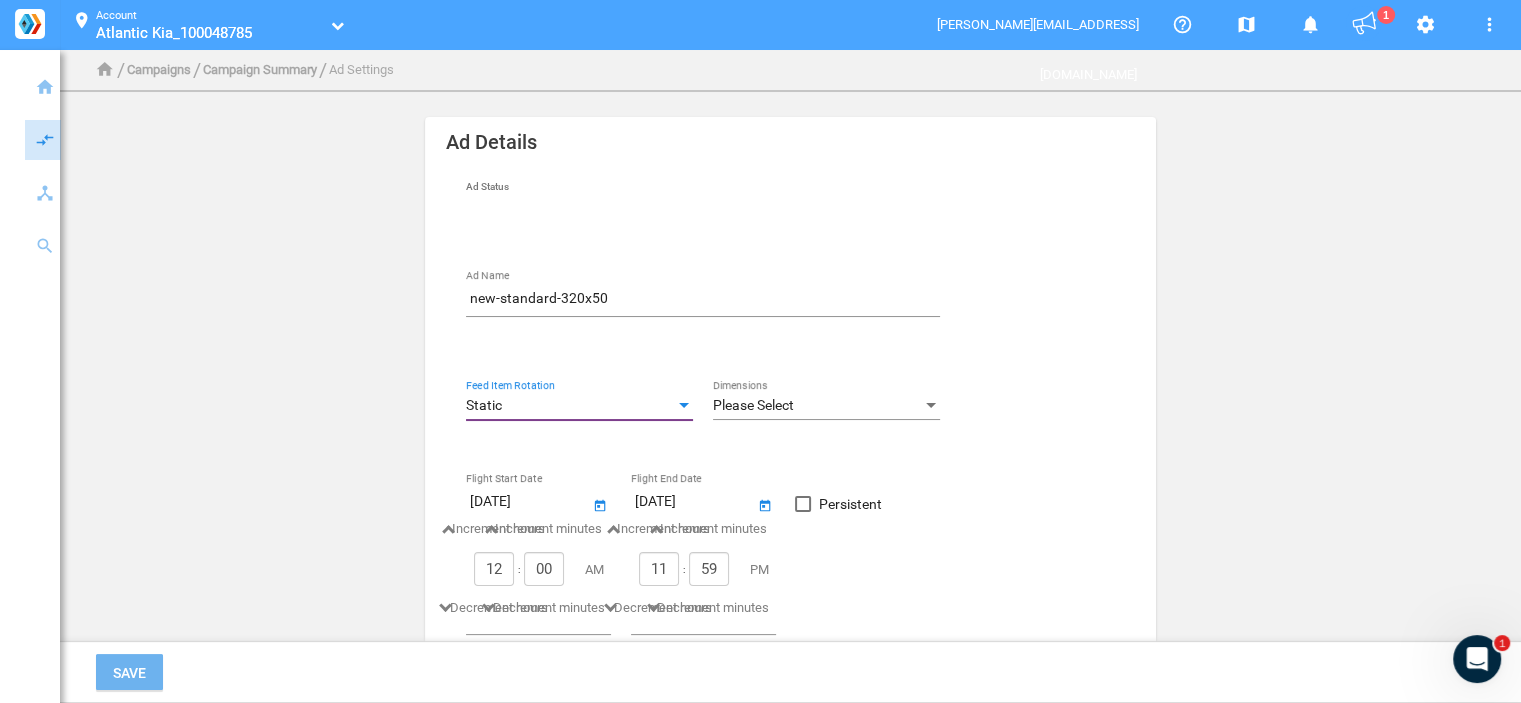 click on "Static" at bounding box center [570, 406] 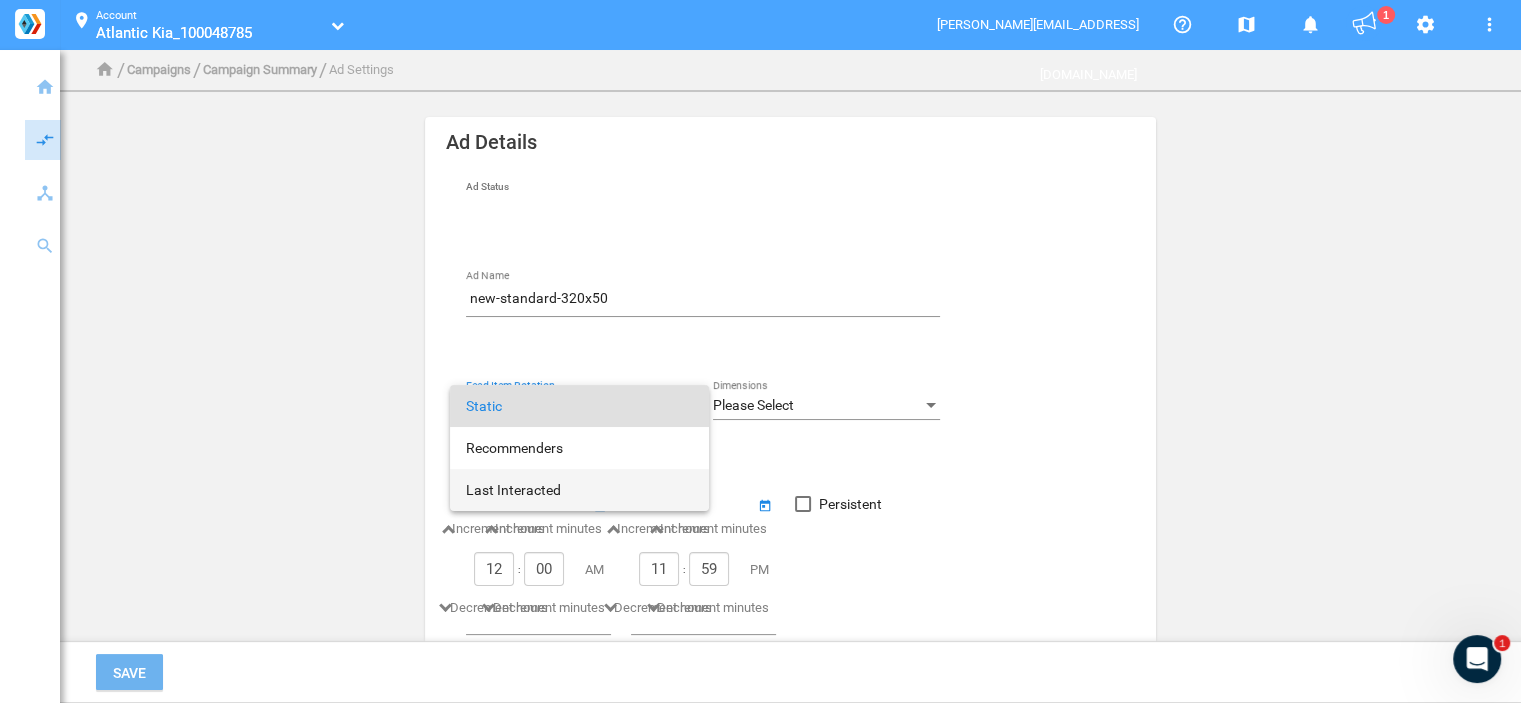 click on "Last Interacted" at bounding box center [579, 490] 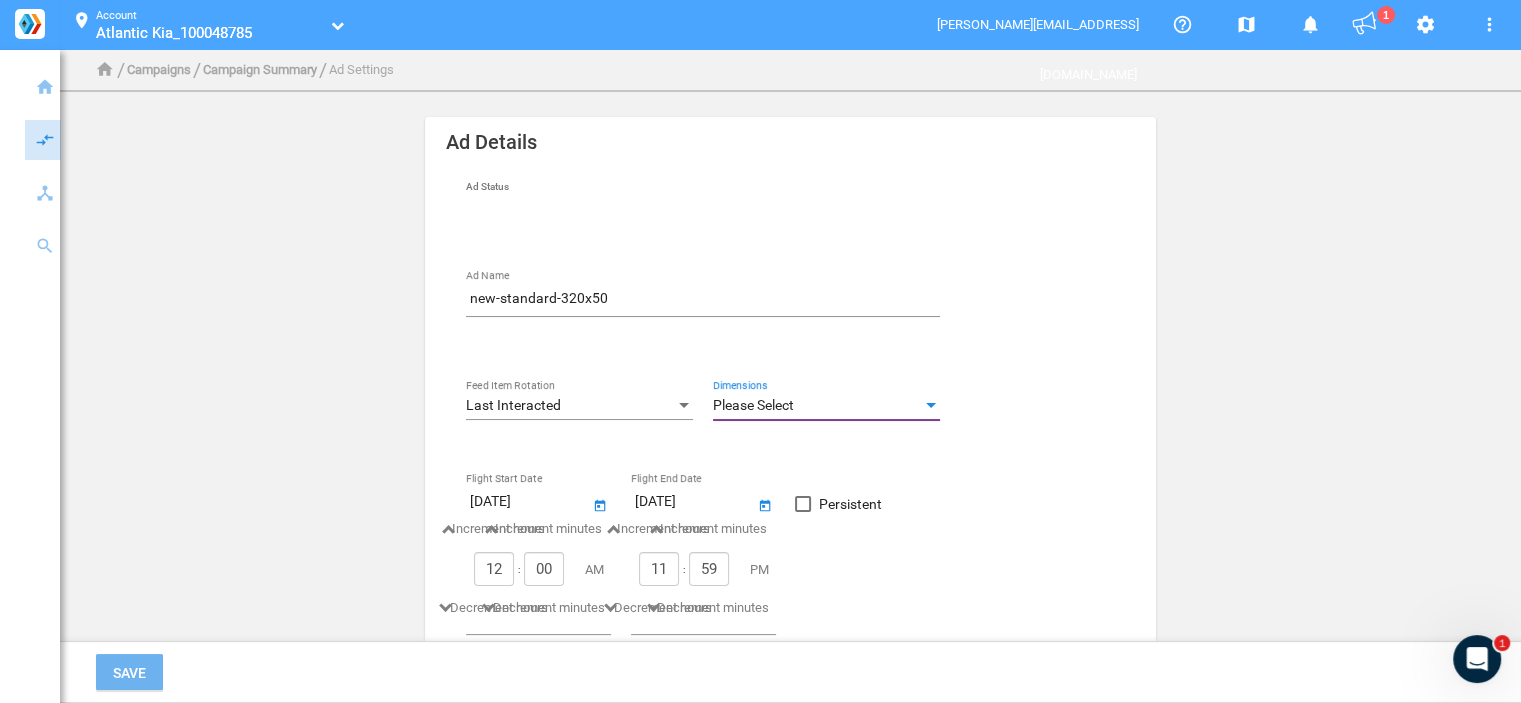 click on "Please Select" at bounding box center (753, 405) 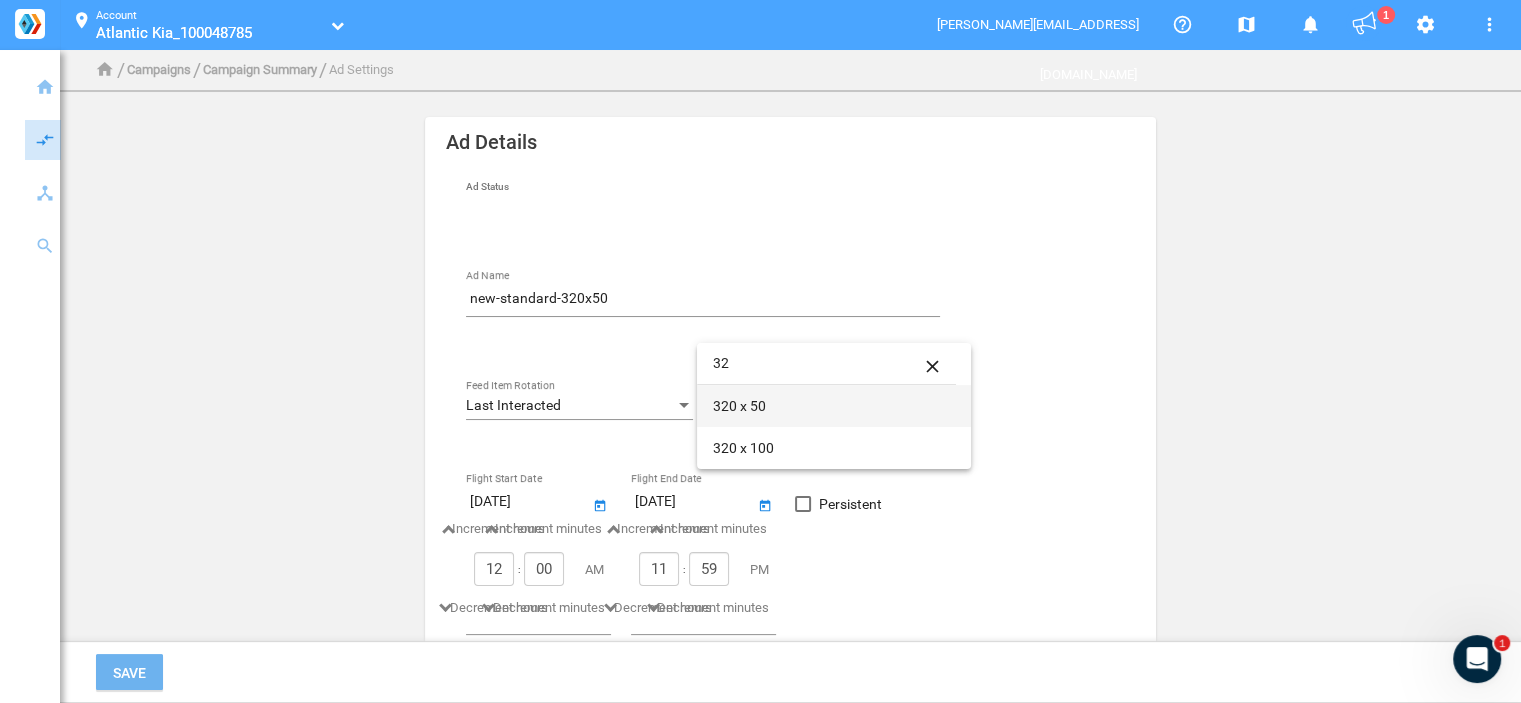 type on "32" 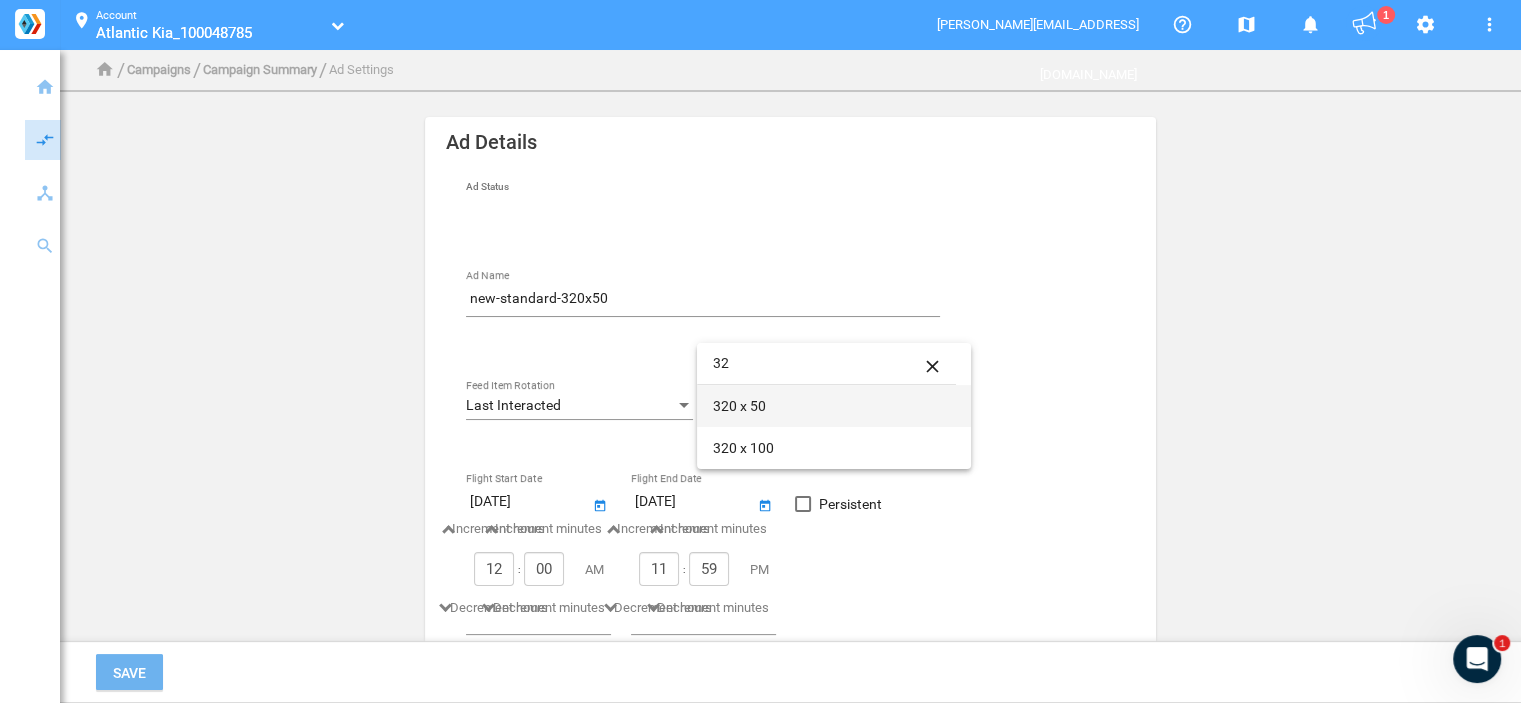 click on "320 x 50" at bounding box center (834, 406) 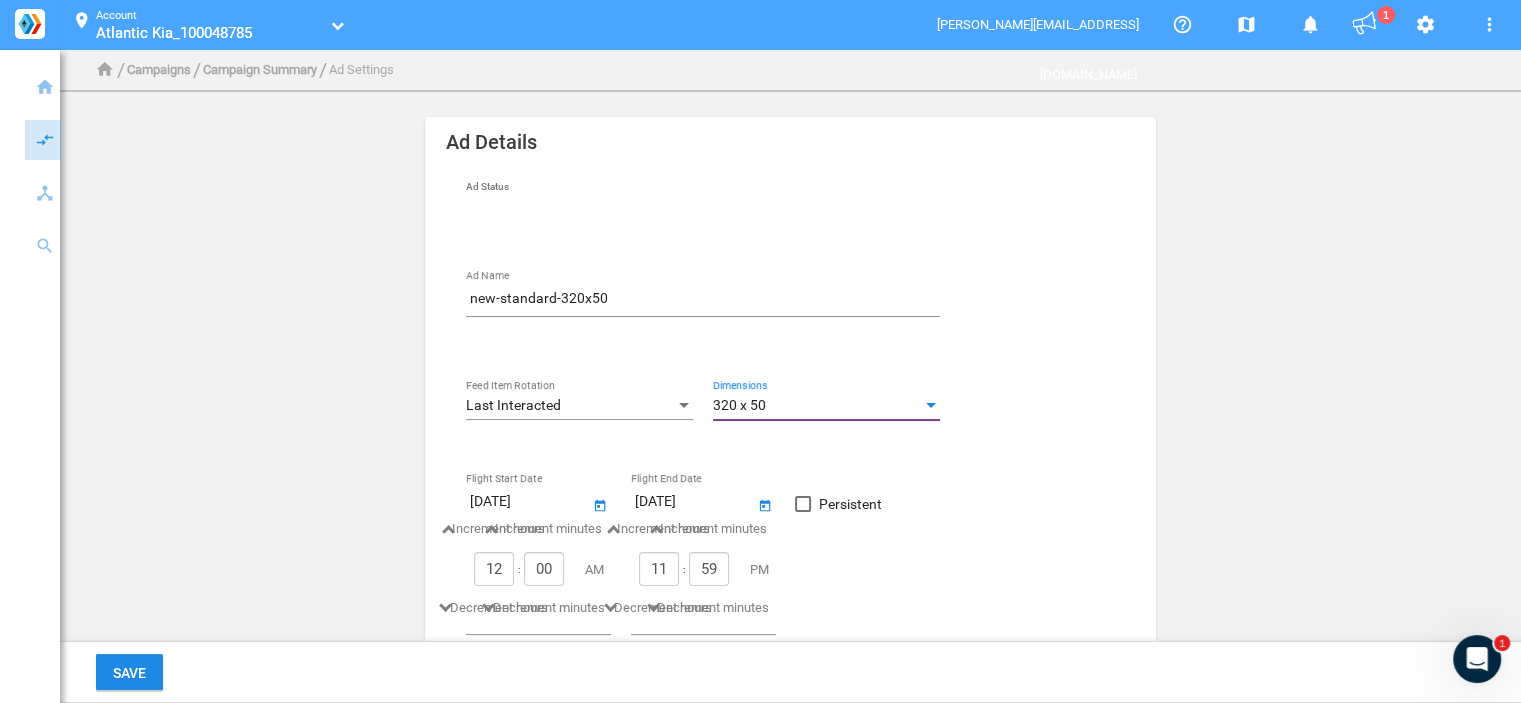 click on "Persistent" at bounding box center [850, 504] 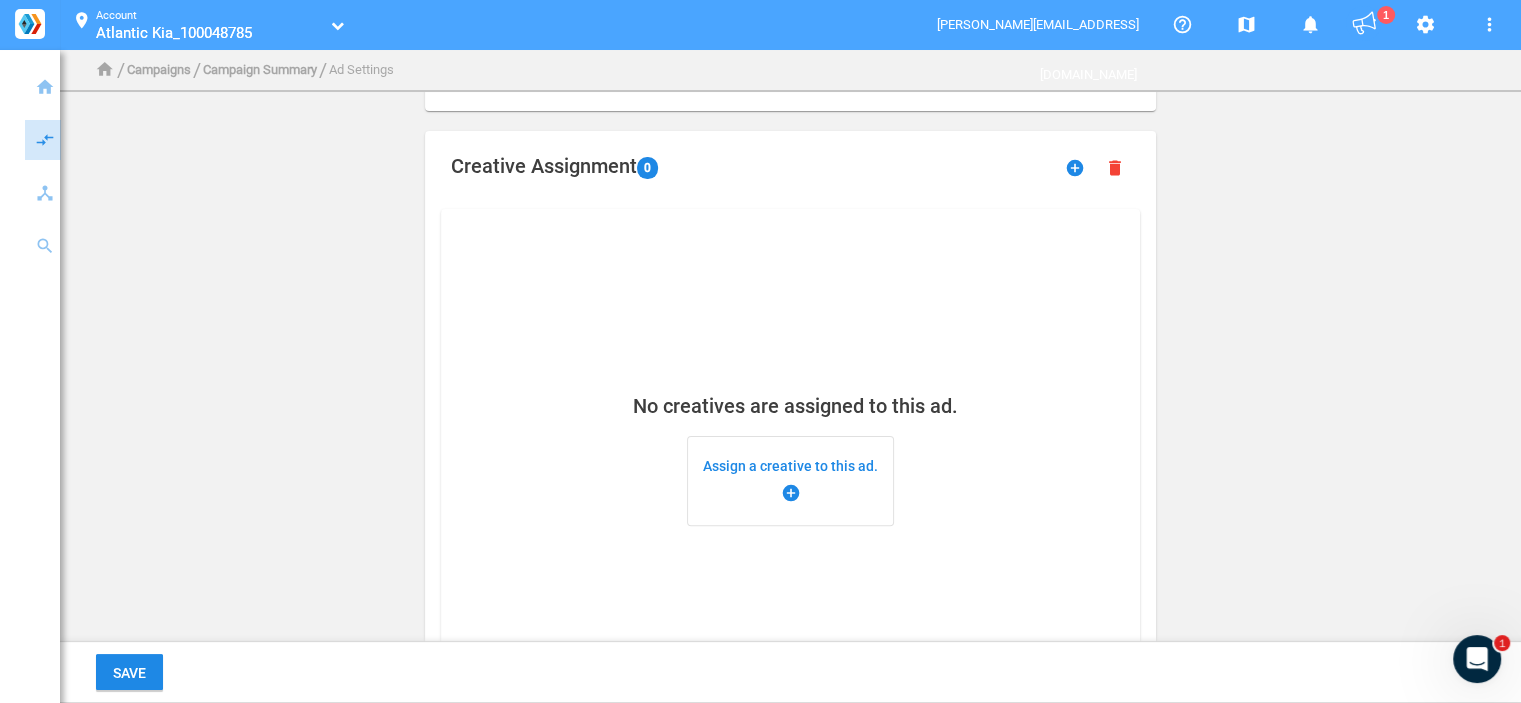 scroll, scrollTop: 500, scrollLeft: 0, axis: vertical 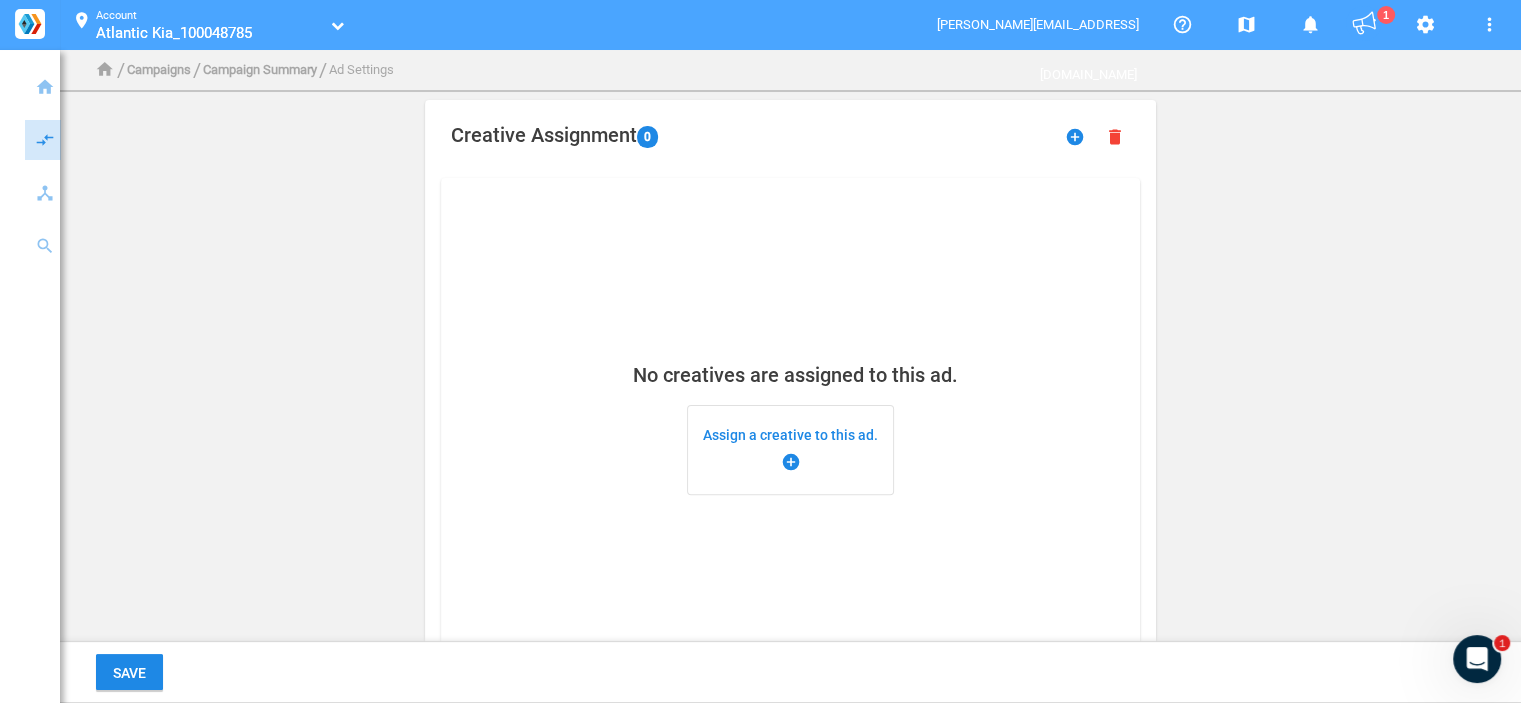 click on "Assign a creative to this ad.  add_circle" at bounding box center (790, 450) 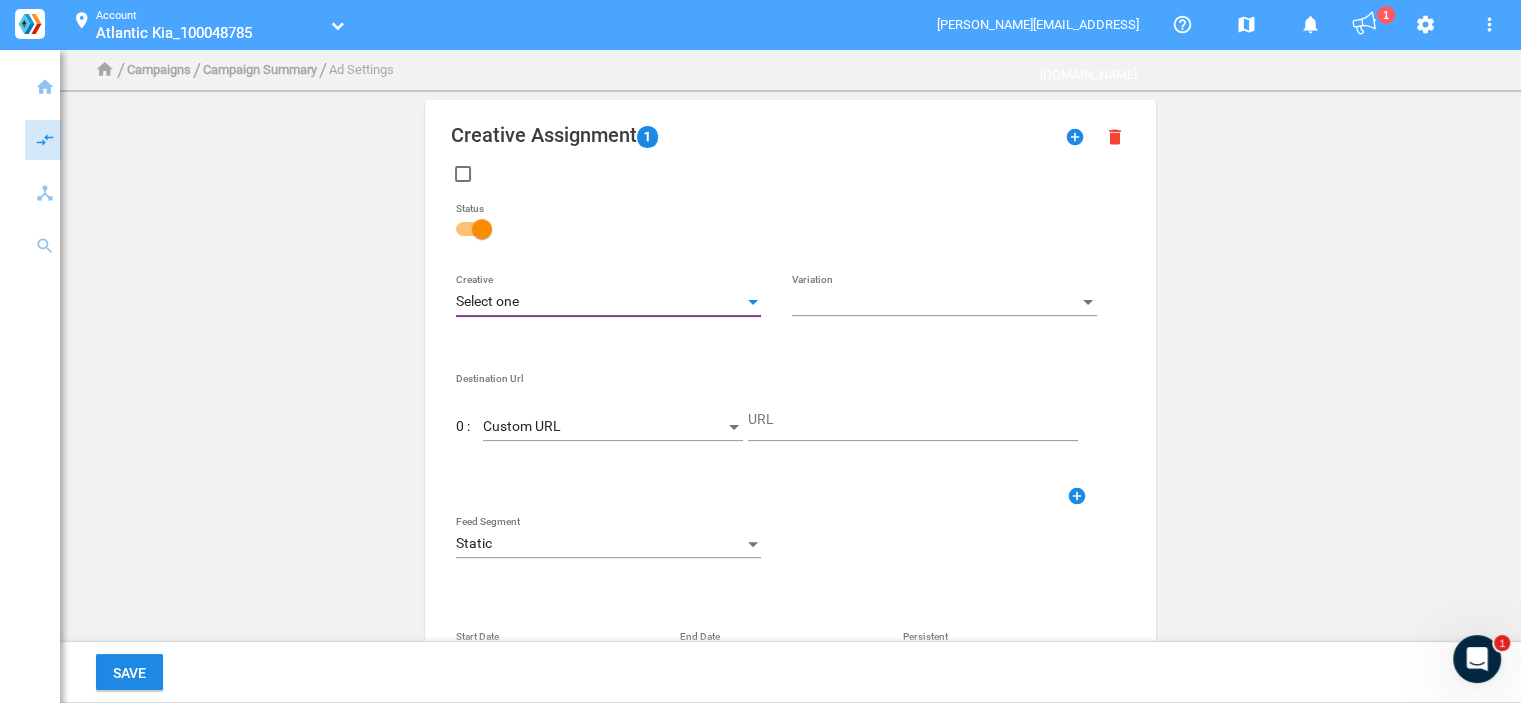 click on "Select one" at bounding box center (599, 302) 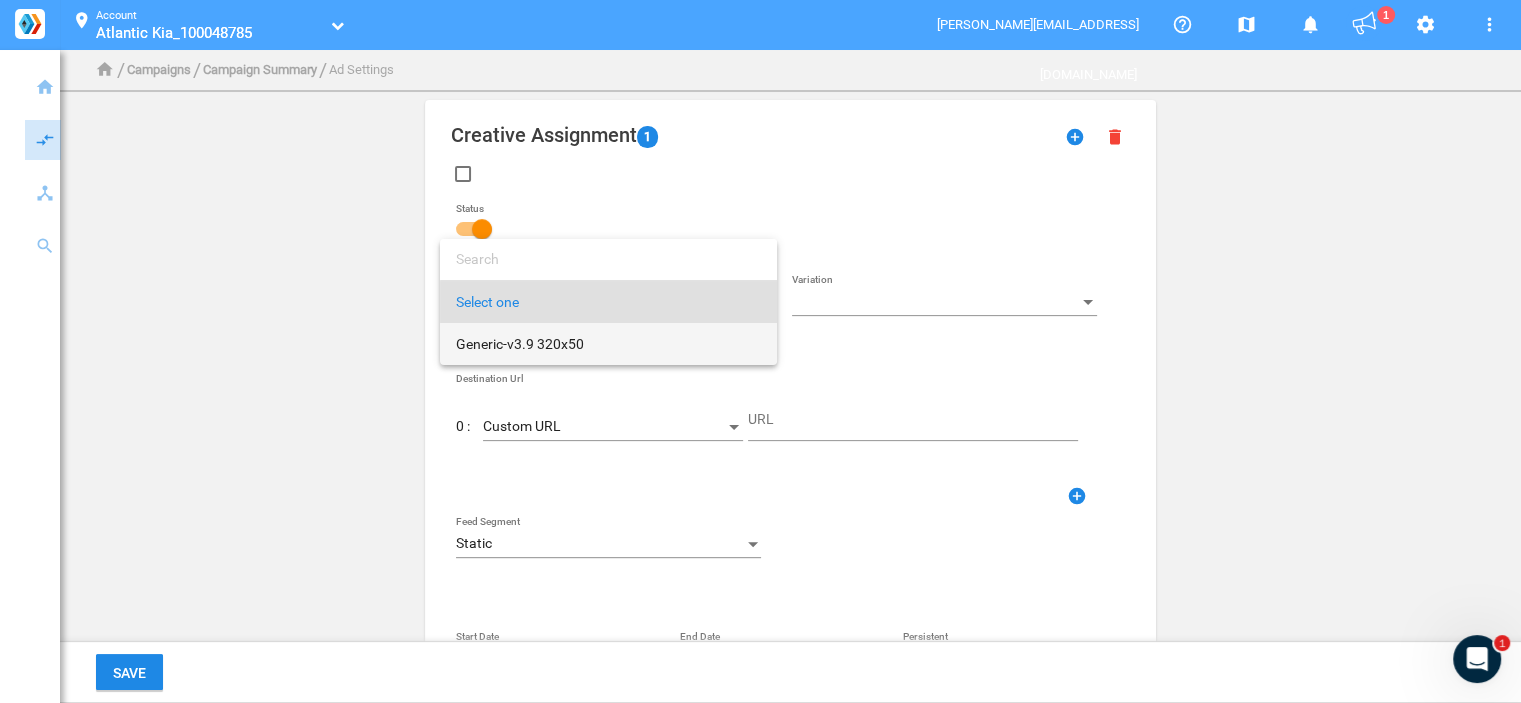 click on "Generic-v3.9 320x50" at bounding box center (608, 344) 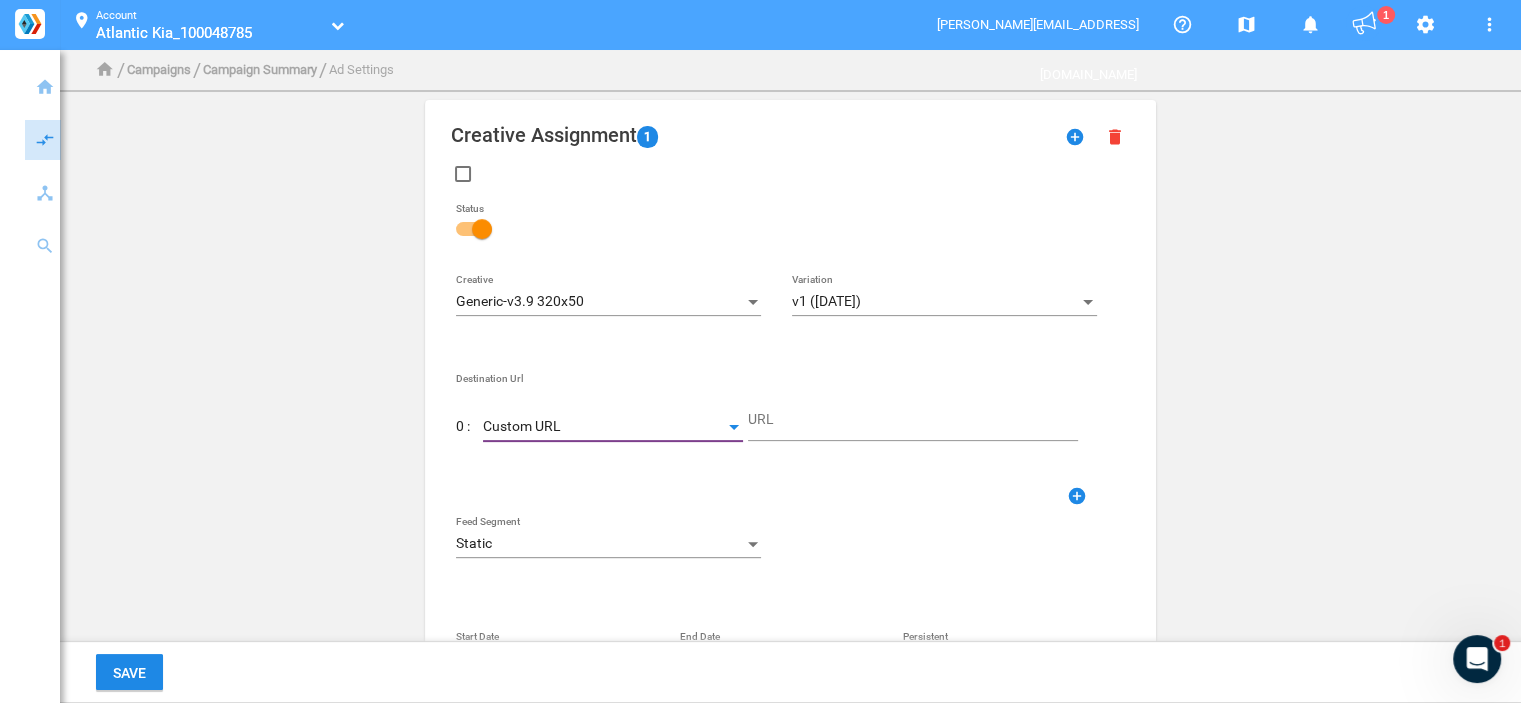 click on "Custom URL" at bounding box center [604, 427] 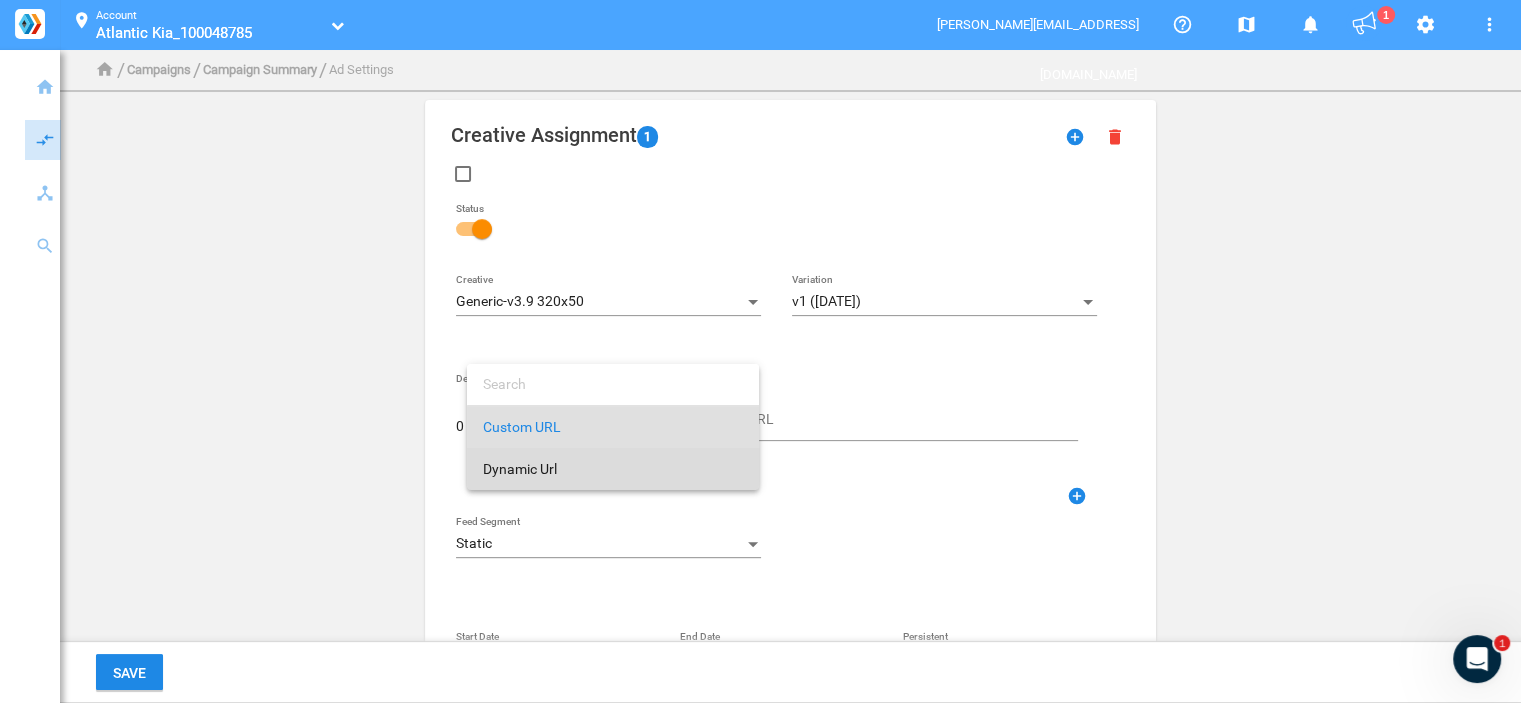 click on "Dynamic Url" at bounding box center (613, 469) 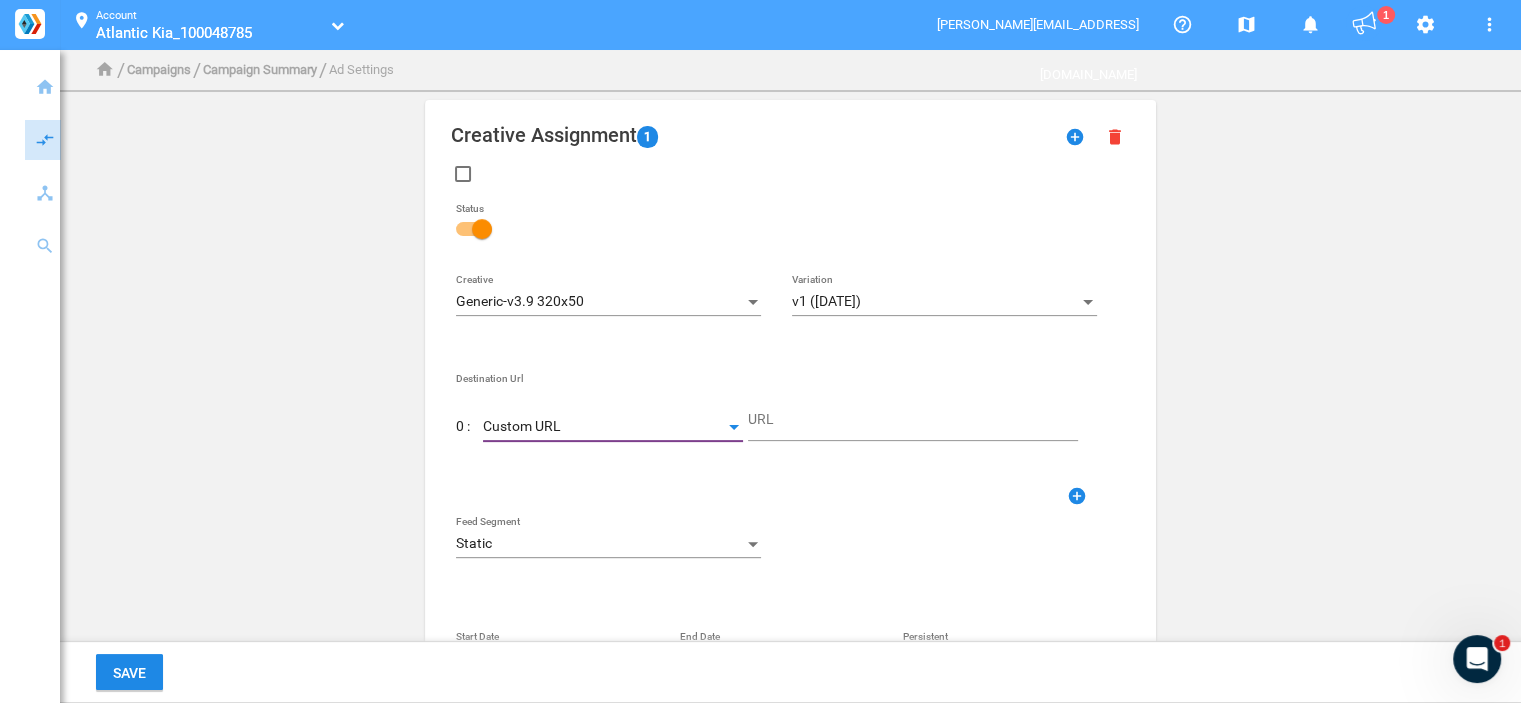 type on "DestinationUrl" 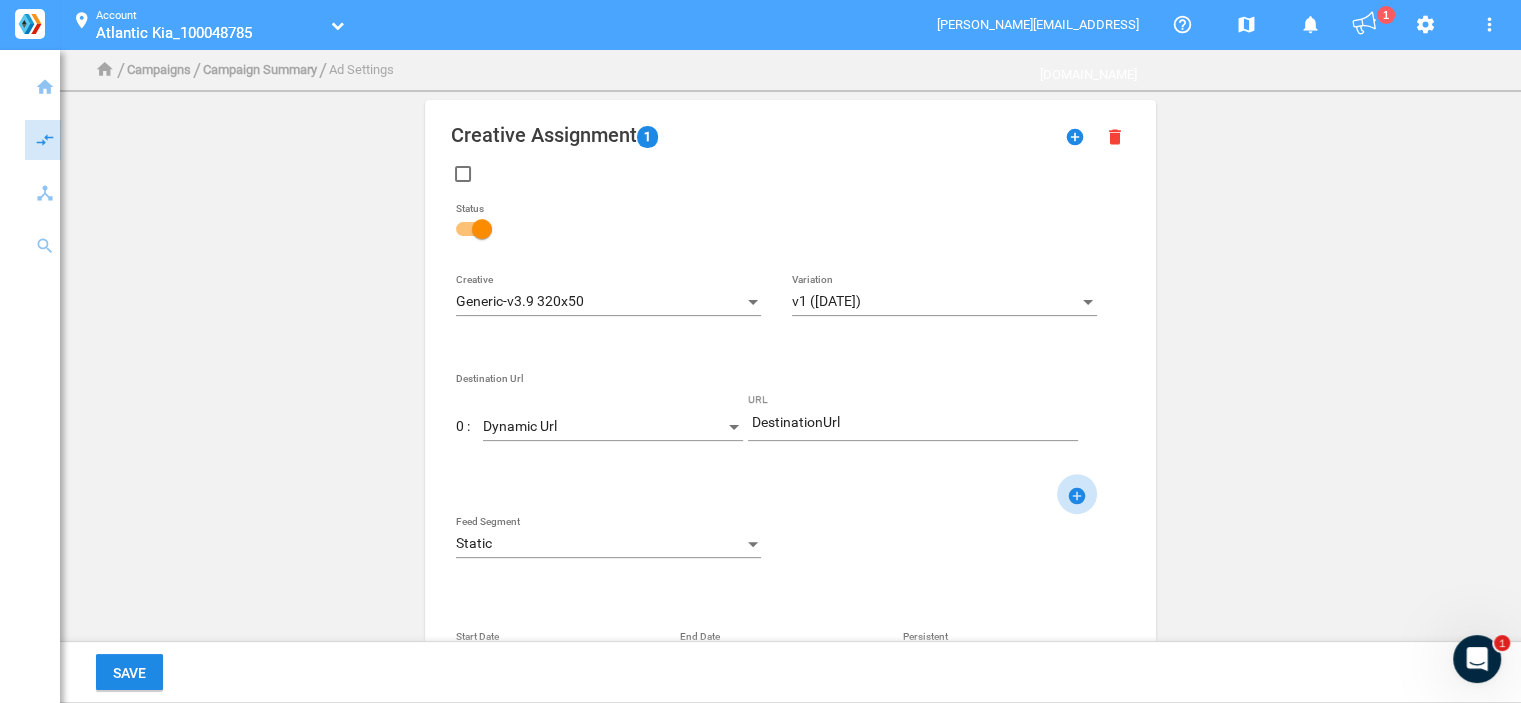 click on "add_circle" 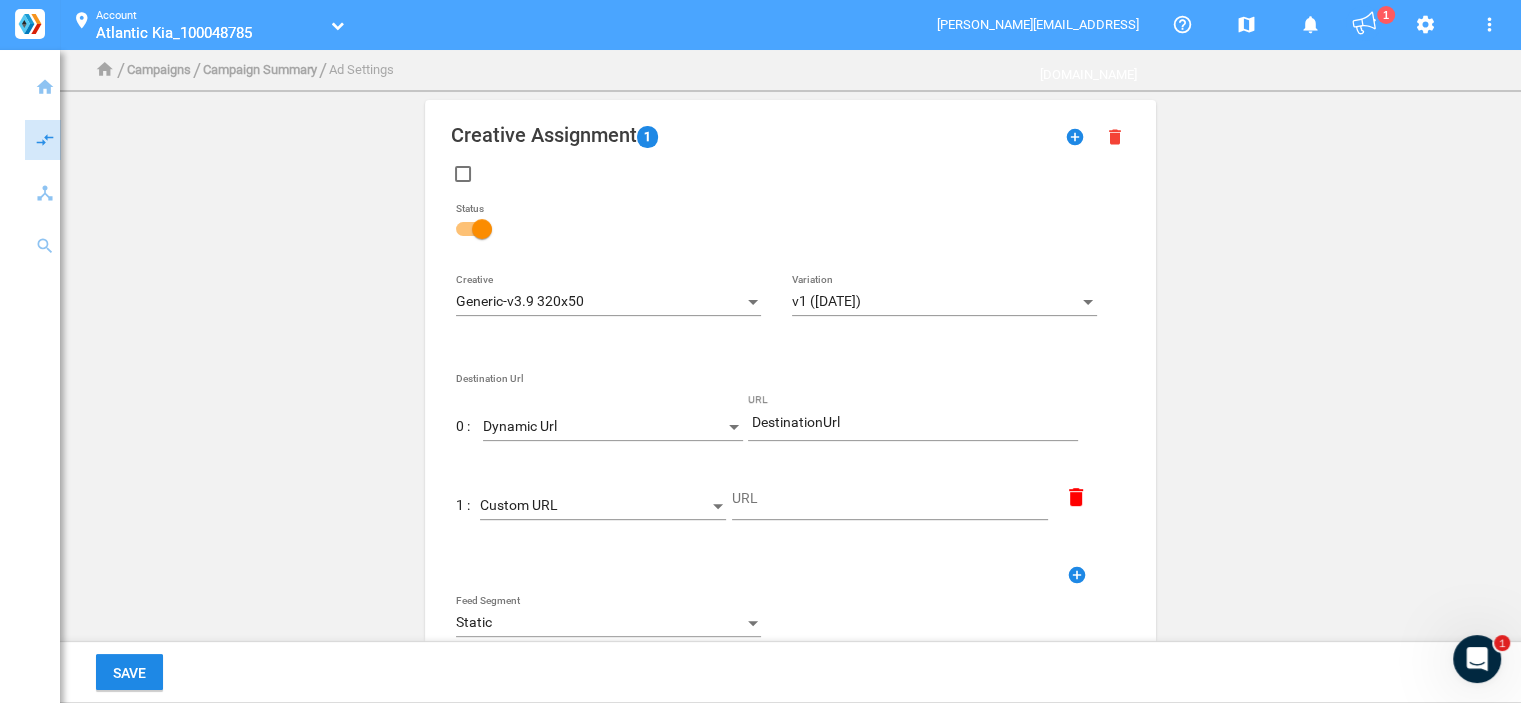 click on "Custom URL" 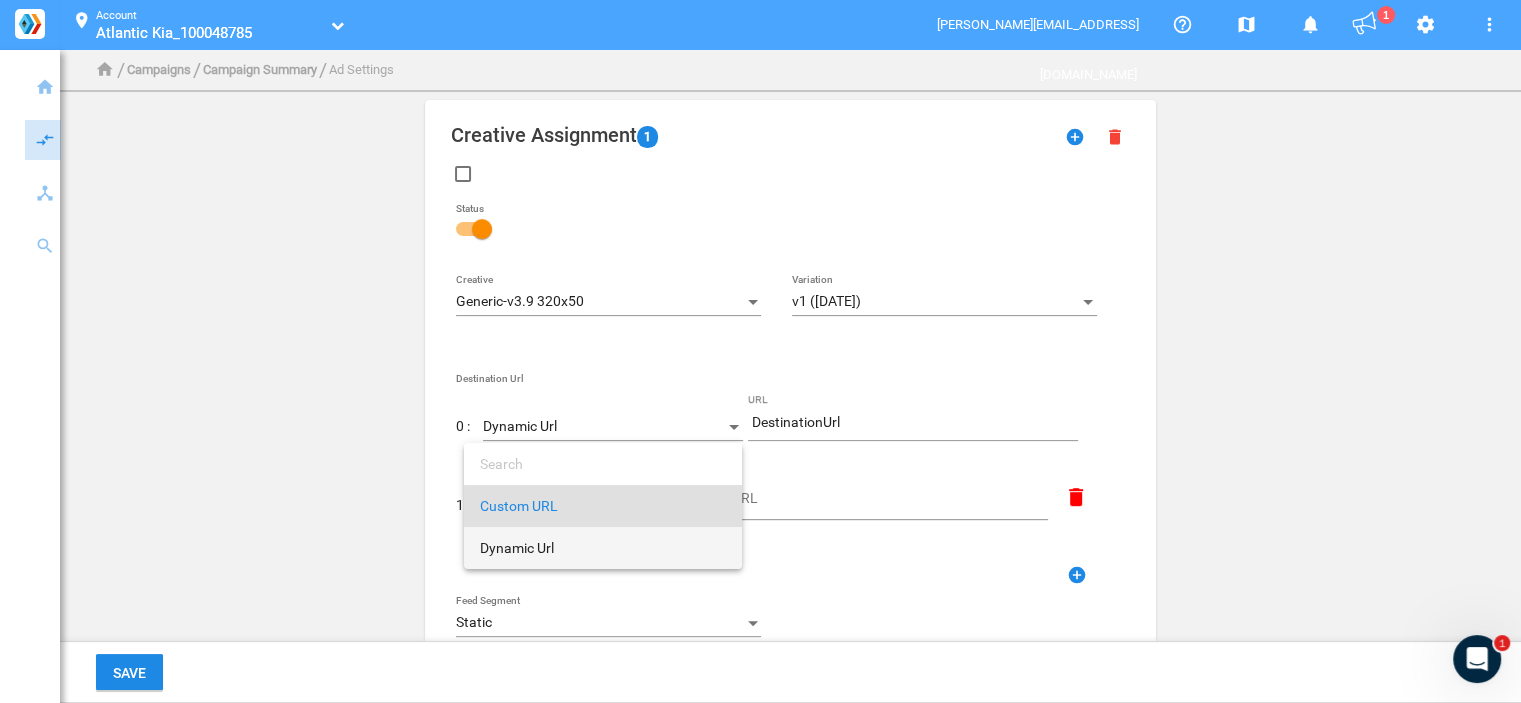 click on "Dynamic Url" at bounding box center (603, 548) 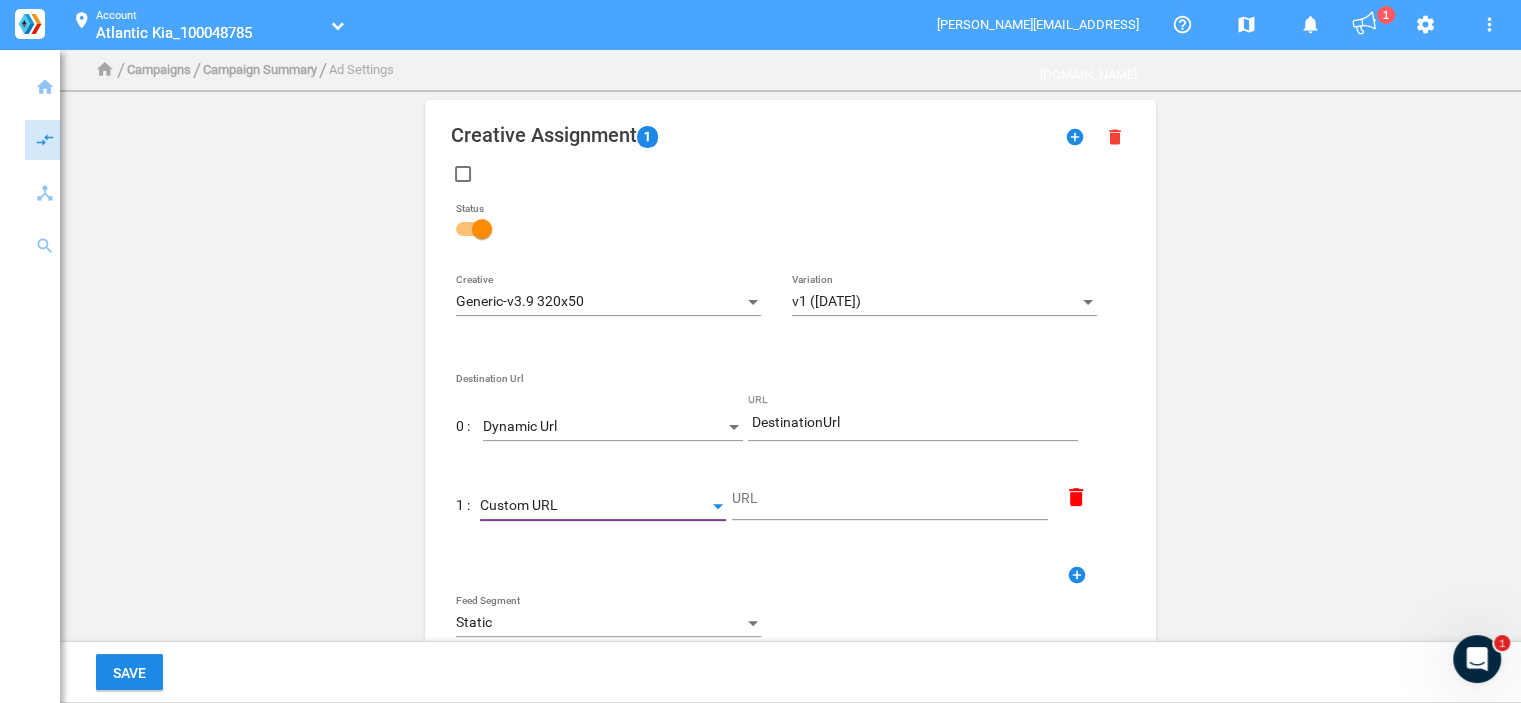type on "DestinationUrl" 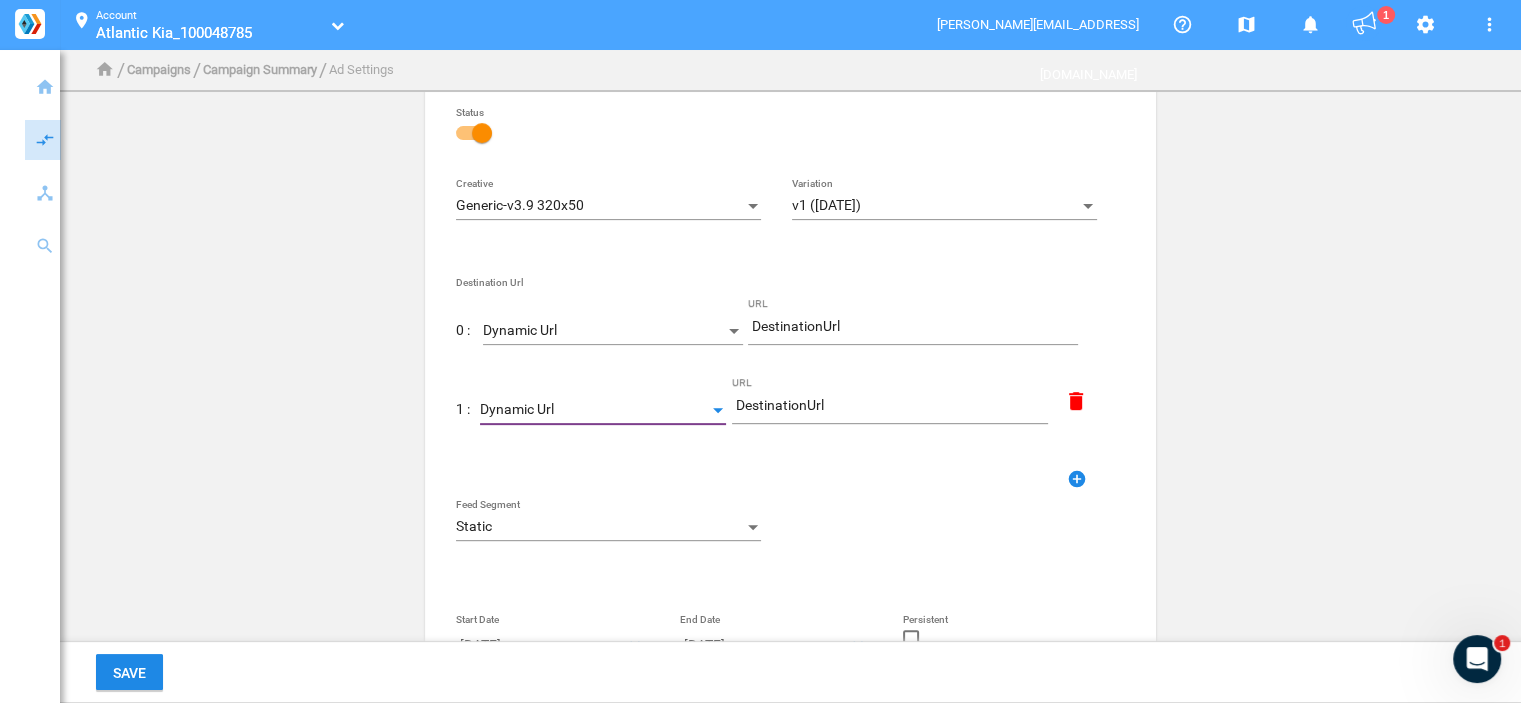 scroll, scrollTop: 700, scrollLeft: 0, axis: vertical 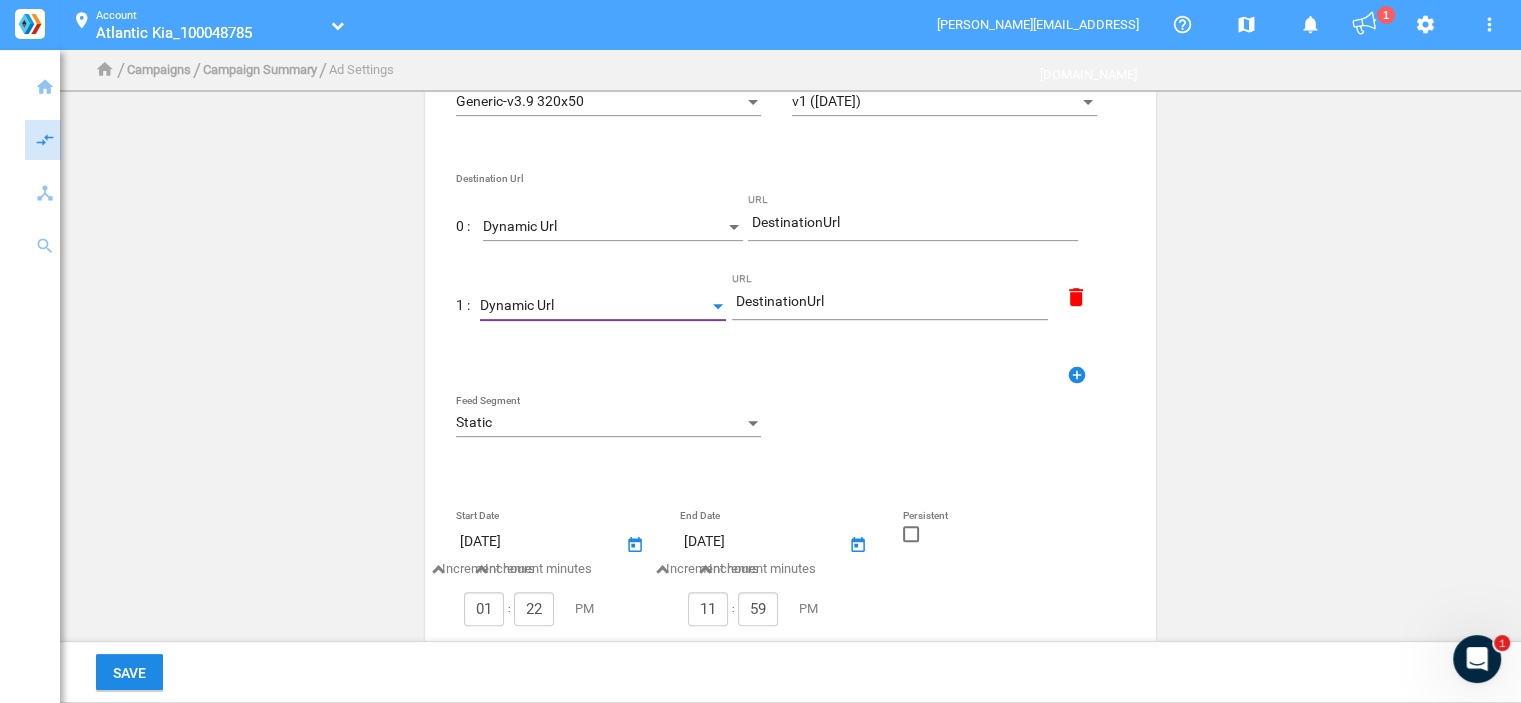 click on "Static" at bounding box center [599, 423] 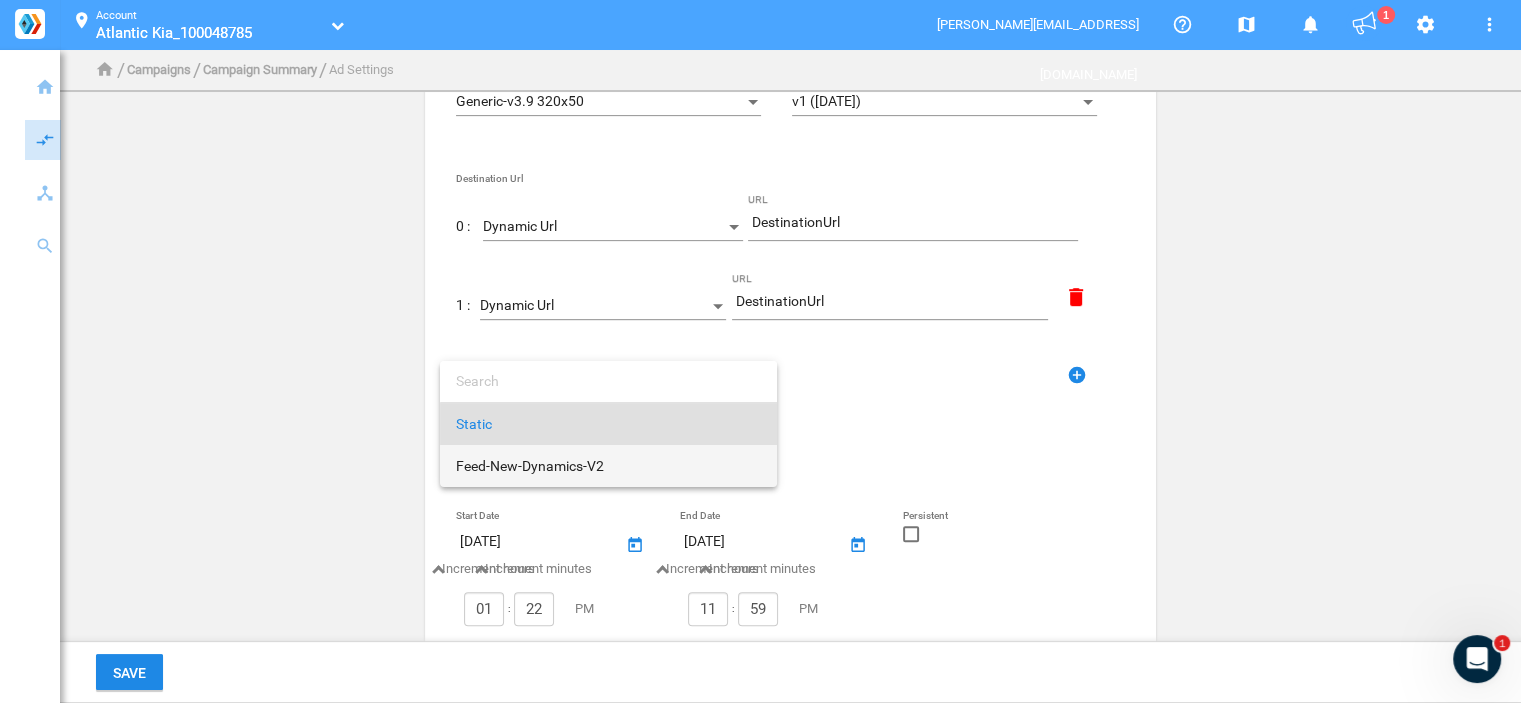 click on "Feed-New-Dynamics-V2" at bounding box center [608, 466] 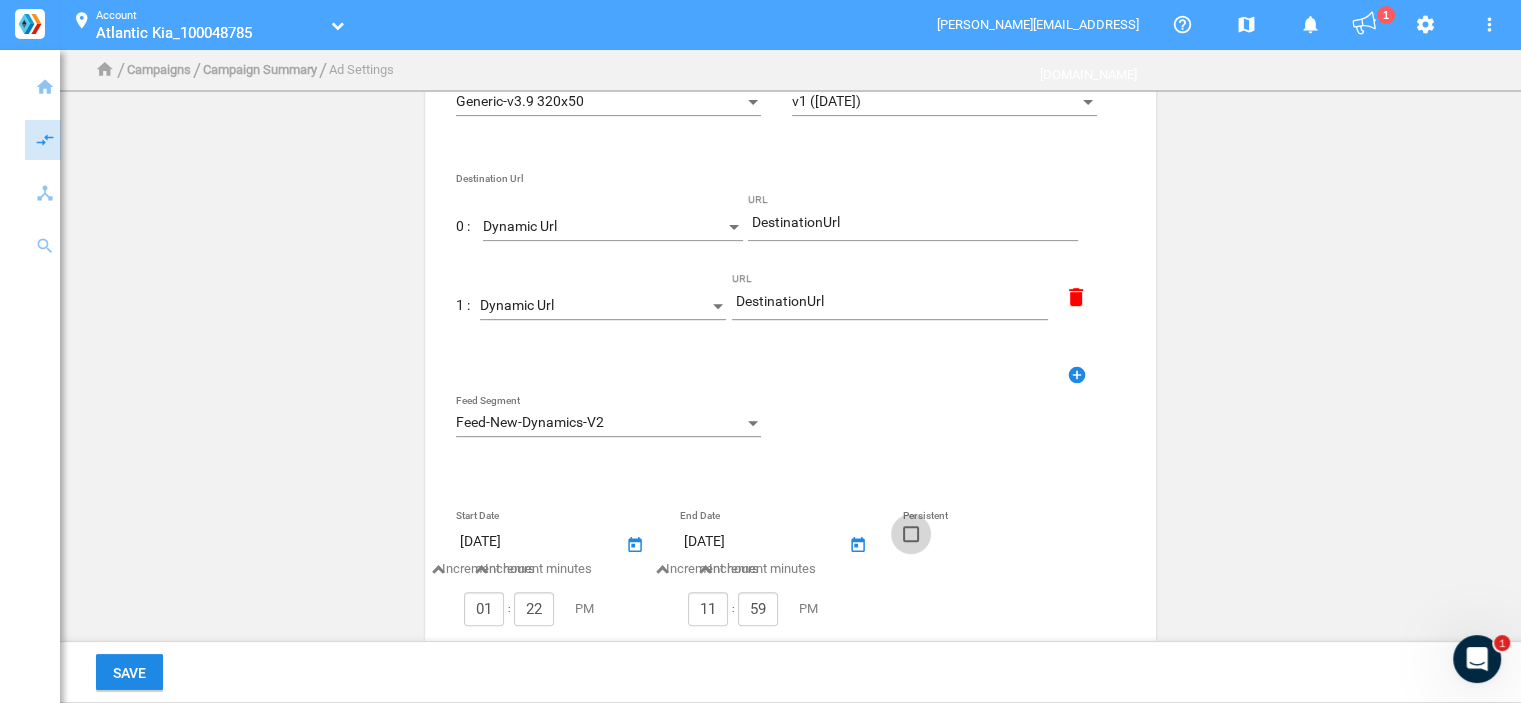 click 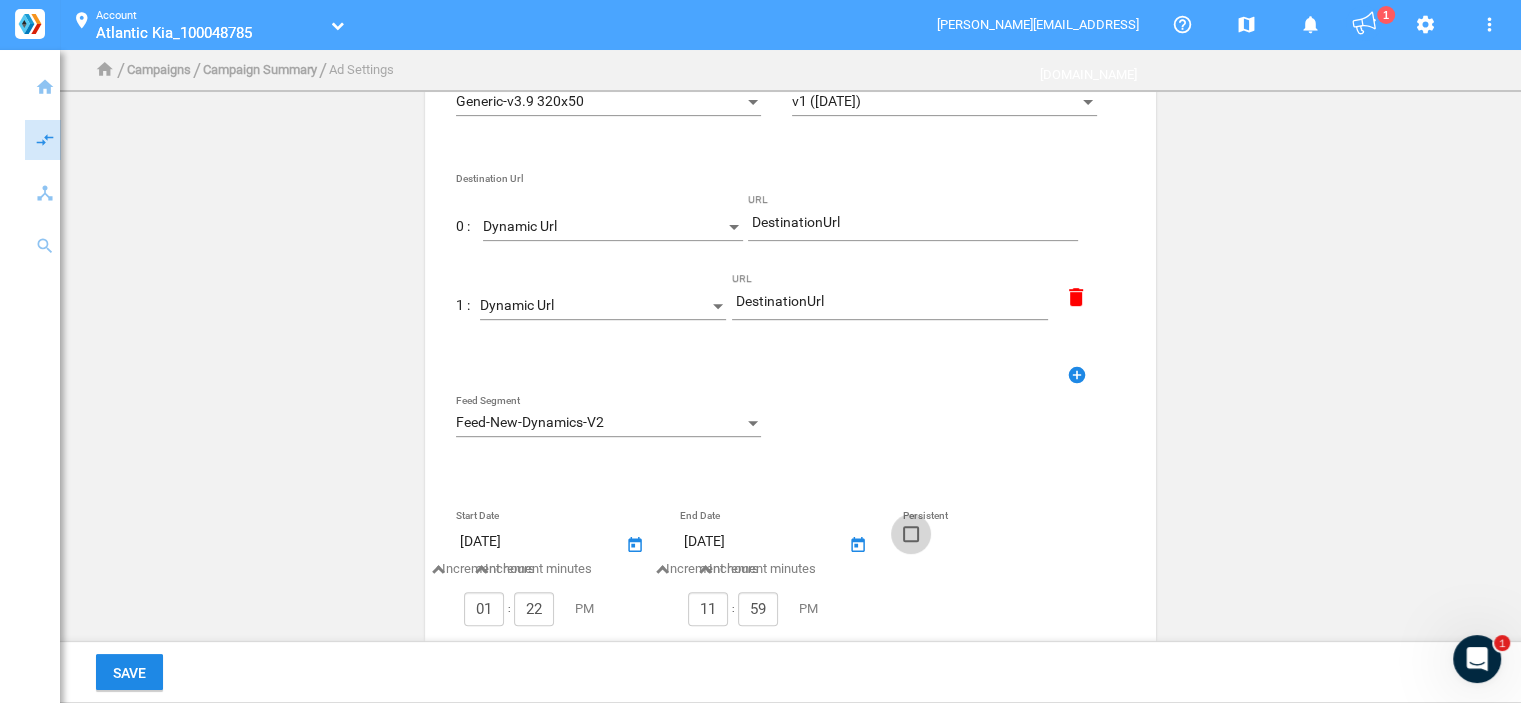 click at bounding box center (911, 541) 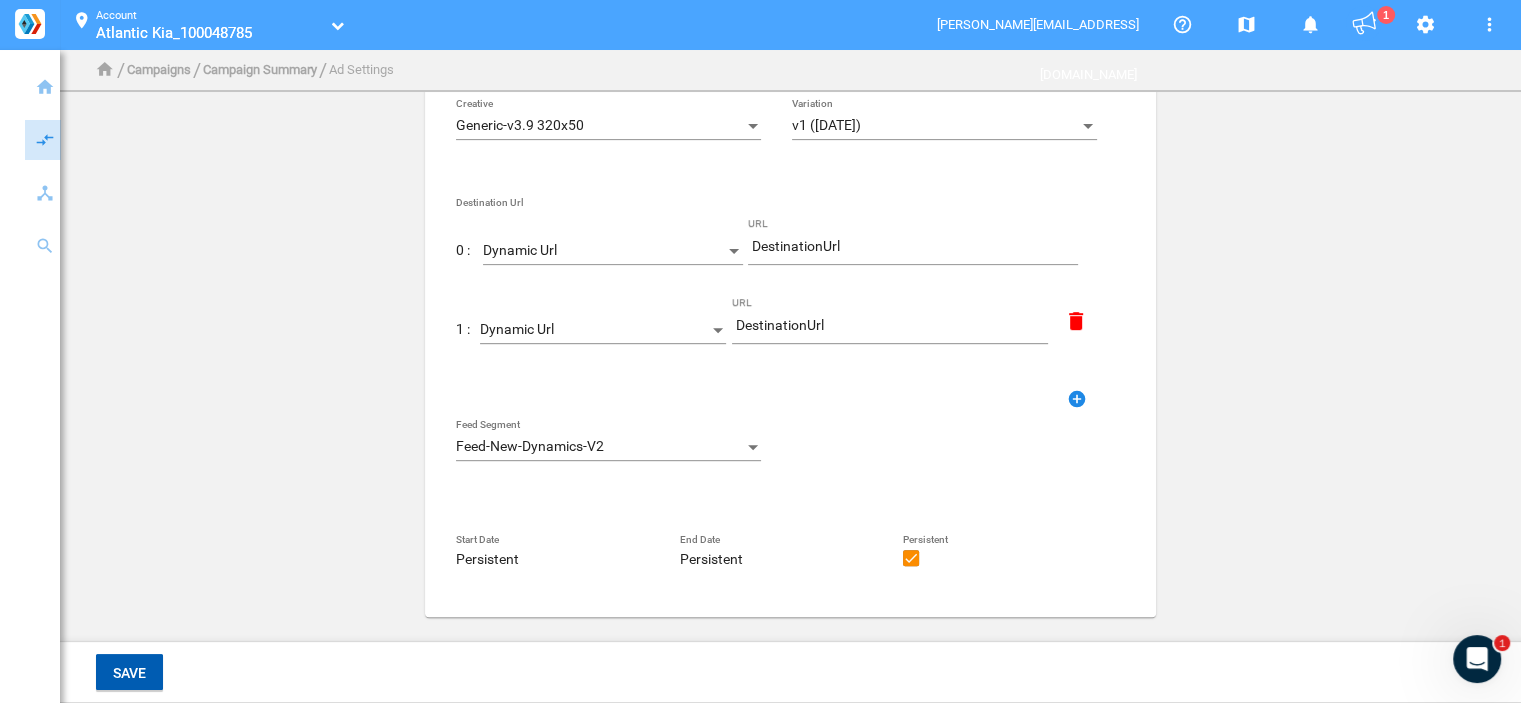 click on "Save" at bounding box center [129, 672] 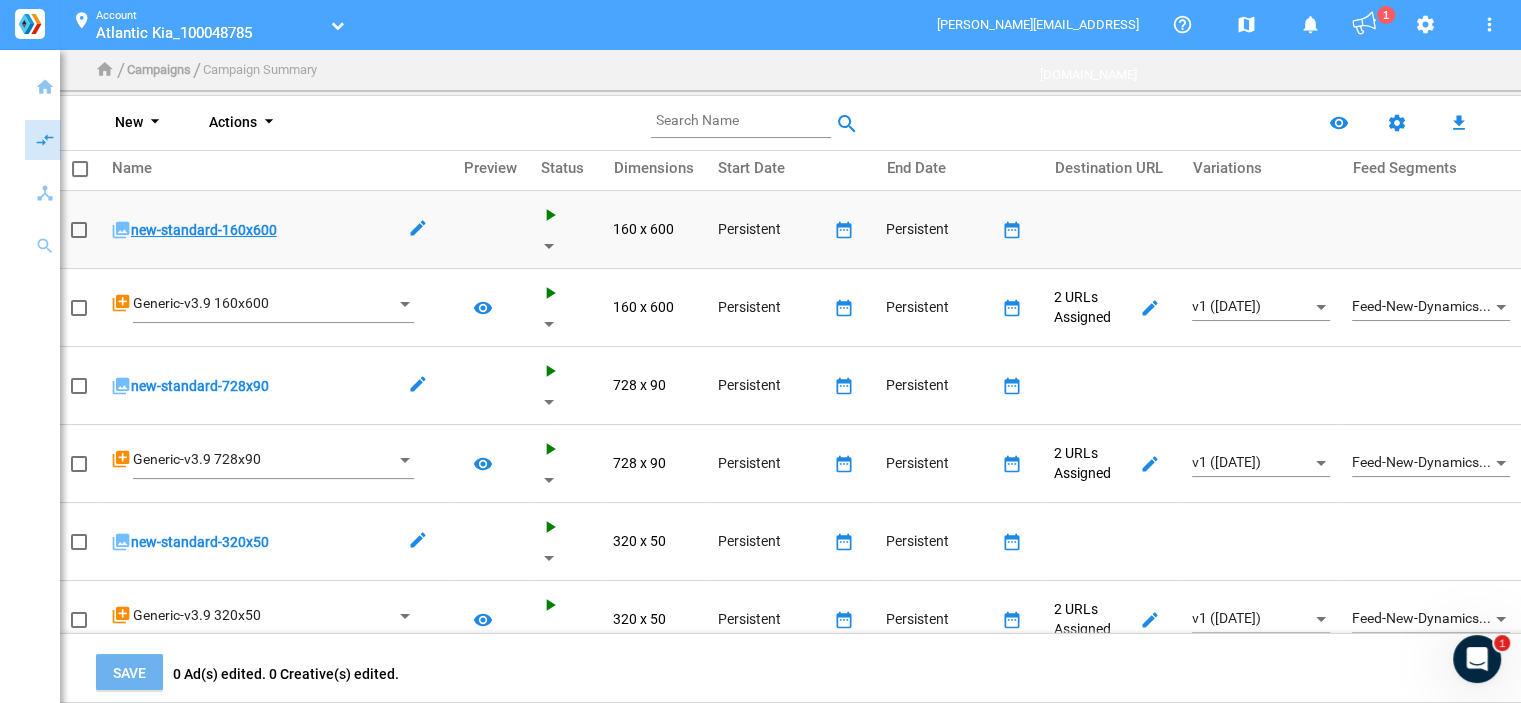 scroll, scrollTop: 0, scrollLeft: 0, axis: both 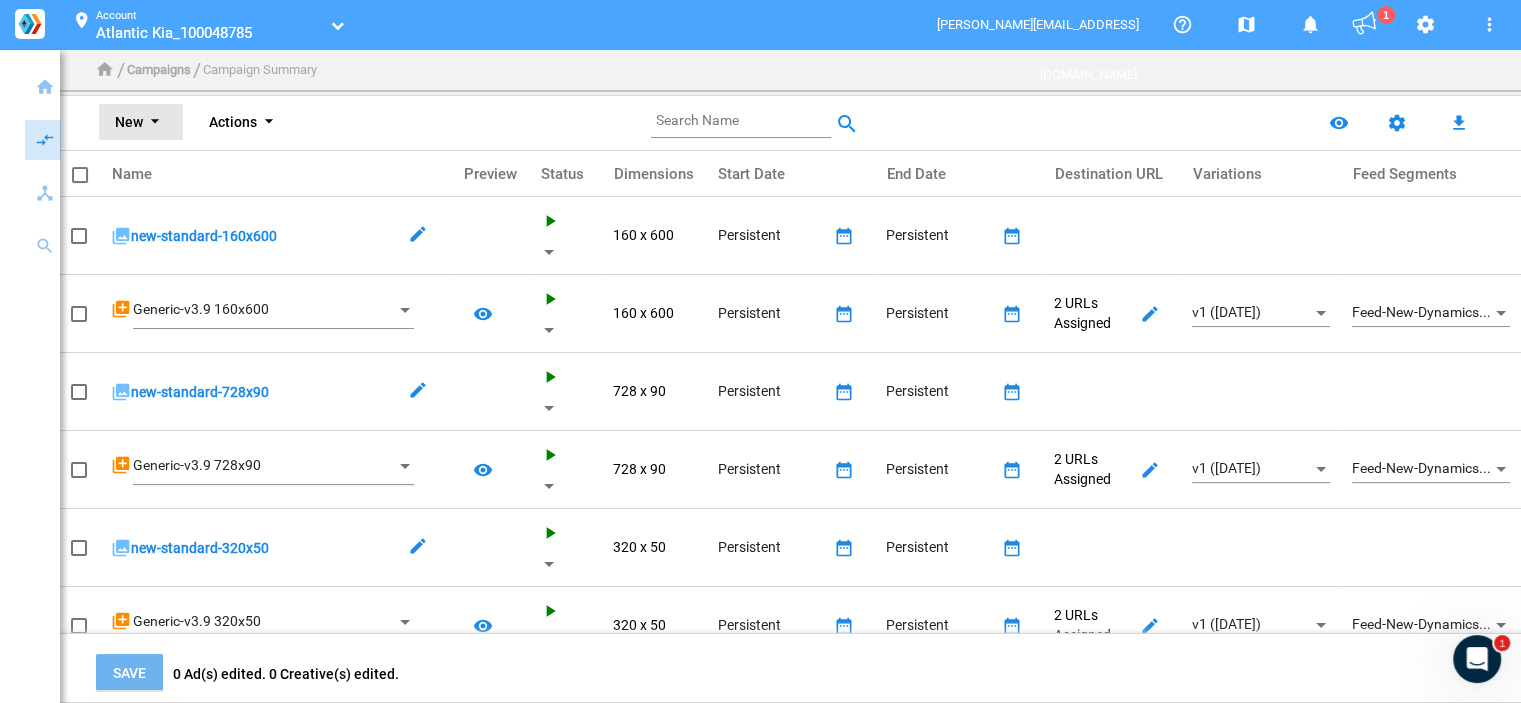 click on "arrow_drop_down" at bounding box center (155, 123) 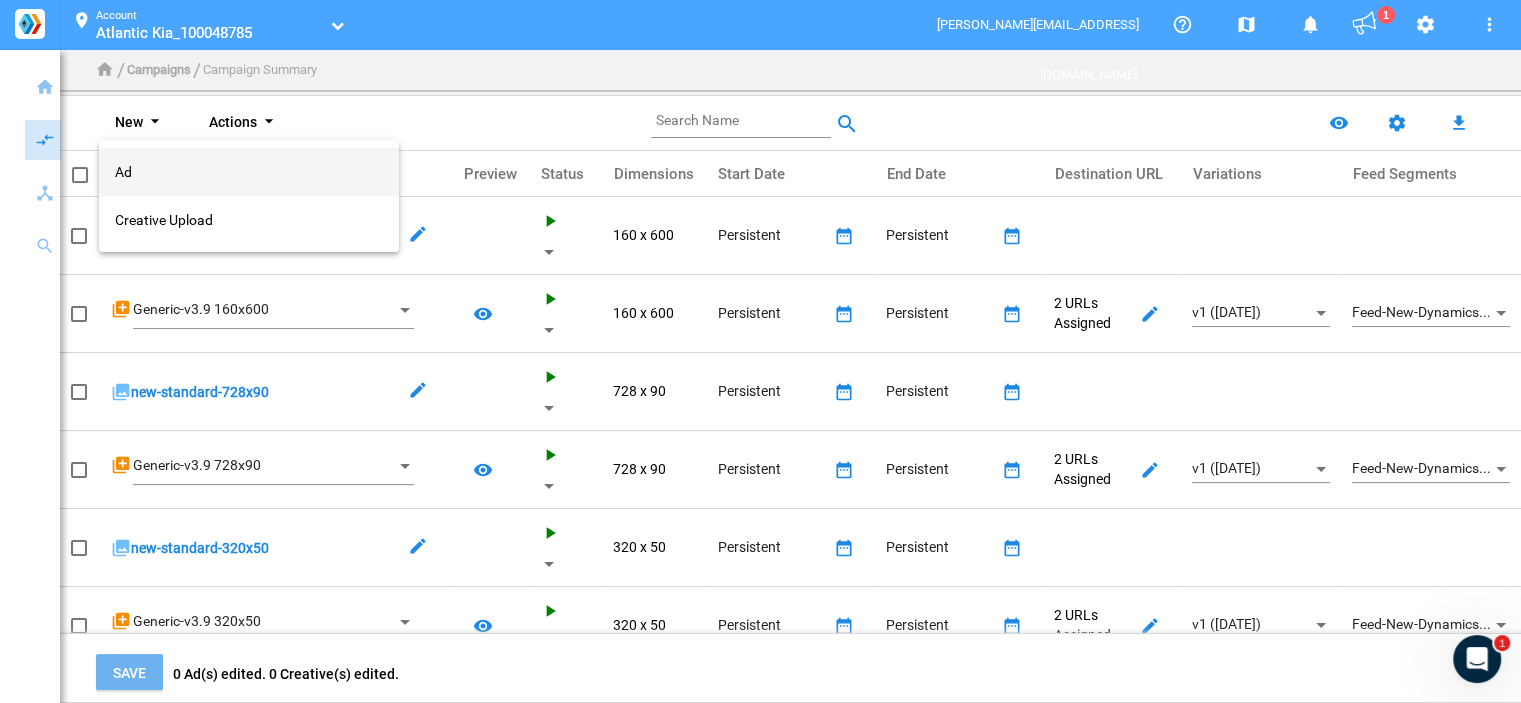 click on "Ad" at bounding box center [249, 172] 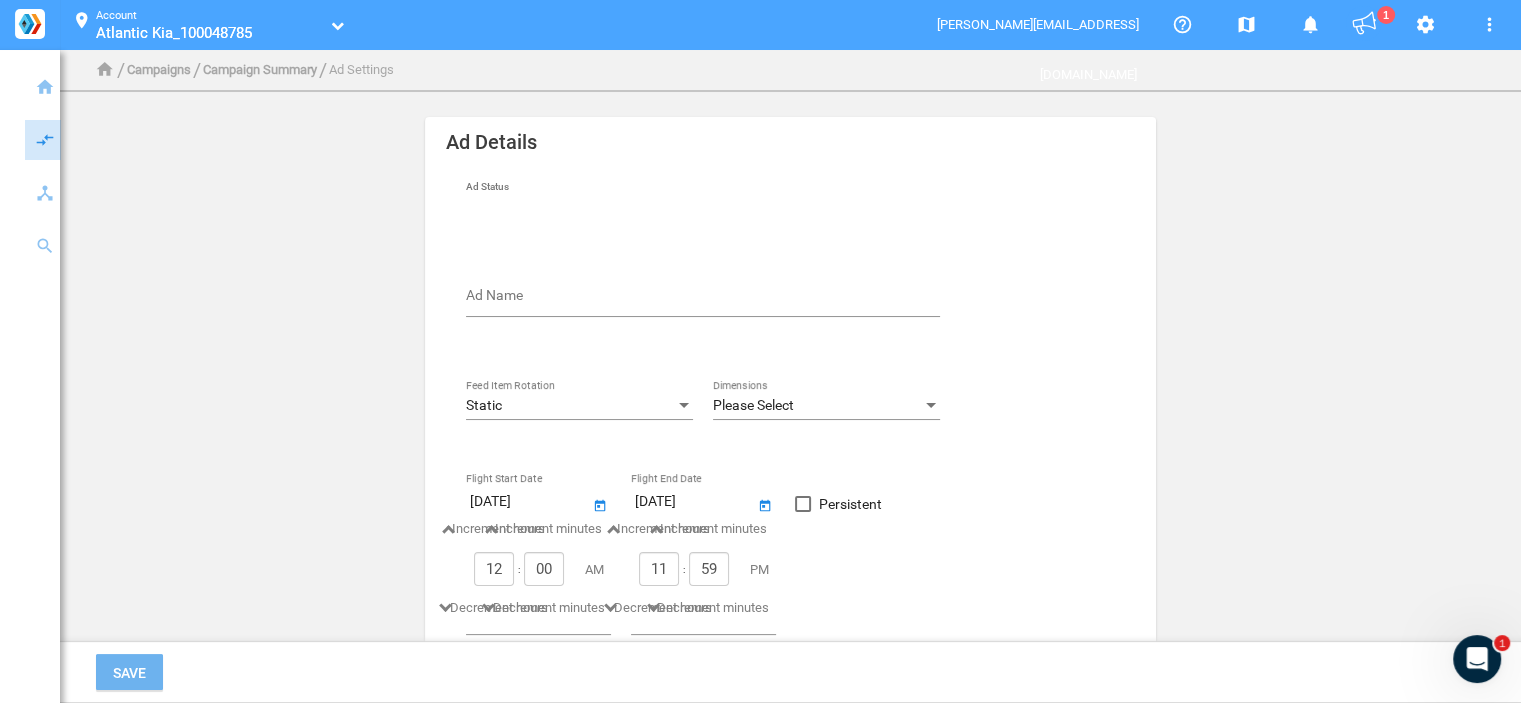 click on "Ad Name" at bounding box center (707, 299) 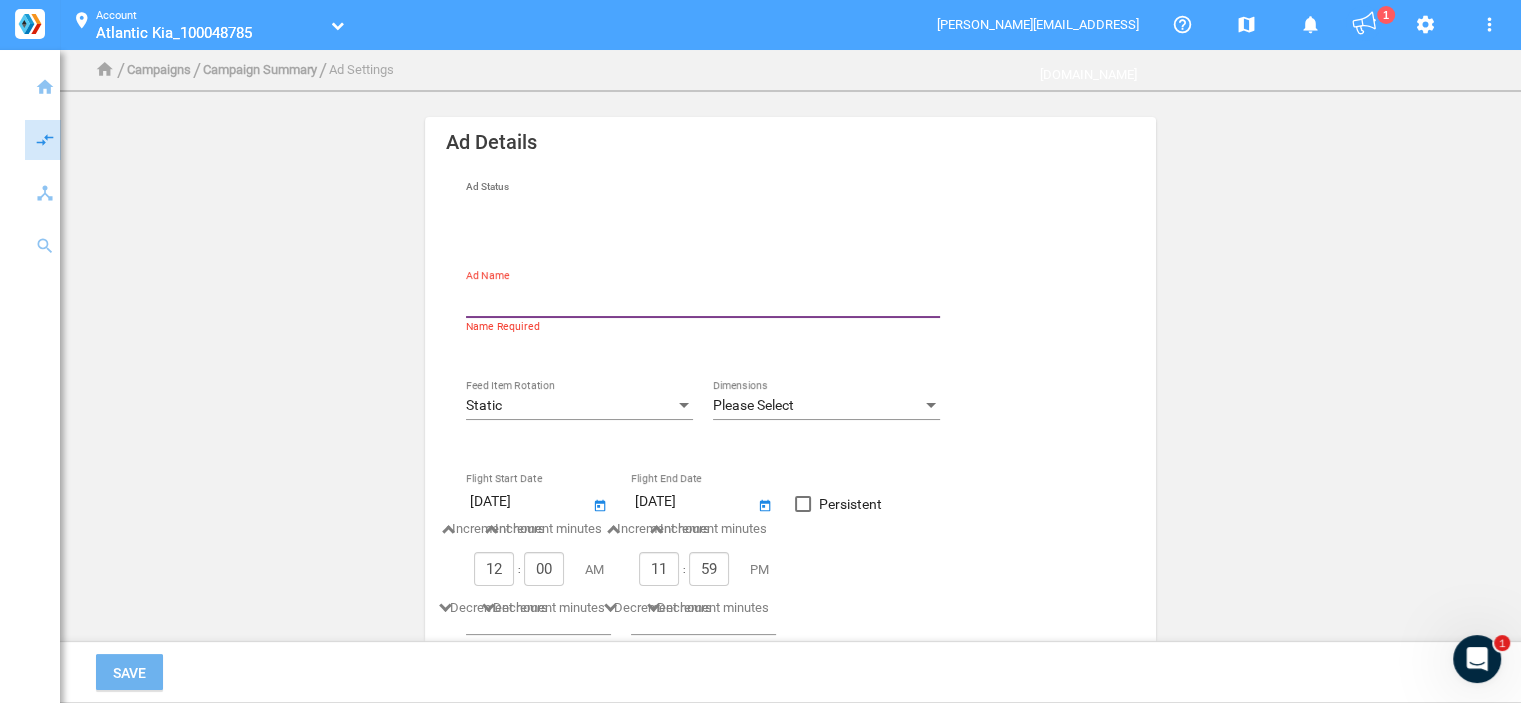 type on "new-standard-300x600" 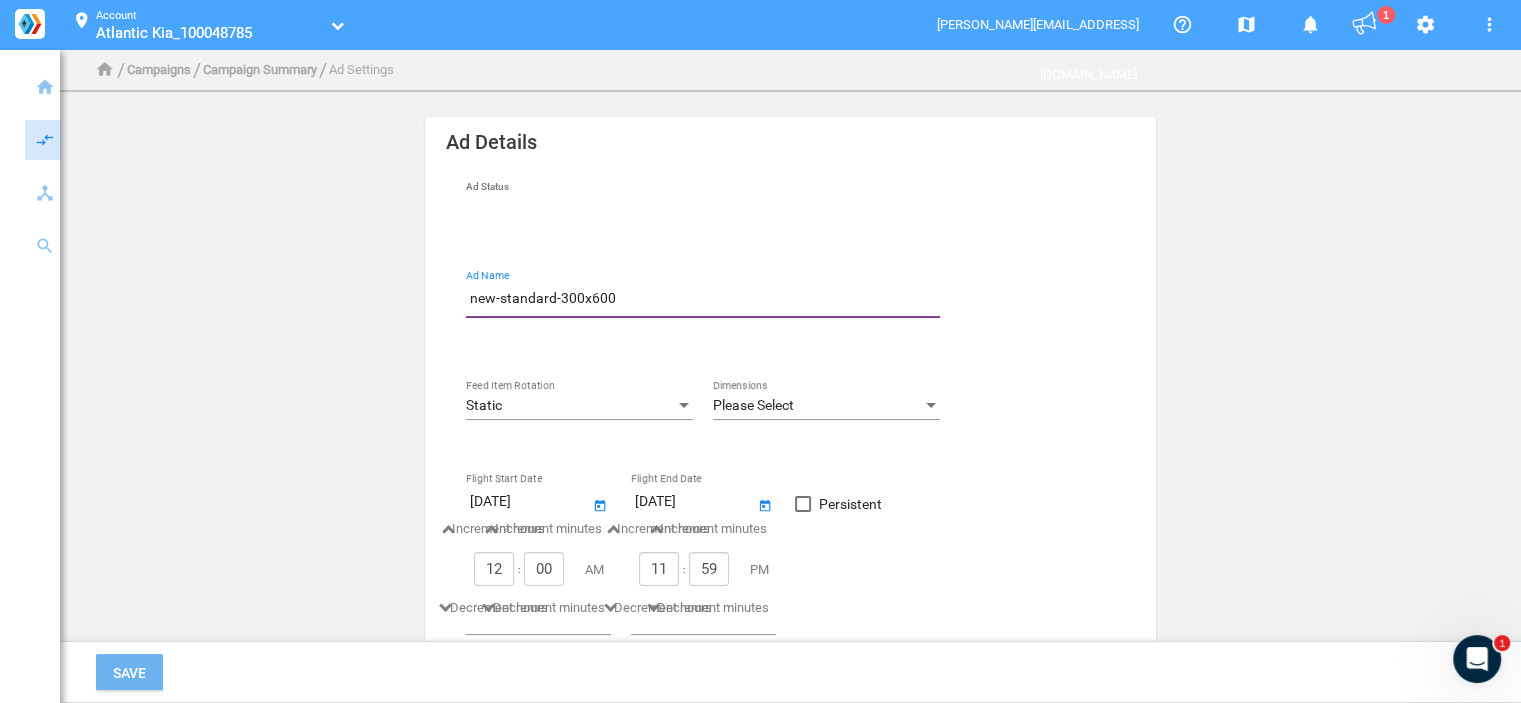 click on "Static" at bounding box center [570, 406] 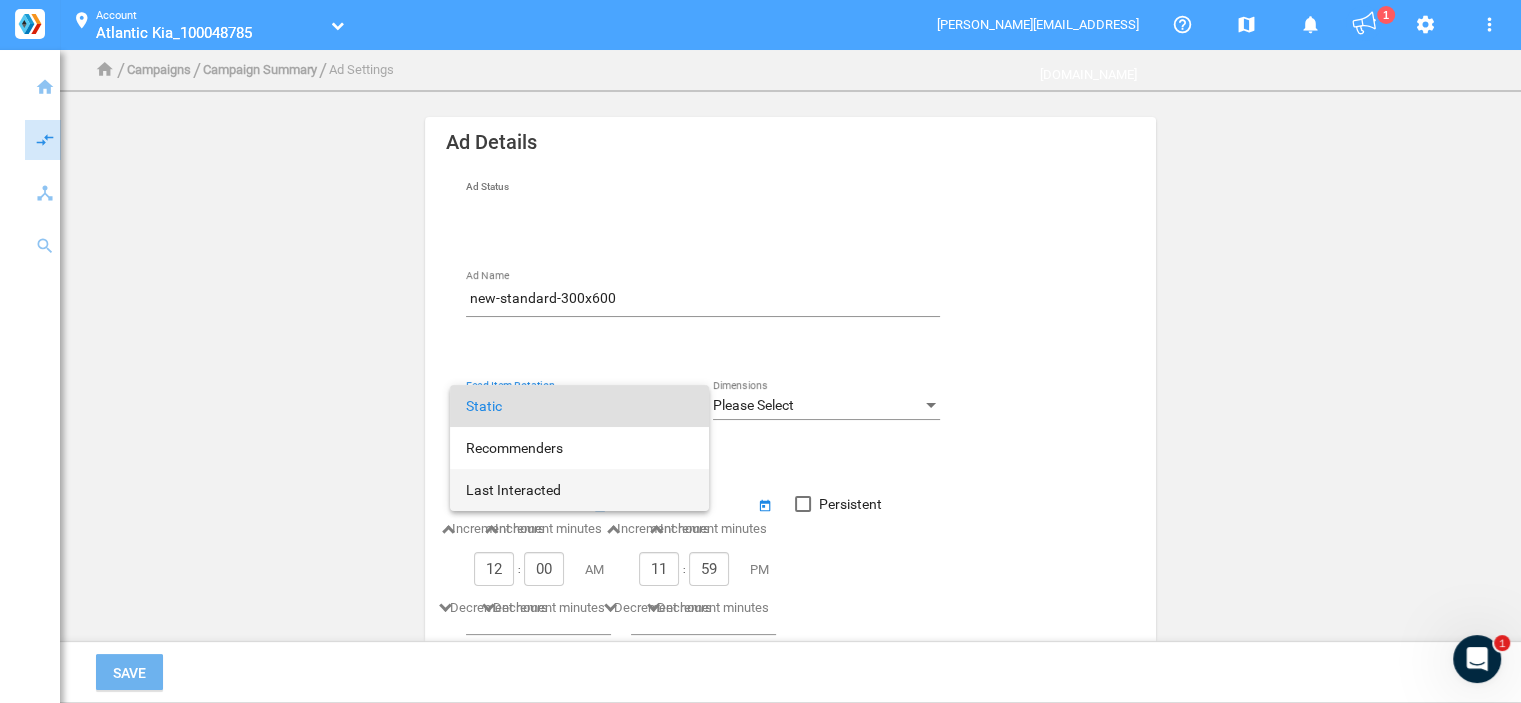 click on "Last Interacted" at bounding box center (579, 490) 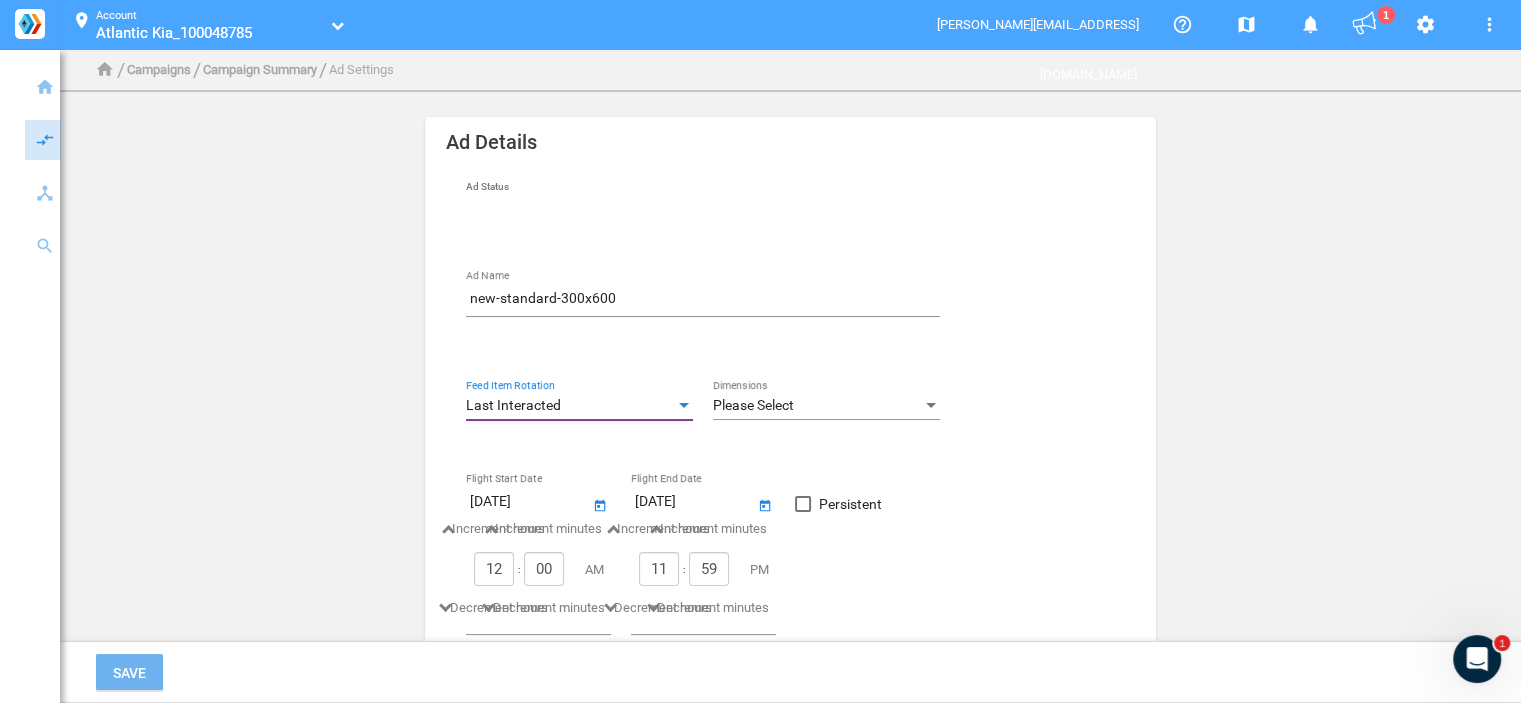 click on "Please Select" at bounding box center (817, 406) 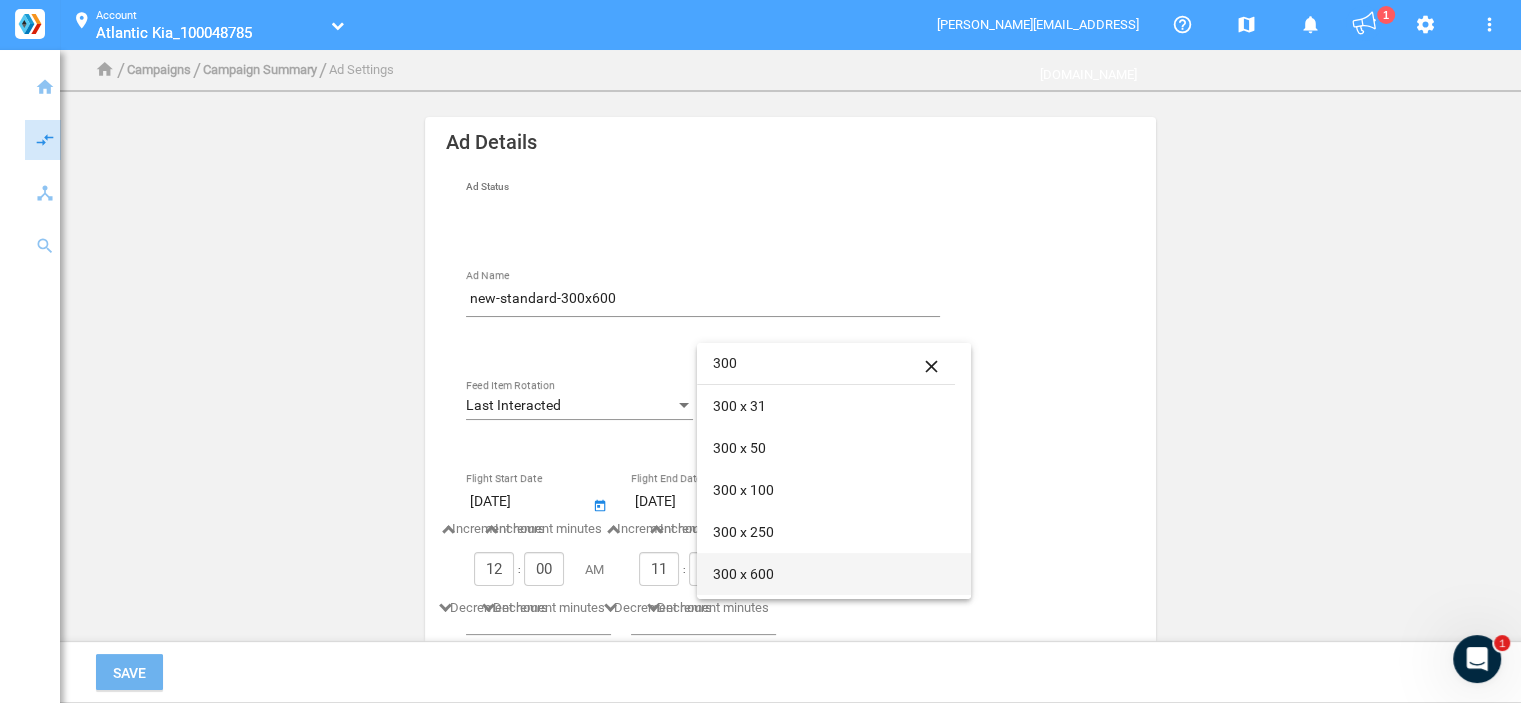 type on "300" 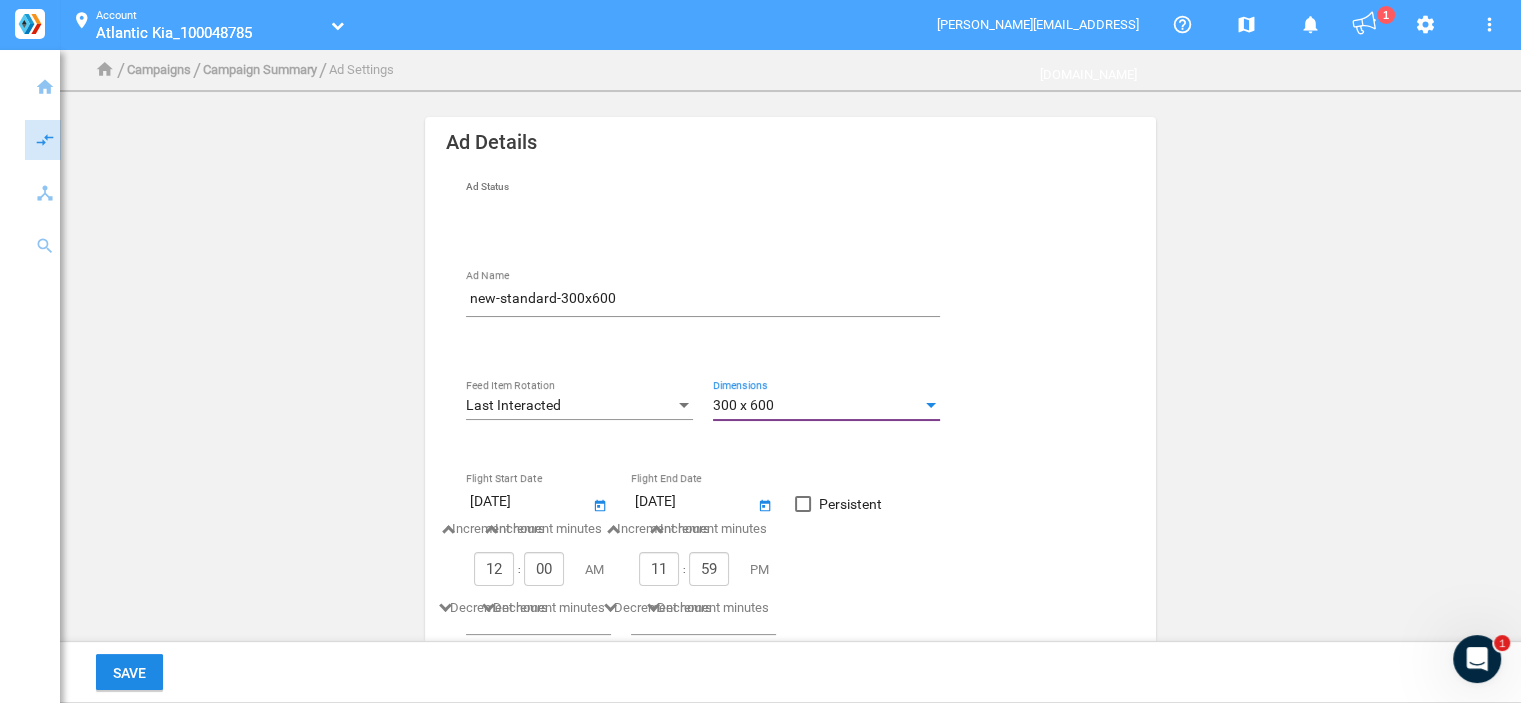 click on "Persistent" at bounding box center (850, 504) 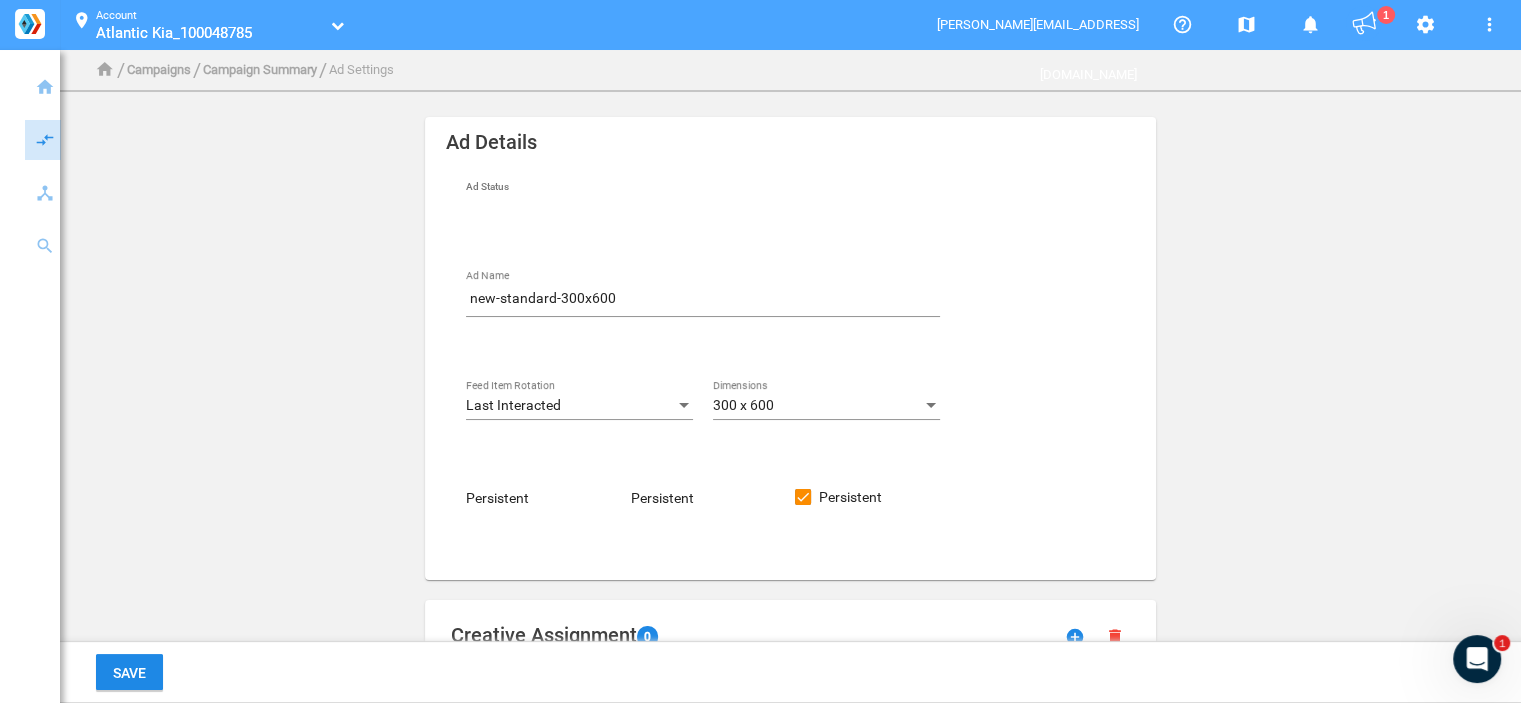 scroll, scrollTop: 400, scrollLeft: 0, axis: vertical 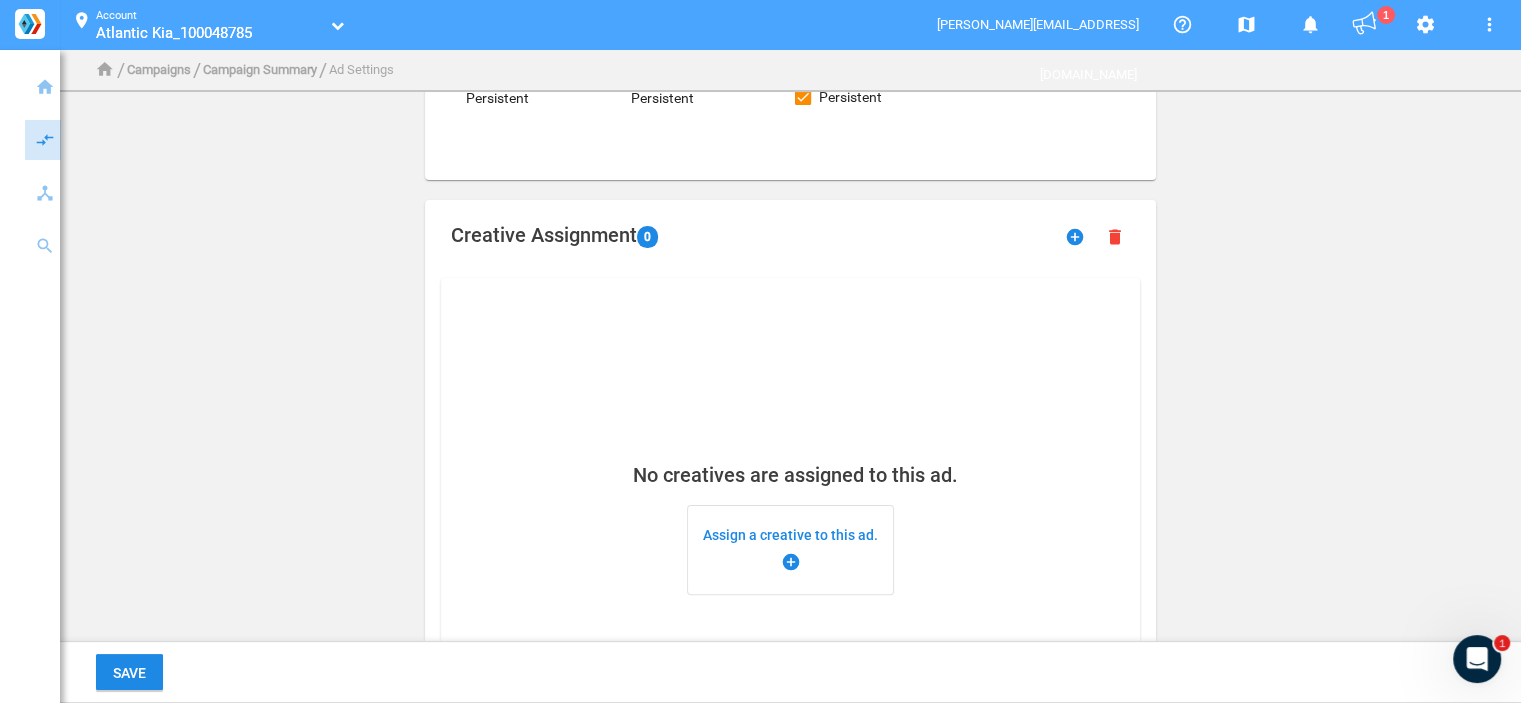 click on "Assign a creative to this ad.  add_circle" at bounding box center [790, 550] 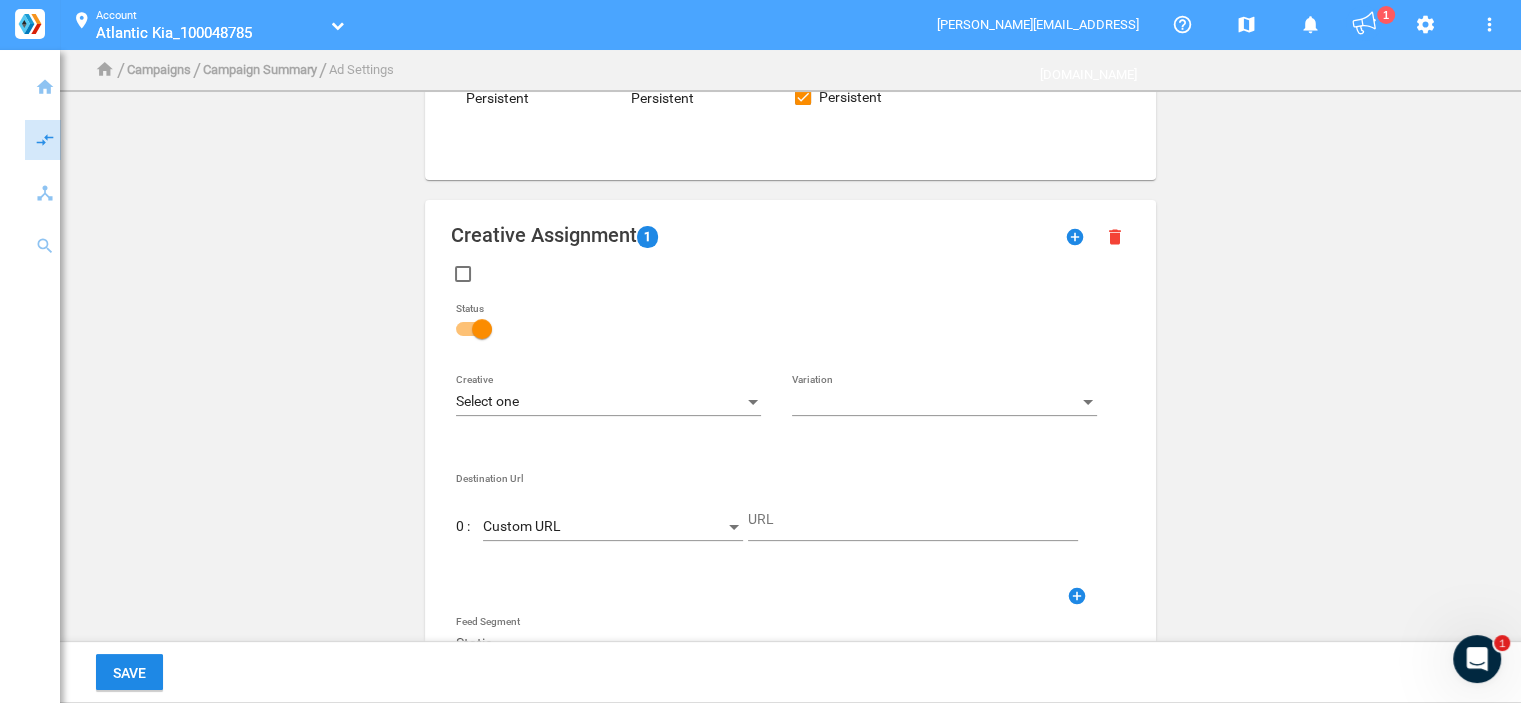 click on "Select one" at bounding box center (599, 402) 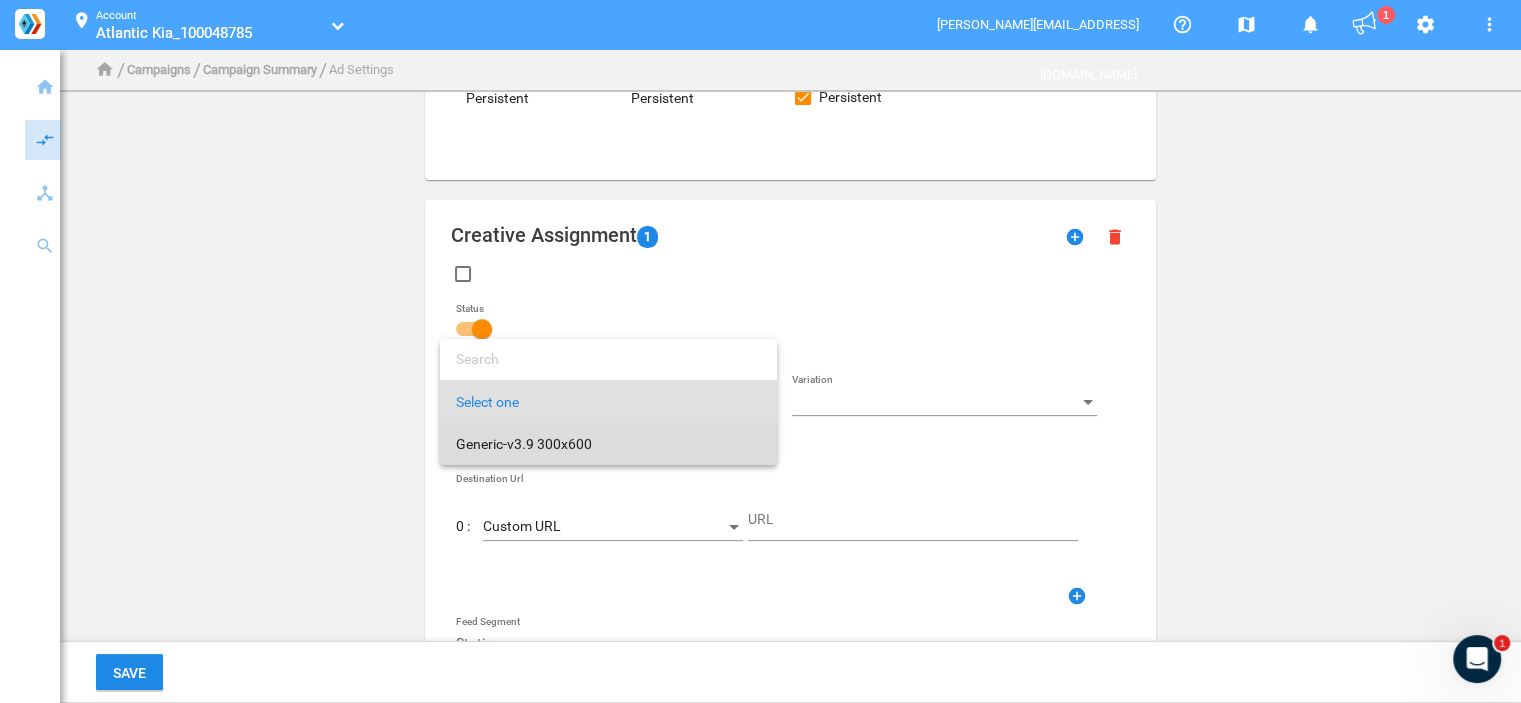 click on "Generic-v3.9 300x600" at bounding box center (608, 444) 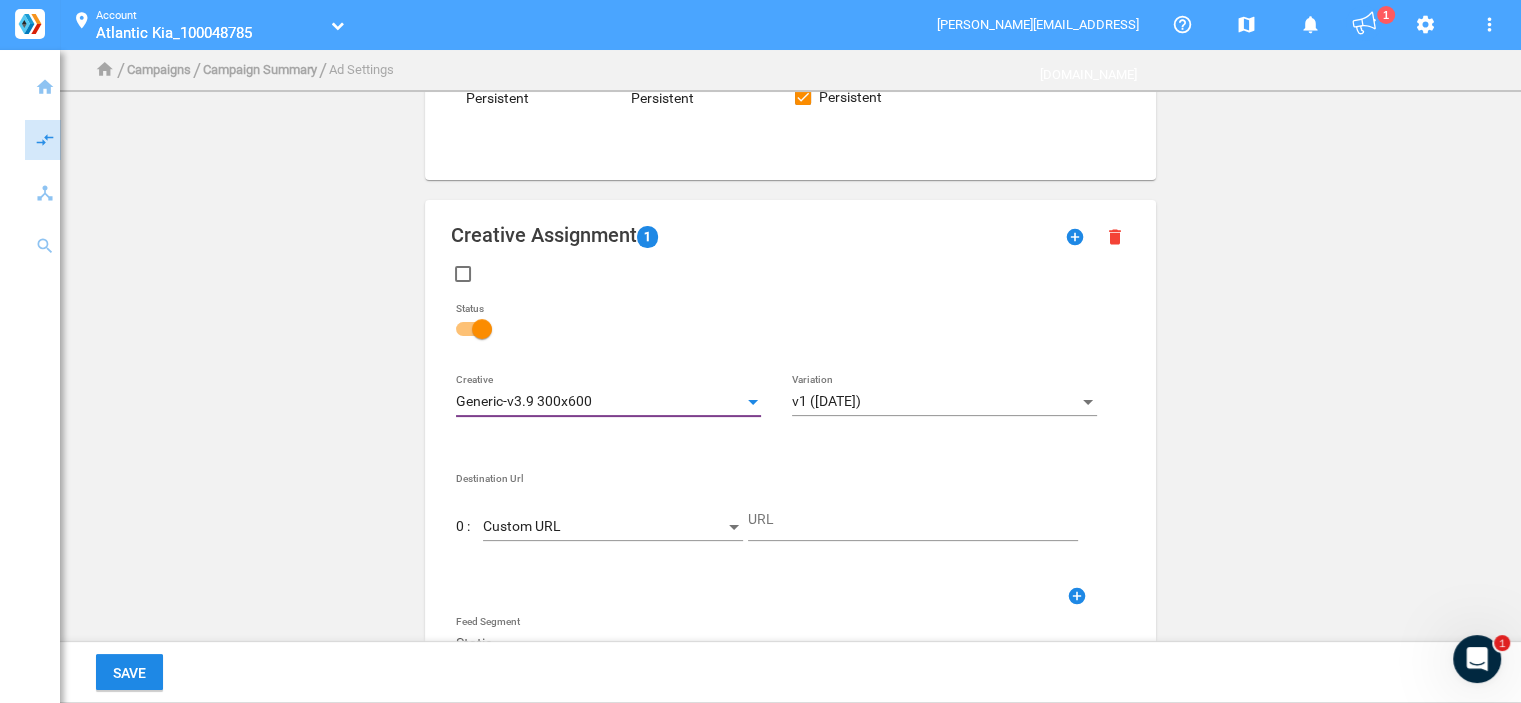 click on "Custom URL" at bounding box center [604, 527] 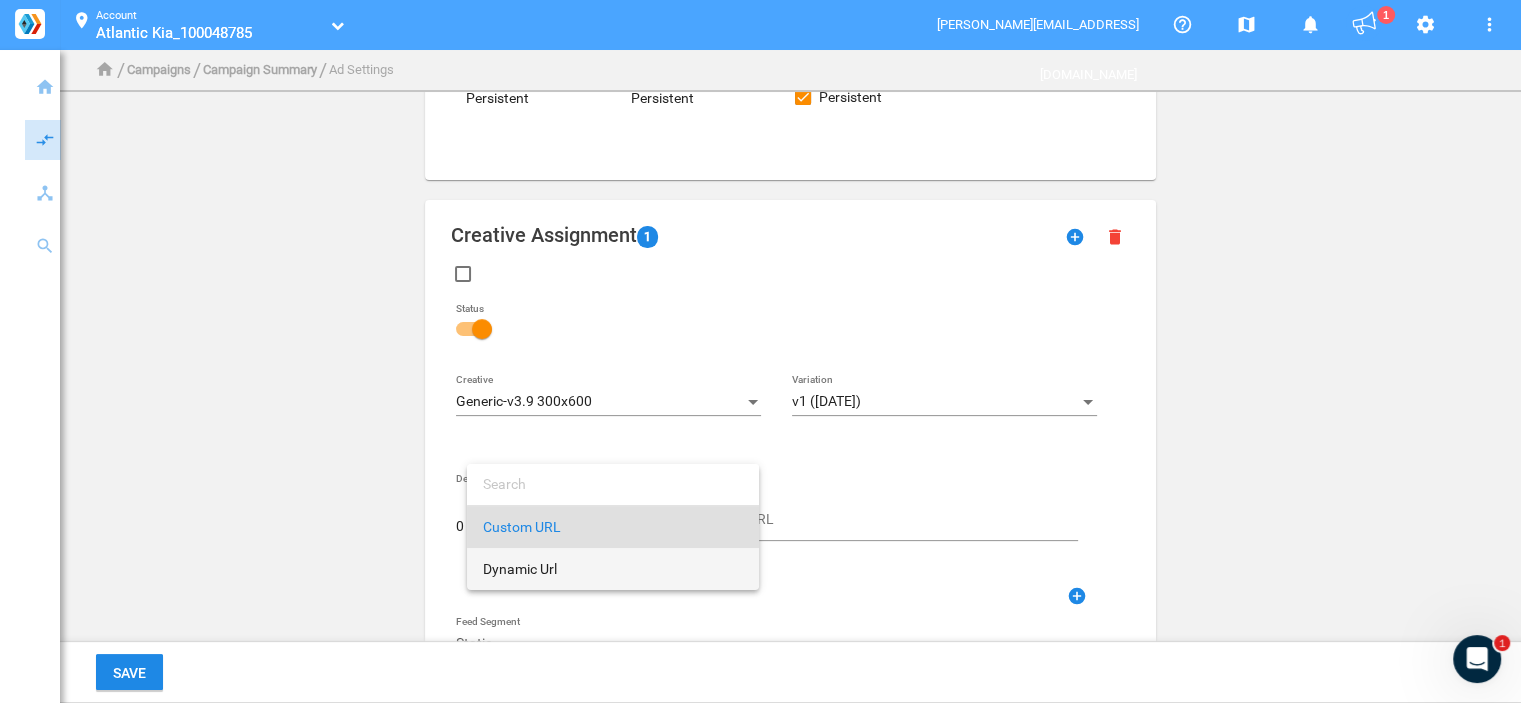 click on "Dynamic Url" at bounding box center [613, 569] 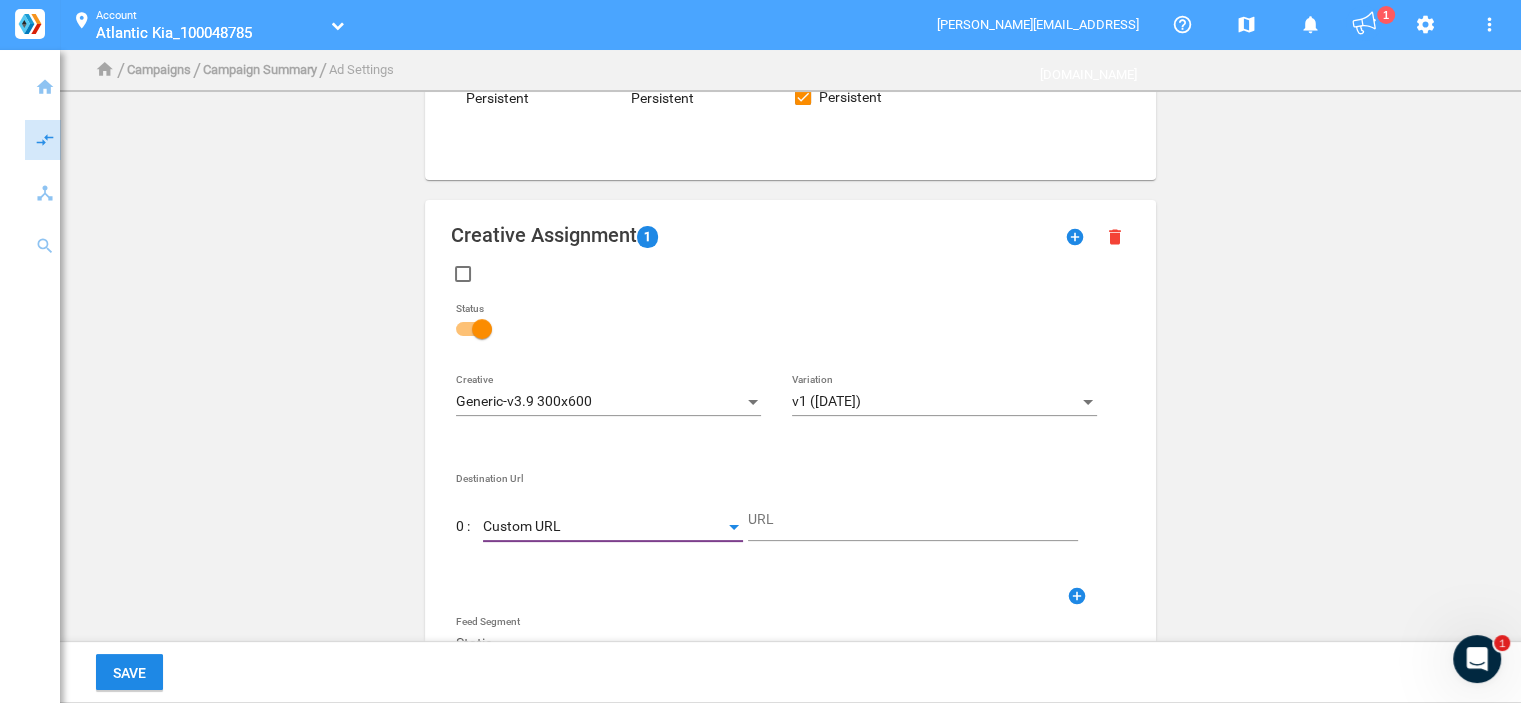 type on "DestinationUrl" 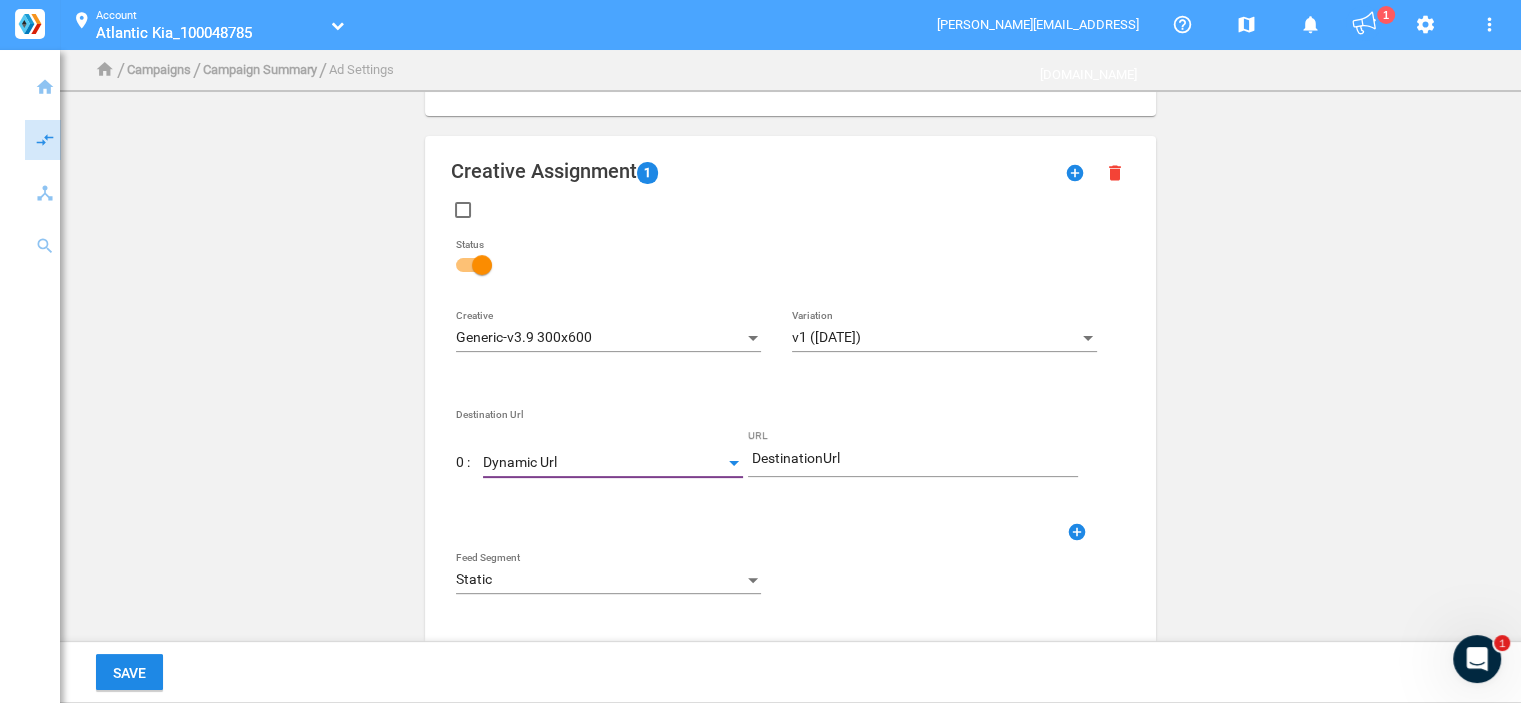 scroll, scrollTop: 500, scrollLeft: 0, axis: vertical 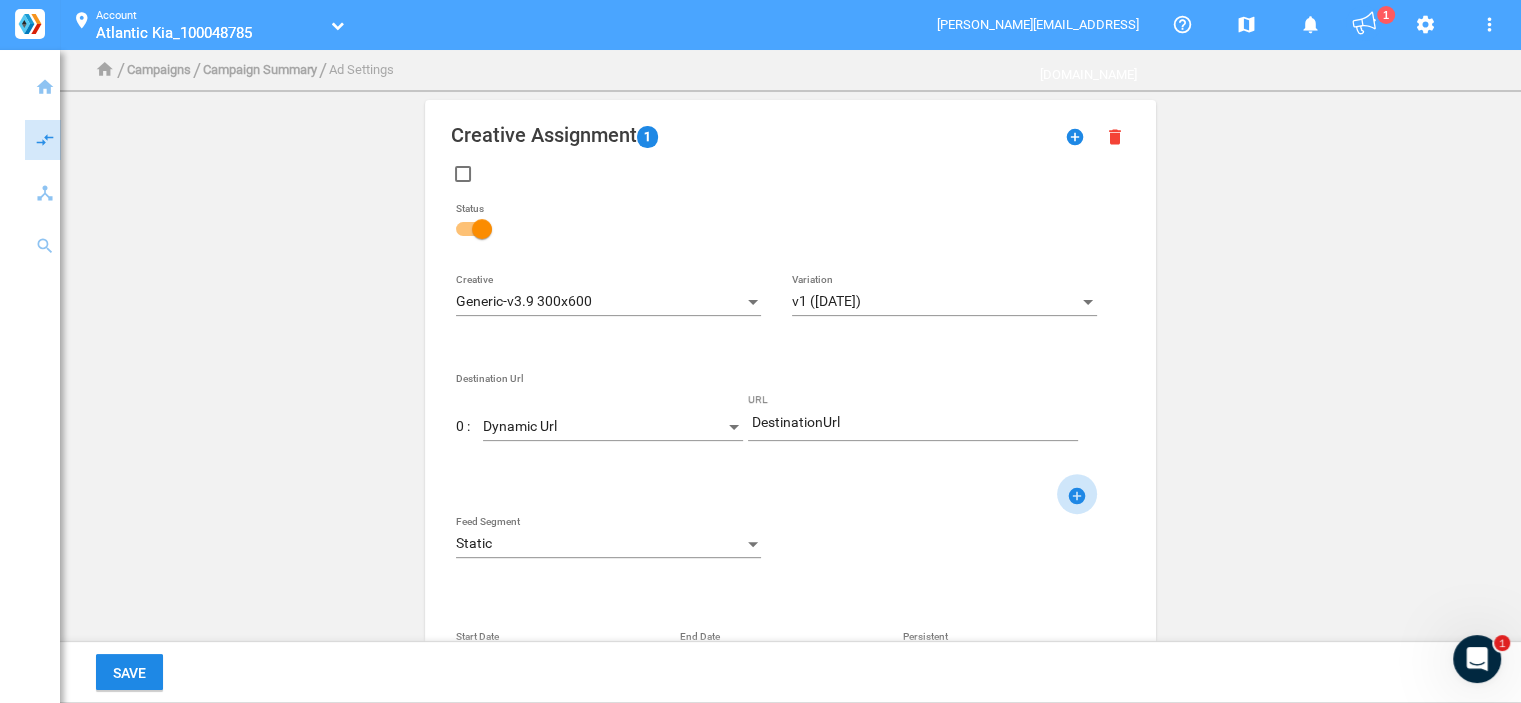click on "add_circle" 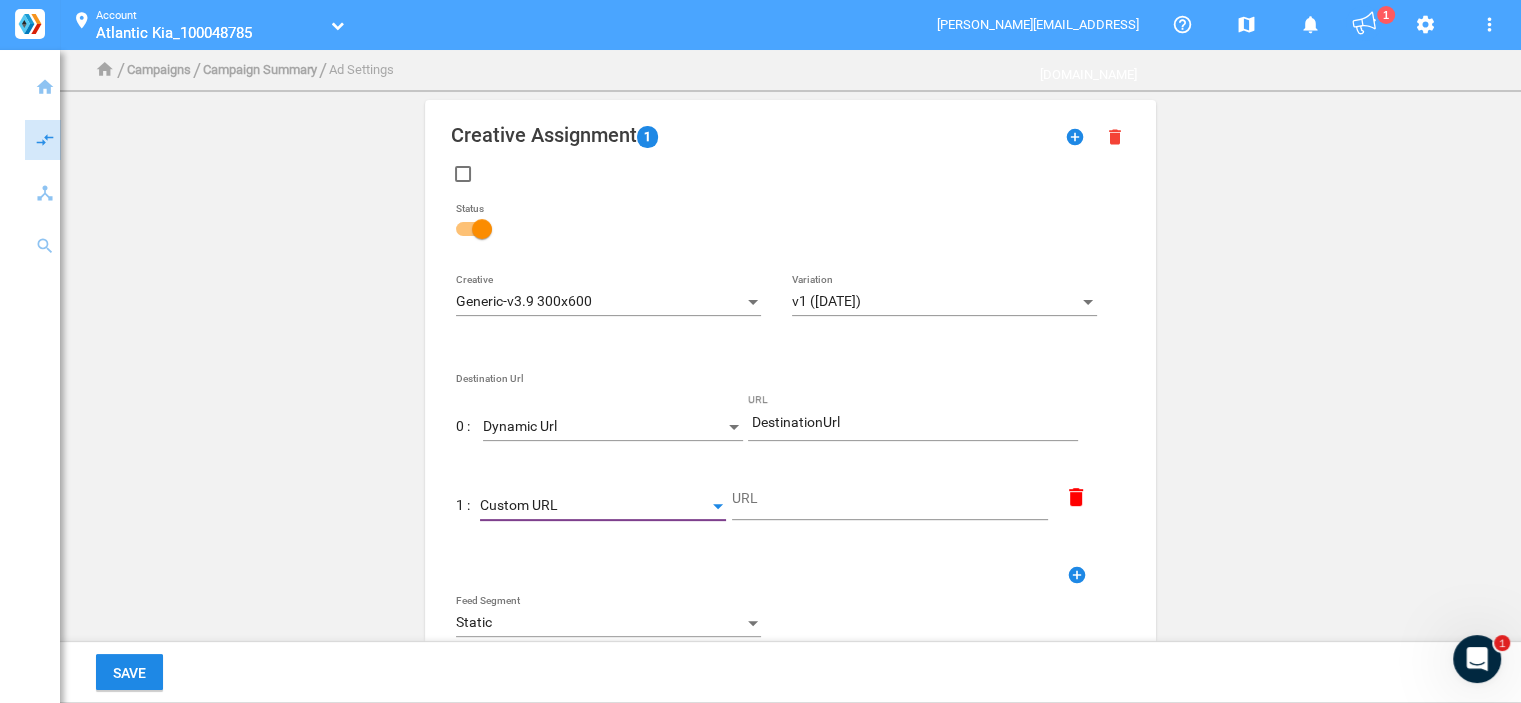 click on "Custom URL" at bounding box center (594, 506) 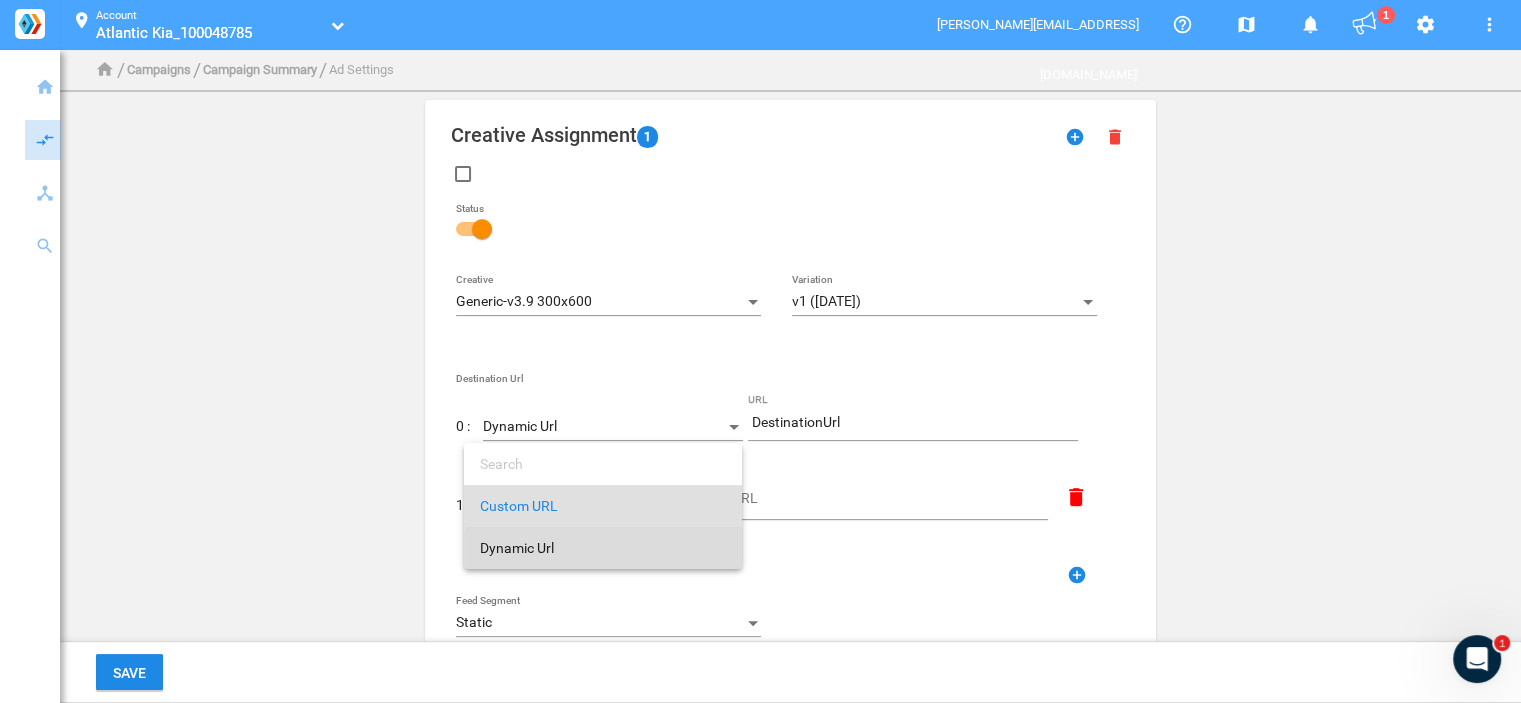 click on "Dynamic Url" at bounding box center [603, 548] 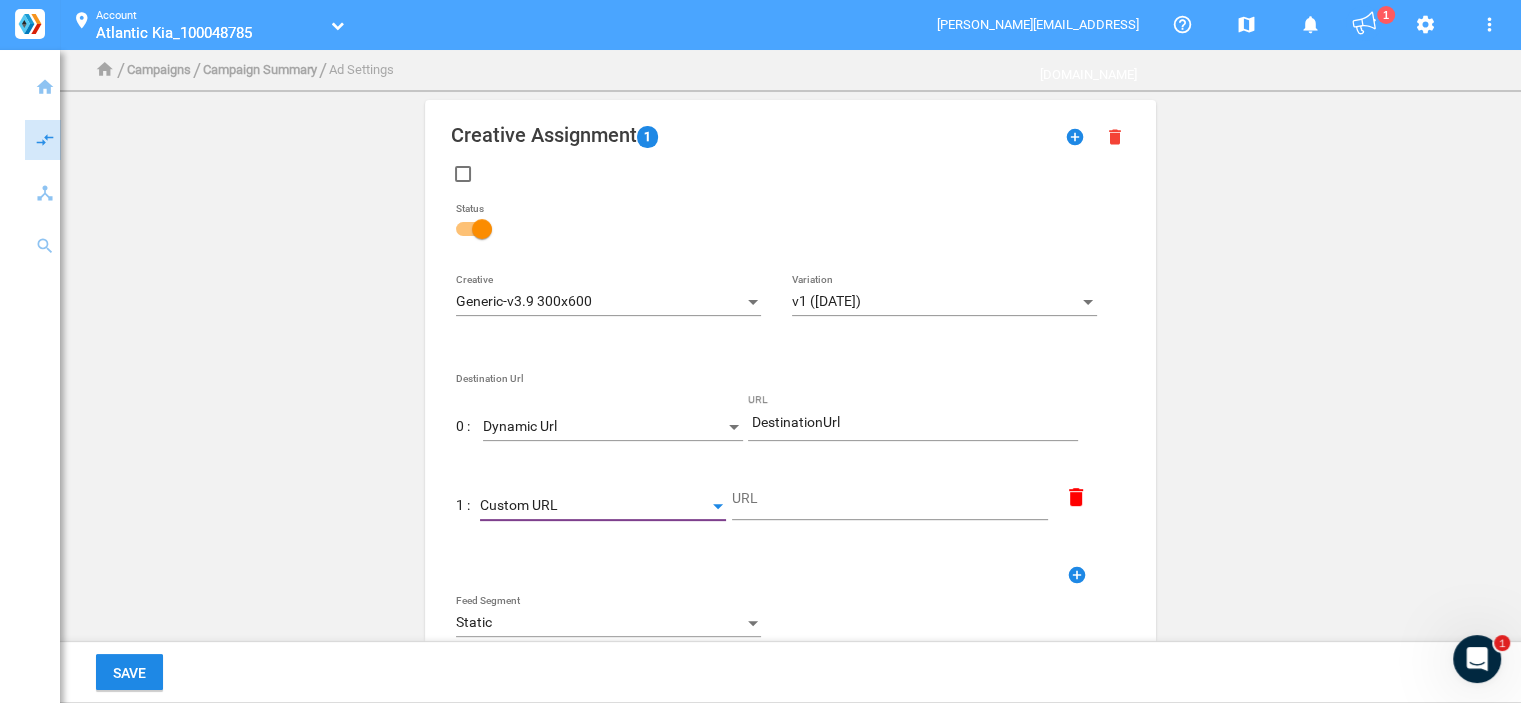 type on "DestinationUrl" 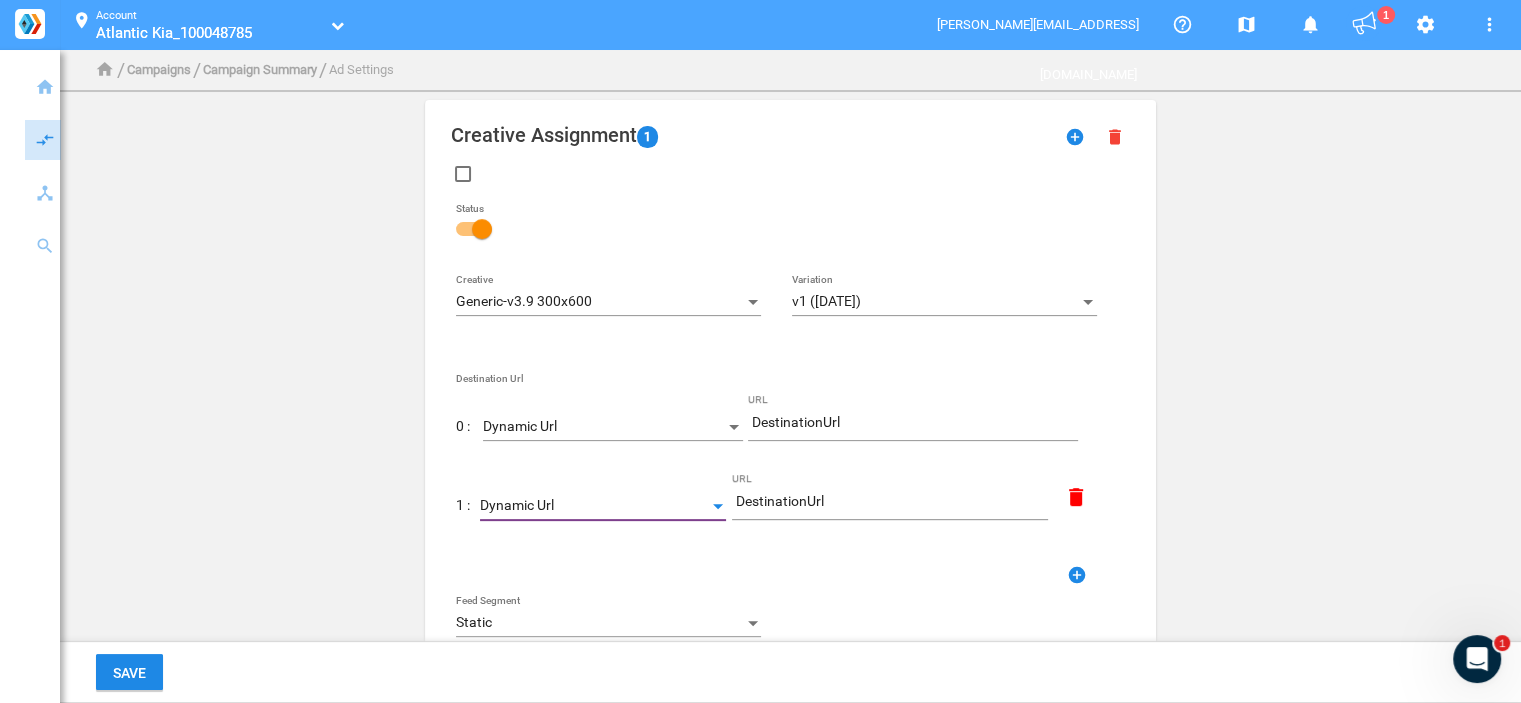 scroll, scrollTop: 700, scrollLeft: 0, axis: vertical 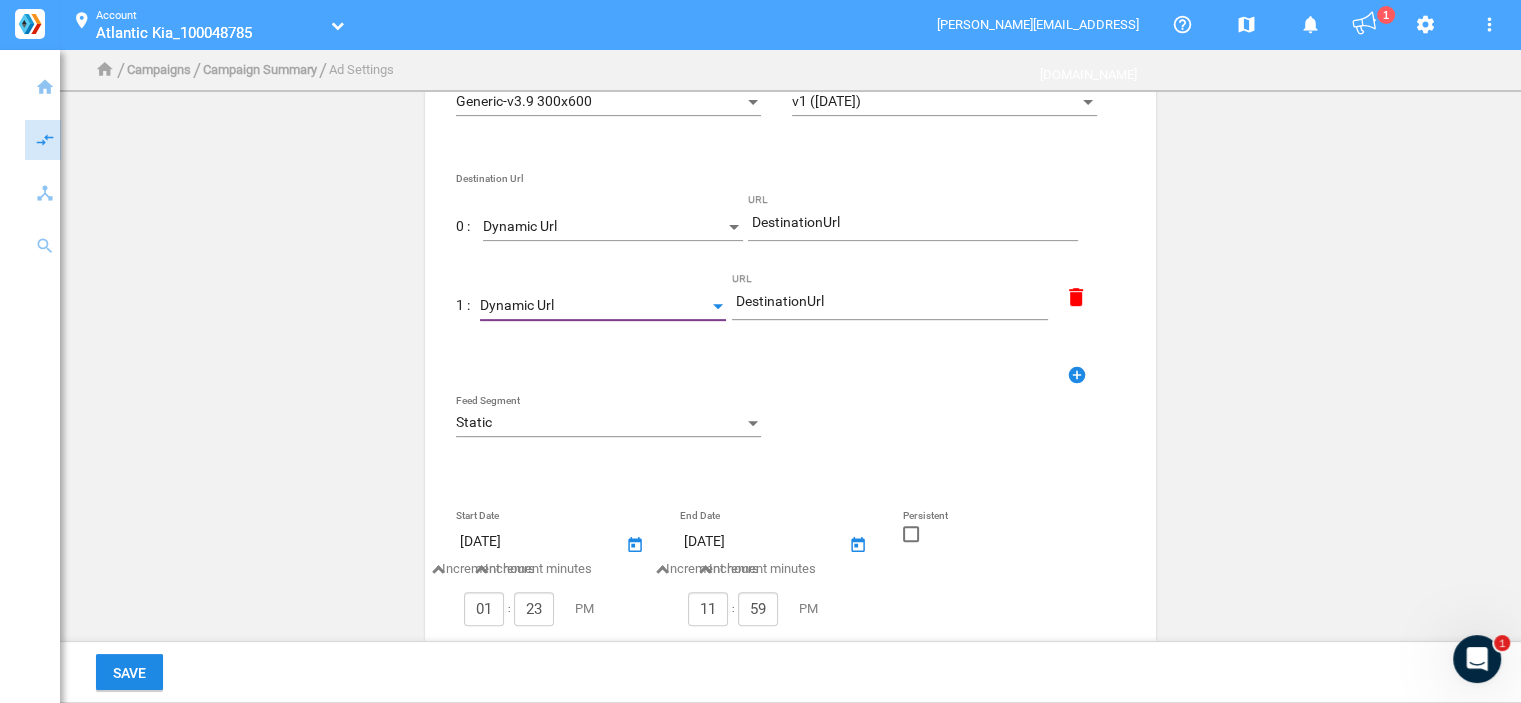 click on "Static" at bounding box center (599, 423) 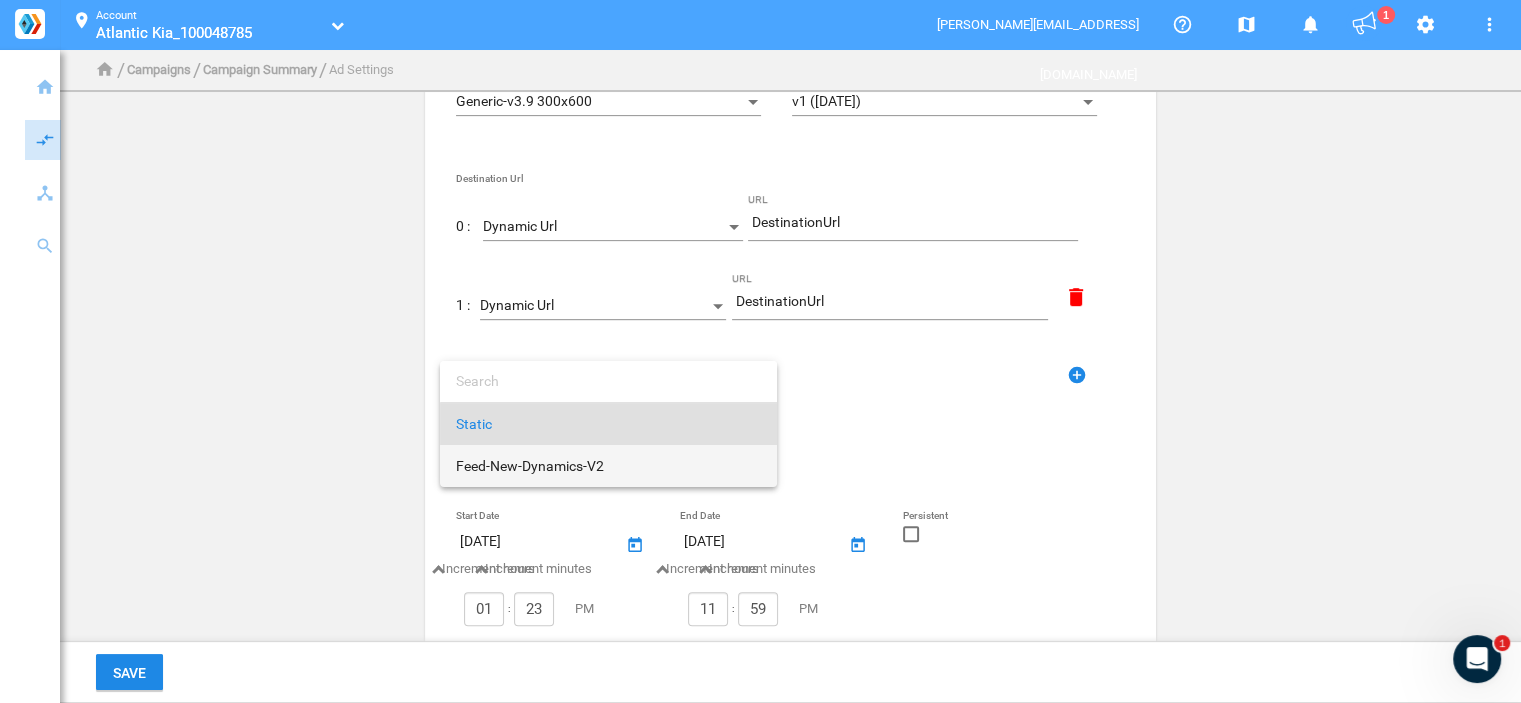 click on "Feed-New-Dynamics-V2" at bounding box center (608, 466) 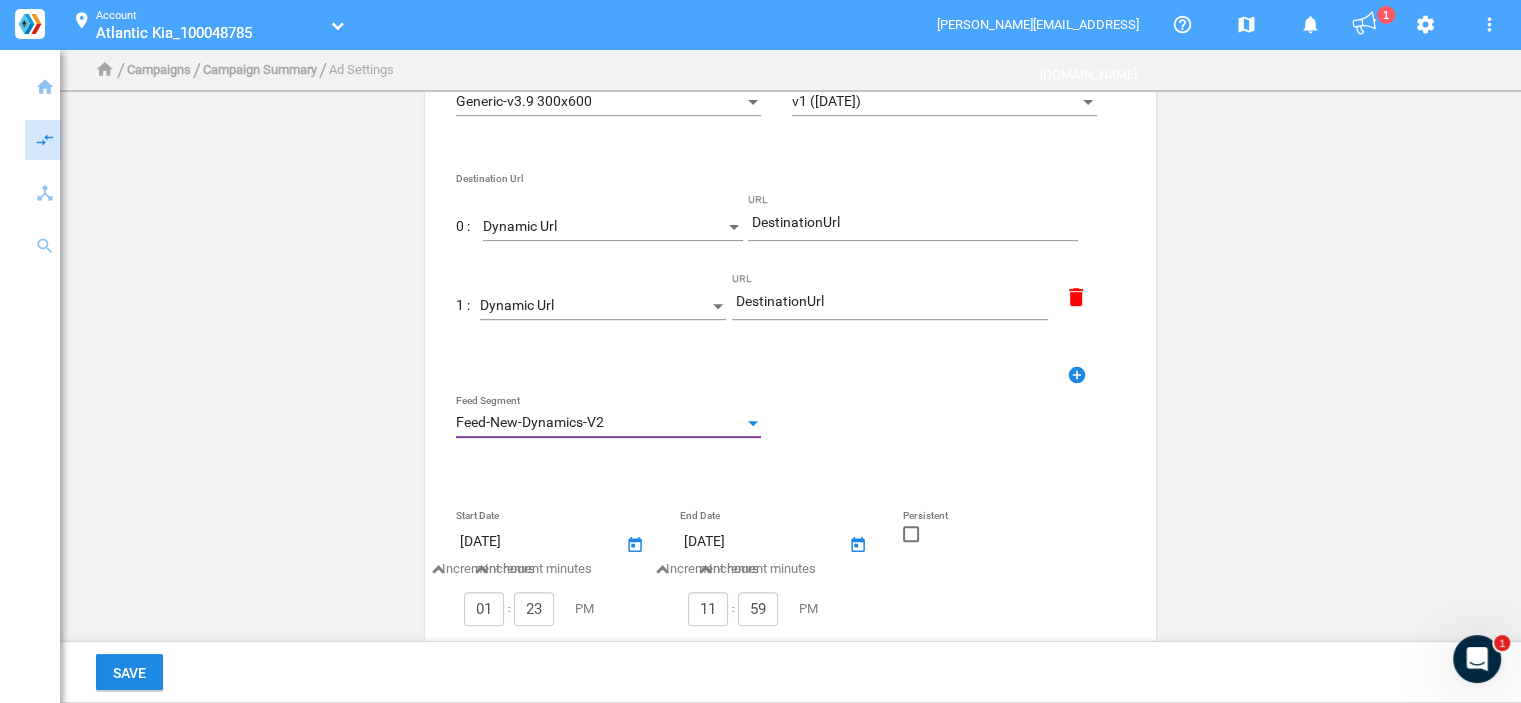 click 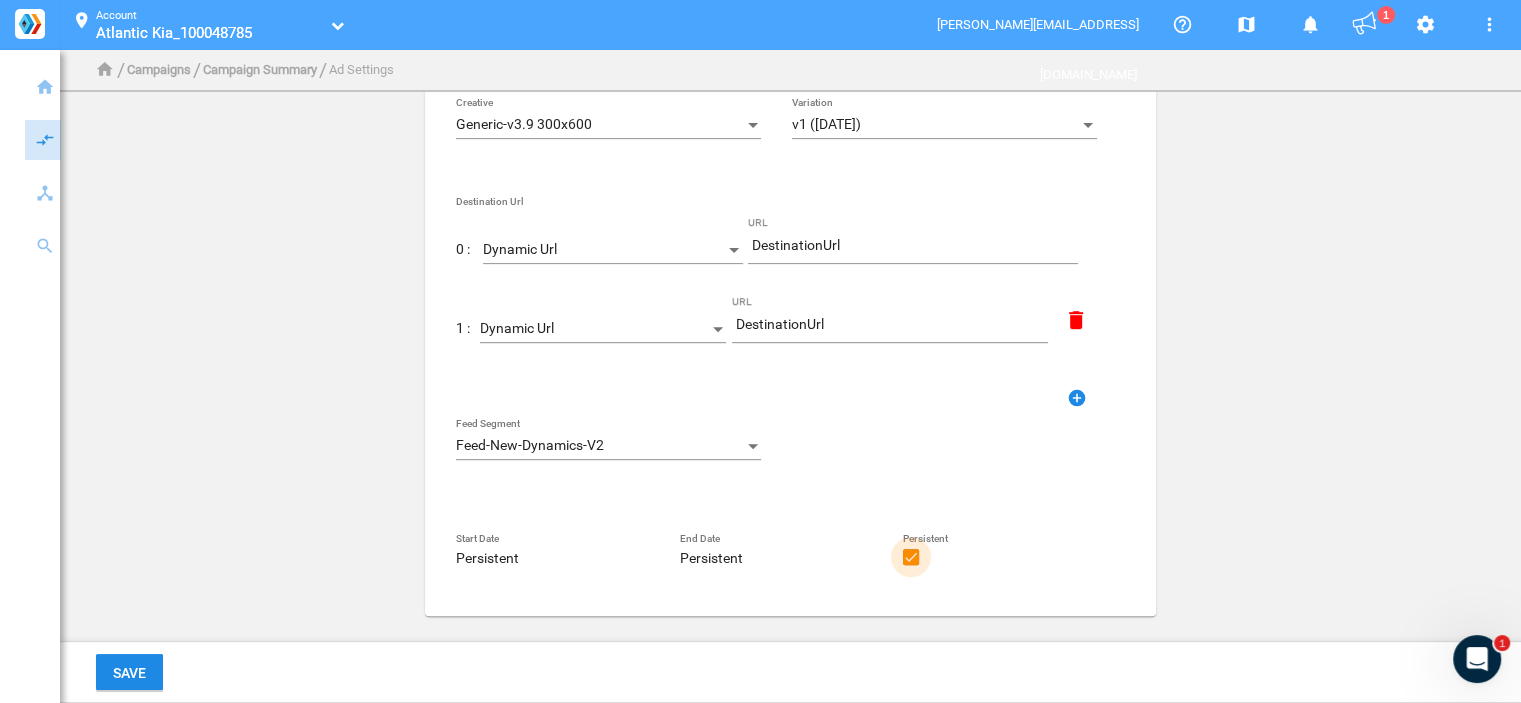 scroll, scrollTop: 676, scrollLeft: 0, axis: vertical 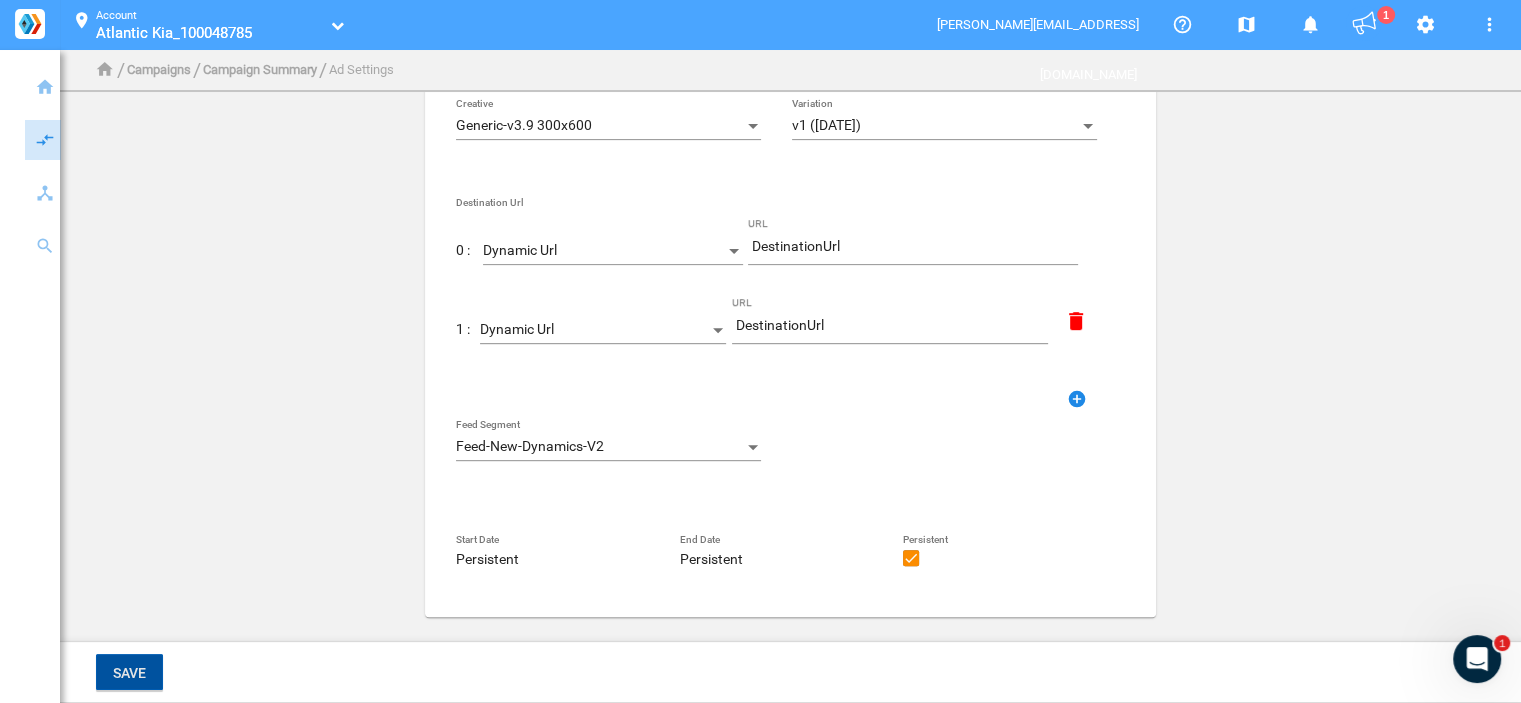 click on "Save" at bounding box center [129, 673] 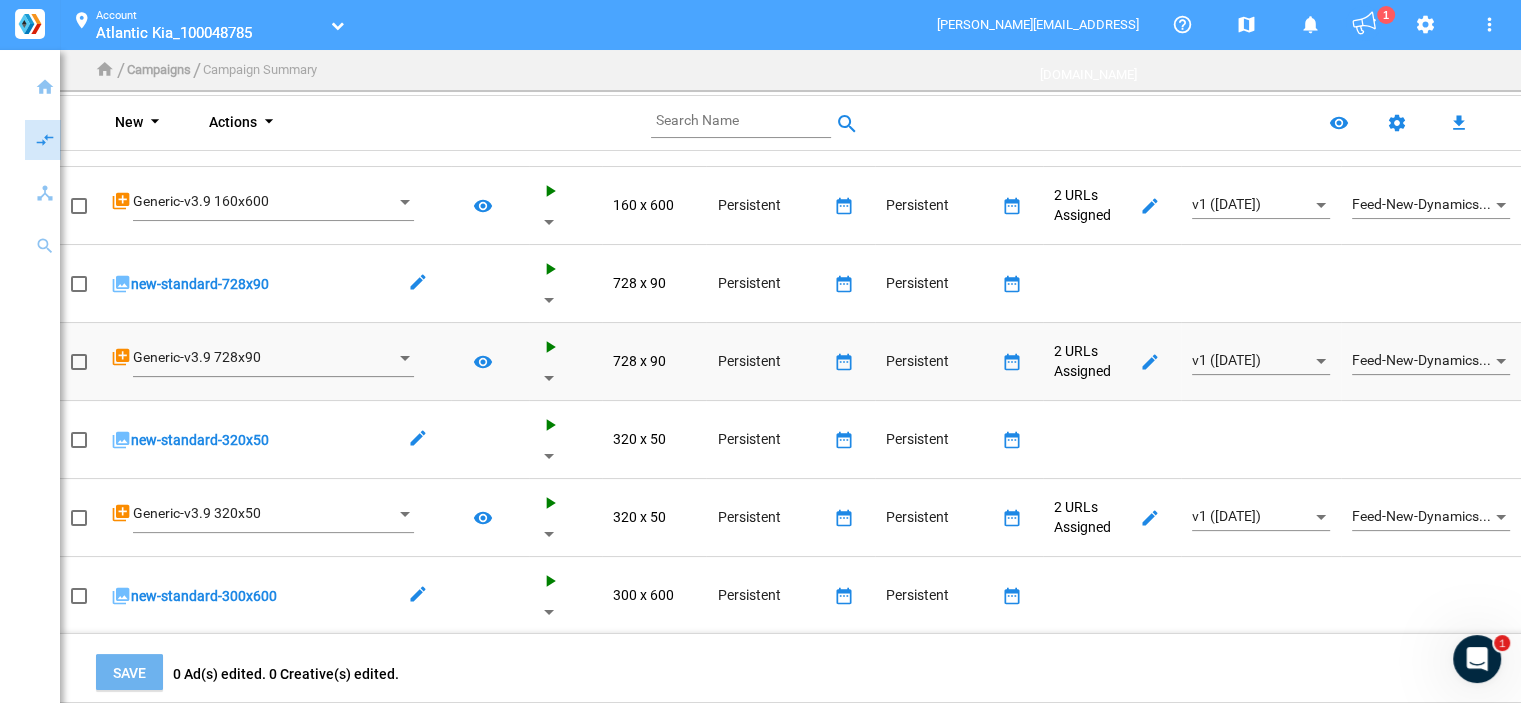 scroll, scrollTop: 183, scrollLeft: 0, axis: vertical 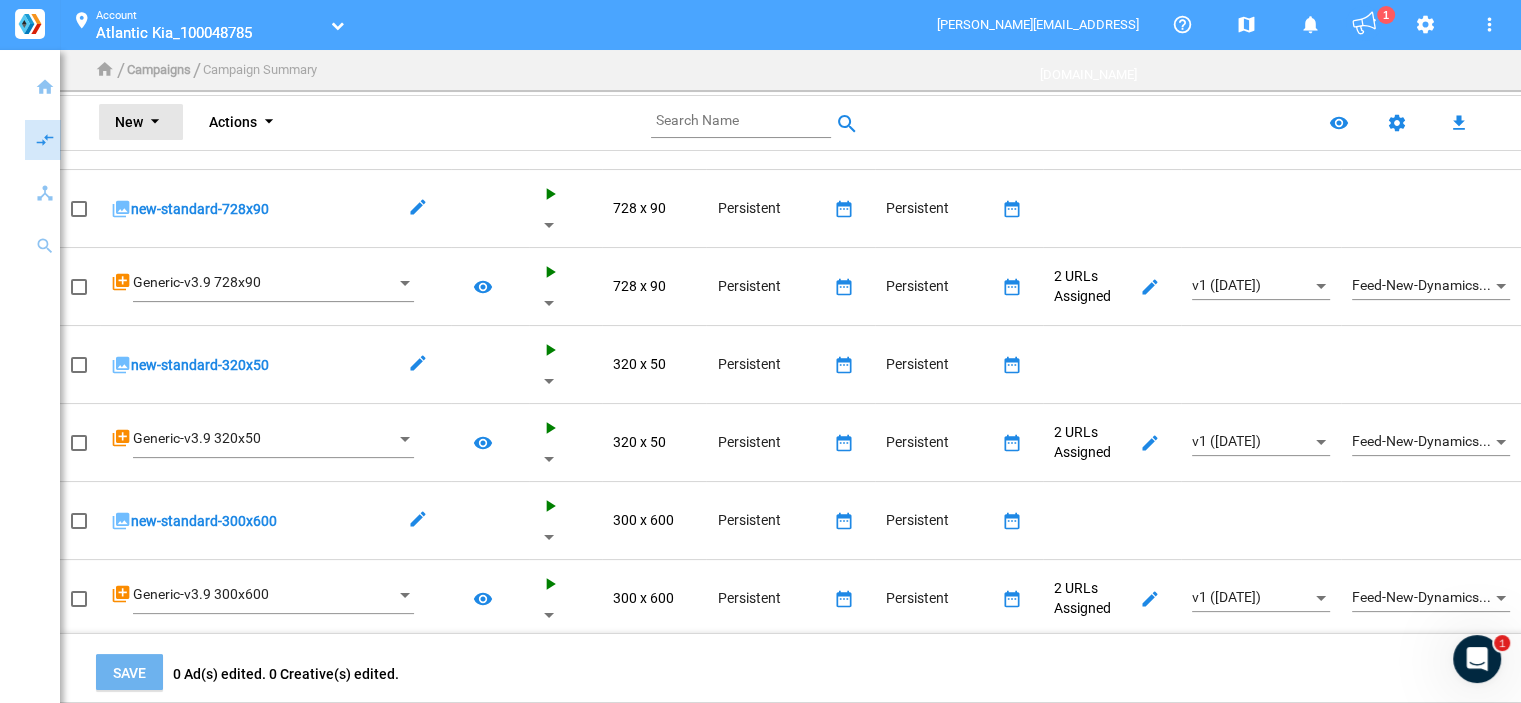 click on "New  arrow_drop_down" at bounding box center [141, 122] 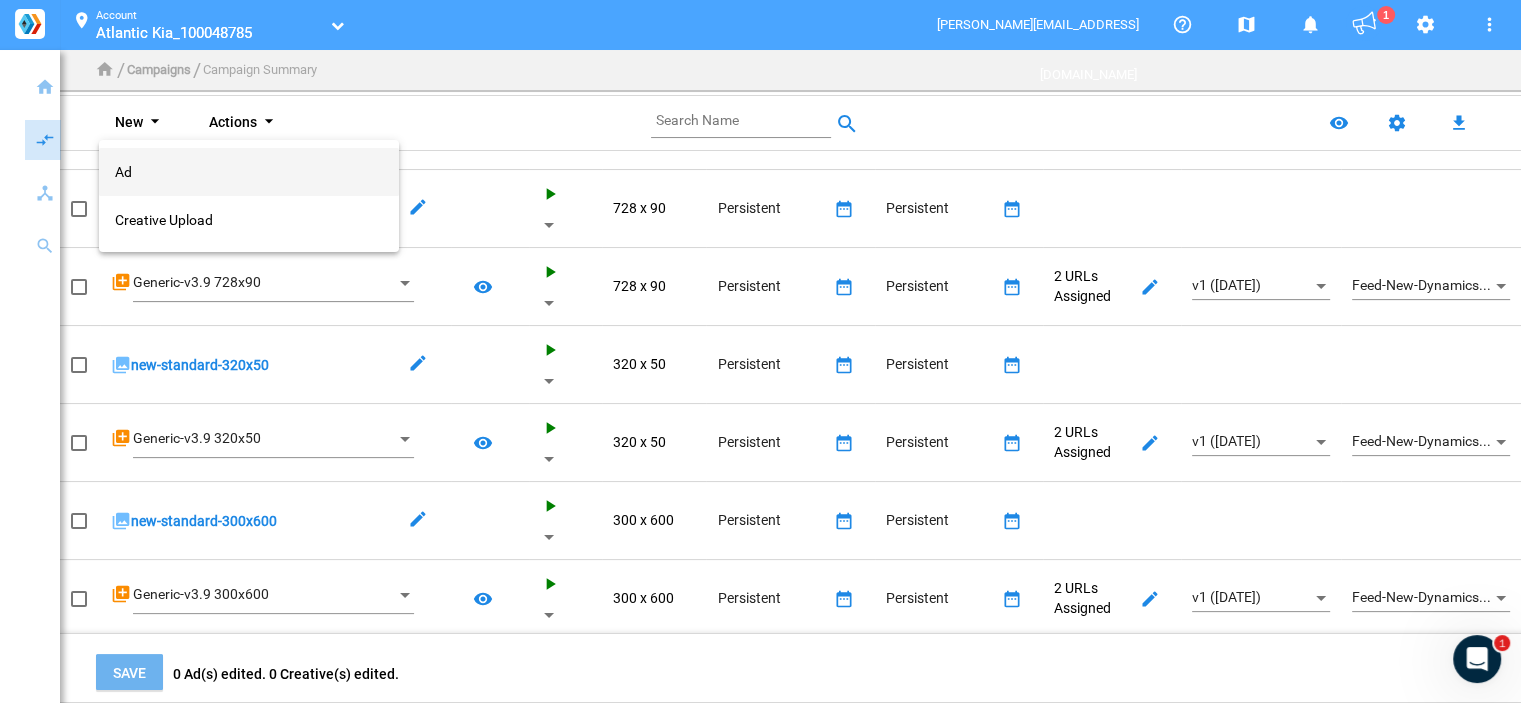 click on "Ad" at bounding box center (249, 172) 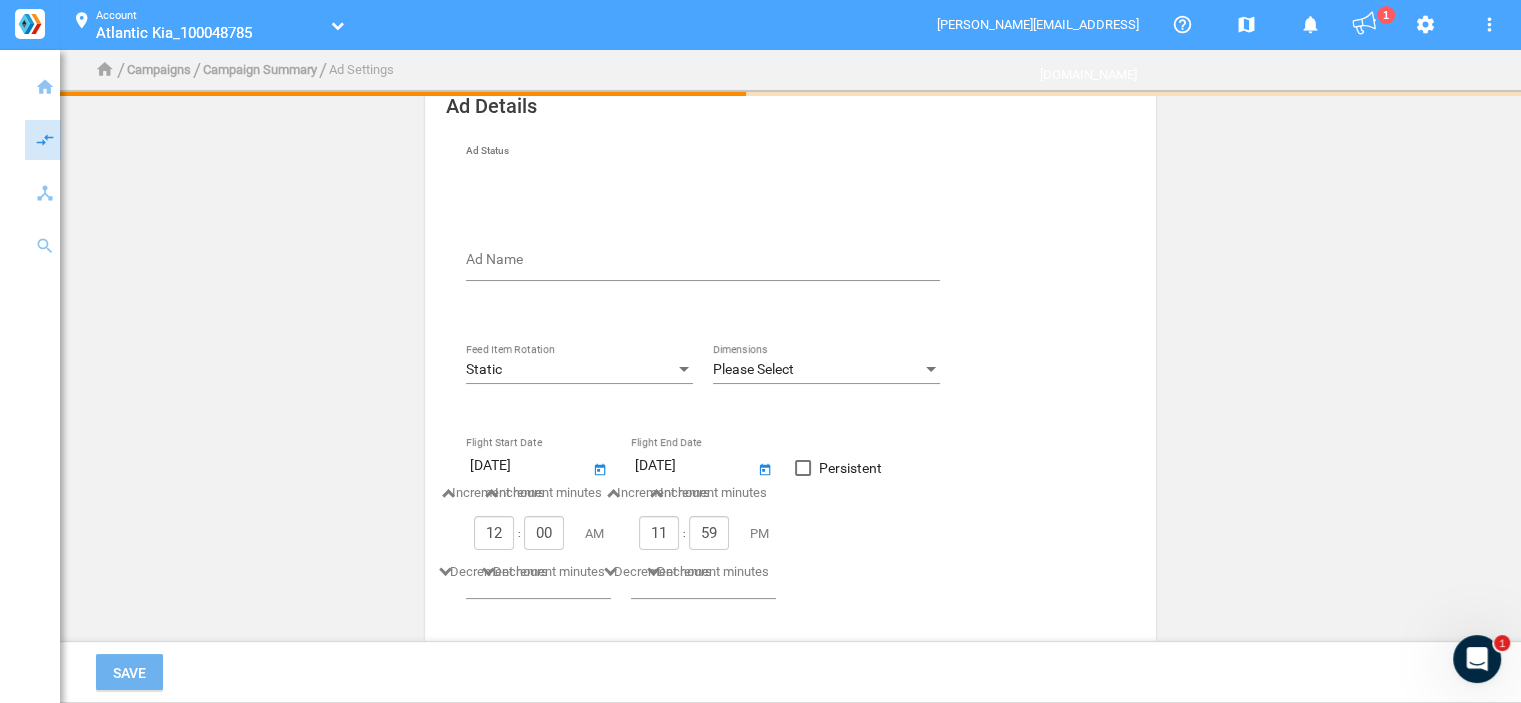 scroll, scrollTop: 0, scrollLeft: 0, axis: both 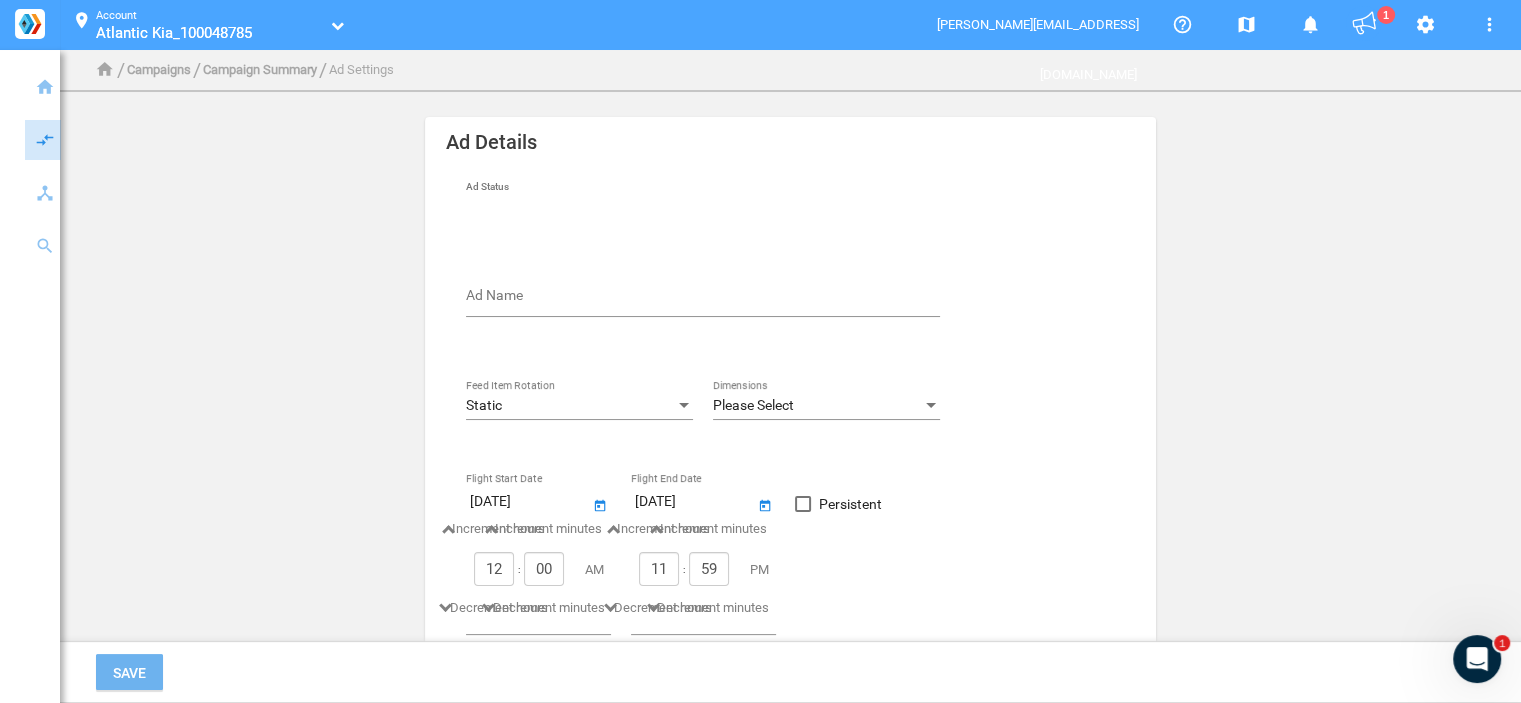 click on "Ad Name" at bounding box center (707, 299) 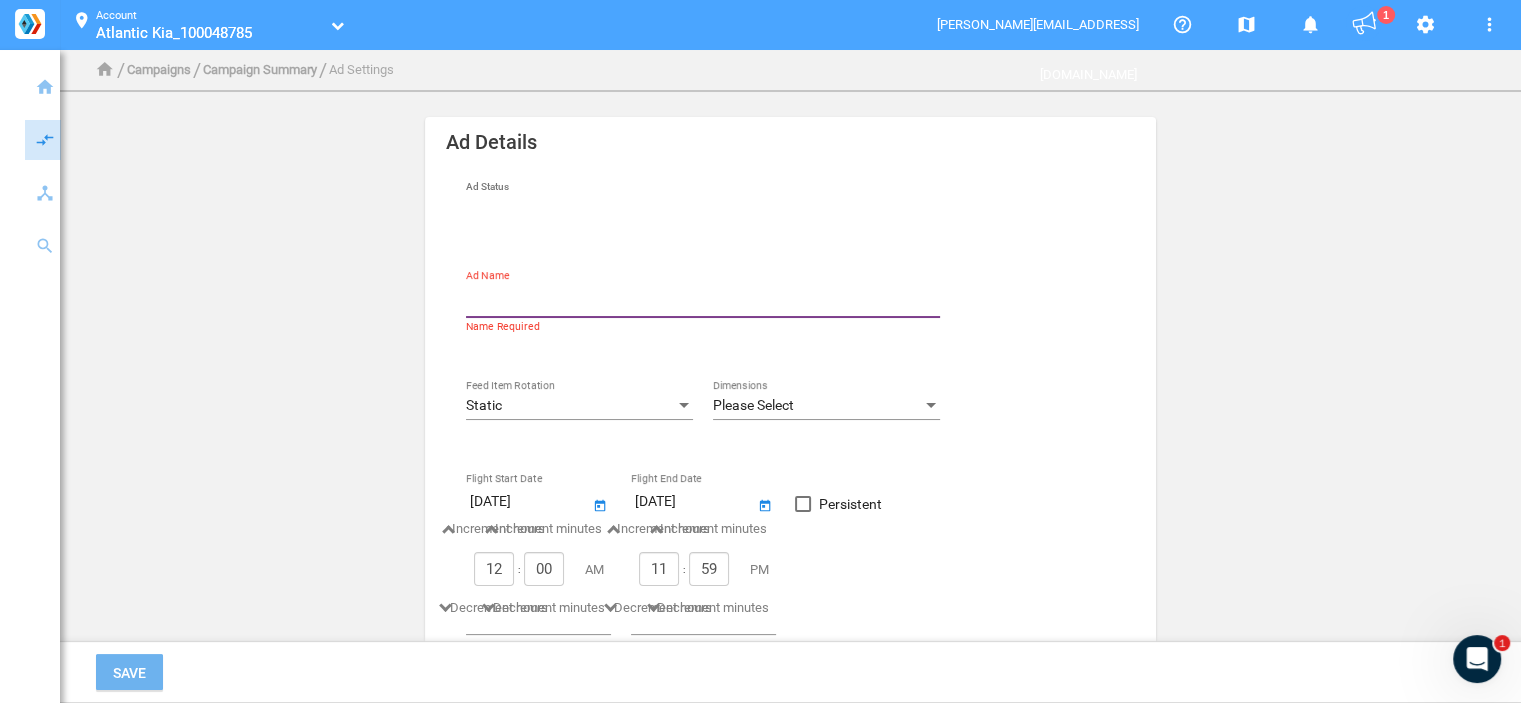 type on "new-standard-300x250" 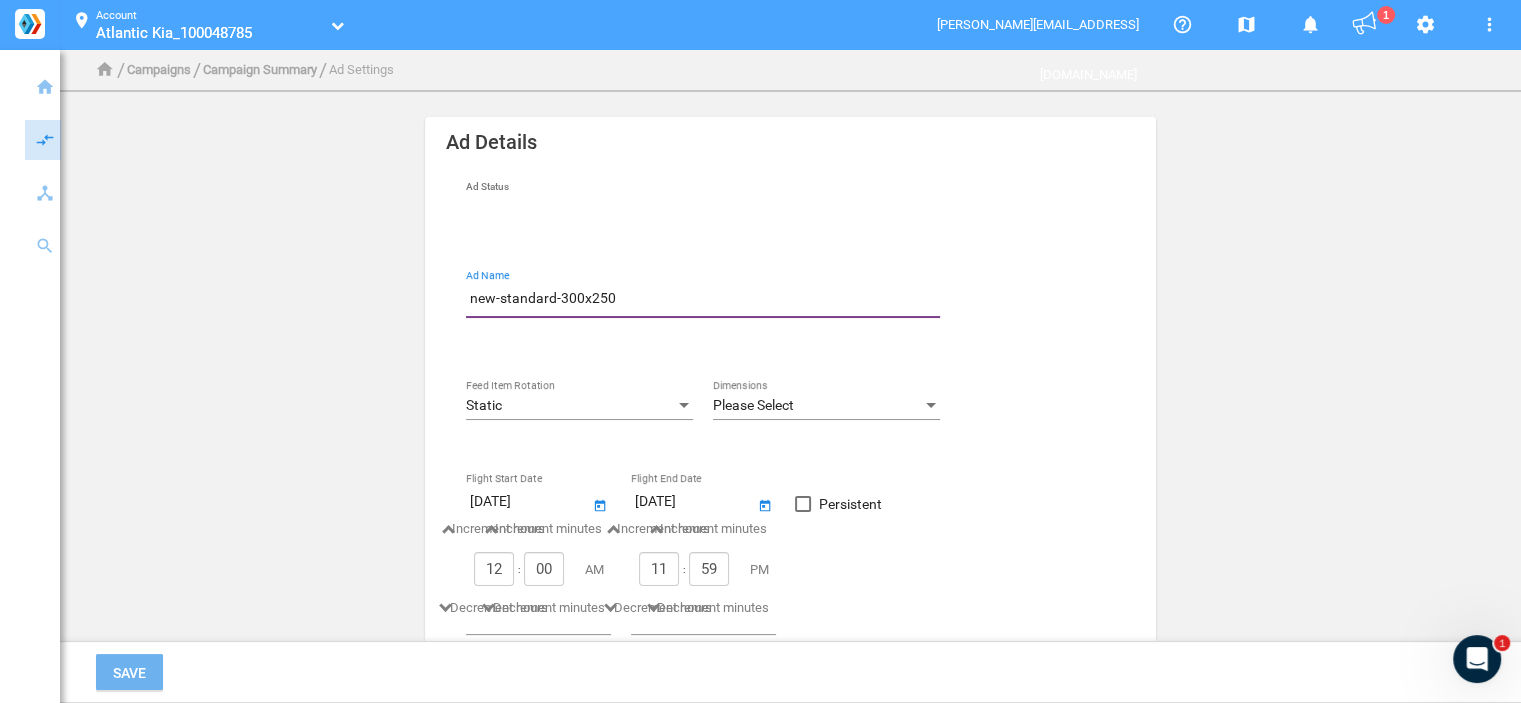 click on "Static" at bounding box center [570, 406] 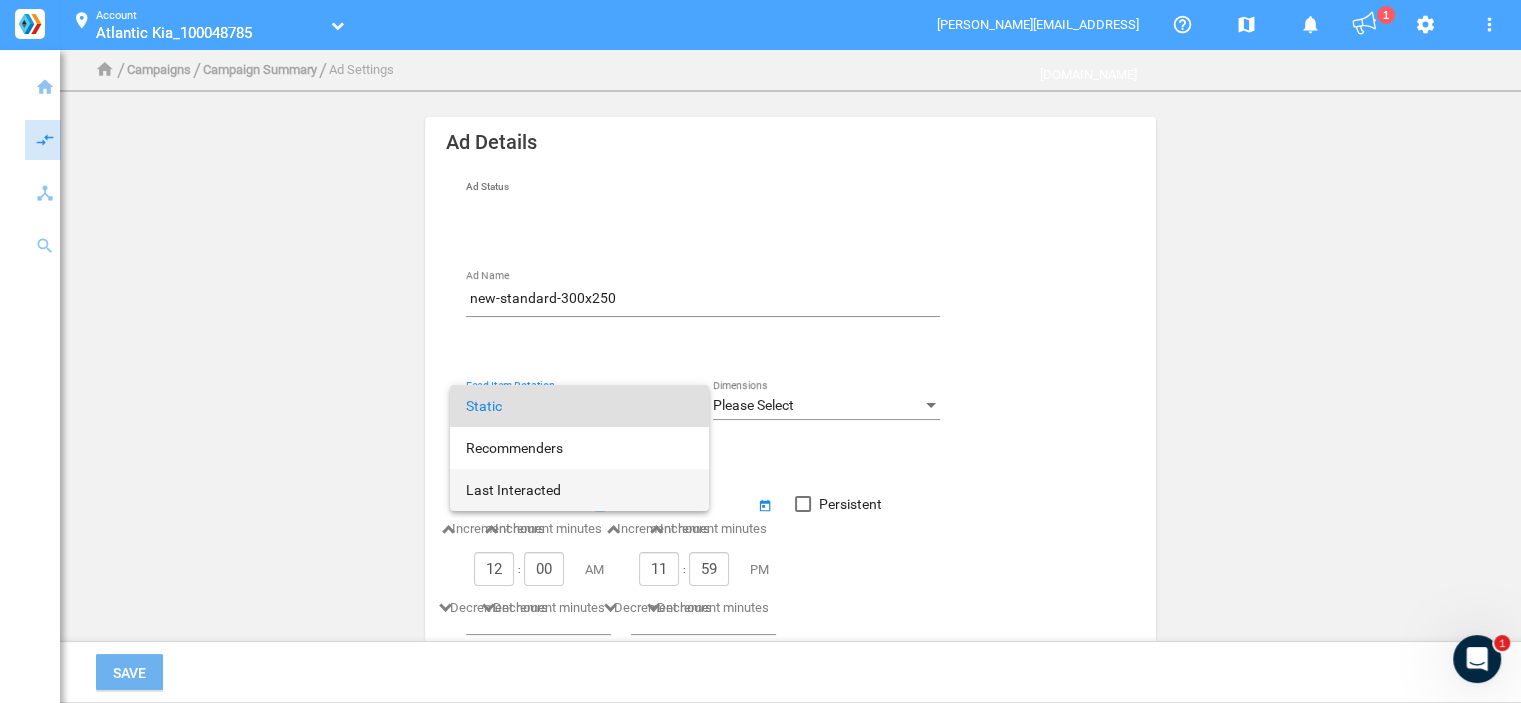 click on "Last Interacted" at bounding box center [579, 490] 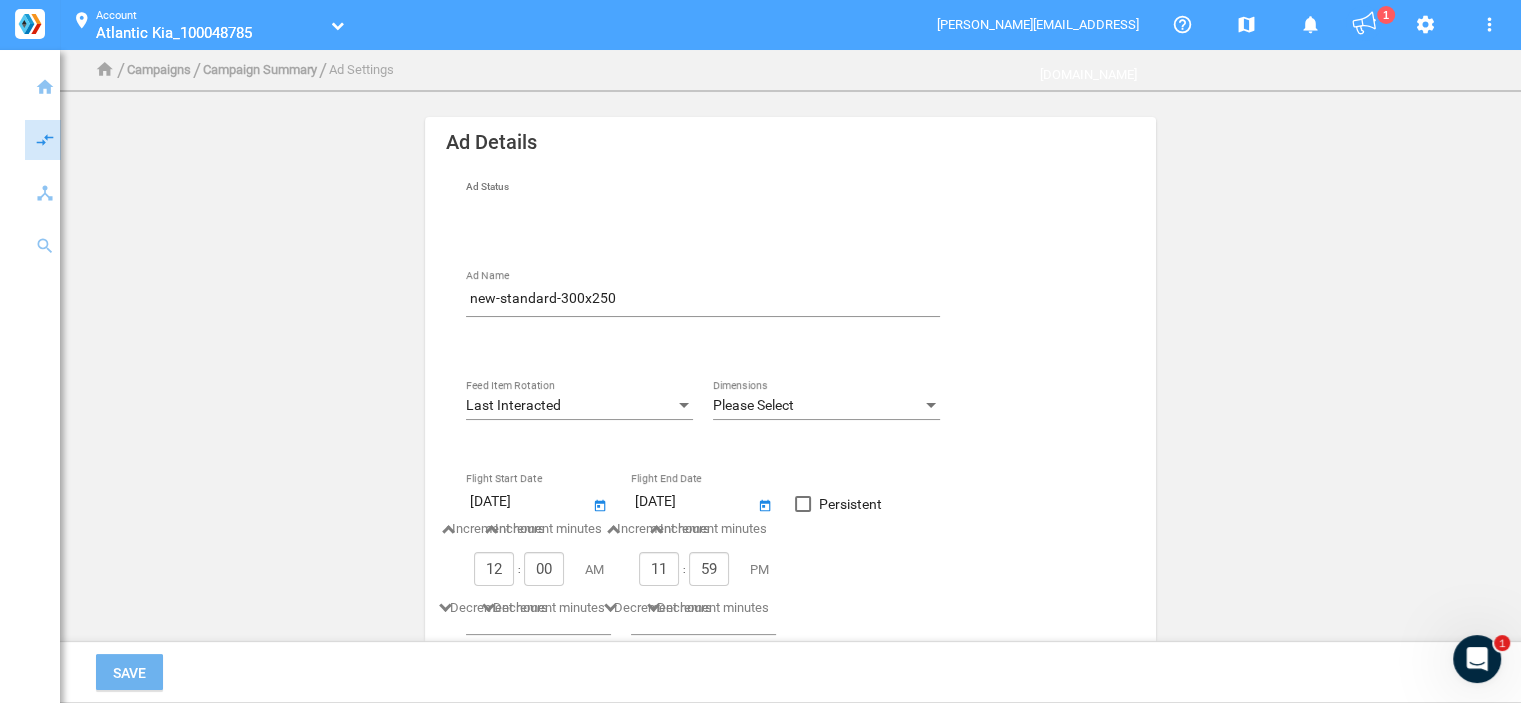 click on "Ad Status  Inactive      Active  new-standard-300x250 Ad Name Last Interacted Feed Item Rotation Please Select Dimensions 7/3/2025 Increment hours 12 Decrement hours : Increment minutes 00 Decrement minutes AM Flight Start Date 8/2/2025 Increment hours 11 Decrement hours : Increment minutes 59 Decrement minutes PM Flight End Date   Persistent Save" 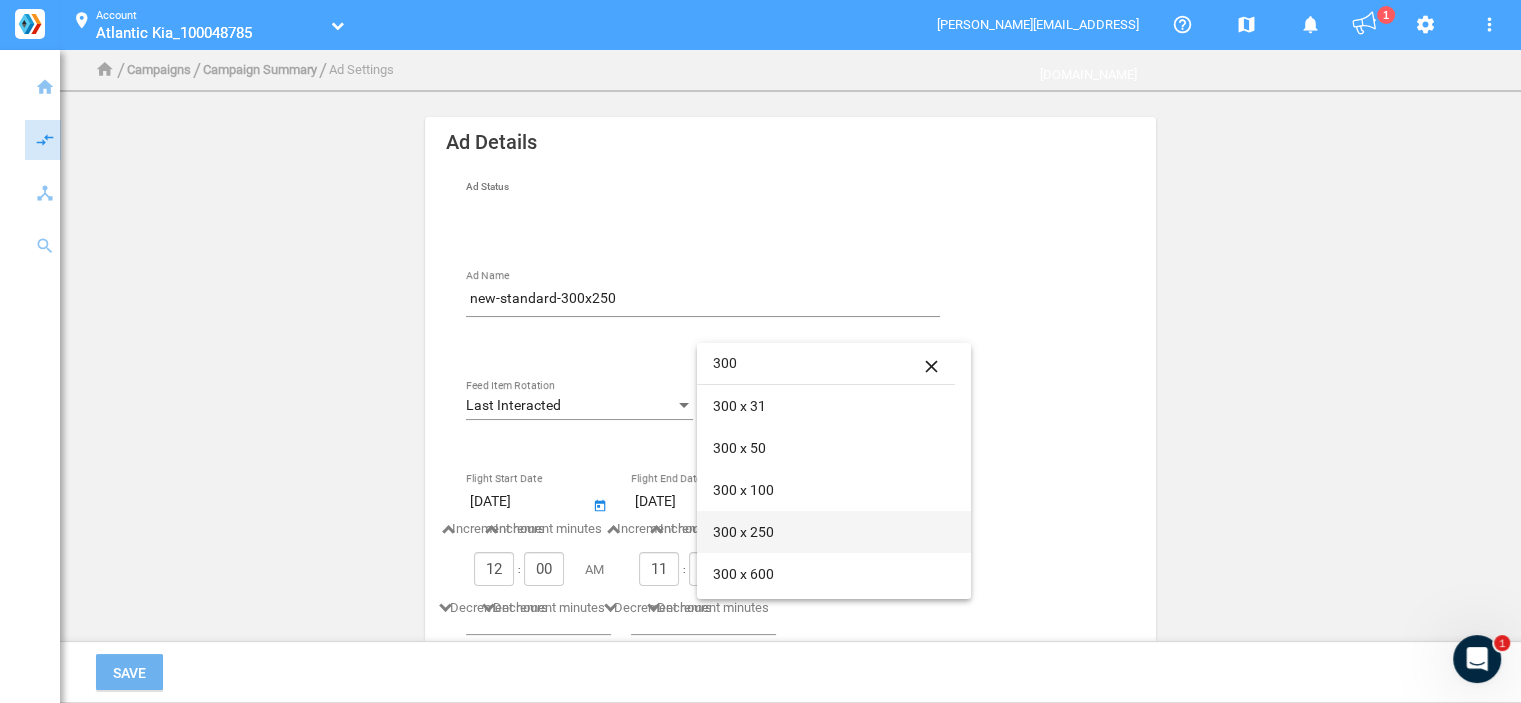 type on "300" 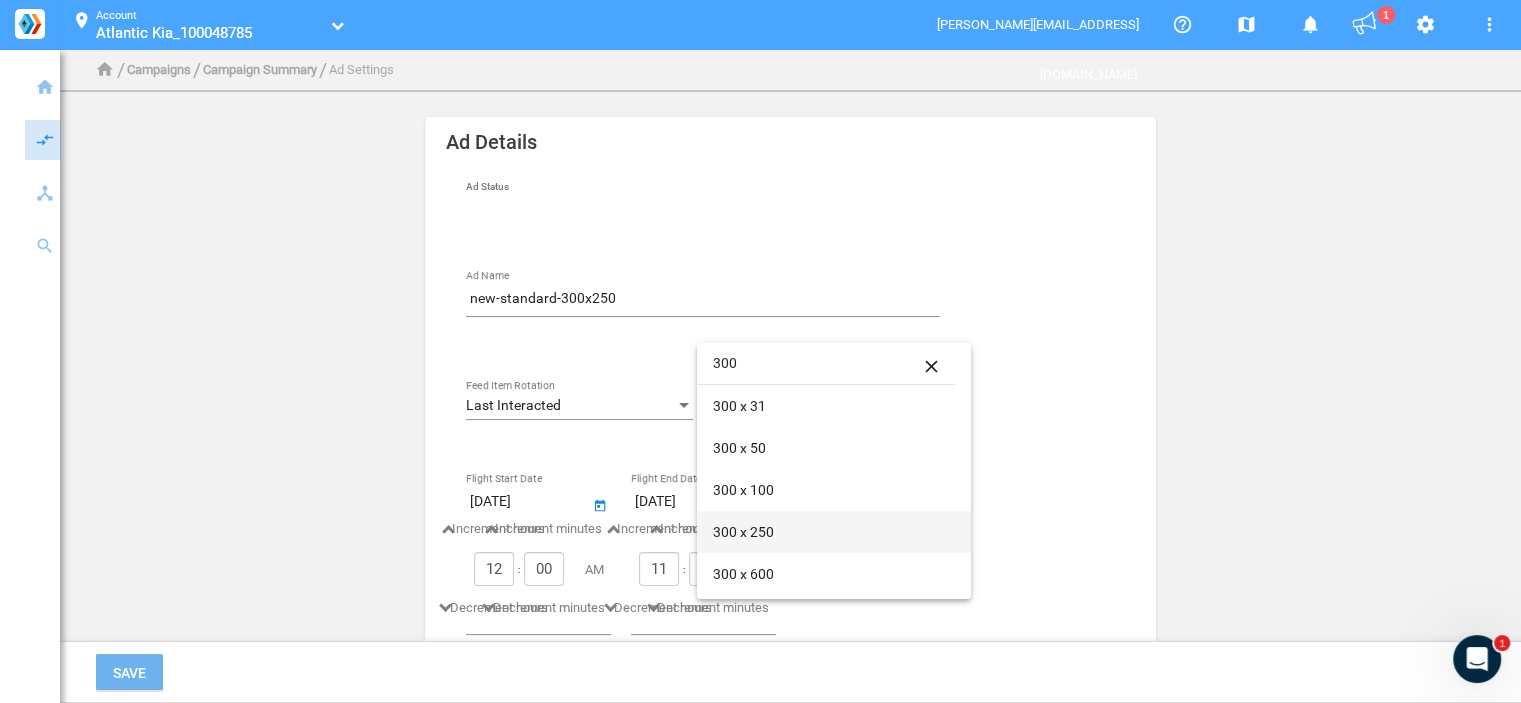 click on "300 x 250" at bounding box center (834, 532) 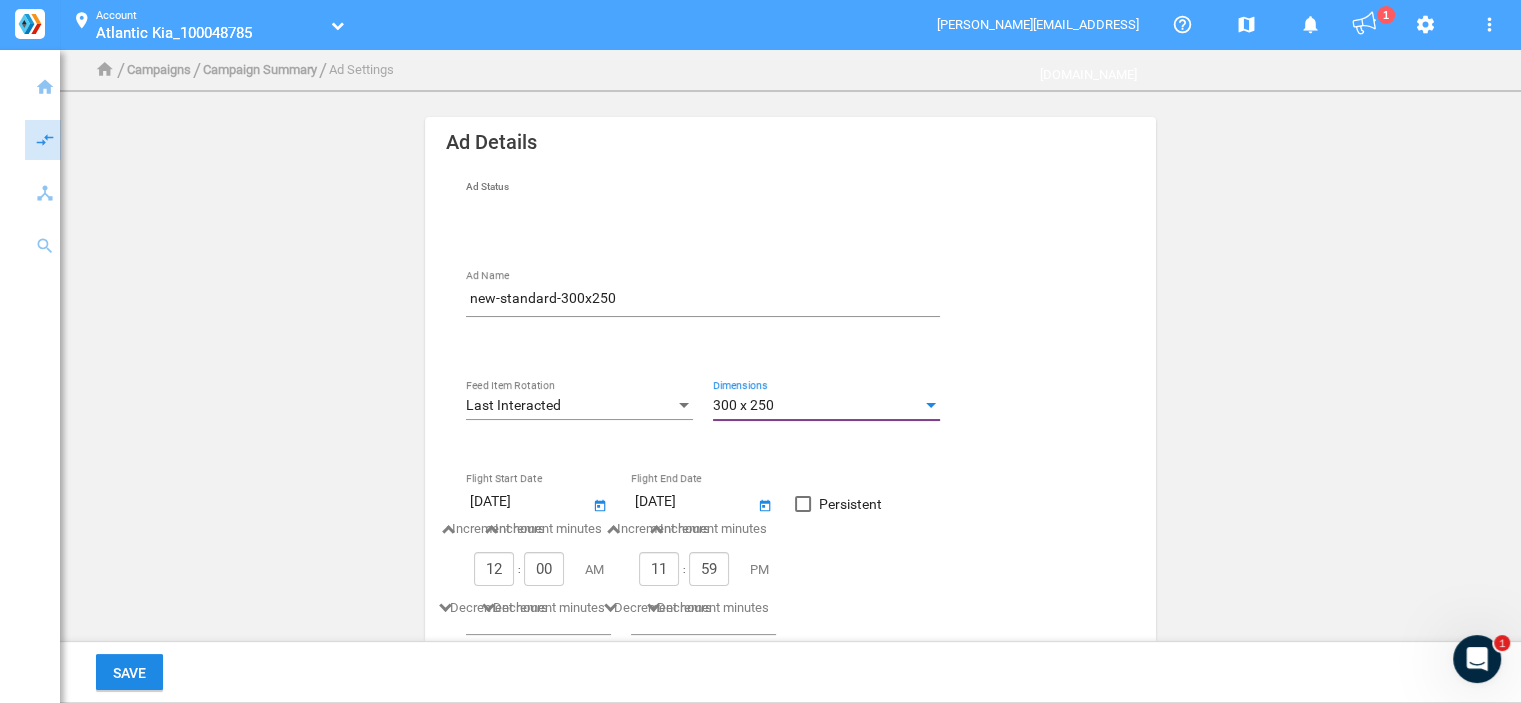 click on "Persistent" at bounding box center (838, 504) 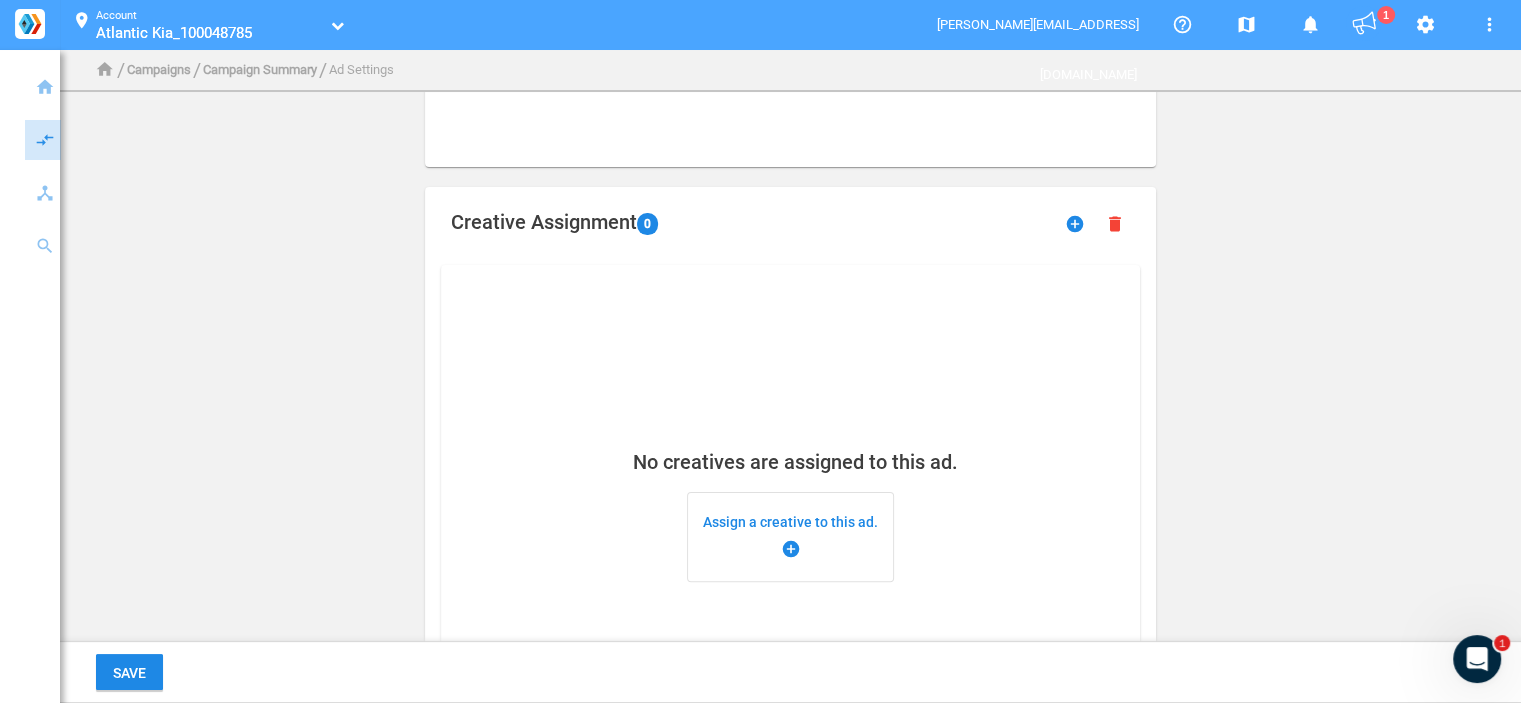 scroll, scrollTop: 500, scrollLeft: 0, axis: vertical 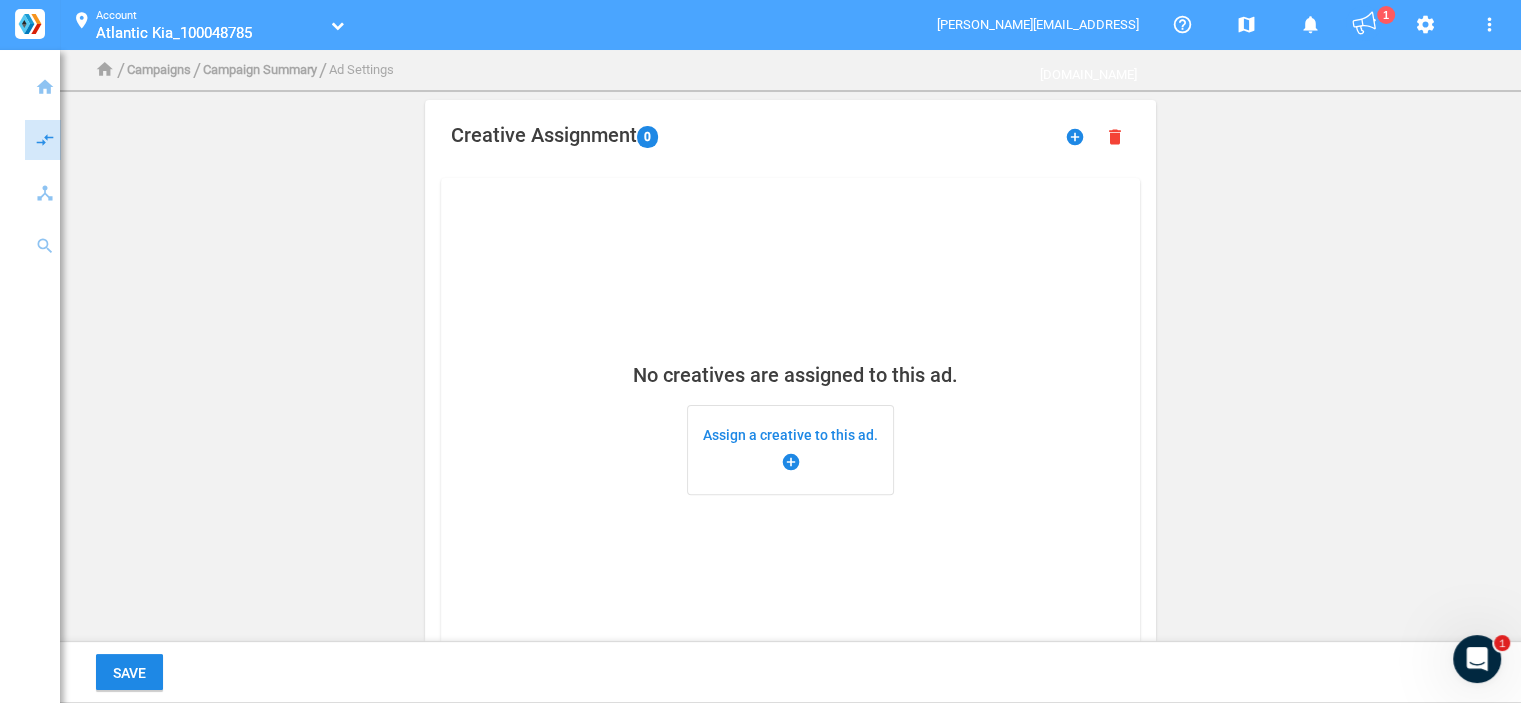 click on "Assign a creative to this ad.  add_circle" at bounding box center [790, 450] 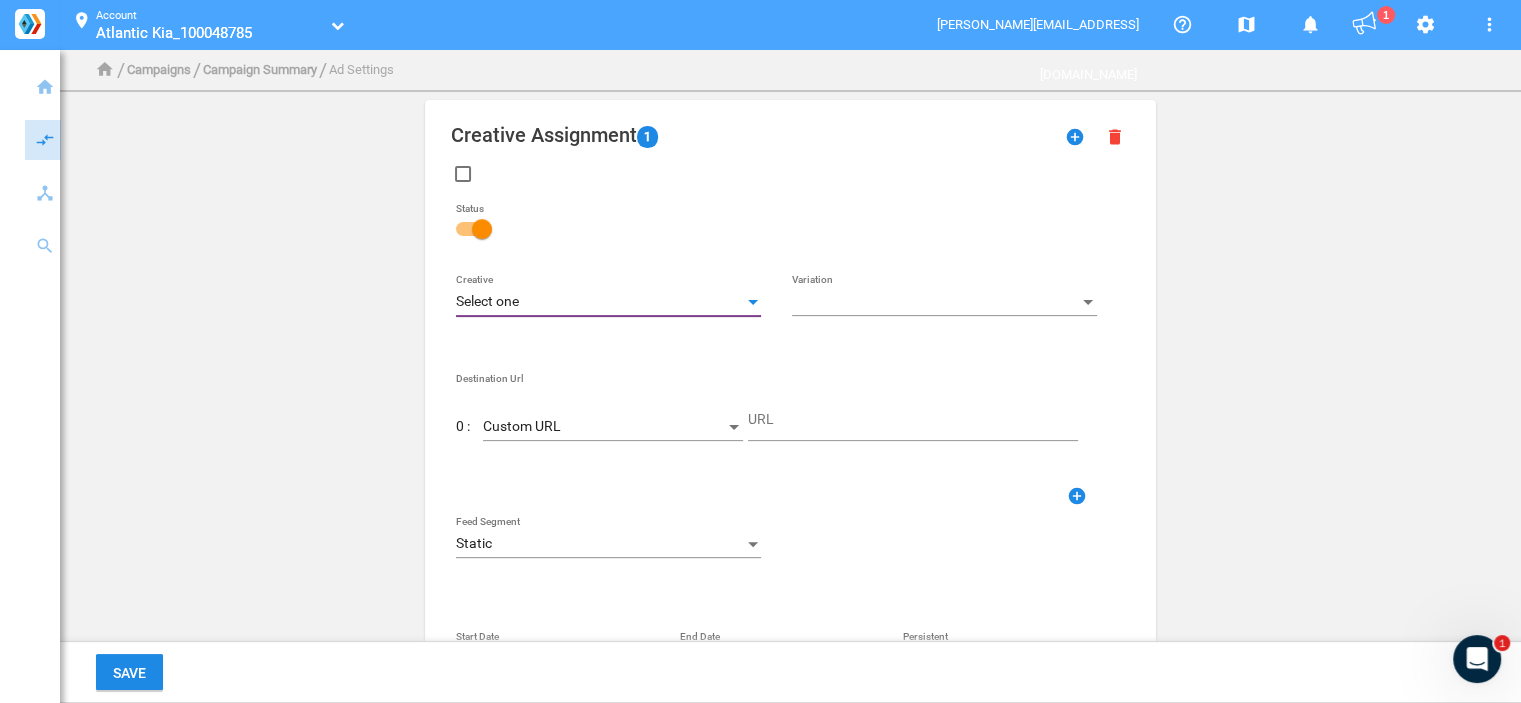 click on "Select one" at bounding box center (599, 302) 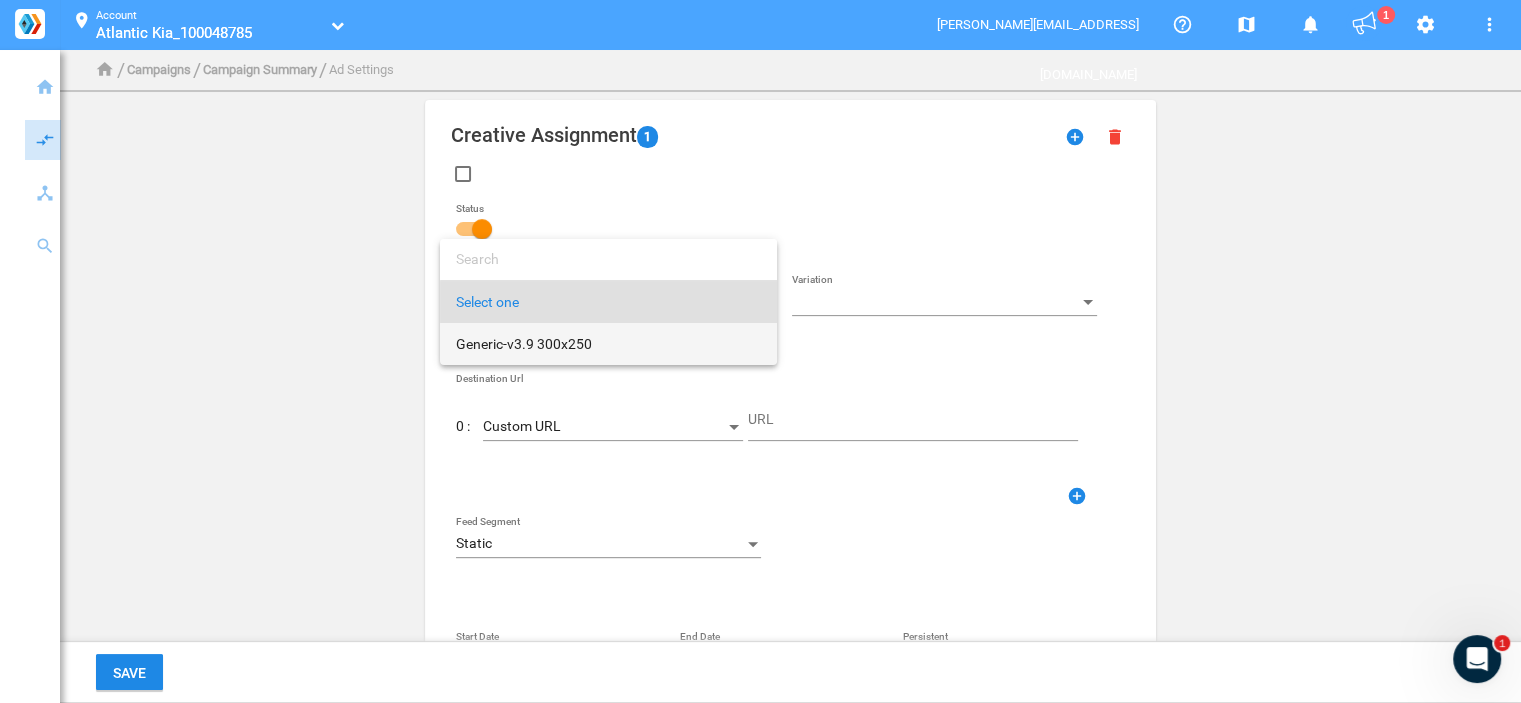 click on "Generic-v3.9 300x250" at bounding box center (608, 344) 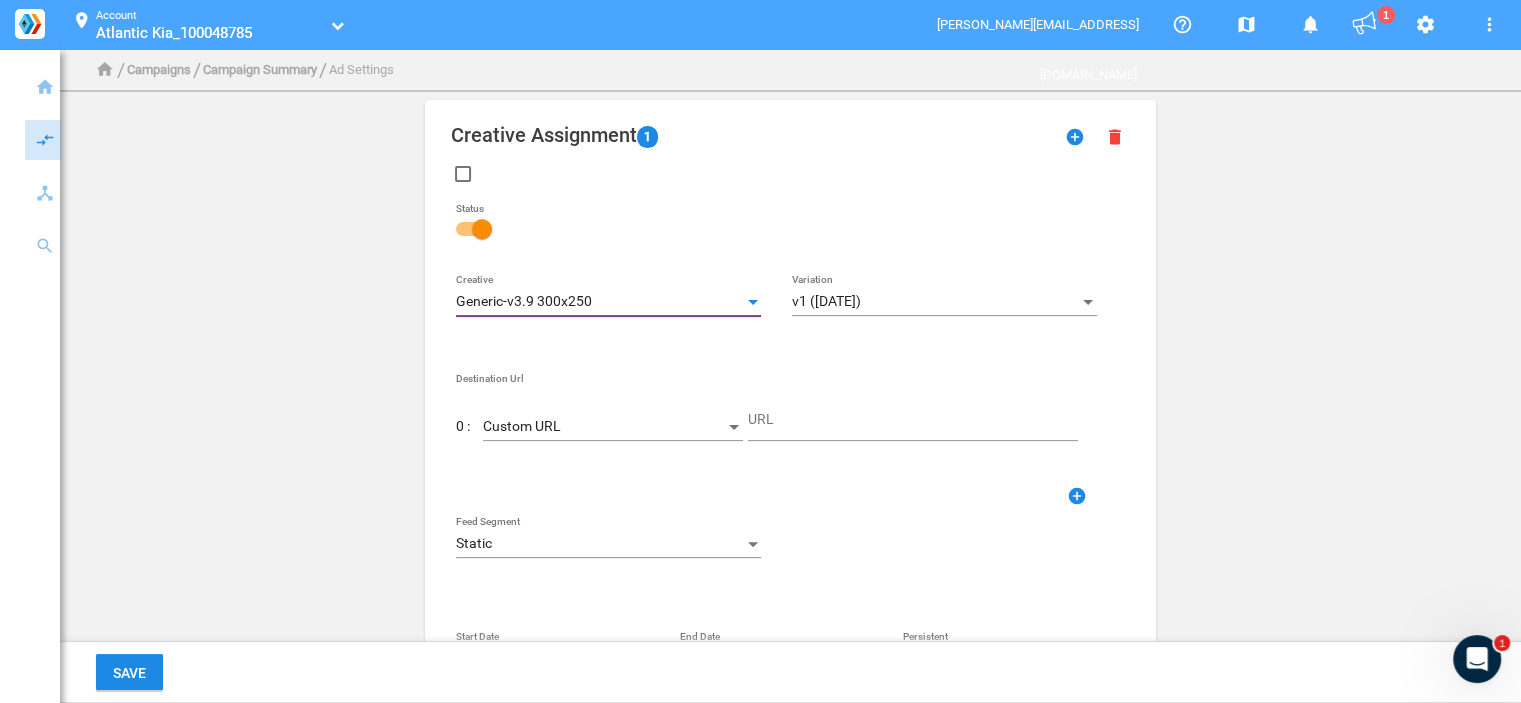 click on "Custom URL" at bounding box center (604, 427) 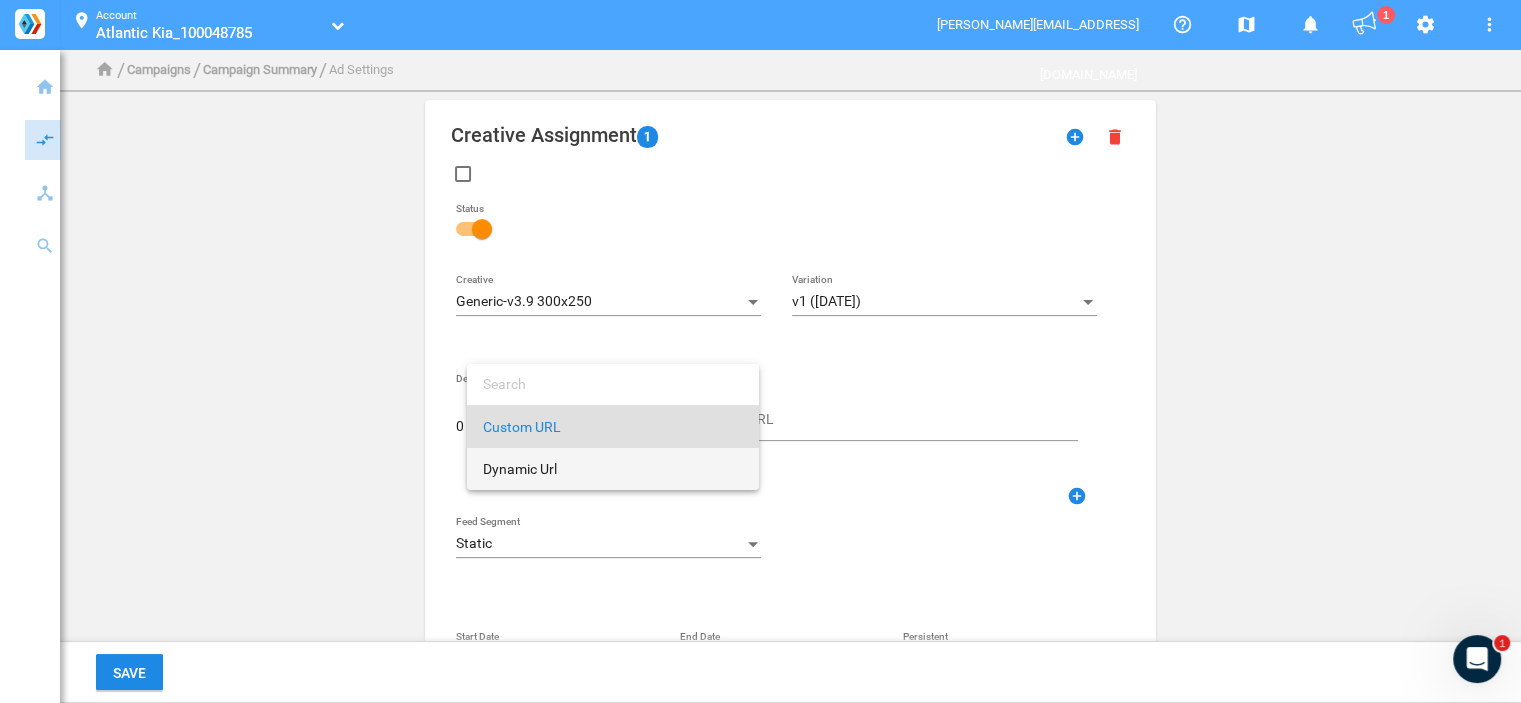 click on "Dynamic Url" at bounding box center (613, 469) 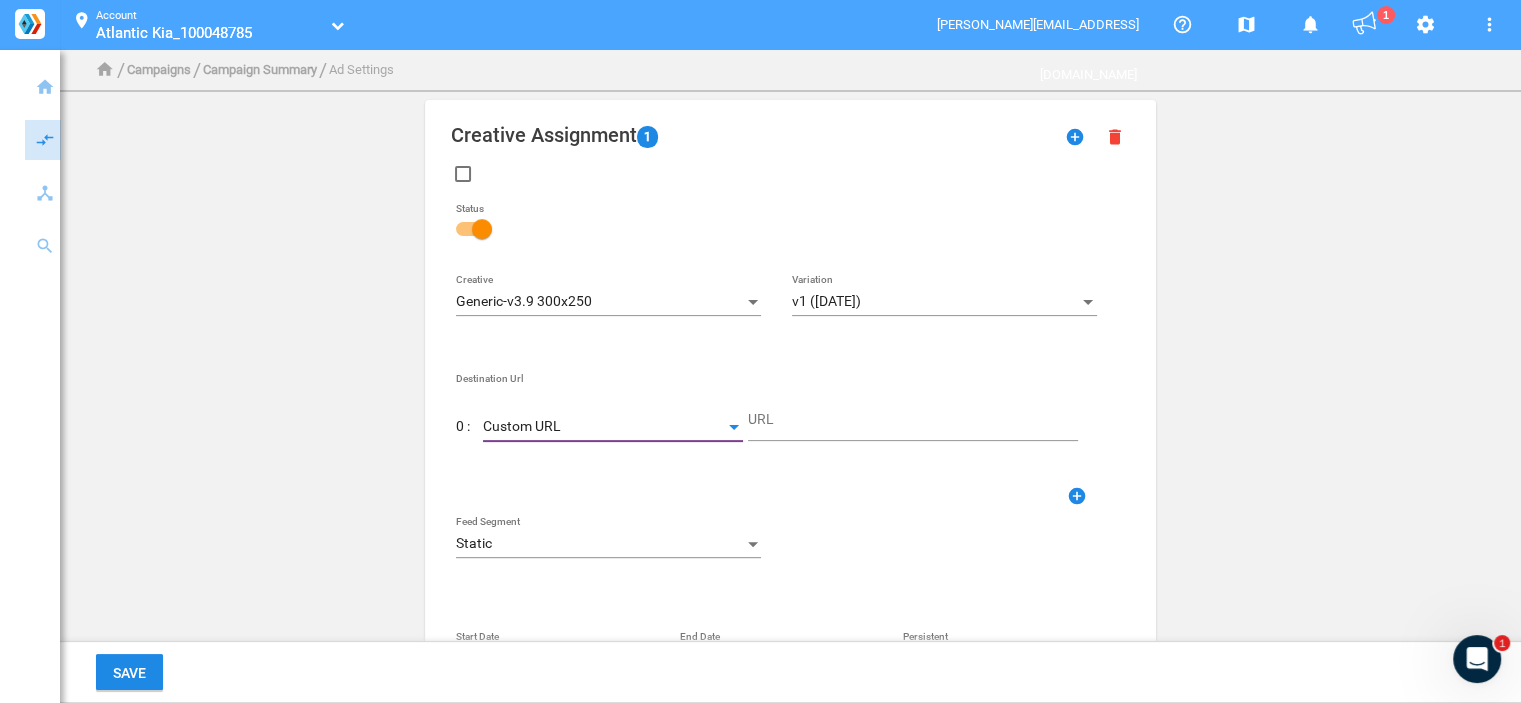 type on "DestinationUrl" 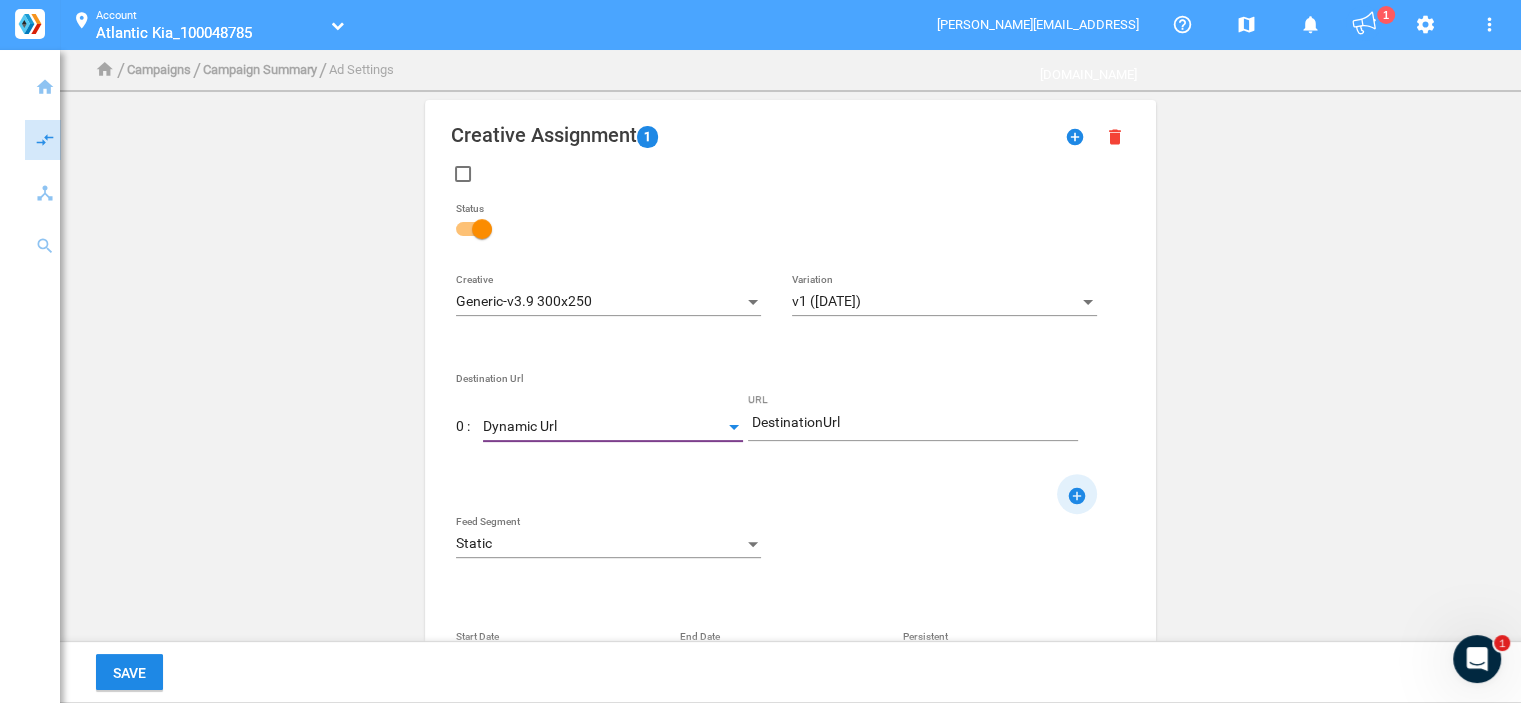 click on "add_circle" 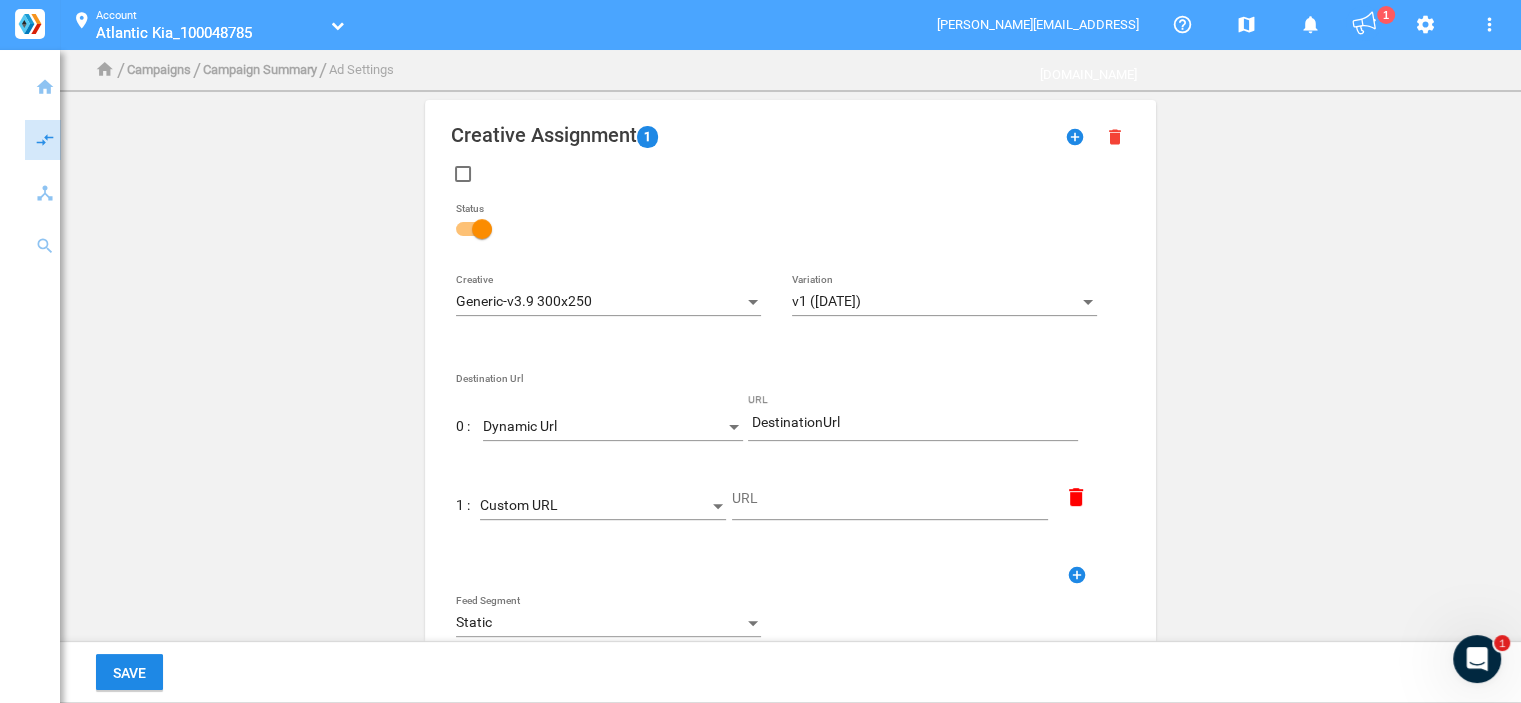 click on "Custom URL" 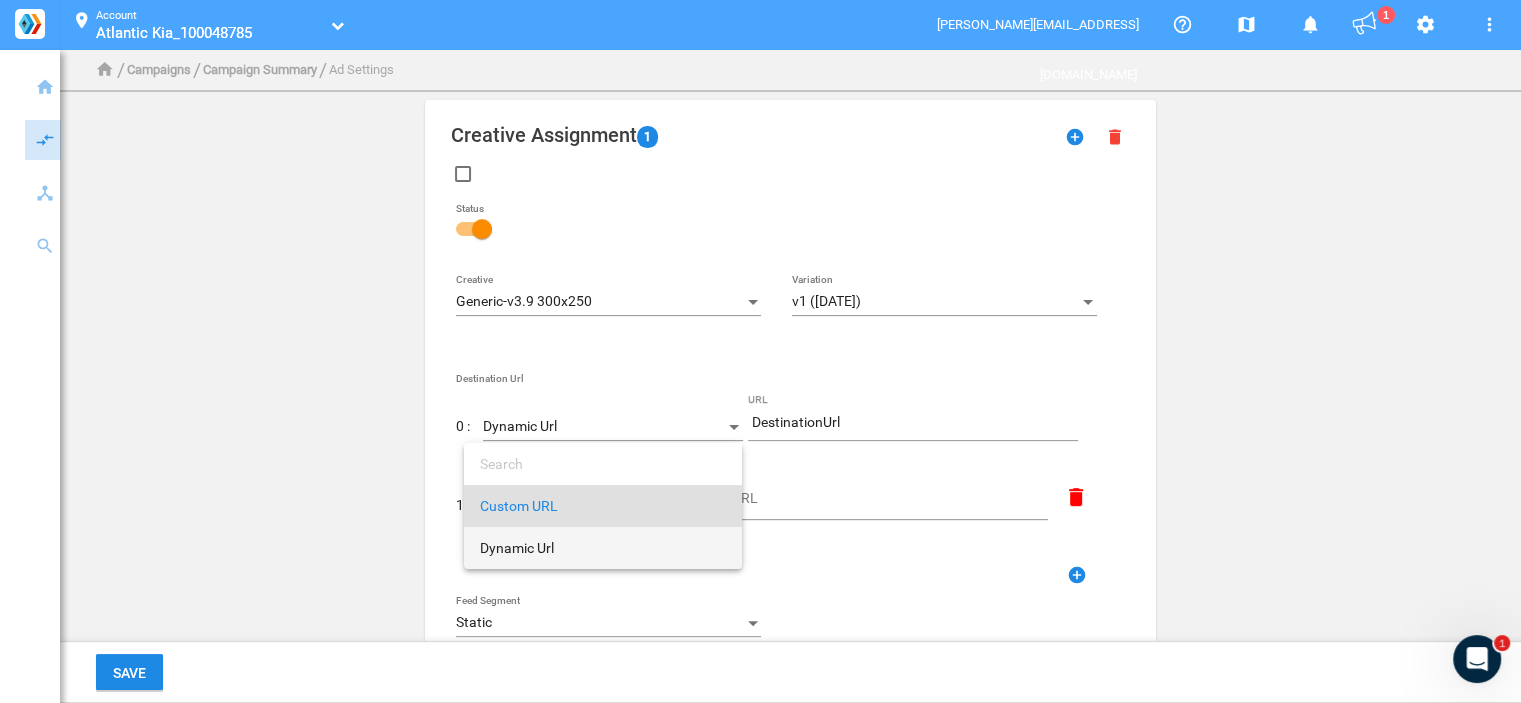 click on "Dynamic Url" at bounding box center (603, 548) 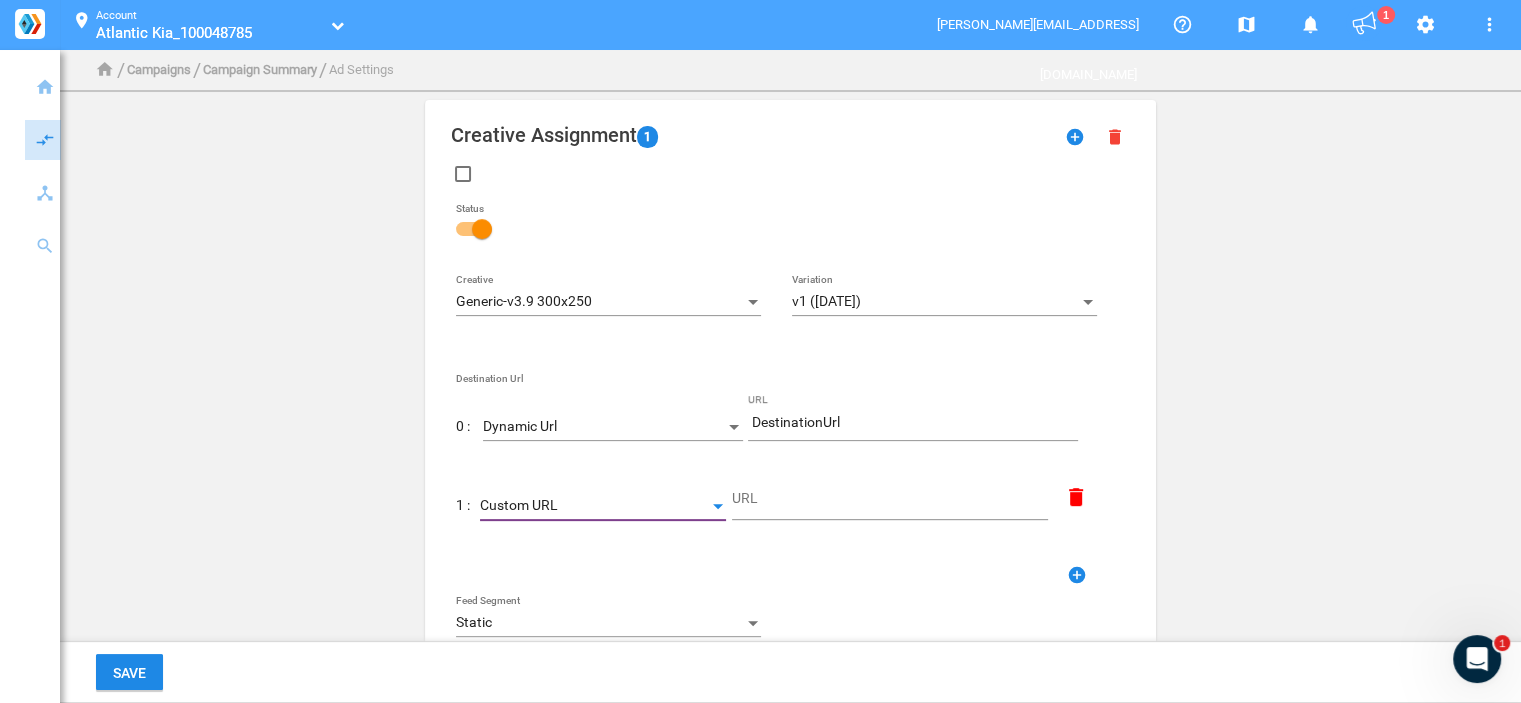 type on "DestinationUrl" 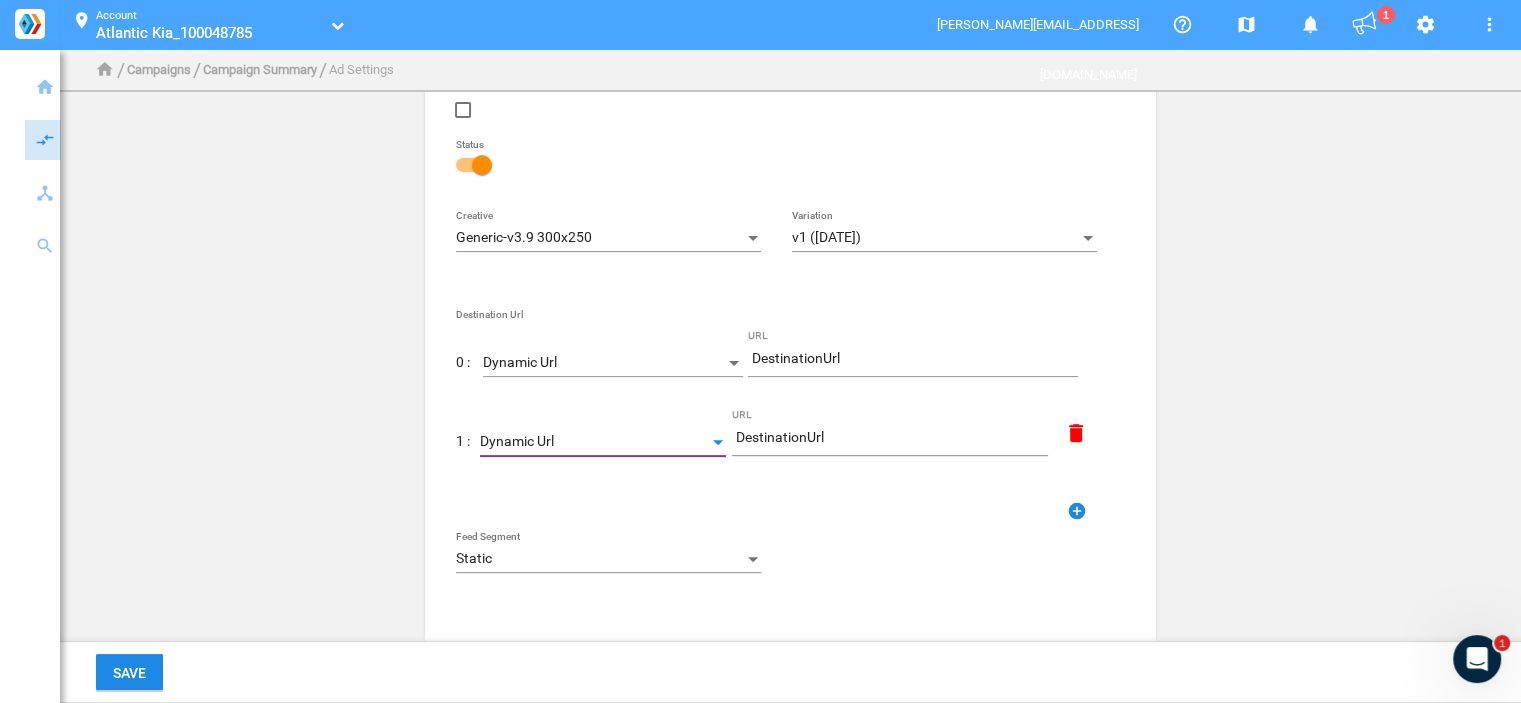 scroll, scrollTop: 700, scrollLeft: 0, axis: vertical 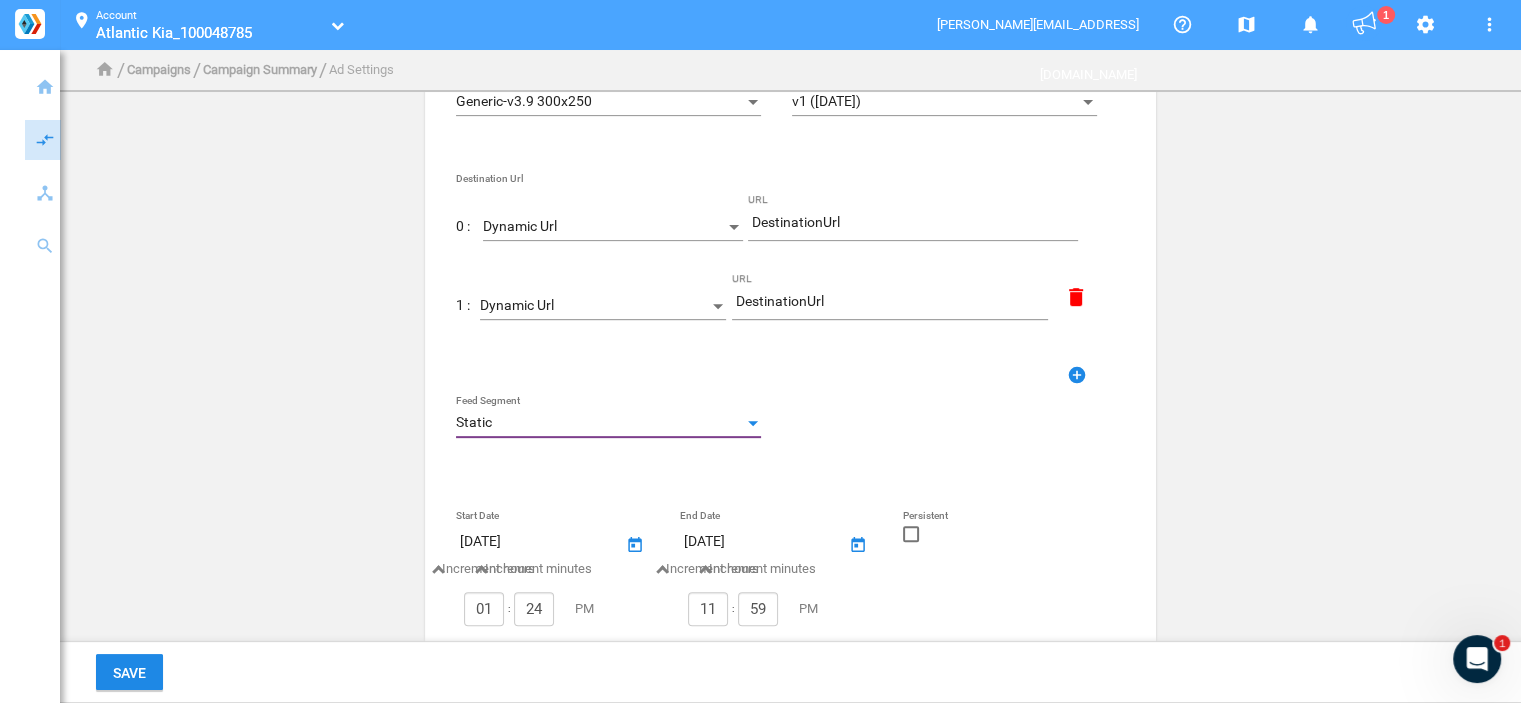 click on "Static" at bounding box center [474, 422] 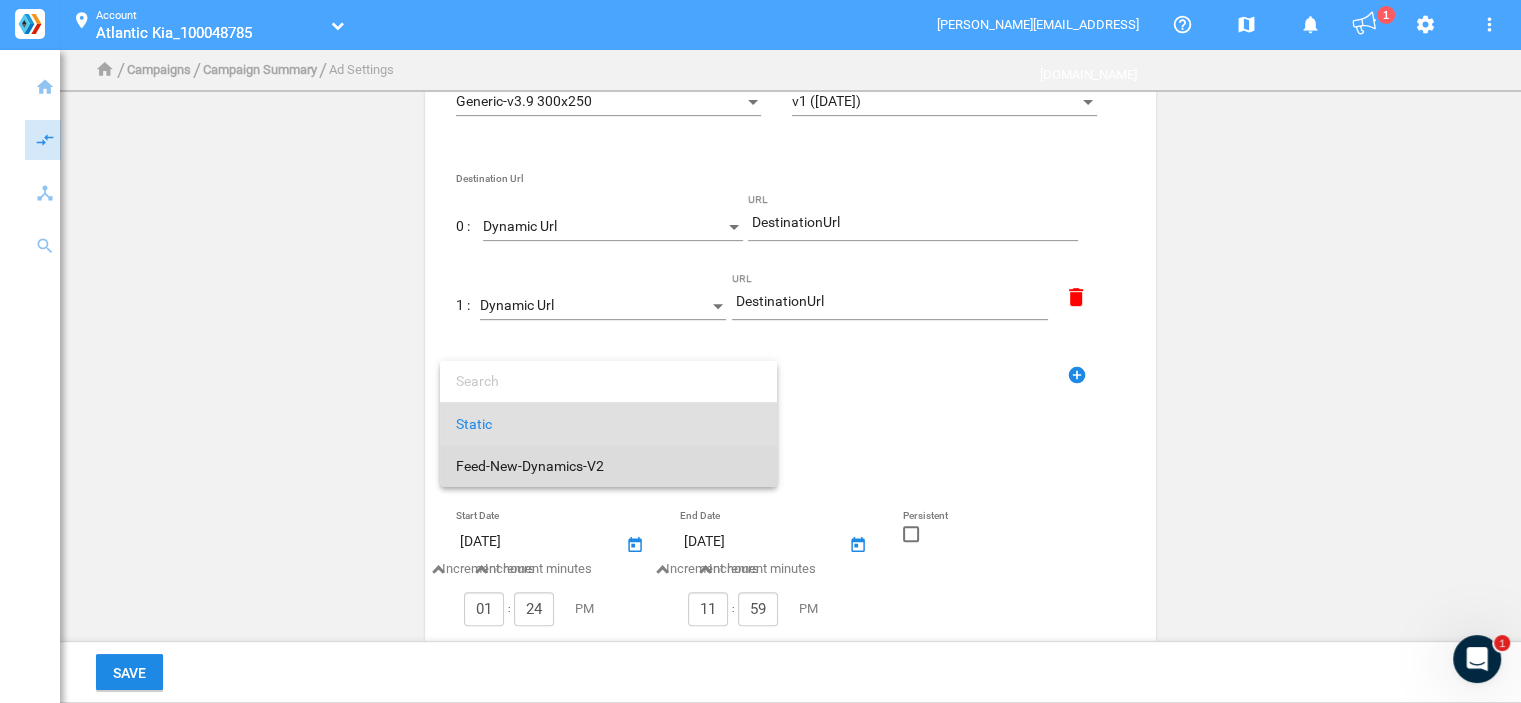 click on "Feed-New-Dynamics-V2" at bounding box center (608, 466) 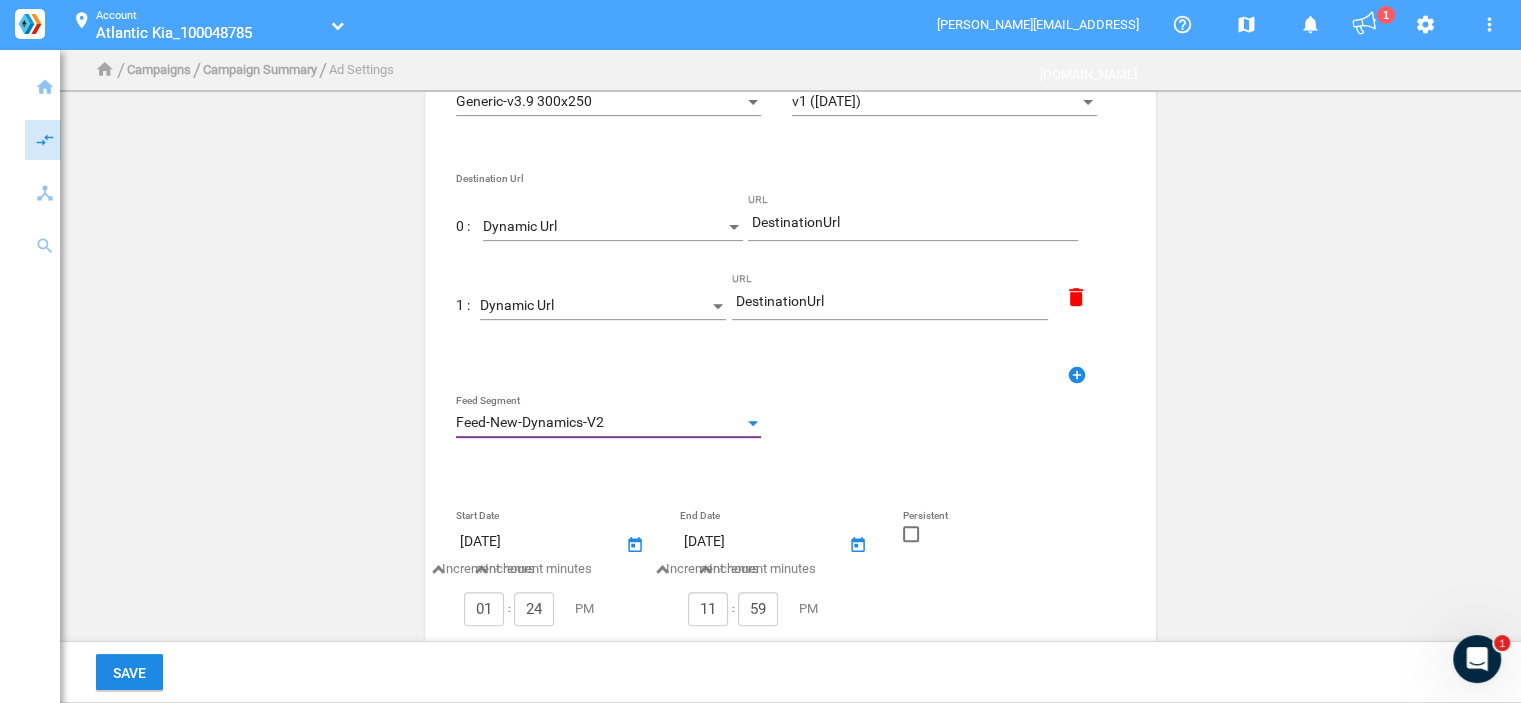 click 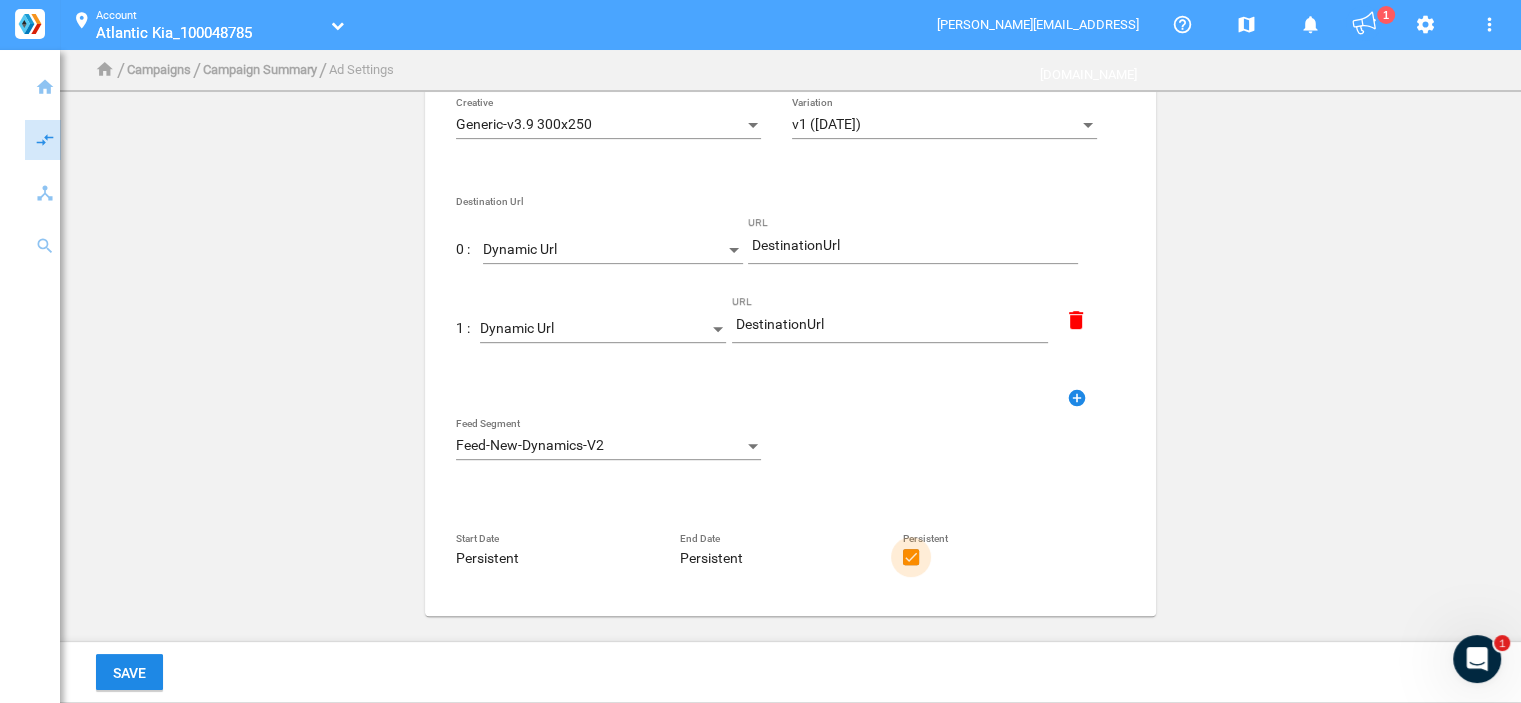 scroll, scrollTop: 676, scrollLeft: 0, axis: vertical 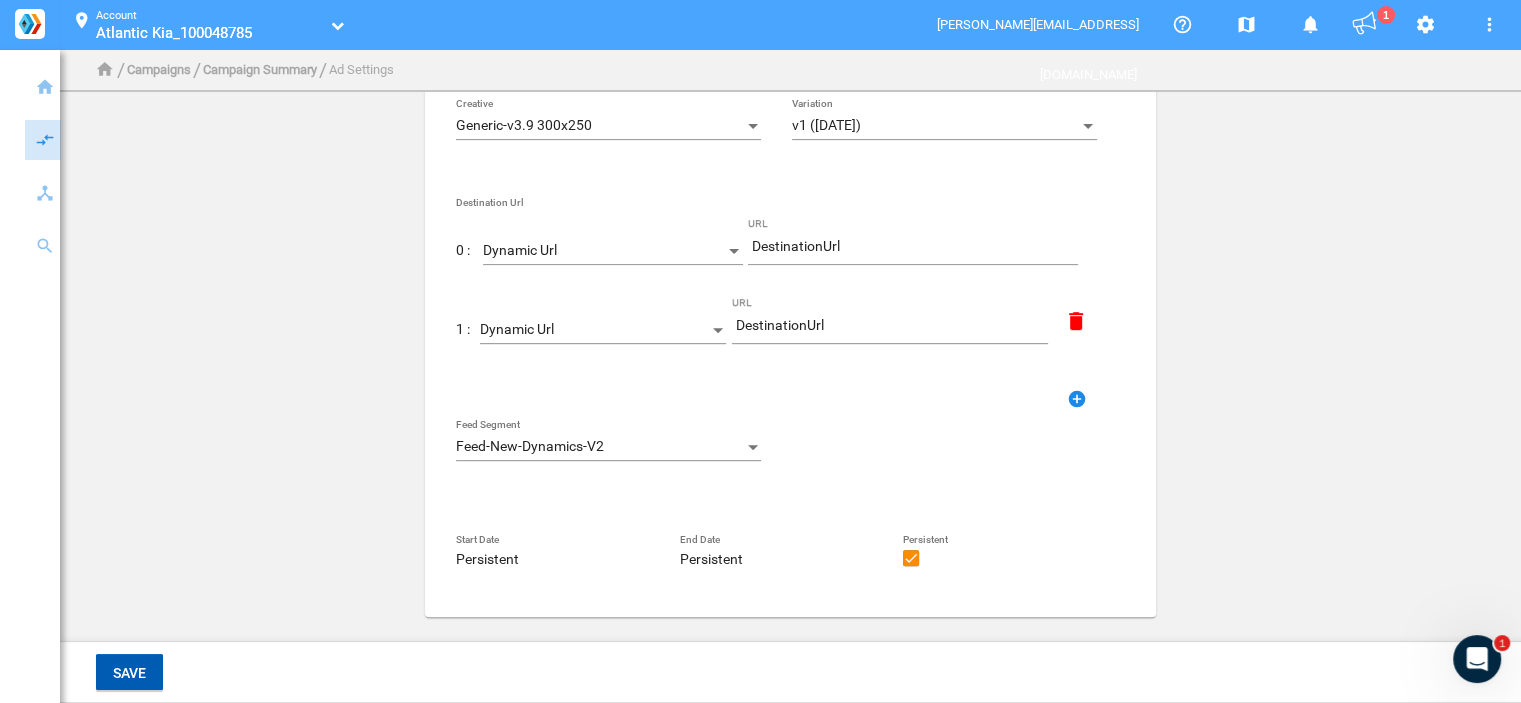 click on "Save" at bounding box center [129, 673] 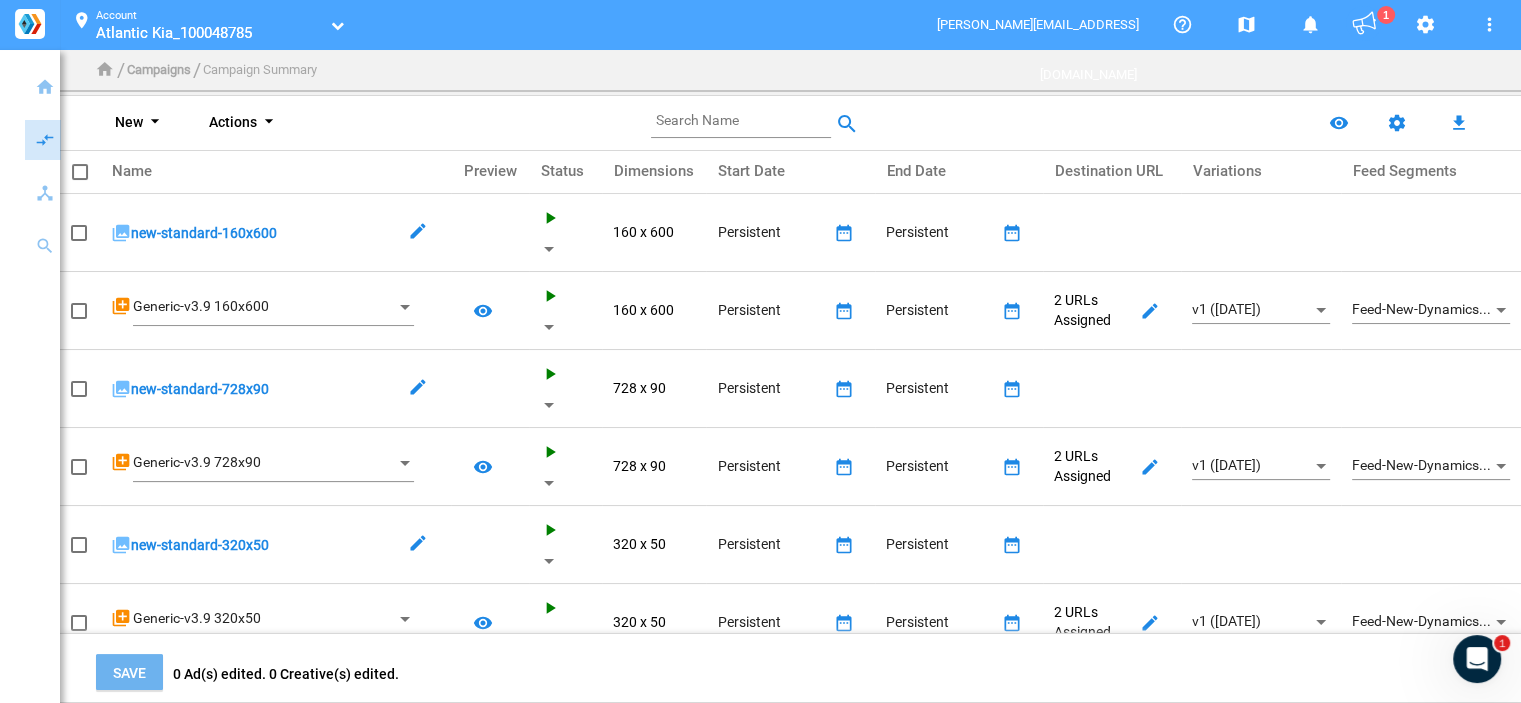 scroll, scrollTop: 0, scrollLeft: 0, axis: both 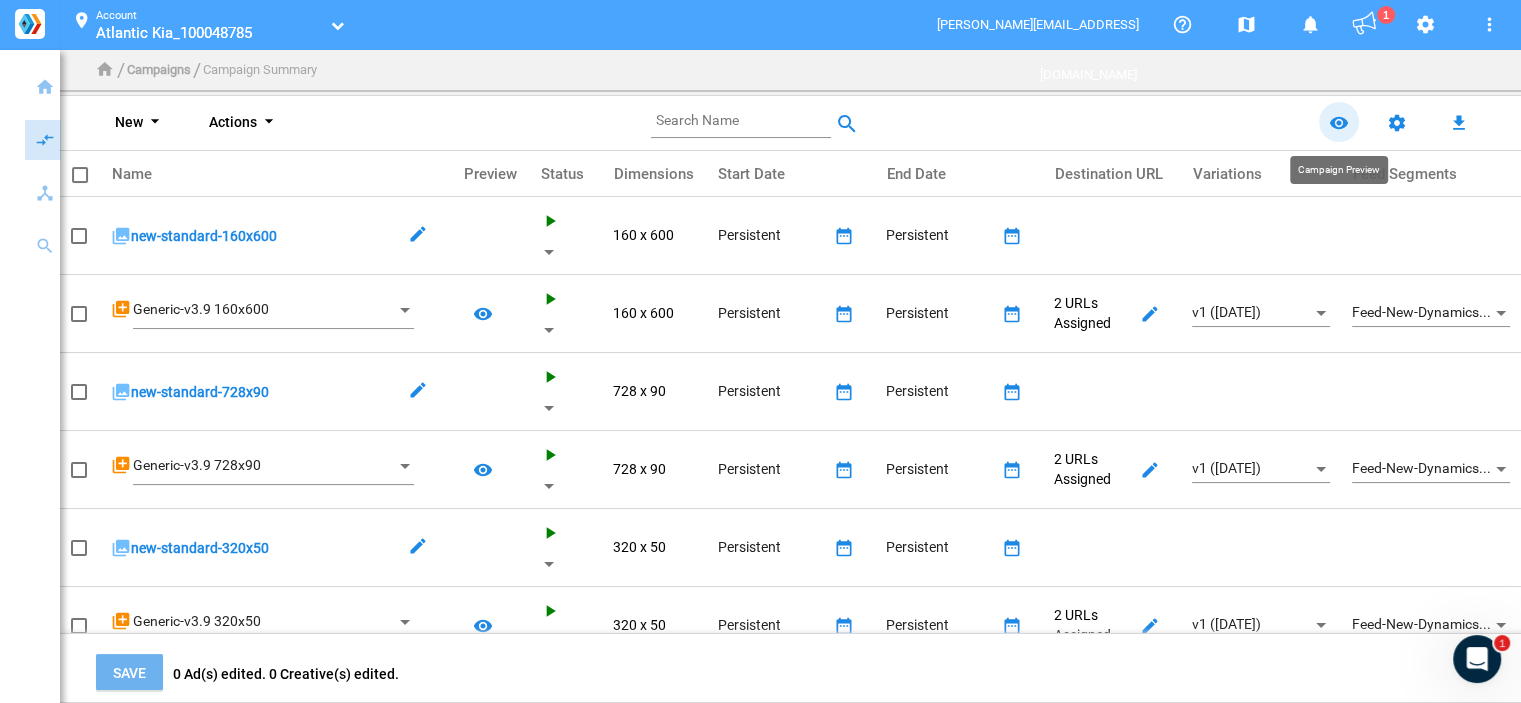 click on "remove_red_eye" 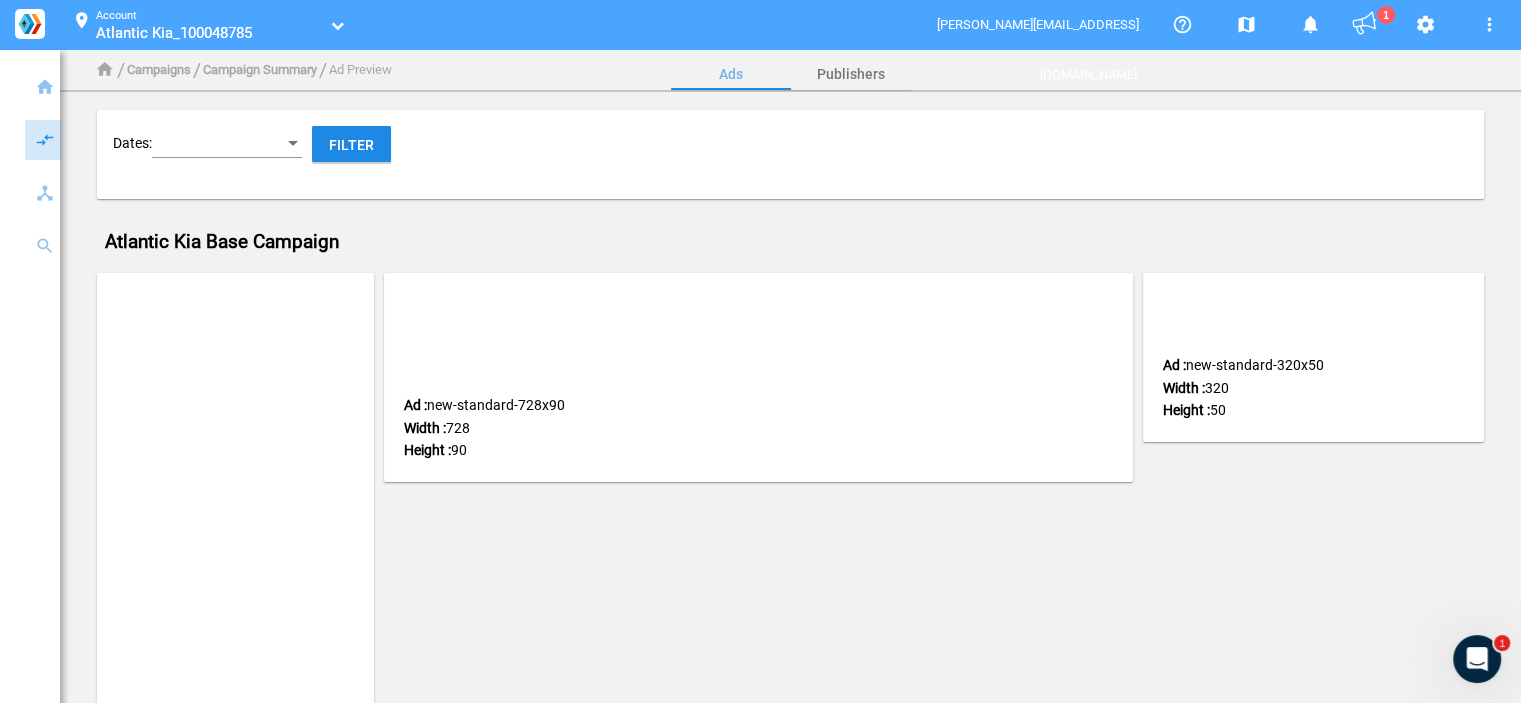 scroll, scrollTop: 800, scrollLeft: 0, axis: vertical 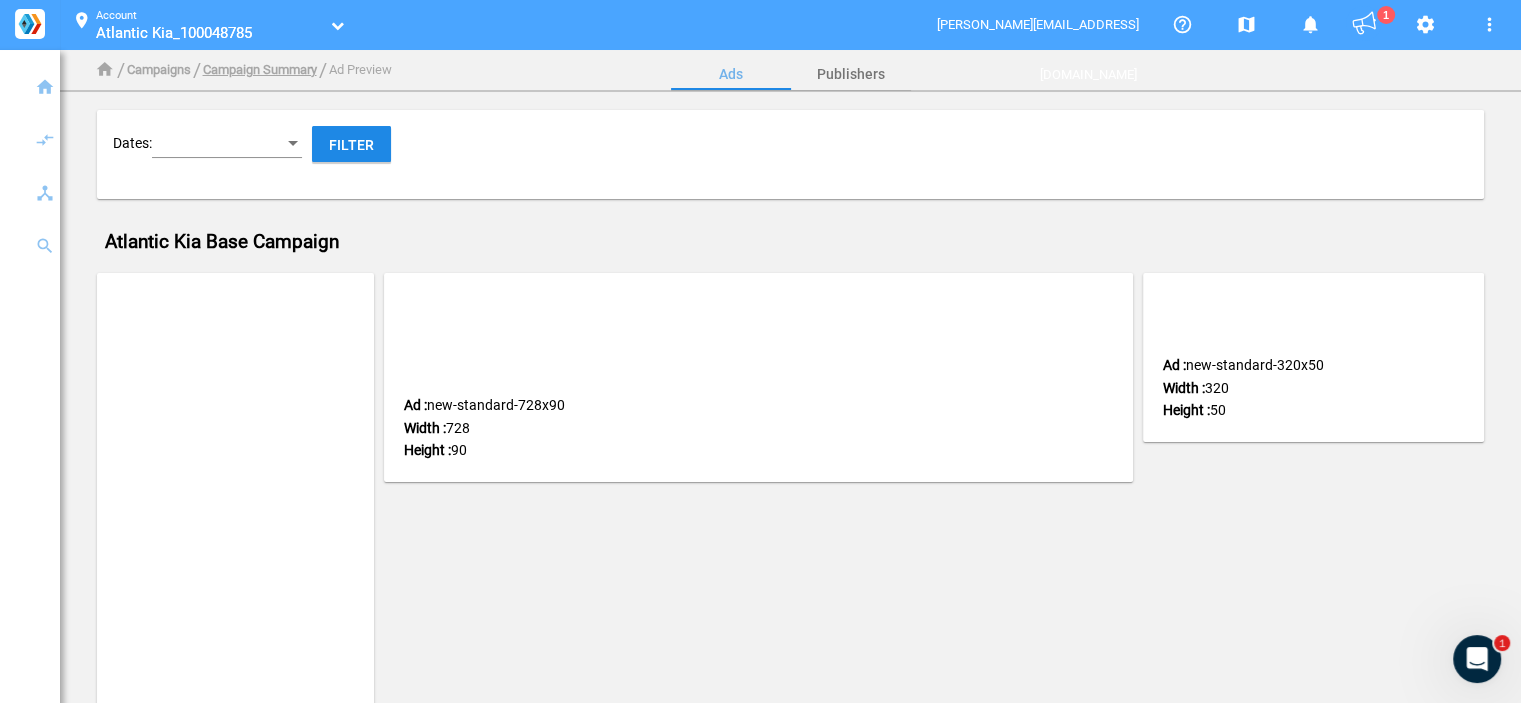 click on "Campaign Summary" at bounding box center [260, 69] 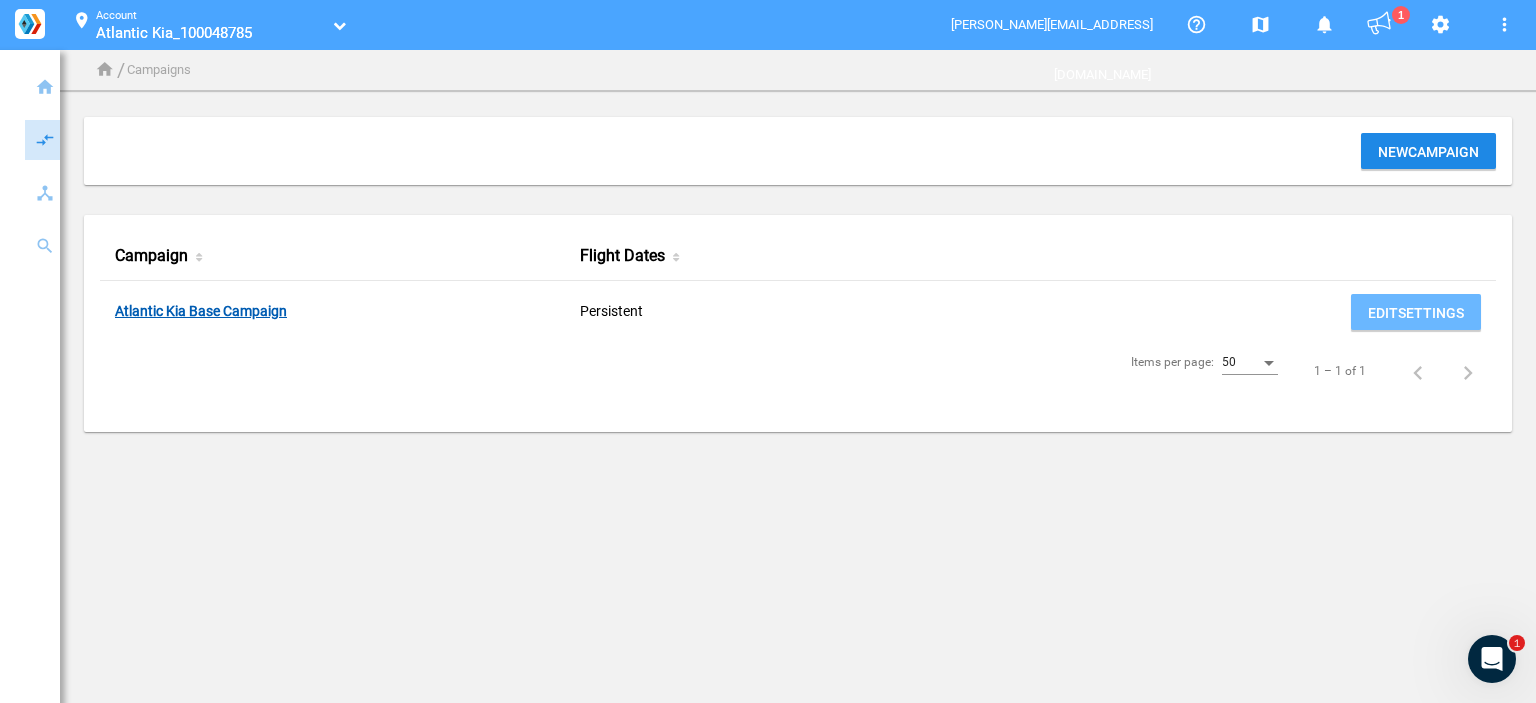 click on "Atlantic Kia Base Campaign" 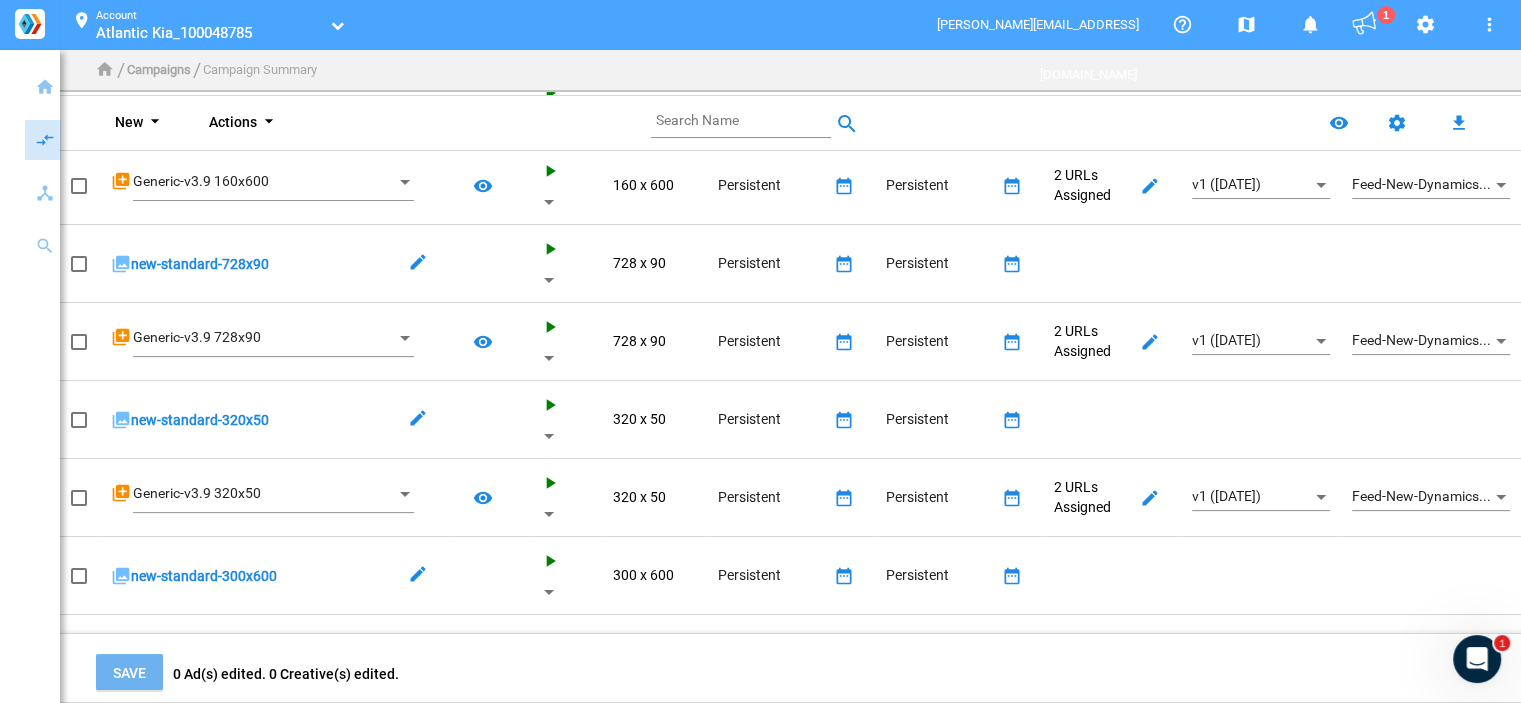 scroll, scrollTop: 338, scrollLeft: 0, axis: vertical 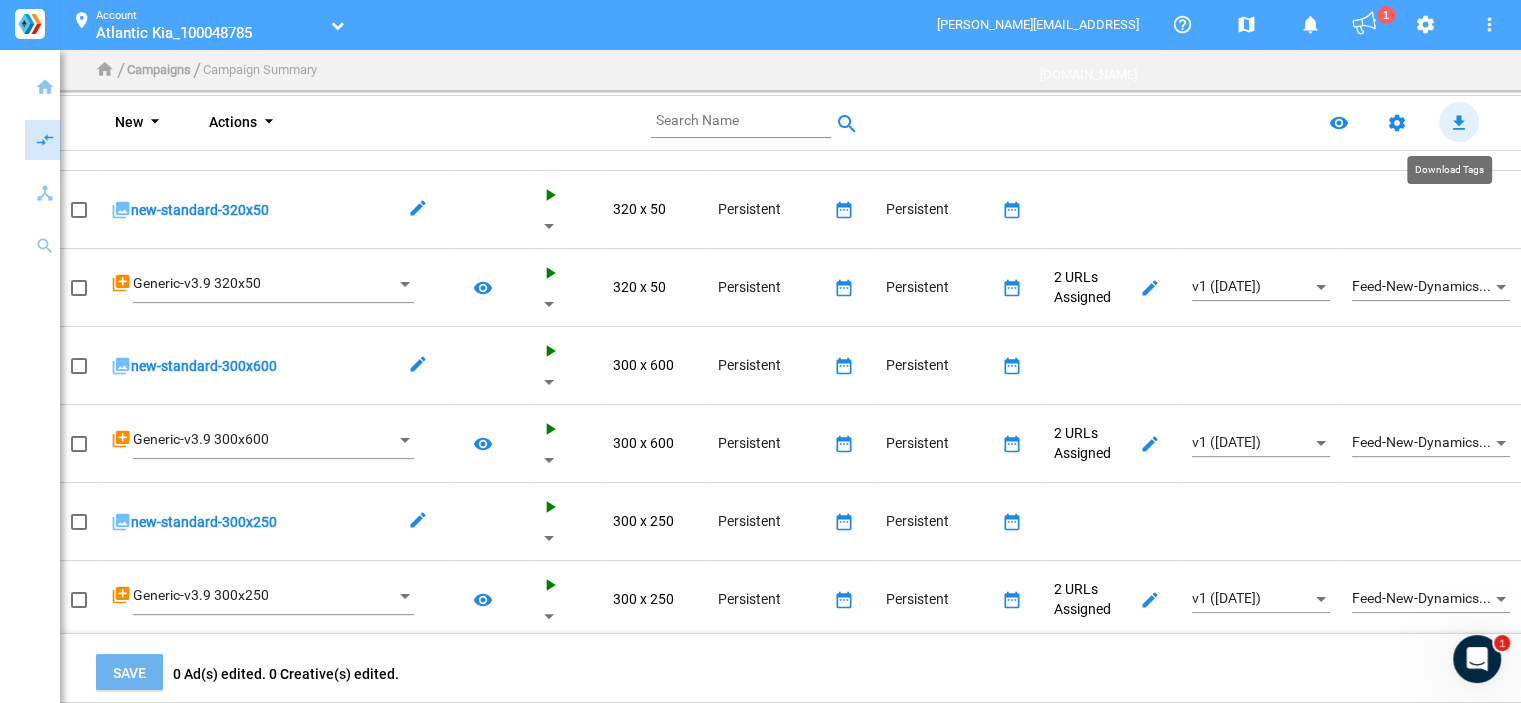 click on "file_download" 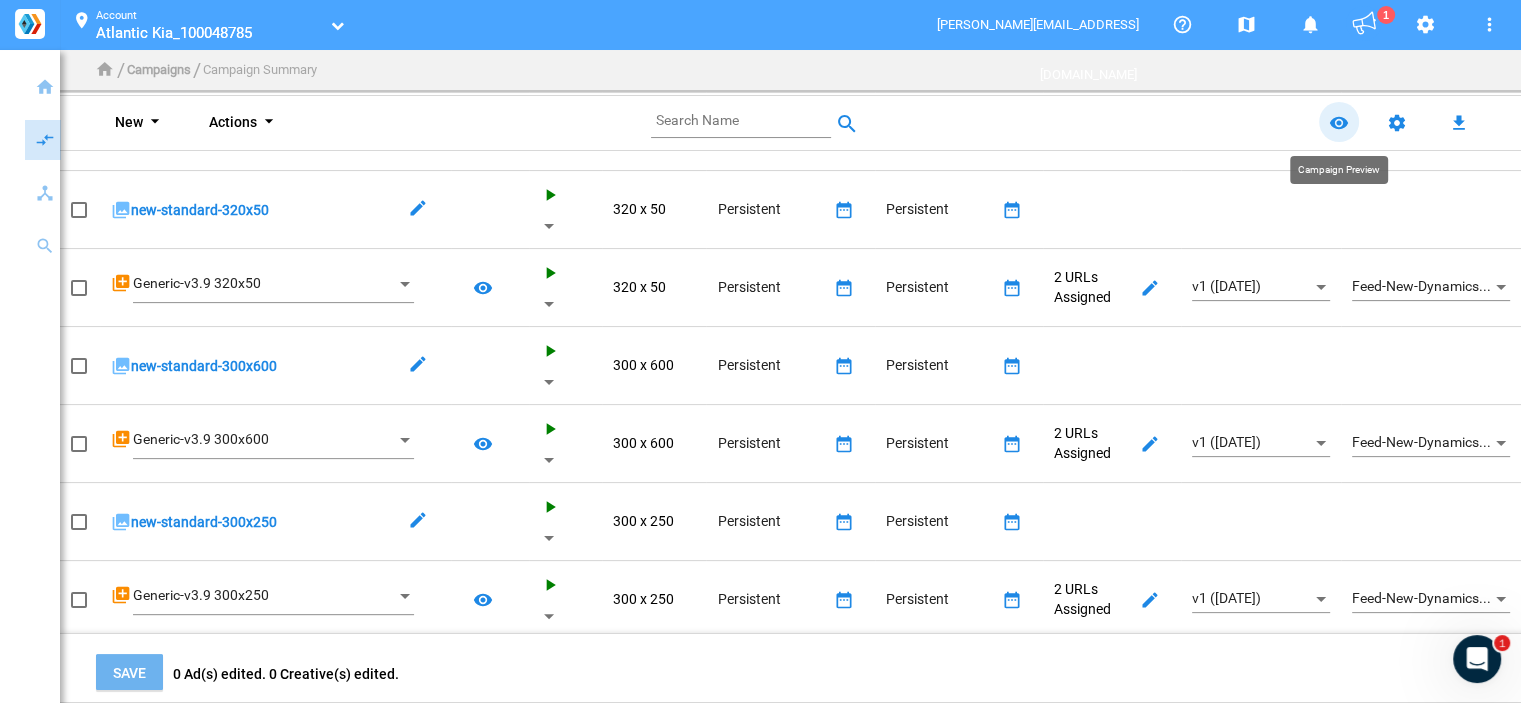 click on "remove_red_eye" 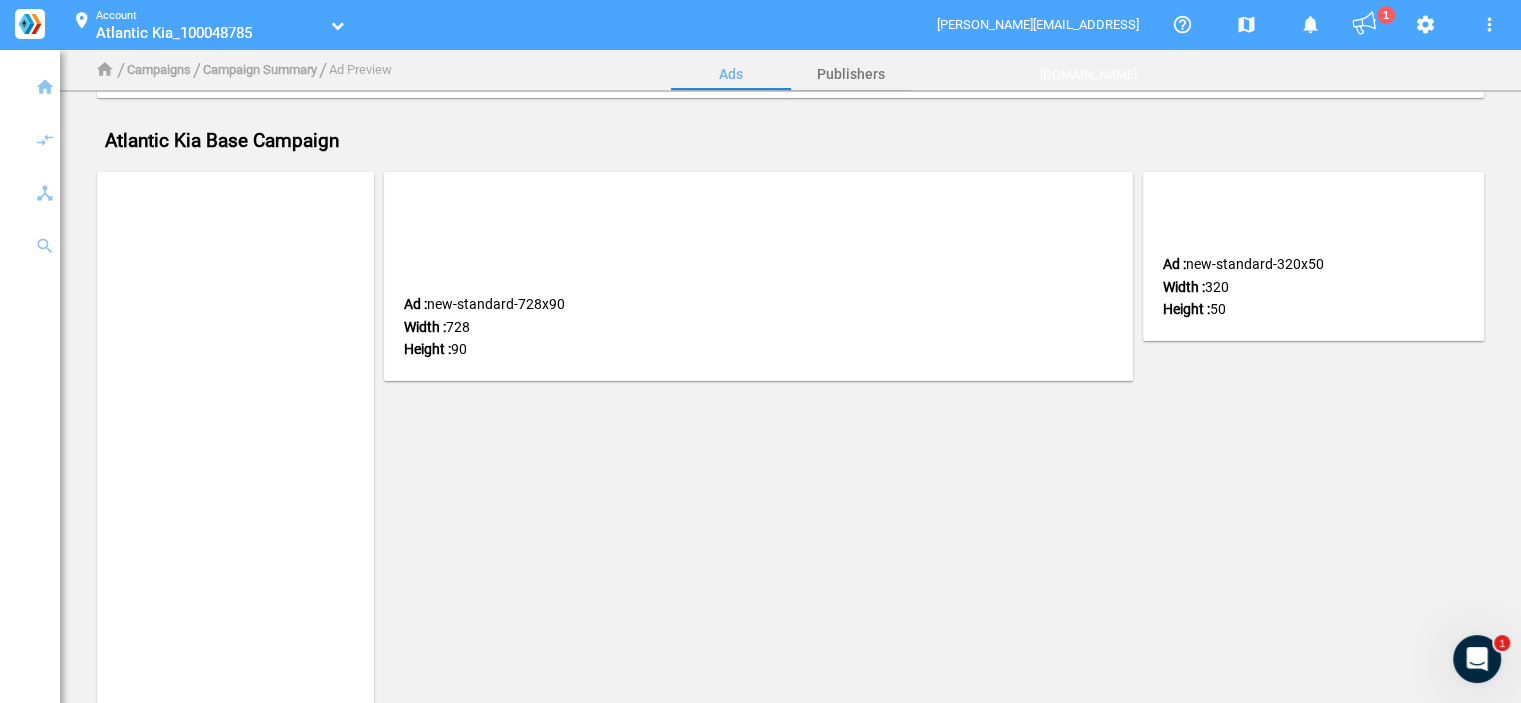 scroll, scrollTop: 0, scrollLeft: 0, axis: both 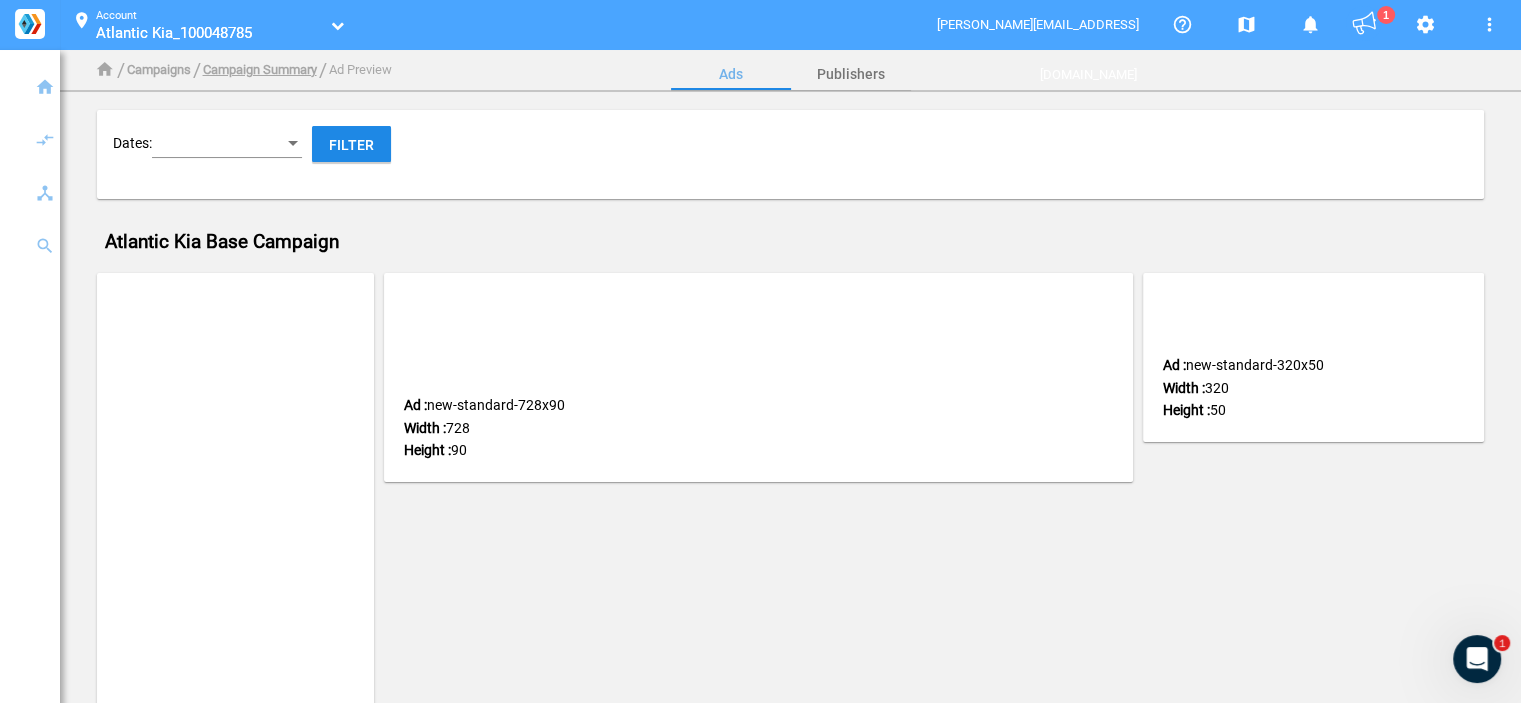 click on "Campaign Summary" at bounding box center [260, 69] 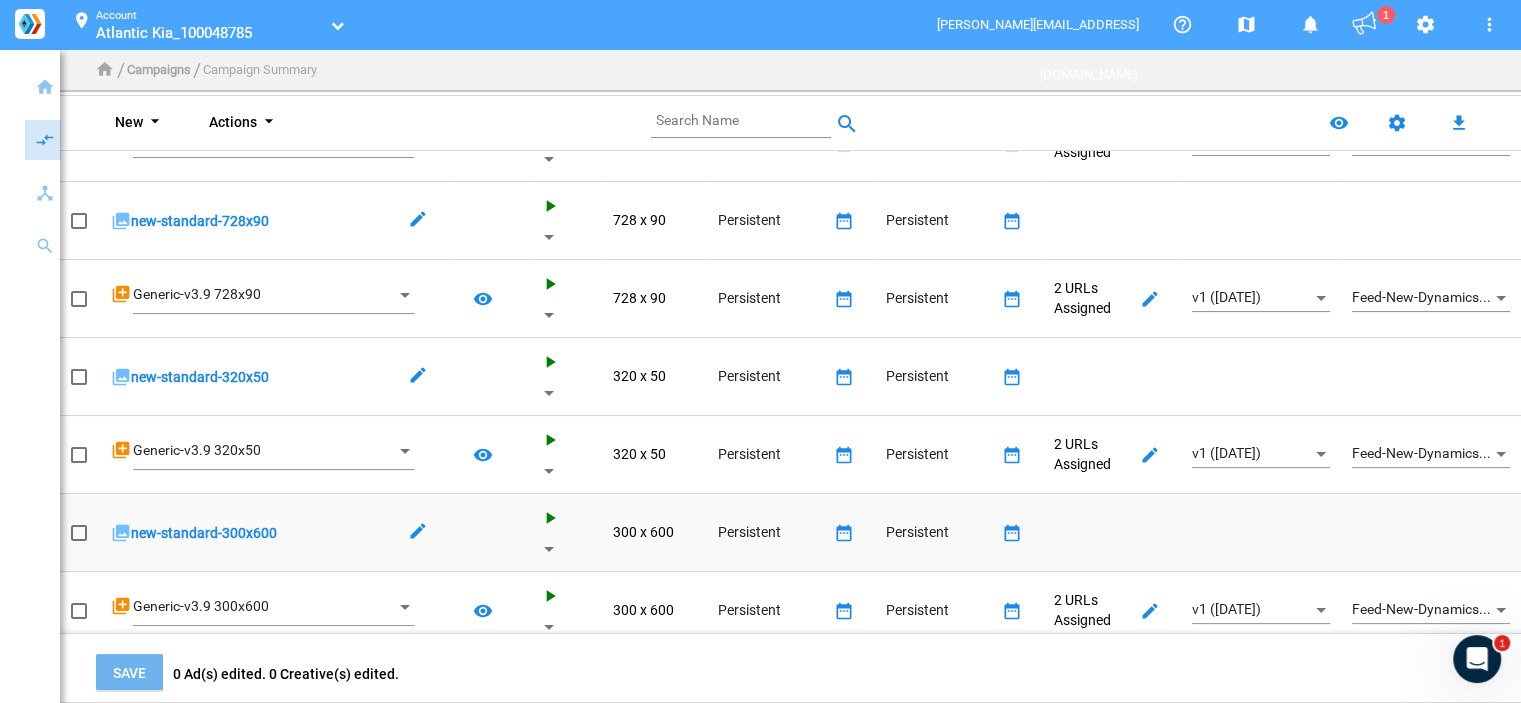 scroll, scrollTop: 338, scrollLeft: 0, axis: vertical 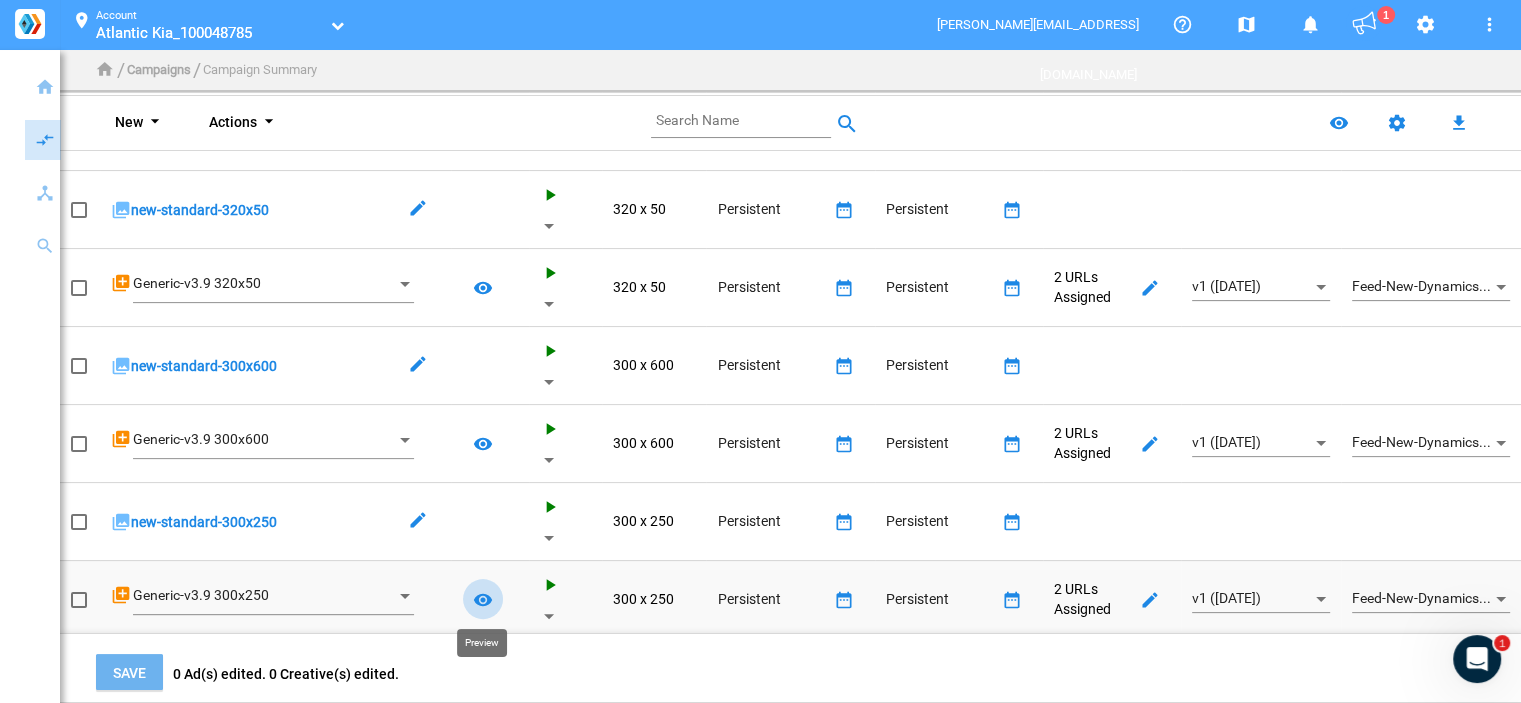 click on "remove_red_eye" 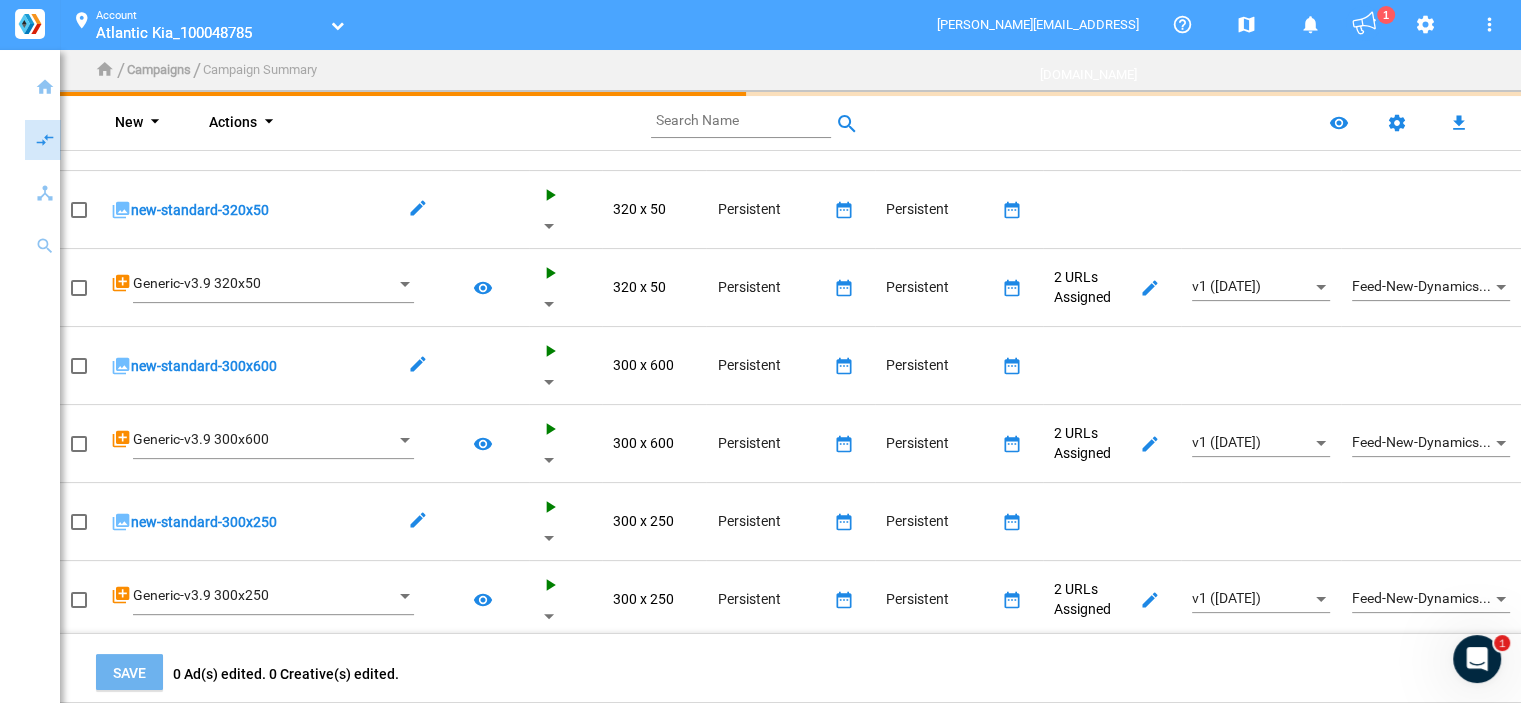 scroll, scrollTop: 0, scrollLeft: 0, axis: both 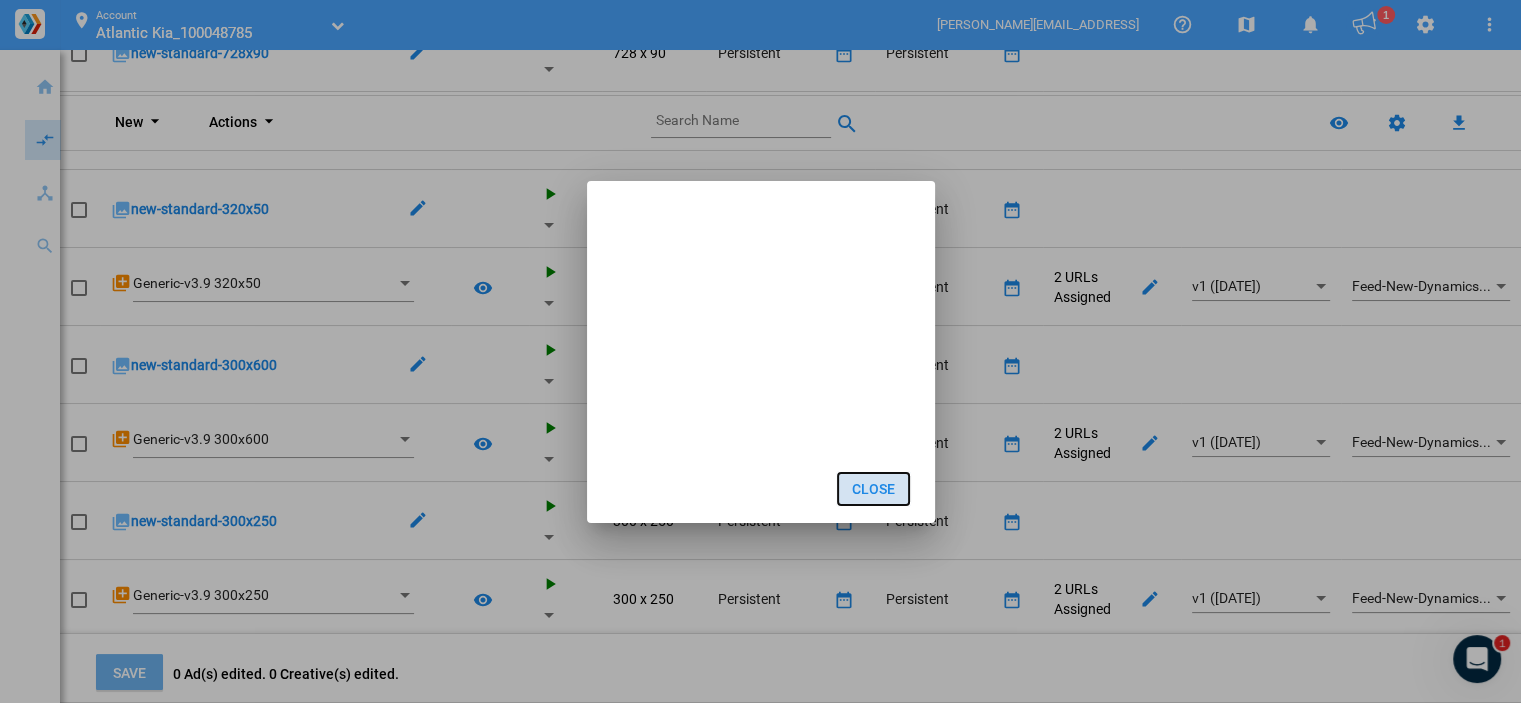 click on "Close" 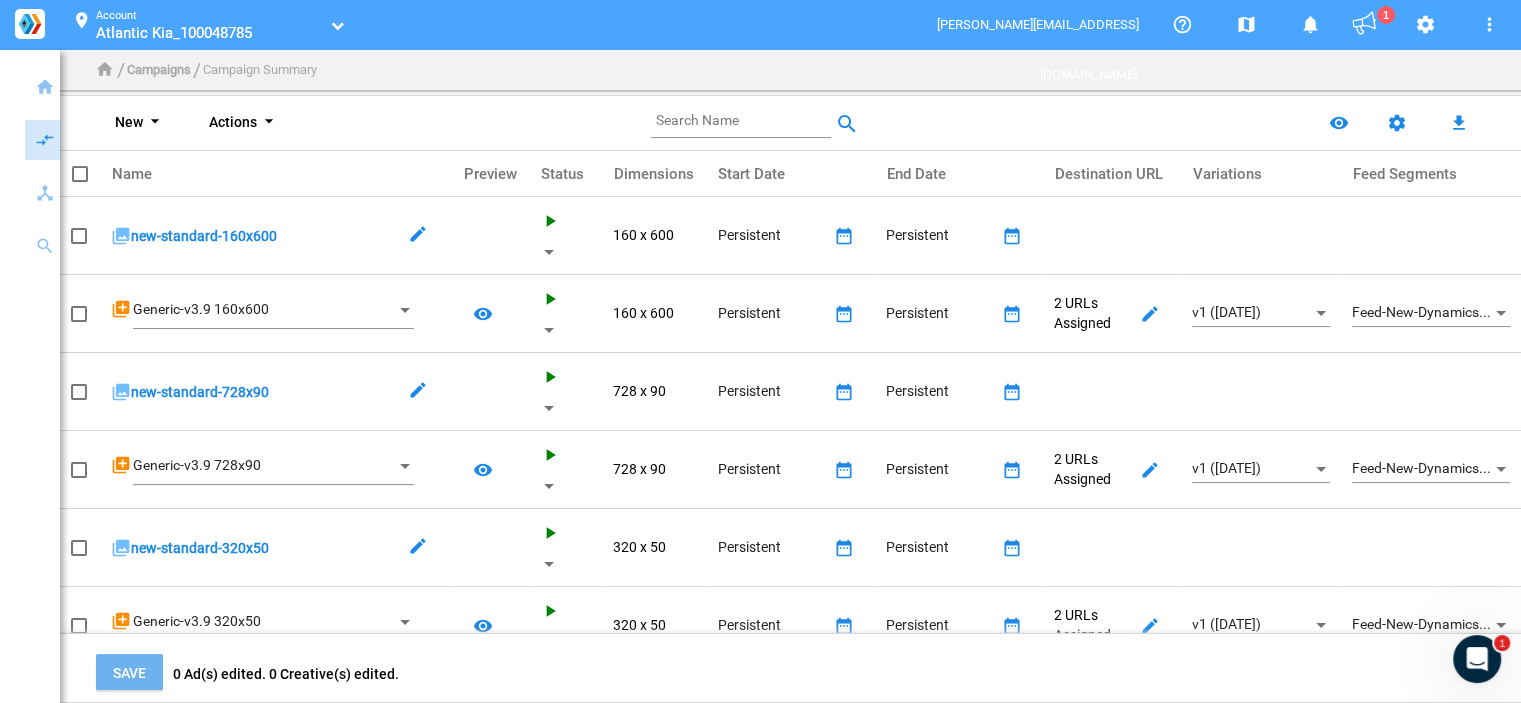 scroll, scrollTop: 338, scrollLeft: 0, axis: vertical 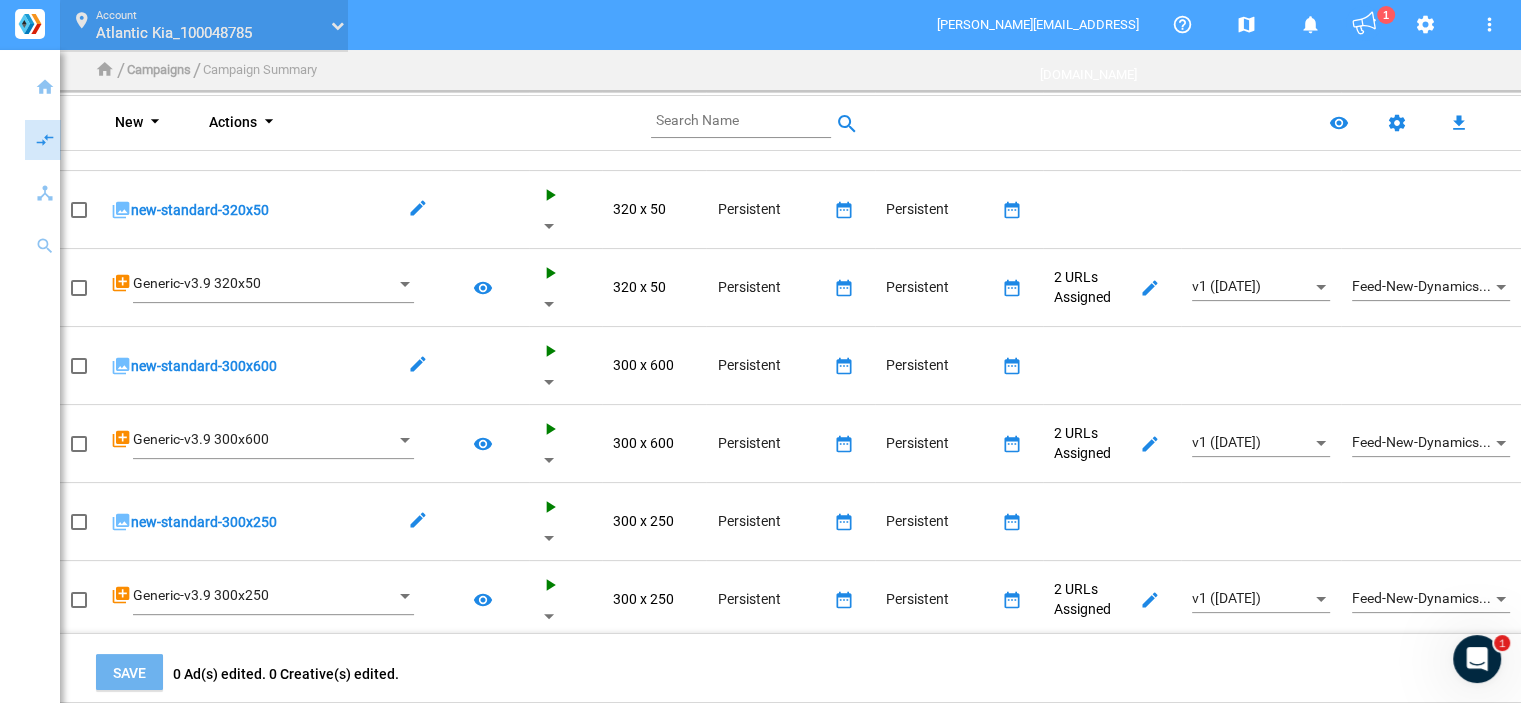 click 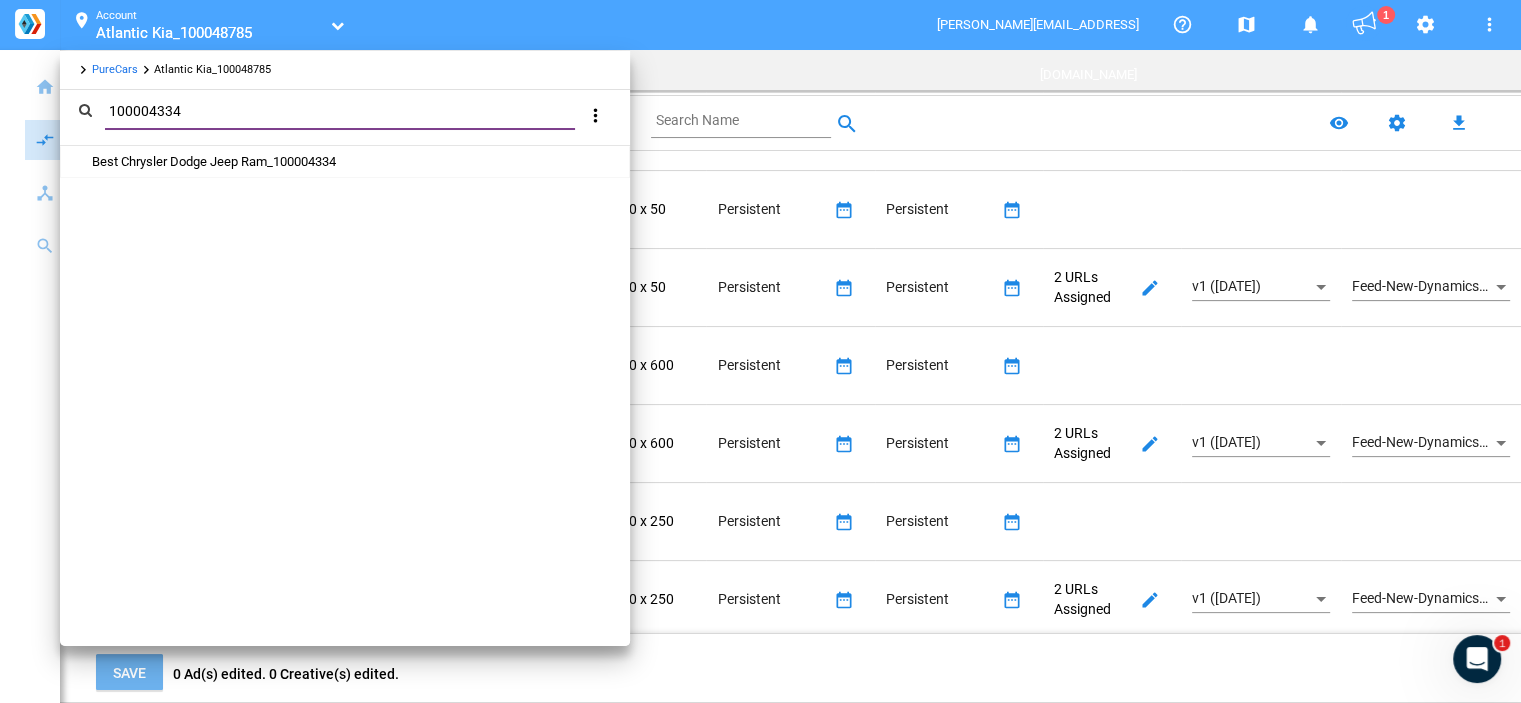 type on "100004334" 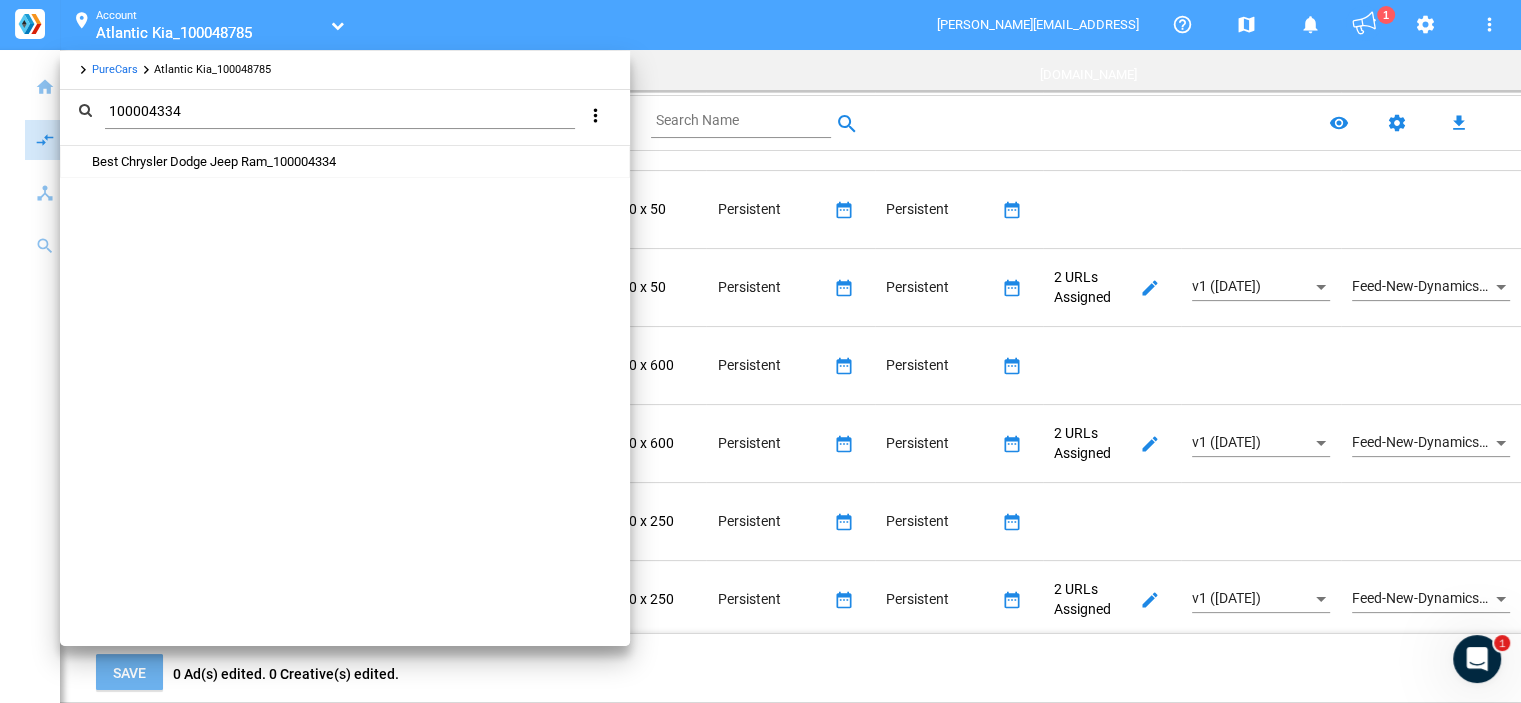 click on "Best Chrysler Dodge Jeep Ram_100004334" at bounding box center (359, 162) 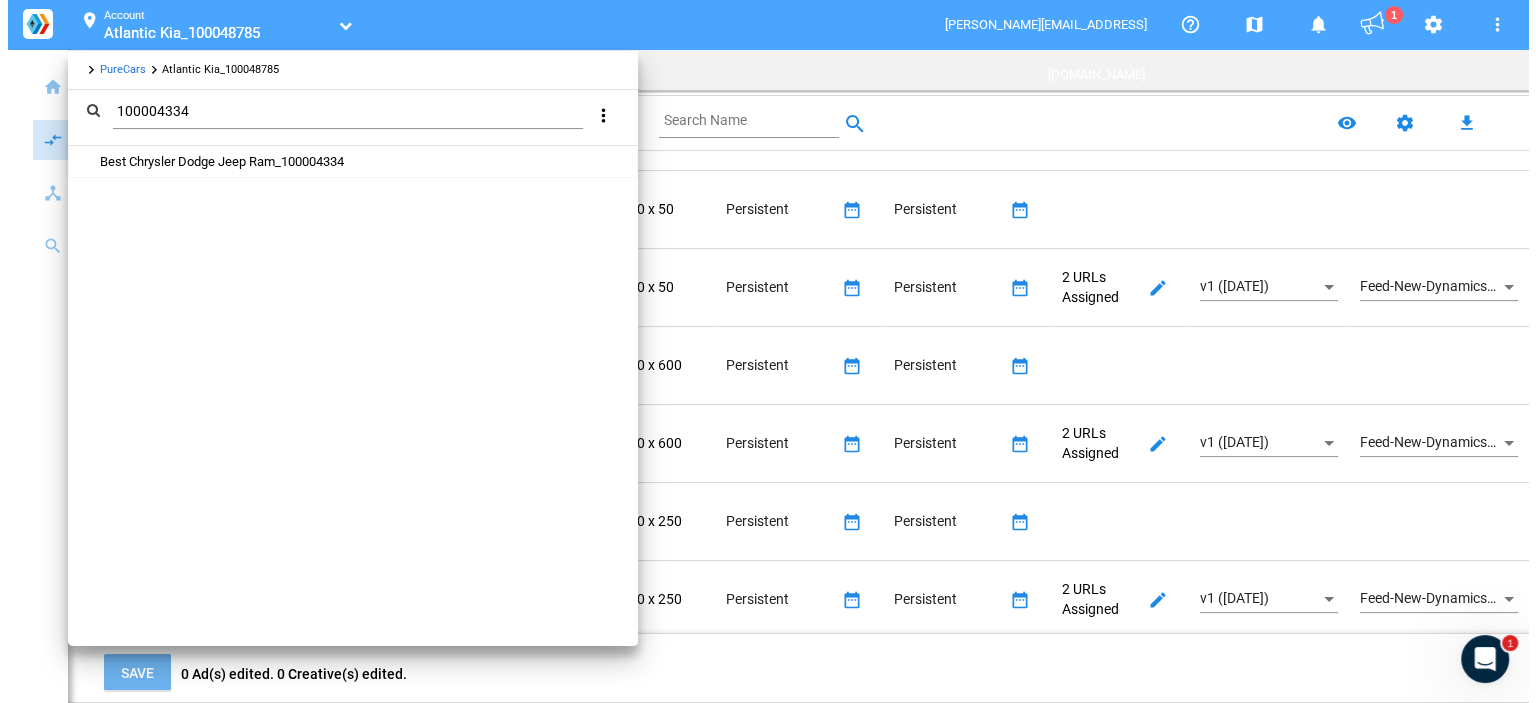 scroll, scrollTop: 0, scrollLeft: 0, axis: both 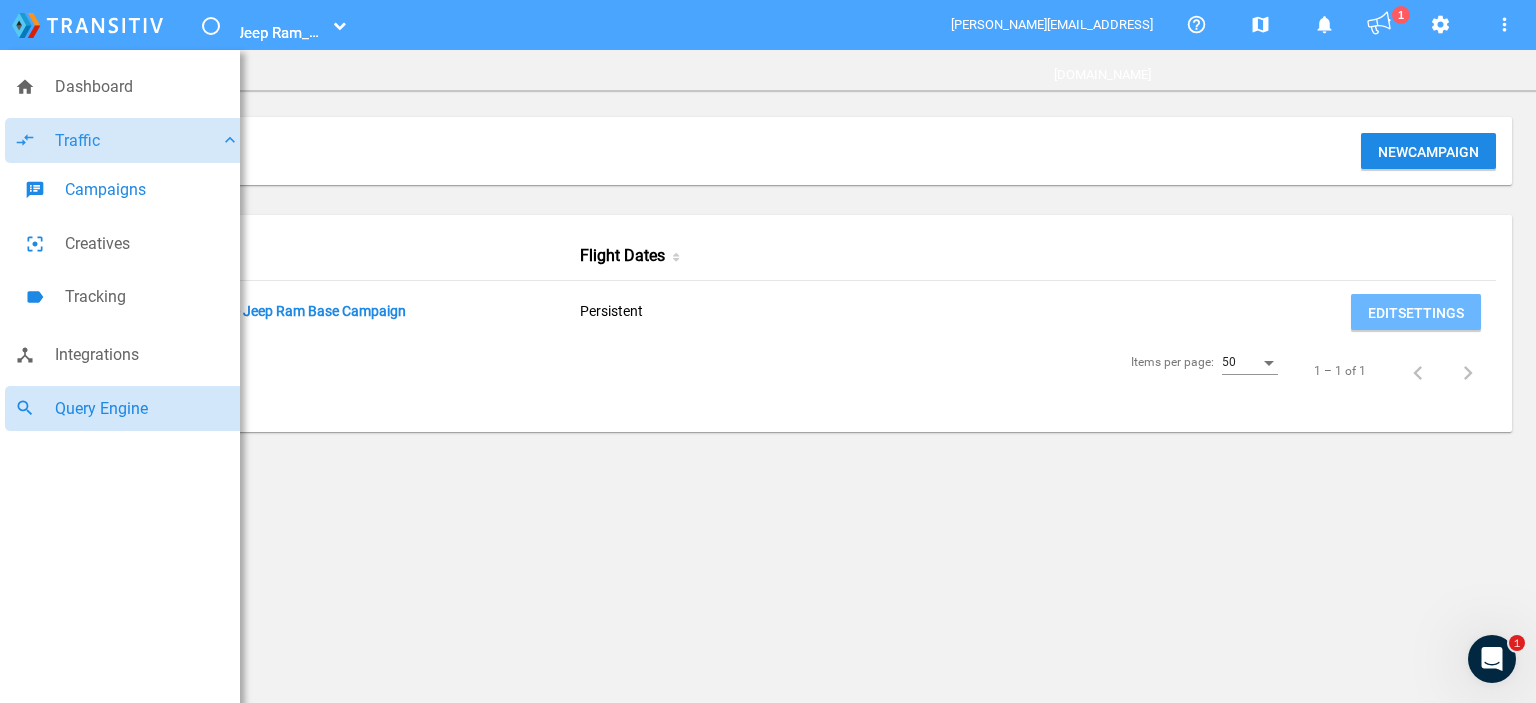 click on "Query Engine" at bounding box center (147, 409) 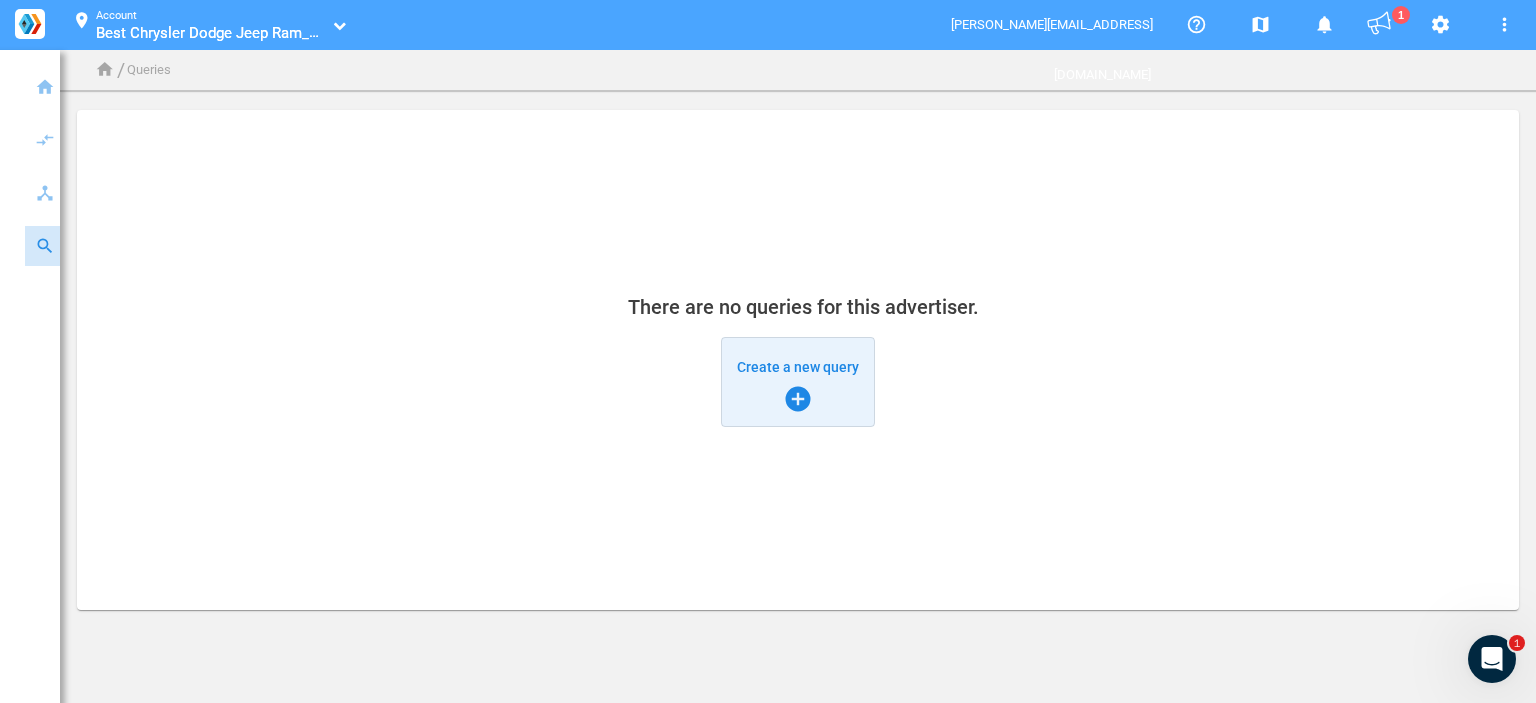 click on "Create a new query  add_circle" at bounding box center (798, 382) 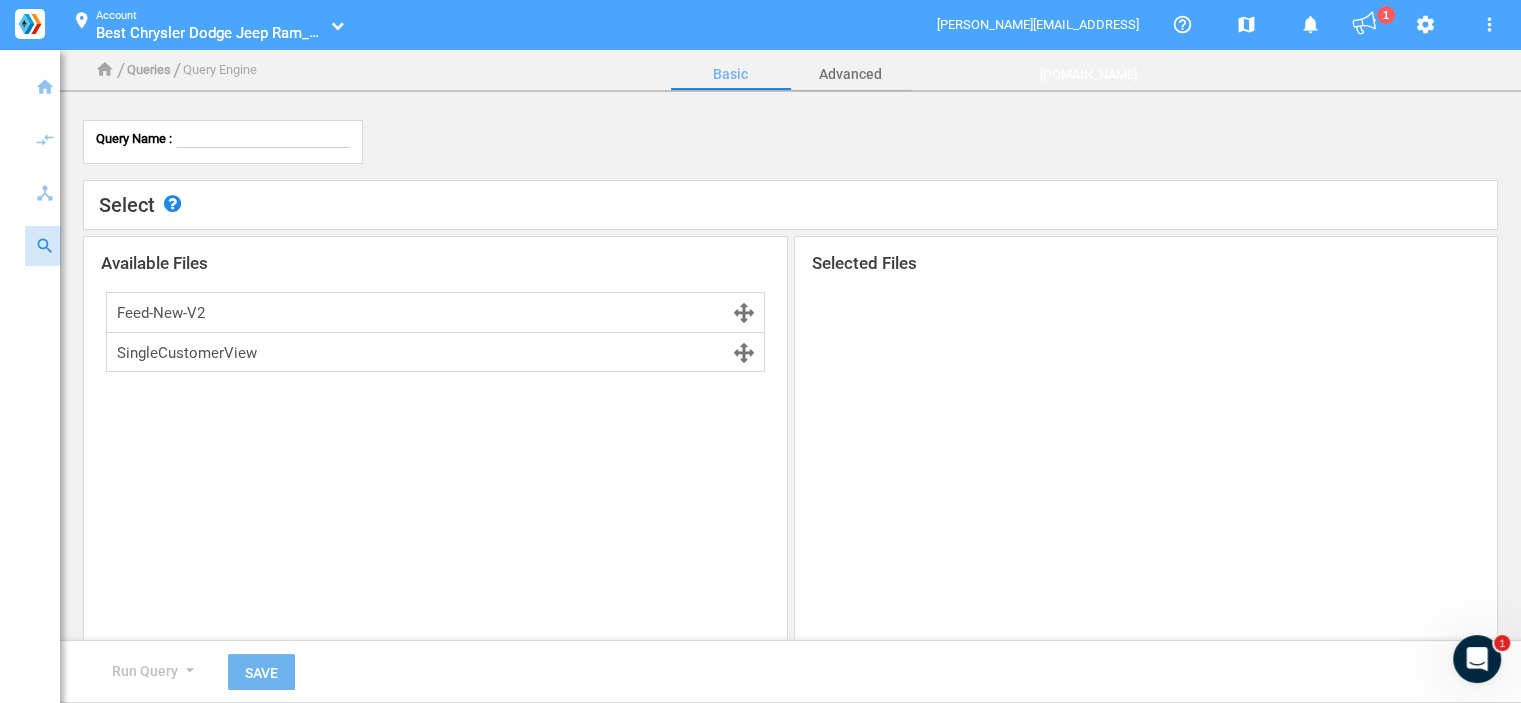 click on "home / Queries / Query Engine  Basic   Advanced" 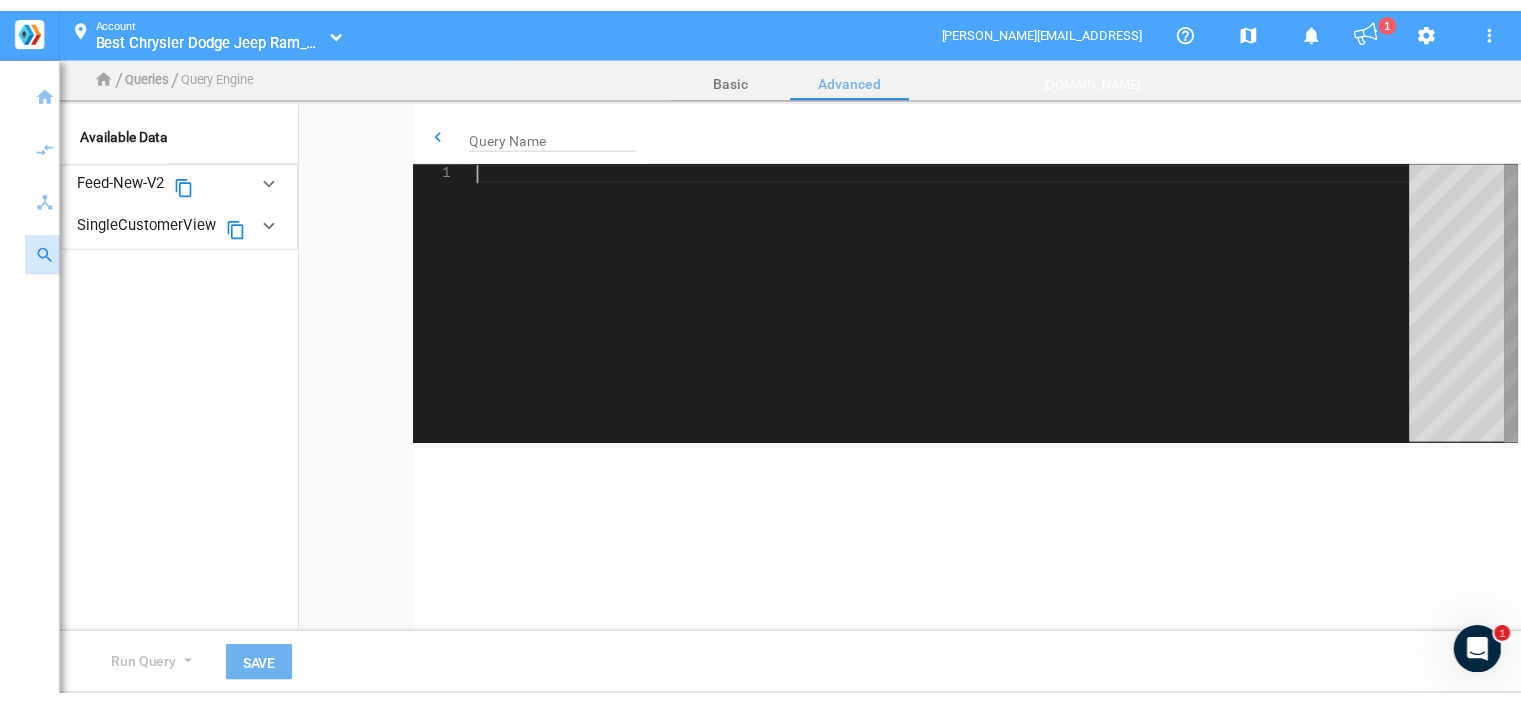 scroll, scrollTop: 0, scrollLeft: 0, axis: both 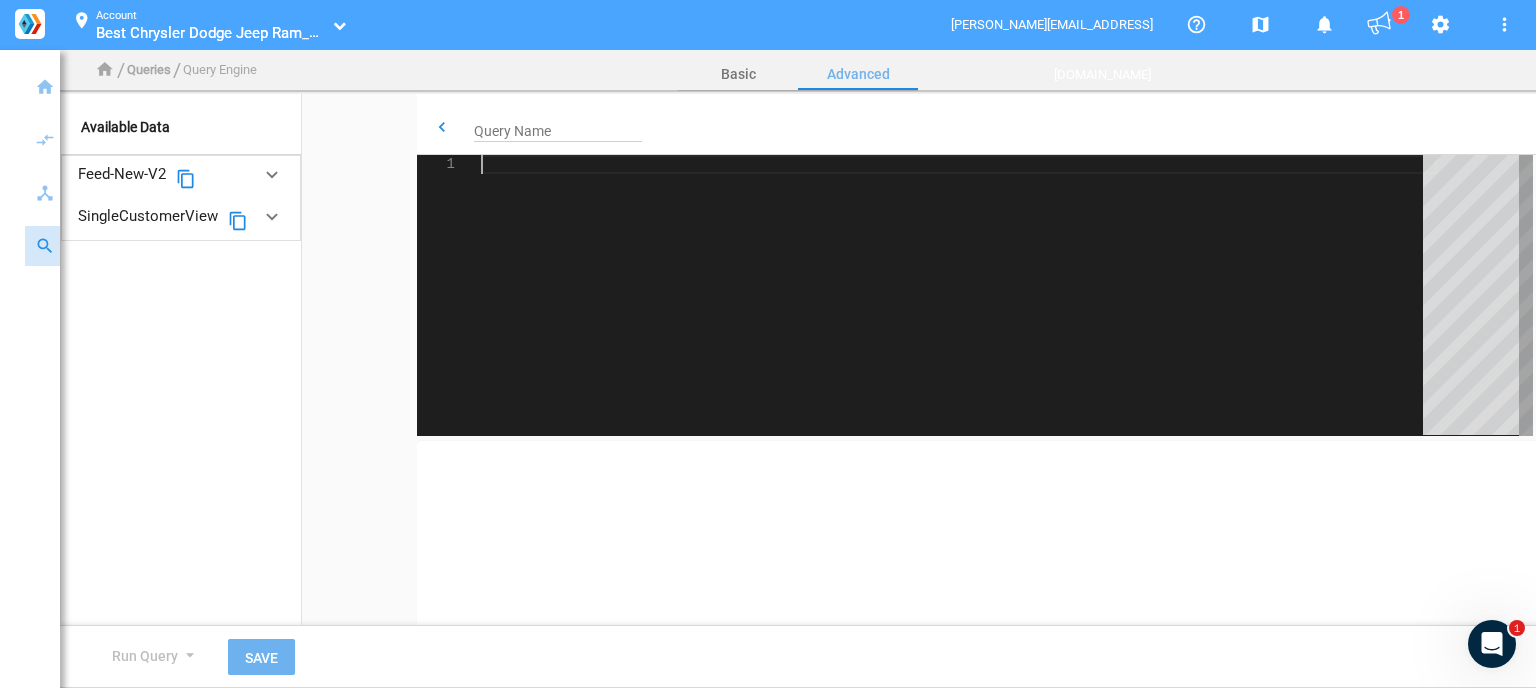 click 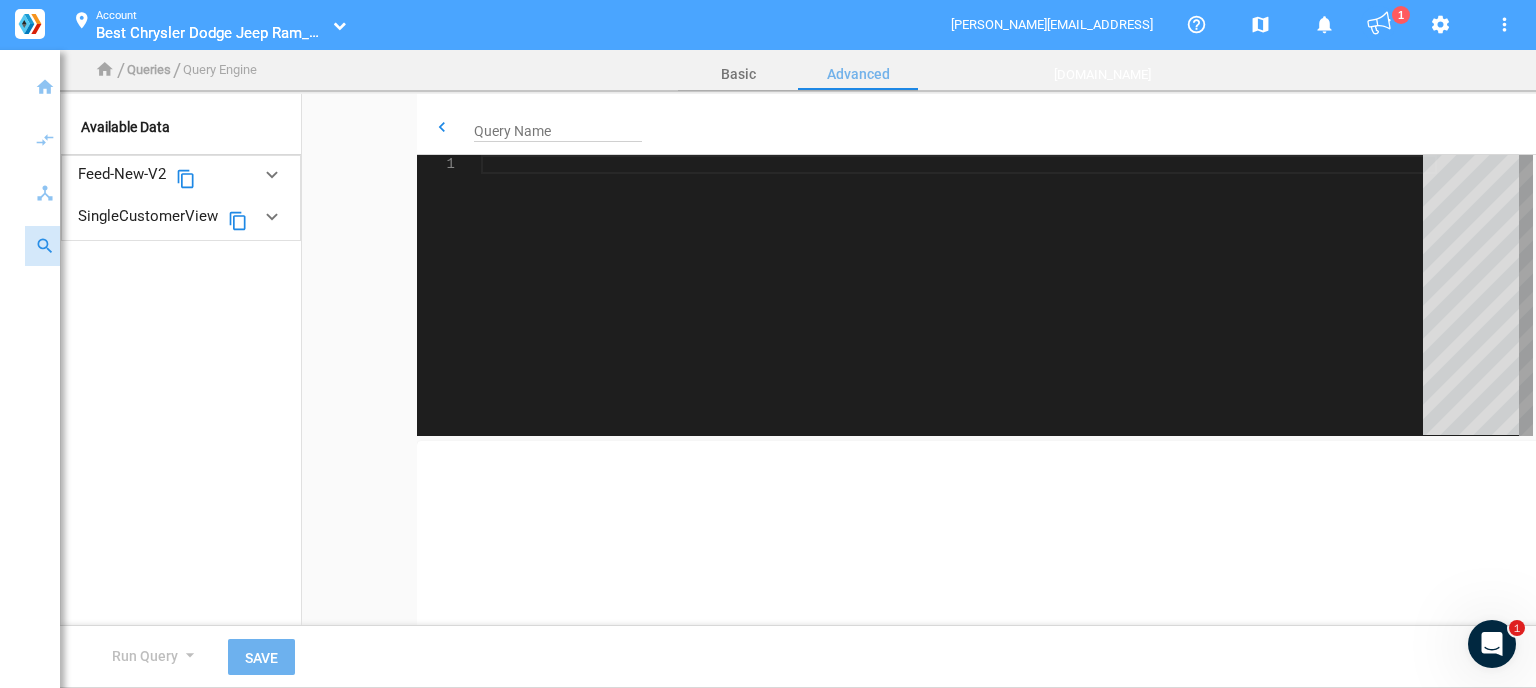 paste on "[Feed-New-V2].[JdPowersAwardDisclosure],
[Feed-New-V2].[LeaseDisclosure],
[Feed-New-V2].[PurchaseDisclosure]
FROM [Feed-New-V2]"" 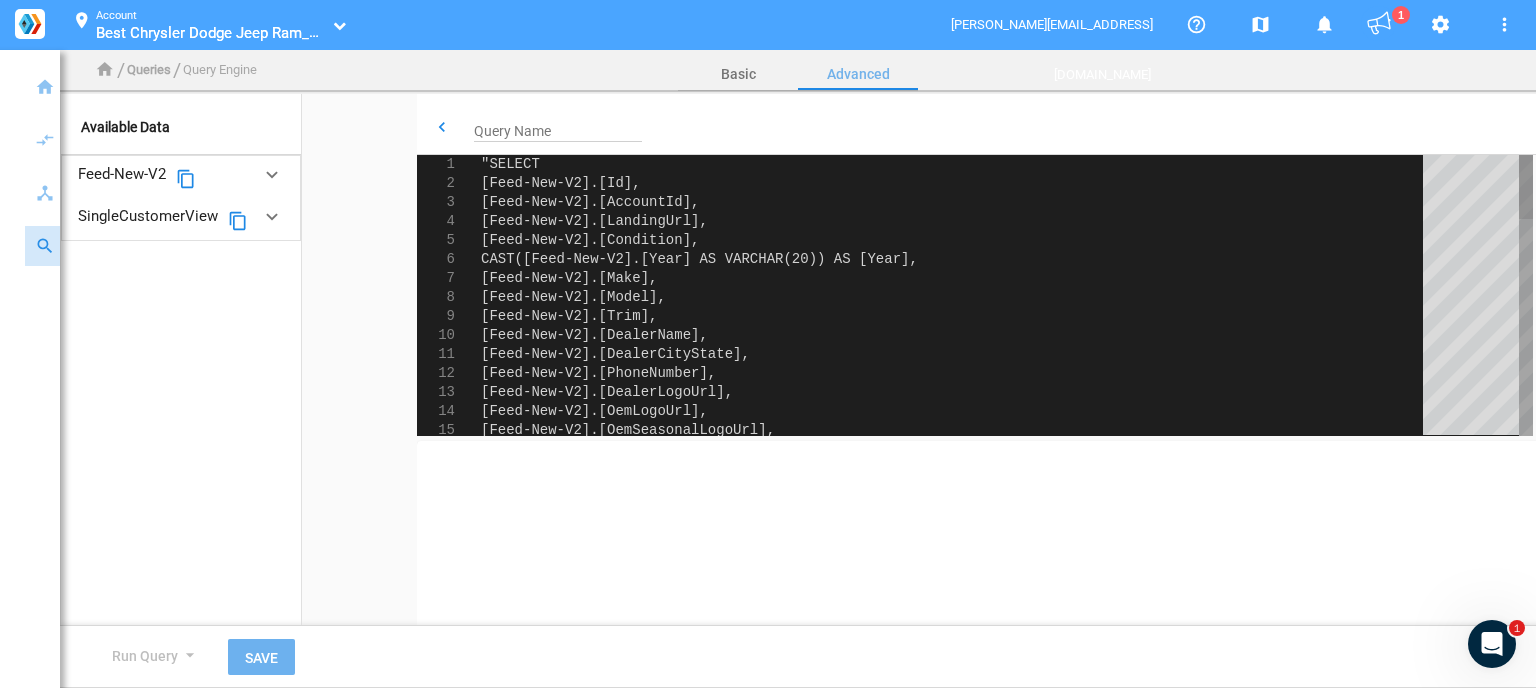 click on ""SELECT" 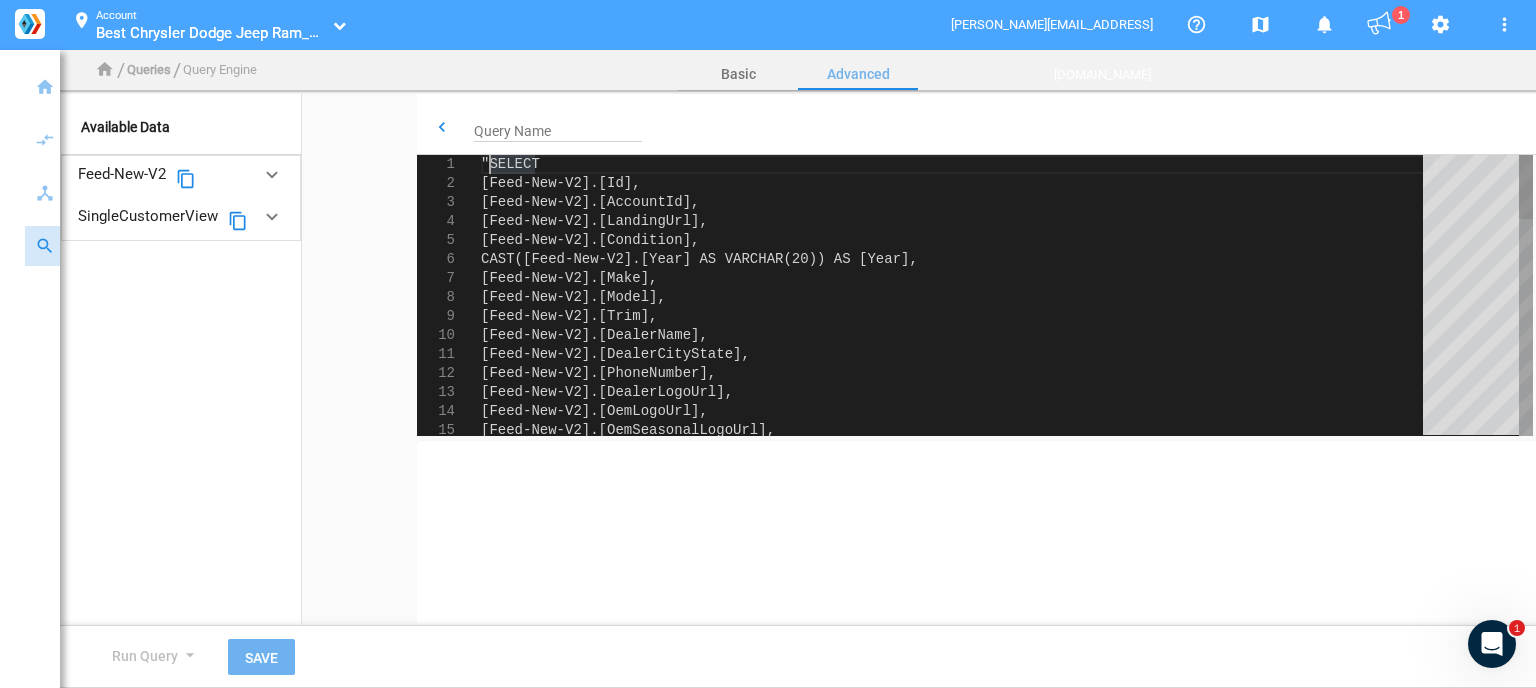 type on "SELECT
[Feed-New-V2].[Id],
[Feed-New-V2].[AccountId],
[Feed-New-V2].[LandingUrl],
[Feed-New-V2].[Condition],
CAST([Feed-New-V2].[Year] AS VARCHAR(20)) AS [Year],
[Feed-New-V2].[Make],
[Feed-New-V2].[Model],
[Feed-New-V2].[Trim],
[Feed-New-V2].[DealerName]," 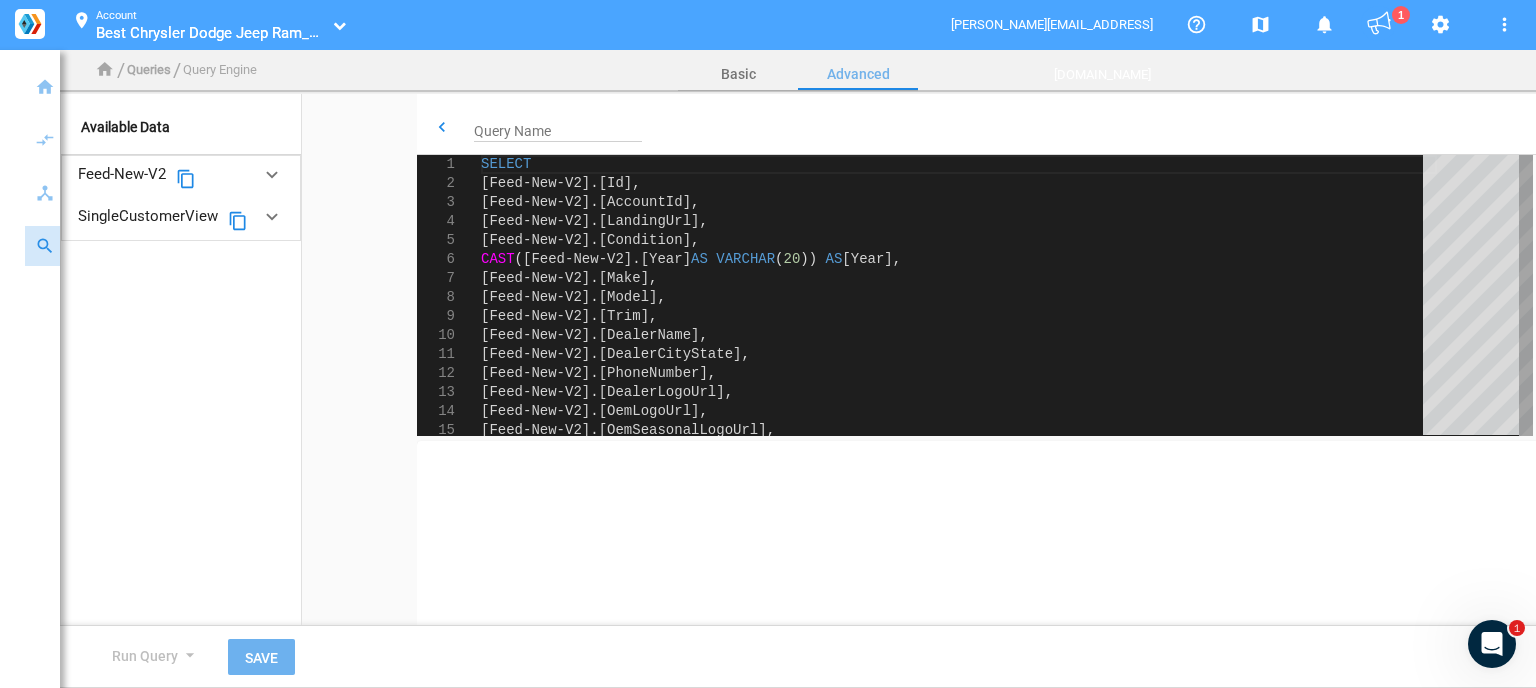 click on "Query Name" at bounding box center (562, 129) 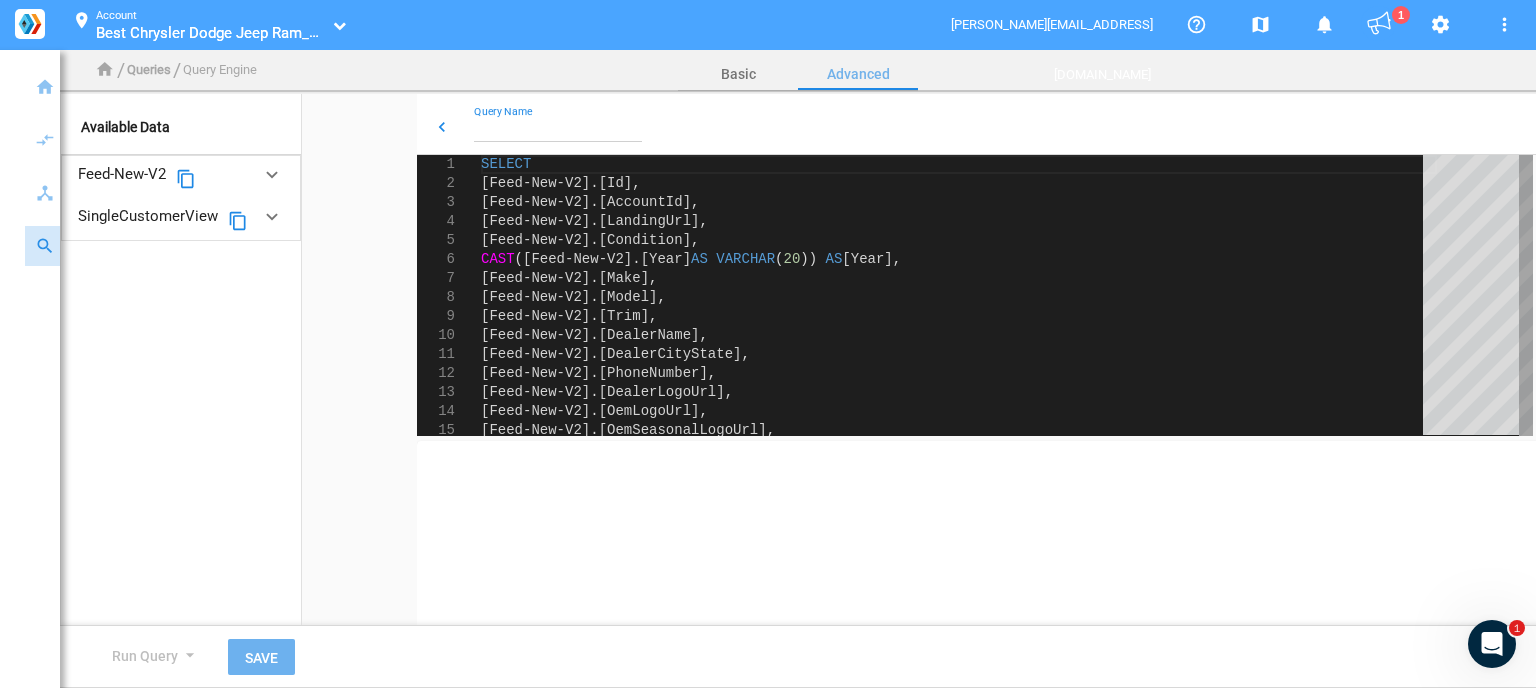 paste on "Feed-New-Query-V2" 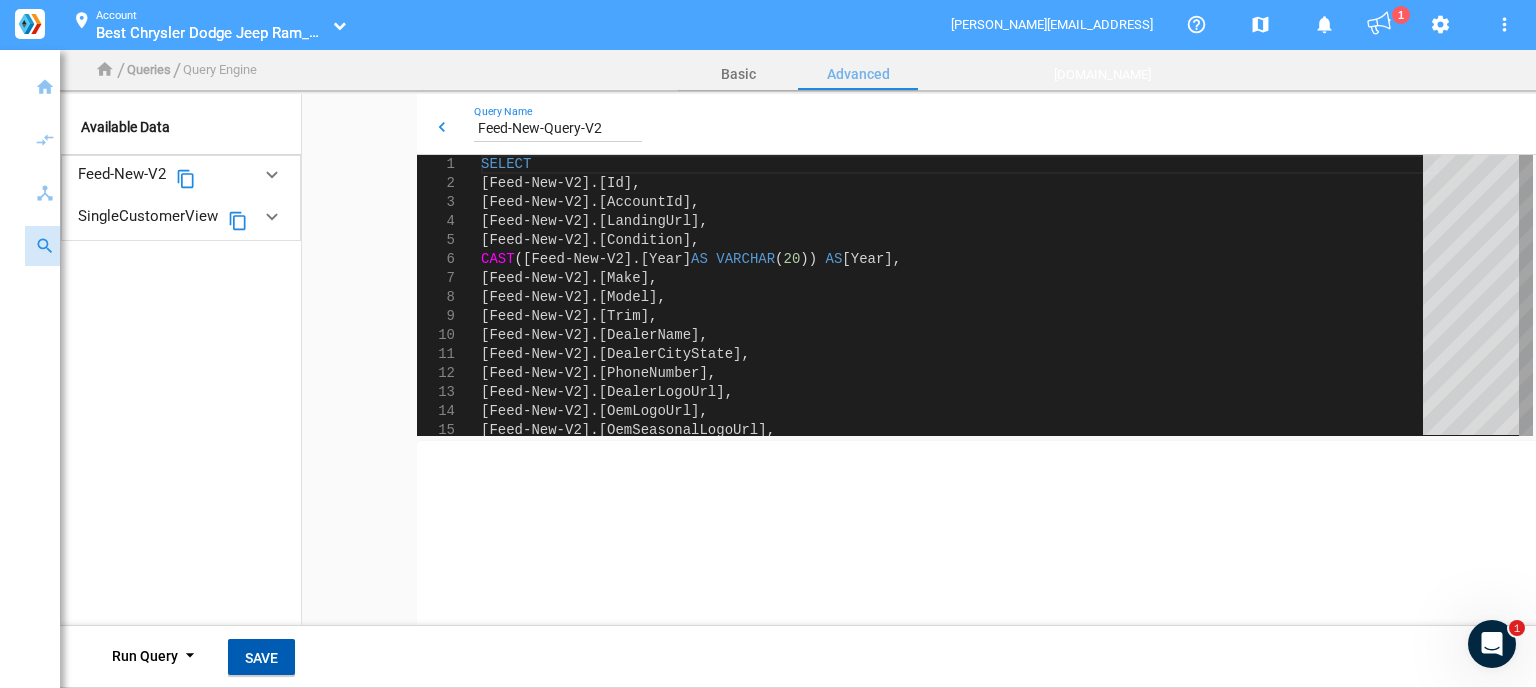 type on "Feed-New-Query-V2" 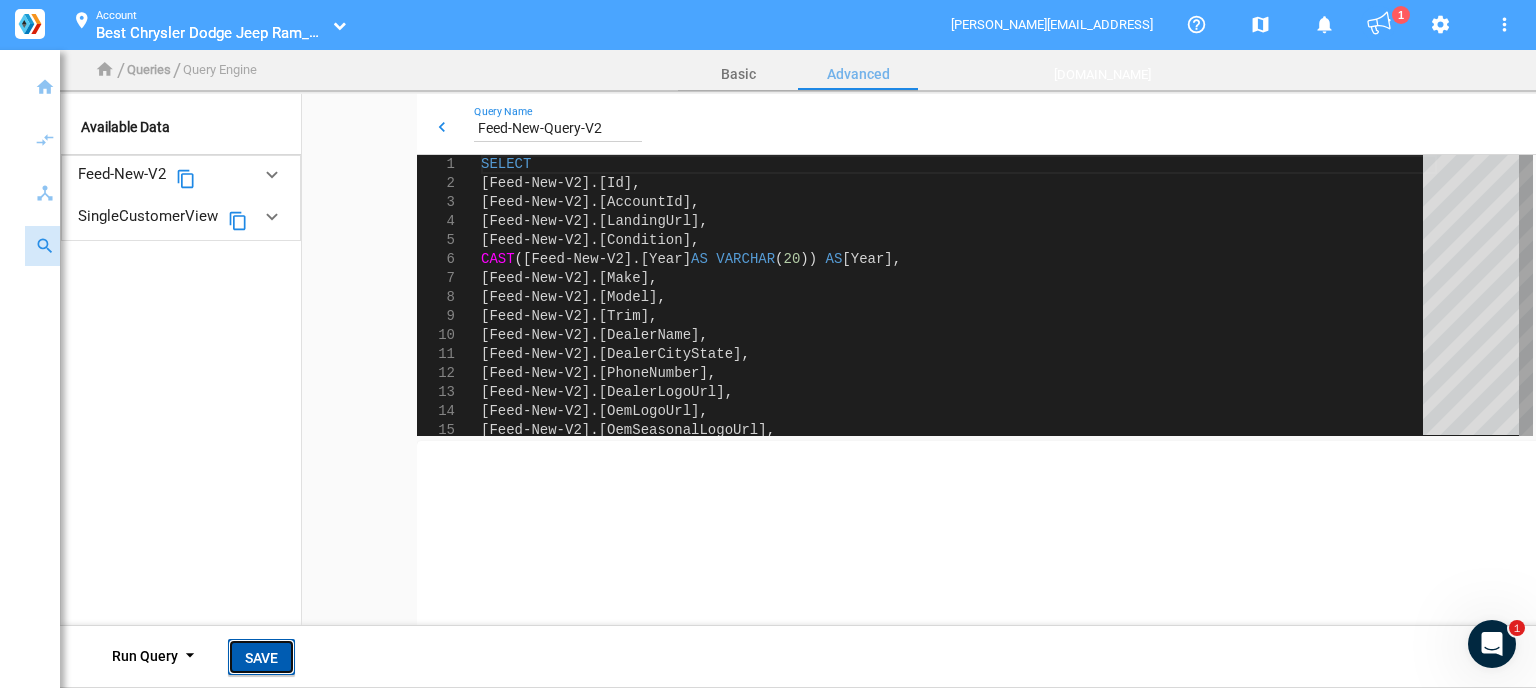 click on "Save" 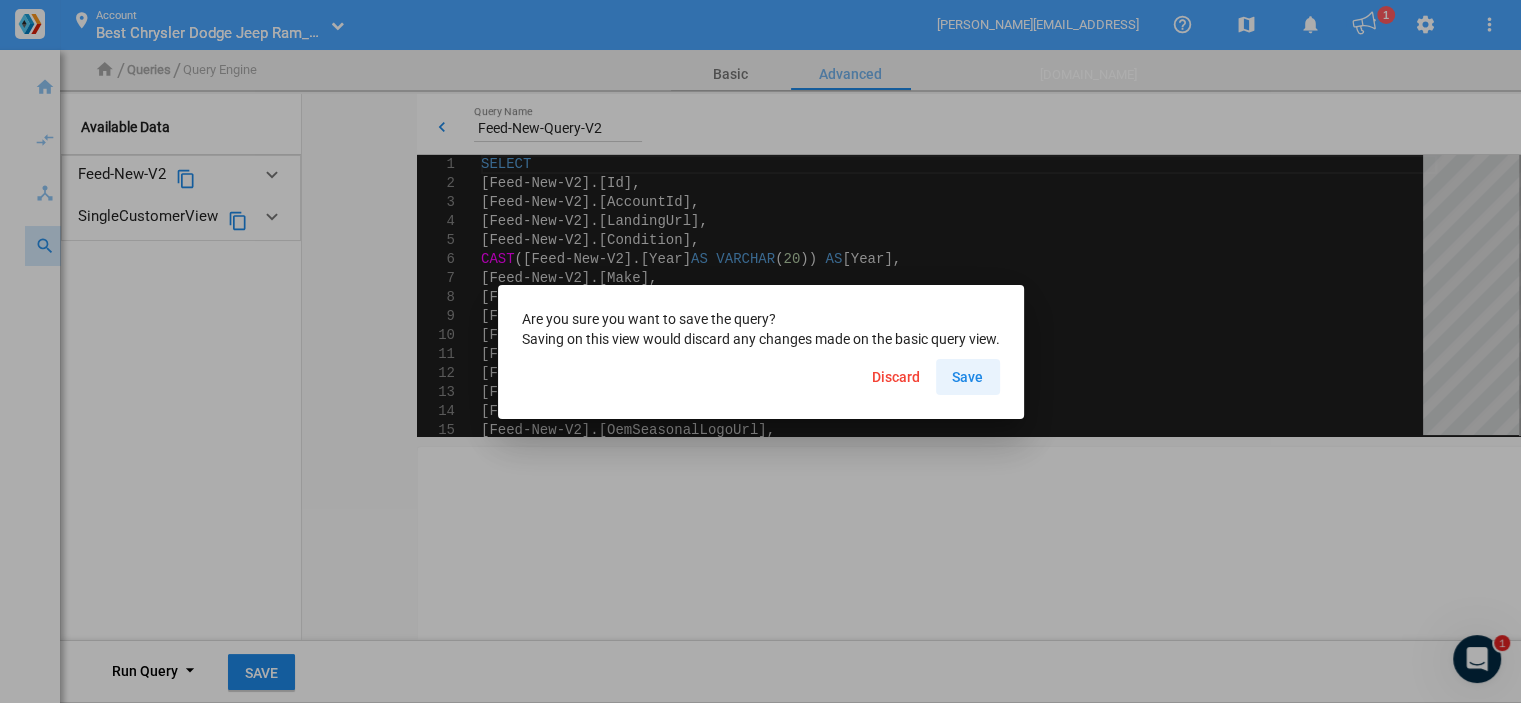 click on "Save" at bounding box center [967, 377] 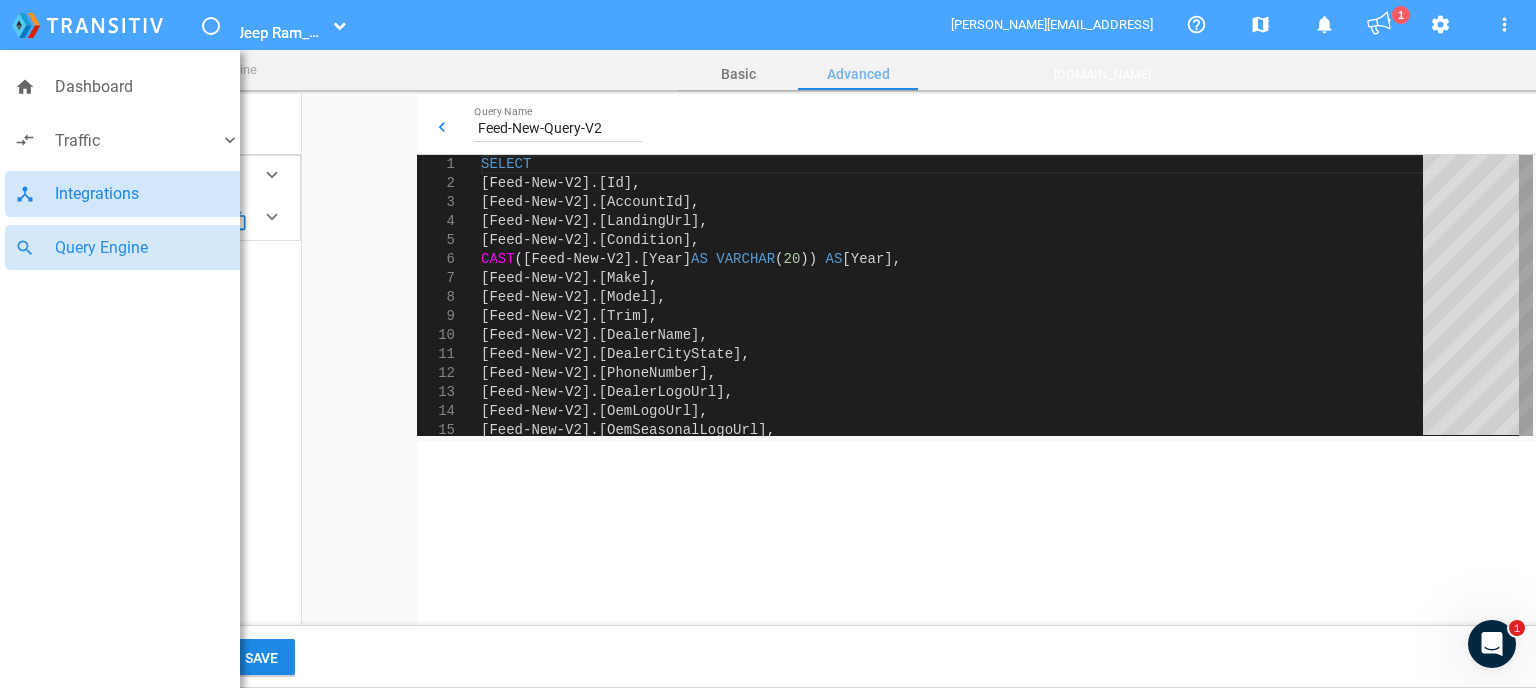 click on "Integrations" at bounding box center [147, 194] 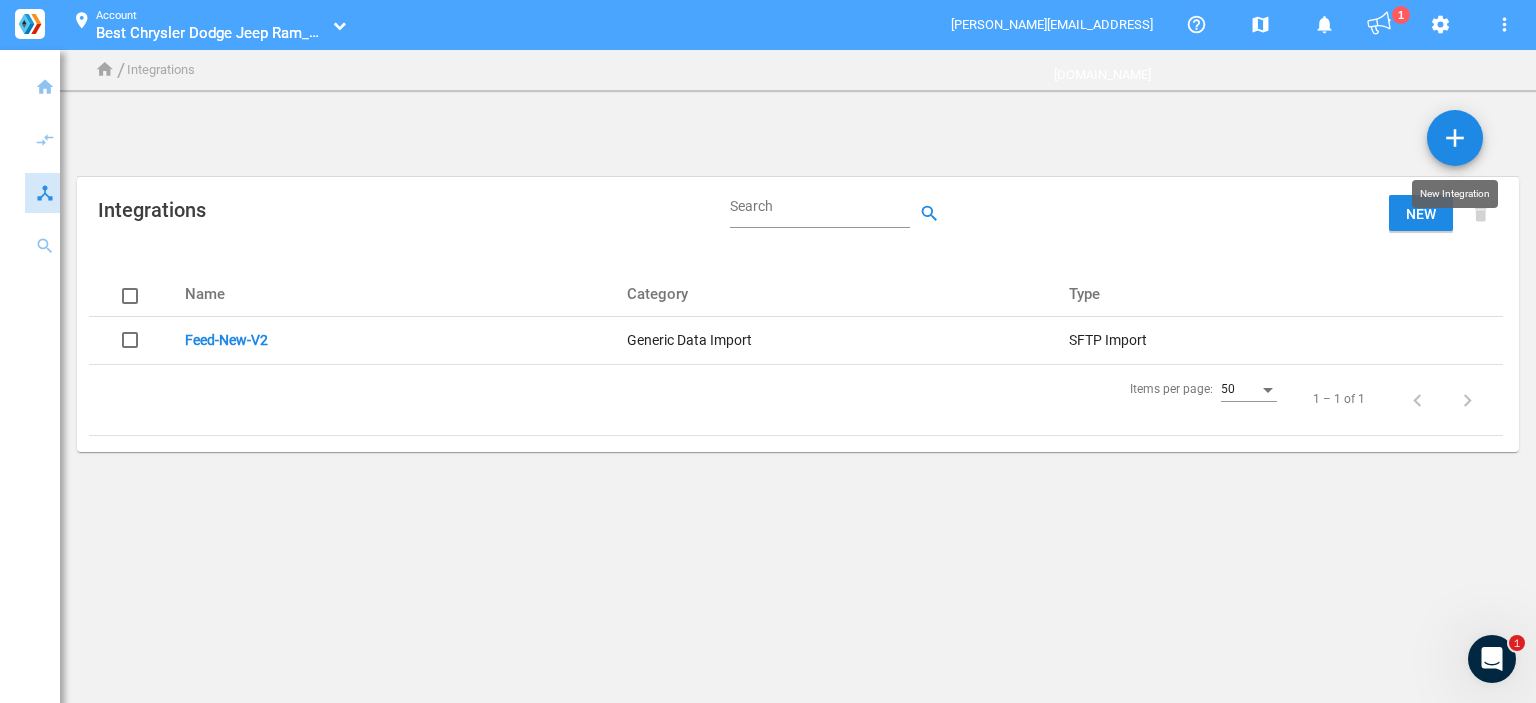 click on "add" 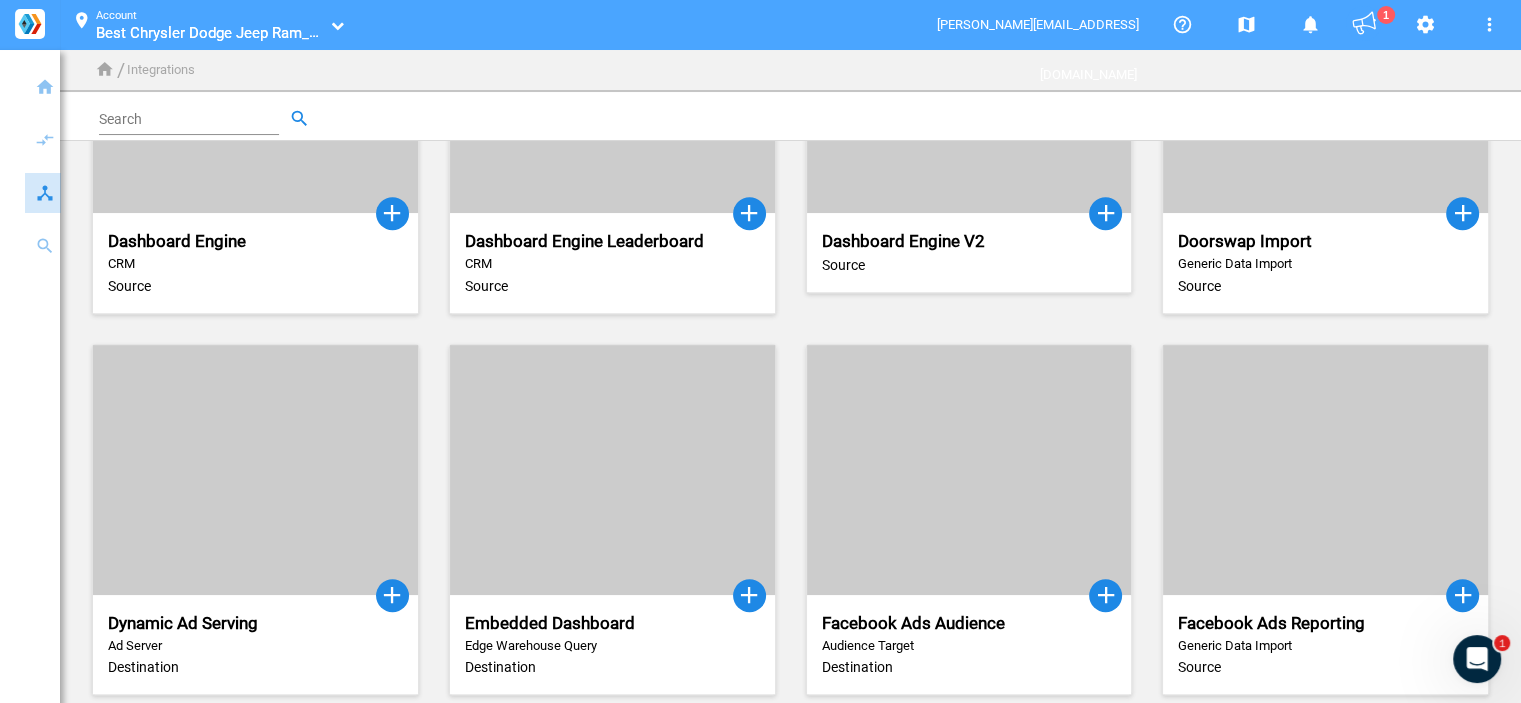scroll, scrollTop: 1000, scrollLeft: 0, axis: vertical 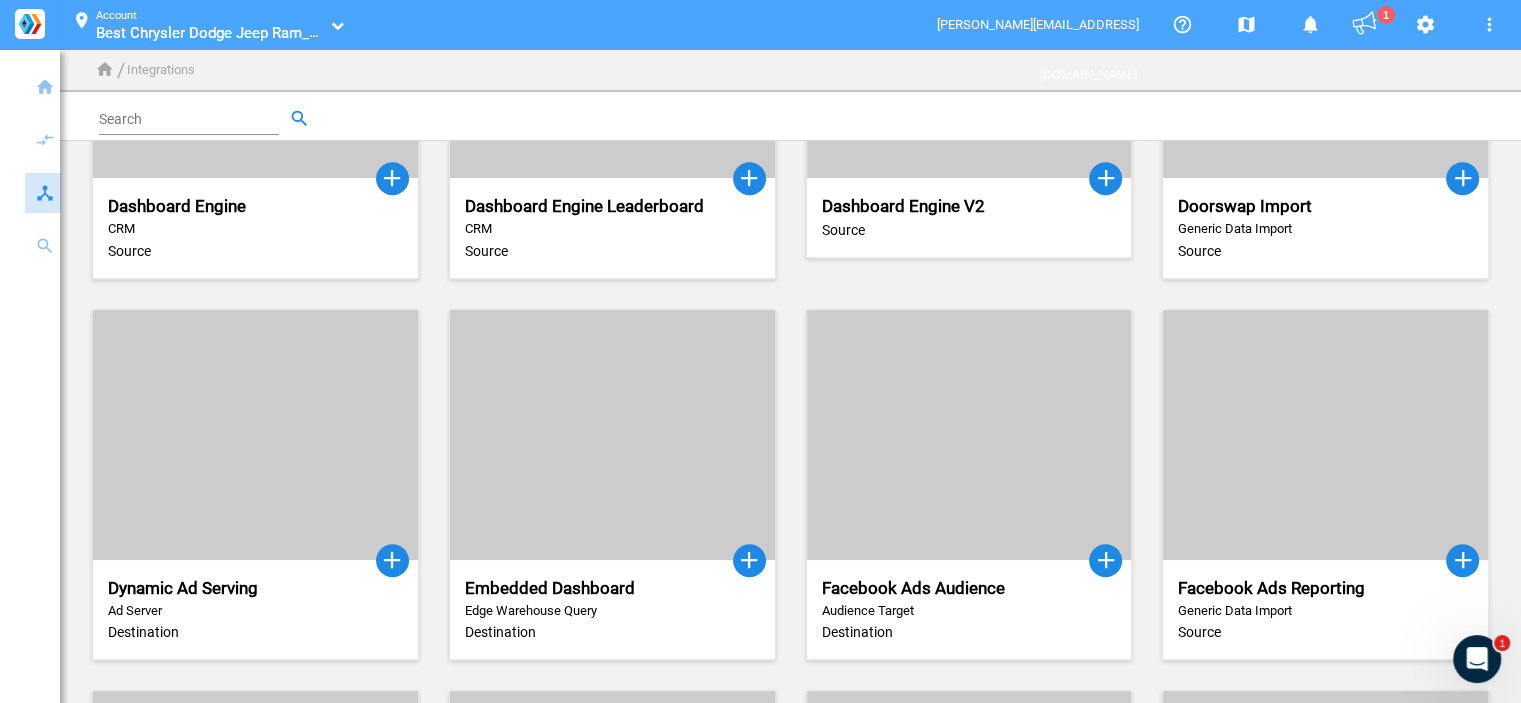 click 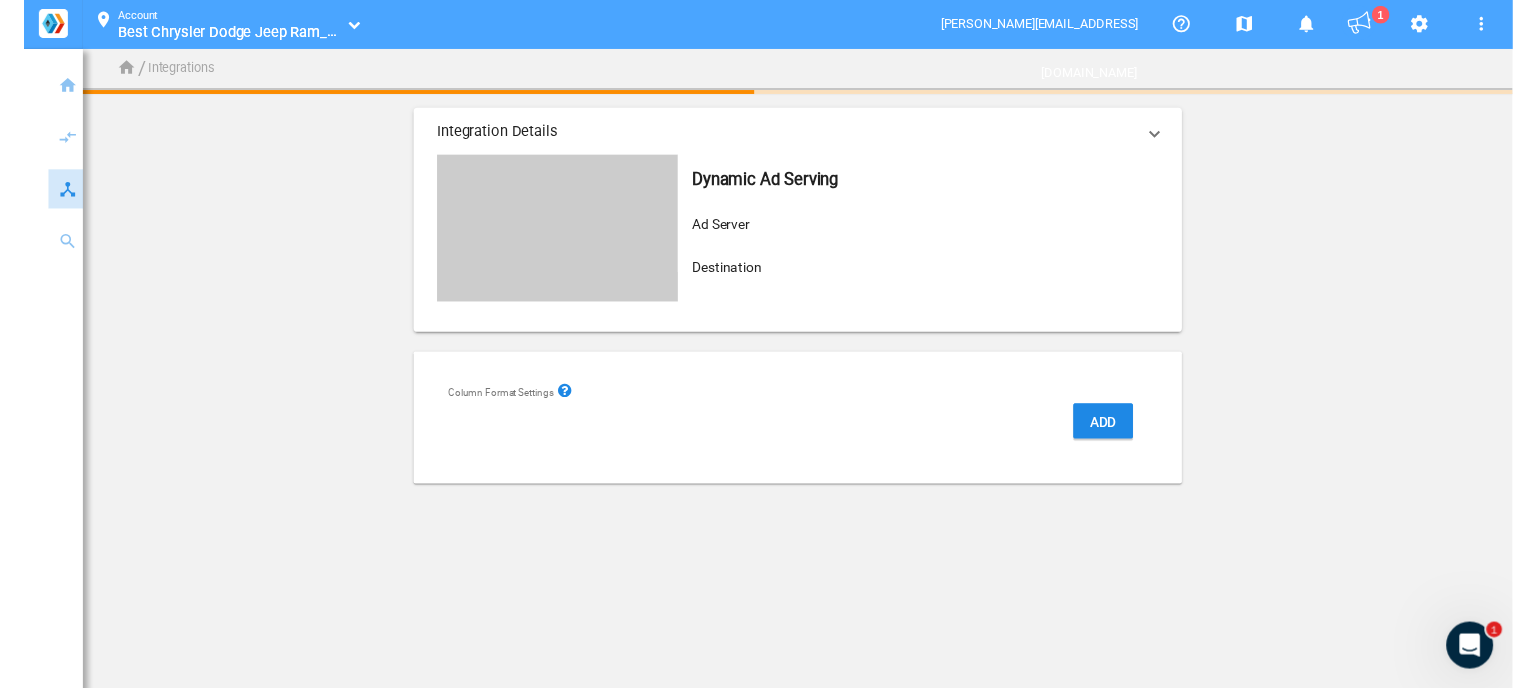 scroll, scrollTop: 0, scrollLeft: 0, axis: both 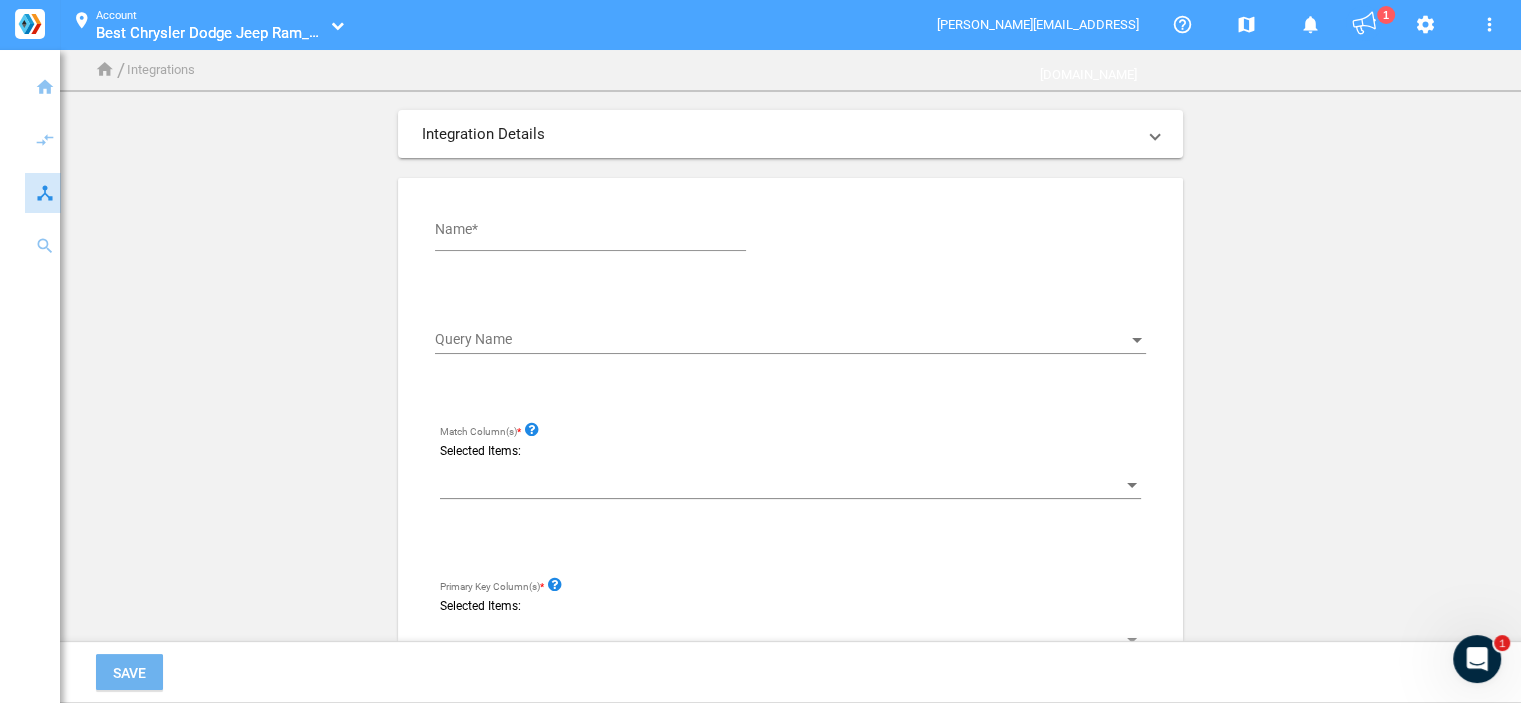 click on "Name*" at bounding box center [594, 233] 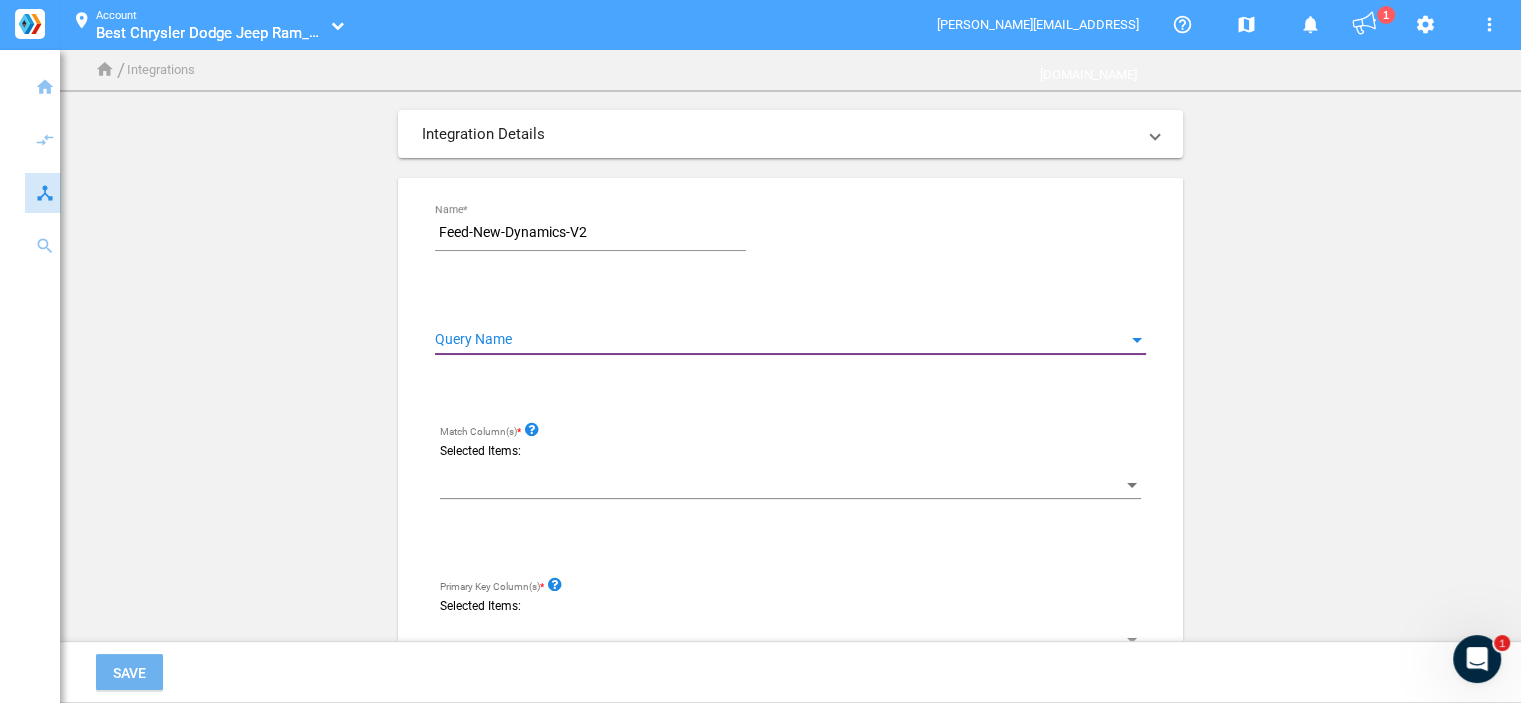 click at bounding box center (781, 340) 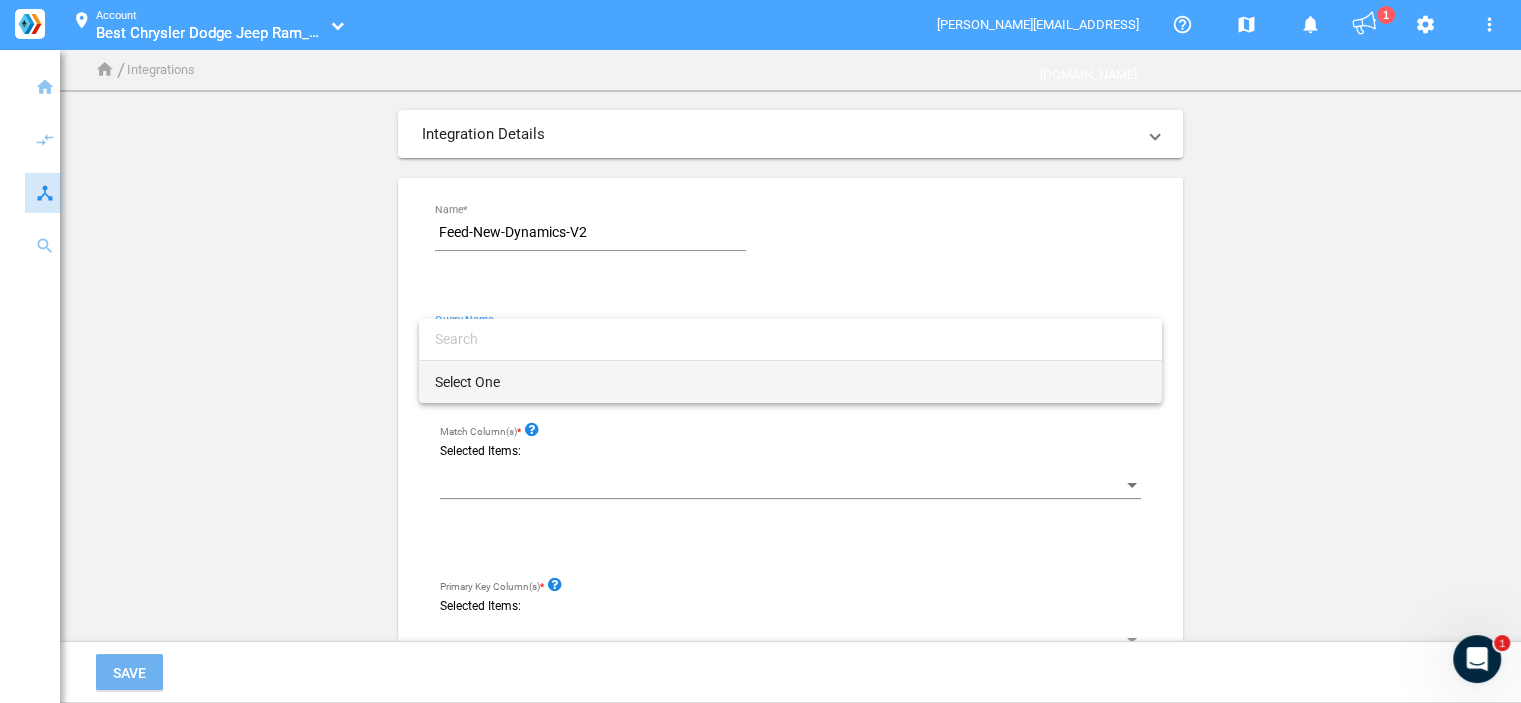 click at bounding box center [760, 351] 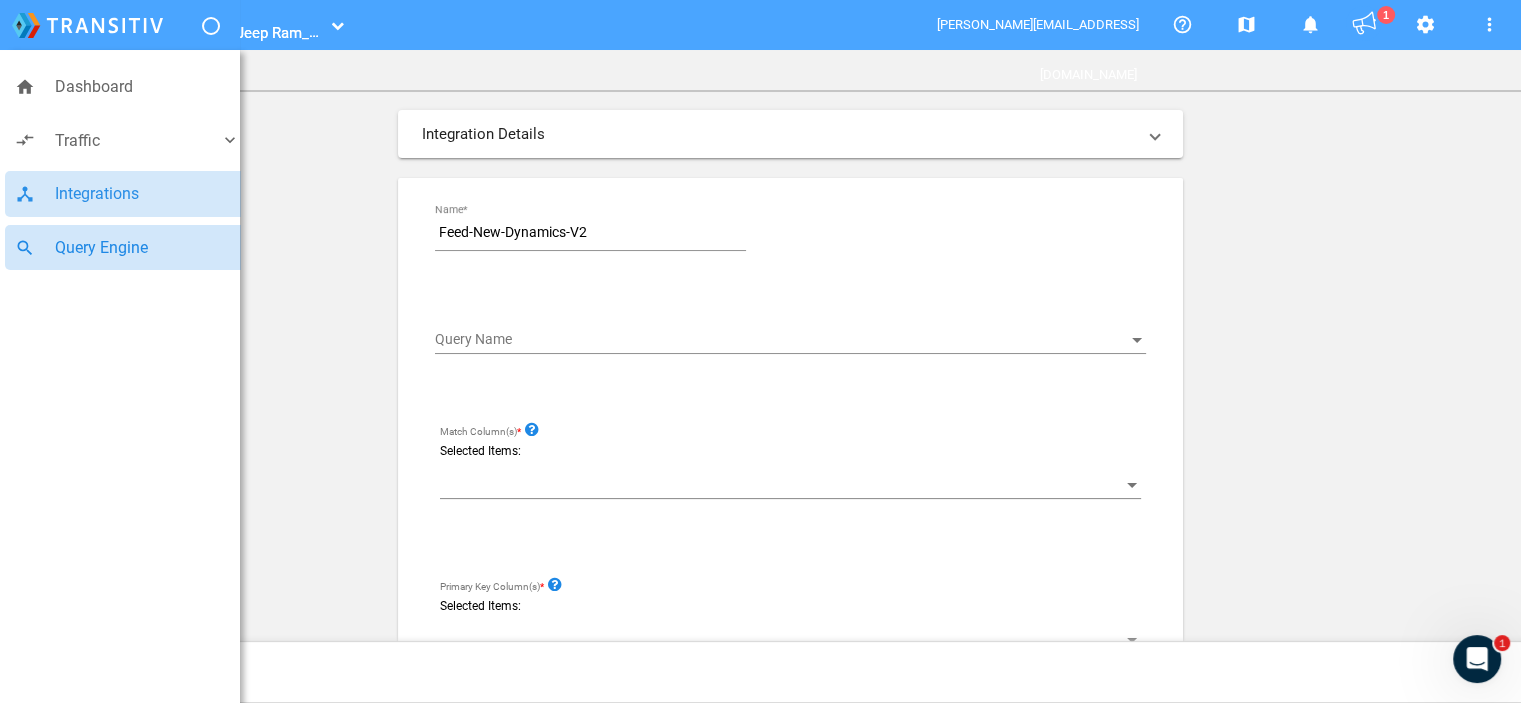 click on "Query Engine" at bounding box center (147, 248) 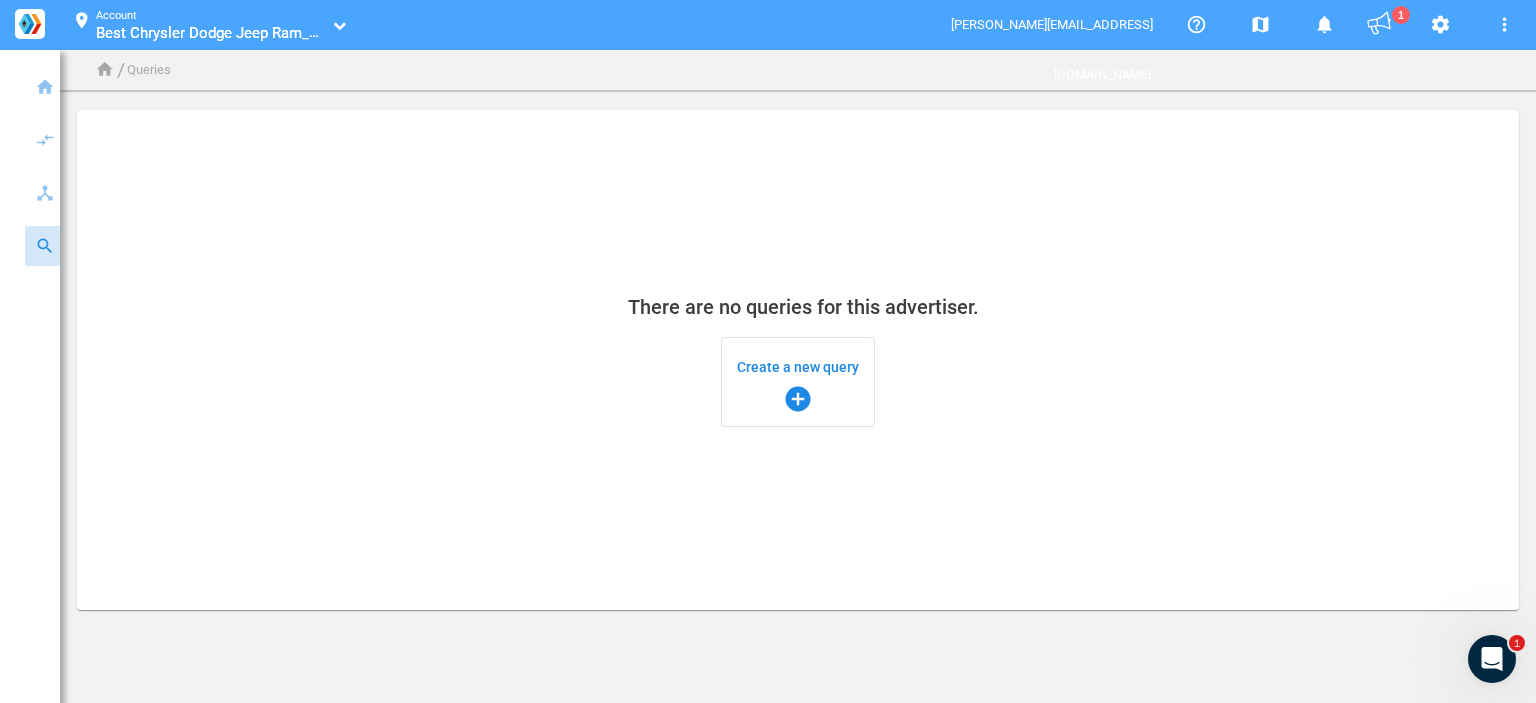 click on "add_circle" at bounding box center [798, 399] 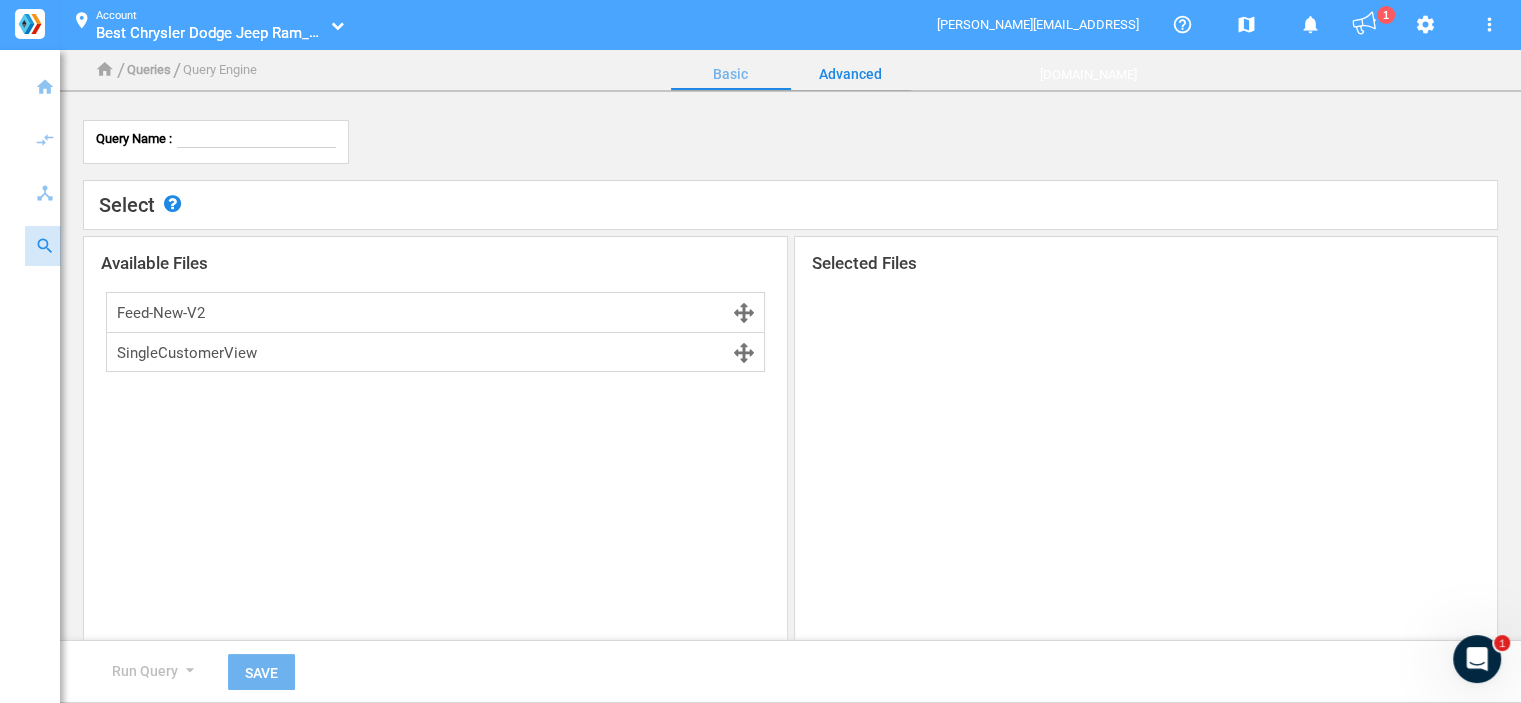 click on "Advanced" at bounding box center (851, 74) 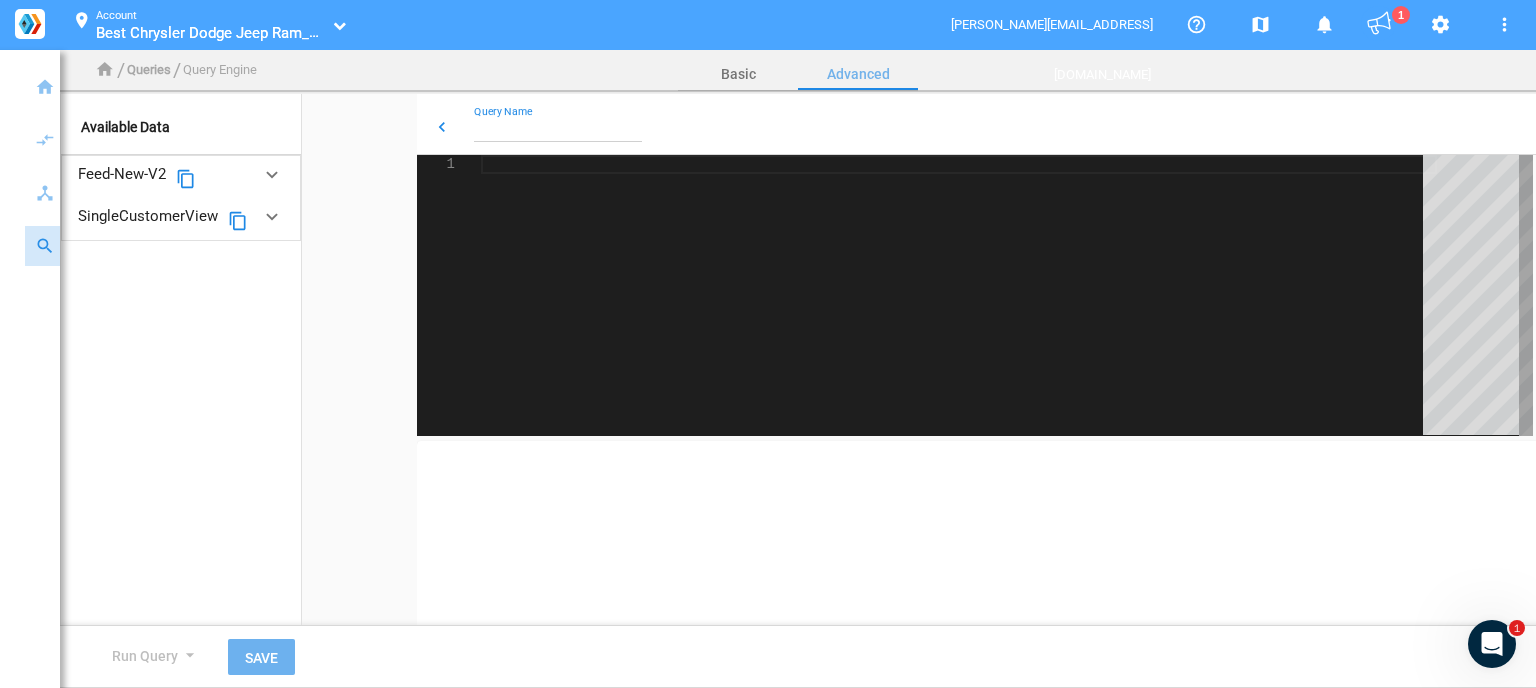 click on "Query Name" at bounding box center (562, 129) 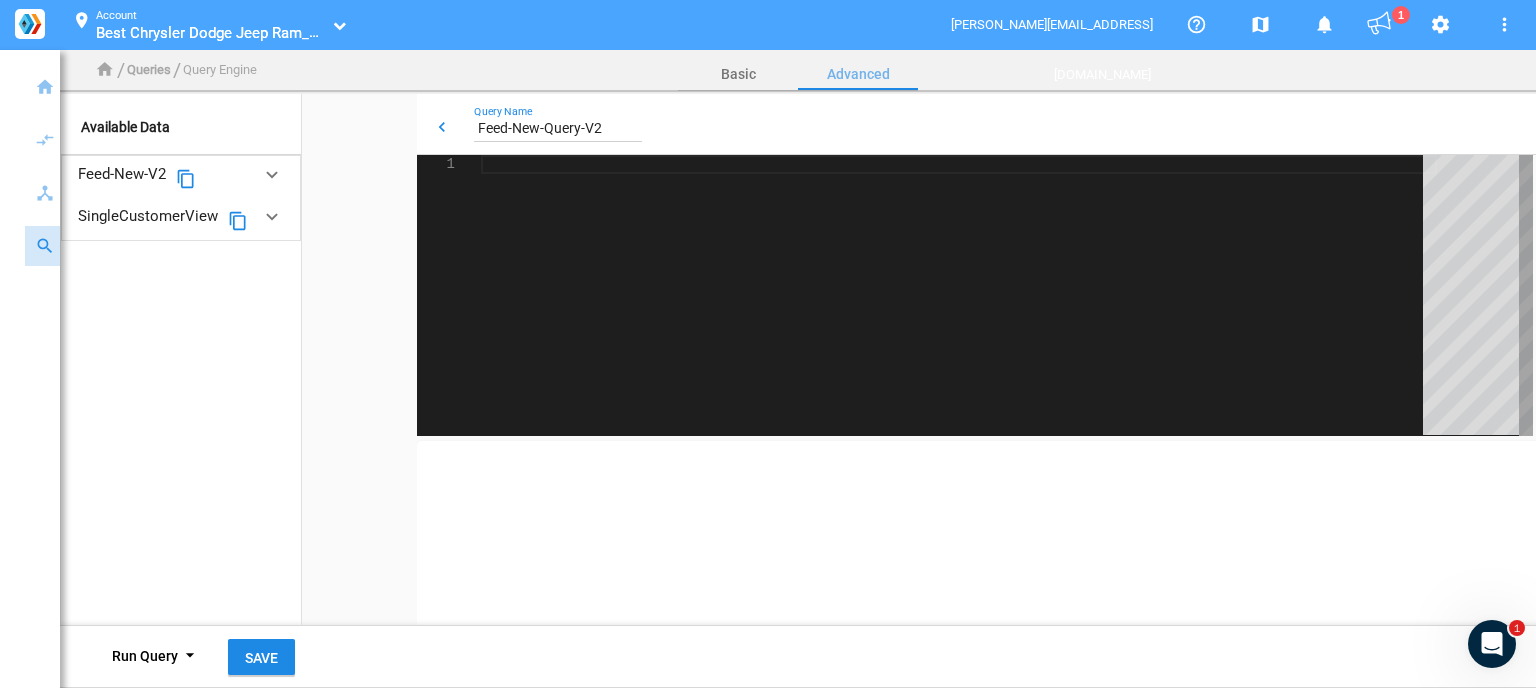 type on "Feed-New-Query-V2" 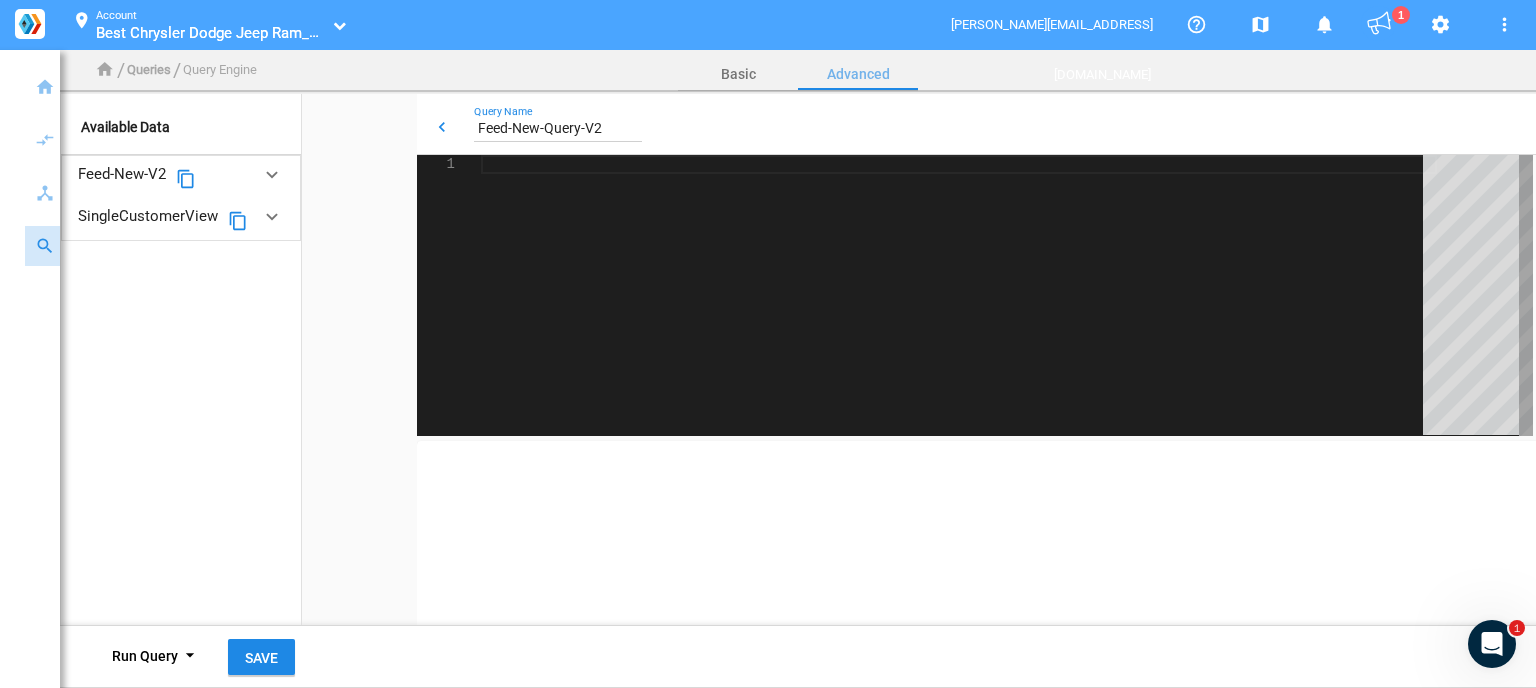 click 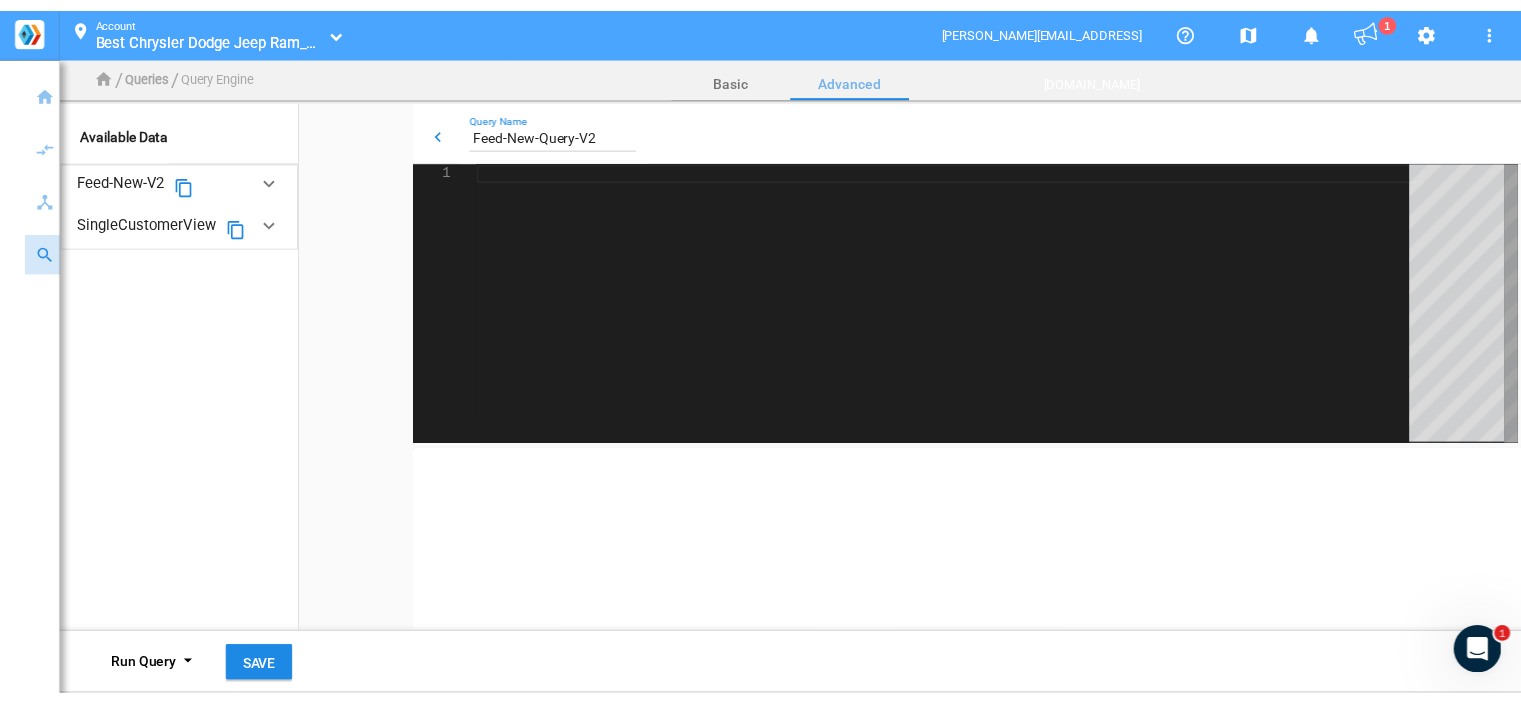 scroll, scrollTop: 0, scrollLeft: 0, axis: both 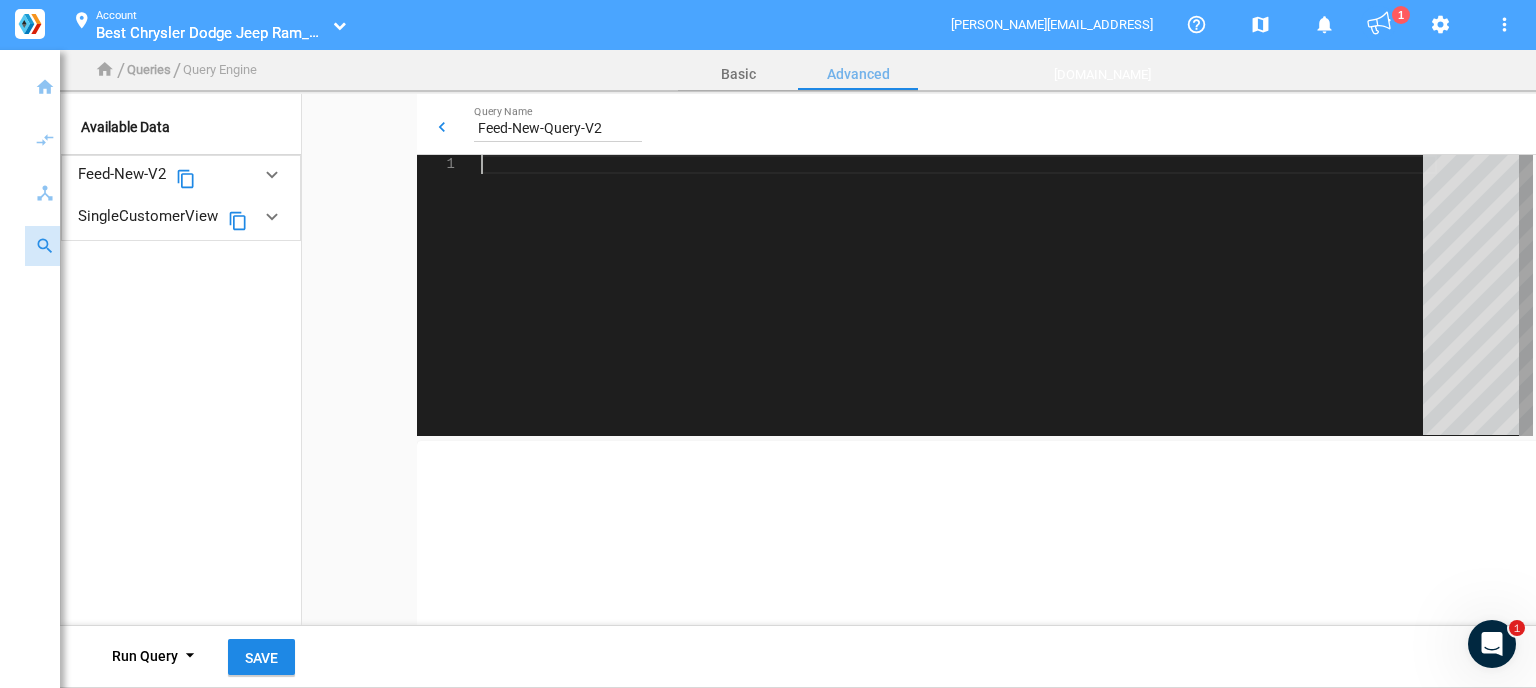 paste on "[Feed-New-V2].[JdPowersAwardDisclosure],
[Feed-New-V2].[LeaseDisclosure],
[Feed-New-V2].[PurchaseDisclosure]
FROM [Feed-New-V2]"" 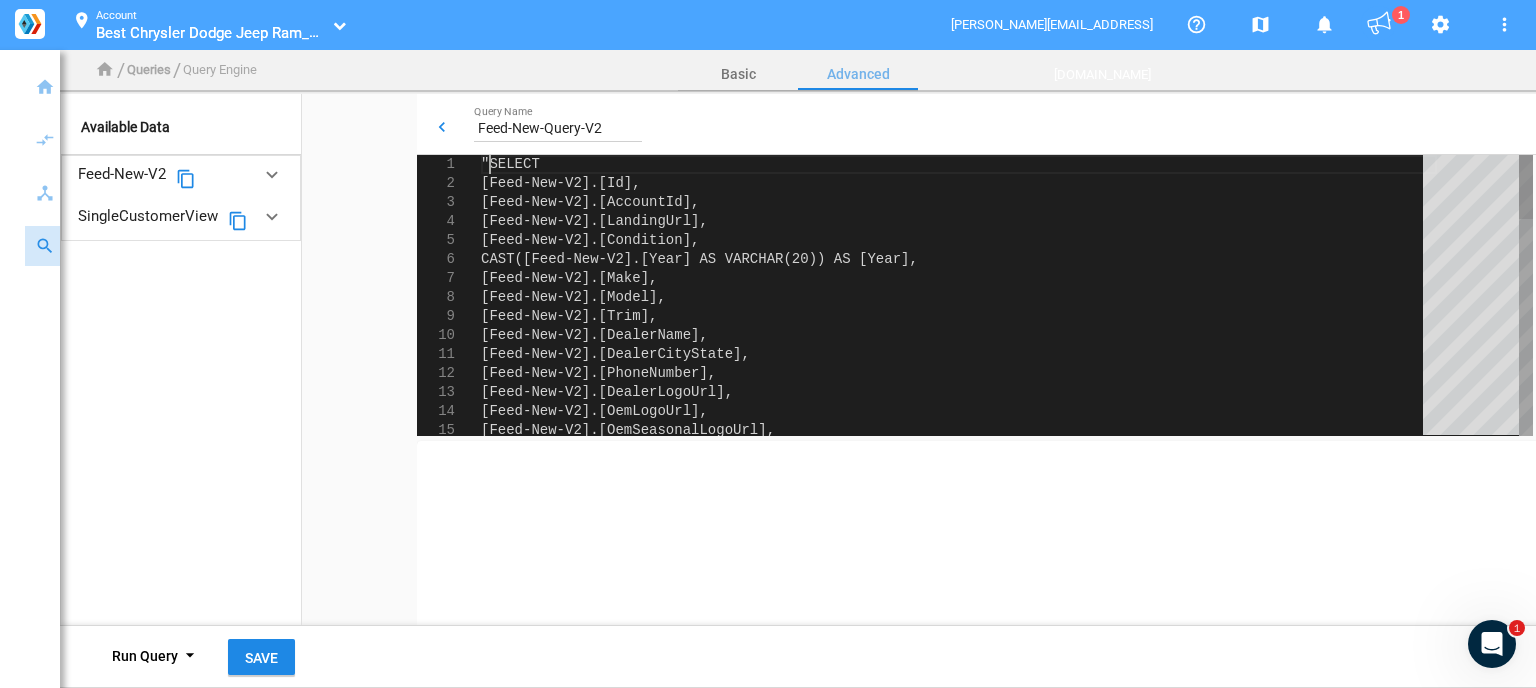 click on "[Feed-New-V2].[DealerLogoUrl], [Feed-New-V2].[OemLogoUrl], [Feed-New-V2].[OemSeasonalLogoUrl], [Feed-New-V2].[DealerName], [Feed-New-V2].[DealerCityState], [Feed-New-V2].[PhoneNumber], [Feed-New-V2].[Model], [Feed-New-V2].[Trim], [Feed-New-V2].[Condition], CAST([Feed-New-V2].[Year] AS VARCHAR(20)) AS [Year ], [Feed-New-V2].[Make], [Feed-New-V2].[Id], [Feed-New-V2].[AccountId], [Feed-New-V2].[LandingUrl], "SELECT" 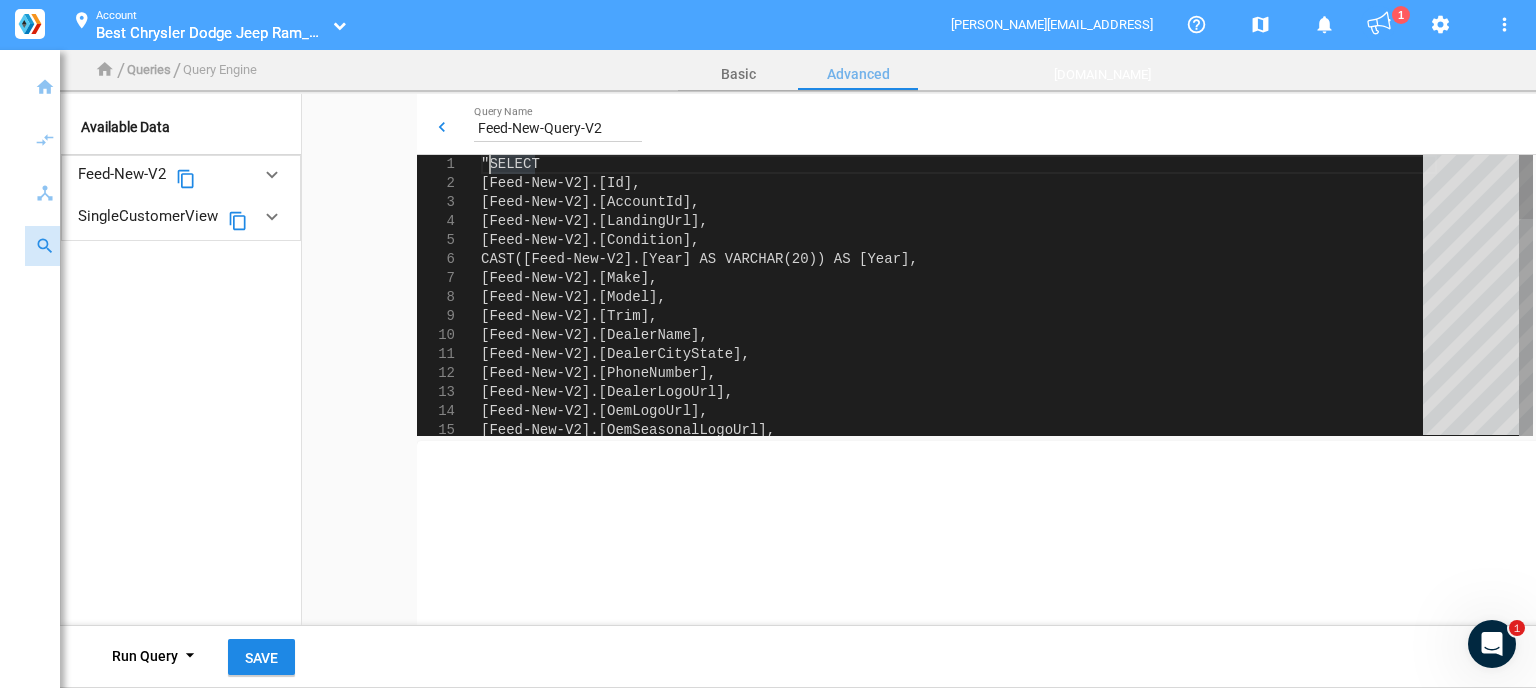 type on "SELECT
[Feed-New-V2].[Id],
[Feed-New-V2].[AccountId],
[Feed-New-V2].[LandingUrl],
[Feed-New-V2].[Condition],
CAST([Feed-New-V2].[Year] AS VARCHAR(20)) AS [Year],
[Feed-New-V2].[Make],
[Feed-New-V2].[Model],
[Feed-New-V2].[Trim],
[Feed-New-V2].[DealerName]," 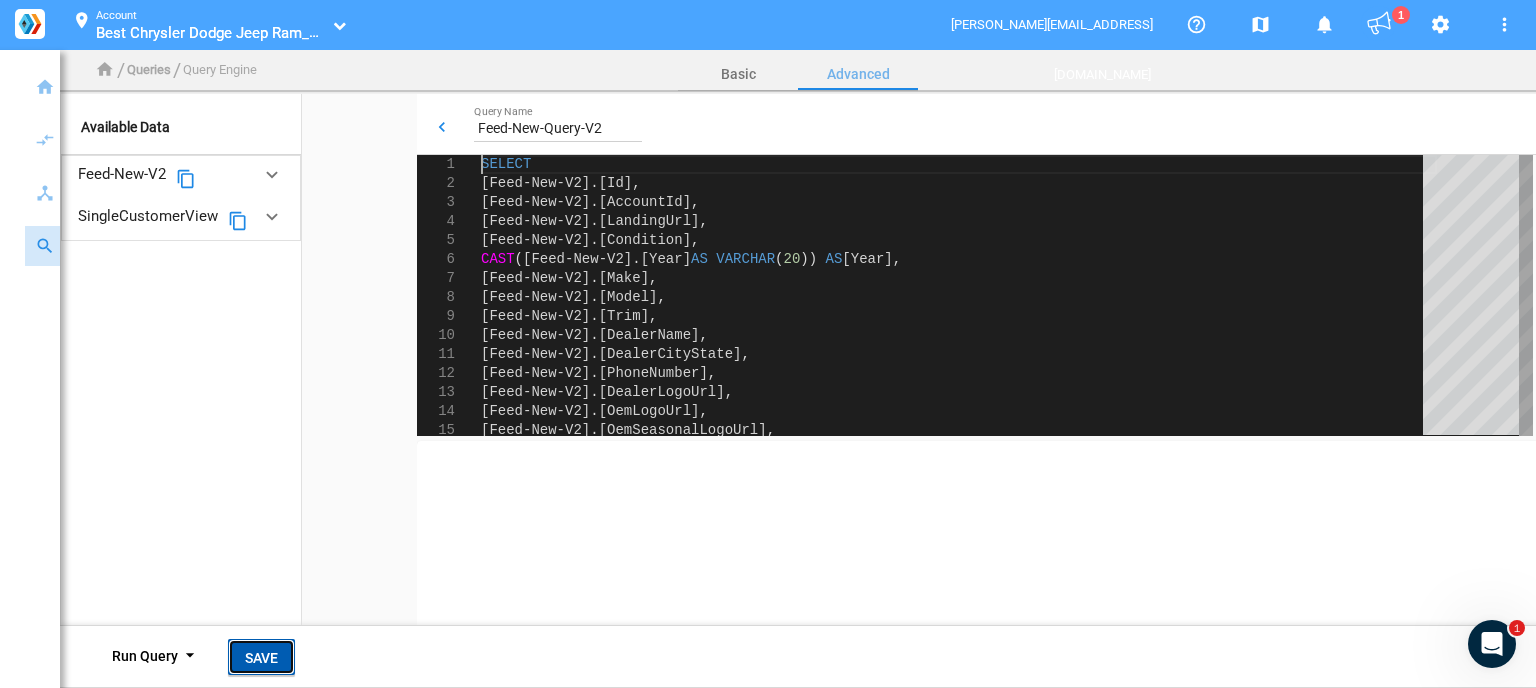 click on "Save" 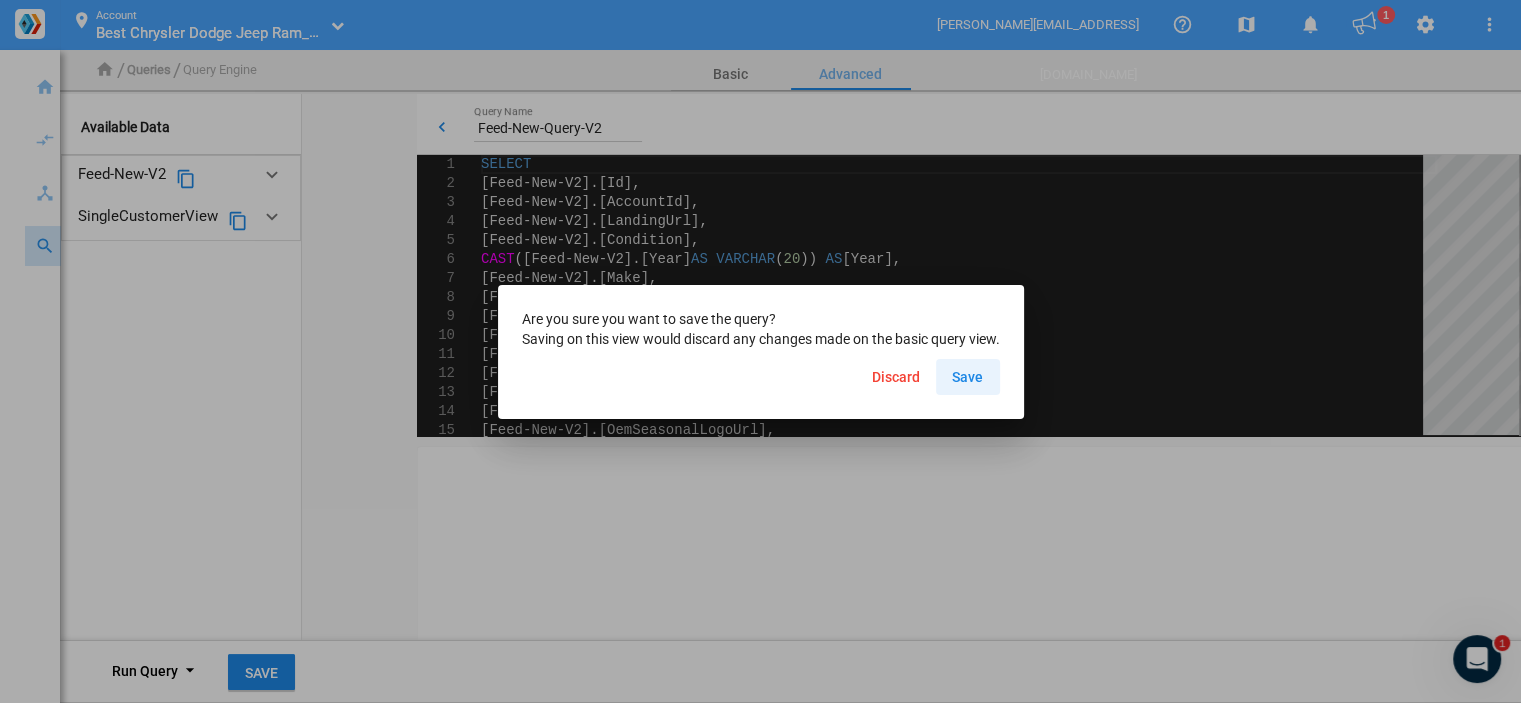 click on "Save" at bounding box center [967, 377] 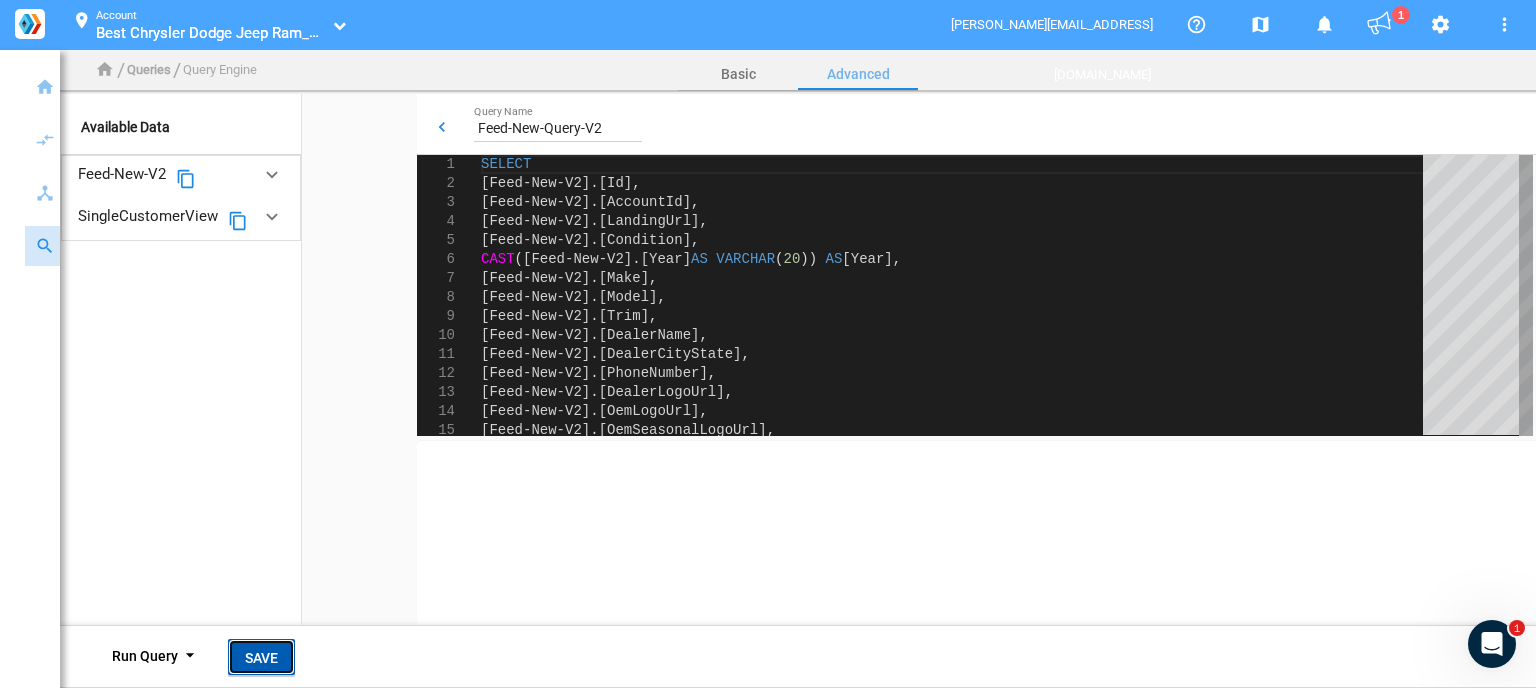 click on "Save" 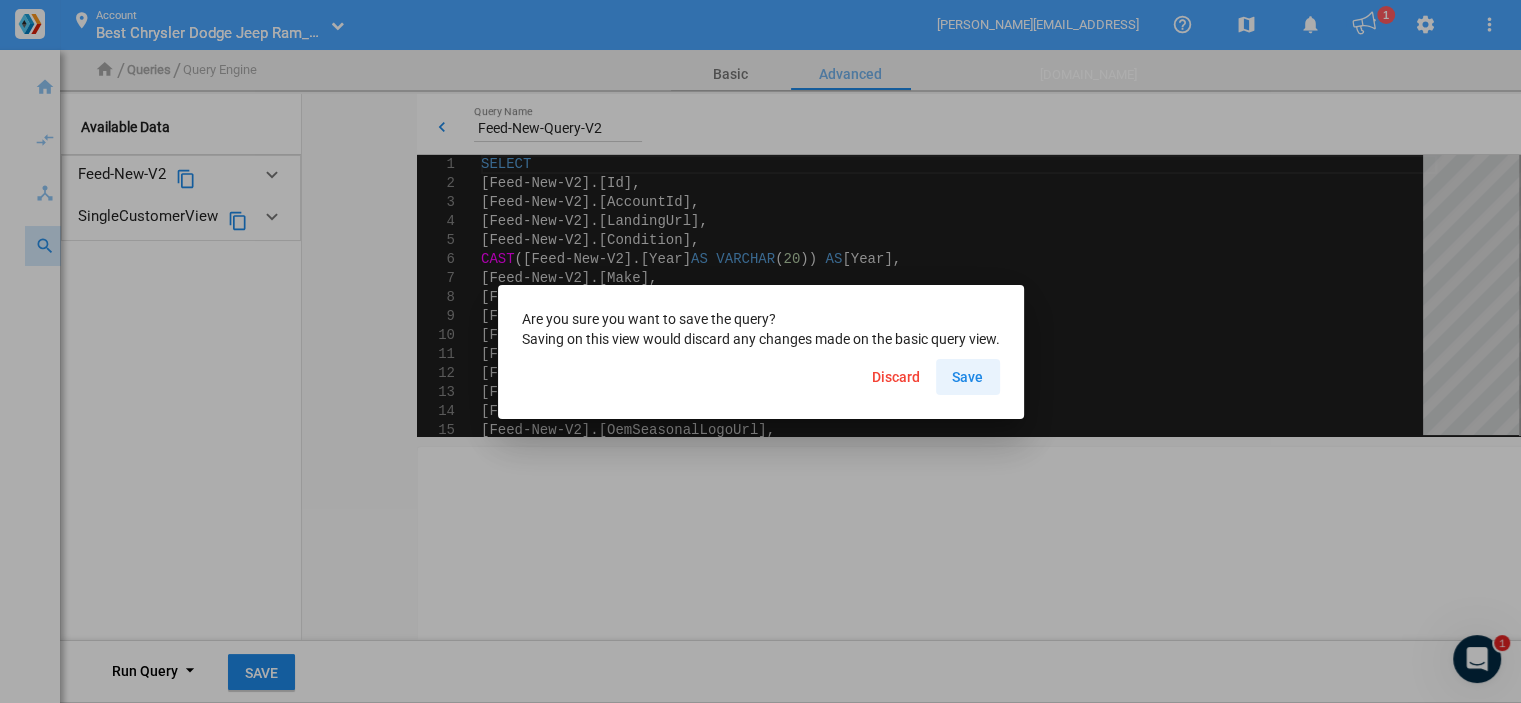 click on "Save" at bounding box center [967, 377] 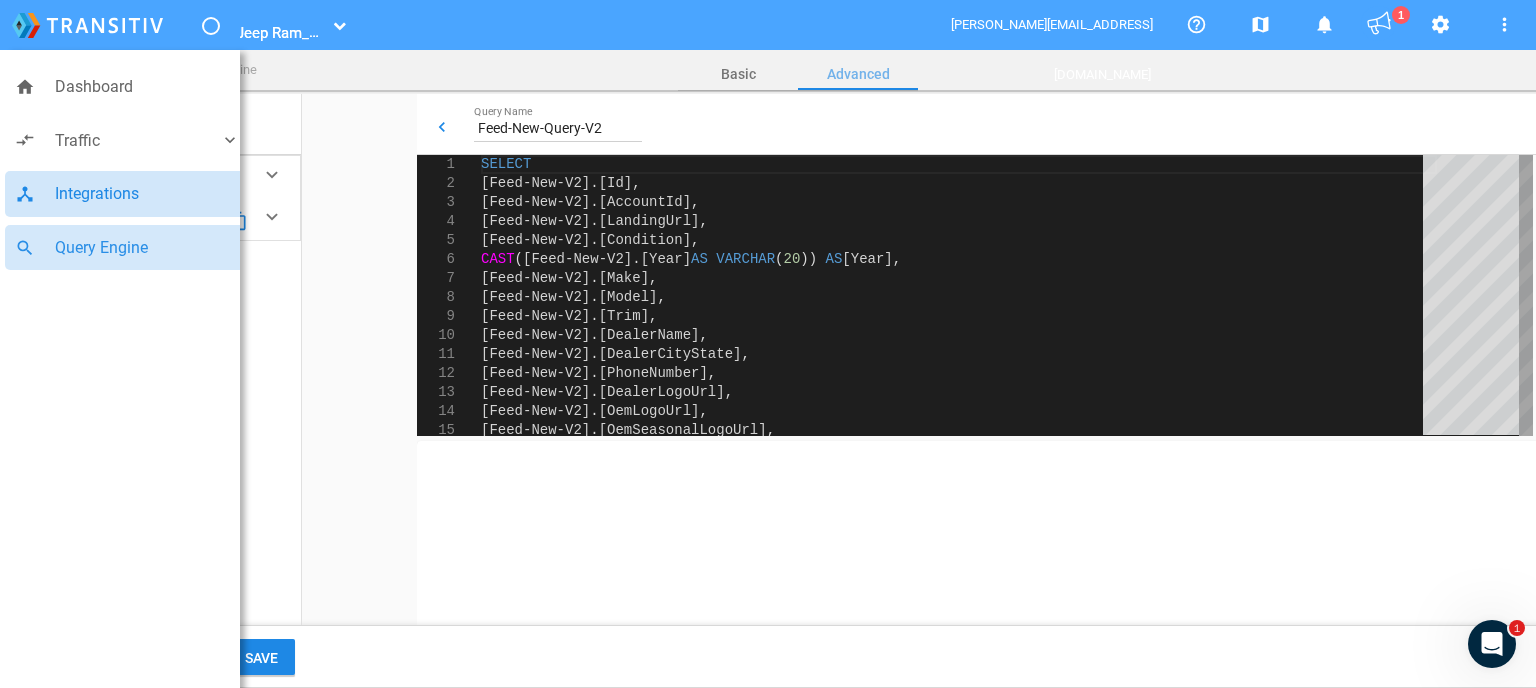 click on "Integrations" at bounding box center [147, 194] 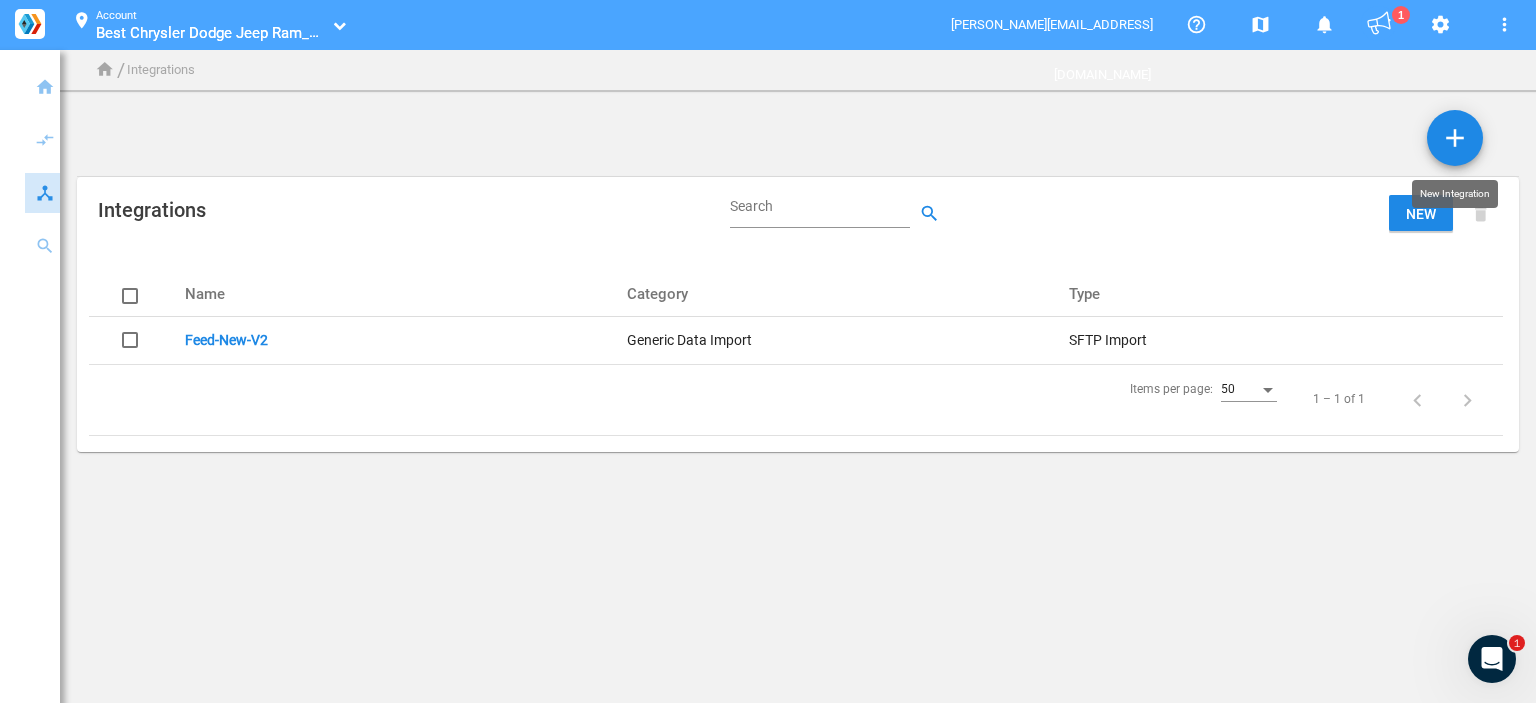 click on "add" 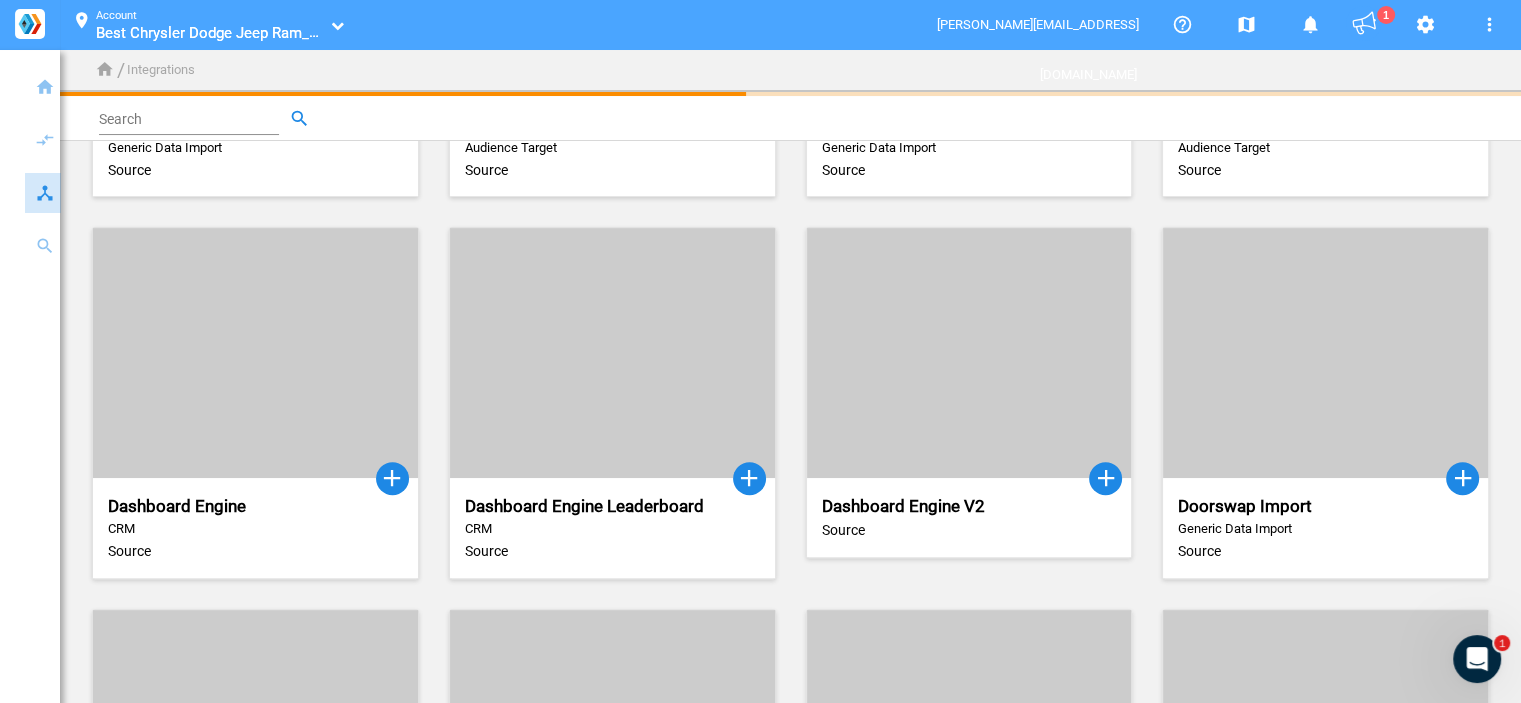 scroll, scrollTop: 1100, scrollLeft: 0, axis: vertical 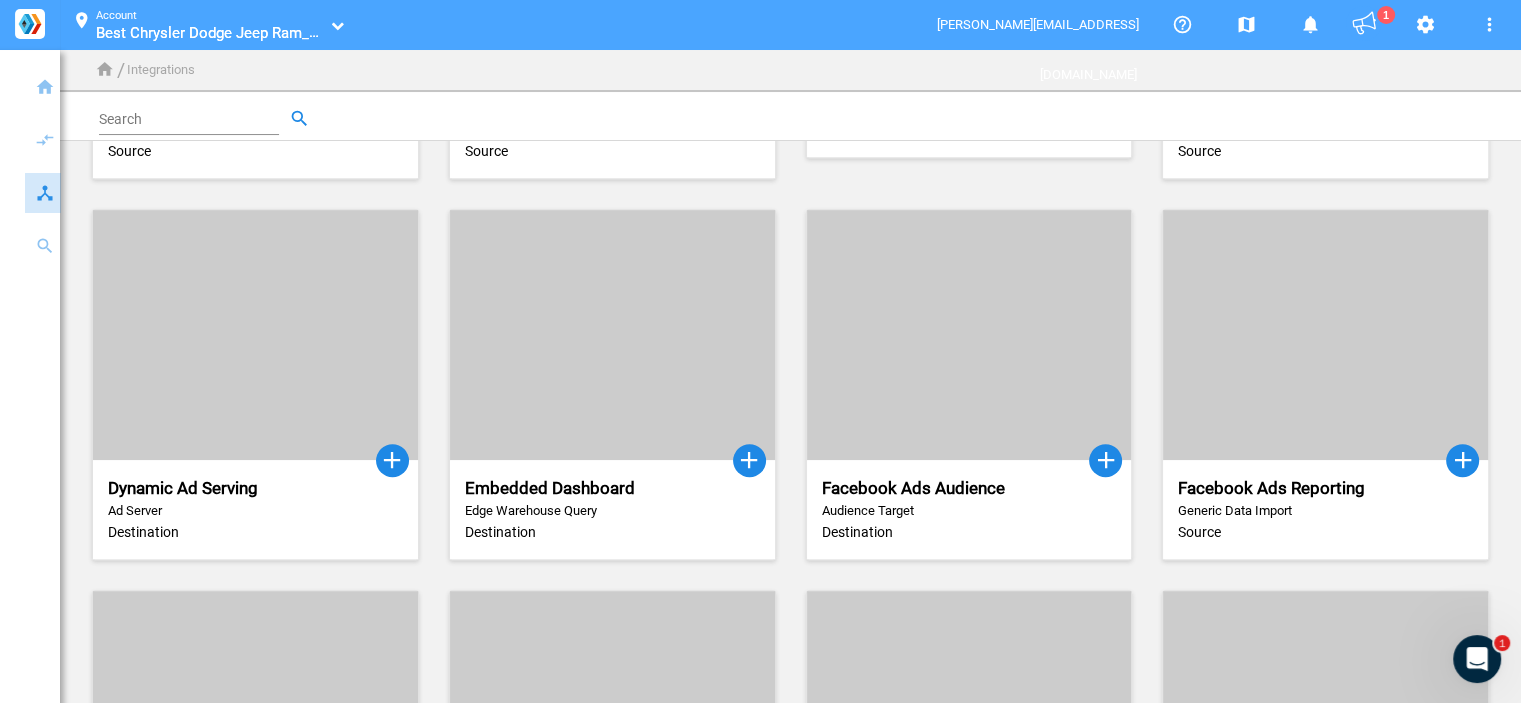 click 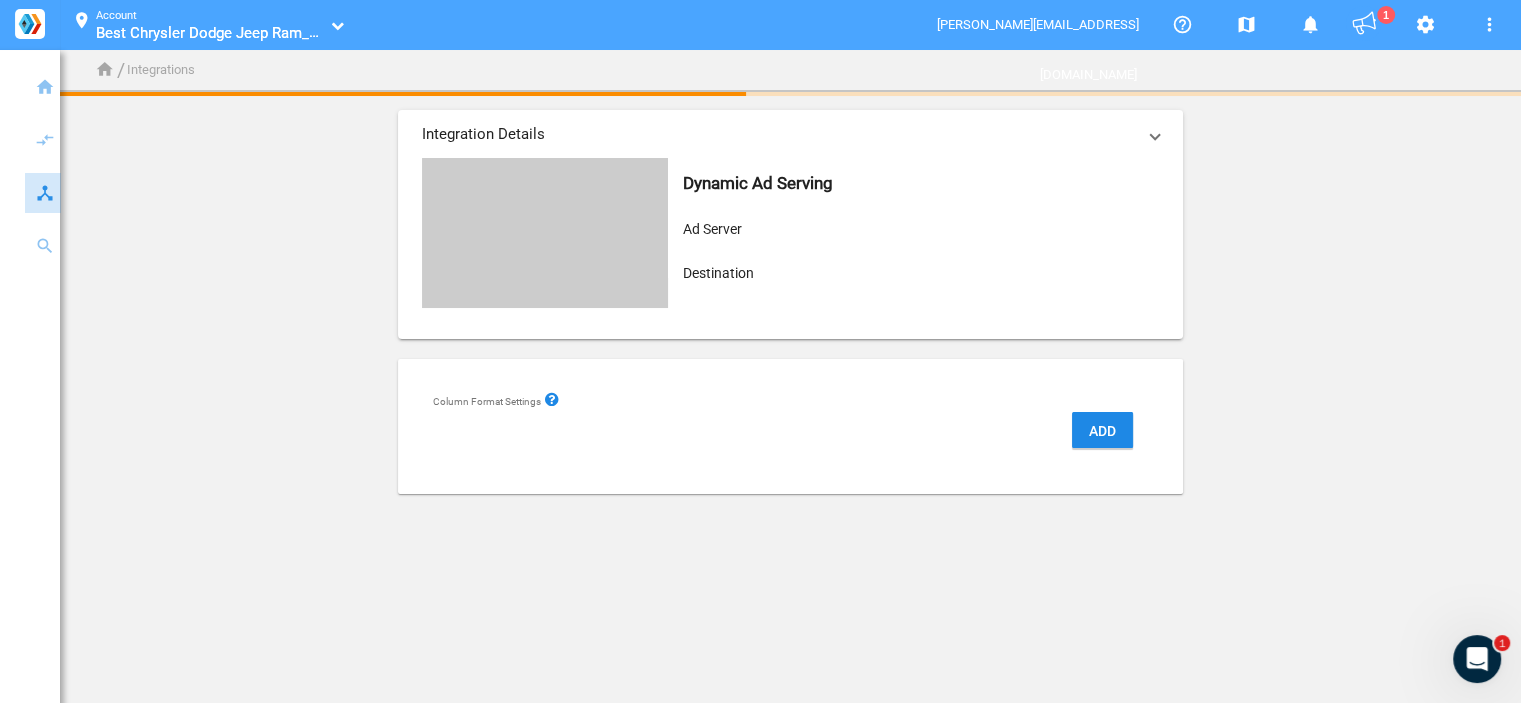 scroll, scrollTop: 0, scrollLeft: 0, axis: both 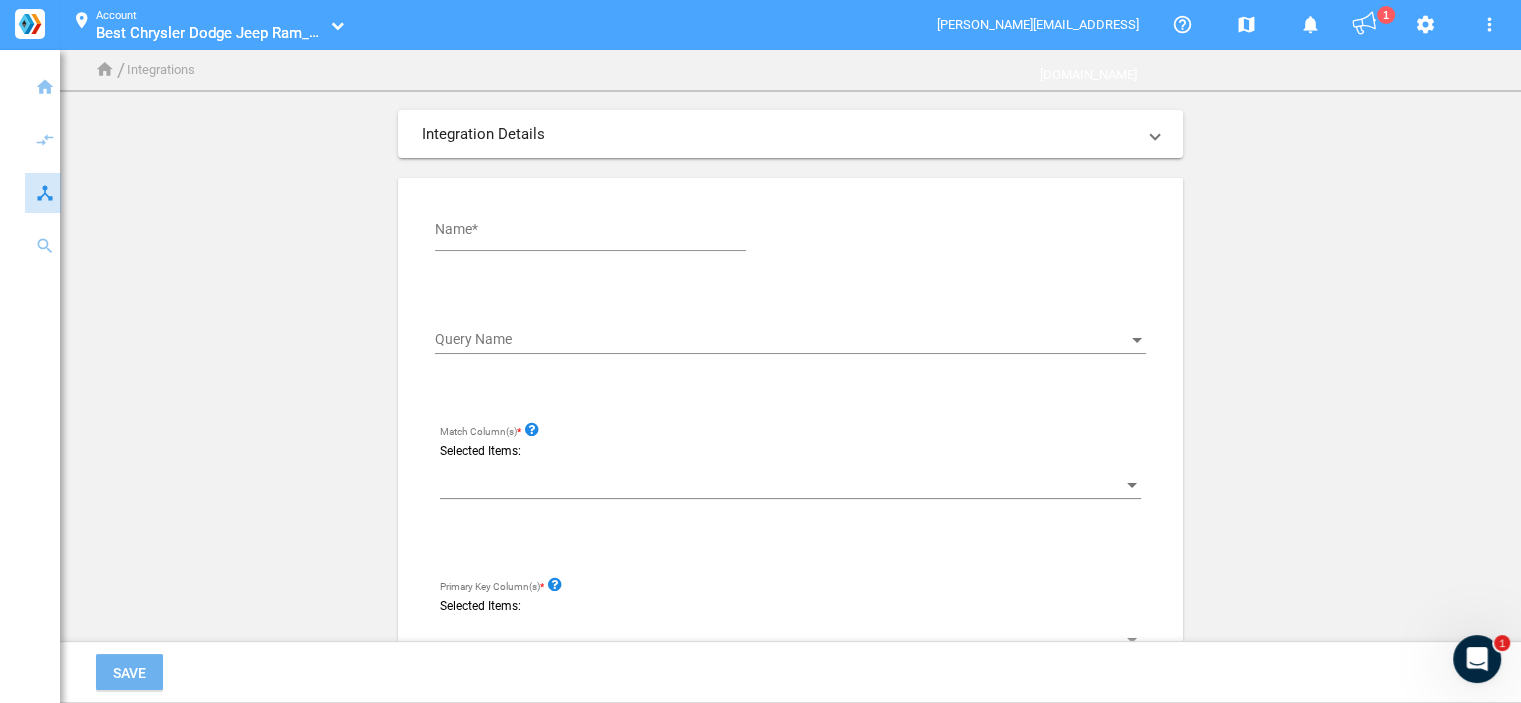 click on "Name*" 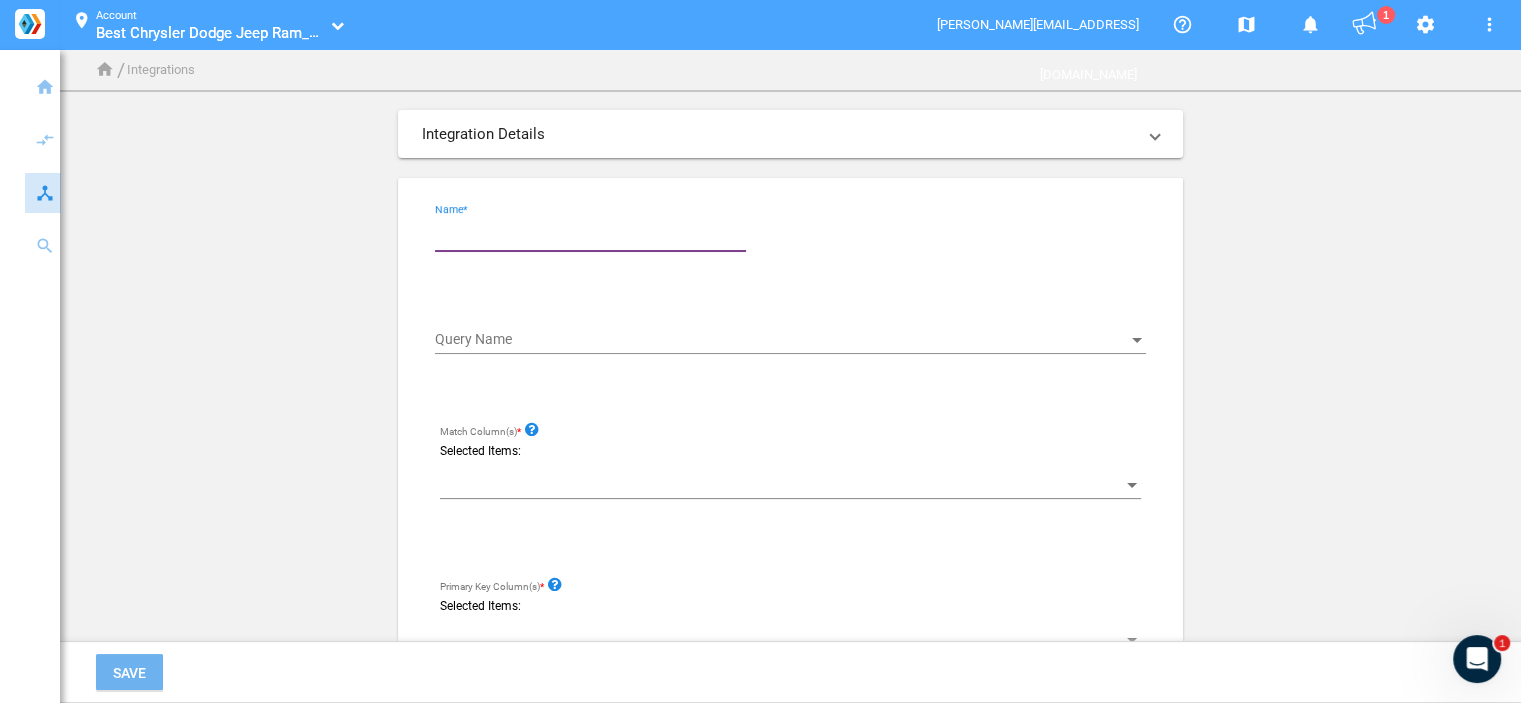click on "Name*" at bounding box center [594, 233] 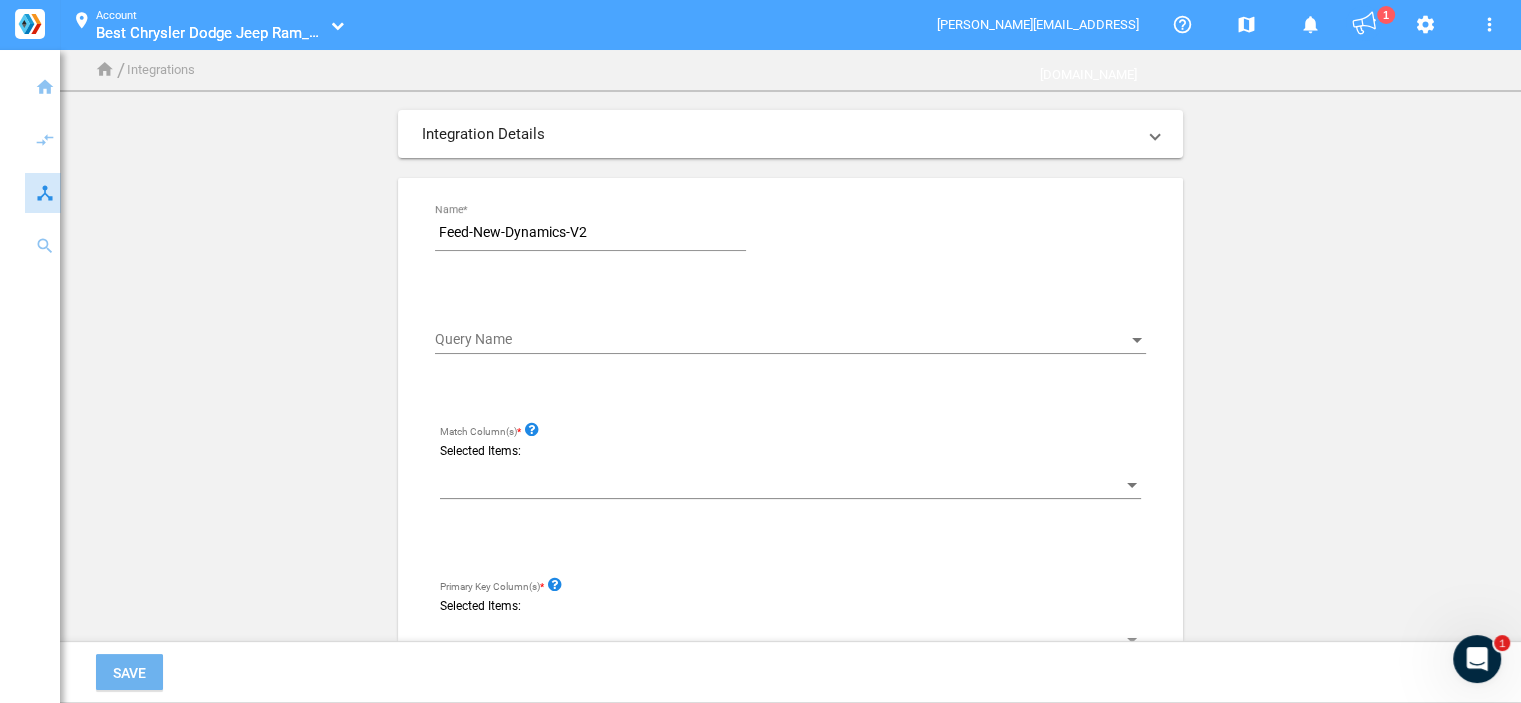 click at bounding box center (781, 340) 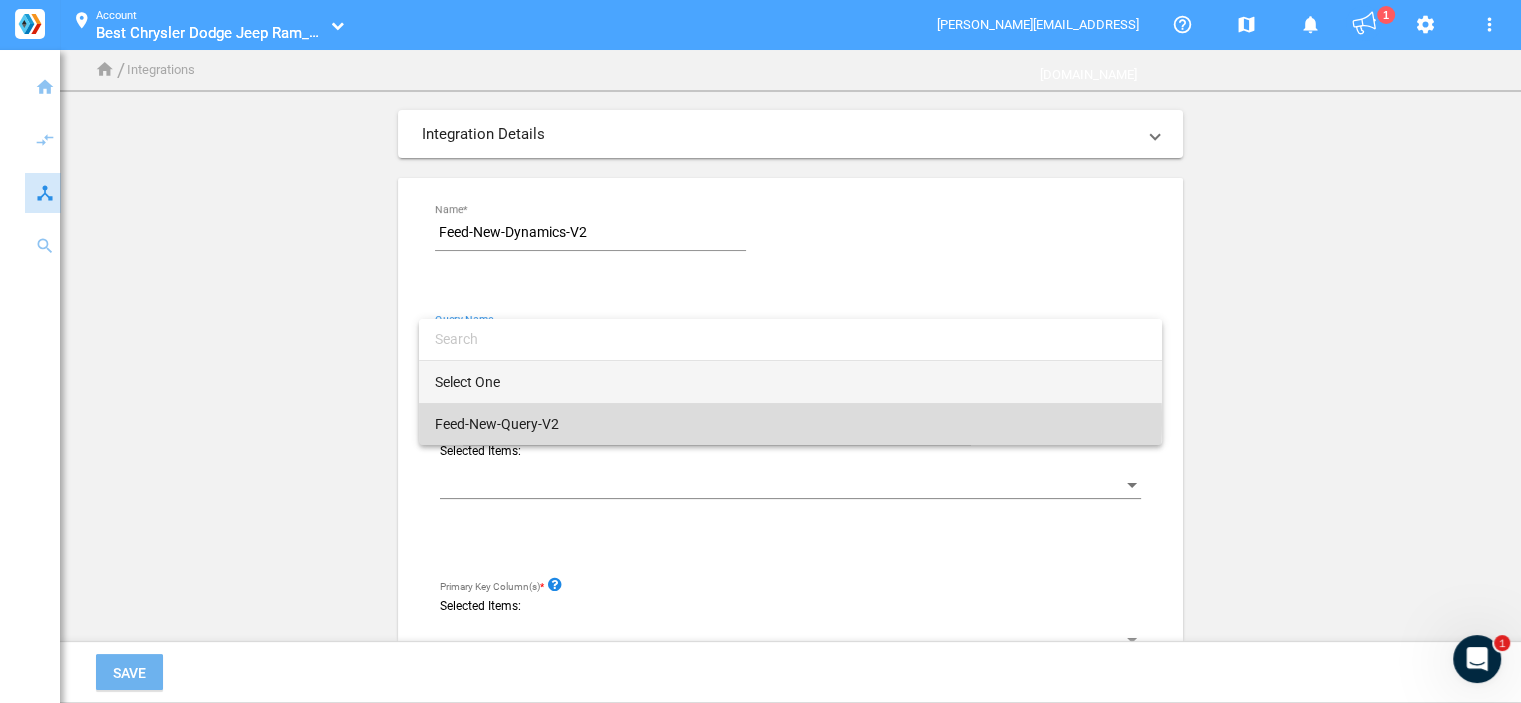 click on "Feed-New-Query-V2" at bounding box center (790, 424) 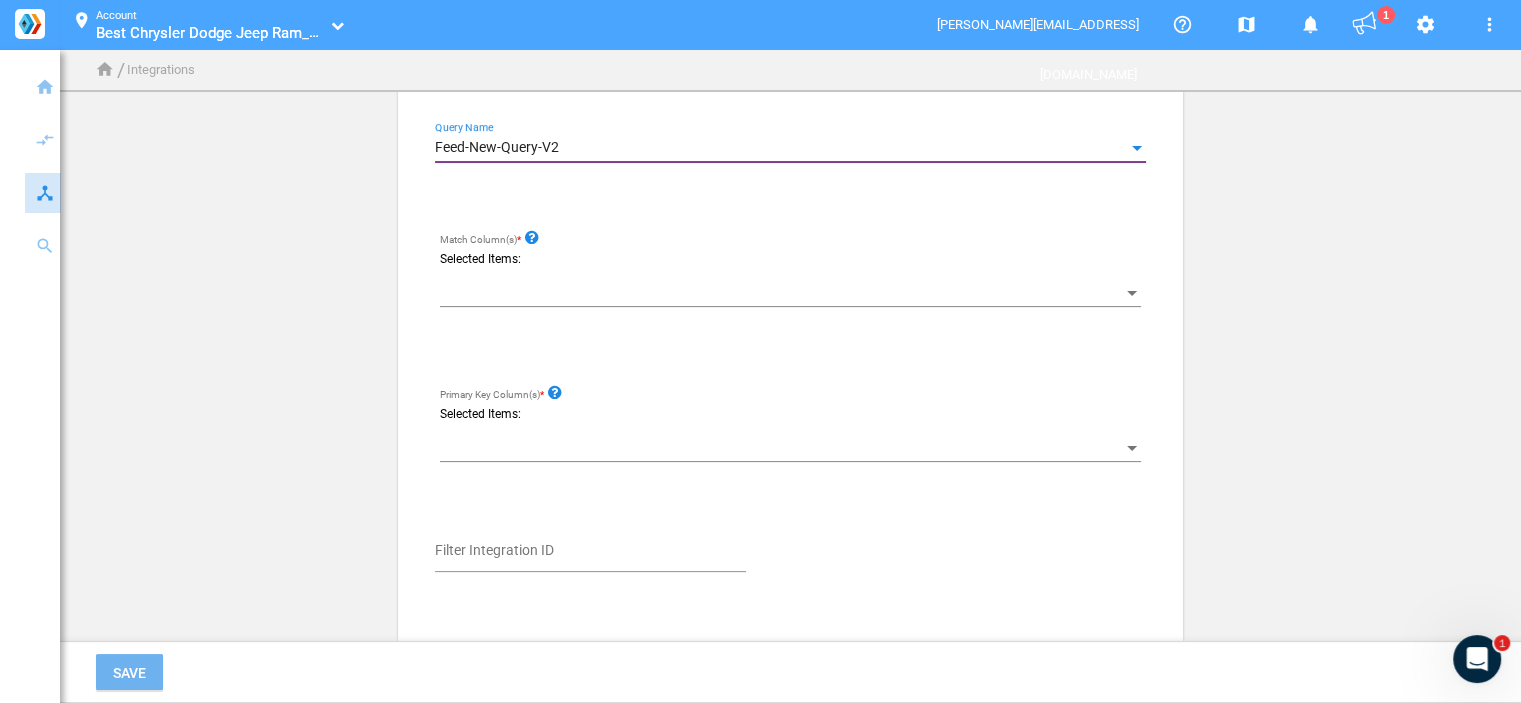 scroll, scrollTop: 200, scrollLeft: 0, axis: vertical 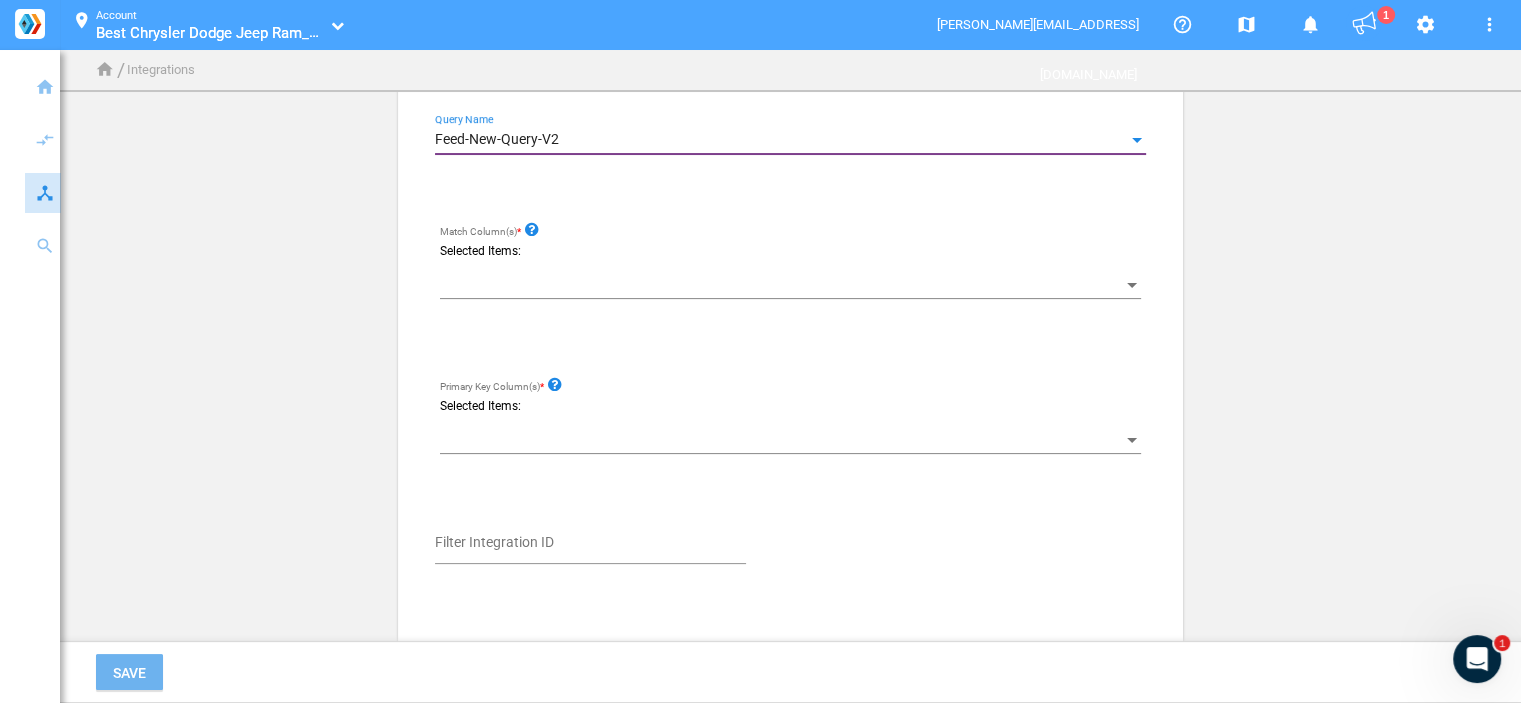 click at bounding box center [781, 285] 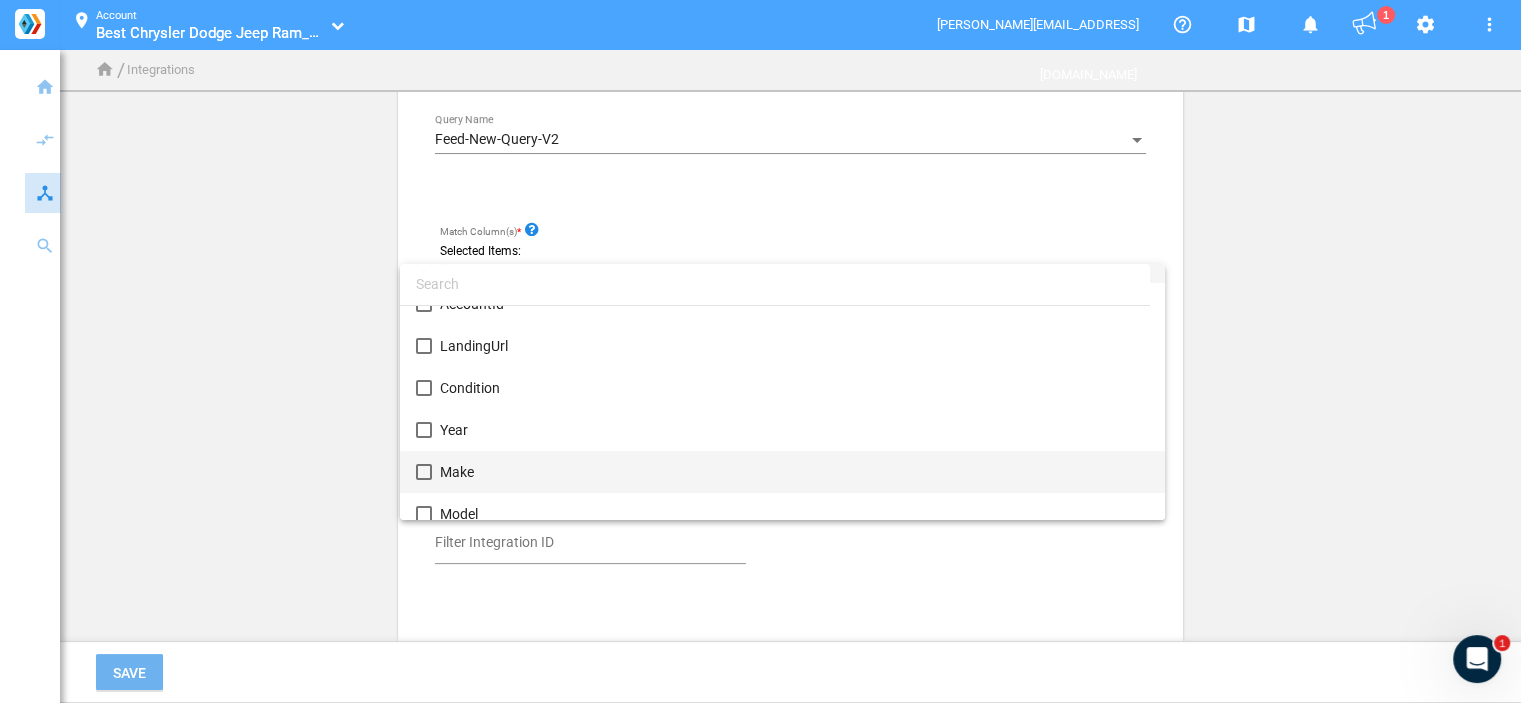 scroll, scrollTop: 100, scrollLeft: 0, axis: vertical 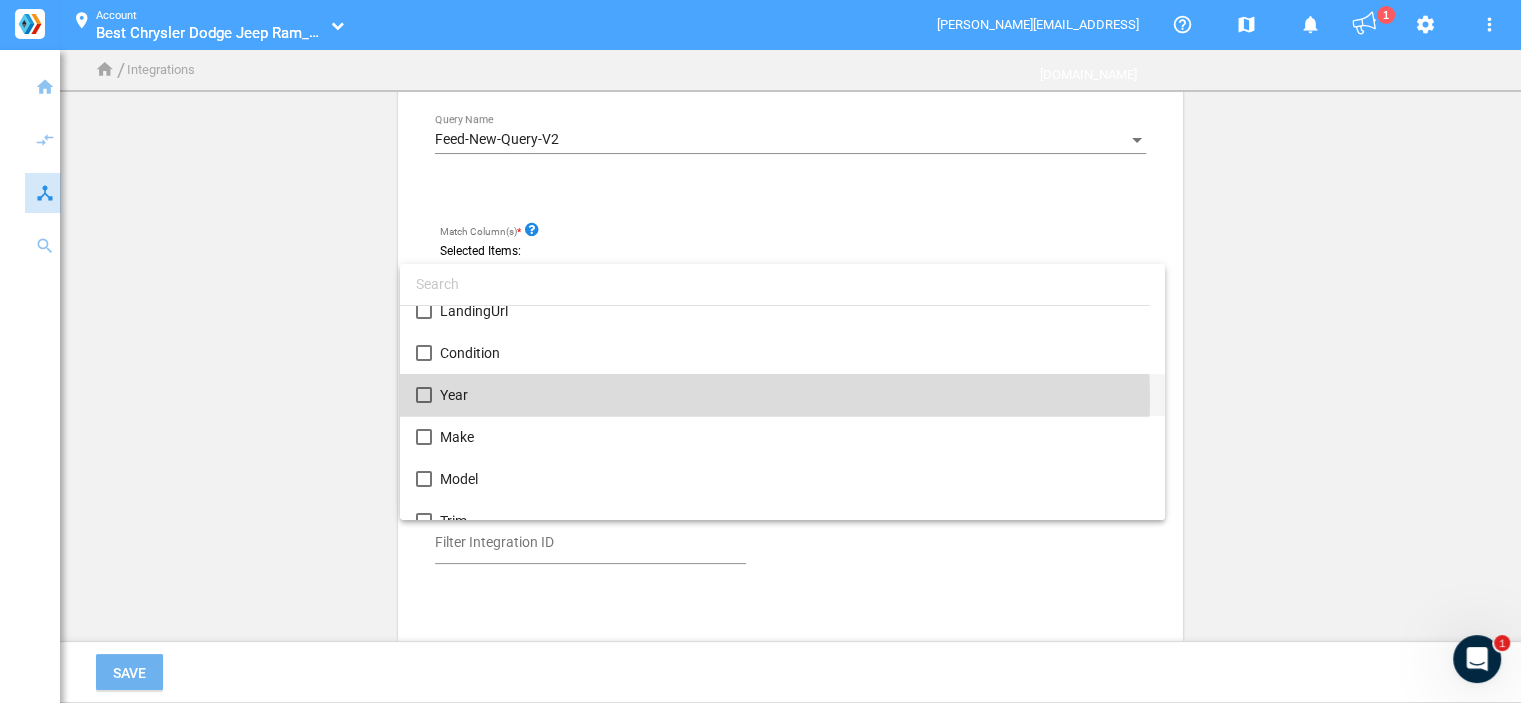 click on "Year" at bounding box center [794, 395] 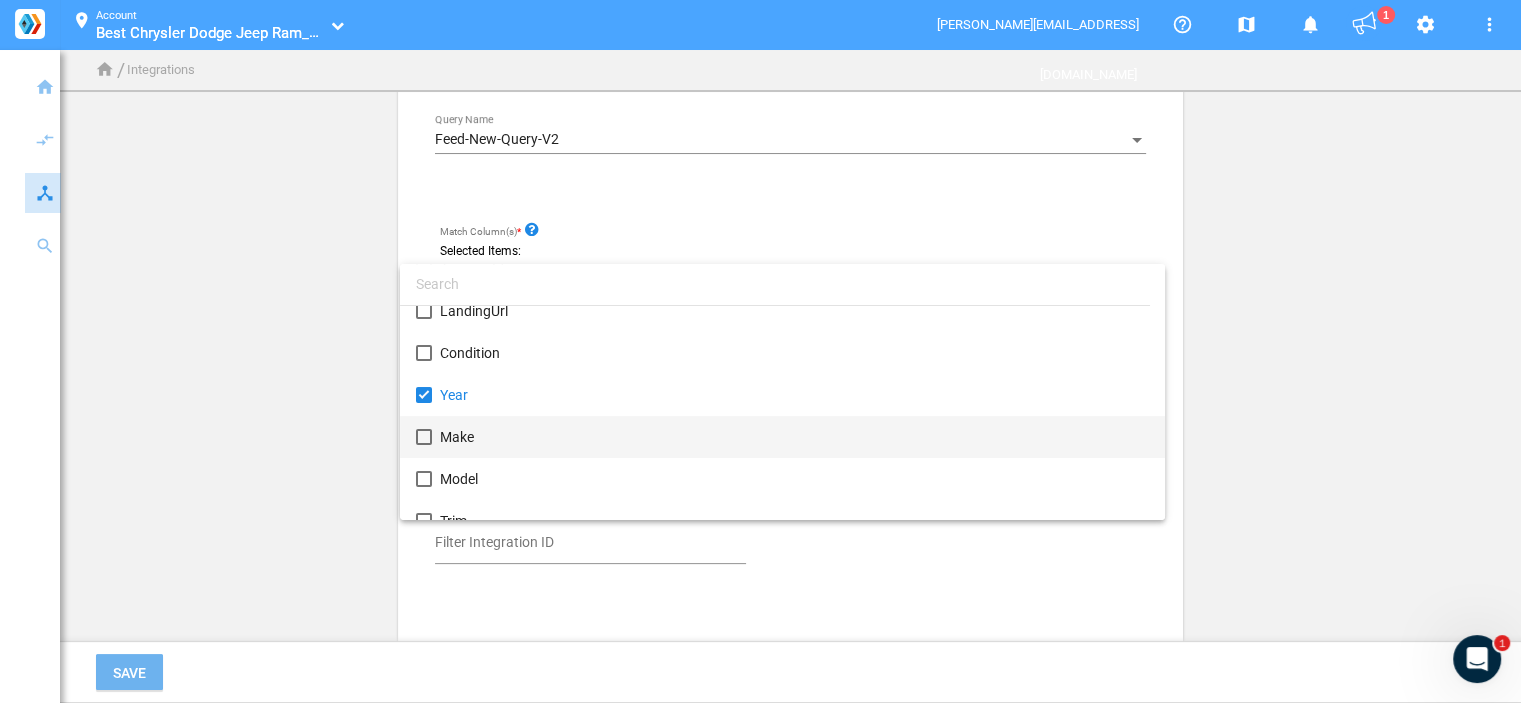 click on "Make" at bounding box center (794, 437) 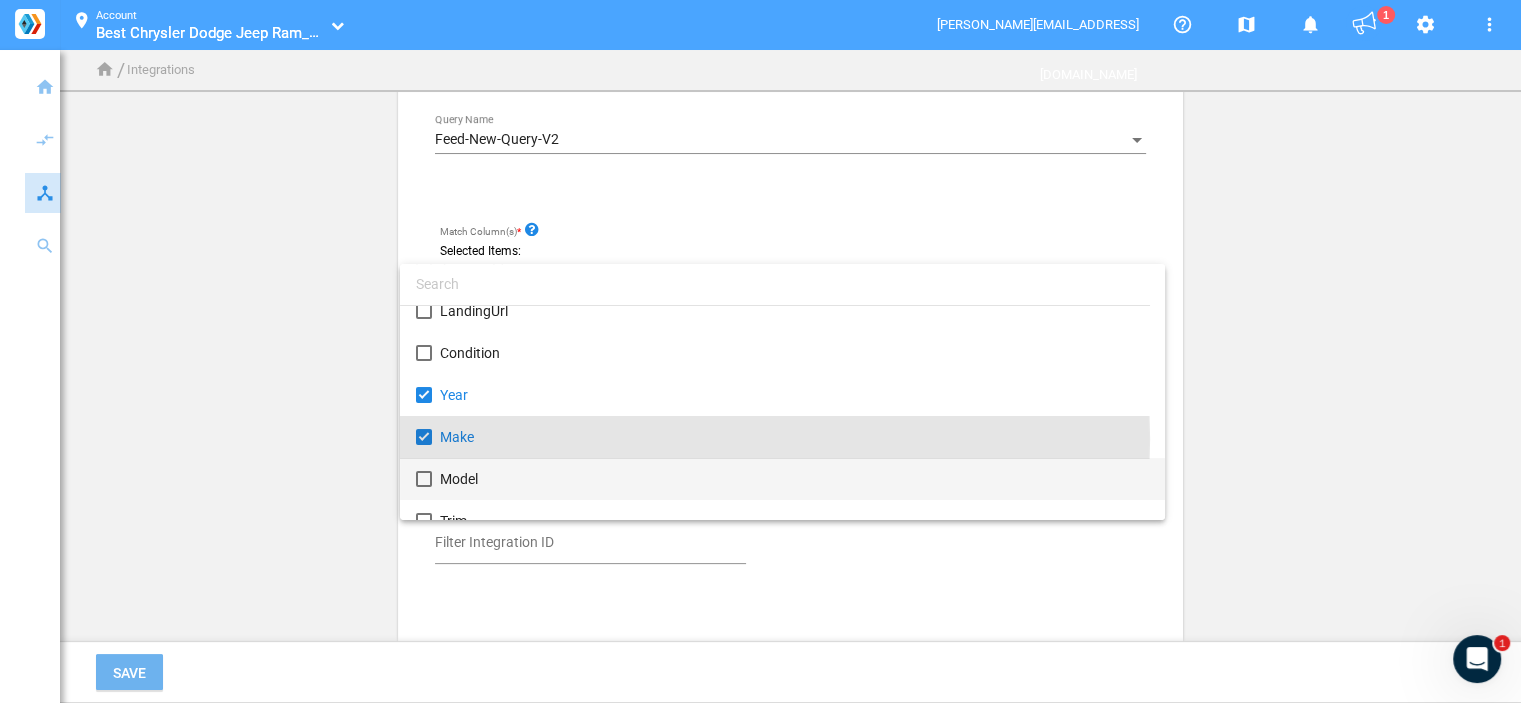 click on "Model" at bounding box center [794, 479] 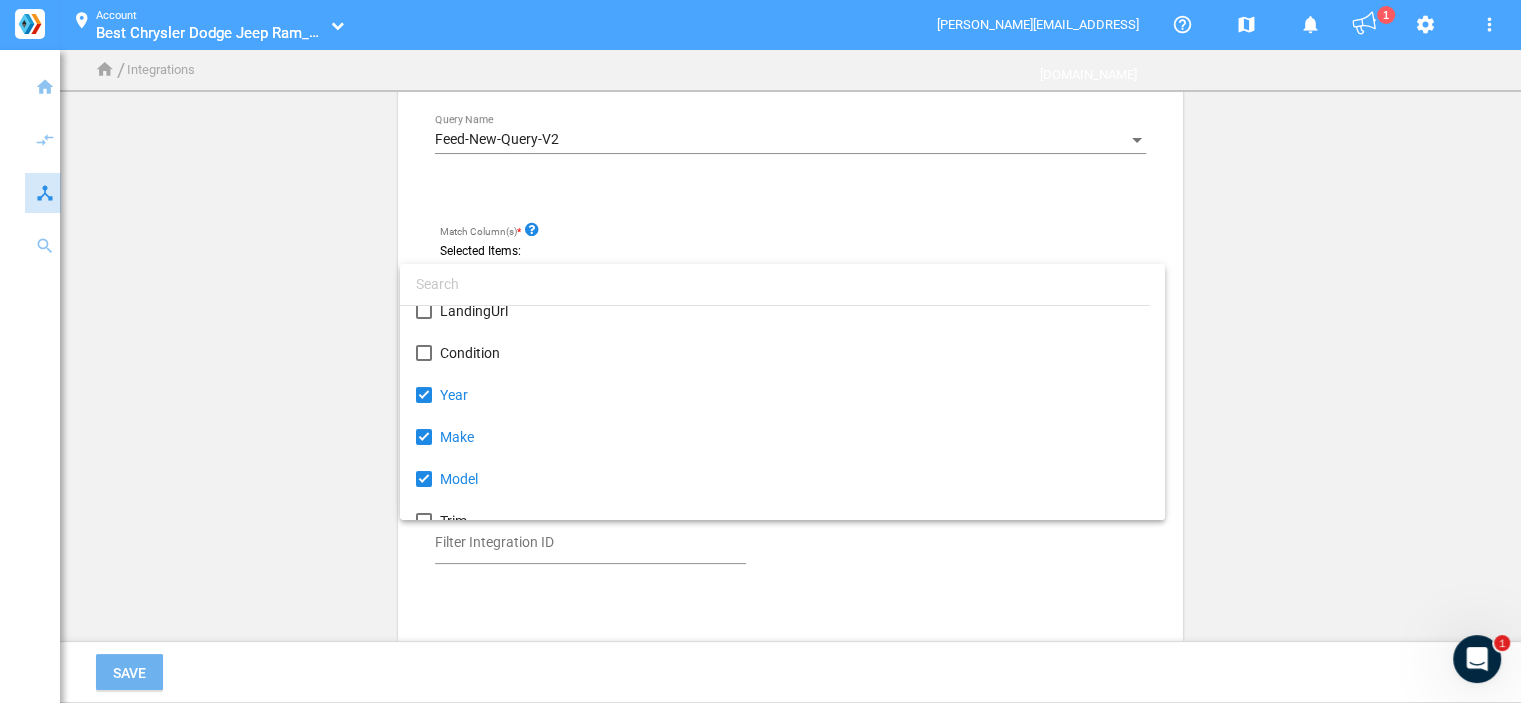 click at bounding box center (760, 351) 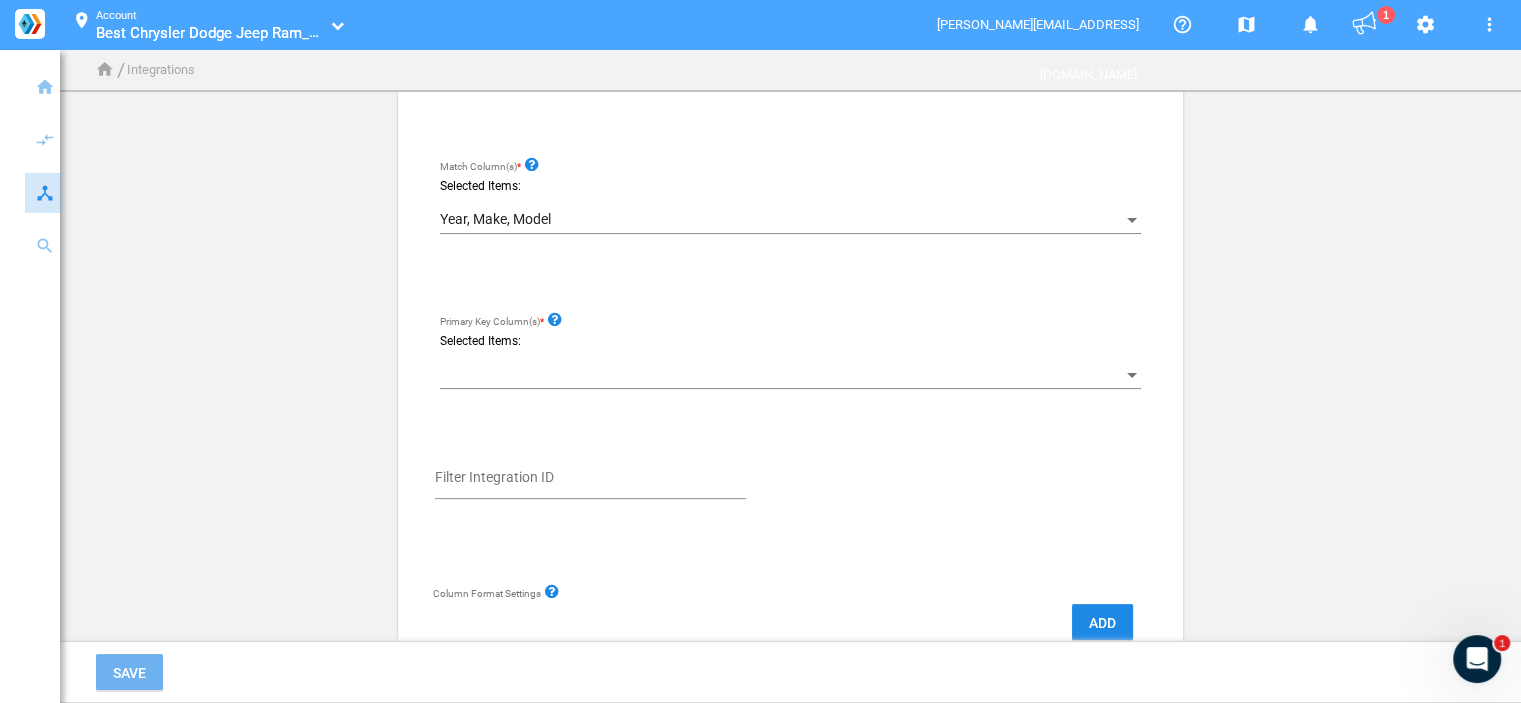 scroll, scrollTop: 300, scrollLeft: 0, axis: vertical 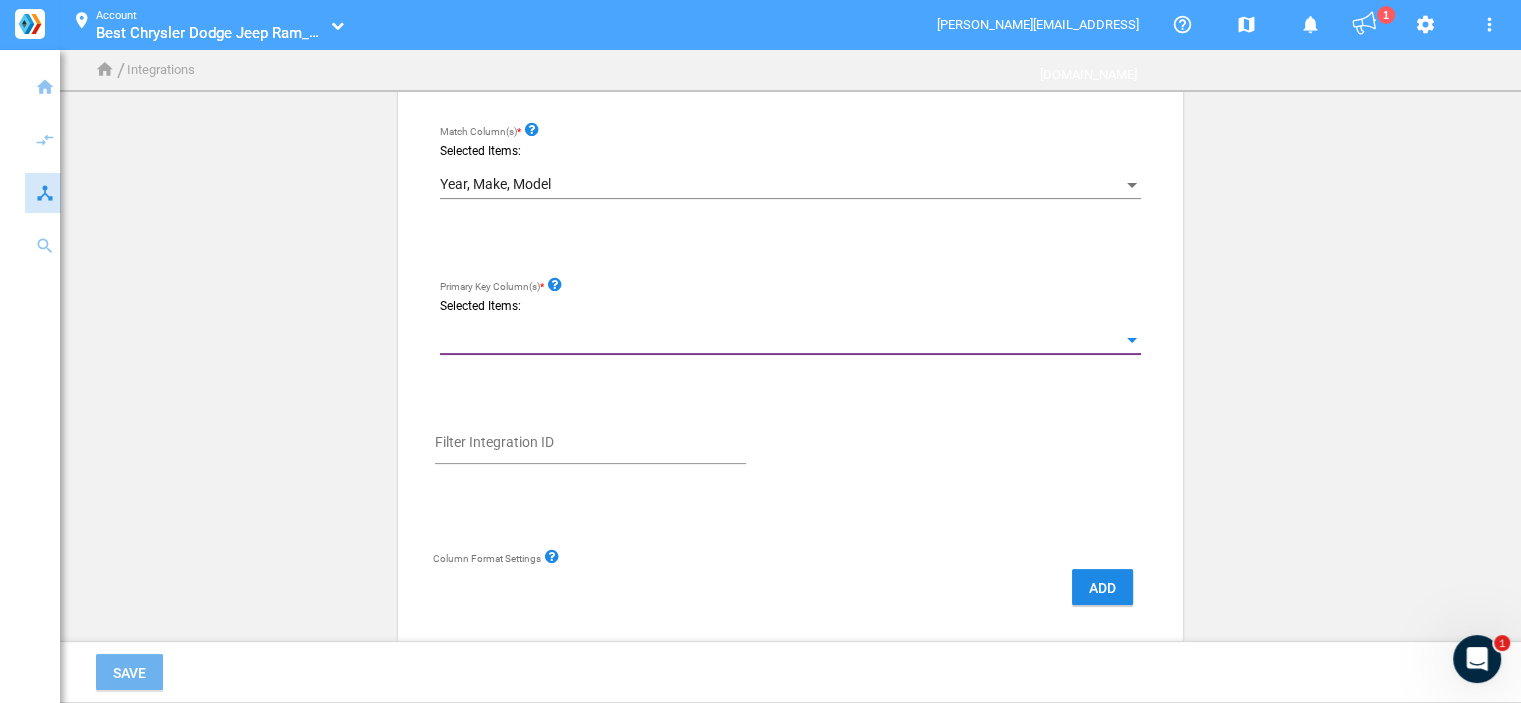 click at bounding box center (781, 340) 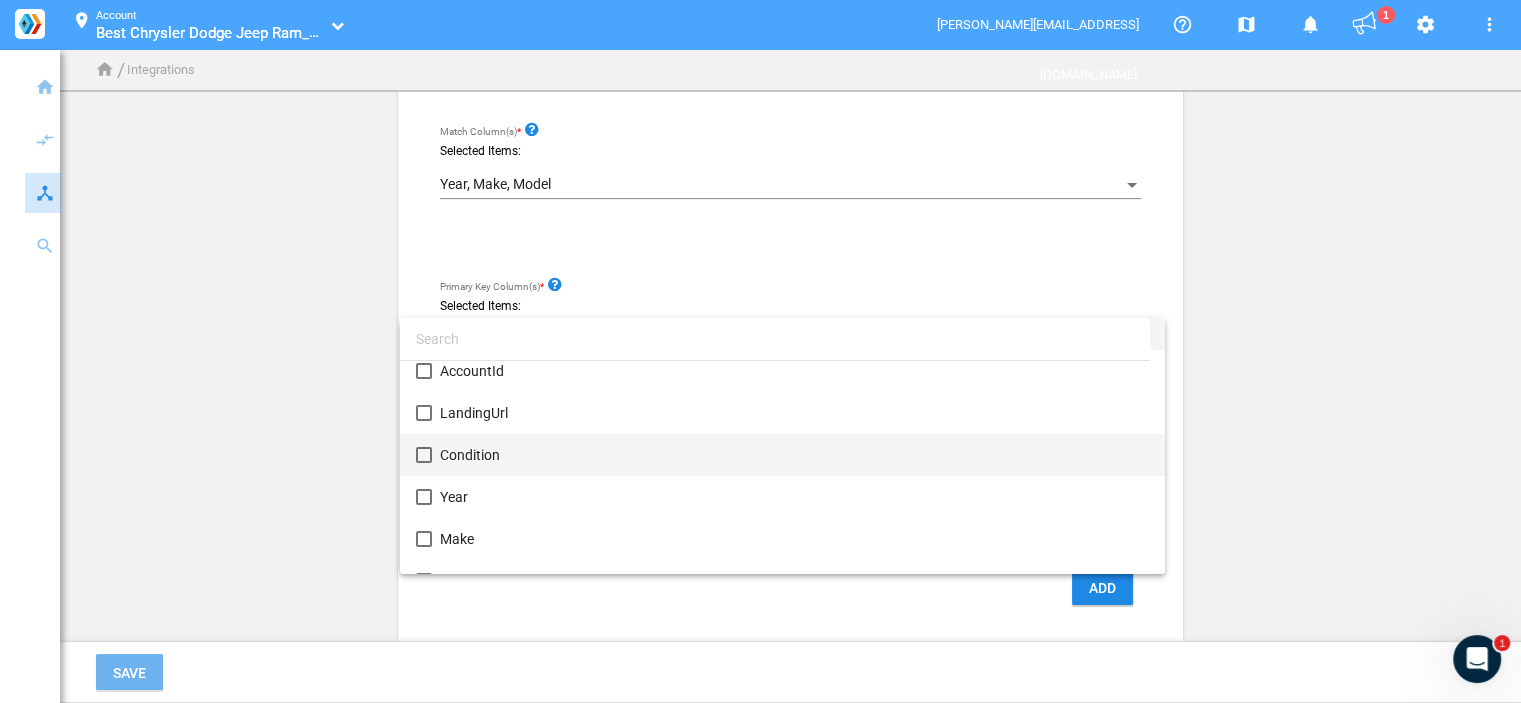 scroll, scrollTop: 100, scrollLeft: 0, axis: vertical 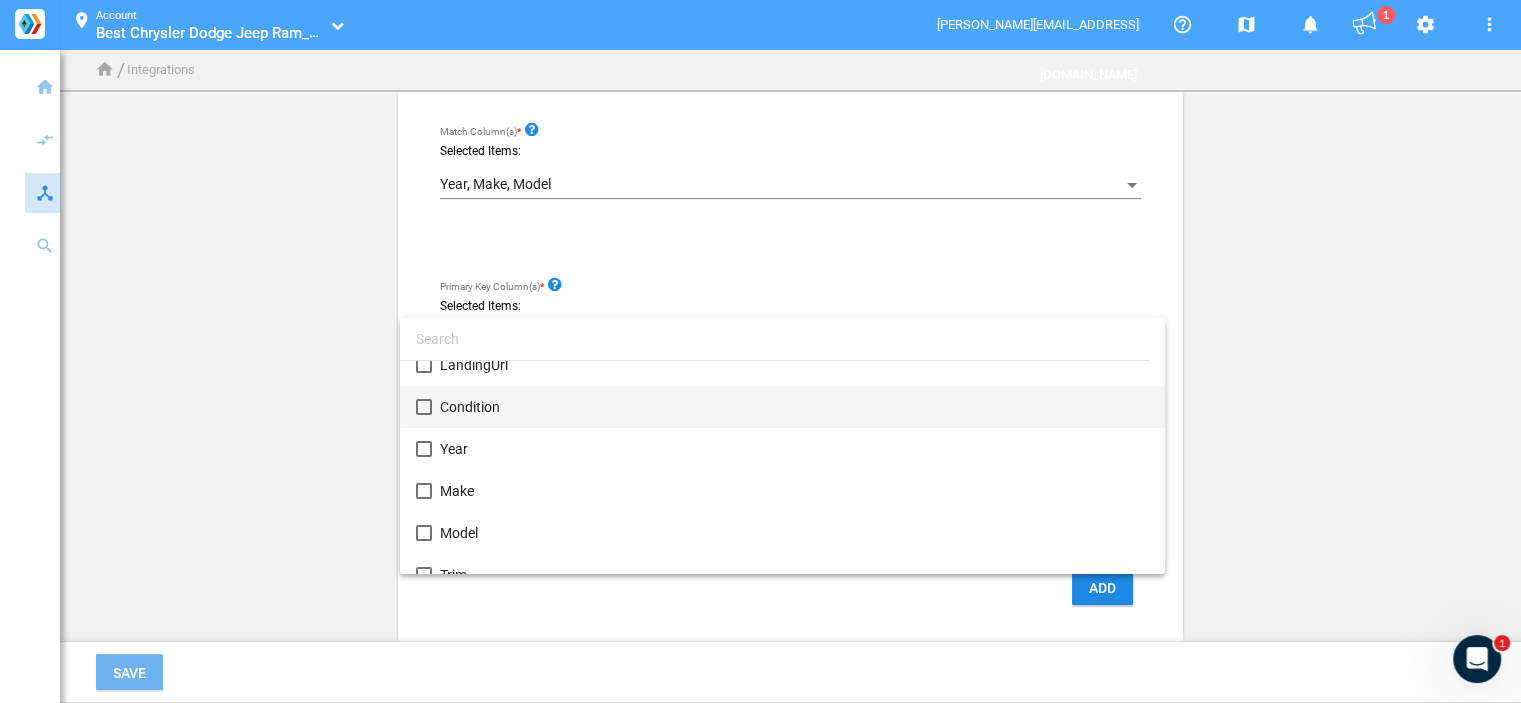 click on "Condition" at bounding box center (794, 407) 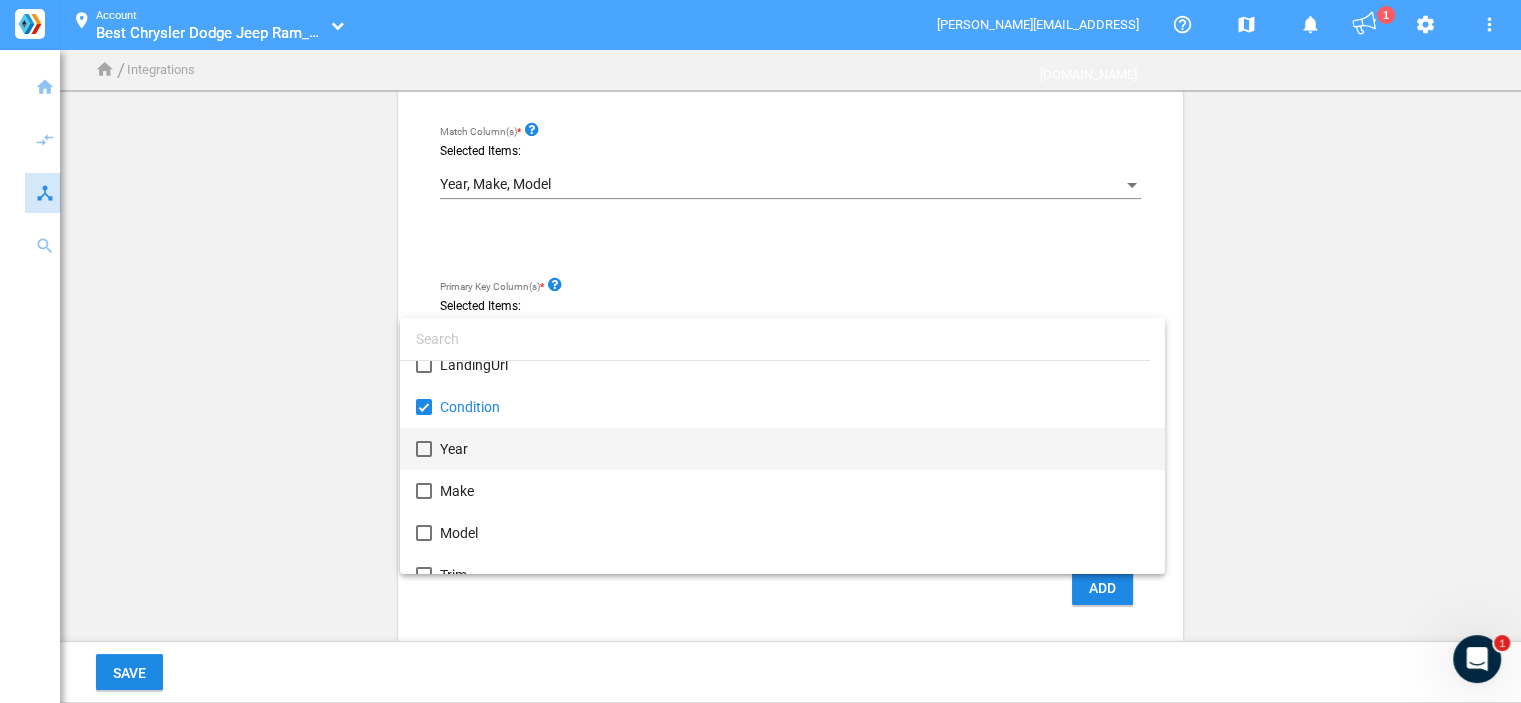 click on "Year" at bounding box center [794, 449] 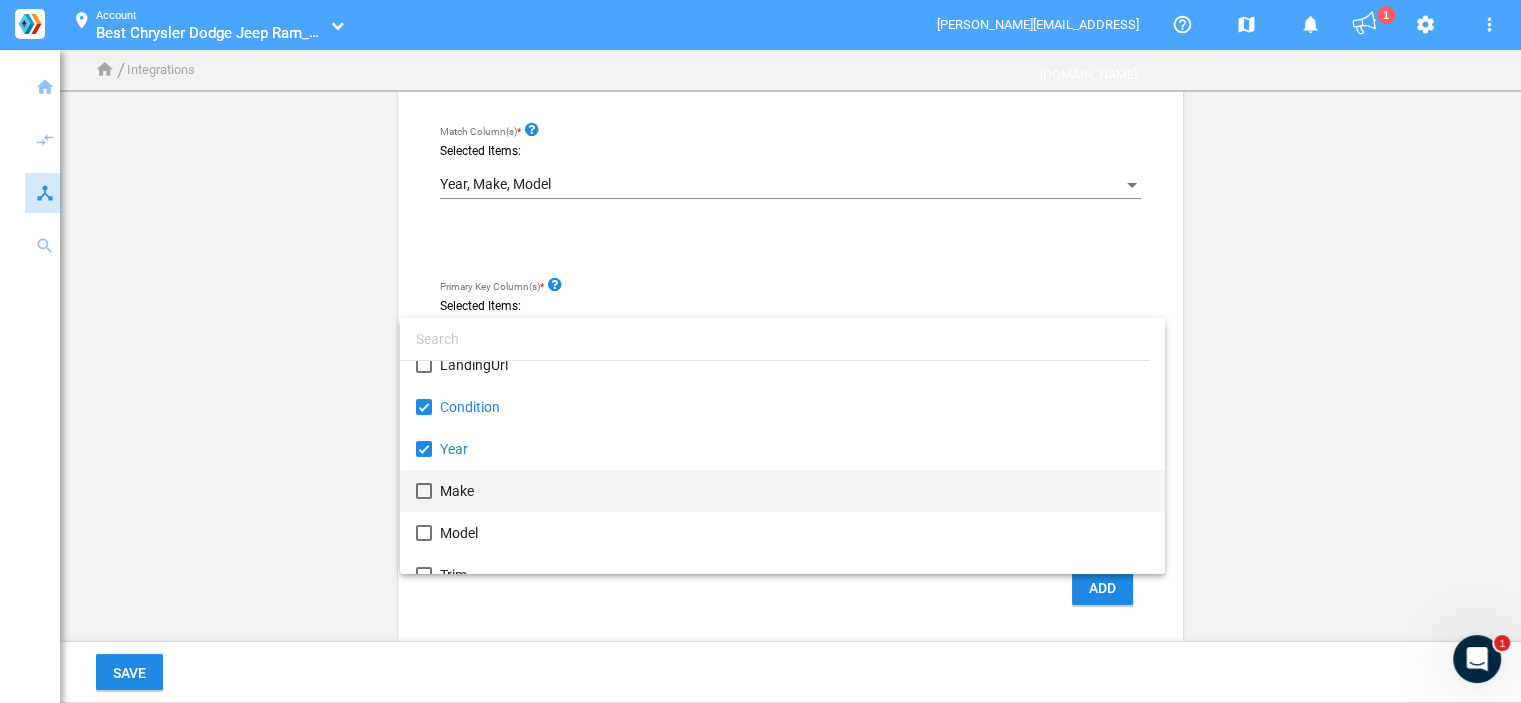 click on "Make" at bounding box center (794, 491) 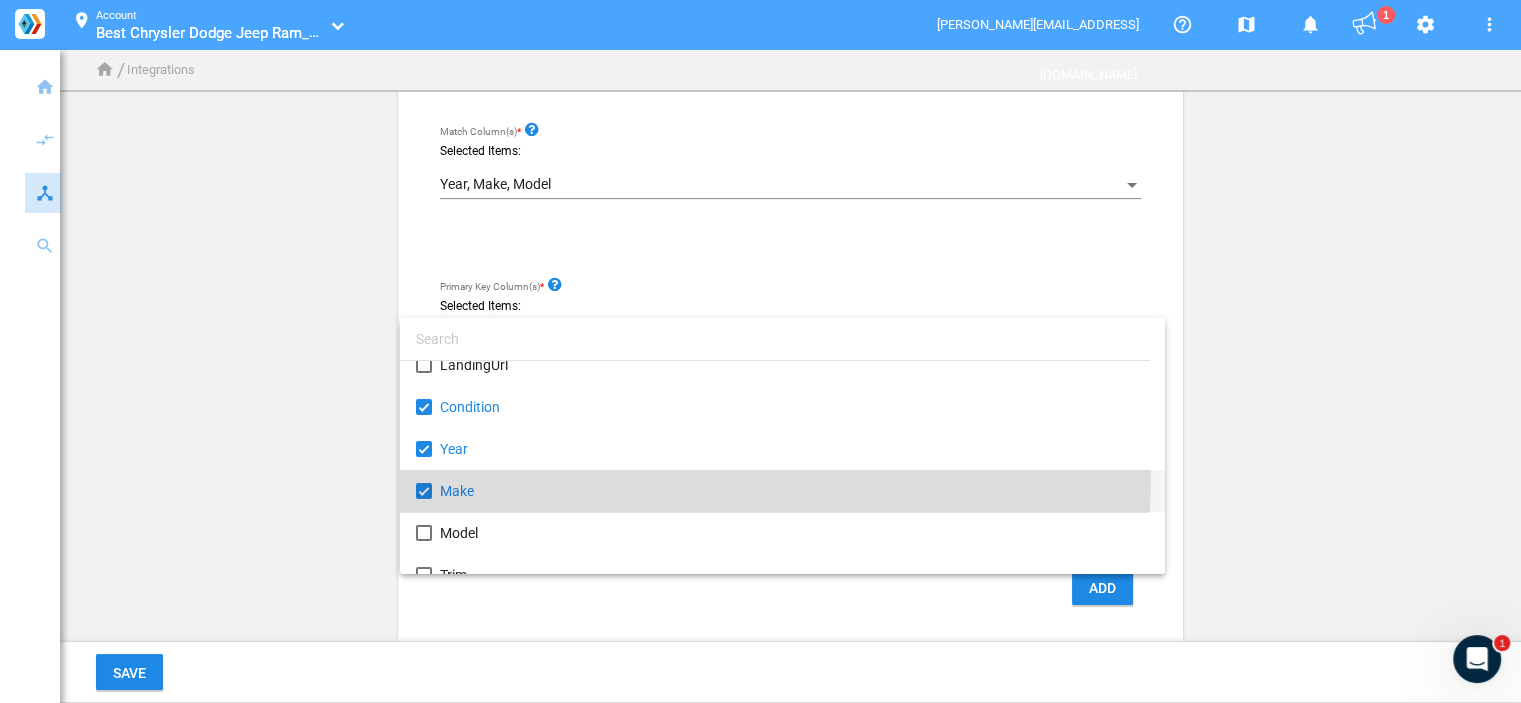click on "Make" at bounding box center (794, 491) 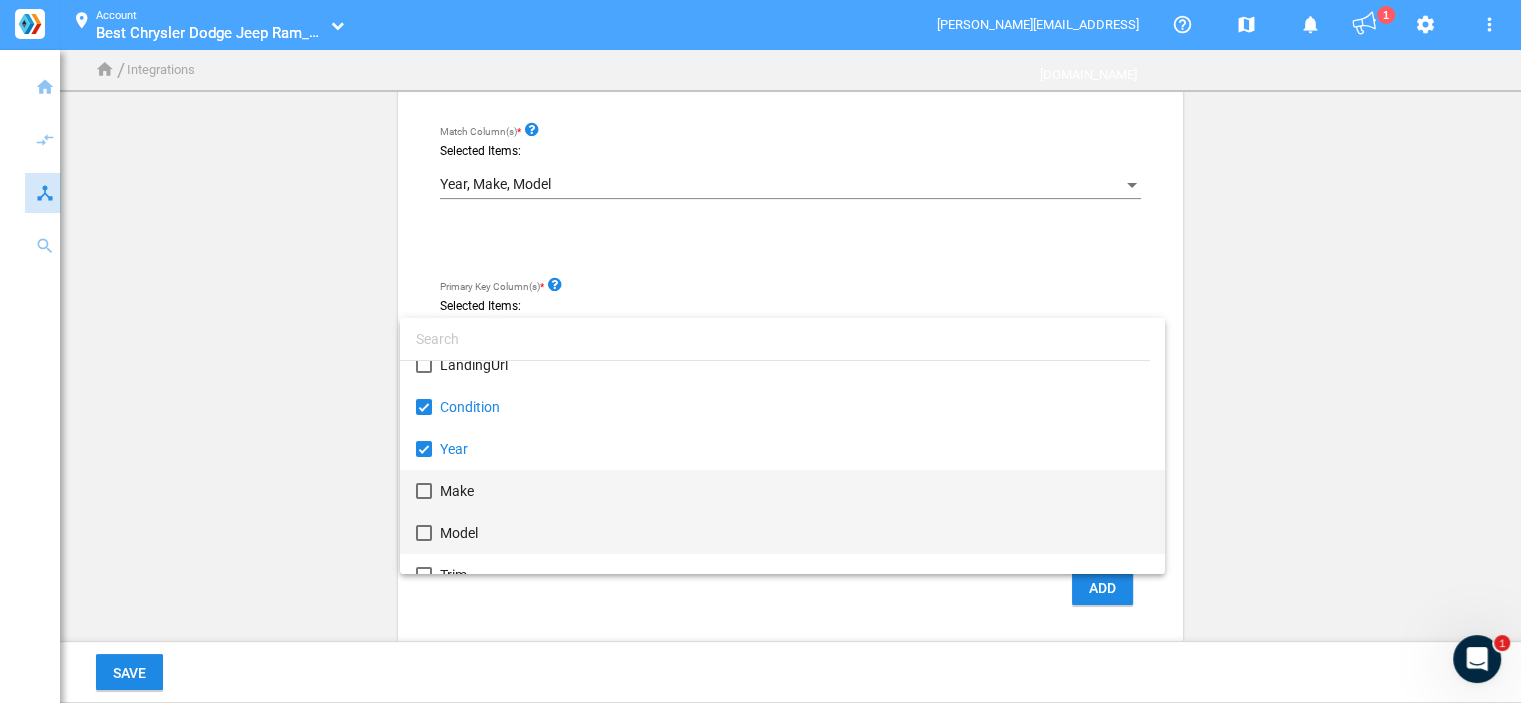 click on "Model" at bounding box center (794, 533) 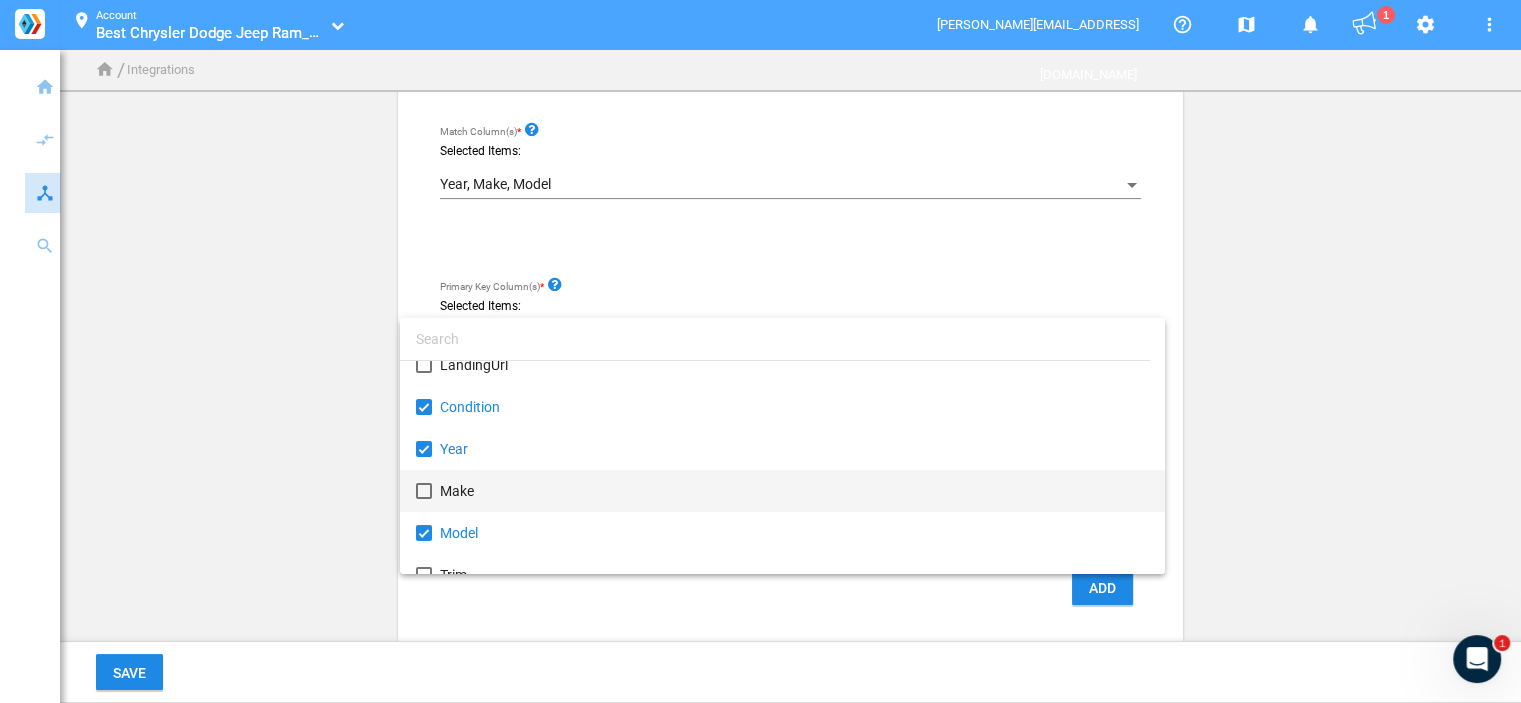 click on "Make" at bounding box center [794, 491] 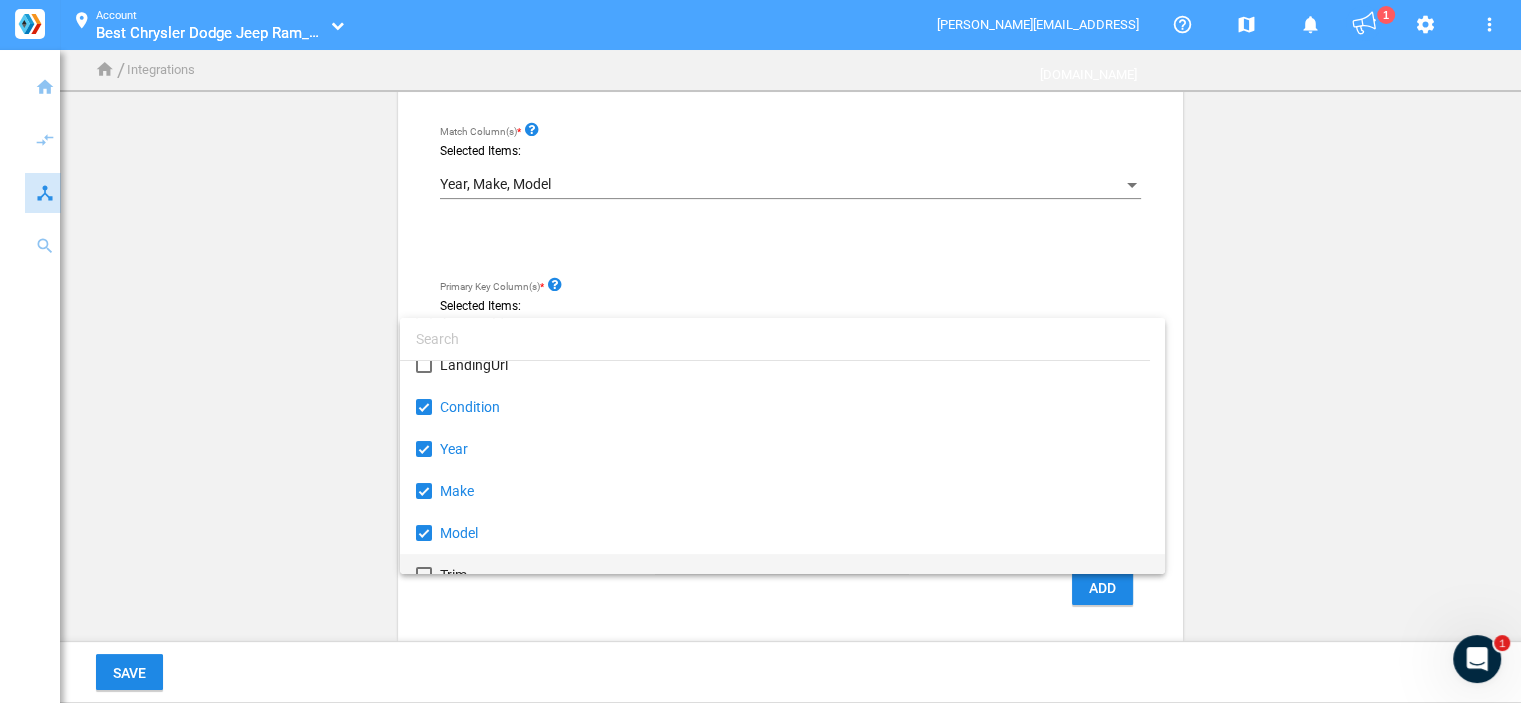 scroll, scrollTop: 200, scrollLeft: 0, axis: vertical 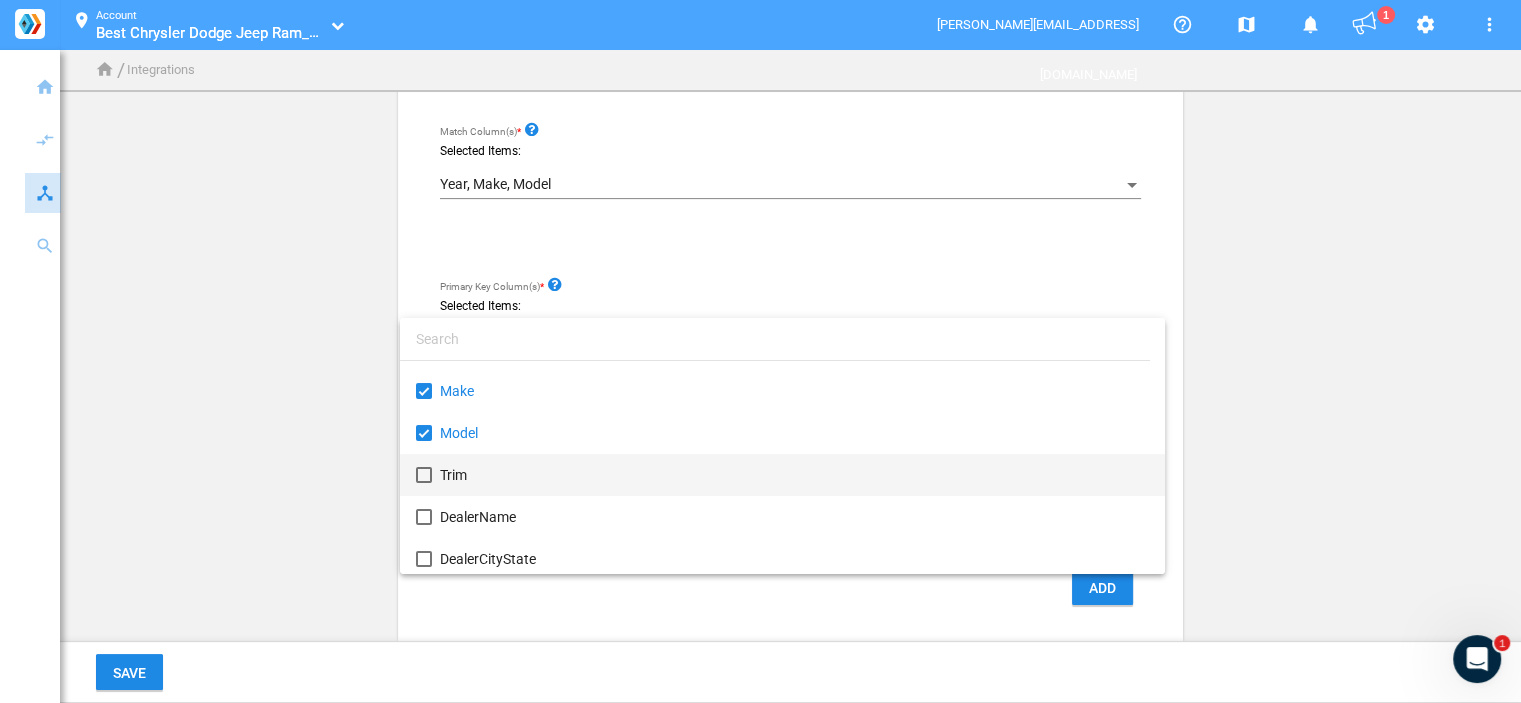 click on "Trim" at bounding box center (794, 475) 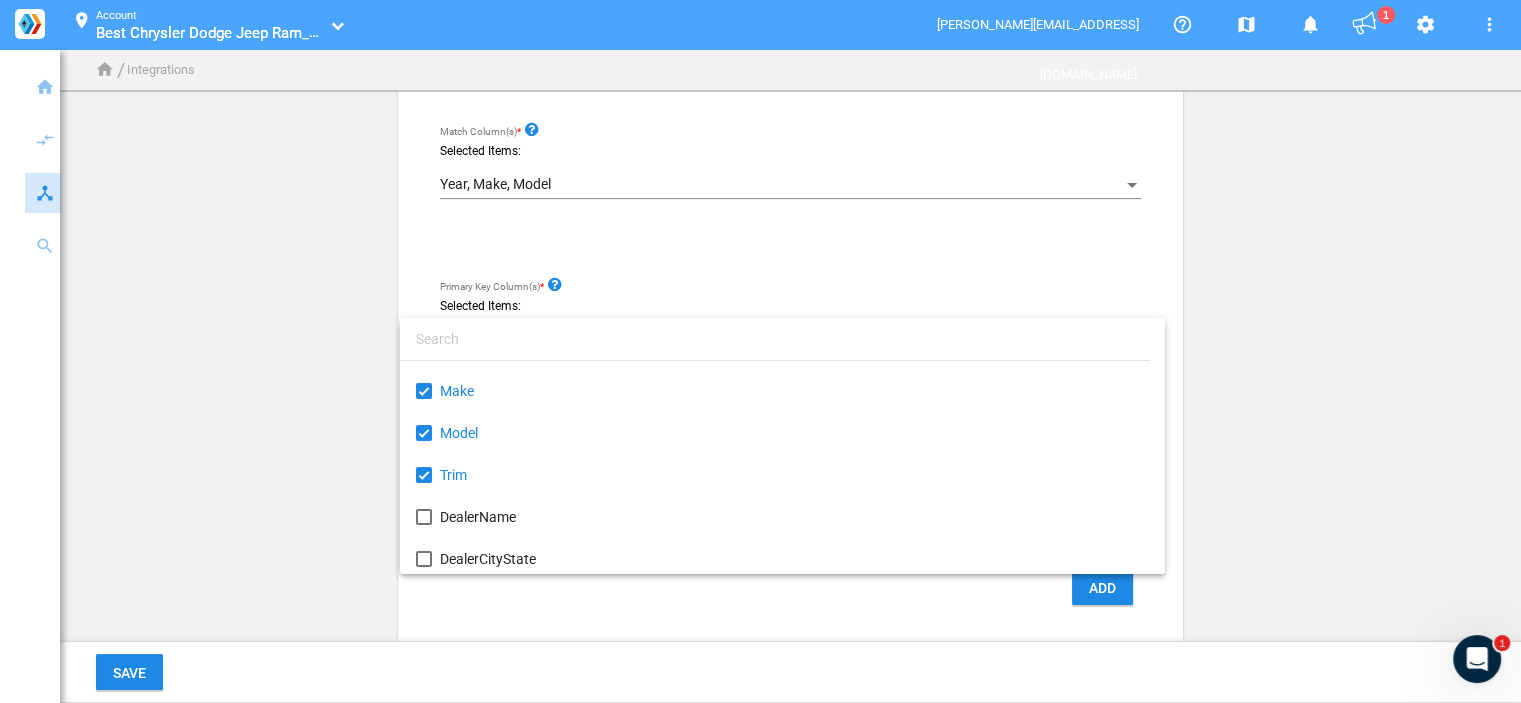 click at bounding box center (760, 351) 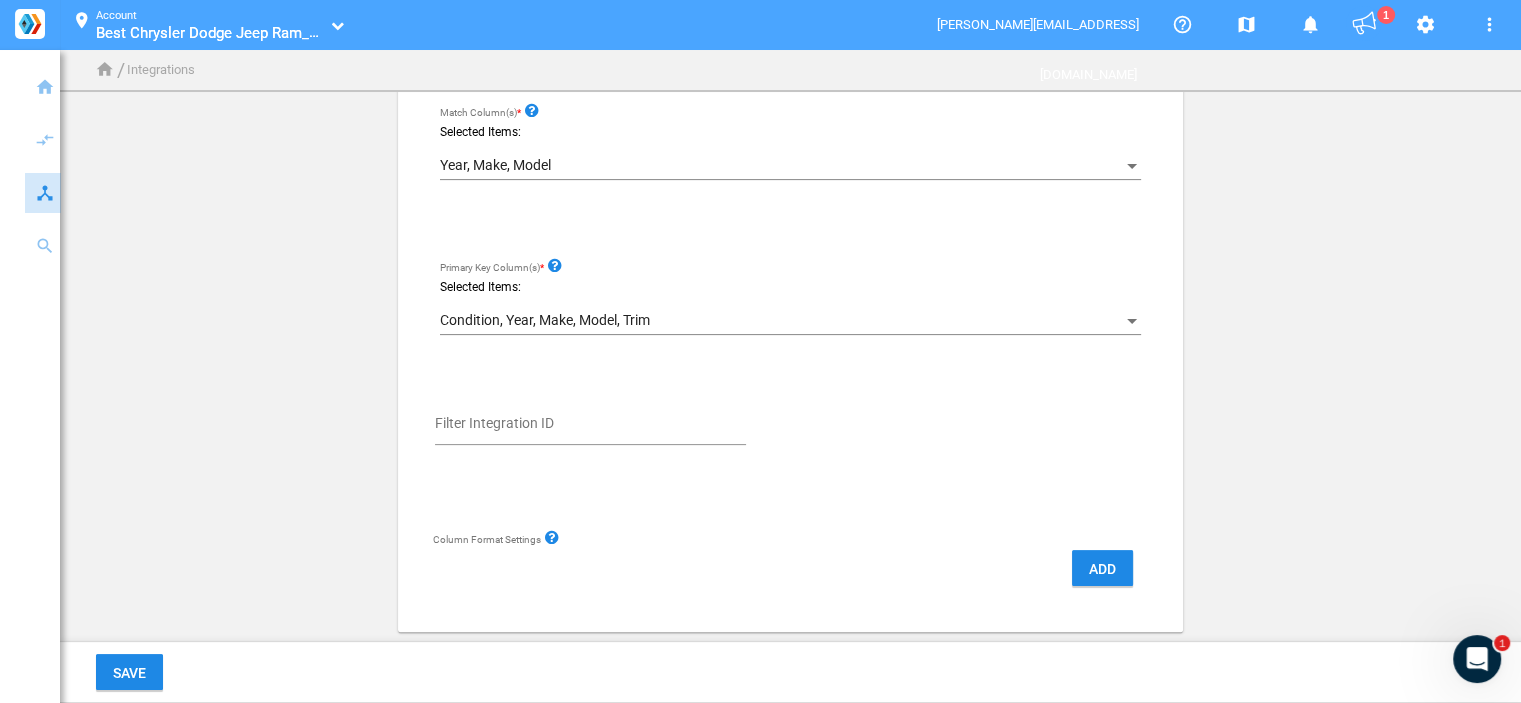 scroll, scrollTop: 330, scrollLeft: 0, axis: vertical 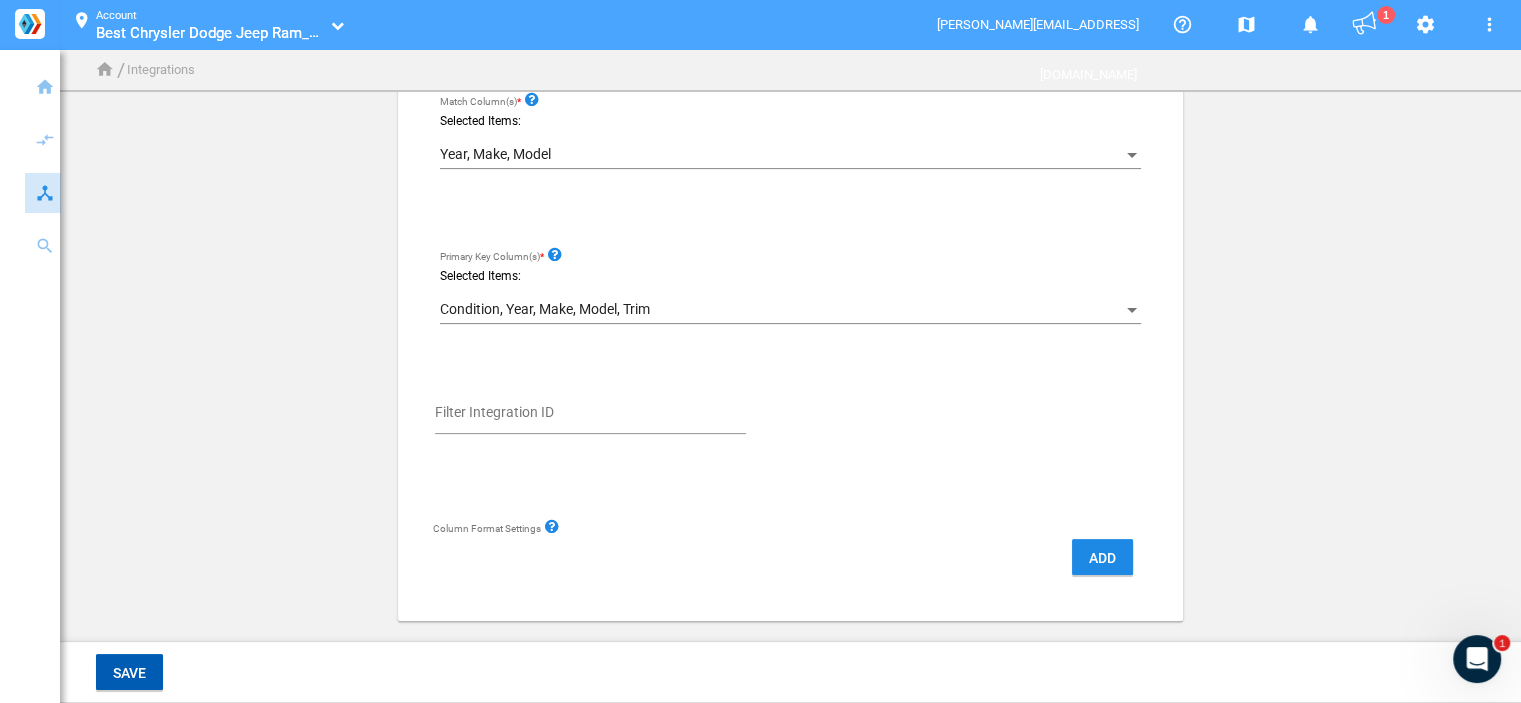 click on "Save" at bounding box center [129, 673] 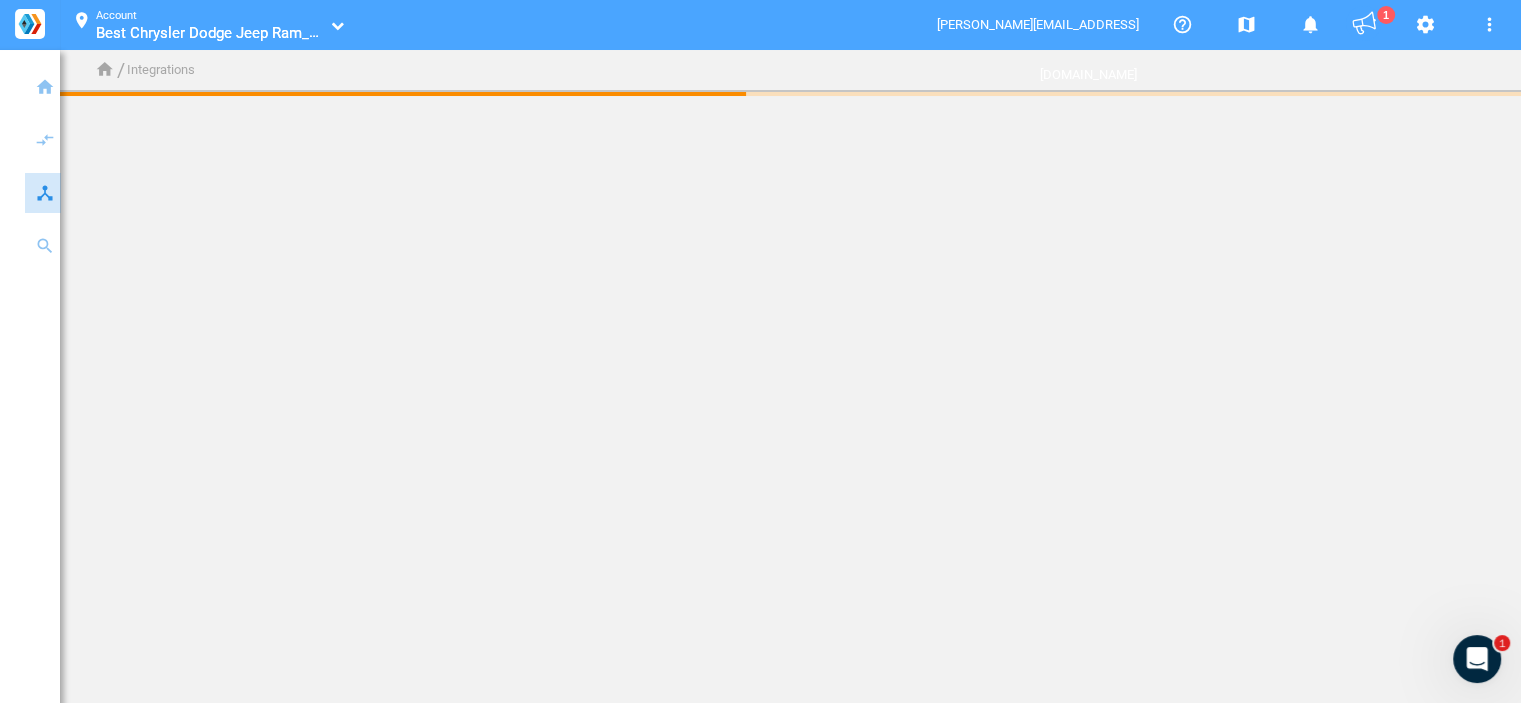 scroll, scrollTop: 0, scrollLeft: 0, axis: both 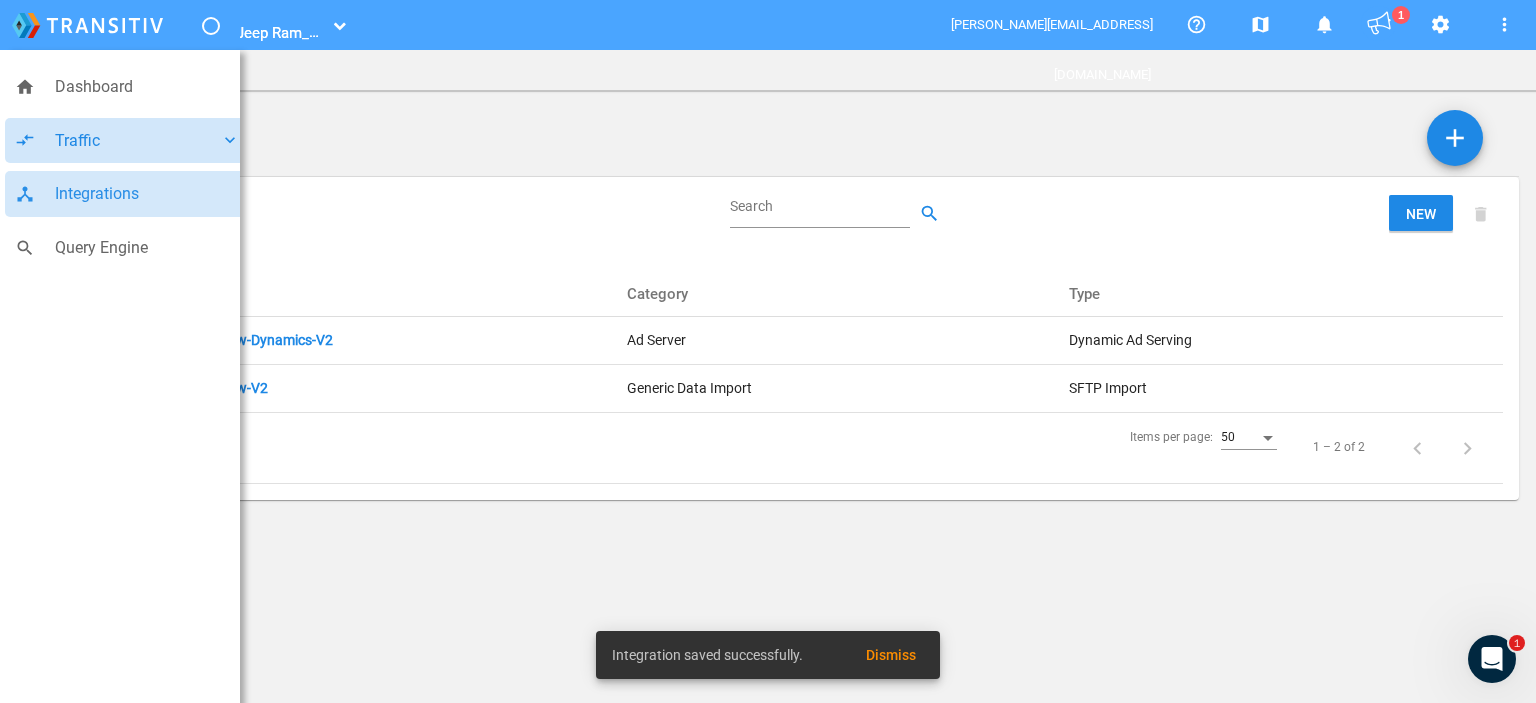 click on "Traffic" at bounding box center (137, 141) 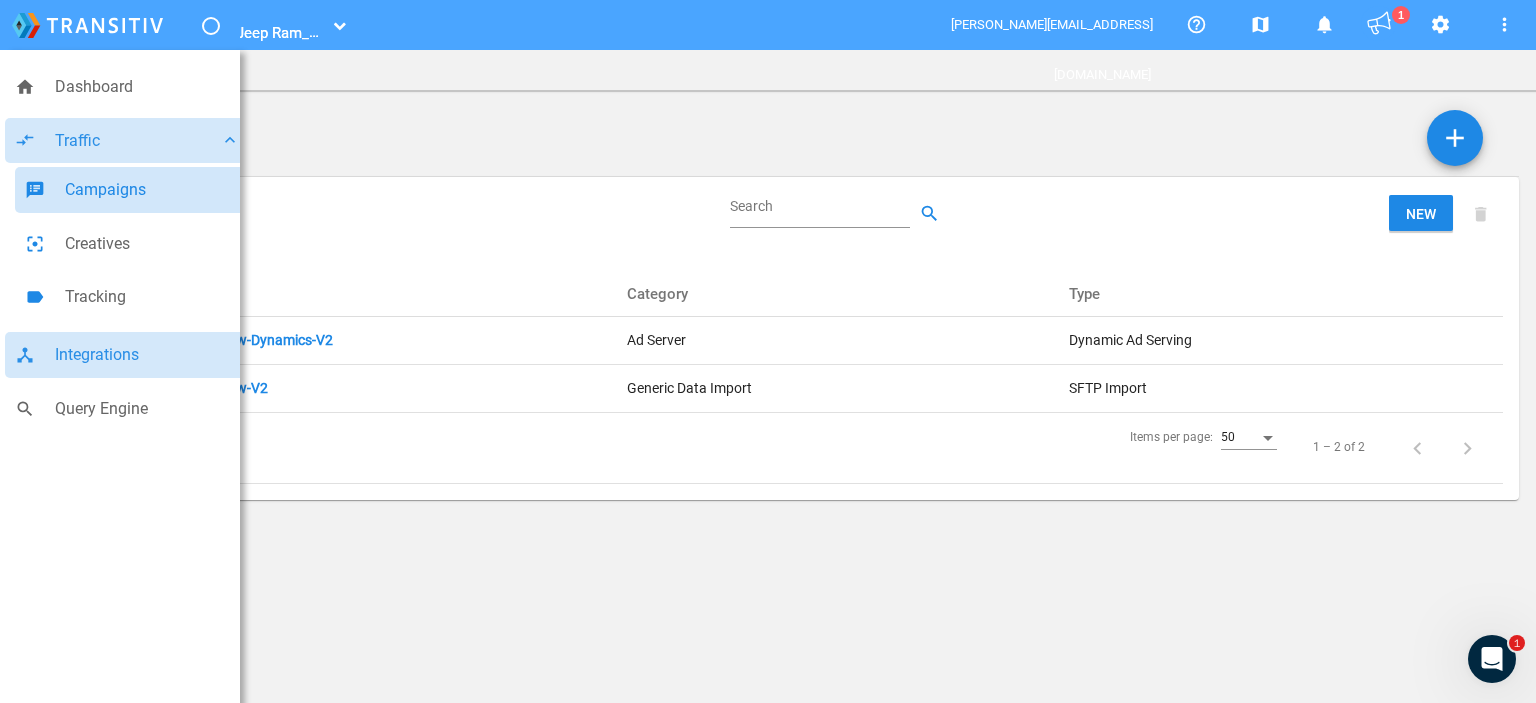 click on "Campaigns" at bounding box center [152, 190] 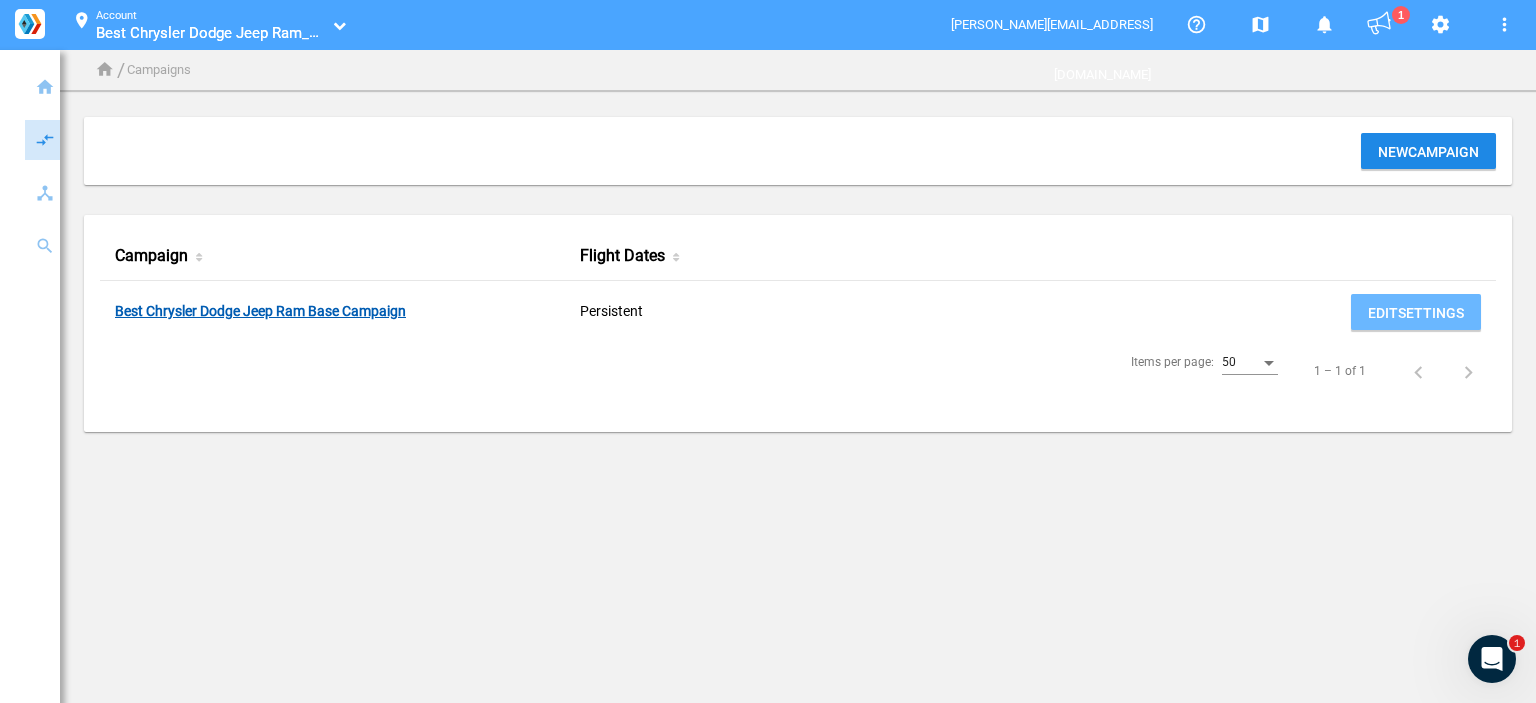 click on "Best Chrysler Dodge Jeep Ram Base Campaign" 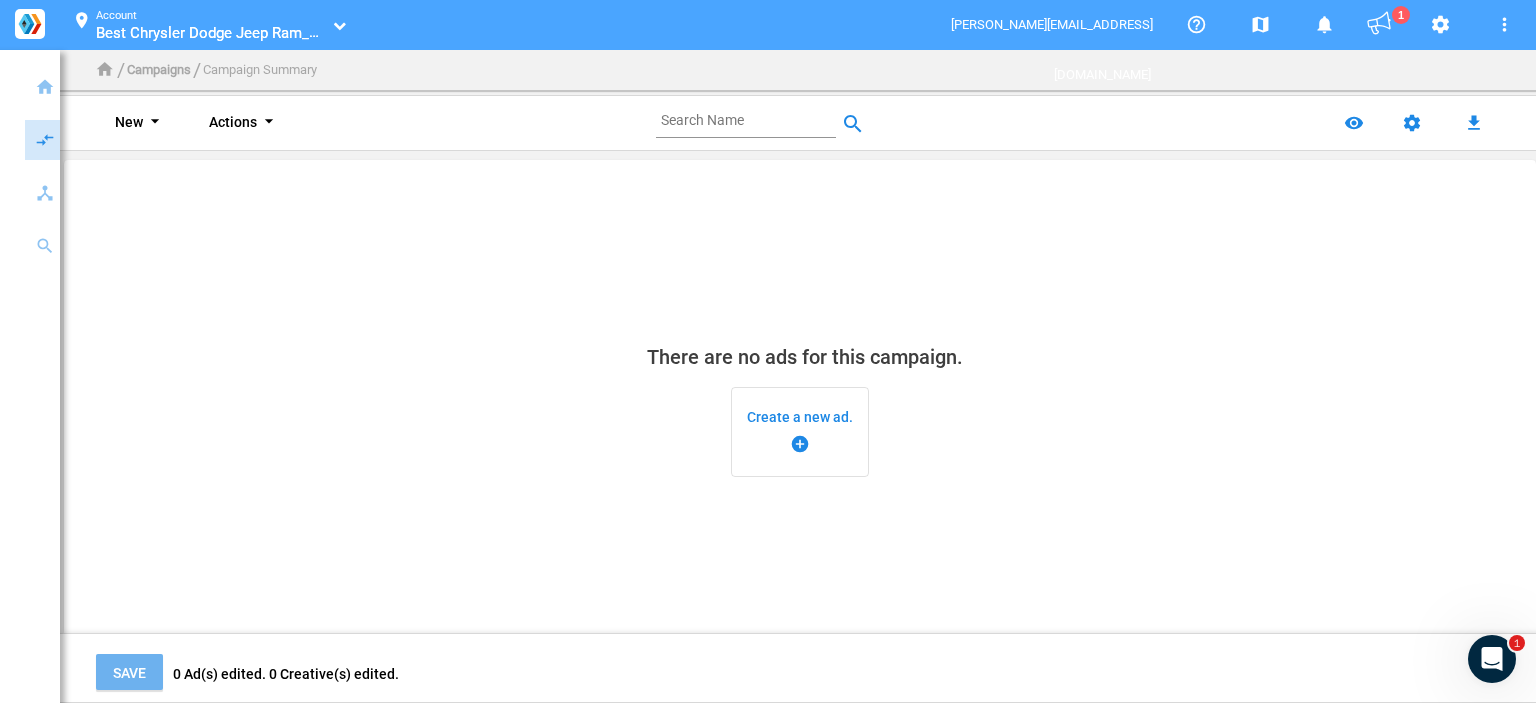 click on "Create a new ad.  add_circle" at bounding box center (800, 432) 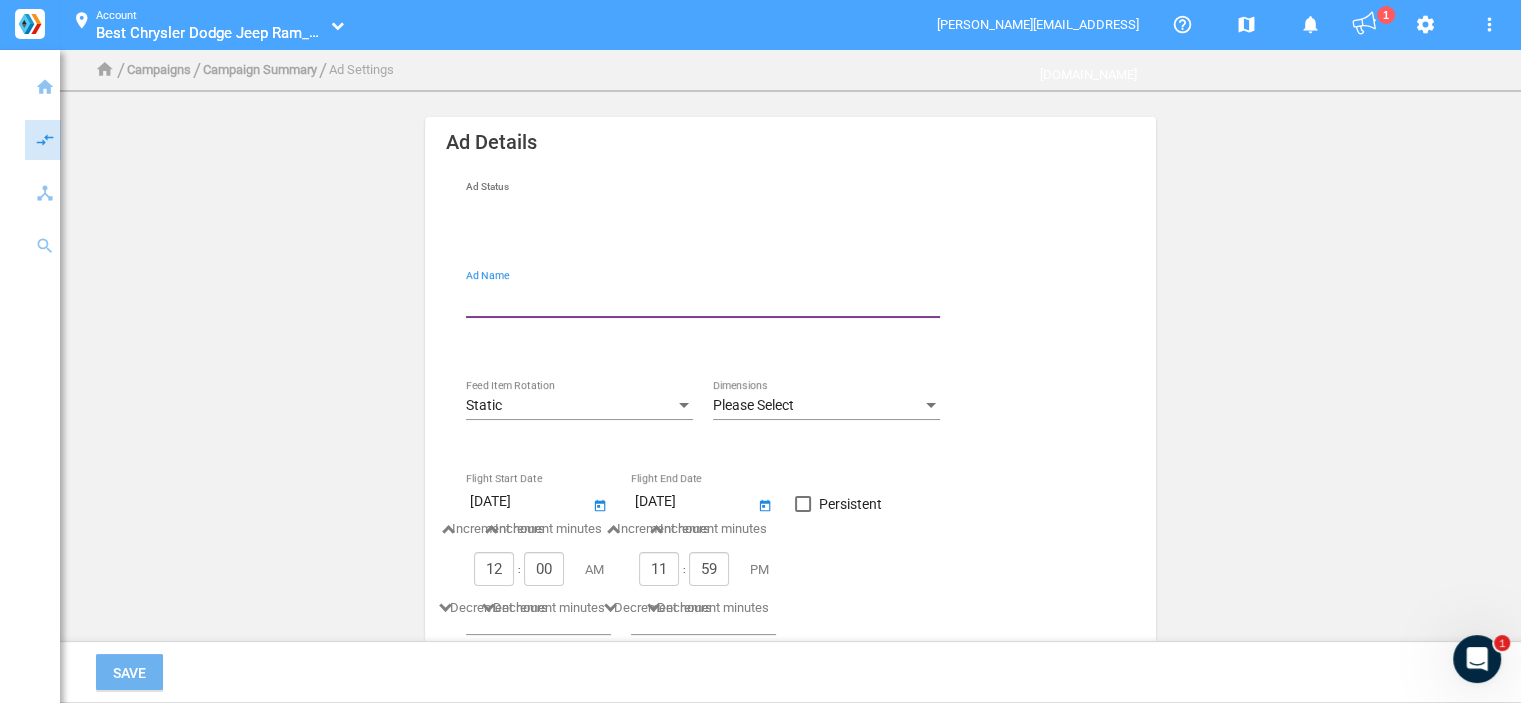 click on "Ad Name" at bounding box center [707, 299] 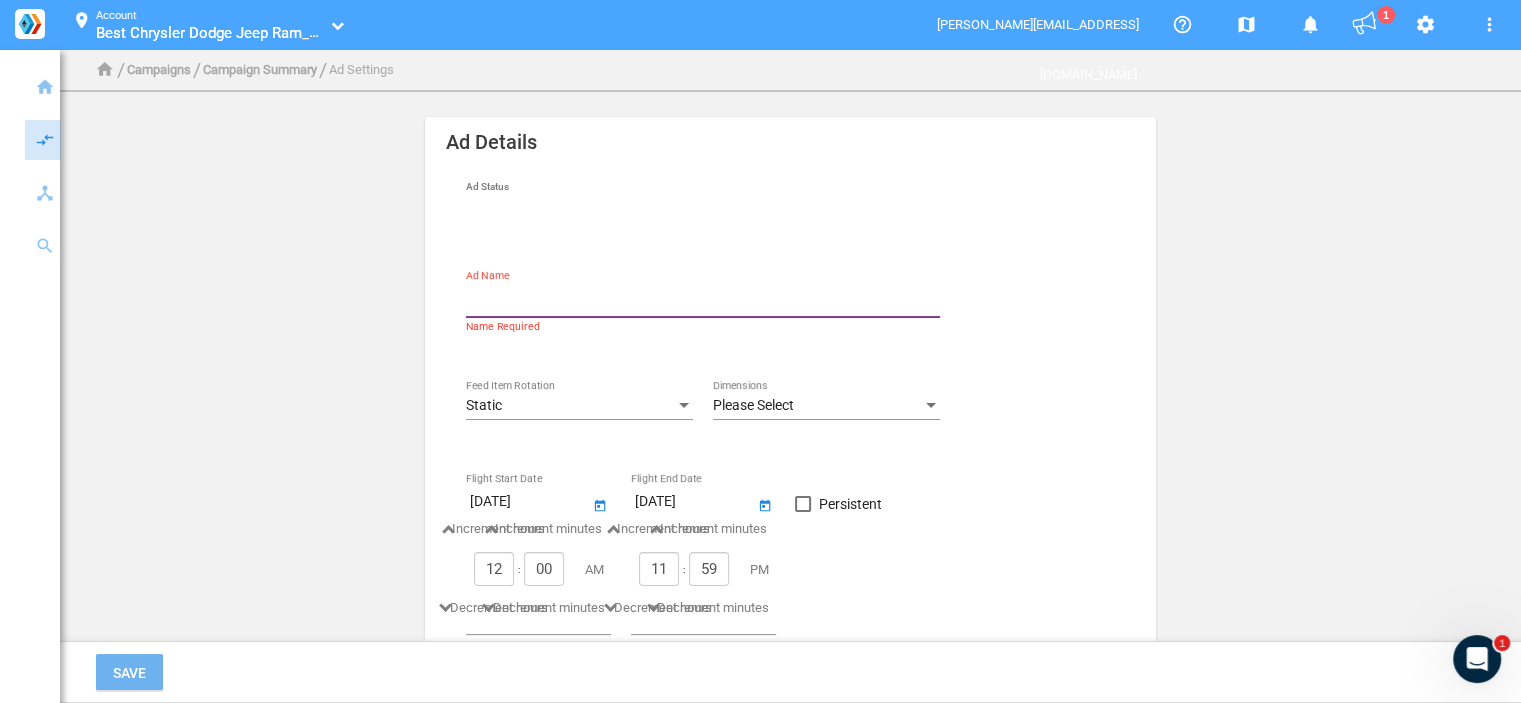 type on "new-standard-160x600" 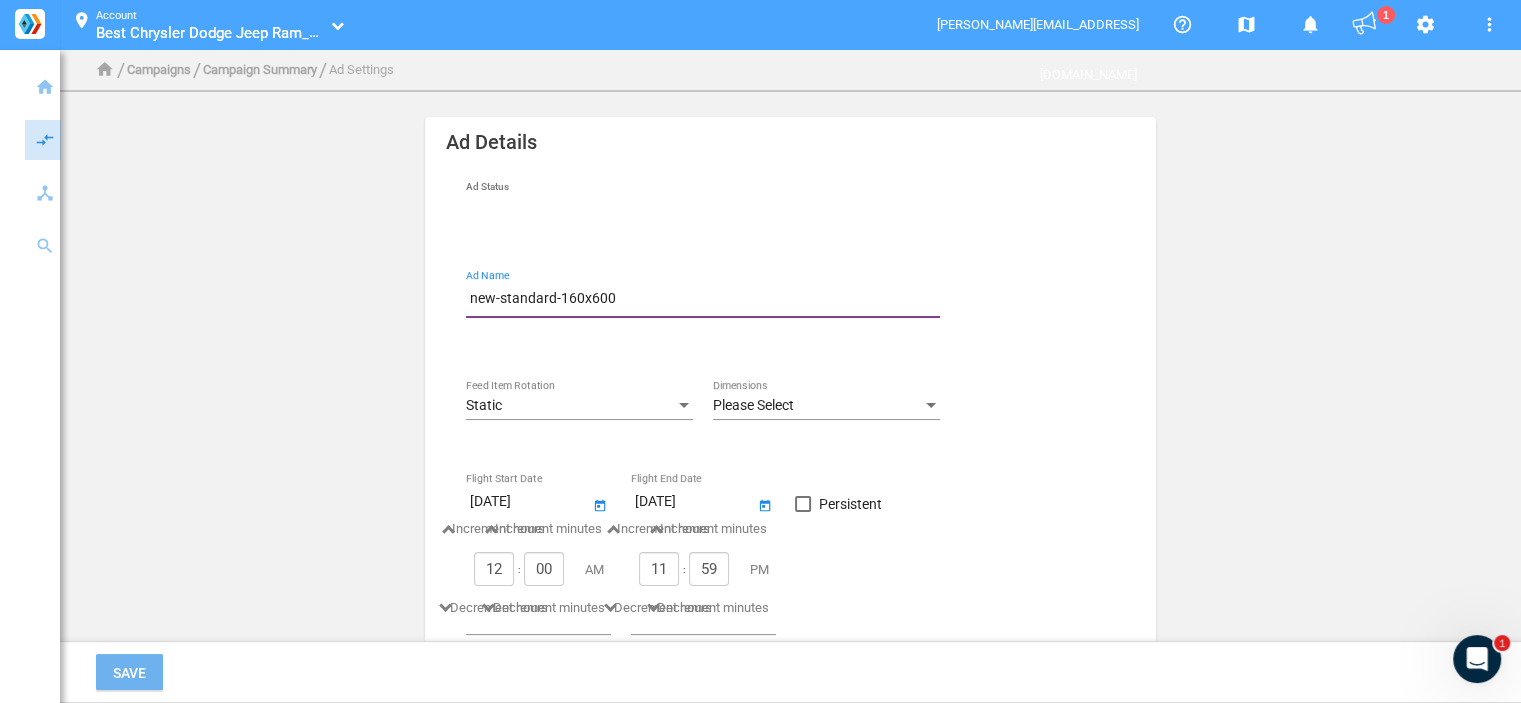 click on "Static" at bounding box center (570, 406) 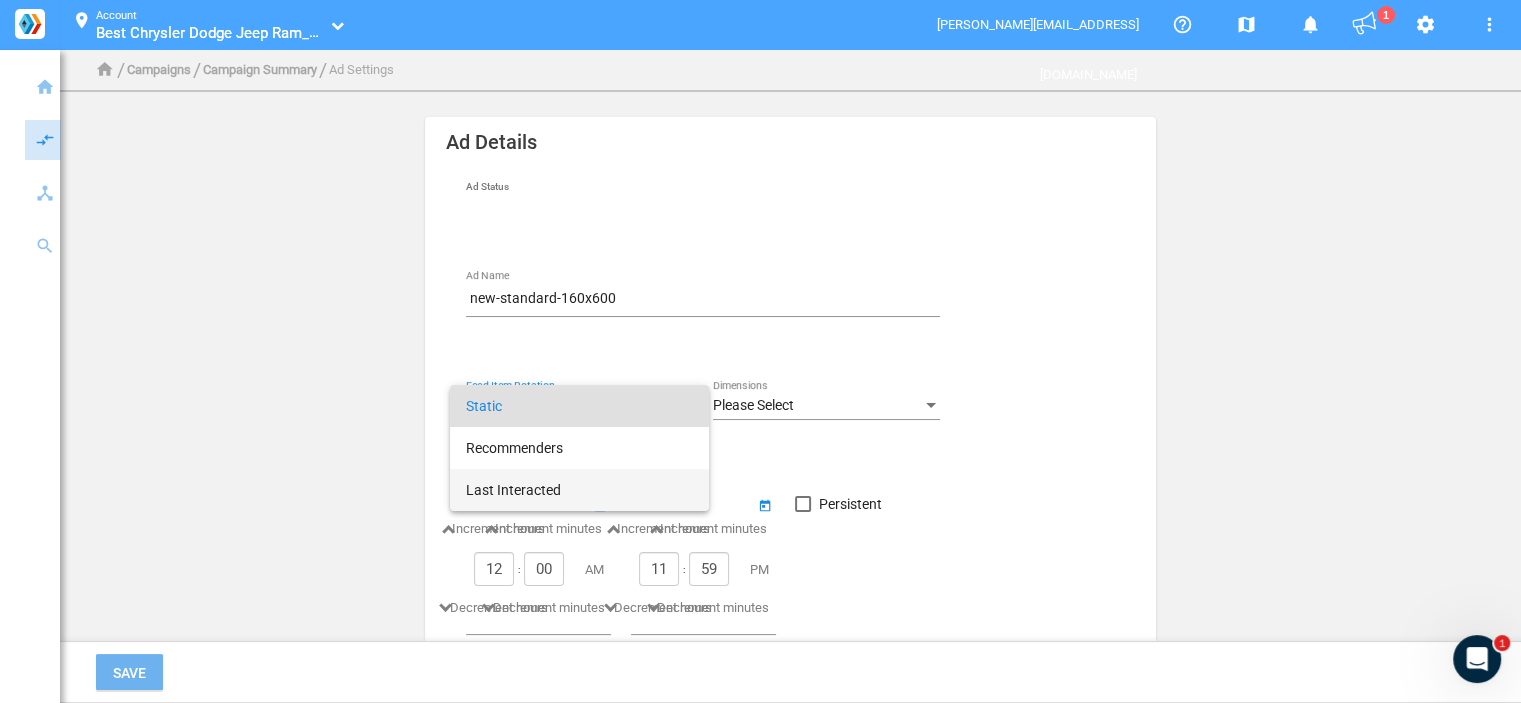 click on "Last Interacted" at bounding box center [579, 490] 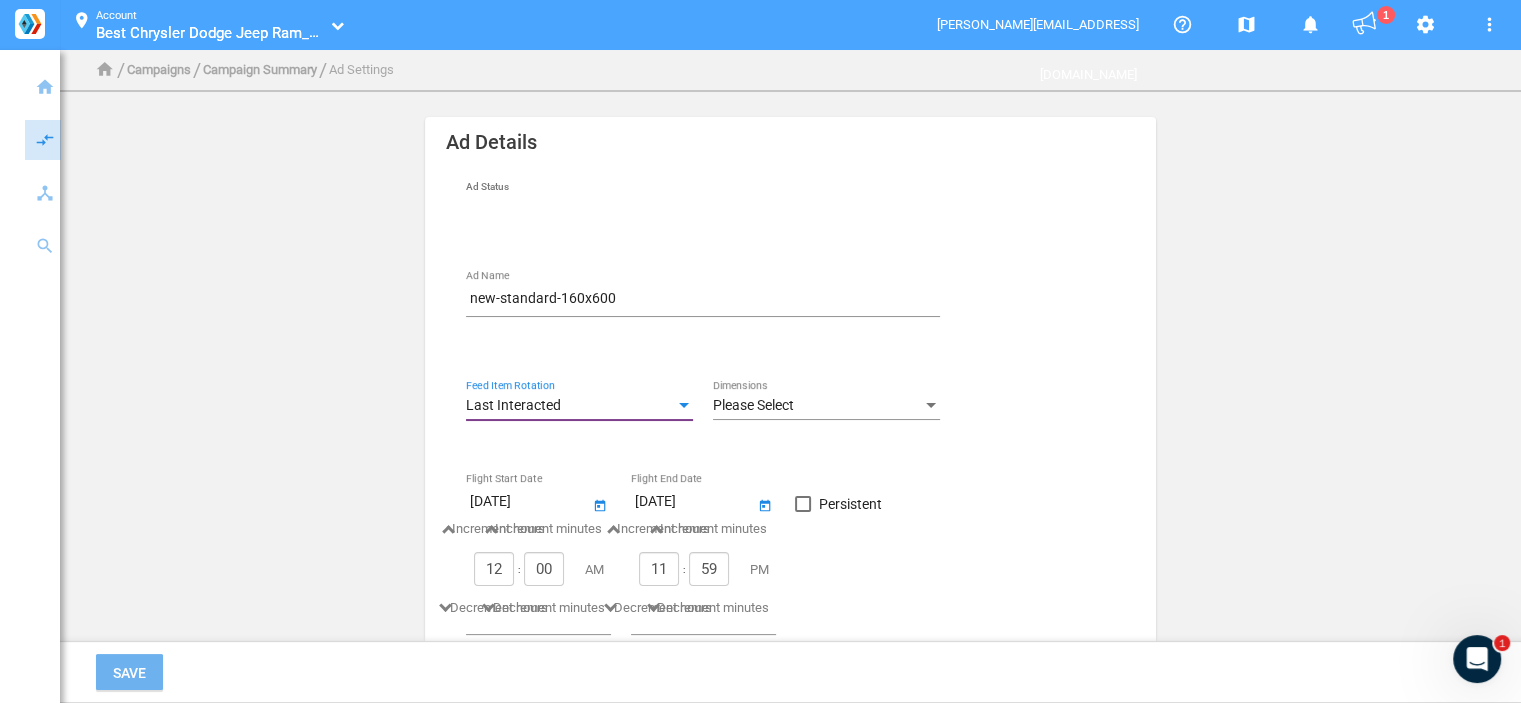 click on "Please Select" at bounding box center [753, 405] 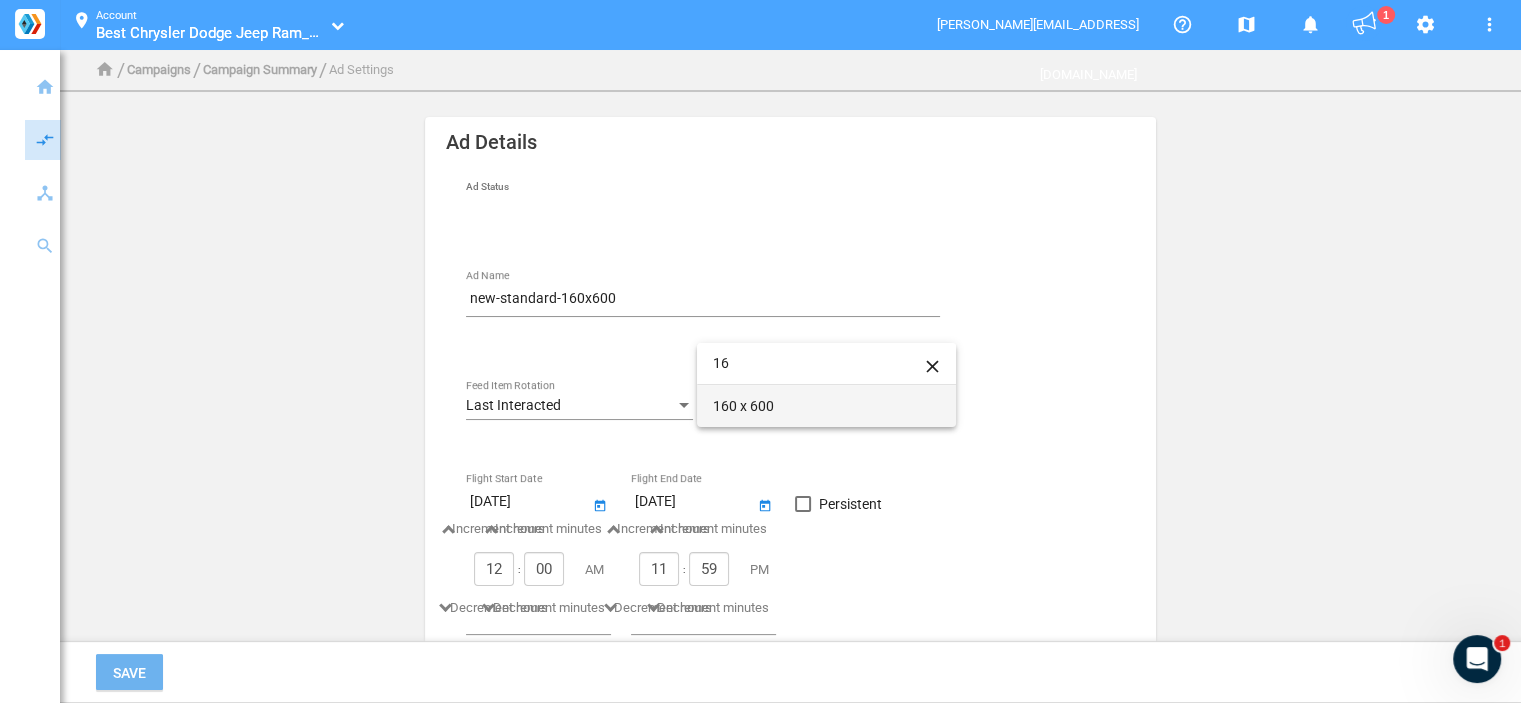 type on "16" 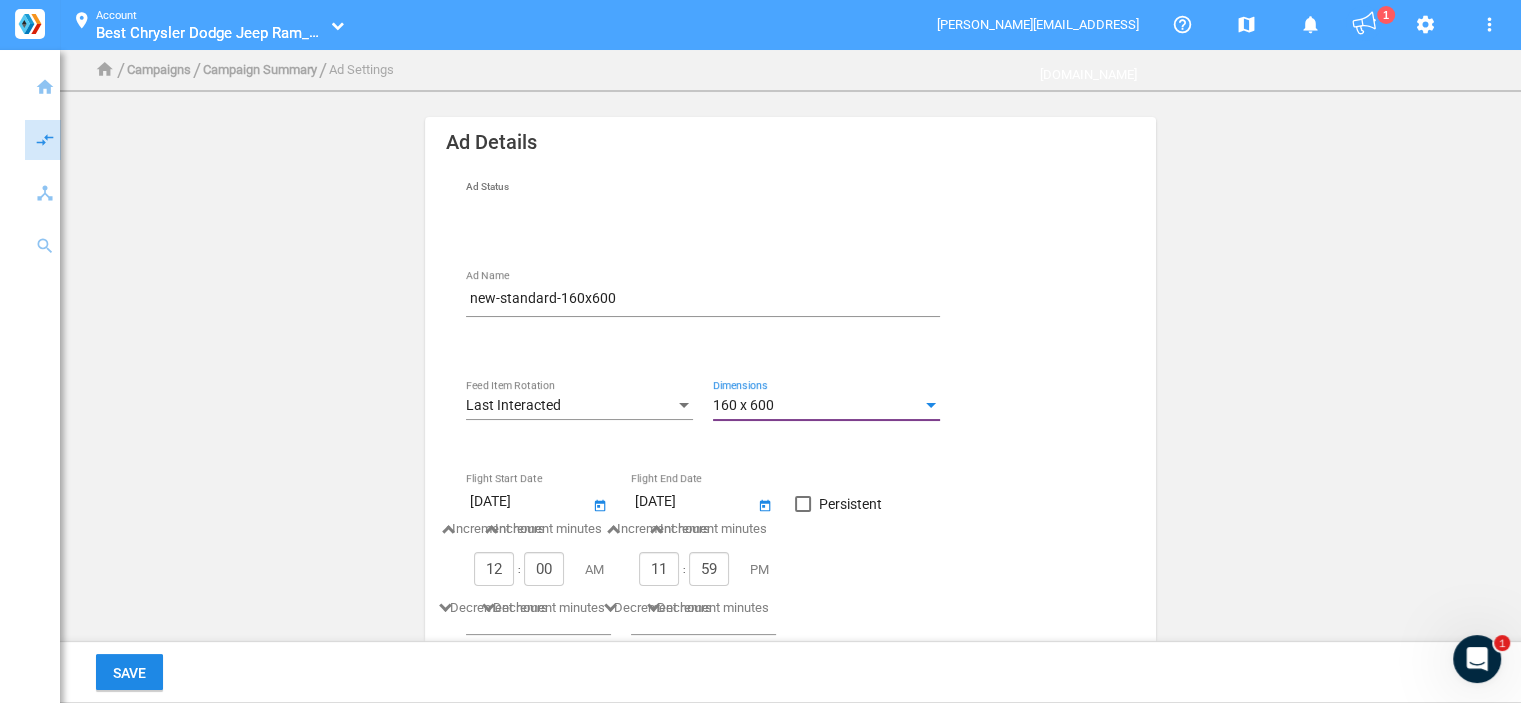 click on "Persistent" at bounding box center [850, 504] 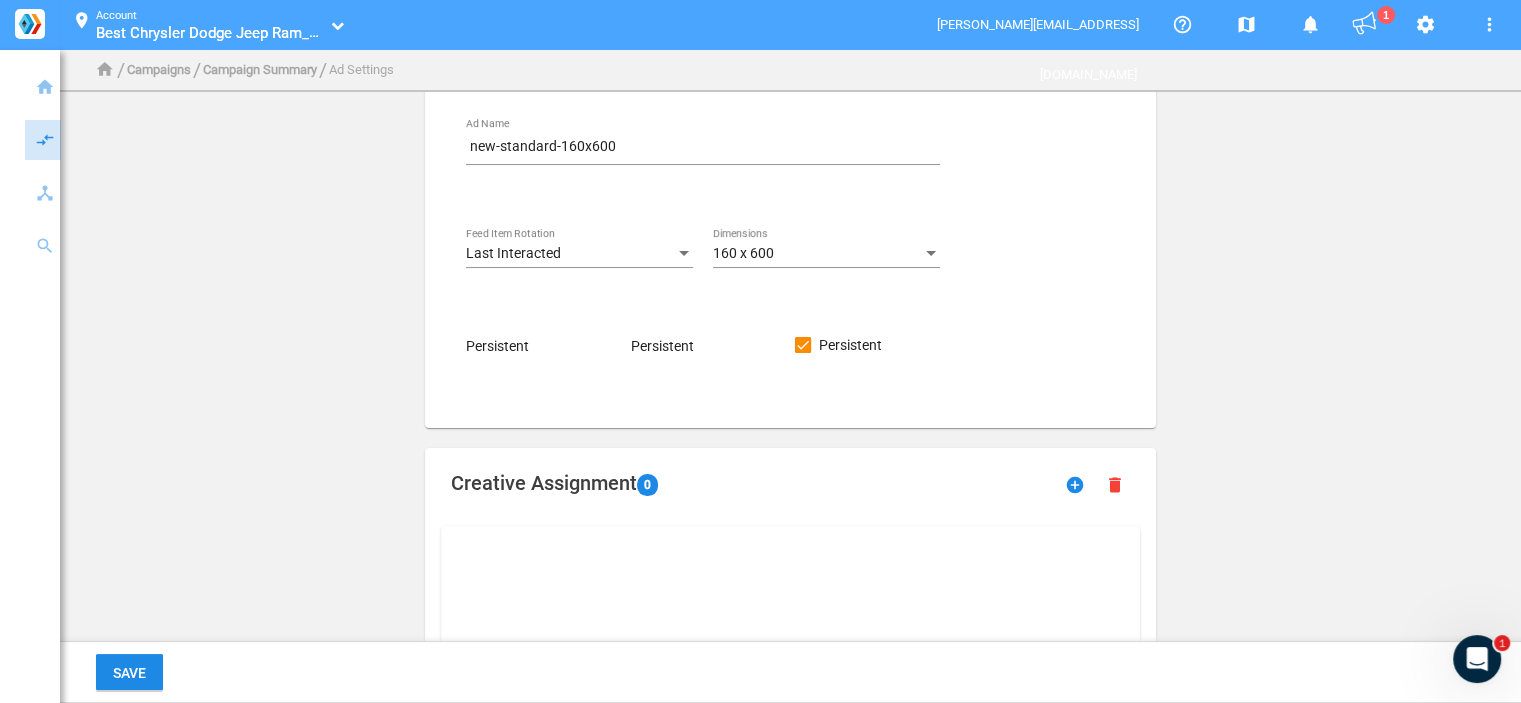 scroll, scrollTop: 400, scrollLeft: 0, axis: vertical 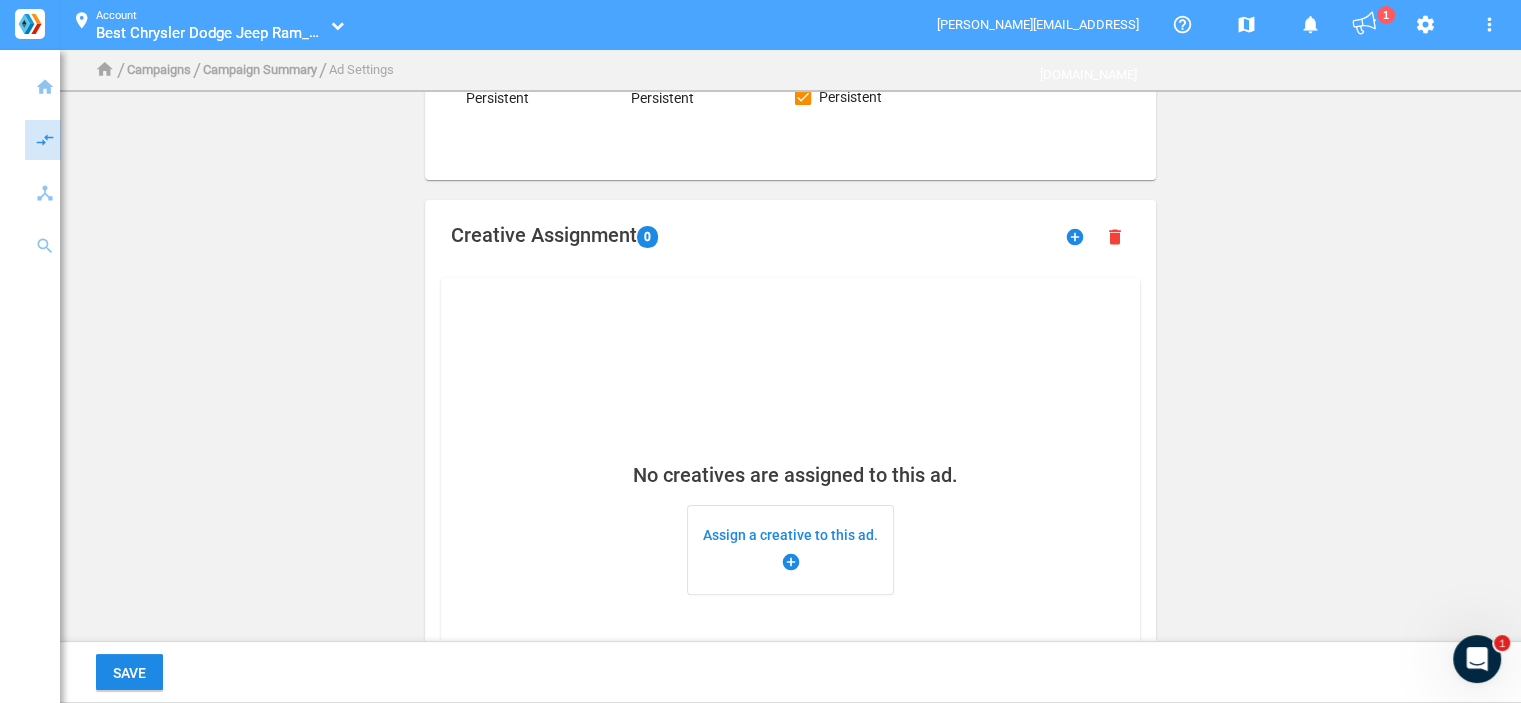 click on "Assign a creative to this ad.  add_circle" at bounding box center (790, 550) 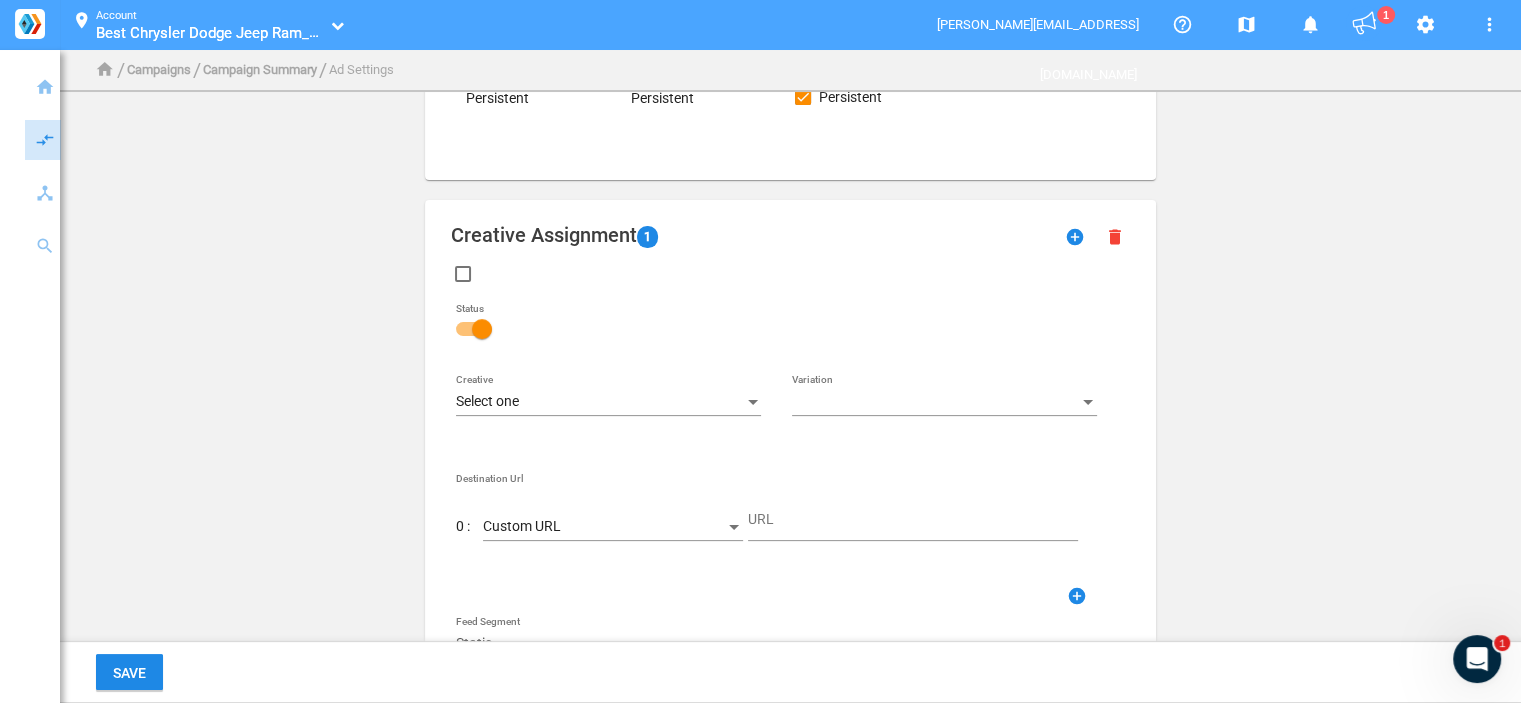 click on "Select one" at bounding box center [599, 402] 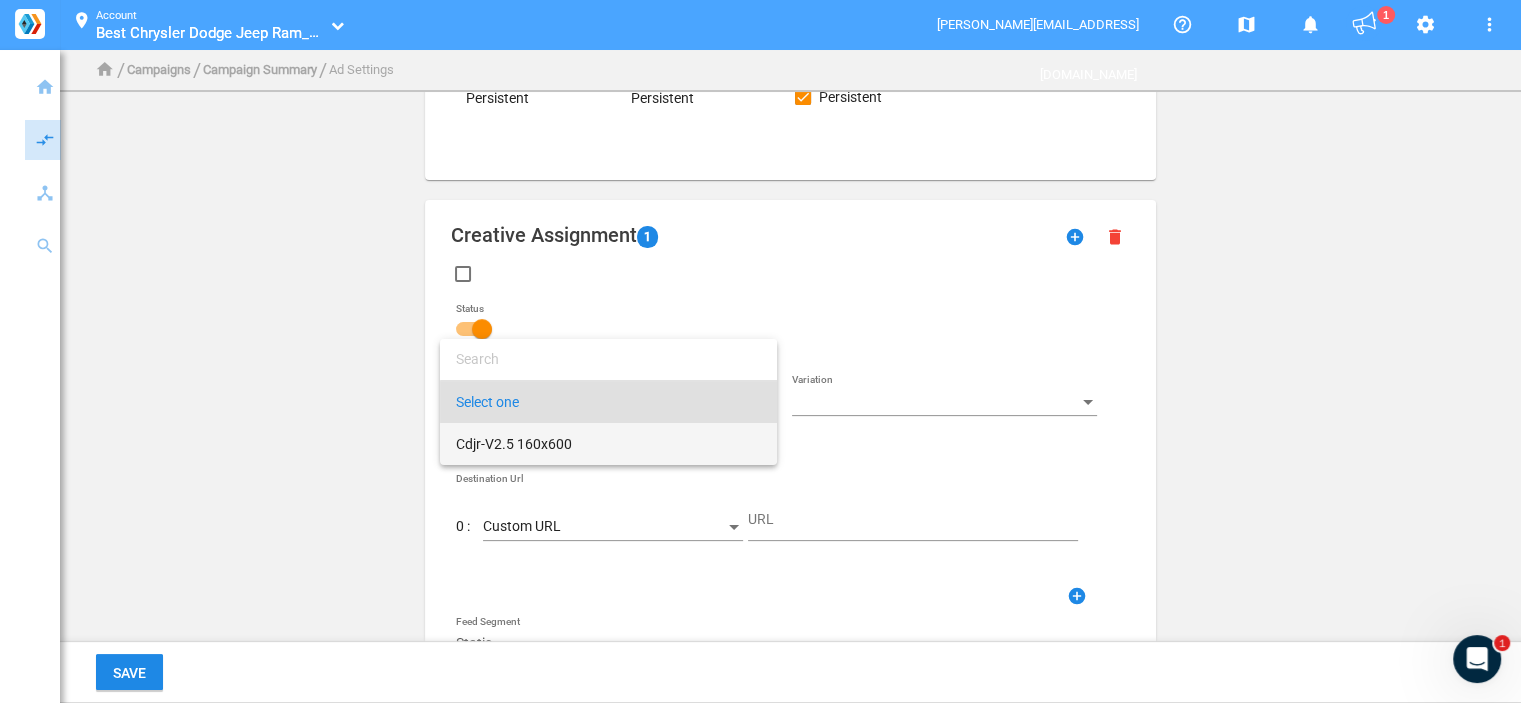 click on "Cdjr-V2.5 160x600" at bounding box center [608, 444] 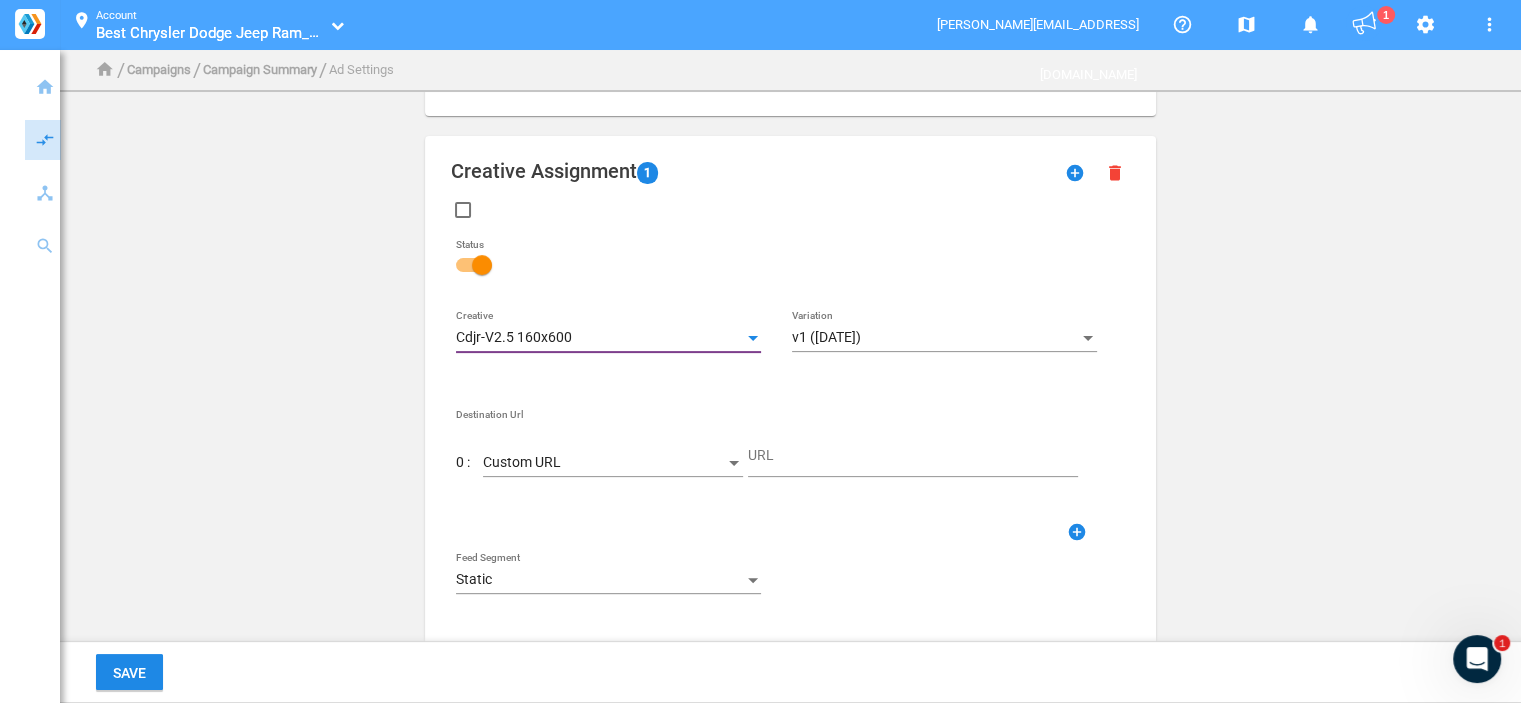 scroll, scrollTop: 500, scrollLeft: 0, axis: vertical 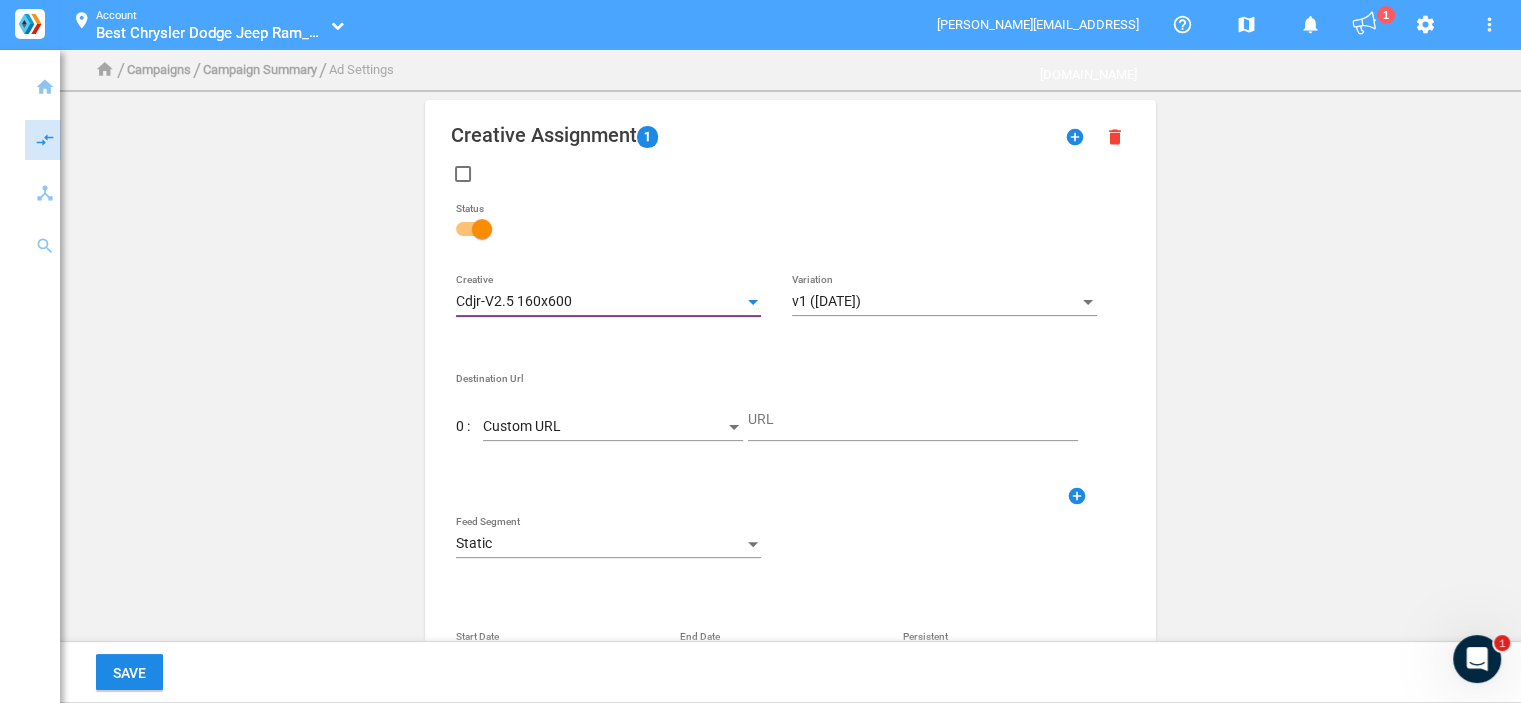 click on "Custom URL" at bounding box center (604, 427) 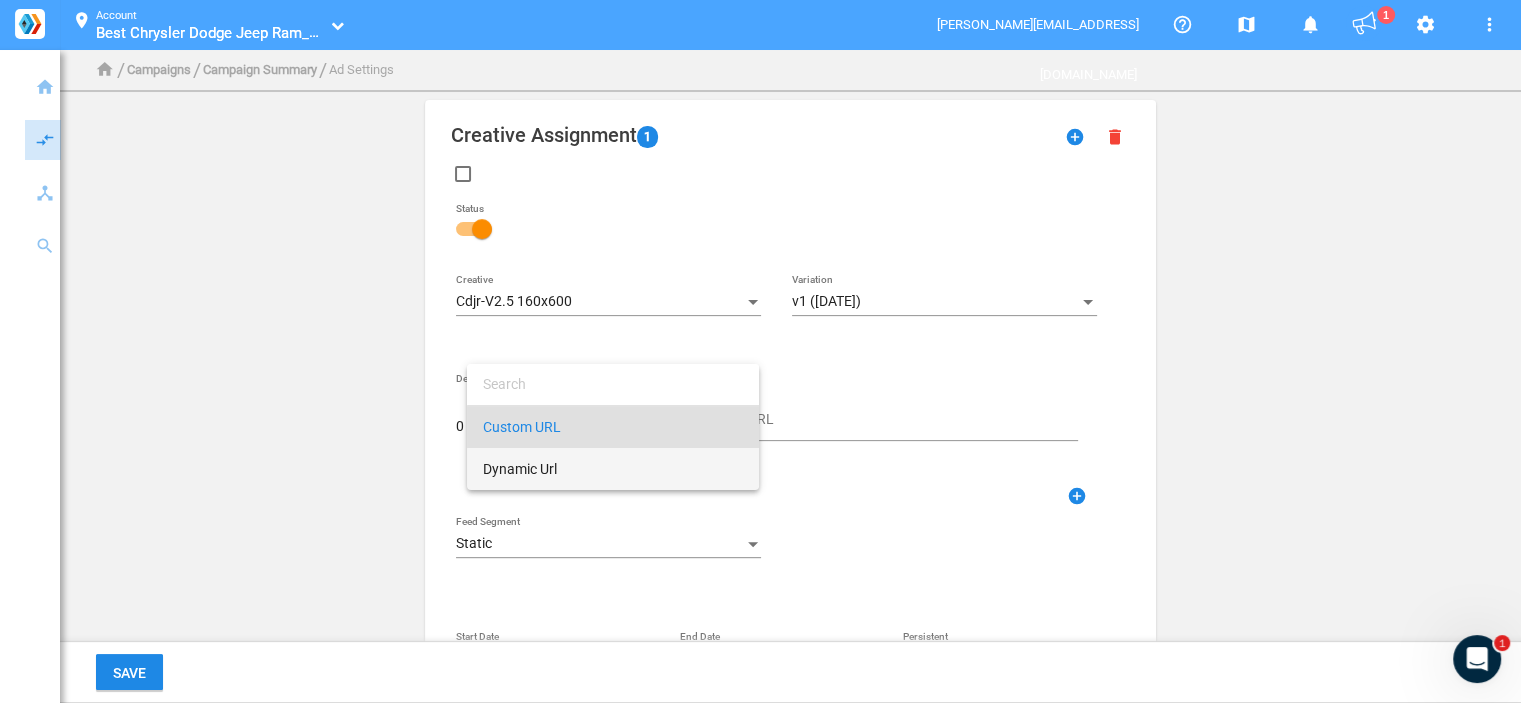 click on "Dynamic Url" at bounding box center (613, 469) 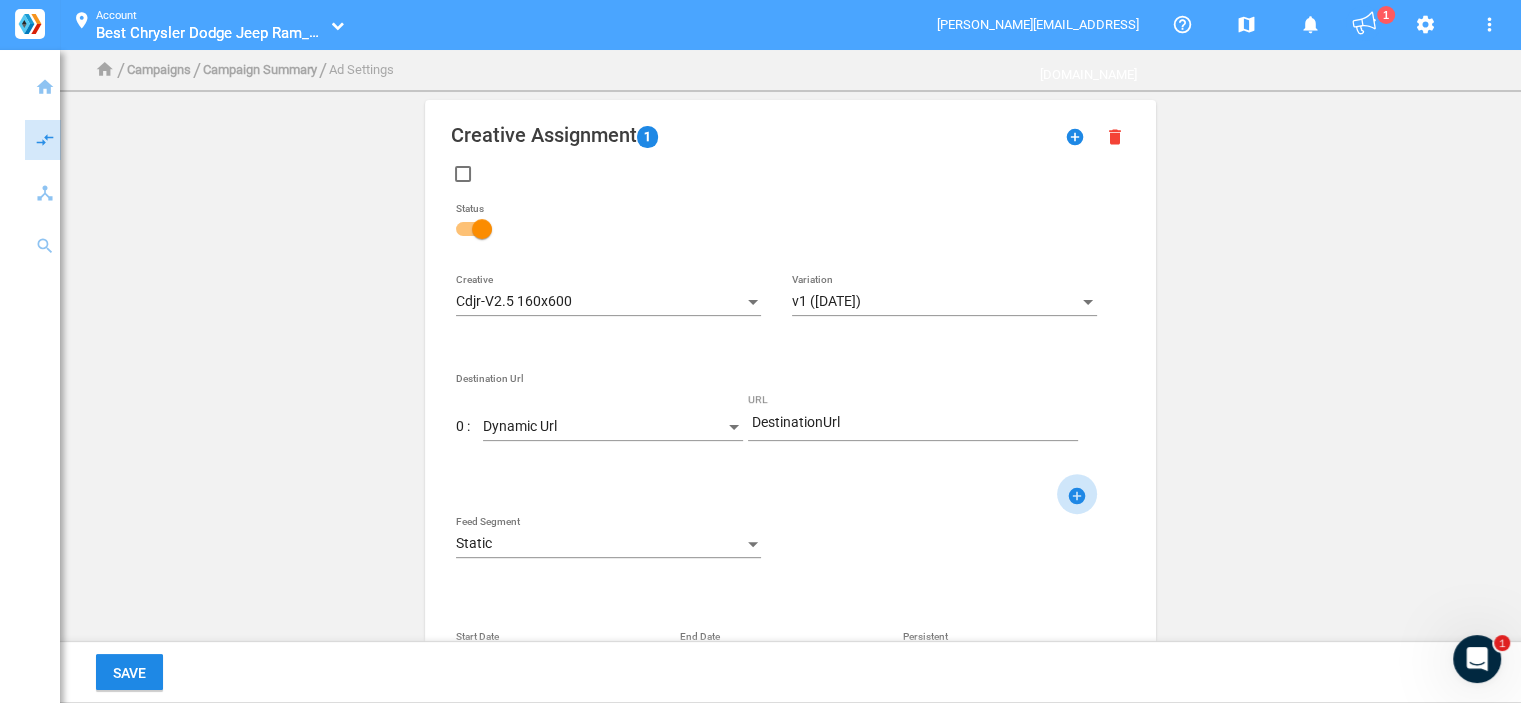 click on "add_circle" 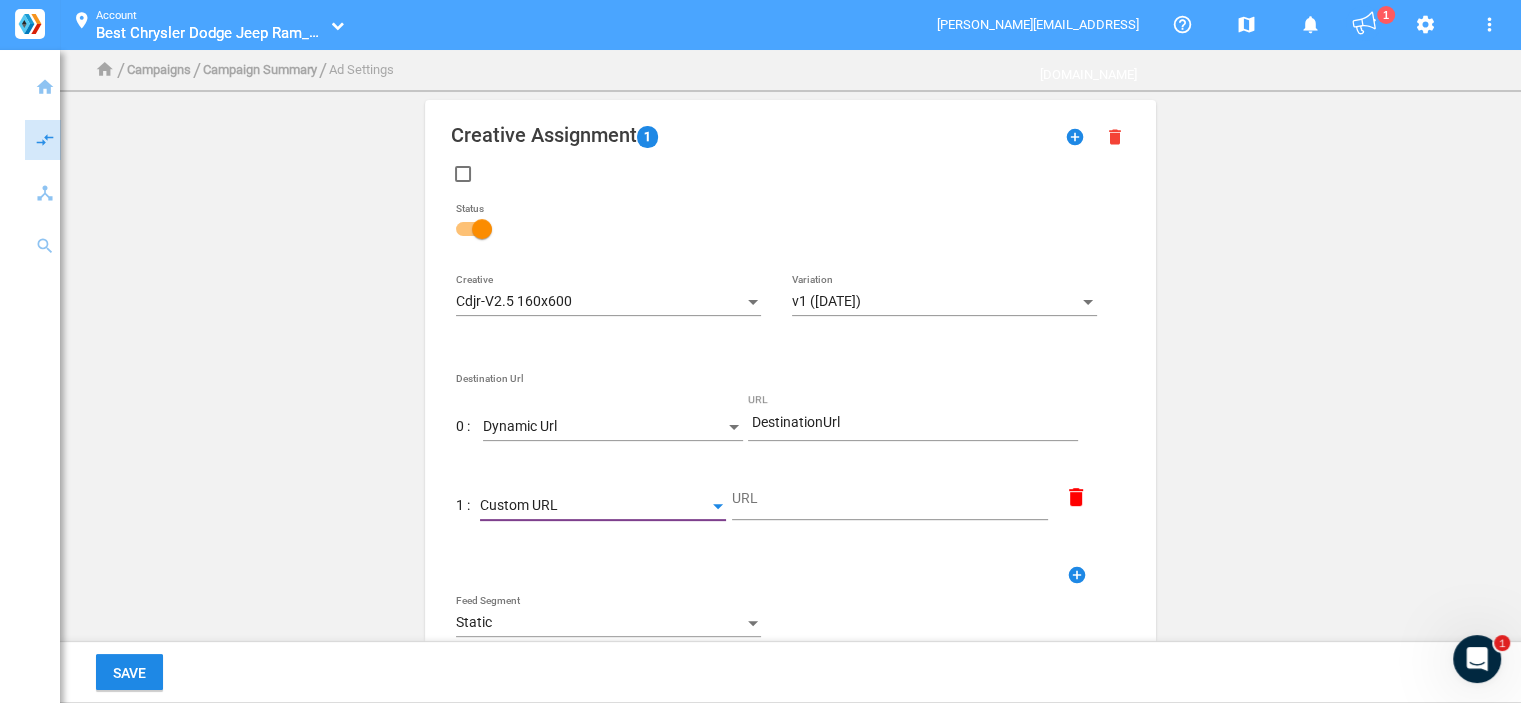 click on "Custom URL" at bounding box center [519, 505] 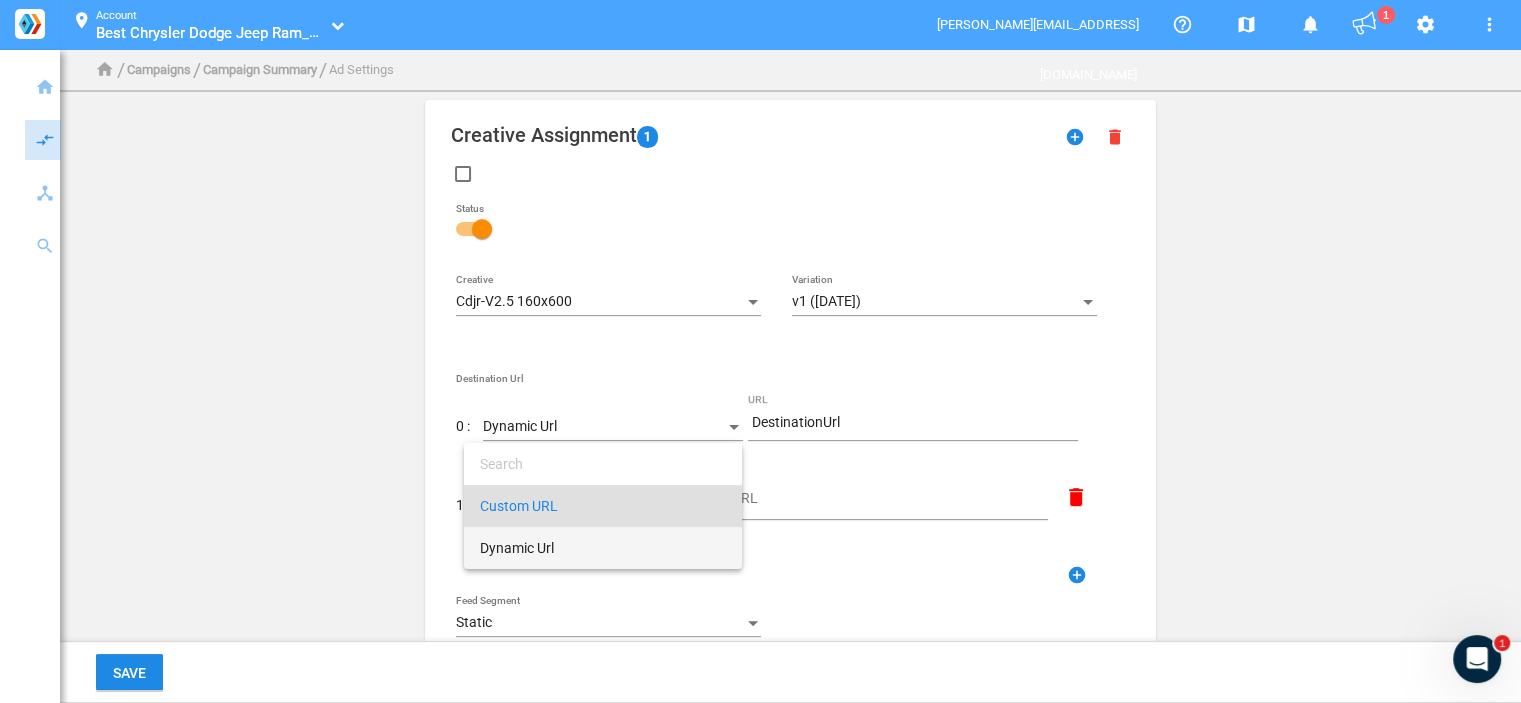 click on "Dynamic Url" at bounding box center (603, 548) 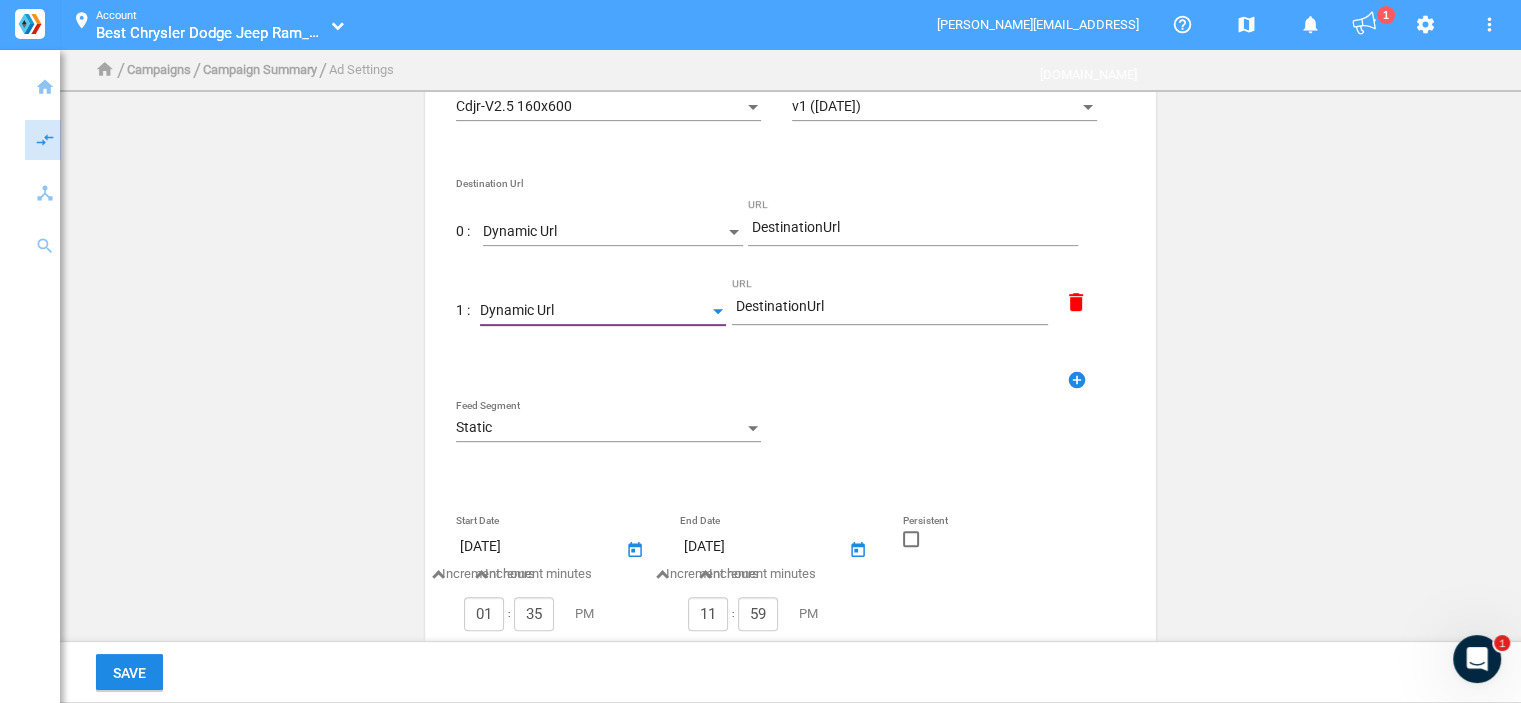 scroll, scrollTop: 700, scrollLeft: 0, axis: vertical 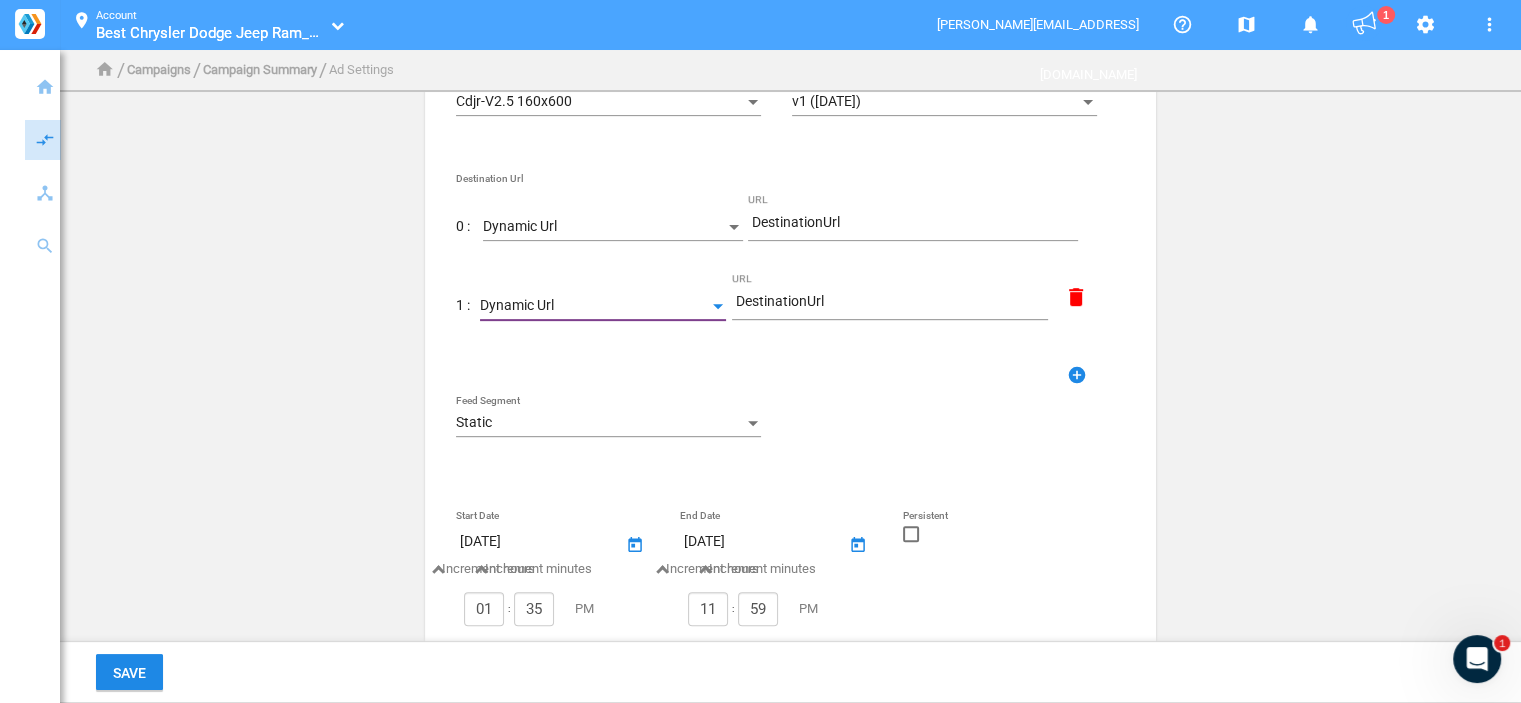 click on "Static" at bounding box center [608, 423] 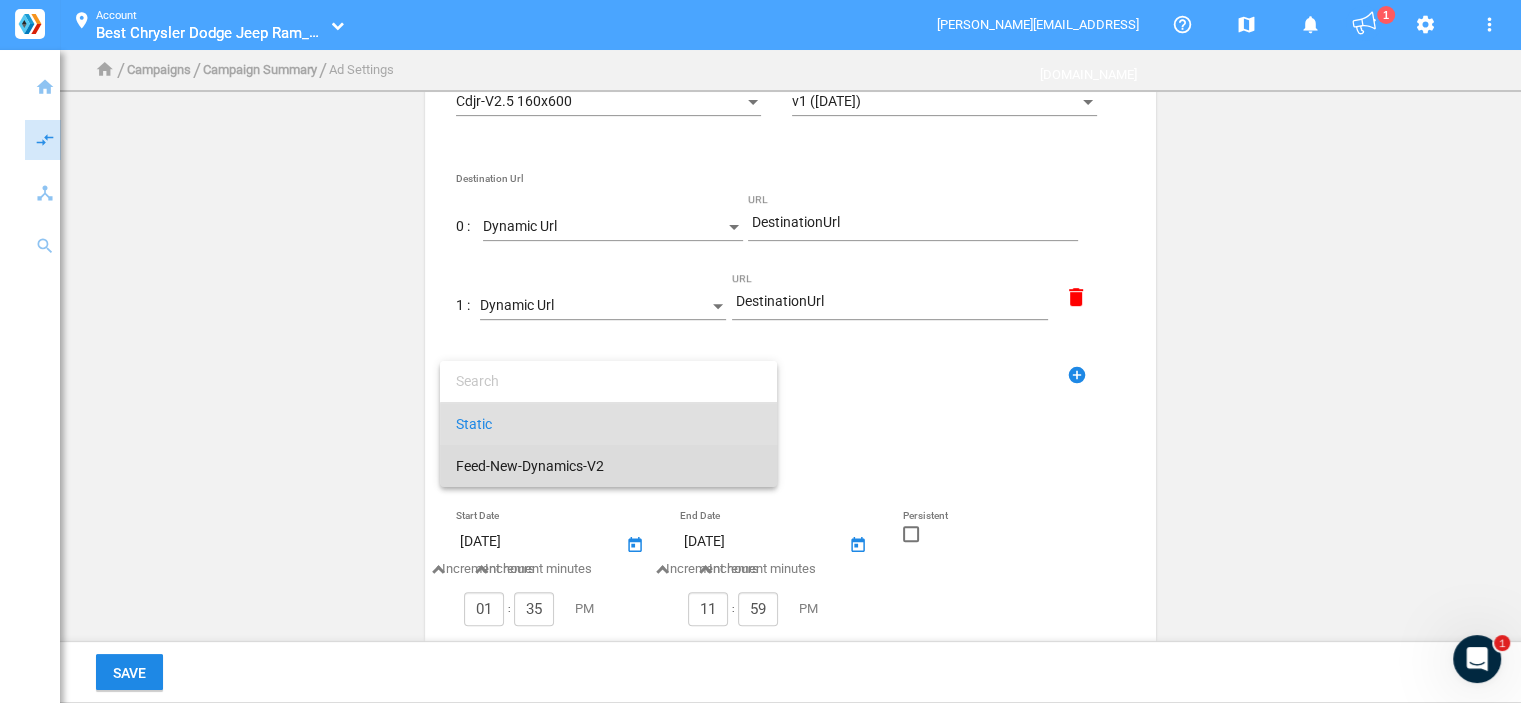 click on "Feed-New-Dynamics-V2" at bounding box center (608, 466) 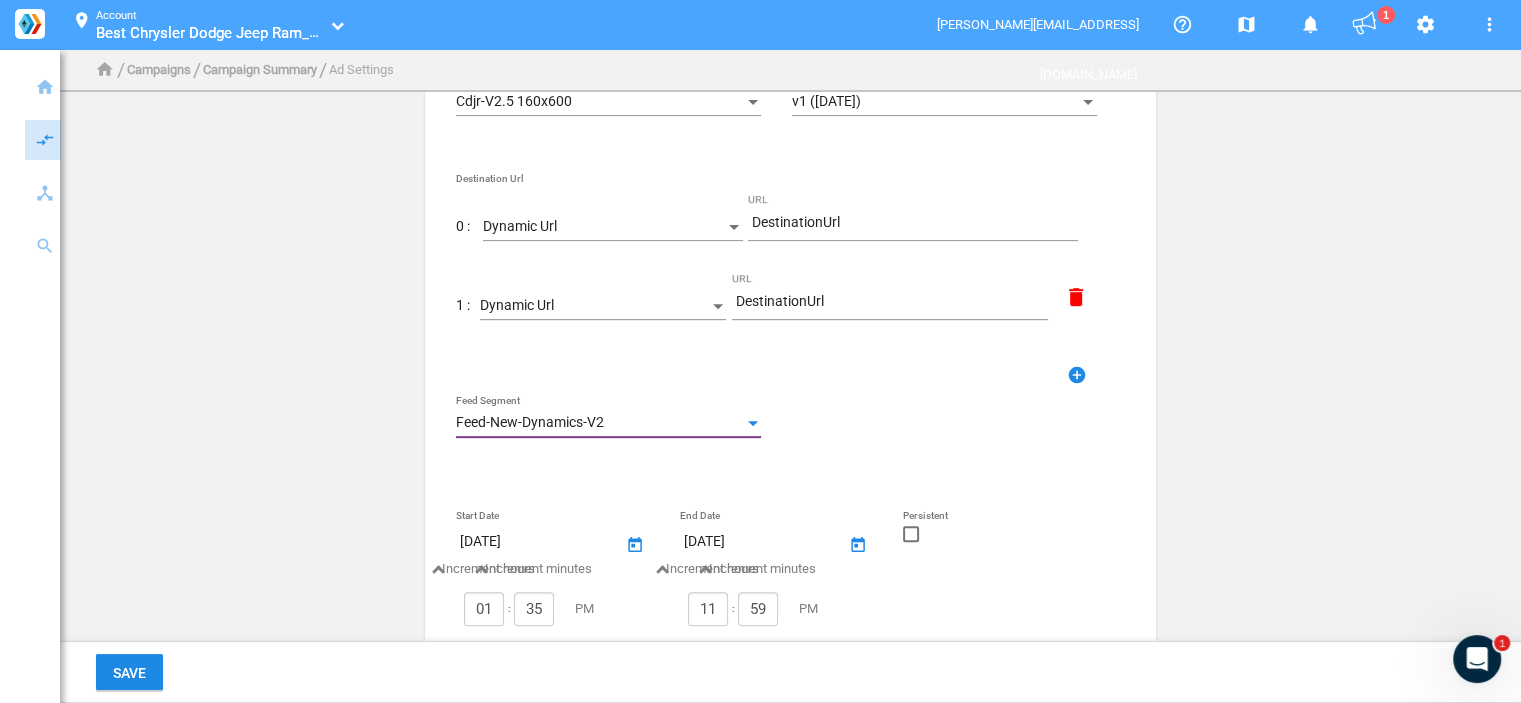 click 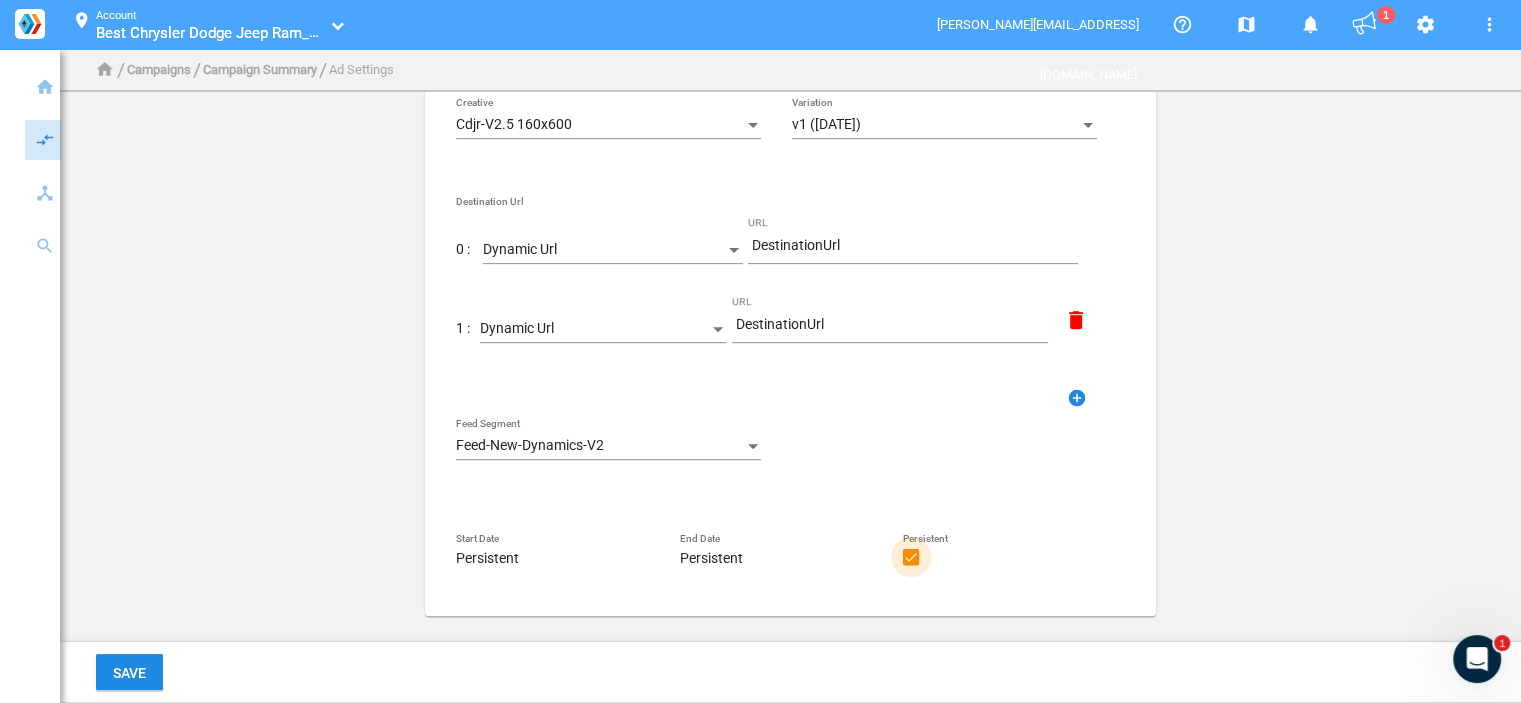 scroll, scrollTop: 676, scrollLeft: 0, axis: vertical 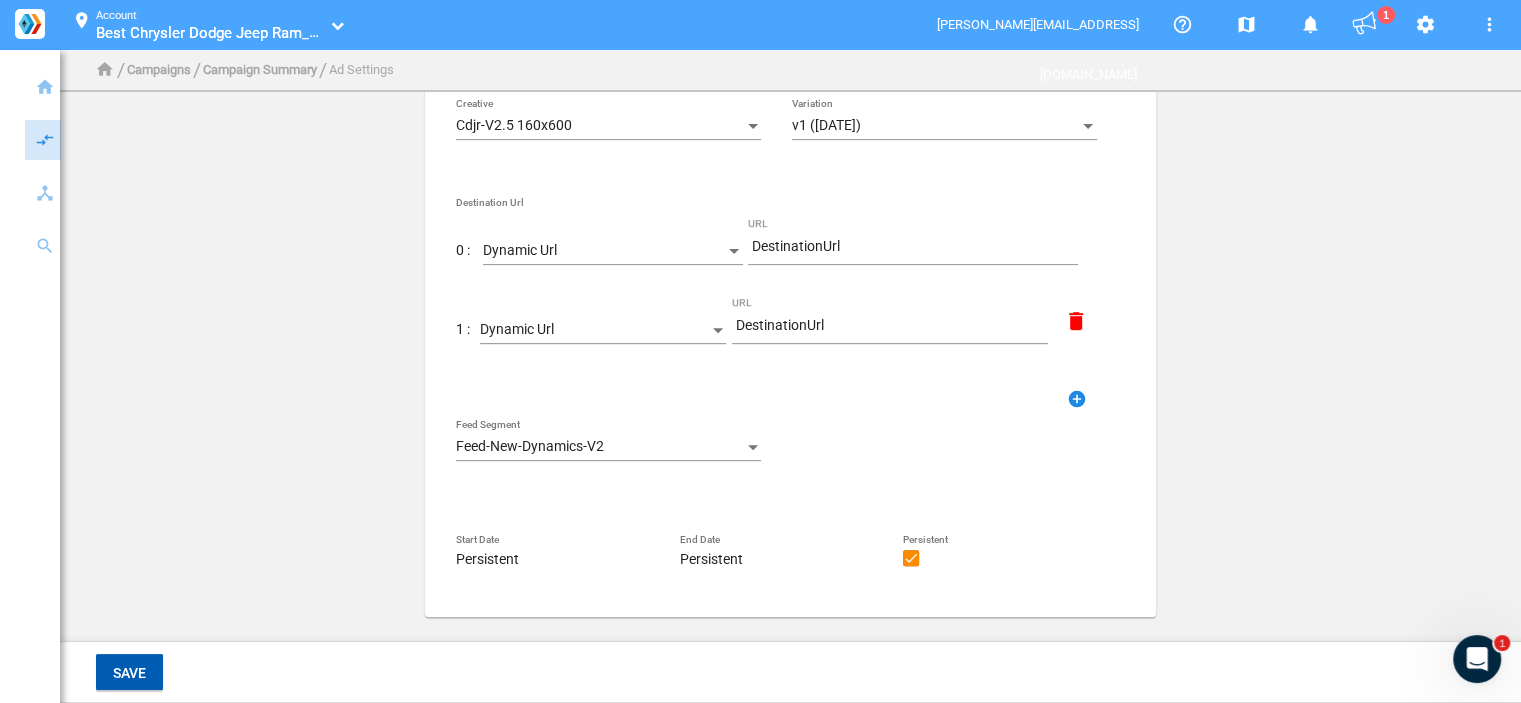 click on "Save" at bounding box center [129, 673] 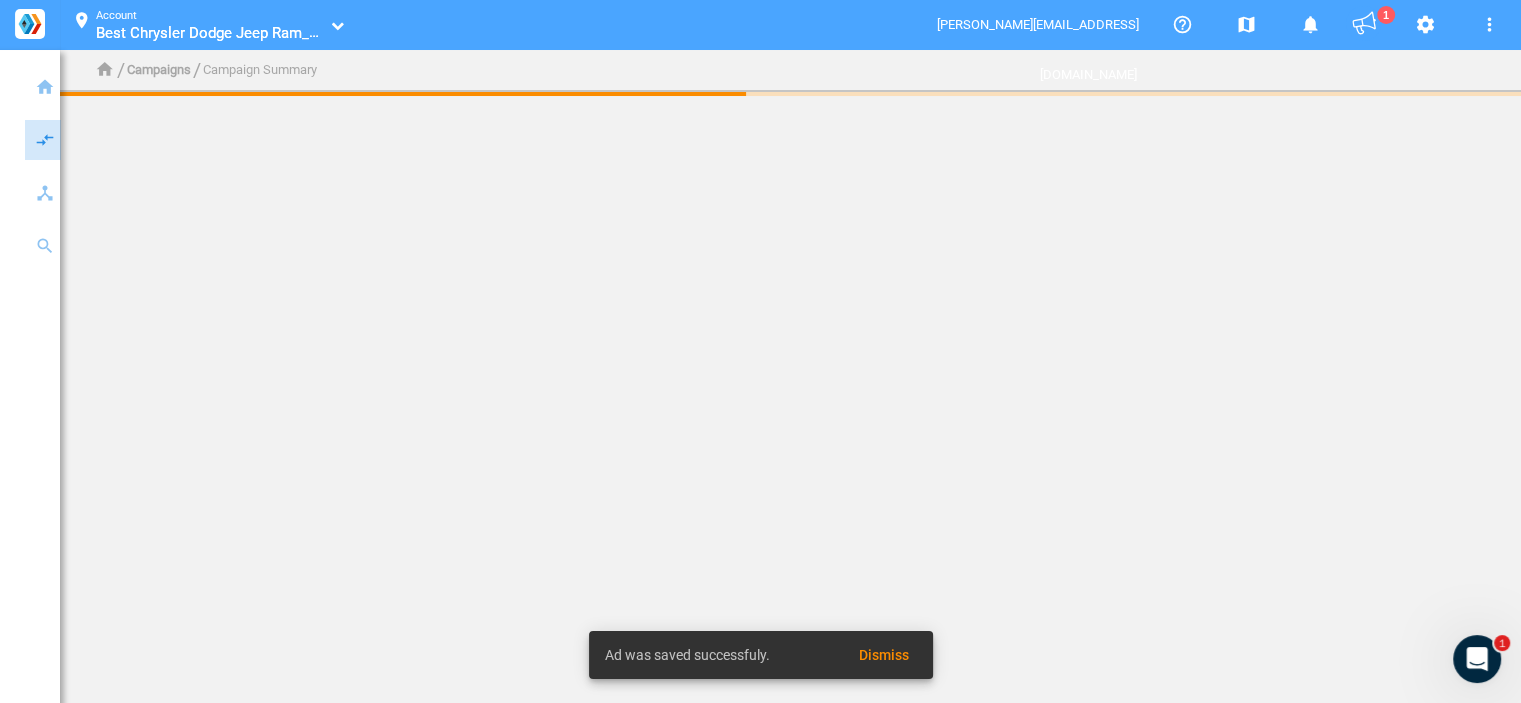scroll, scrollTop: 0, scrollLeft: 0, axis: both 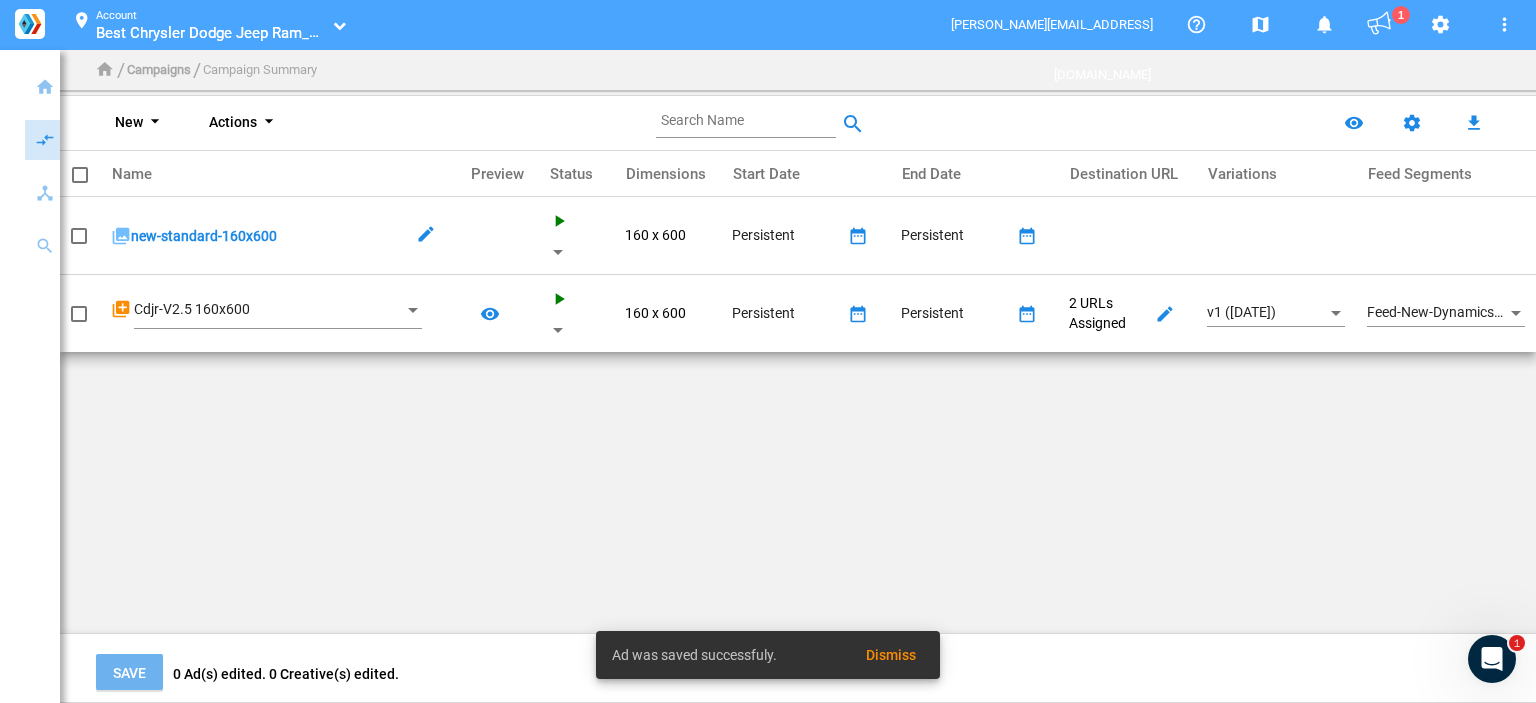 click on "arrow_drop_down" at bounding box center [155, 123] 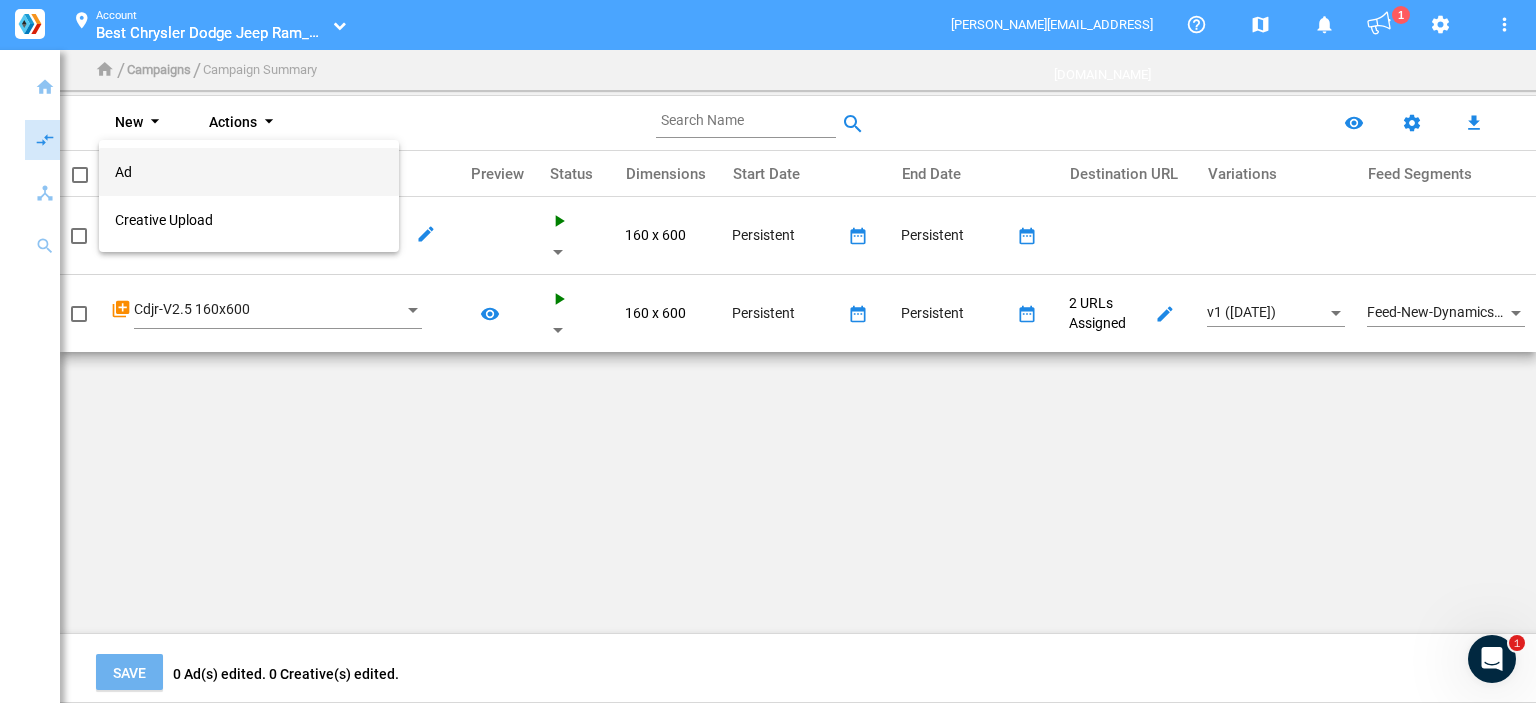 click on "Ad" at bounding box center [249, 172] 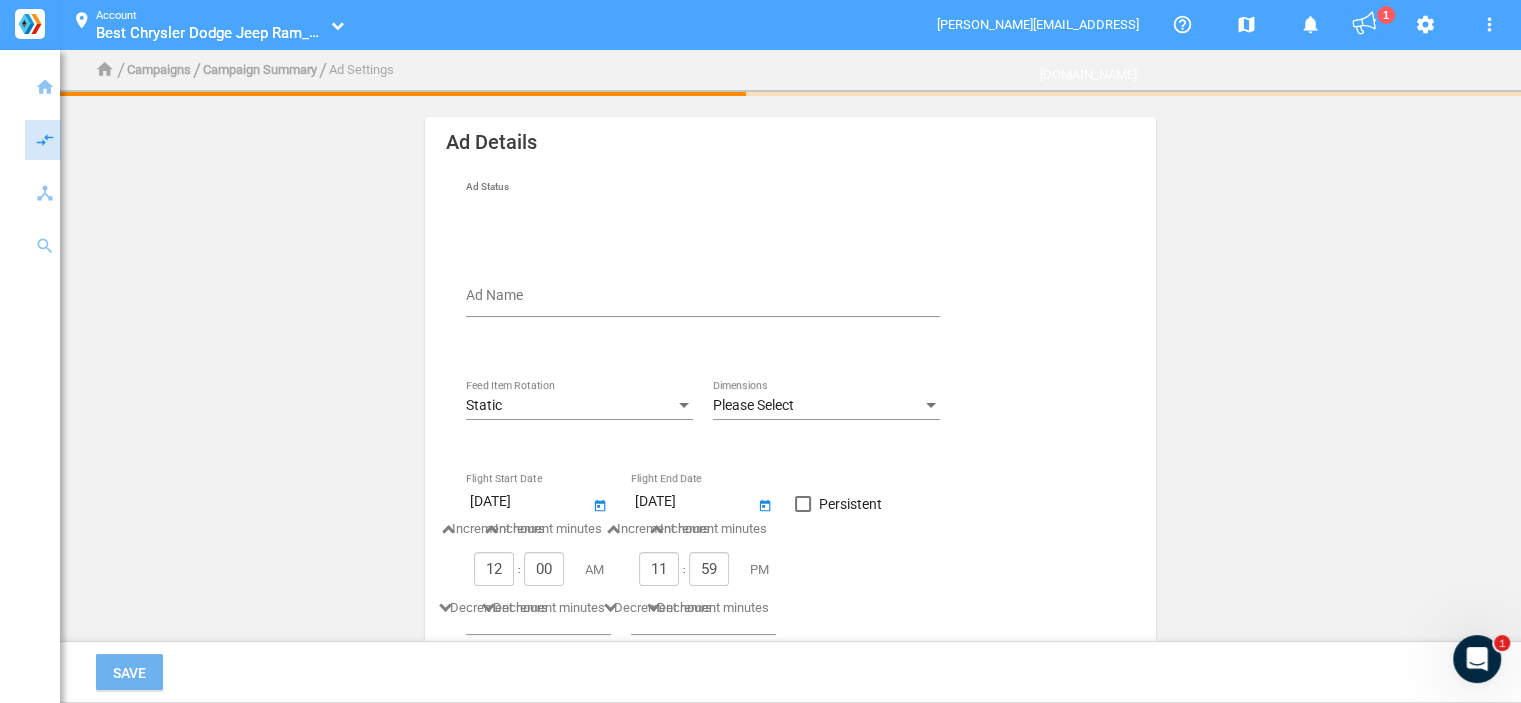 click on "Ad Name" at bounding box center (707, 299) 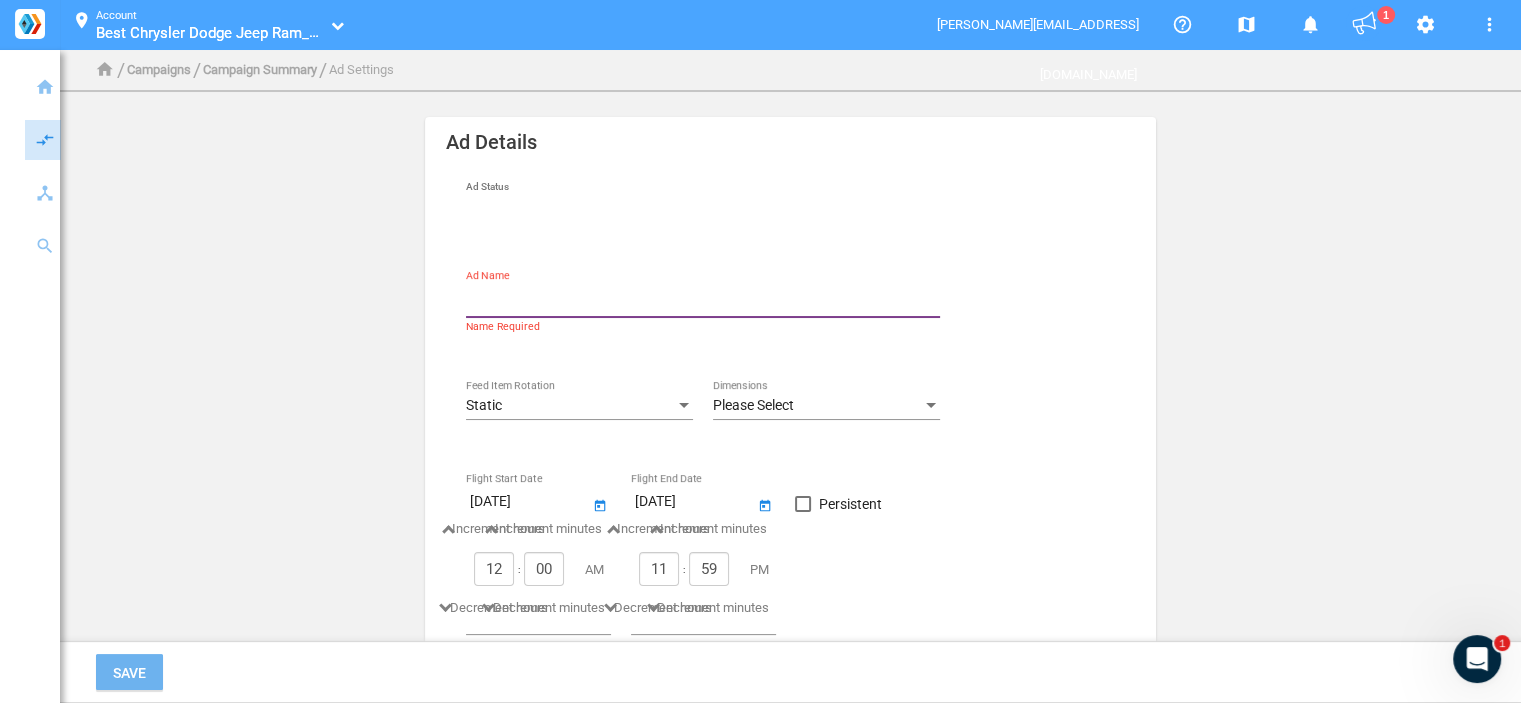 type on "new-standard-728x90" 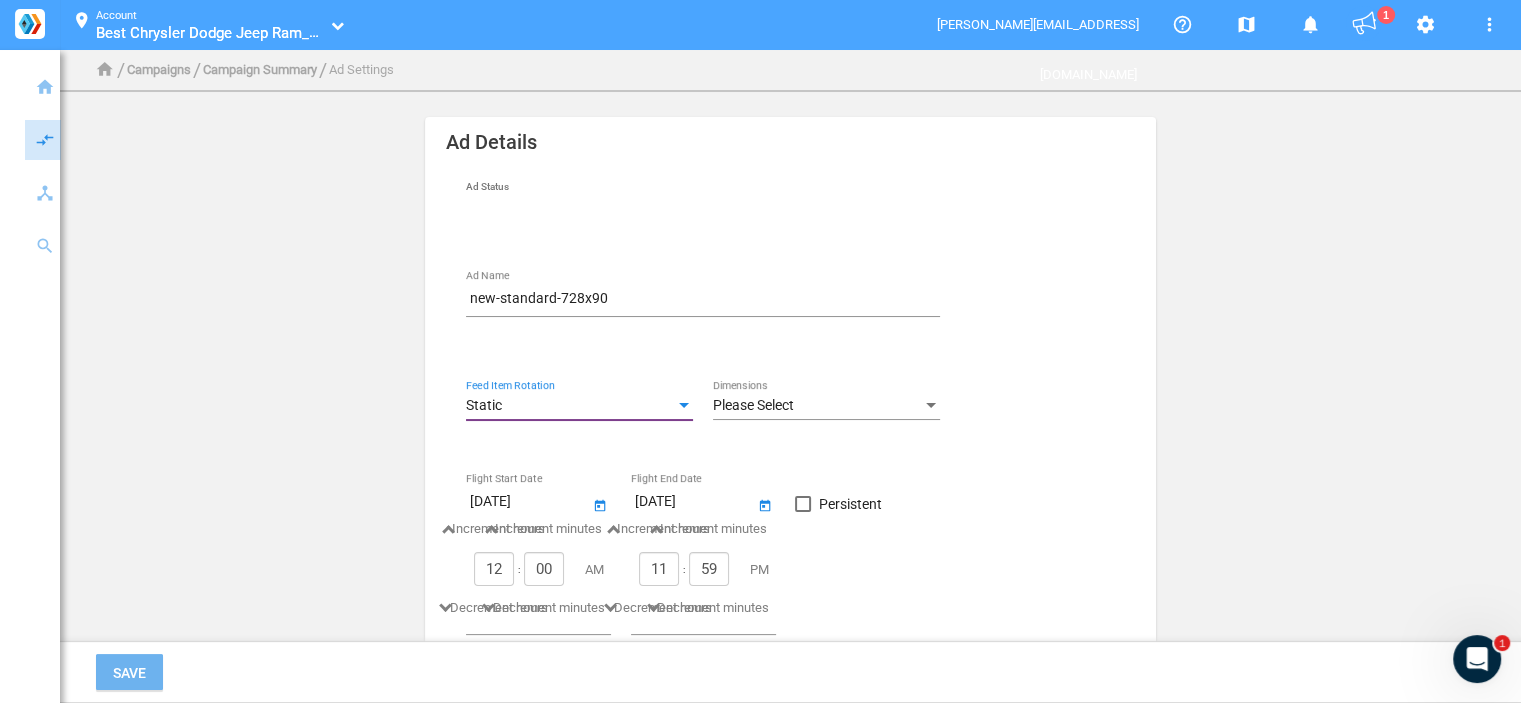 click on "Static" at bounding box center [570, 406] 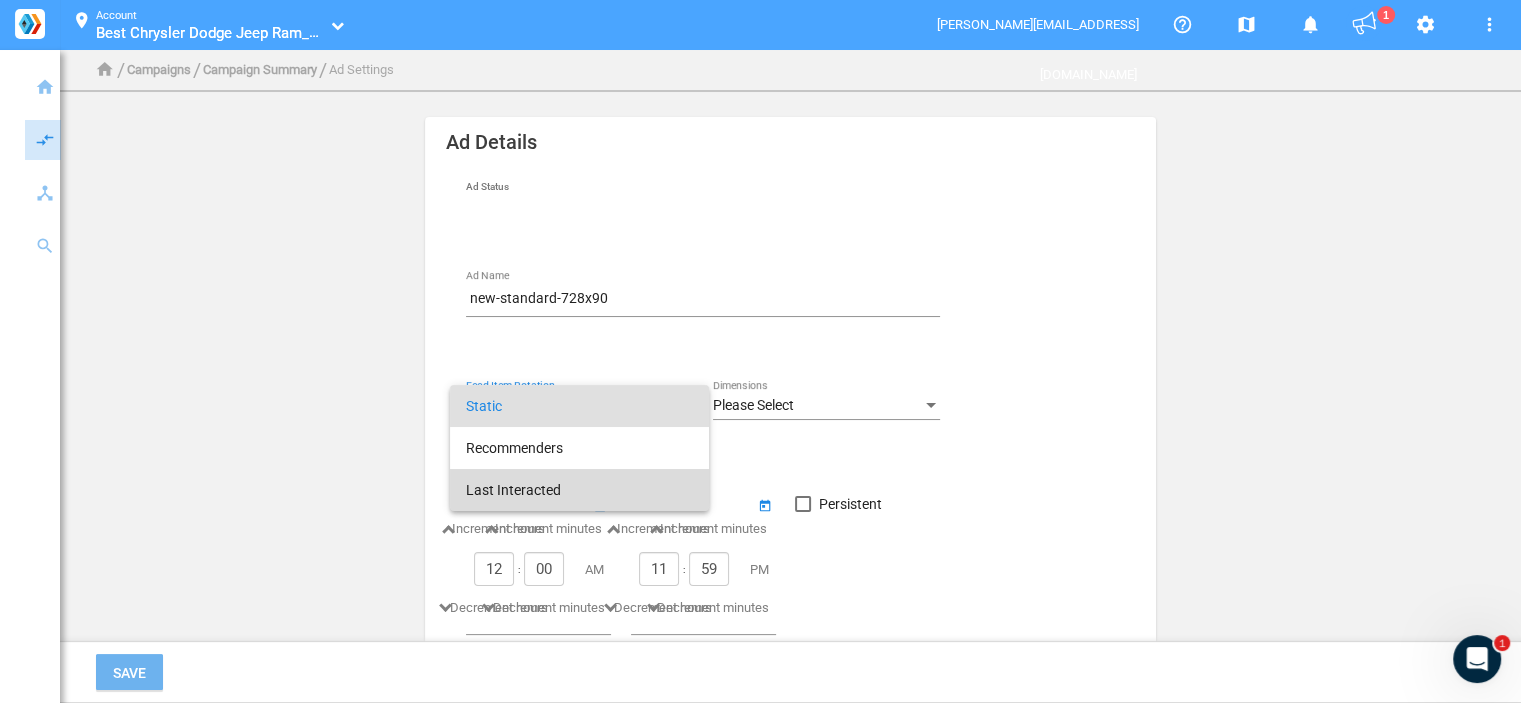 click on "Last Interacted" at bounding box center [579, 490] 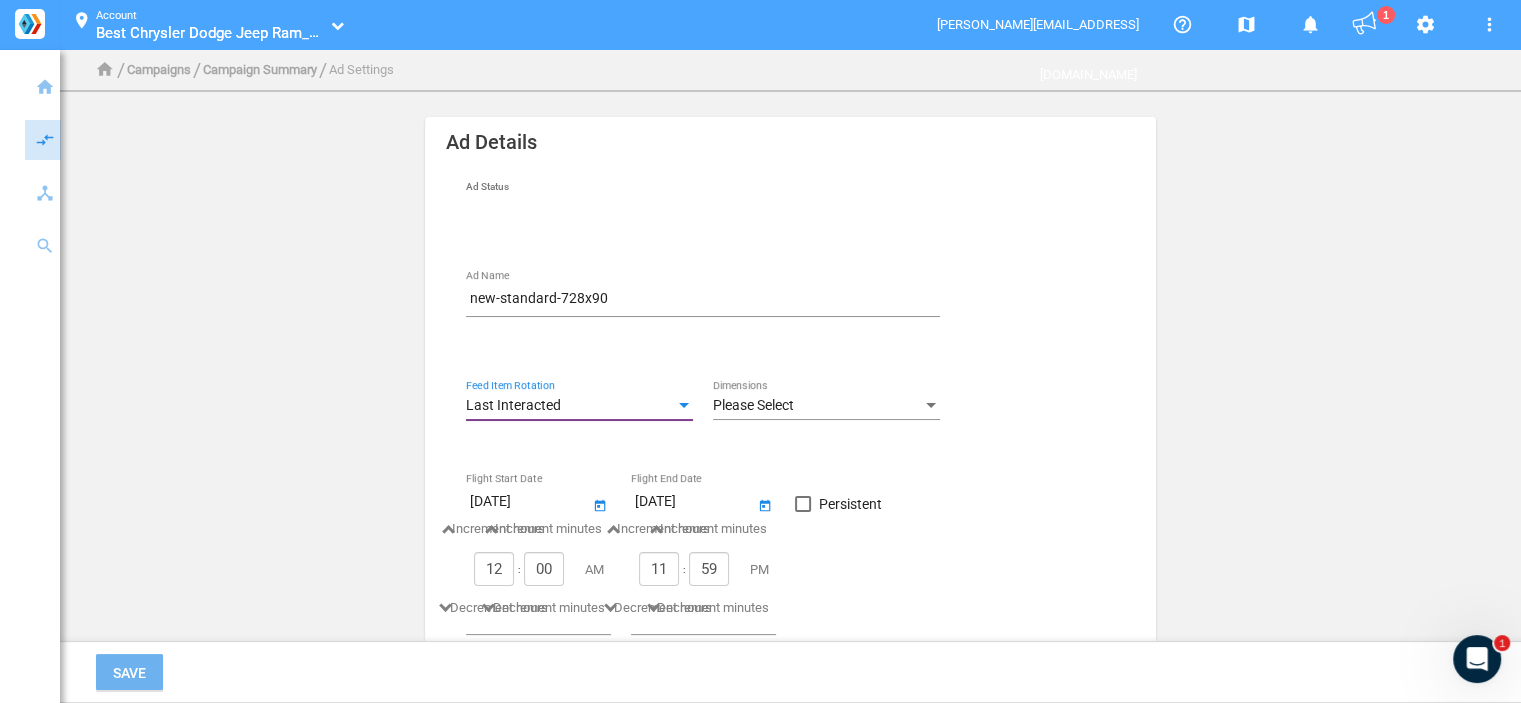 click on "Please Select" at bounding box center (753, 405) 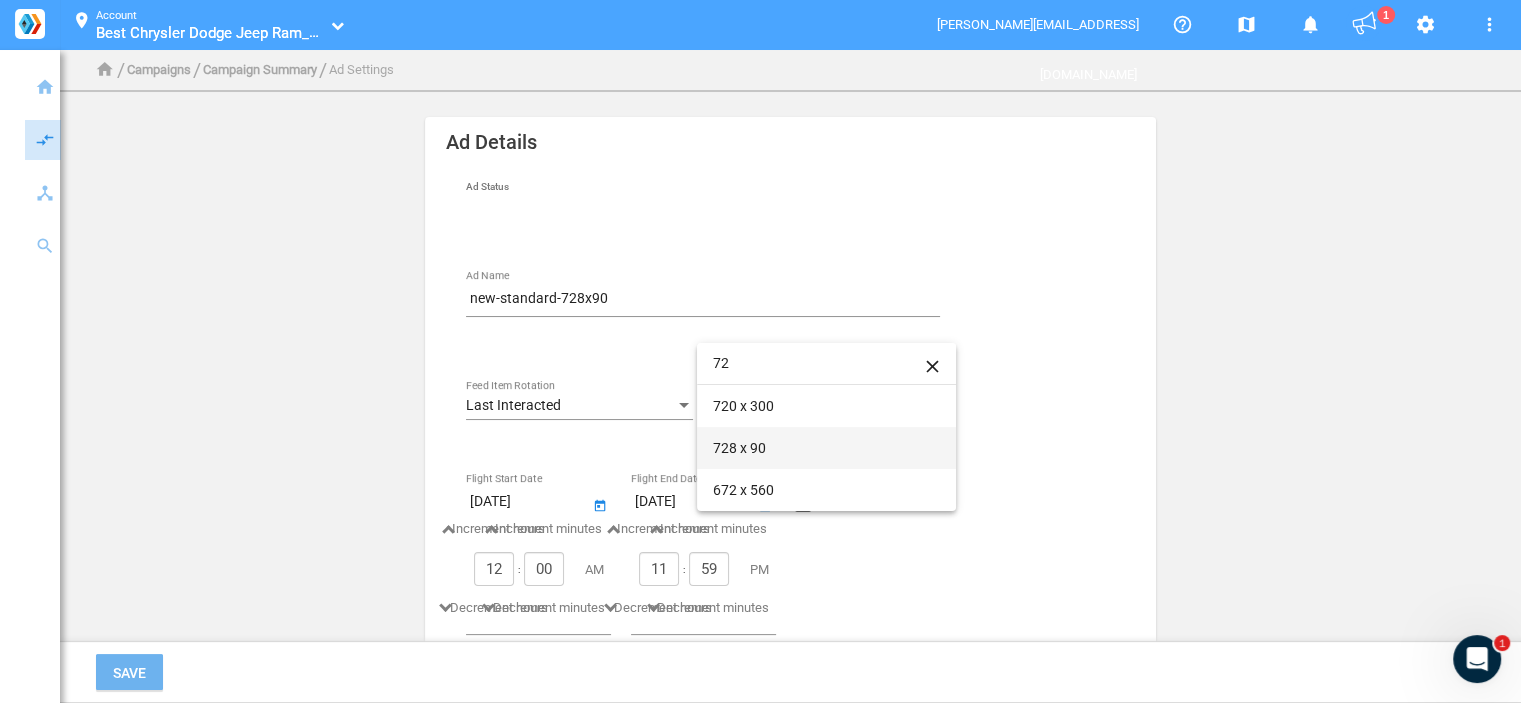 type on "72" 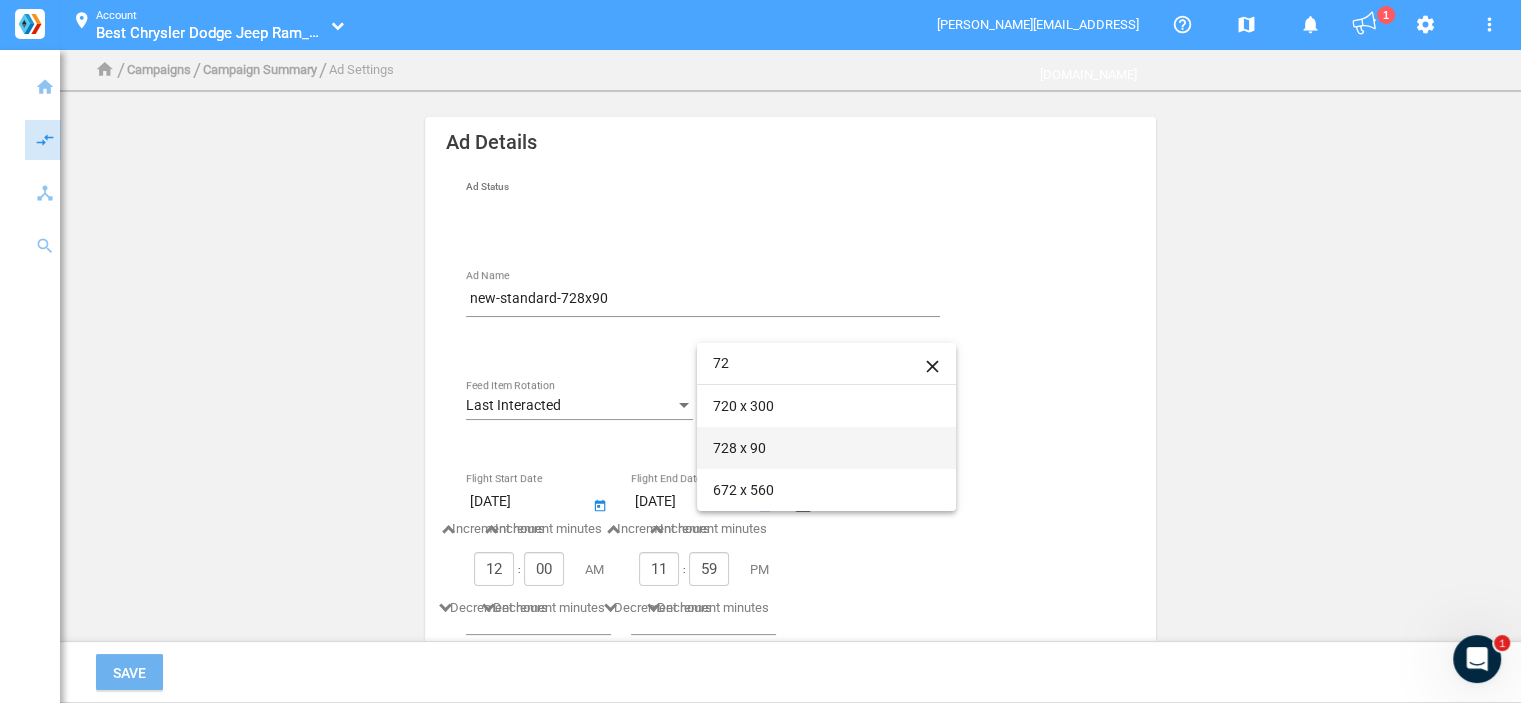 click on "728 x 90" at bounding box center [826, 448] 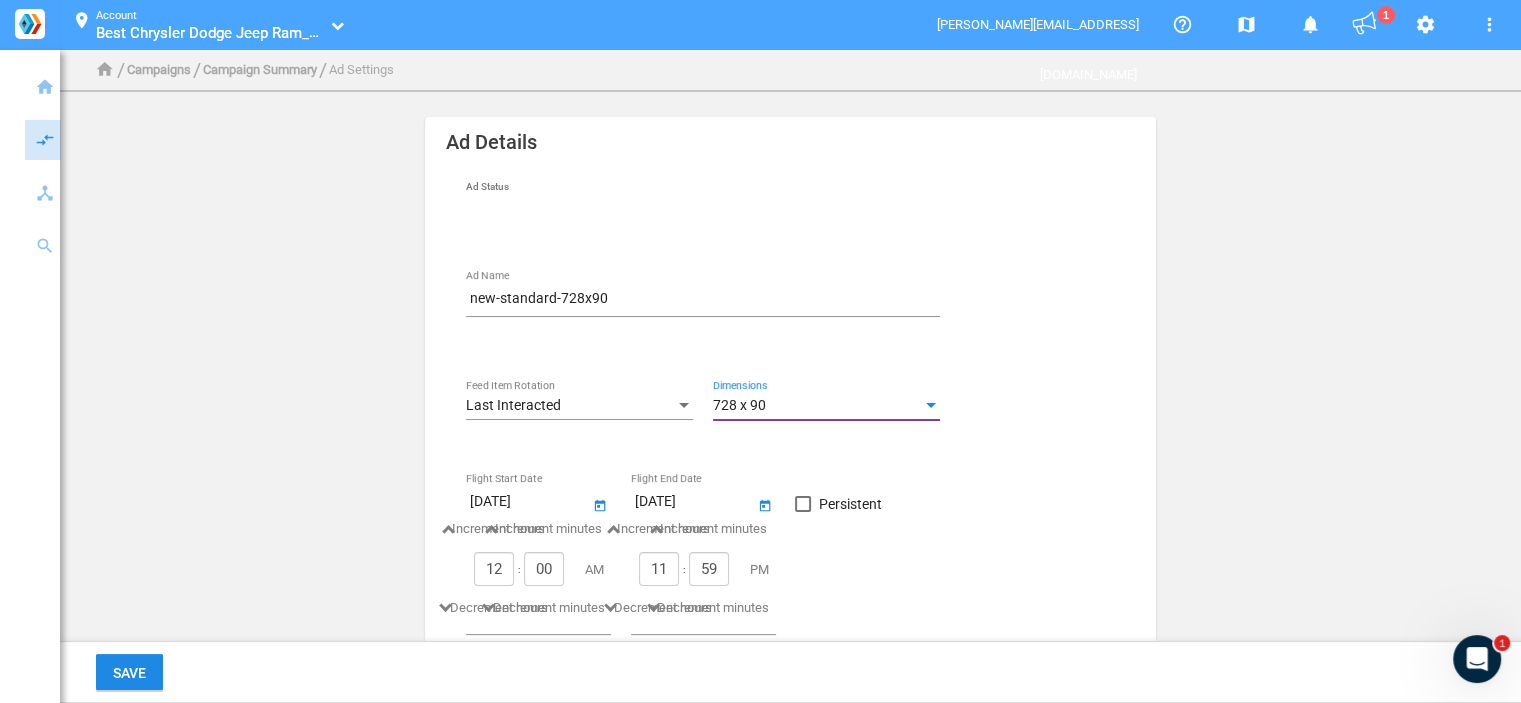 click on "Persistent" at bounding box center (850, 504) 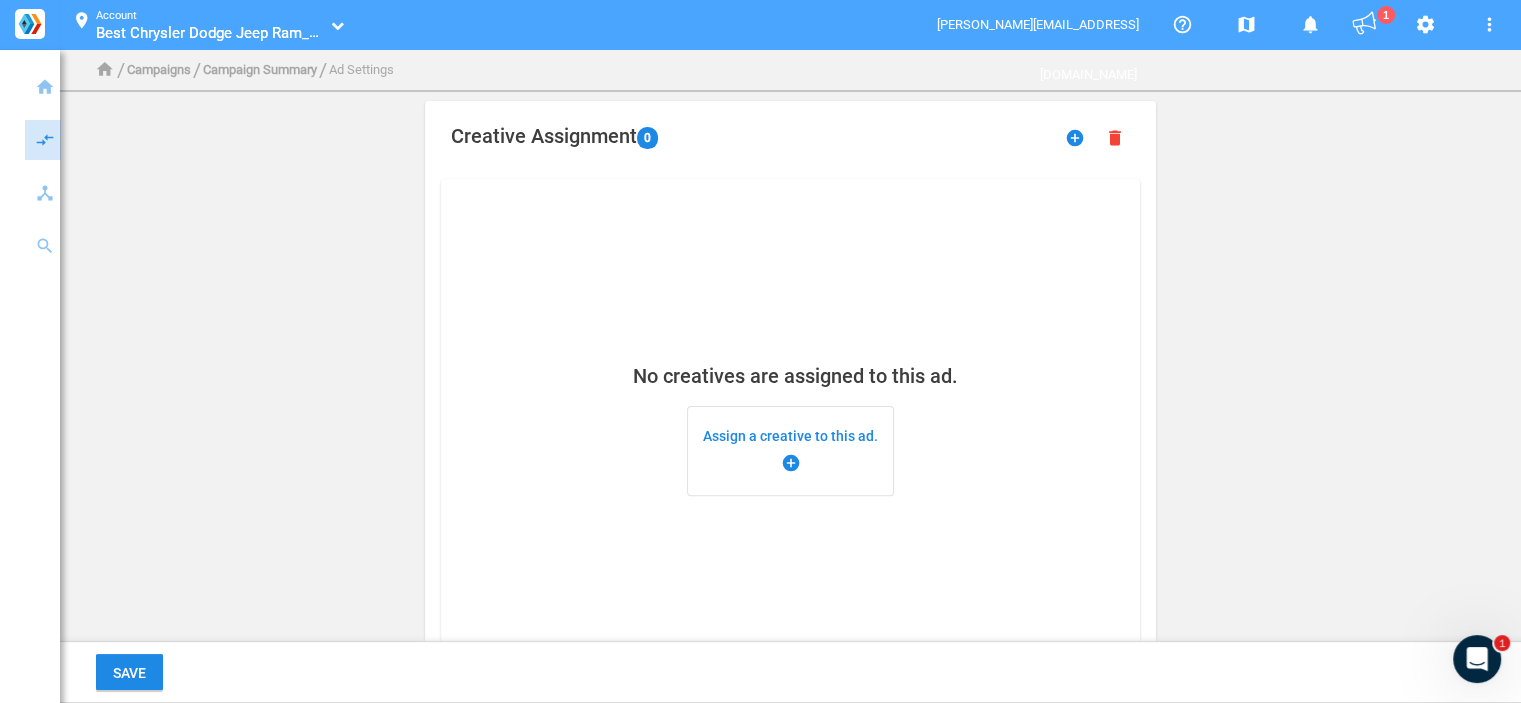scroll, scrollTop: 500, scrollLeft: 0, axis: vertical 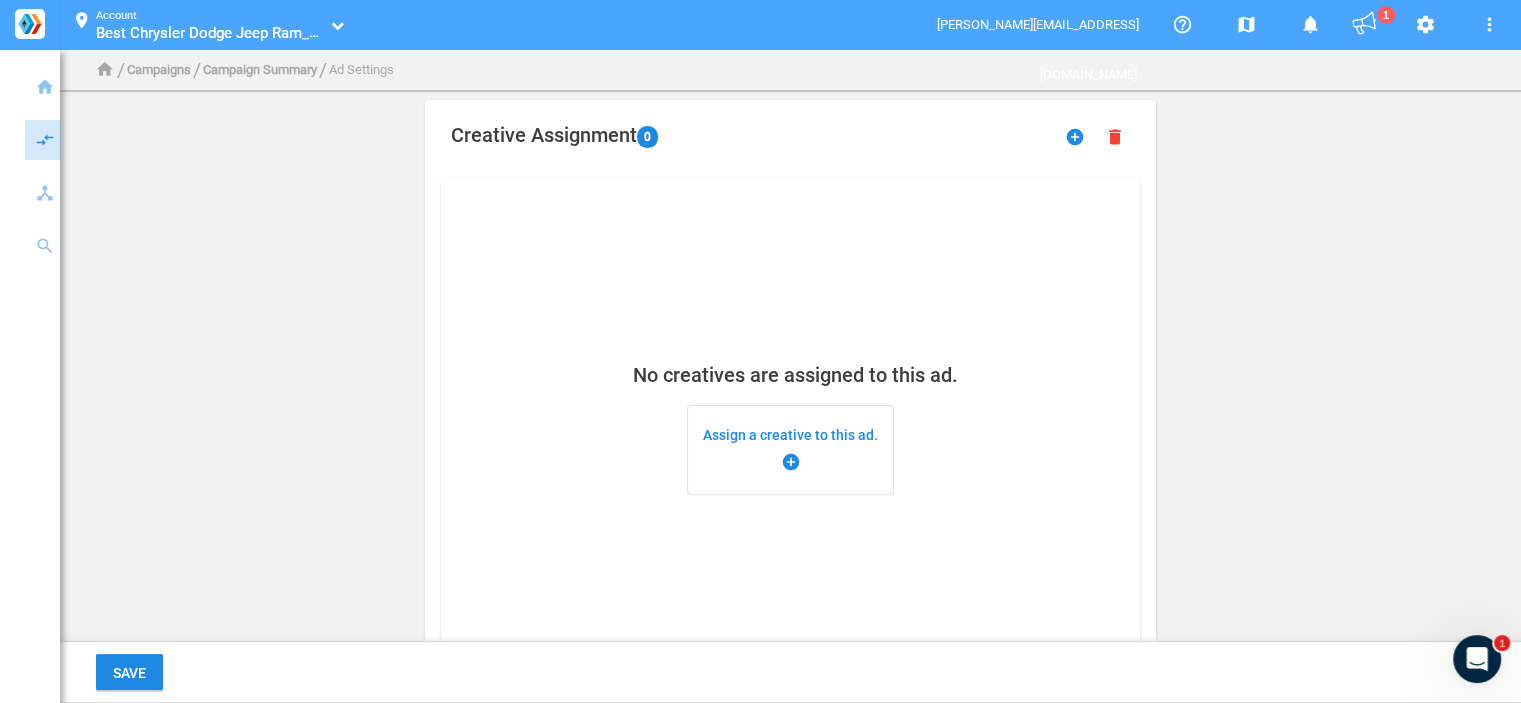 click on "Assign a creative to this ad.  add_circle" at bounding box center [790, 450] 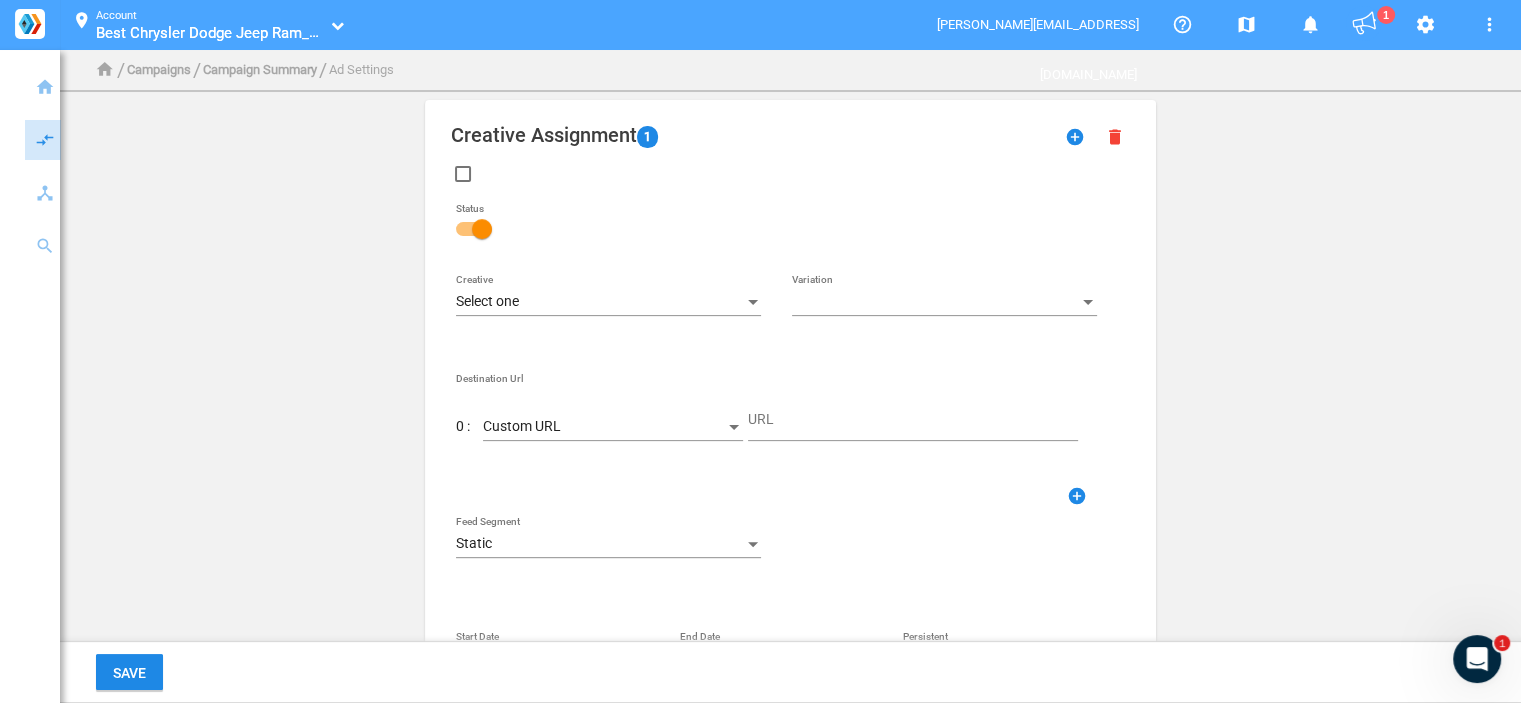 click on "Select one" at bounding box center [608, 302] 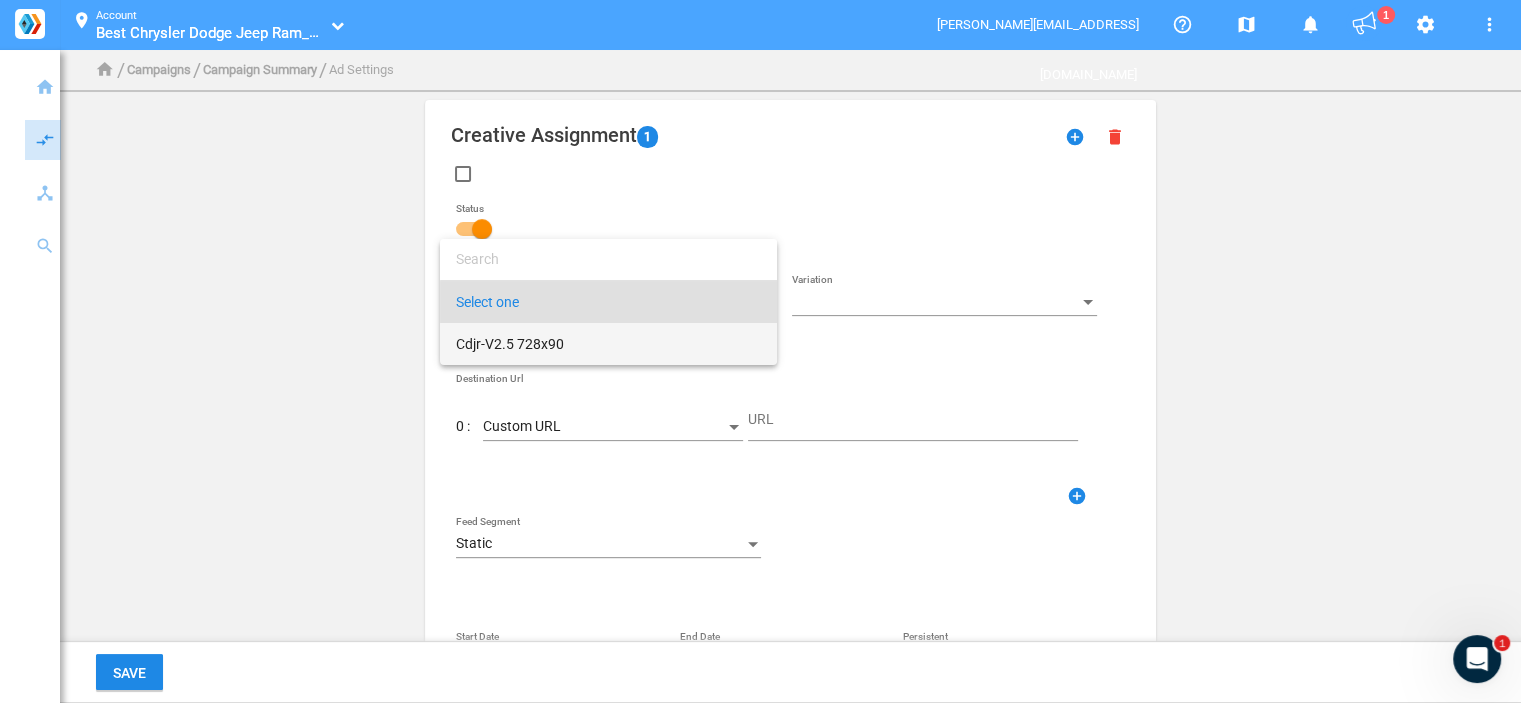 click on "Cdjr-V2.5 728x90" at bounding box center (608, 344) 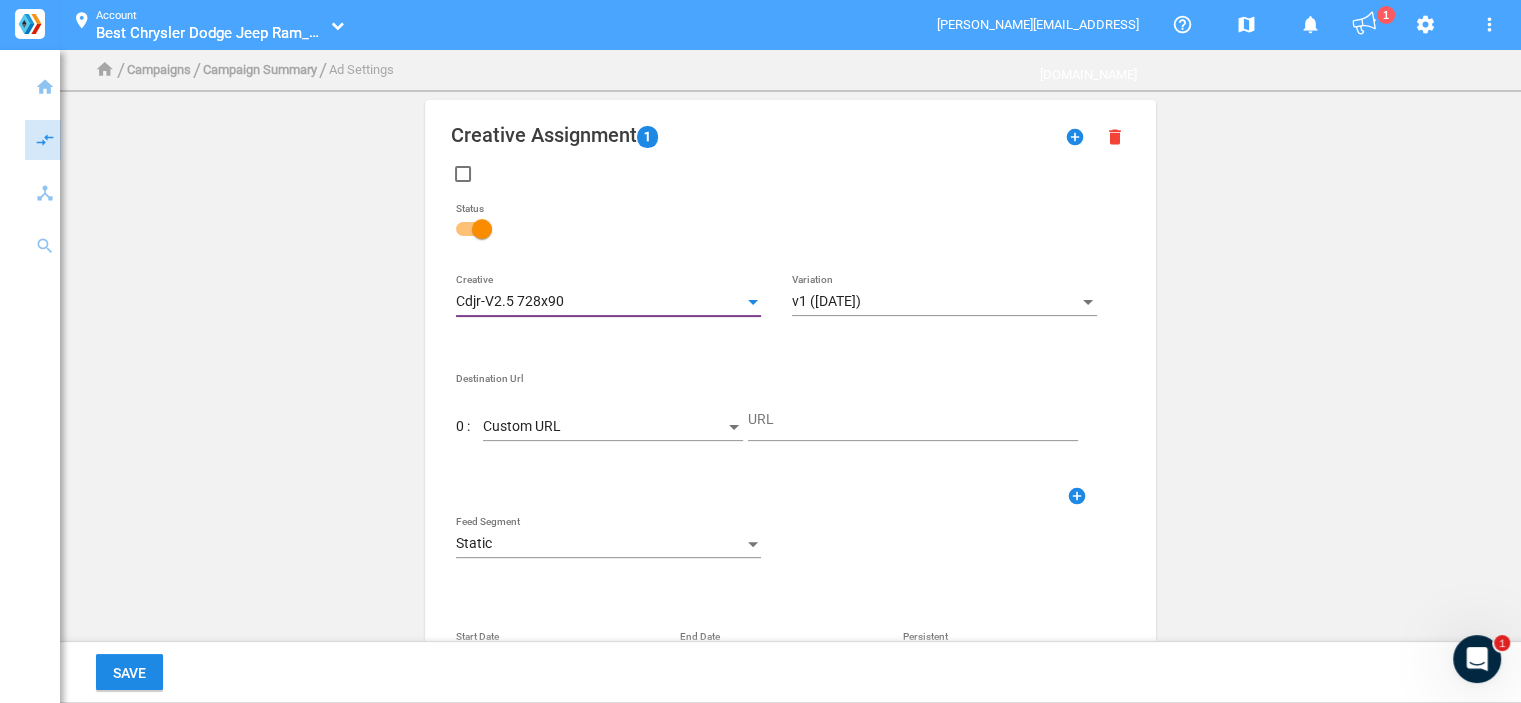 click on "Custom URL" at bounding box center (604, 427) 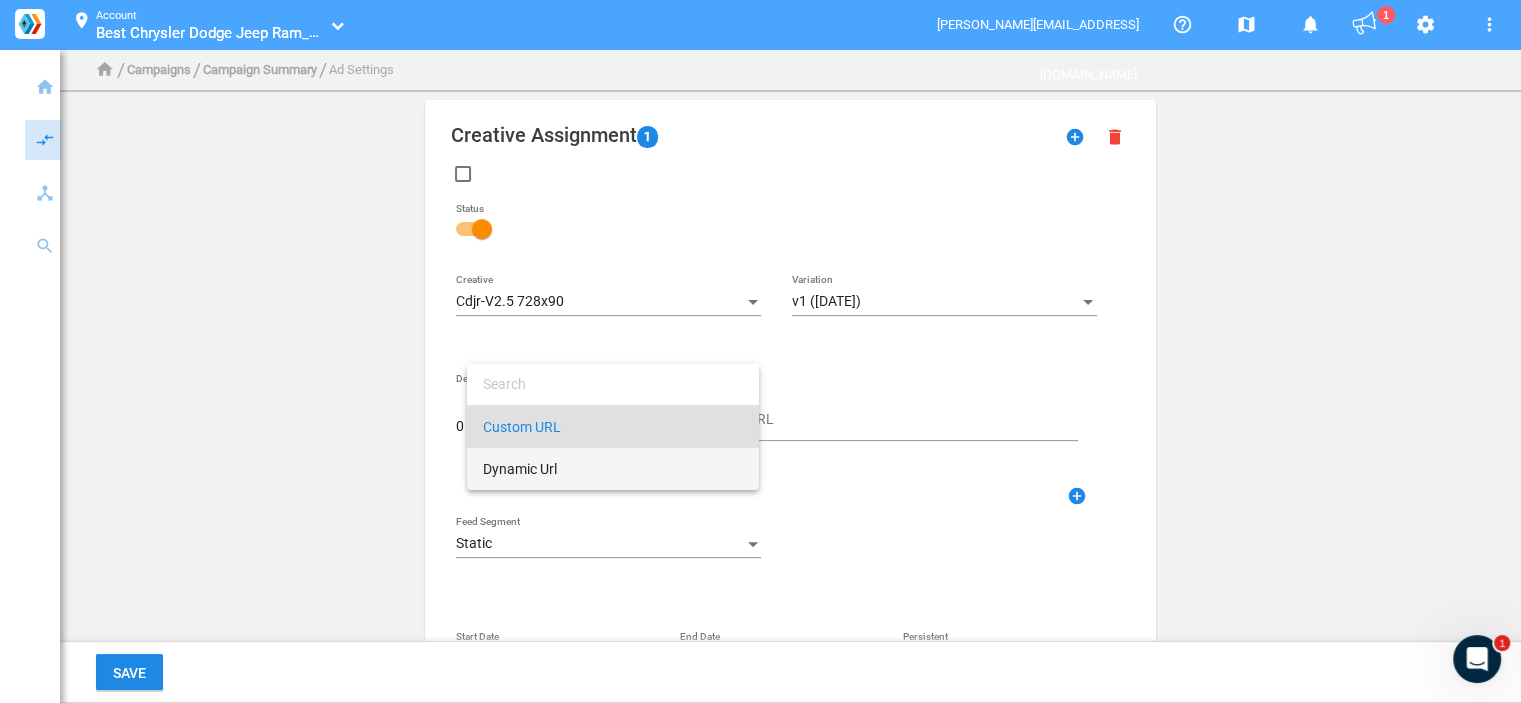 click on "Dynamic Url" at bounding box center [613, 469] 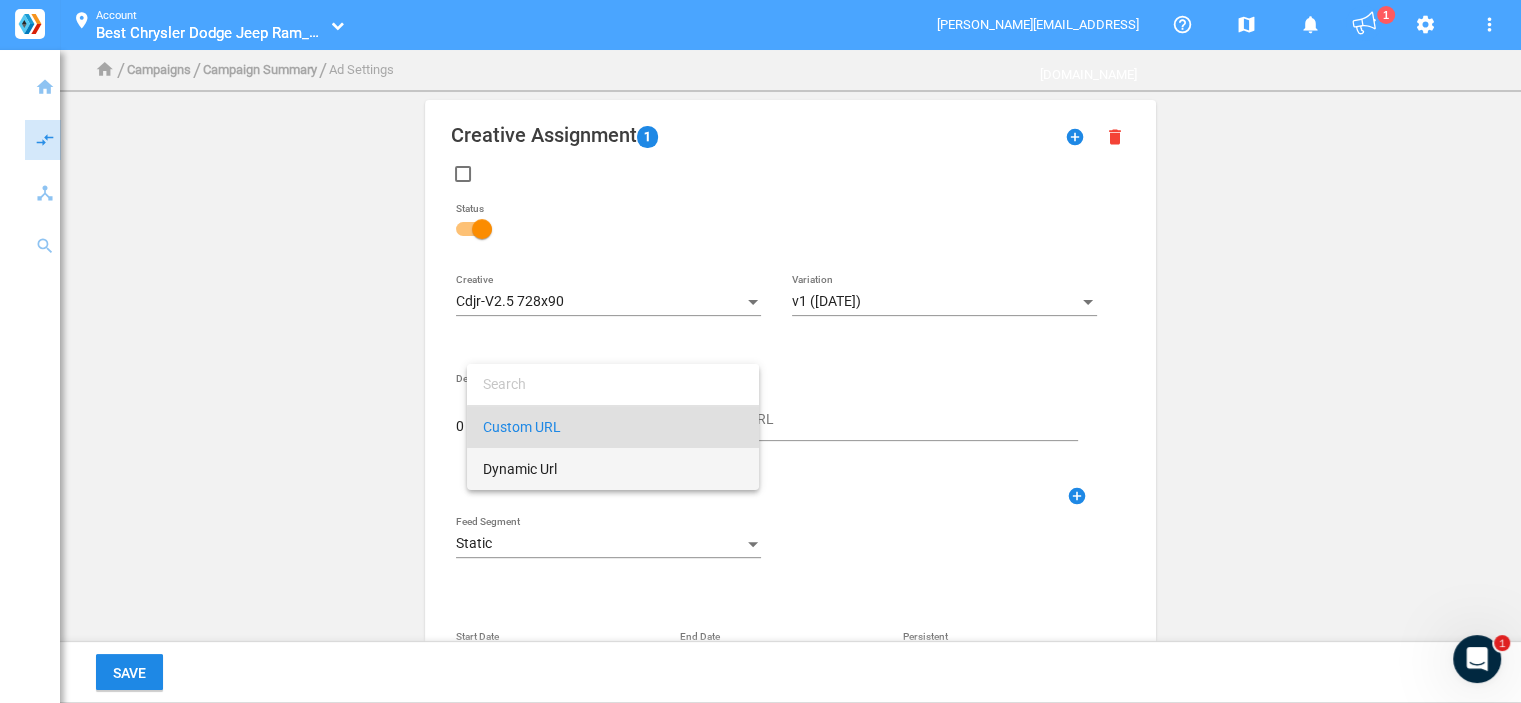type on "DestinationUrl" 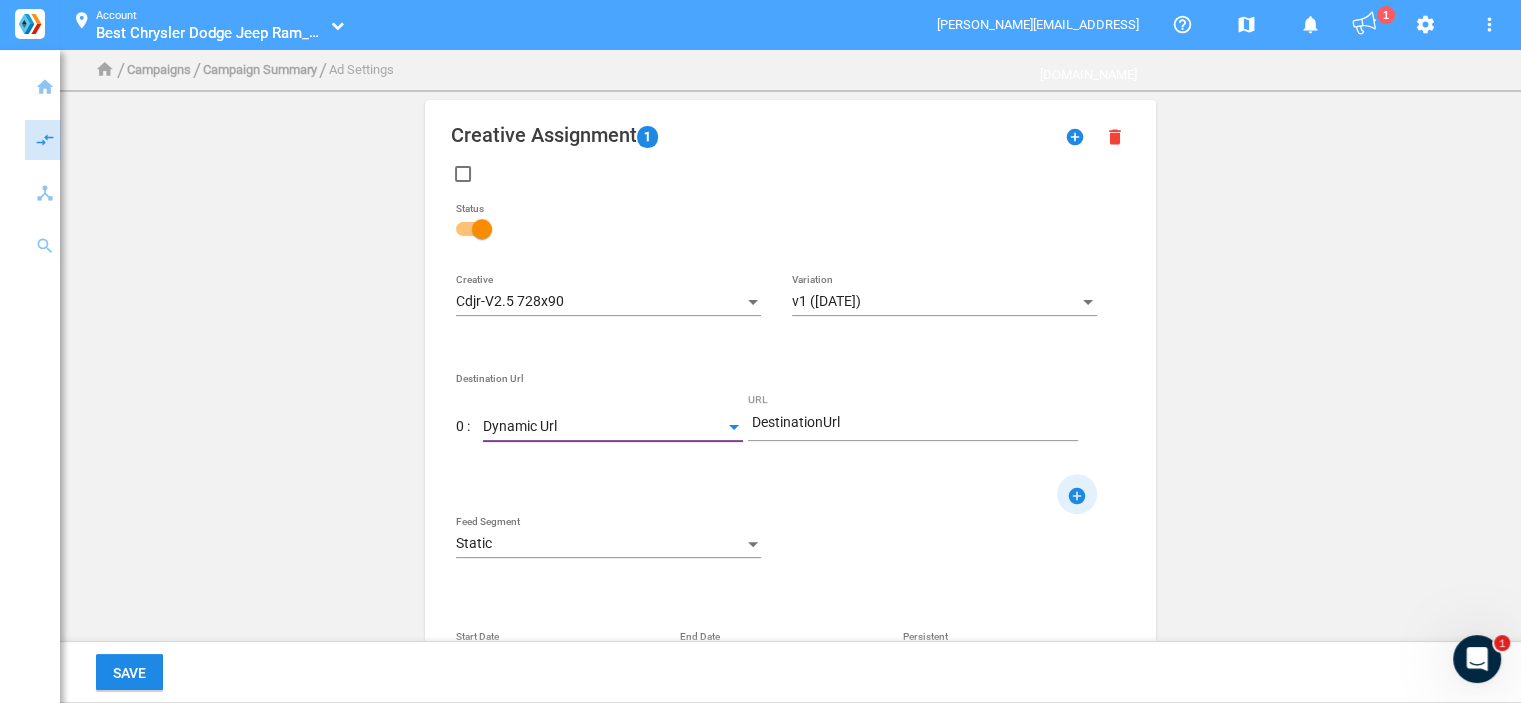 click on "add_circle" 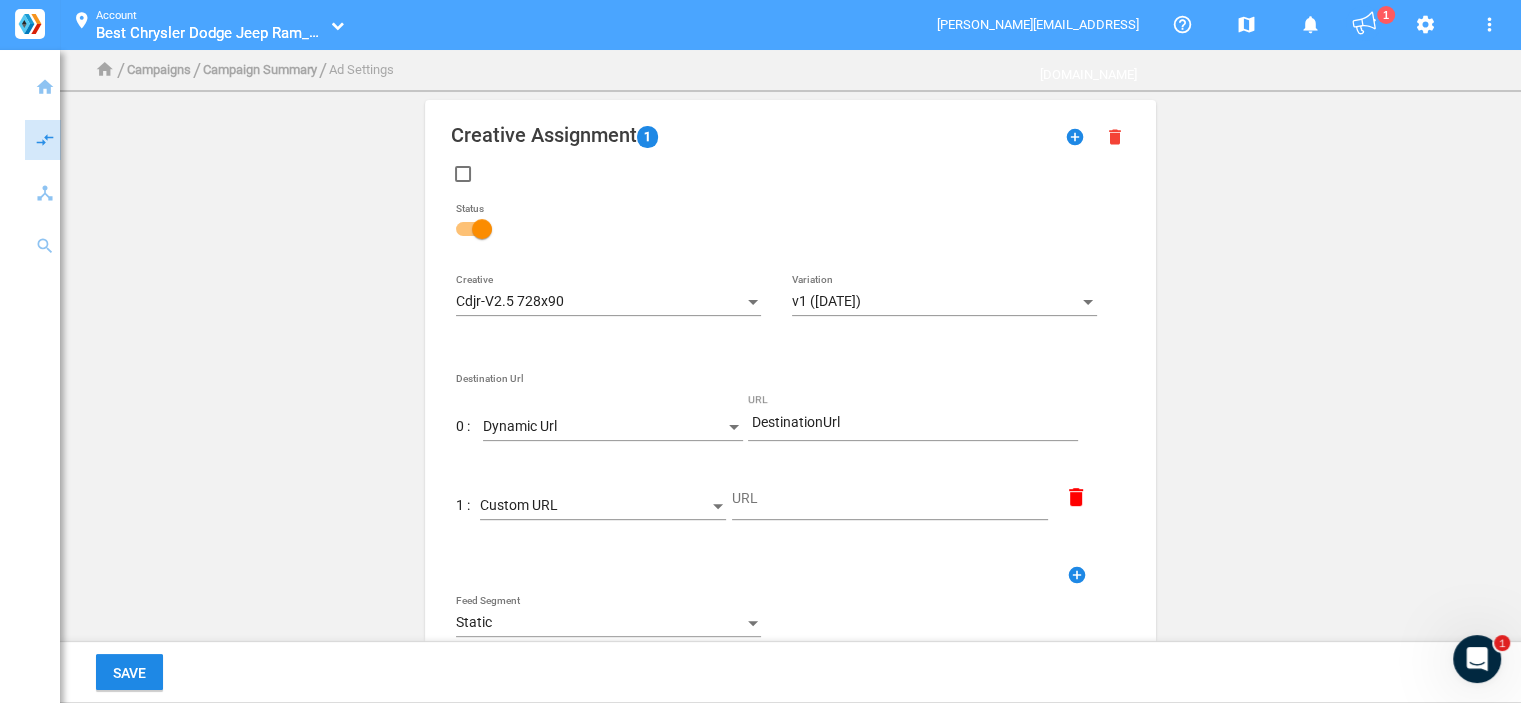 click on "Custom URL" at bounding box center (519, 505) 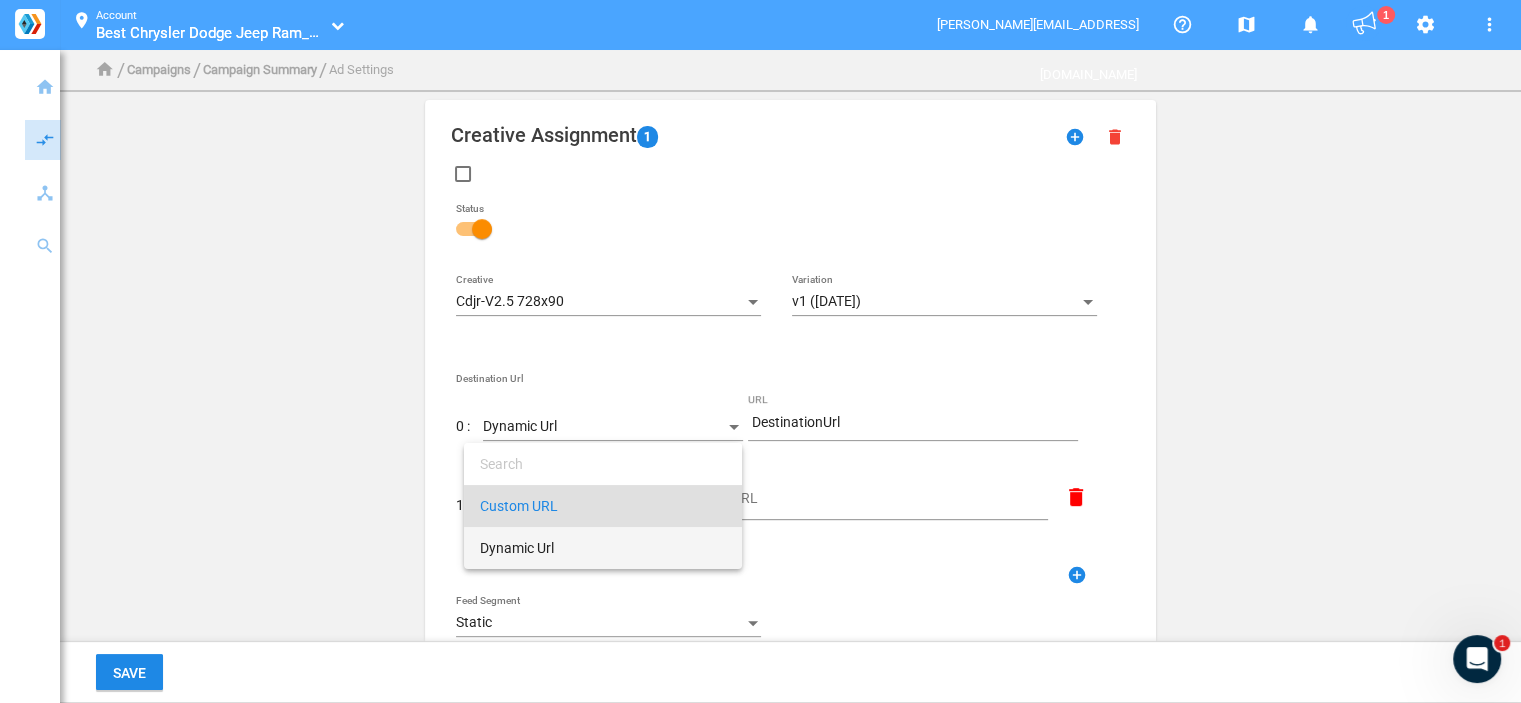 click on "Dynamic Url" at bounding box center [603, 548] 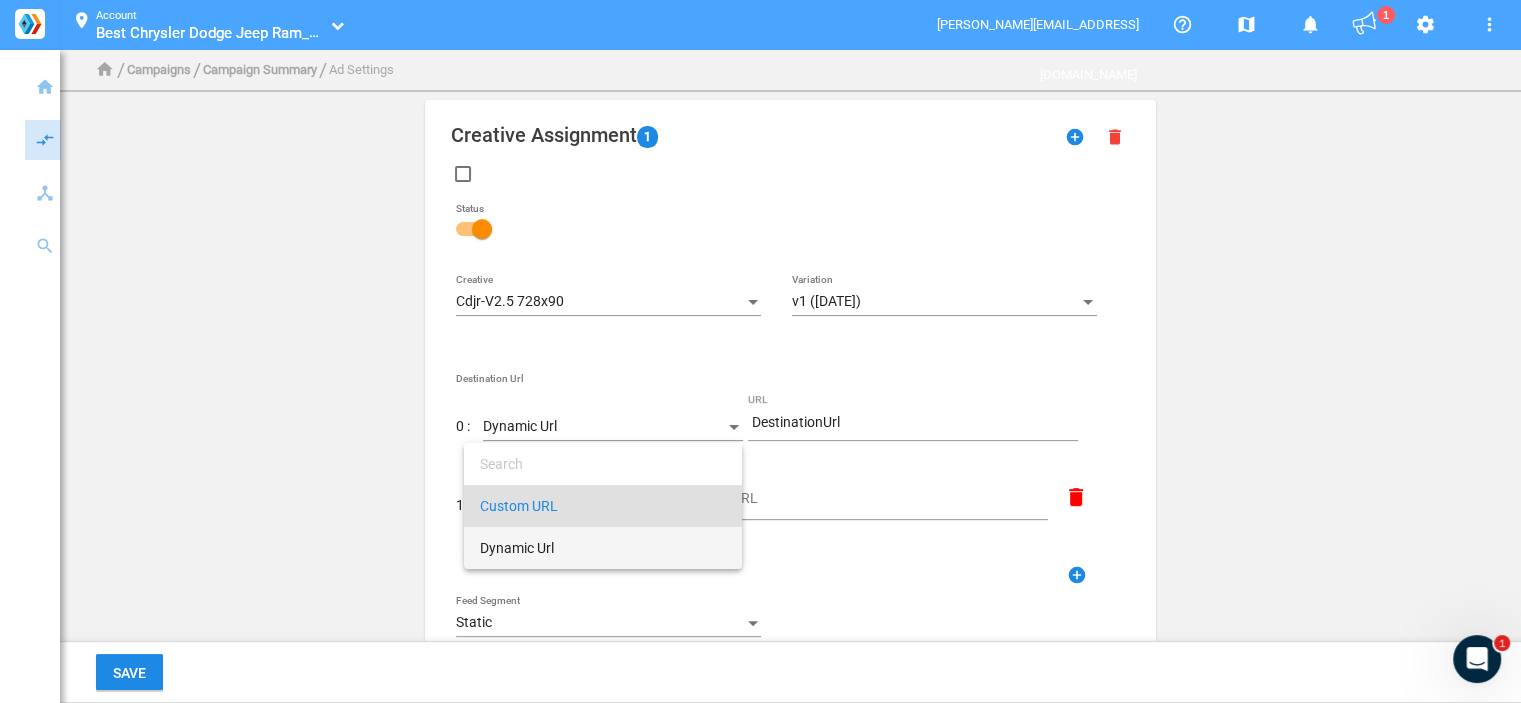 type on "DestinationUrl" 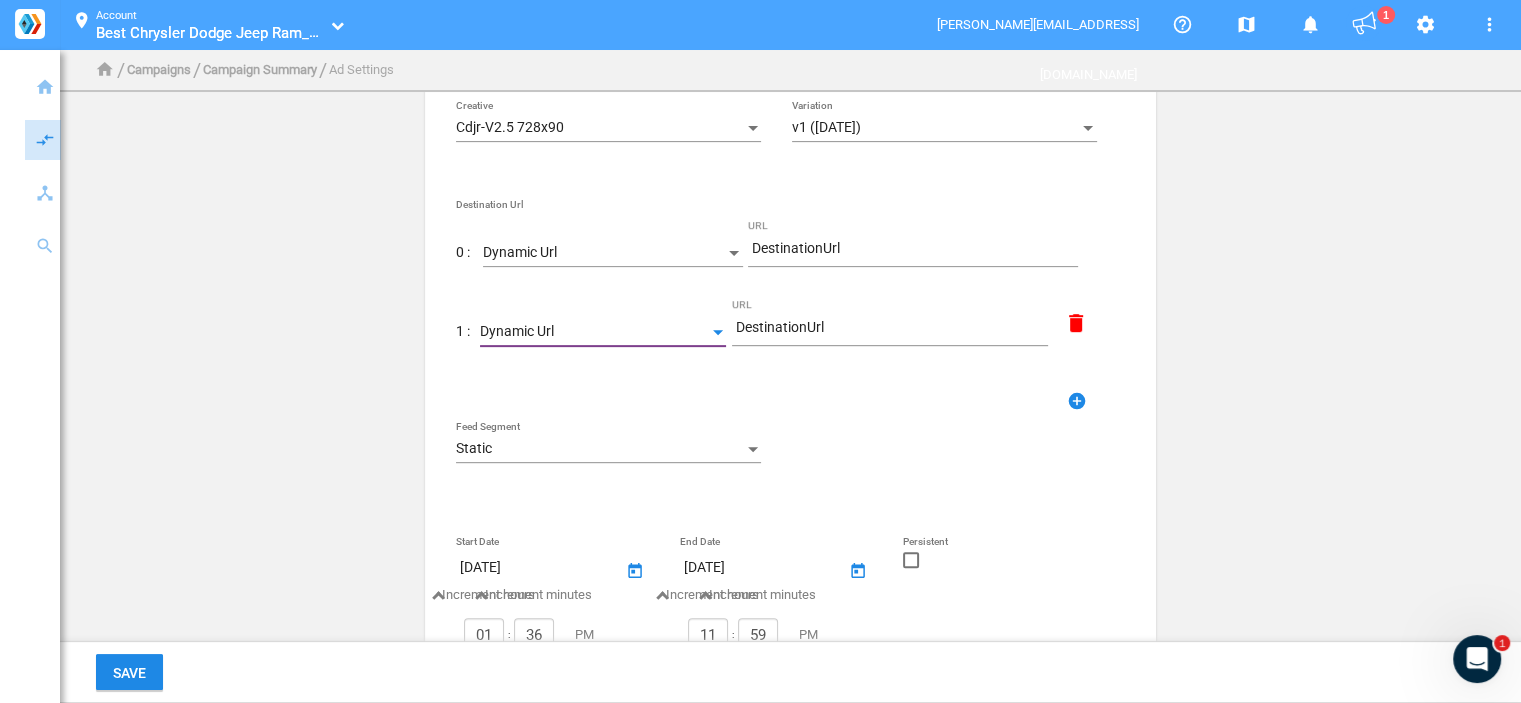 scroll, scrollTop: 700, scrollLeft: 0, axis: vertical 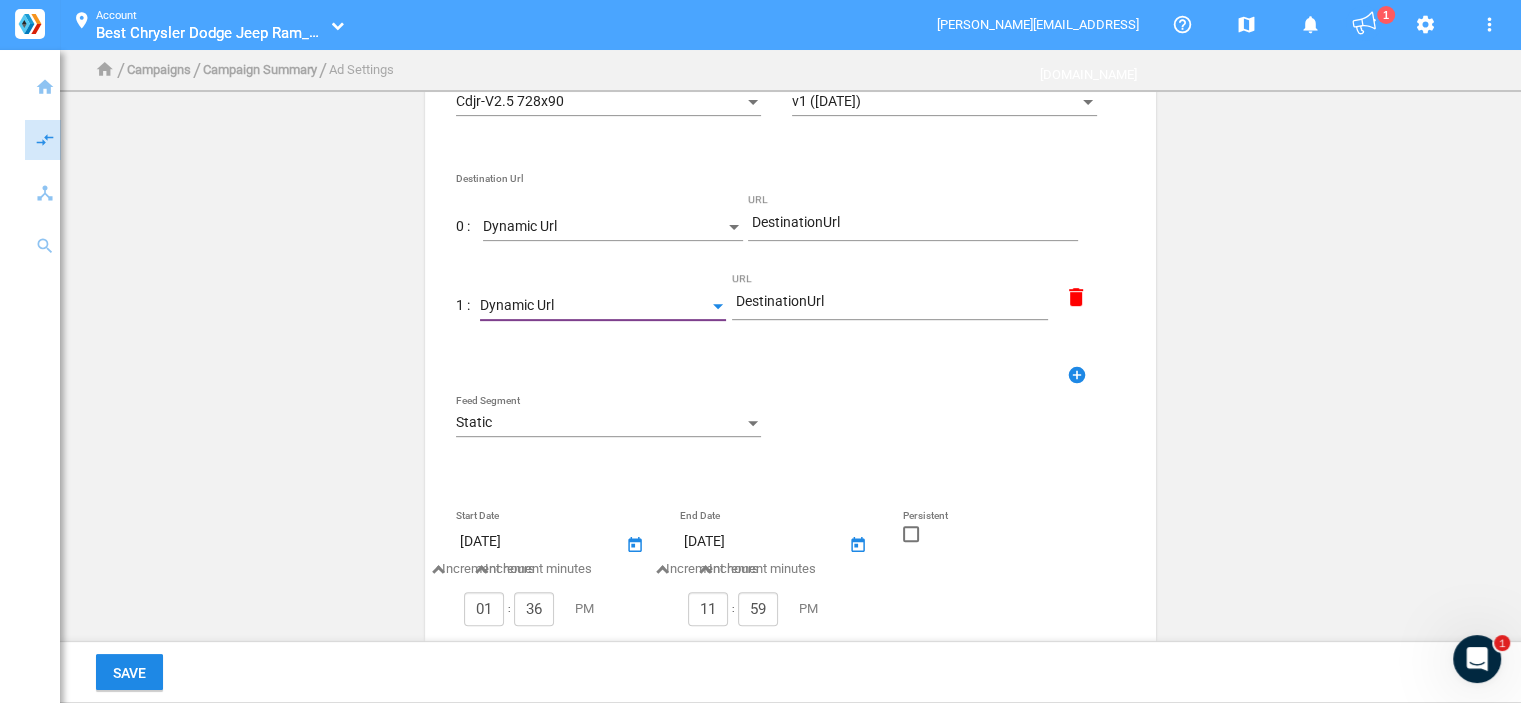 click on "Static" at bounding box center [608, 423] 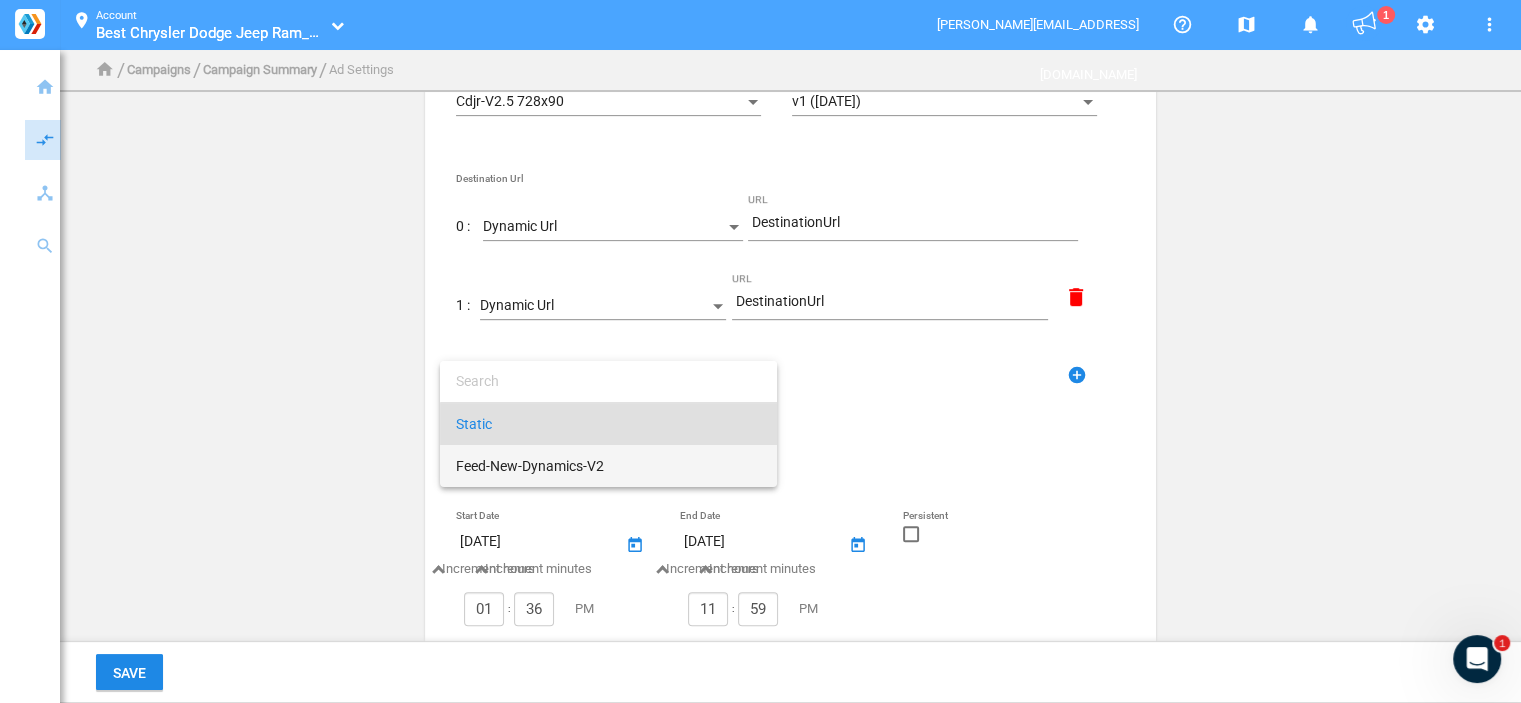 click on "Feed-New-Dynamics-V2" at bounding box center (608, 466) 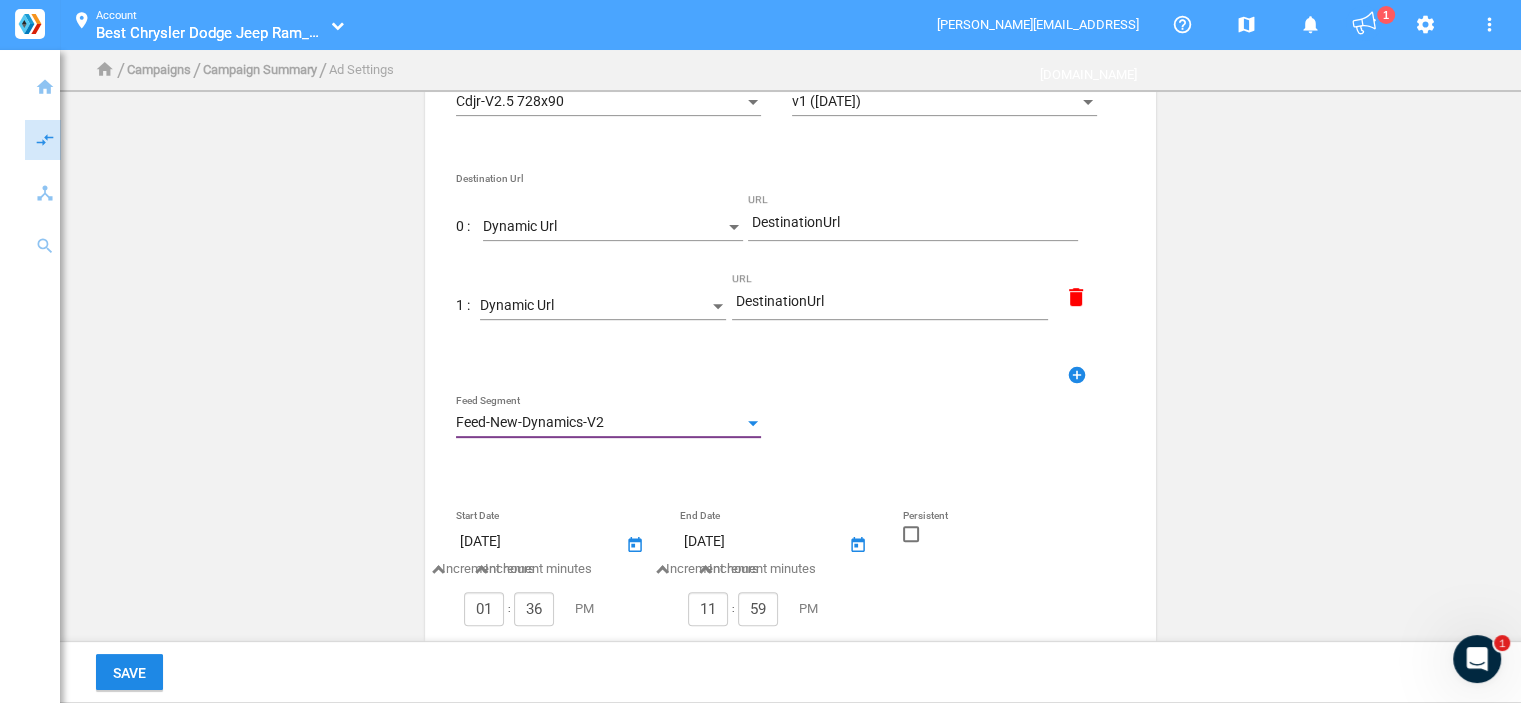 click 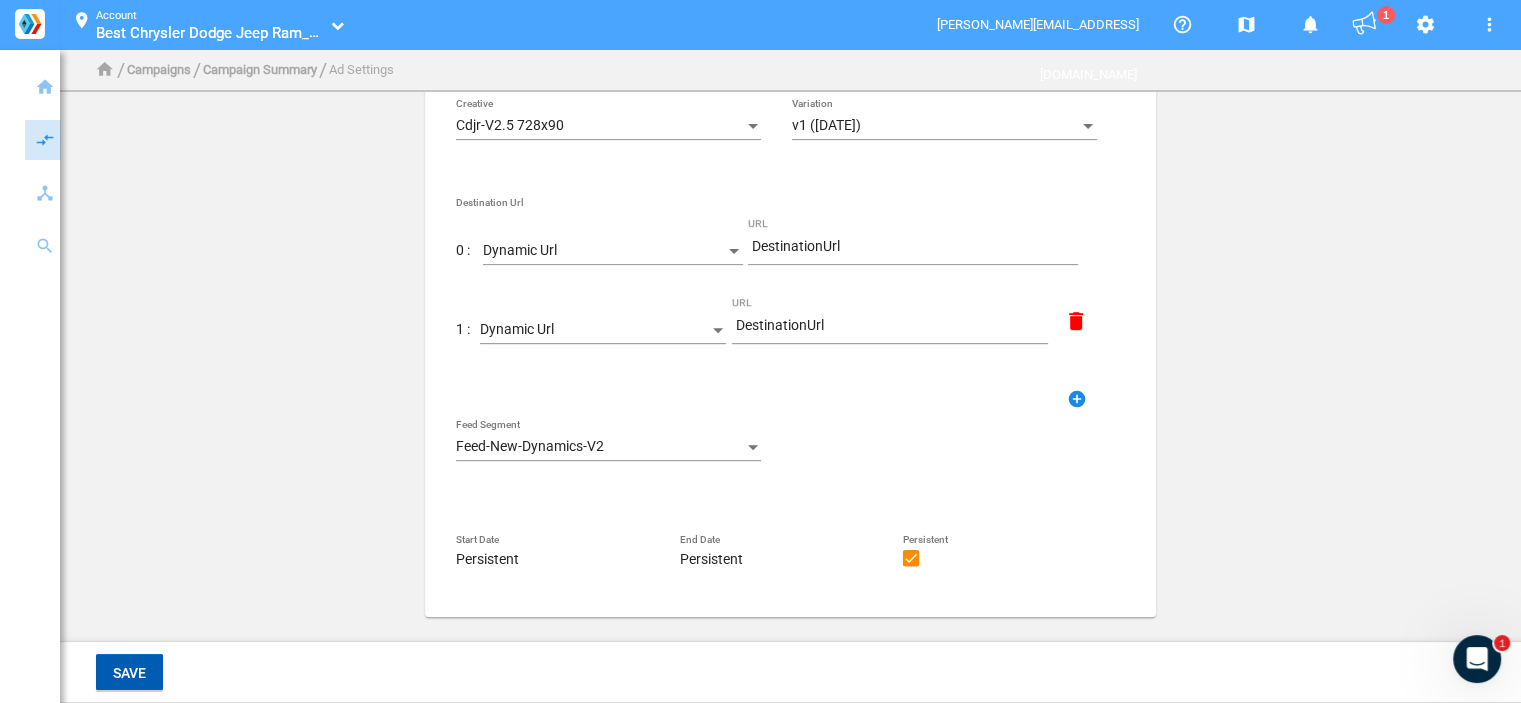 click on "Save" at bounding box center (129, 672) 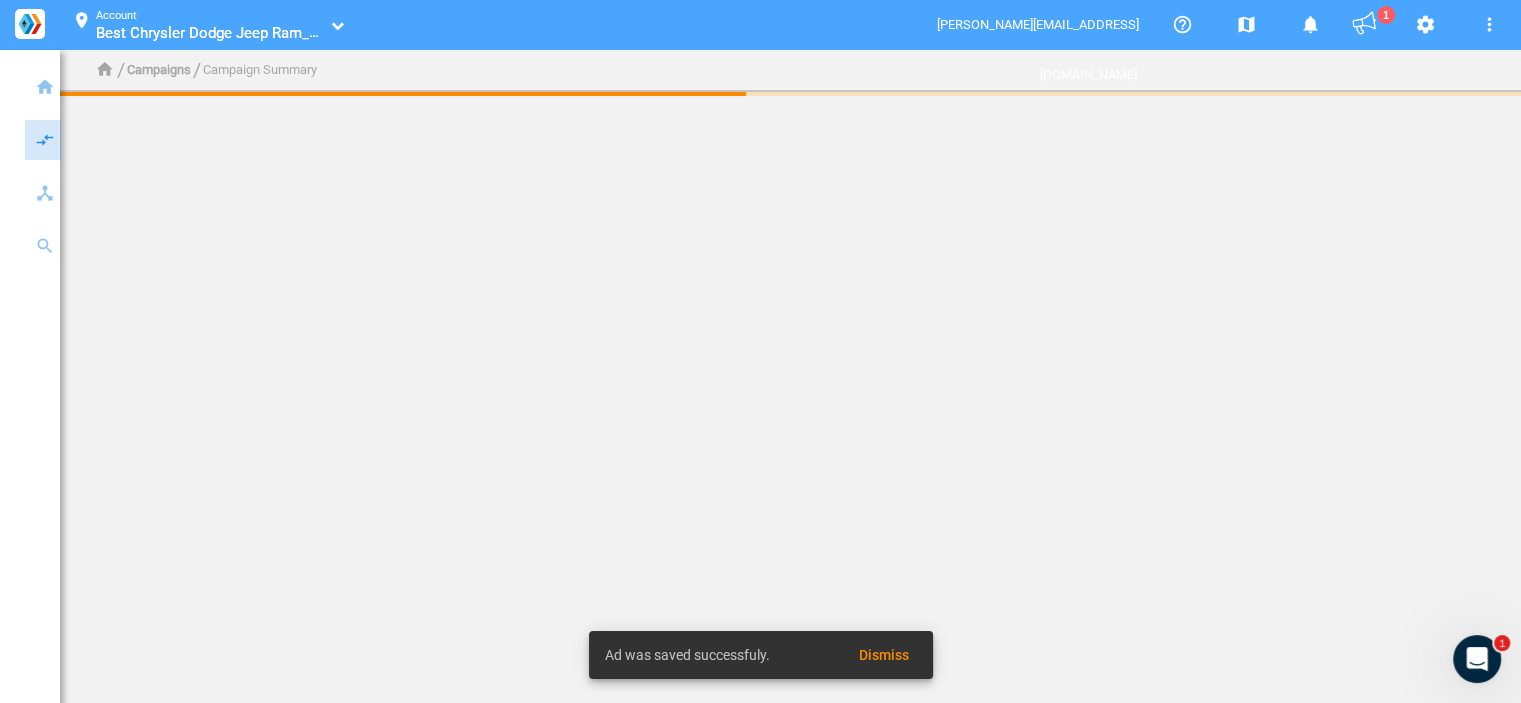 scroll, scrollTop: 0, scrollLeft: 0, axis: both 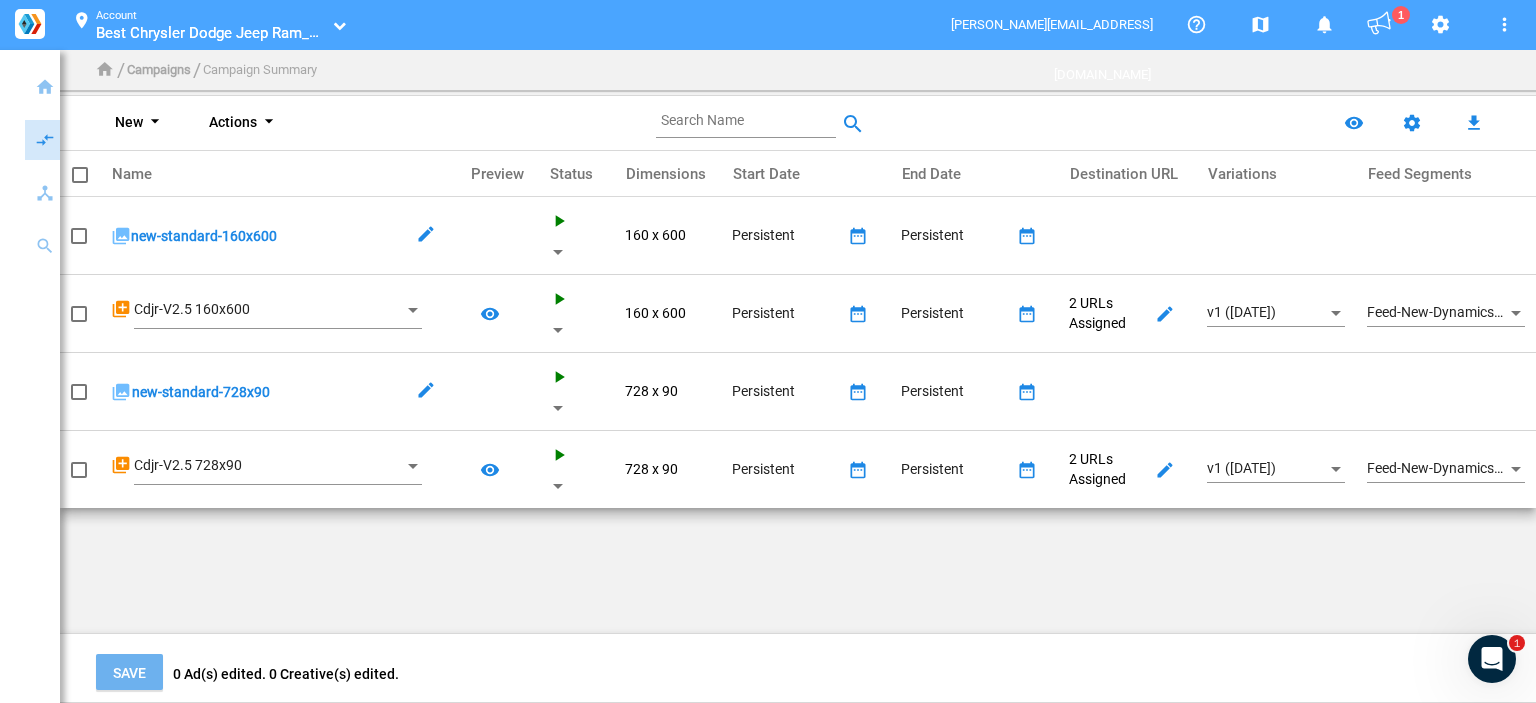 click on "New  arrow_drop_down" at bounding box center [141, 122] 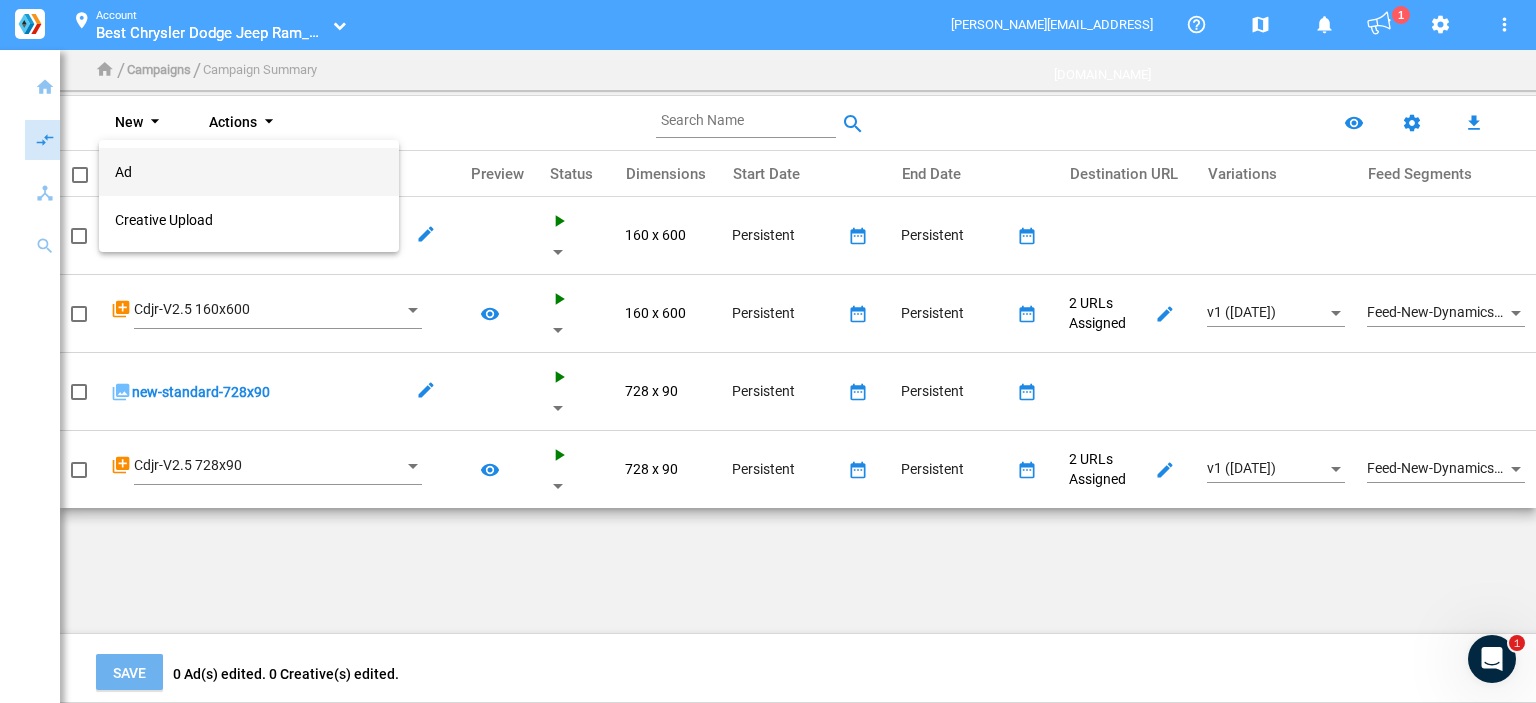 click on "Ad" at bounding box center (249, 172) 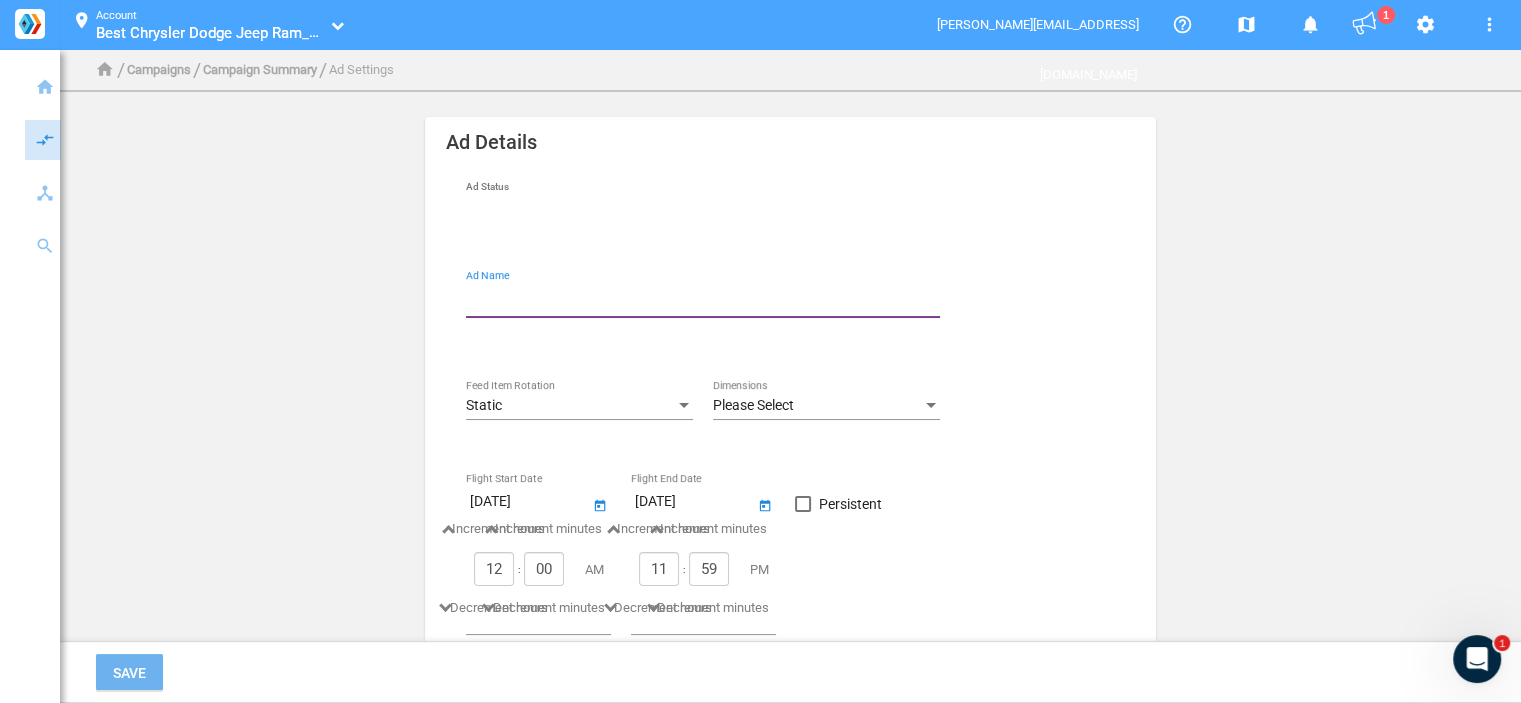 click on "Ad Name" at bounding box center (707, 299) 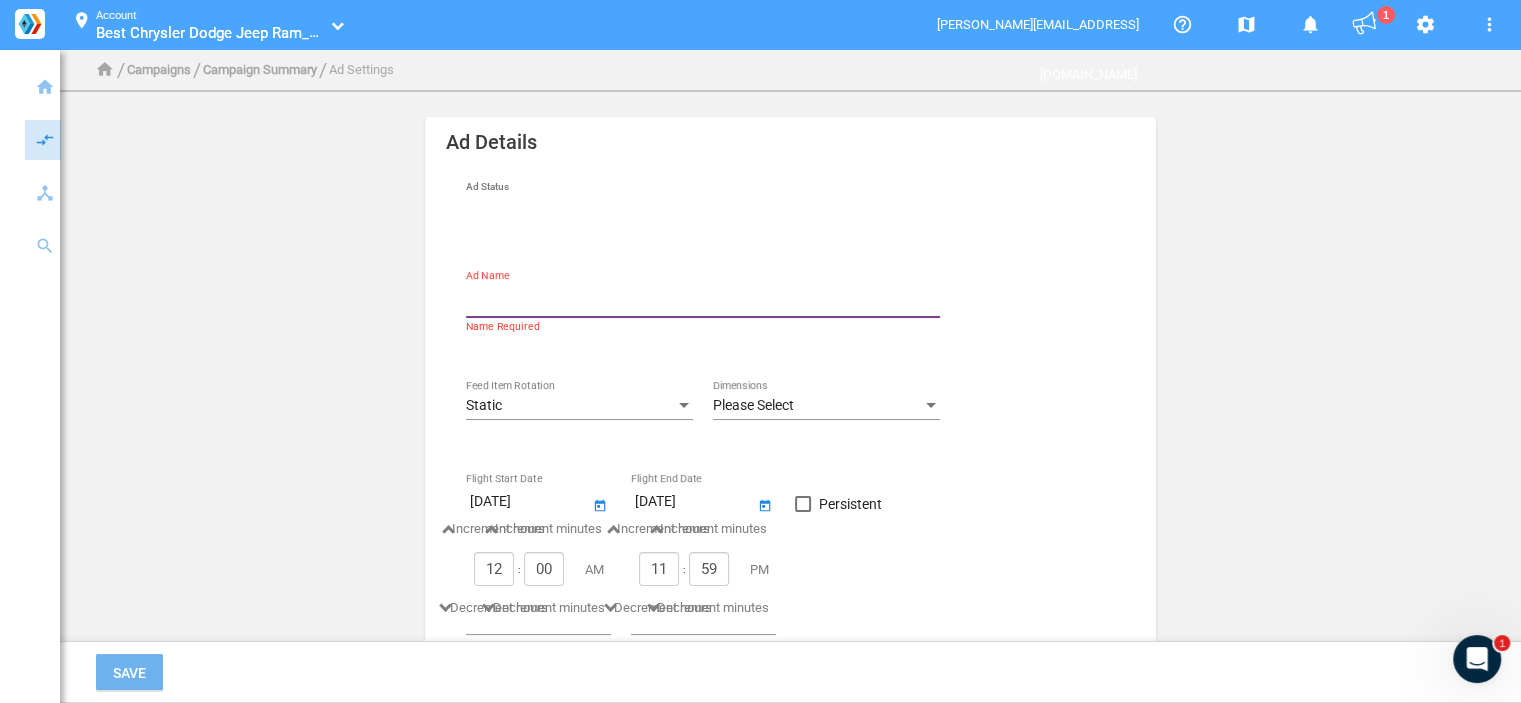 type on "new-standard-320x50" 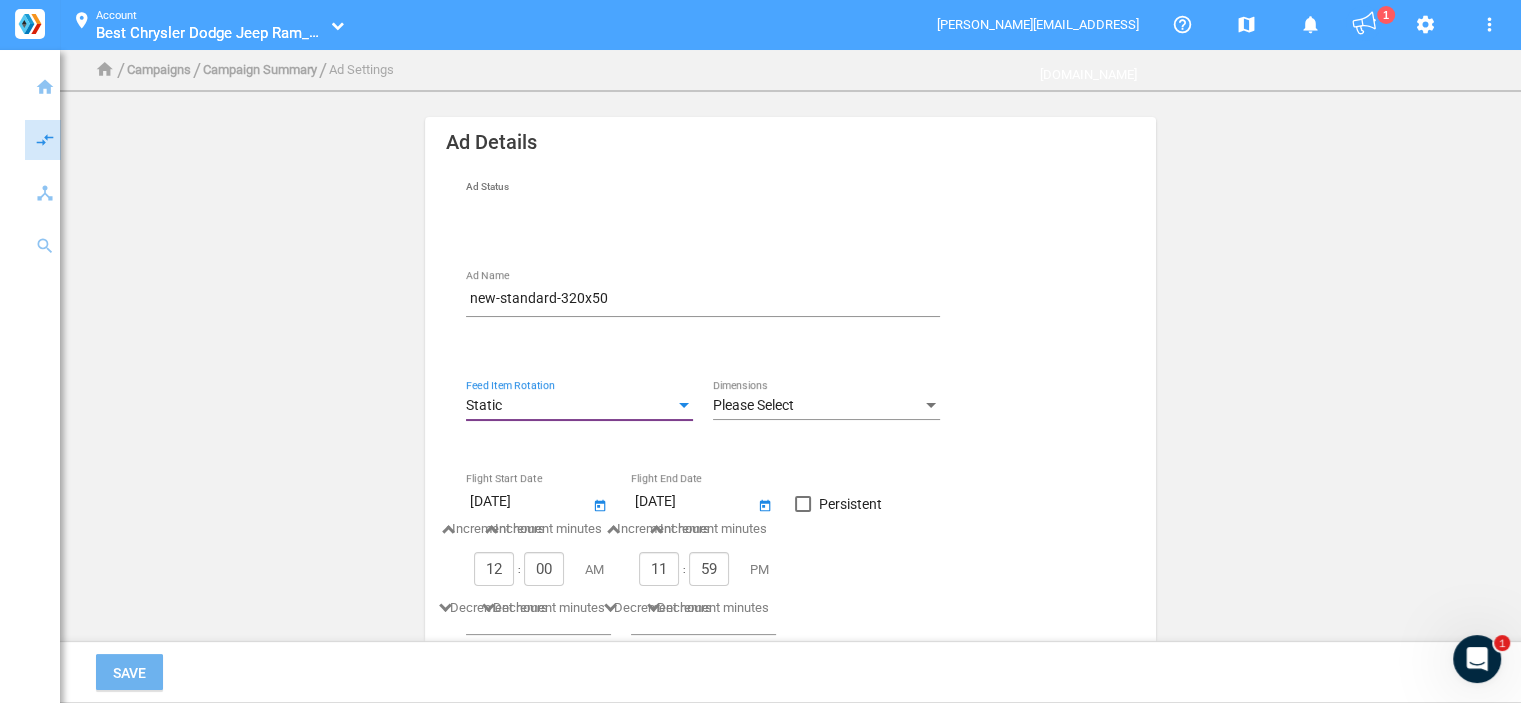 click on "Static" at bounding box center [570, 406] 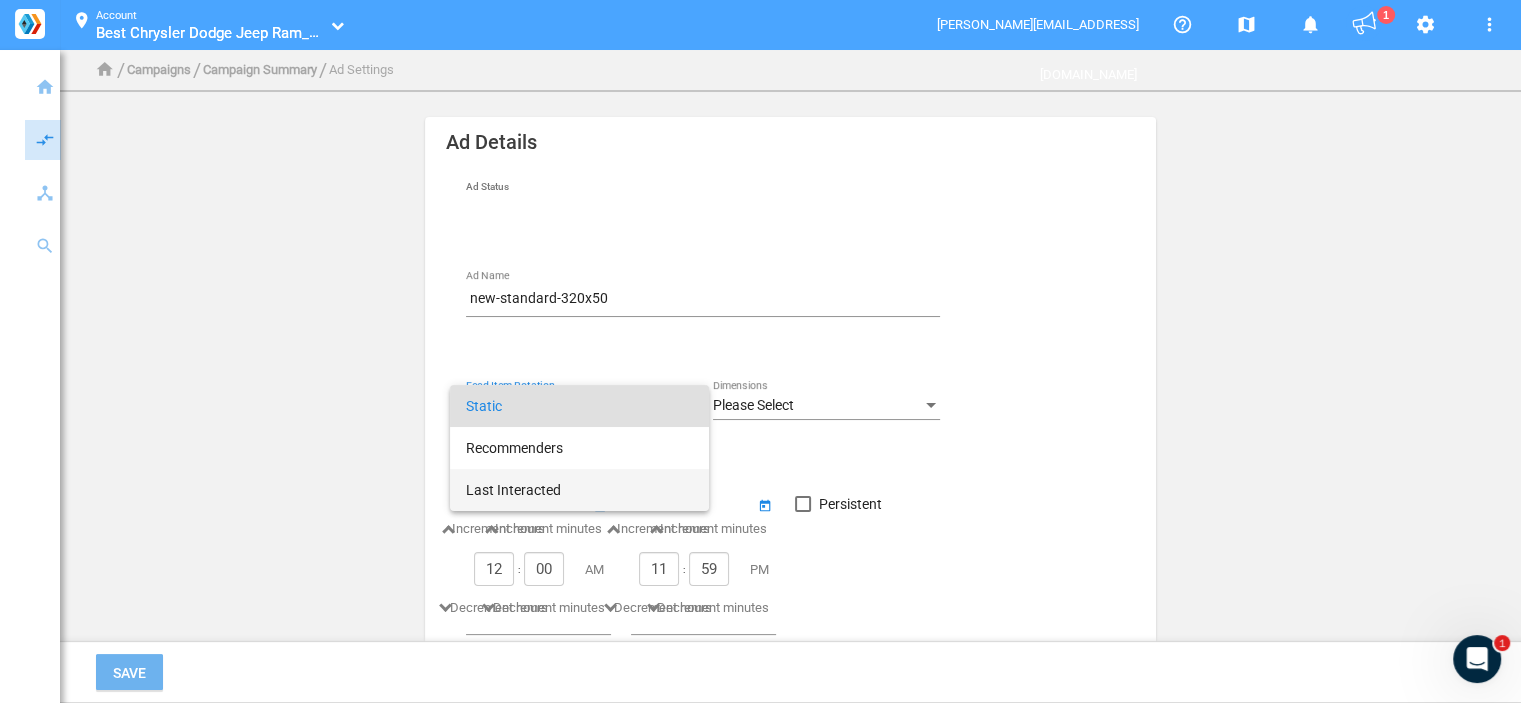 click on "Last Interacted" at bounding box center (579, 490) 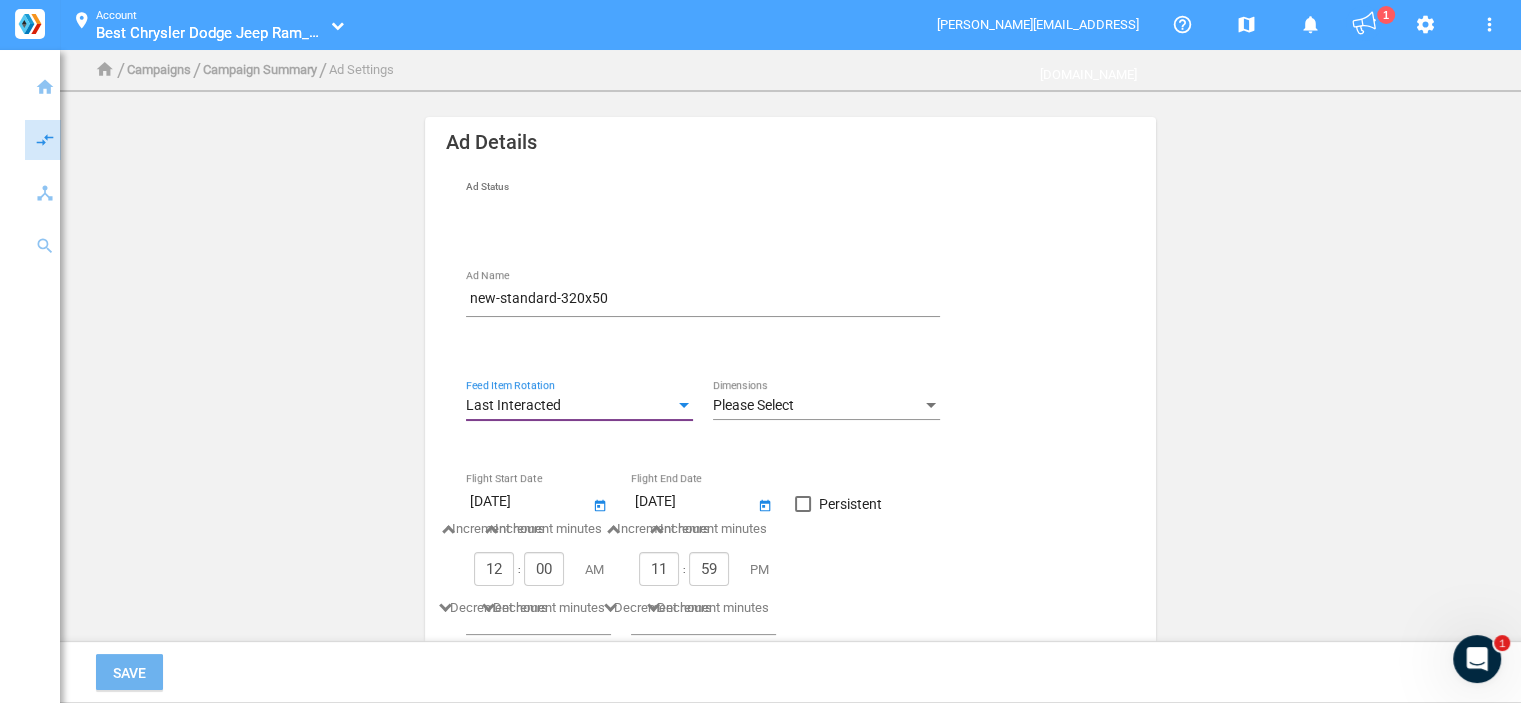 click on "Please Select Dimensions" 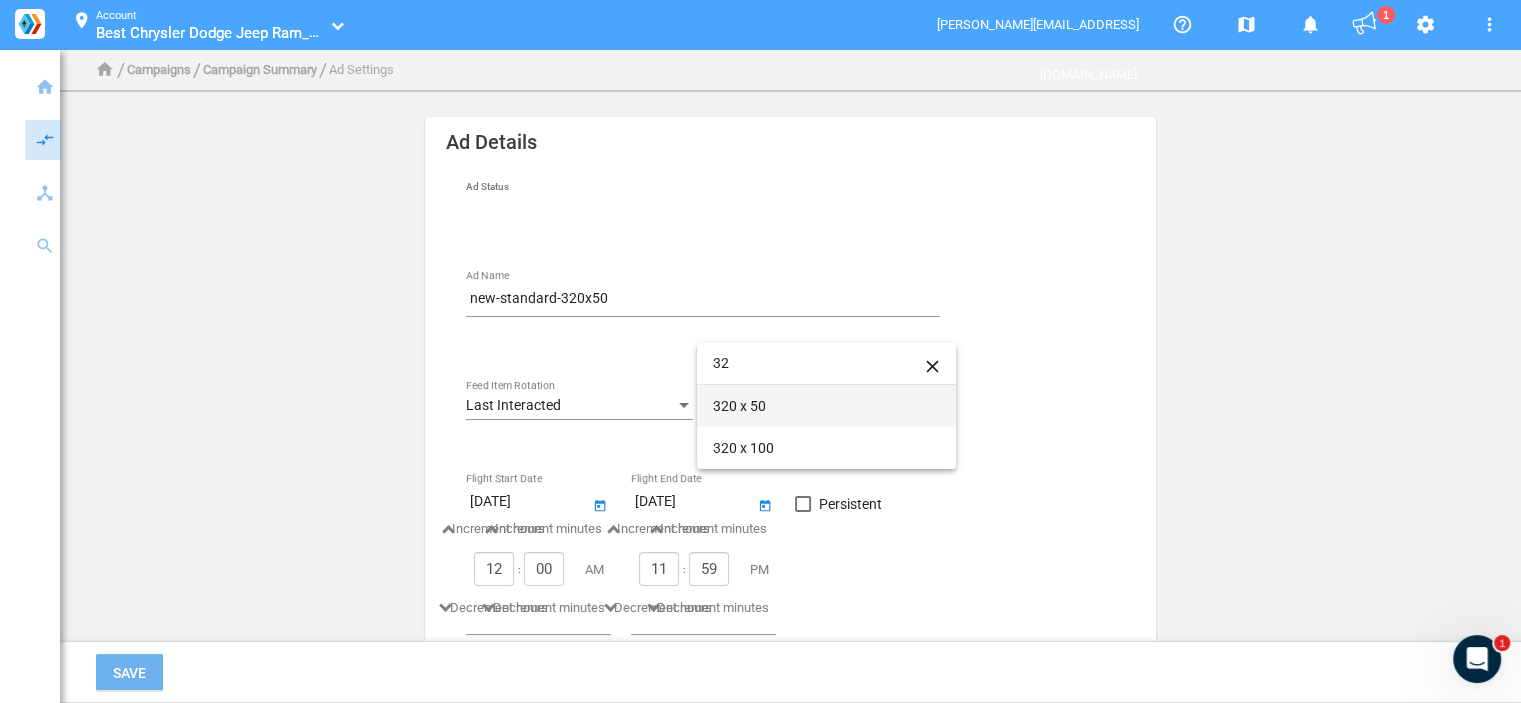 type on "32" 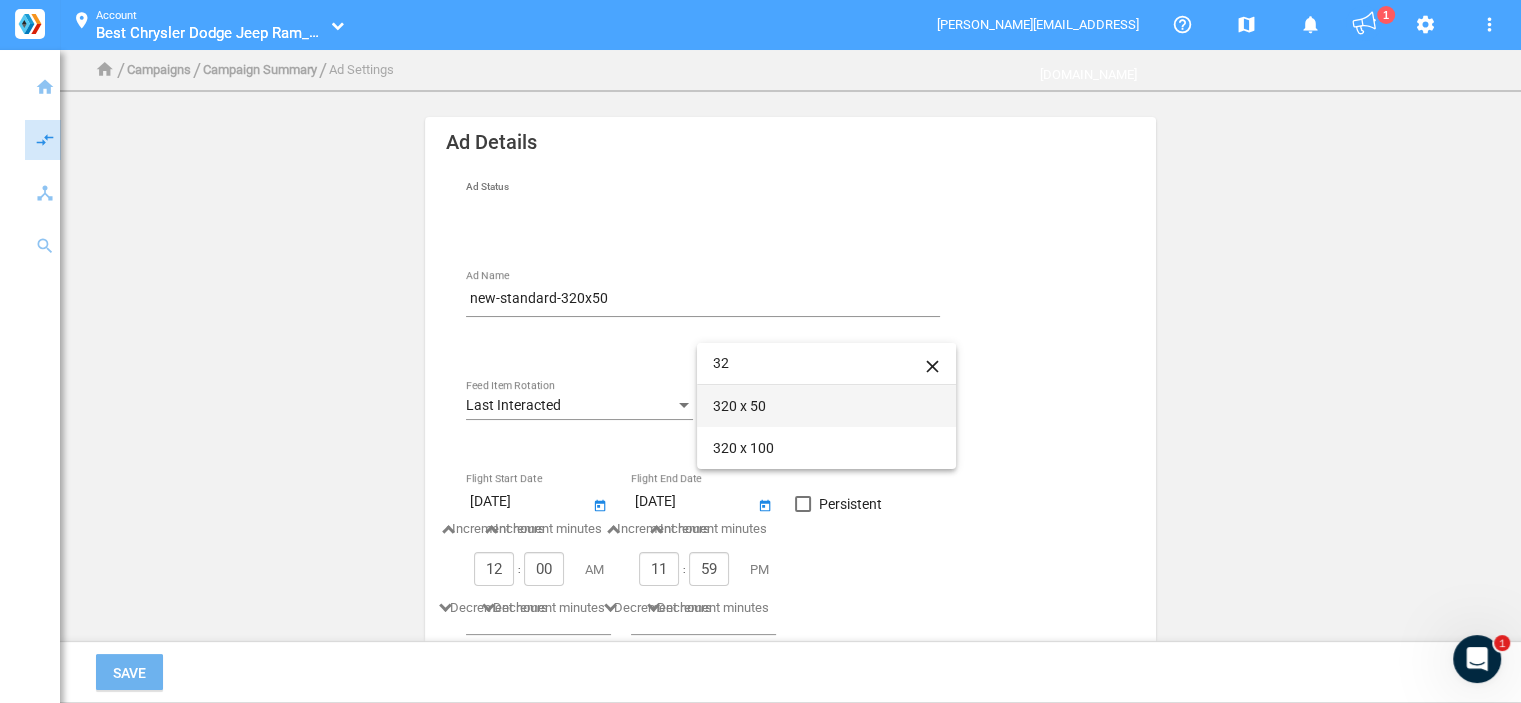 click on "320 x 50" at bounding box center (826, 406) 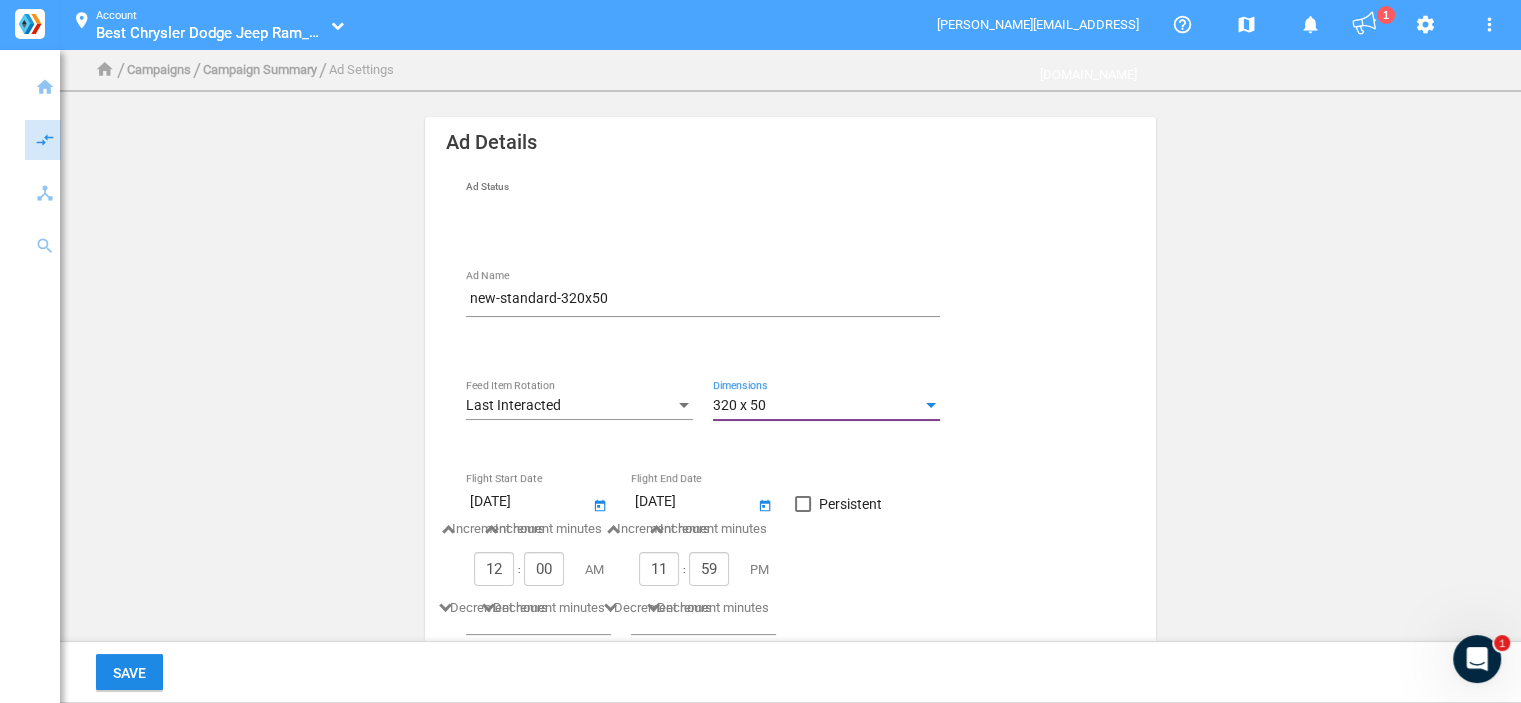 click on "Persistent" at bounding box center (850, 504) 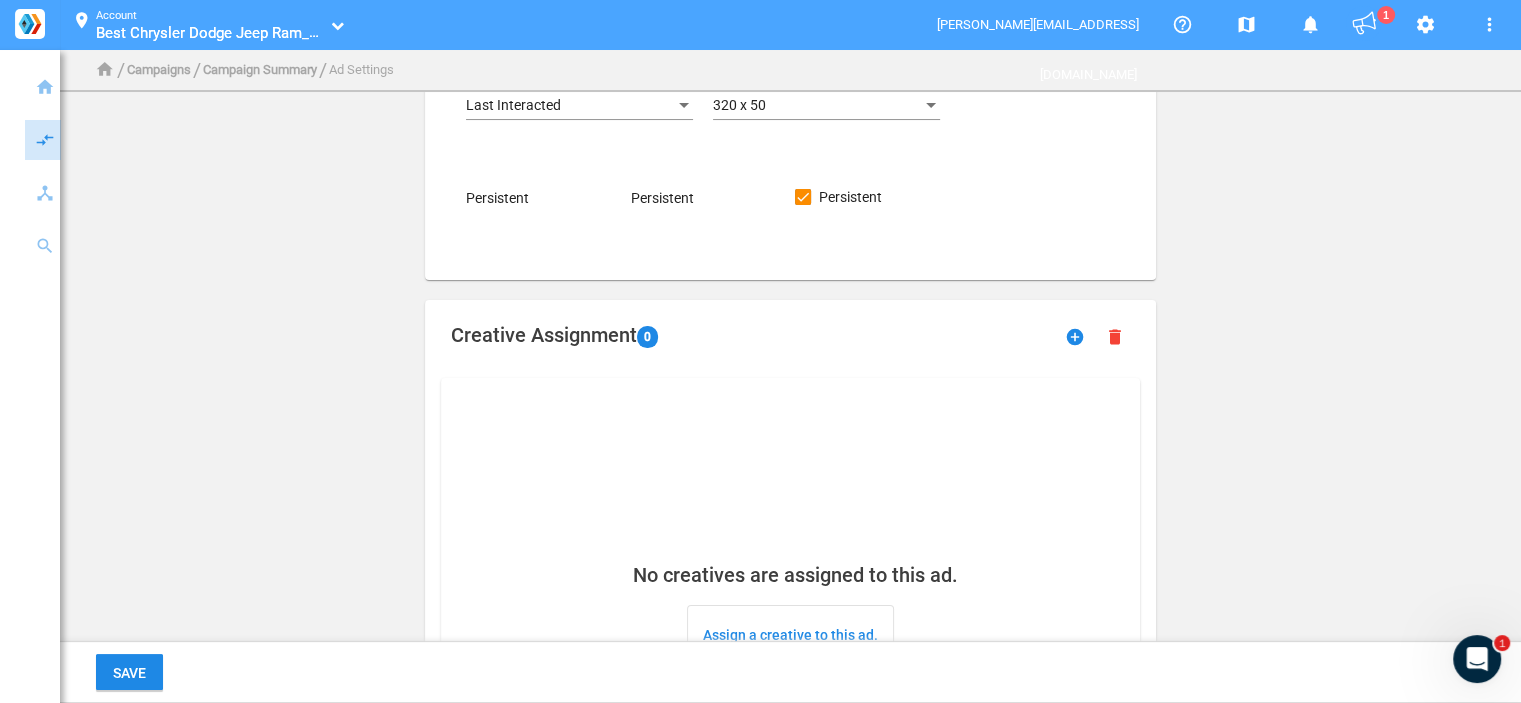 scroll, scrollTop: 500, scrollLeft: 0, axis: vertical 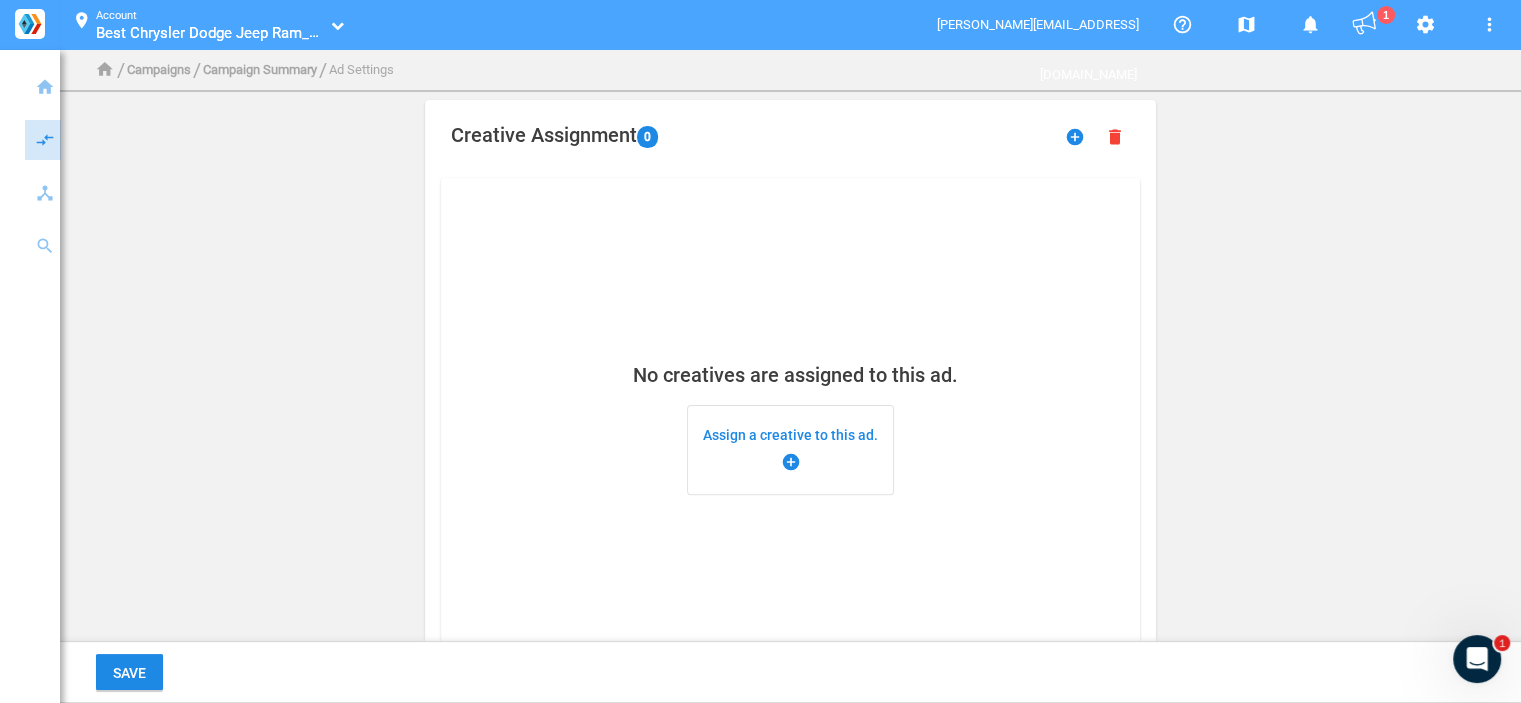click on "Assign a creative to this ad.  add_circle" at bounding box center (790, 450) 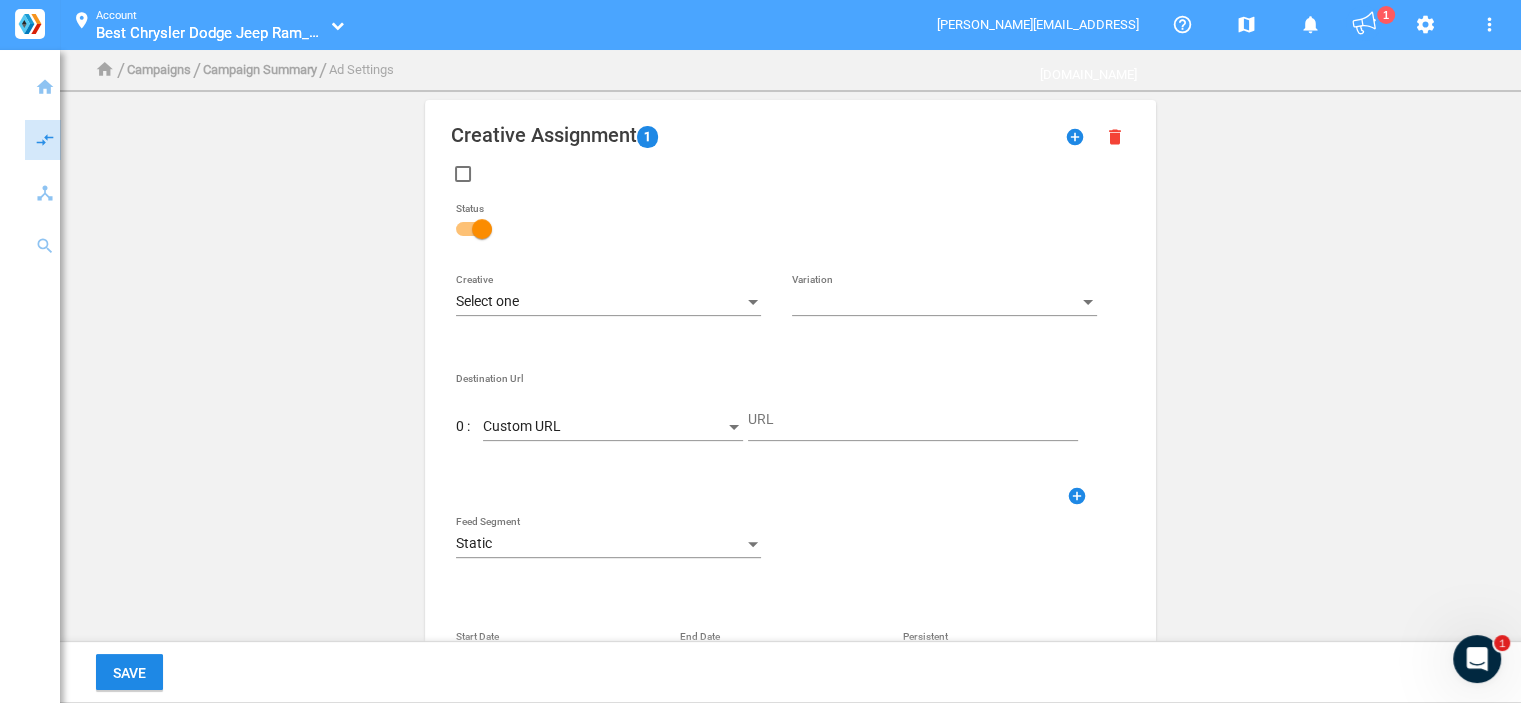click on "Select one" at bounding box center (608, 302) 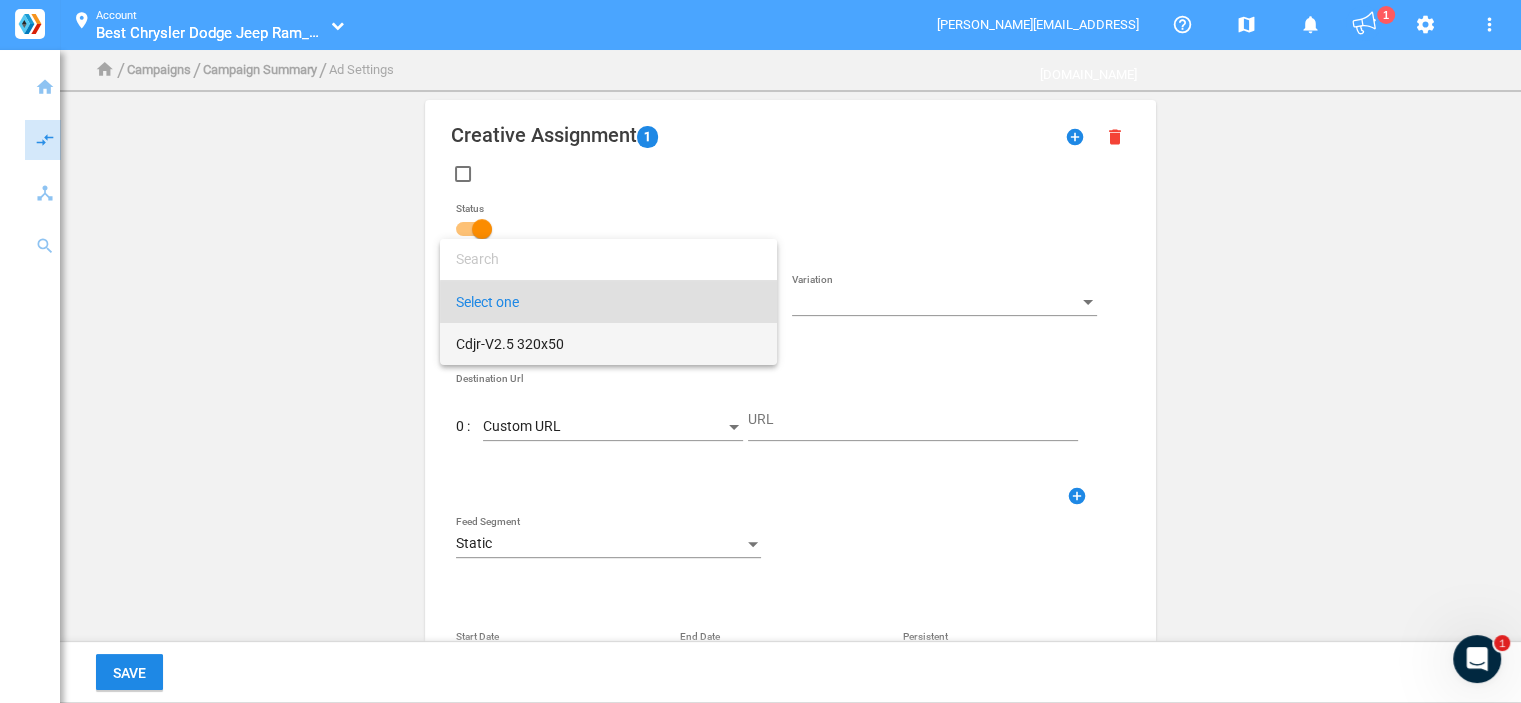 click on "Cdjr-V2.5 320x50" at bounding box center (608, 344) 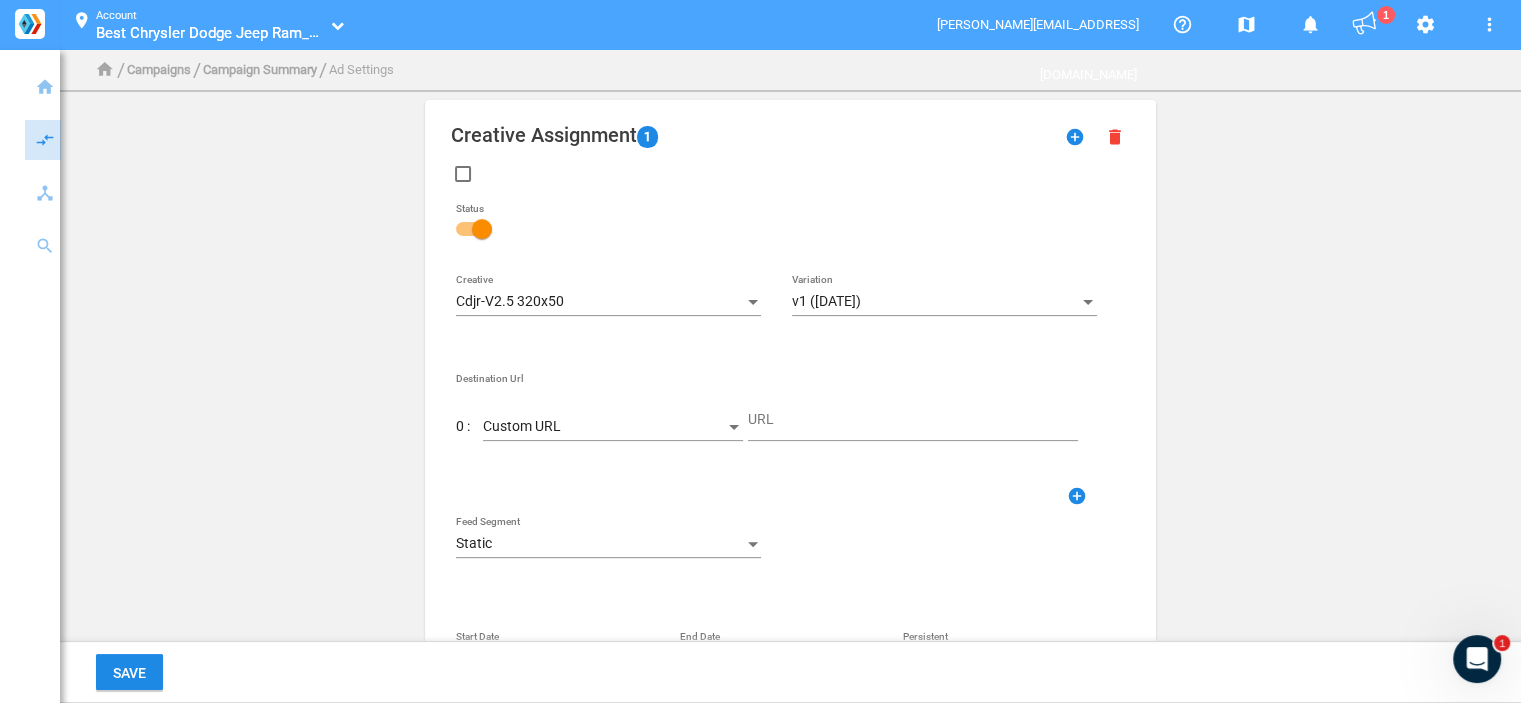 click on "Custom URL" 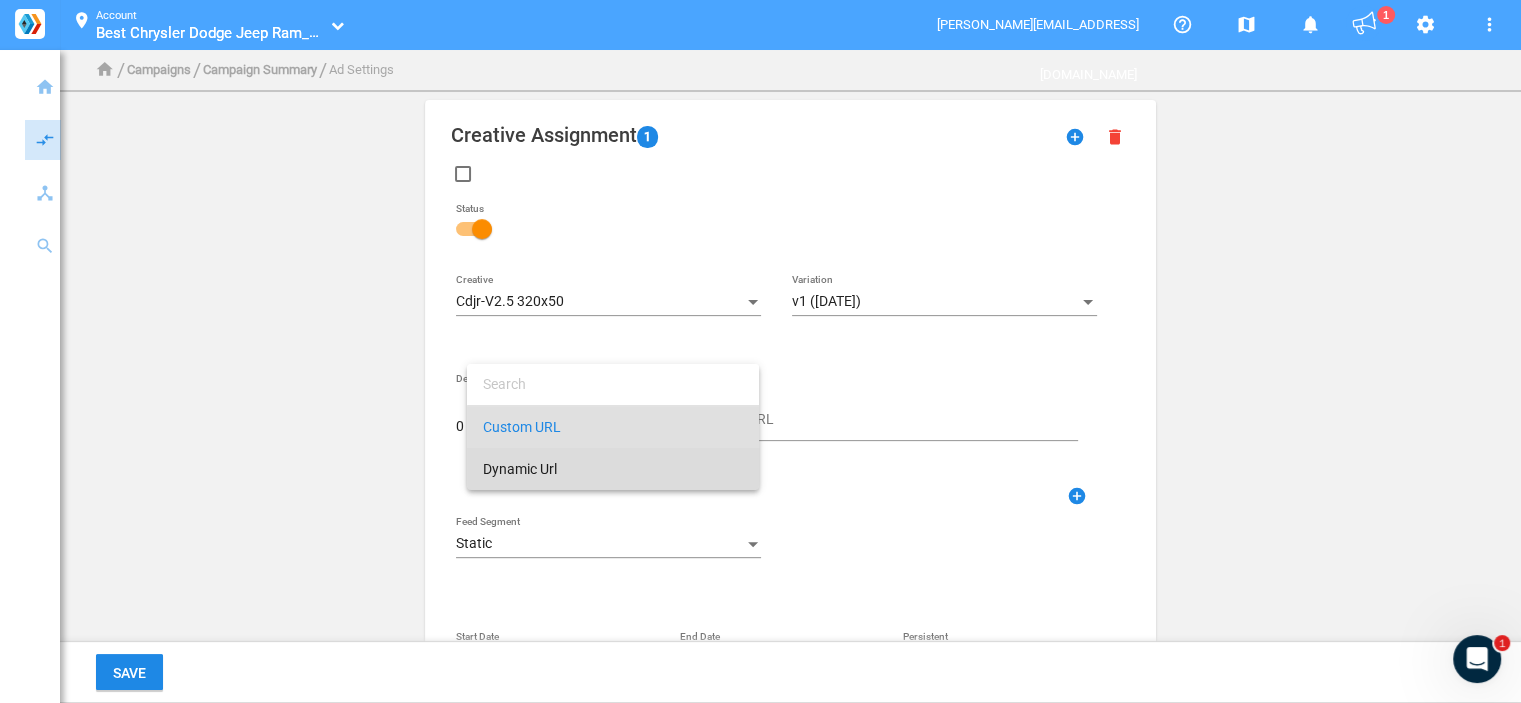 click on "Dynamic Url" at bounding box center [613, 469] 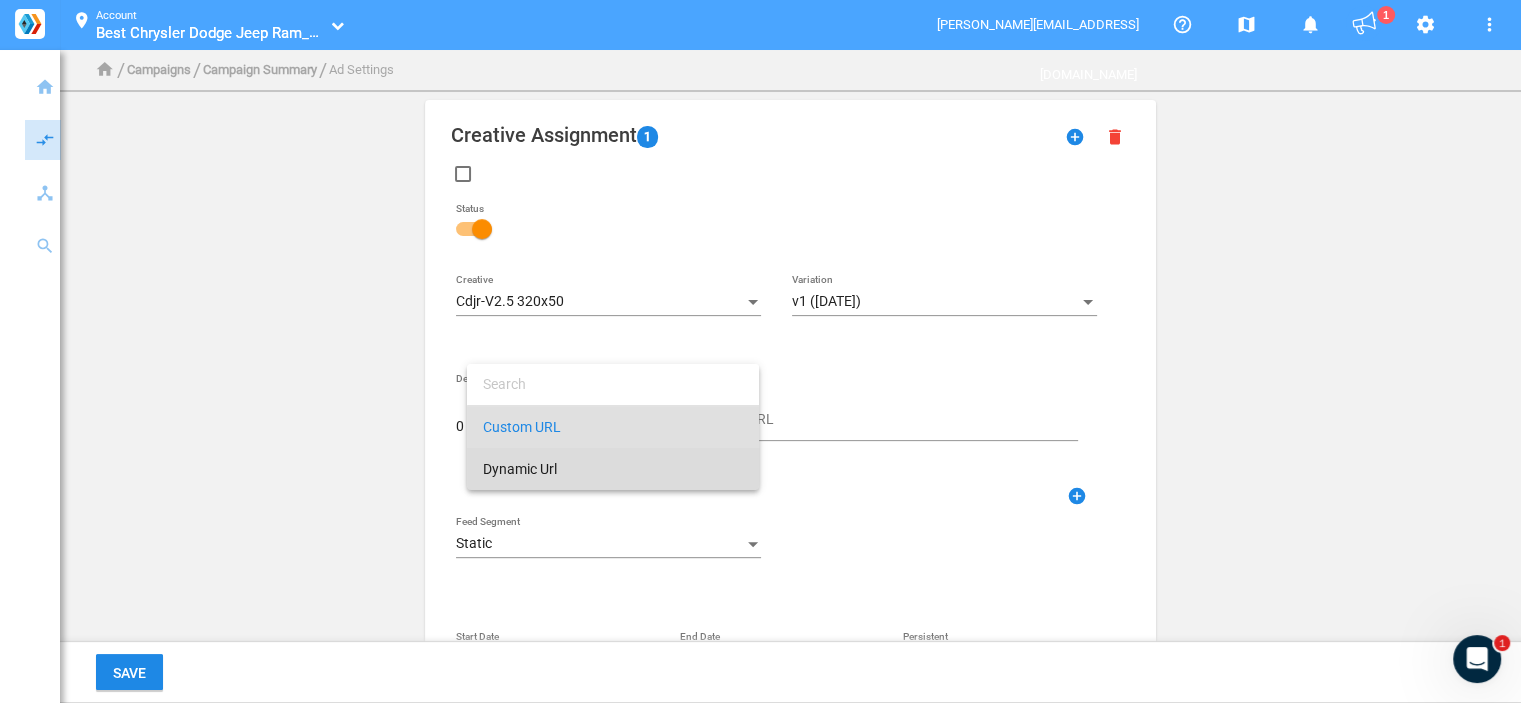 type on "DestinationUrl" 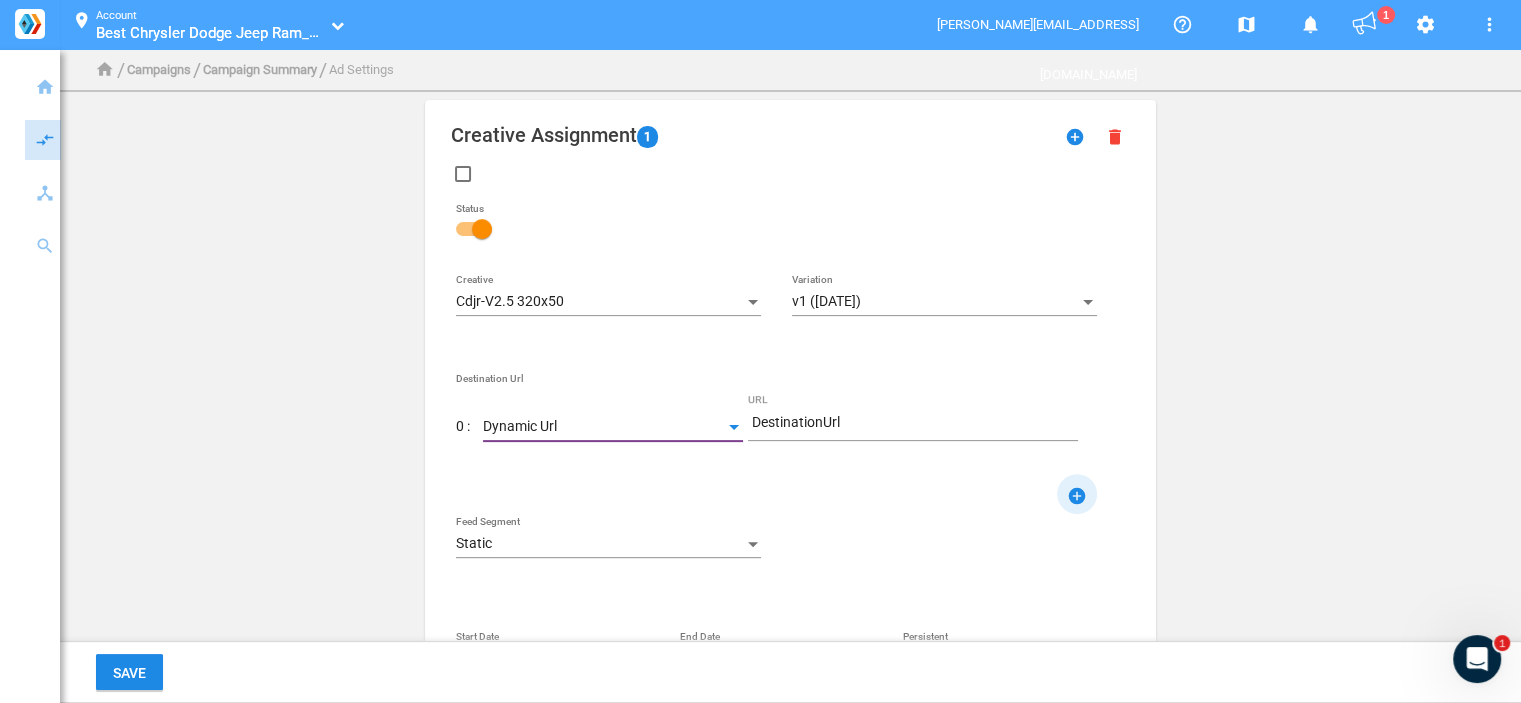 click on "add_circle" 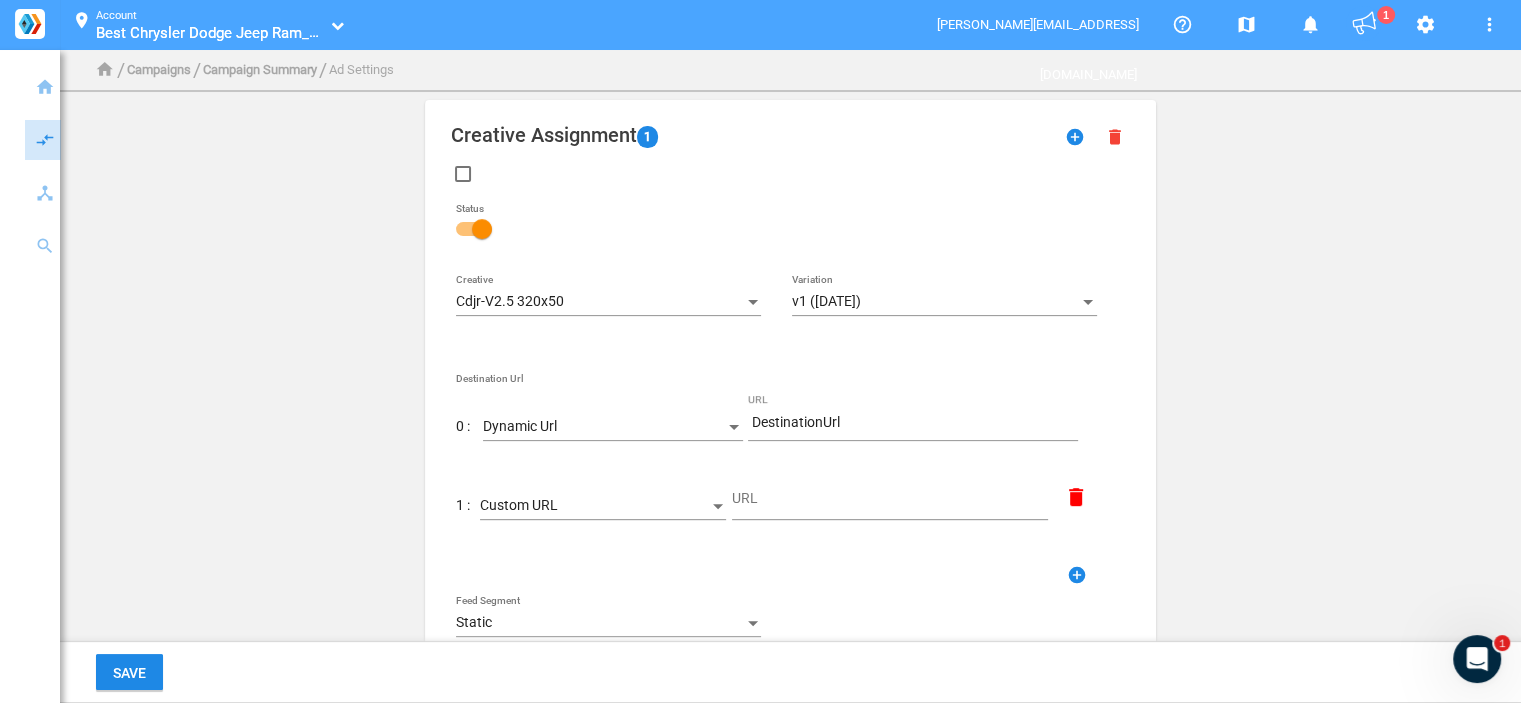 click on "Custom URL" 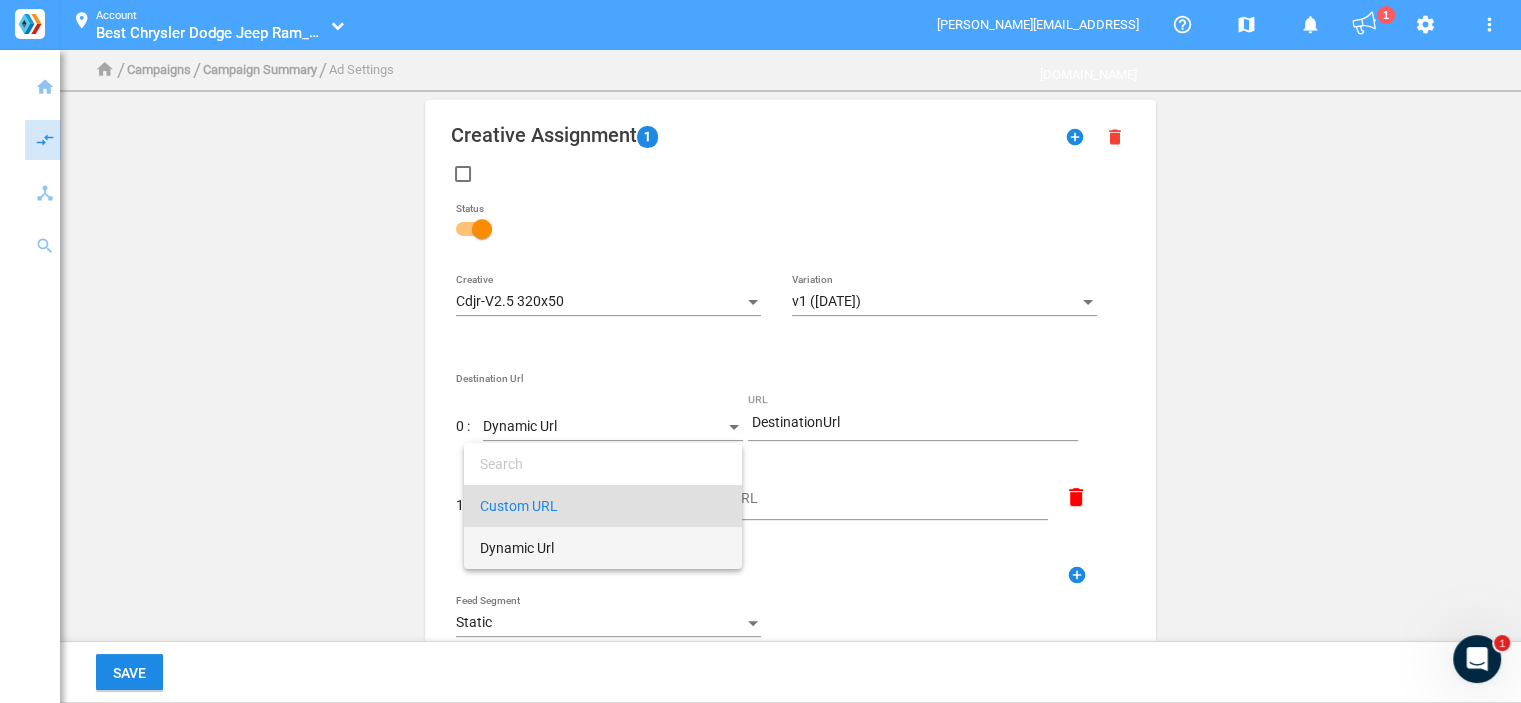 click on "Dynamic Url" at bounding box center [603, 548] 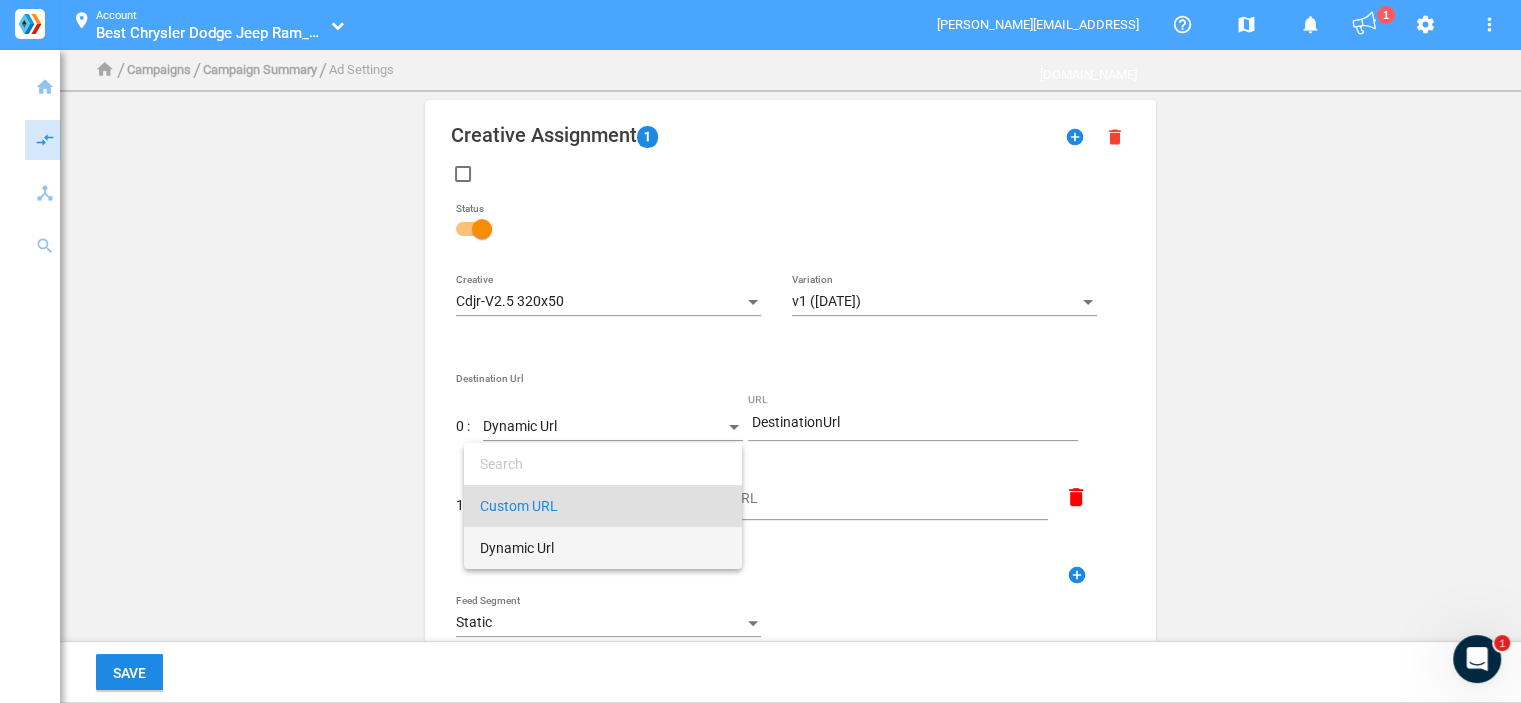 type on "DestinationUrl" 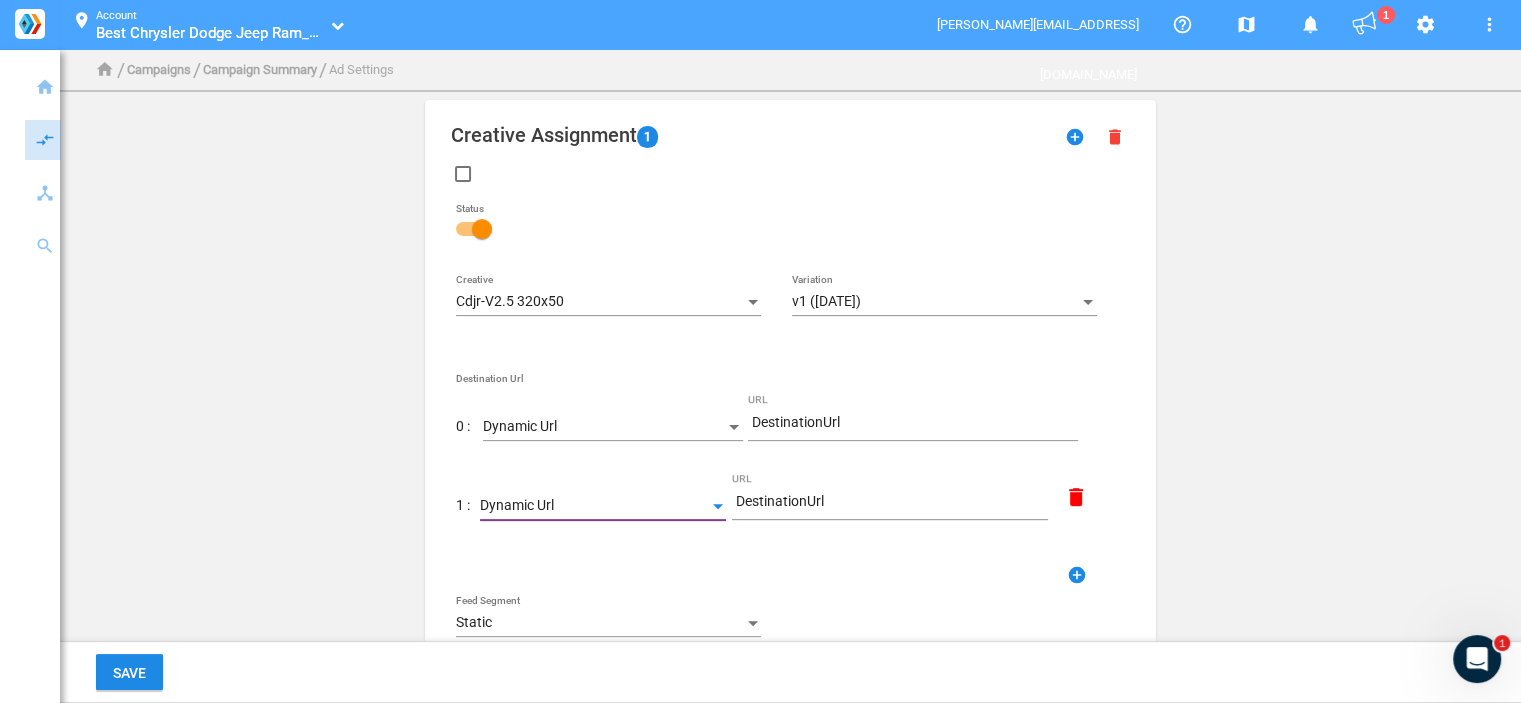 scroll, scrollTop: 700, scrollLeft: 0, axis: vertical 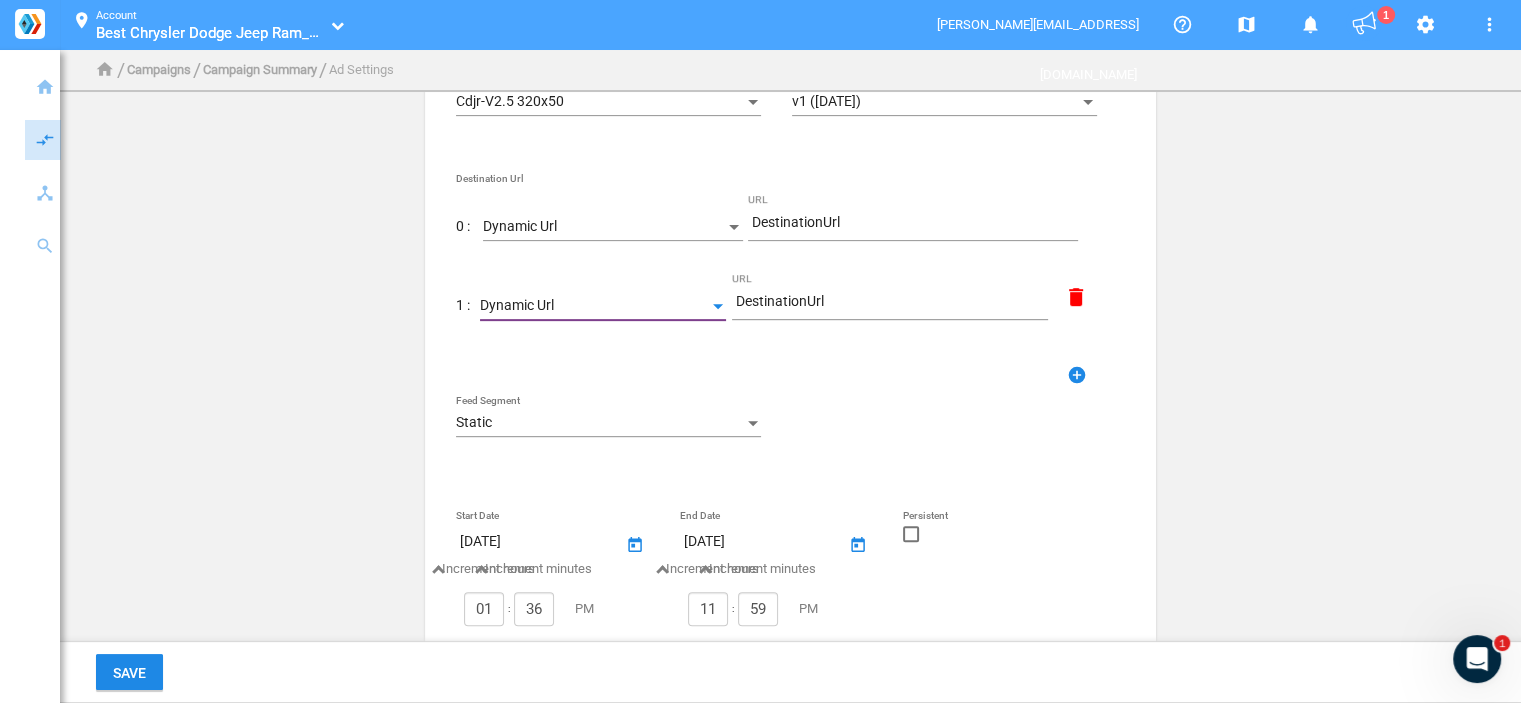 click on "Static" at bounding box center (599, 423) 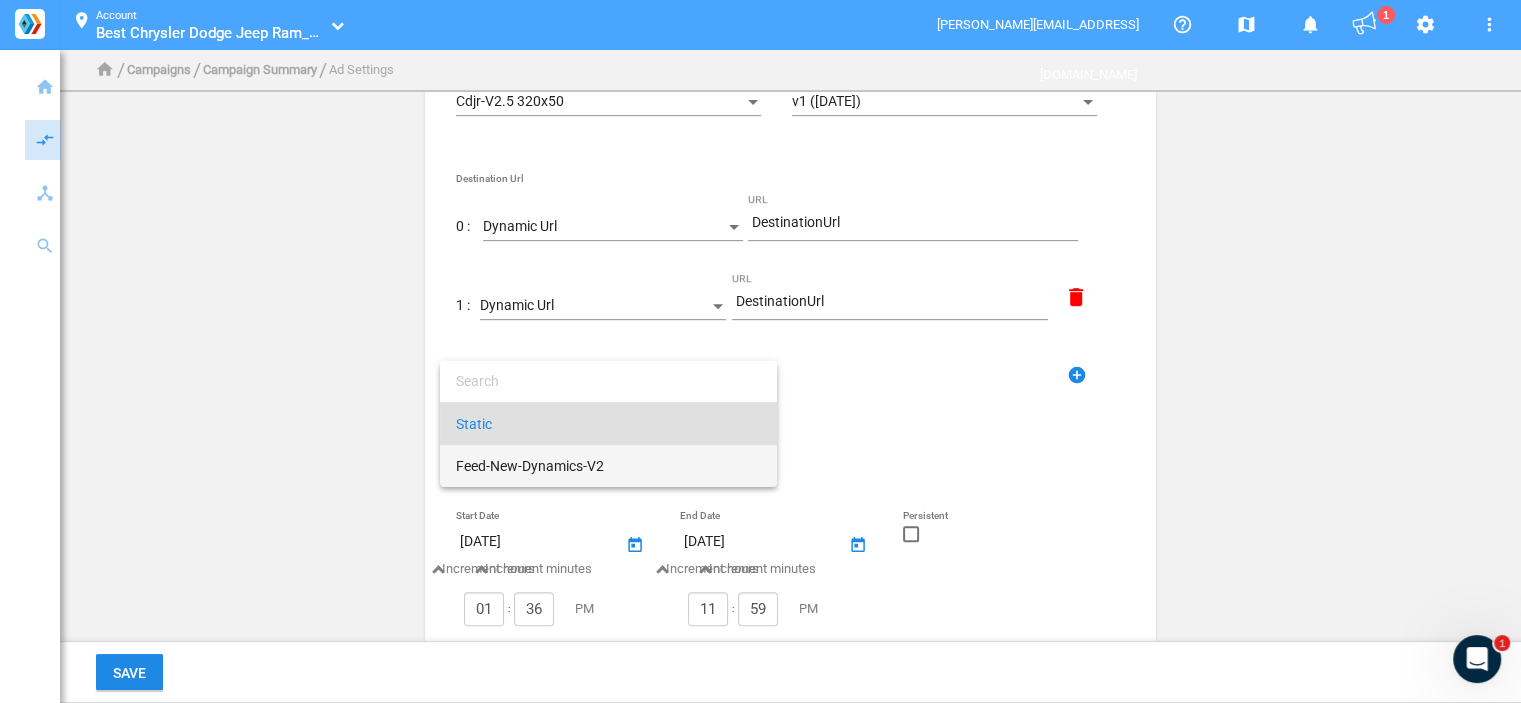 click on "Feed-New-Dynamics-V2" at bounding box center (608, 466) 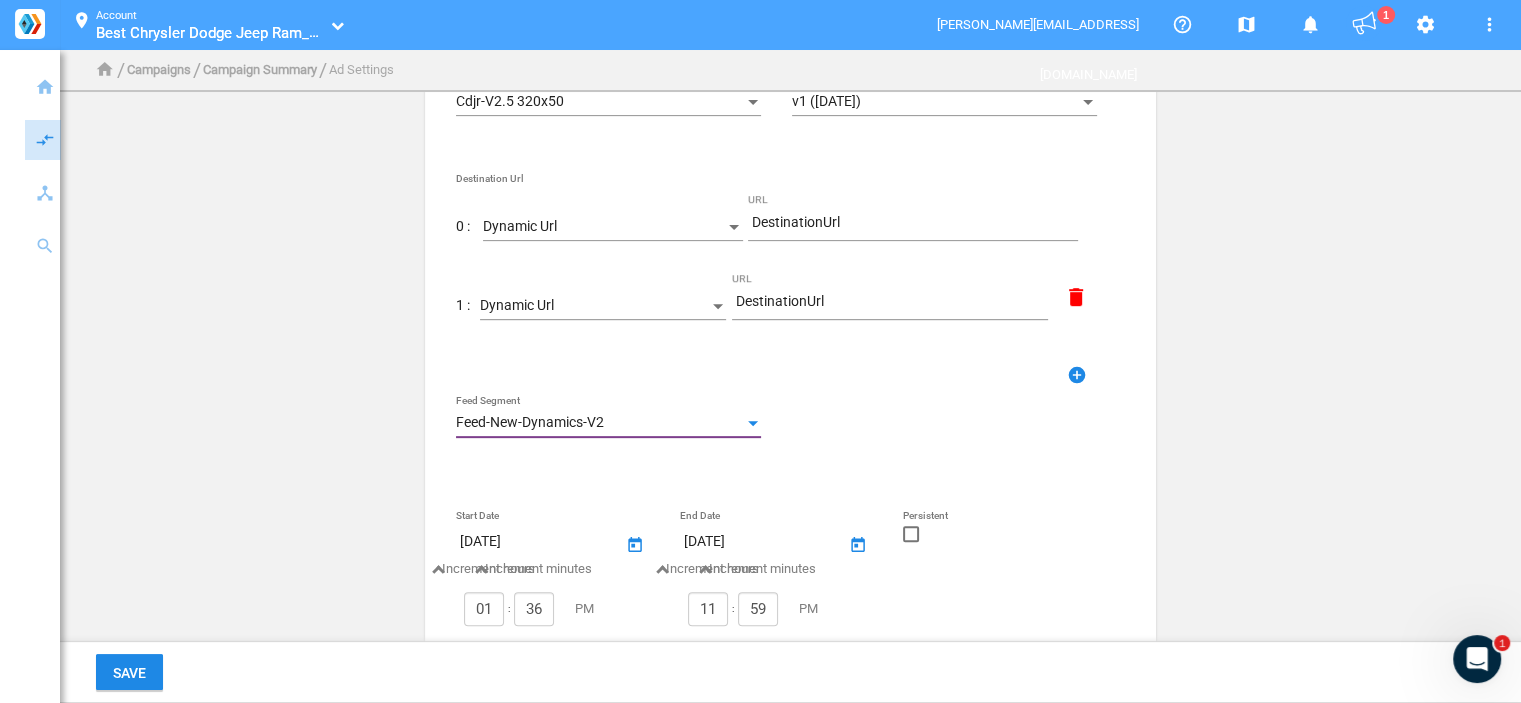 click 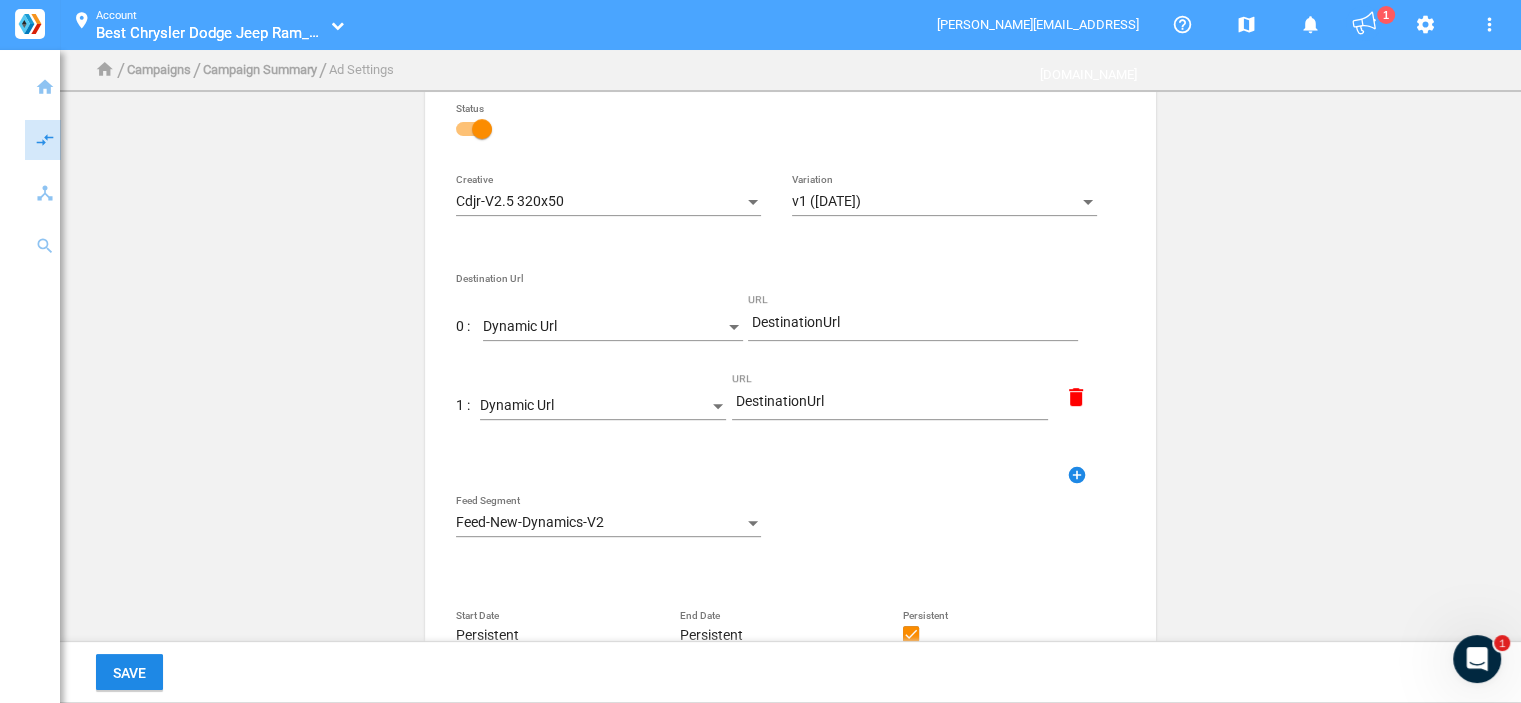 scroll, scrollTop: 676, scrollLeft: 0, axis: vertical 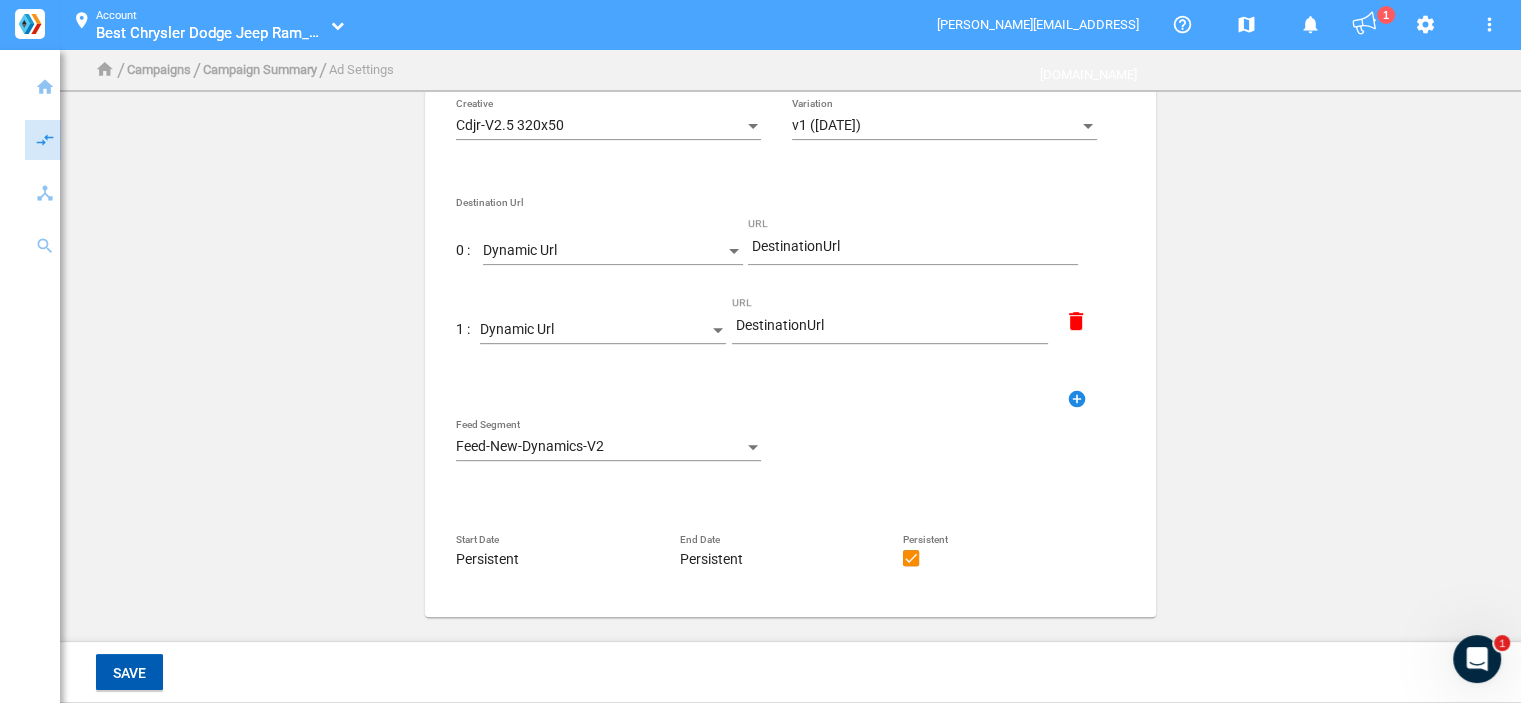 click on "Save" at bounding box center (129, 673) 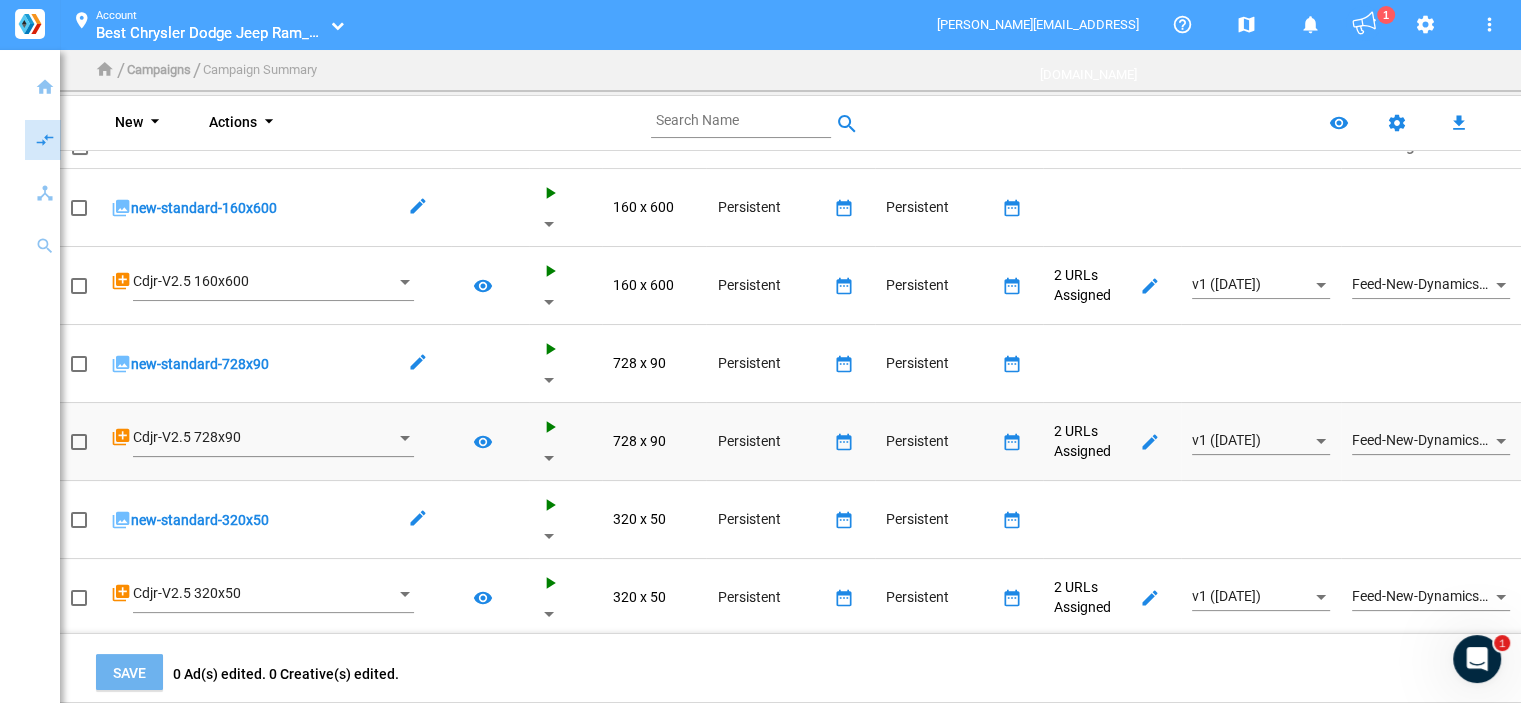 scroll, scrollTop: 0, scrollLeft: 0, axis: both 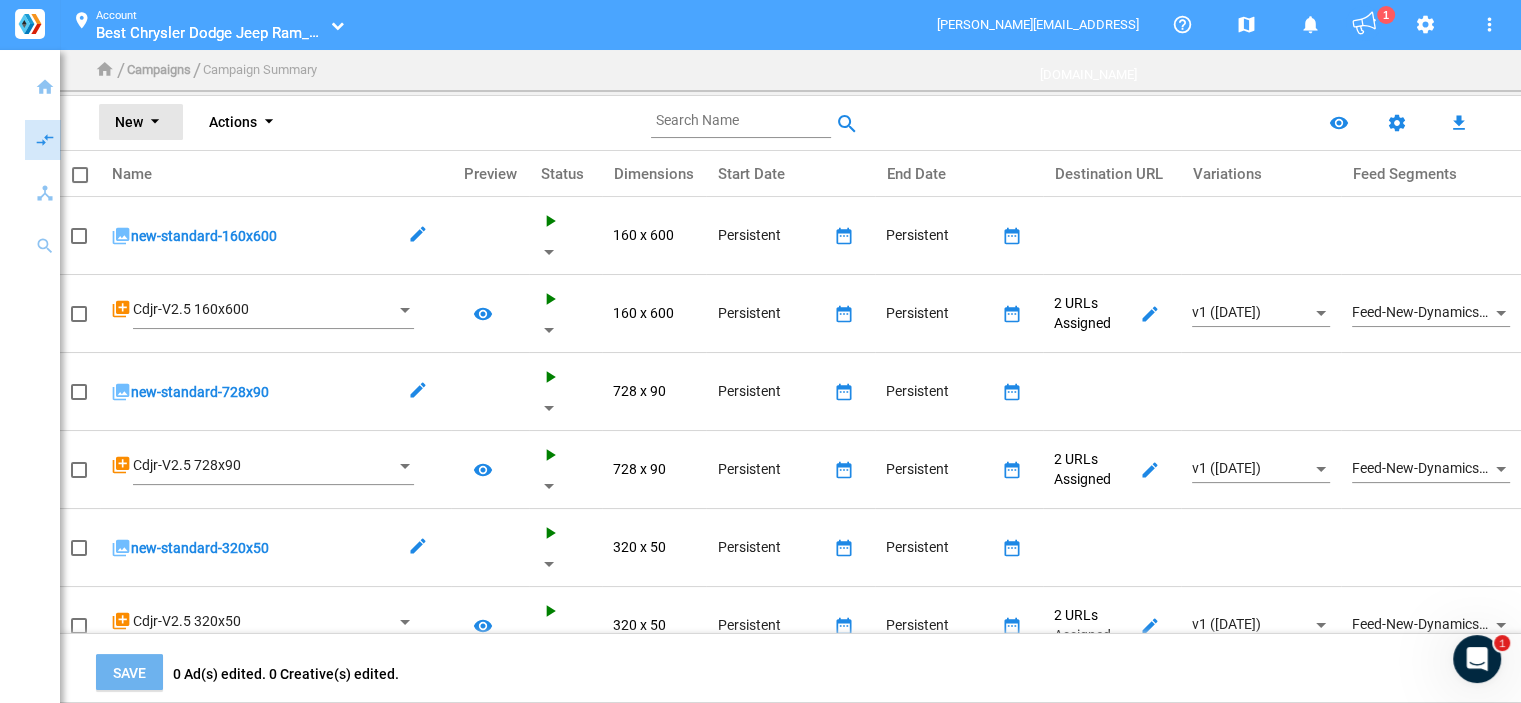 click on "New  arrow_drop_down" at bounding box center (141, 122) 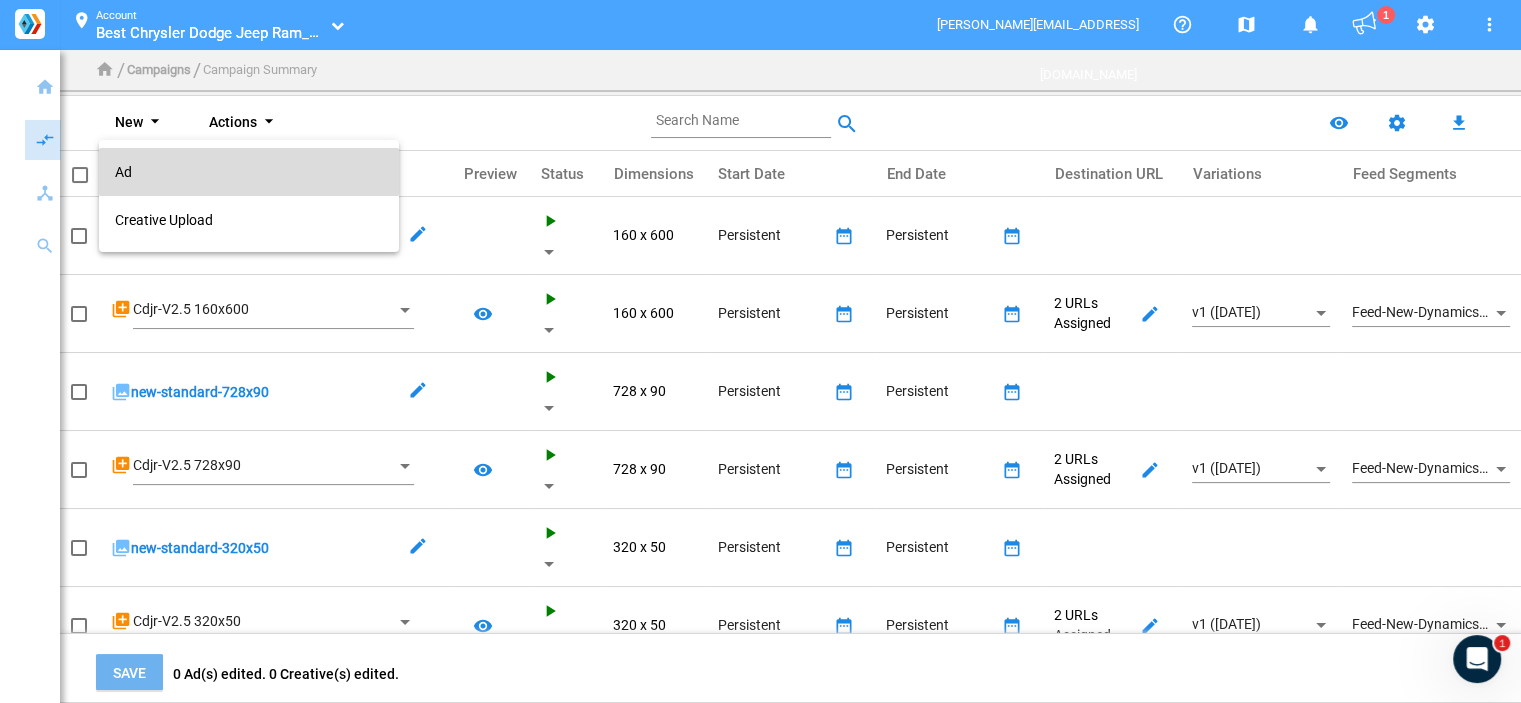 click on "Ad" at bounding box center [249, 172] 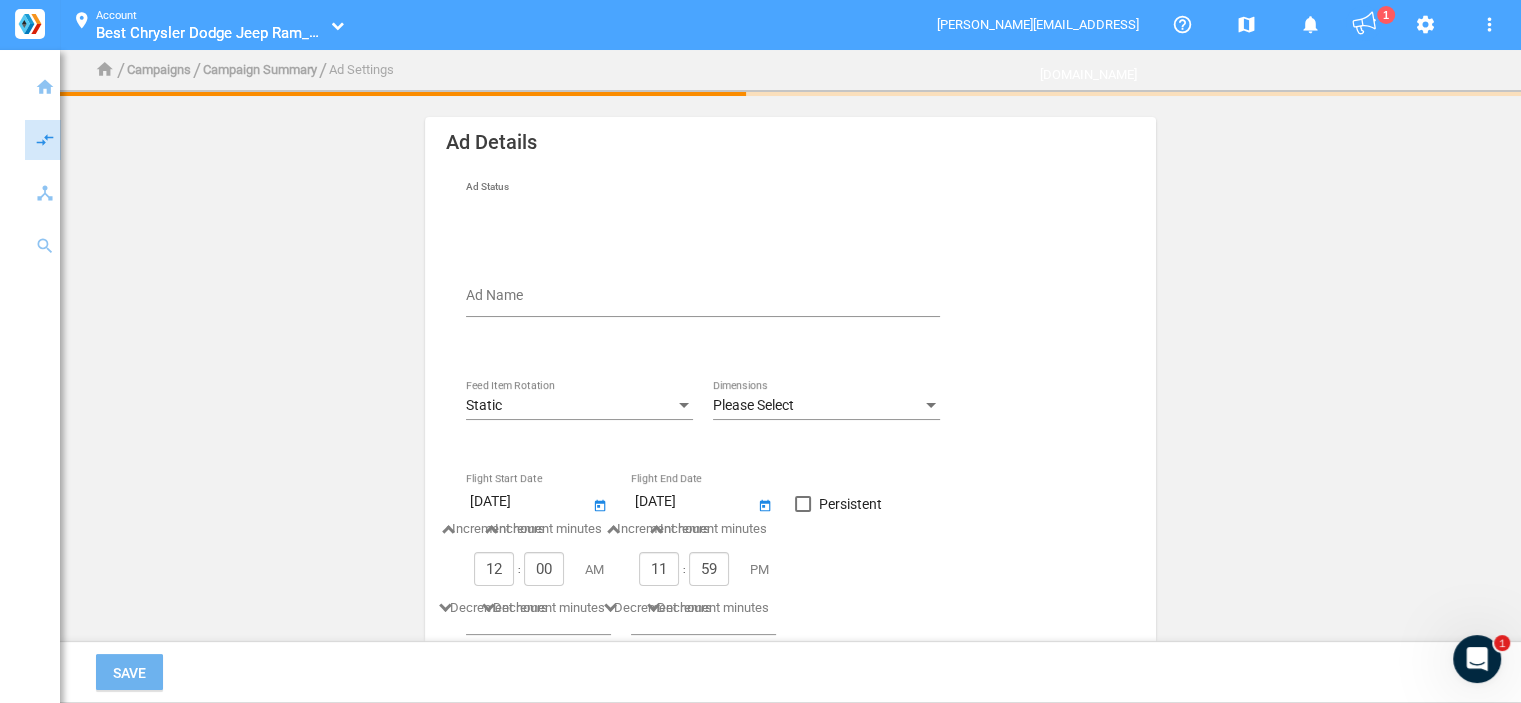 click on "Ad Name" at bounding box center (707, 299) 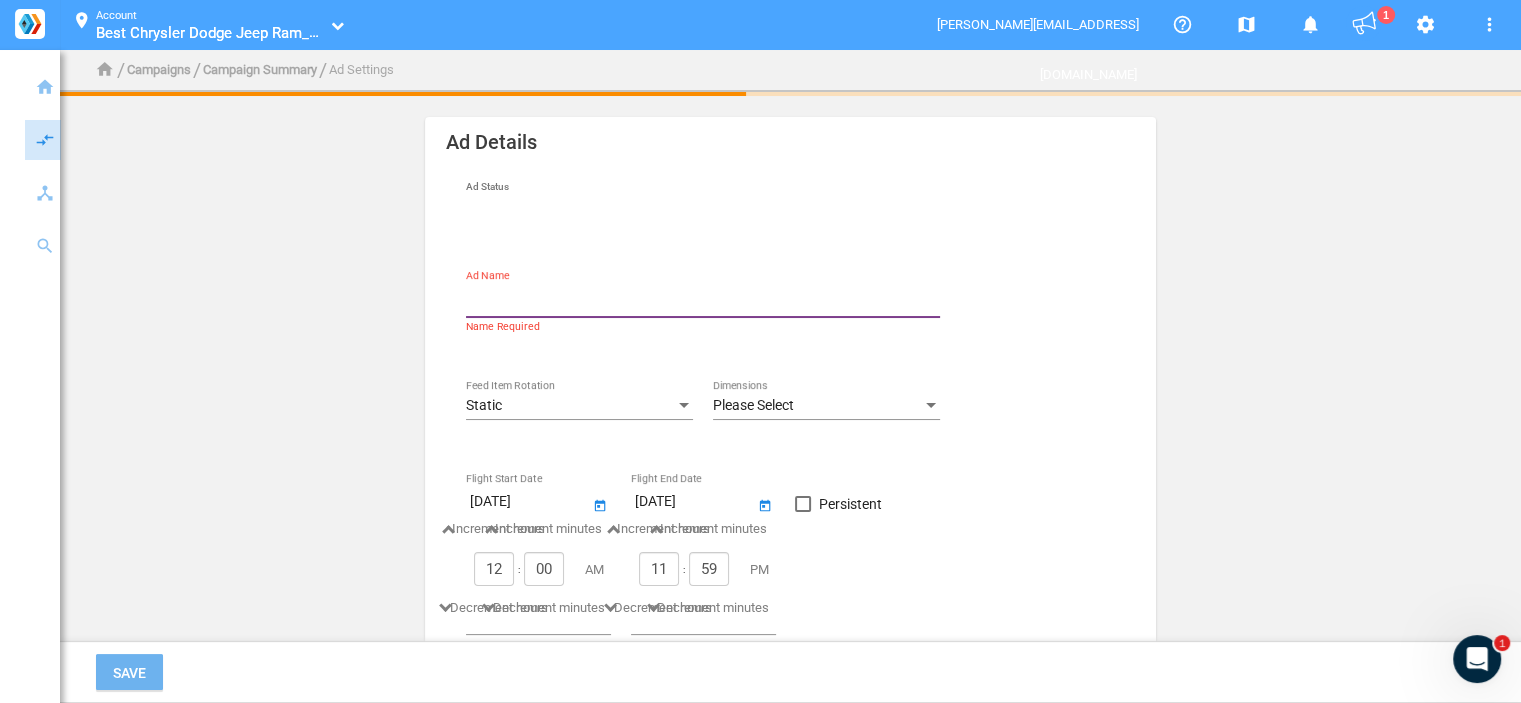 type on "new-standard-300x600" 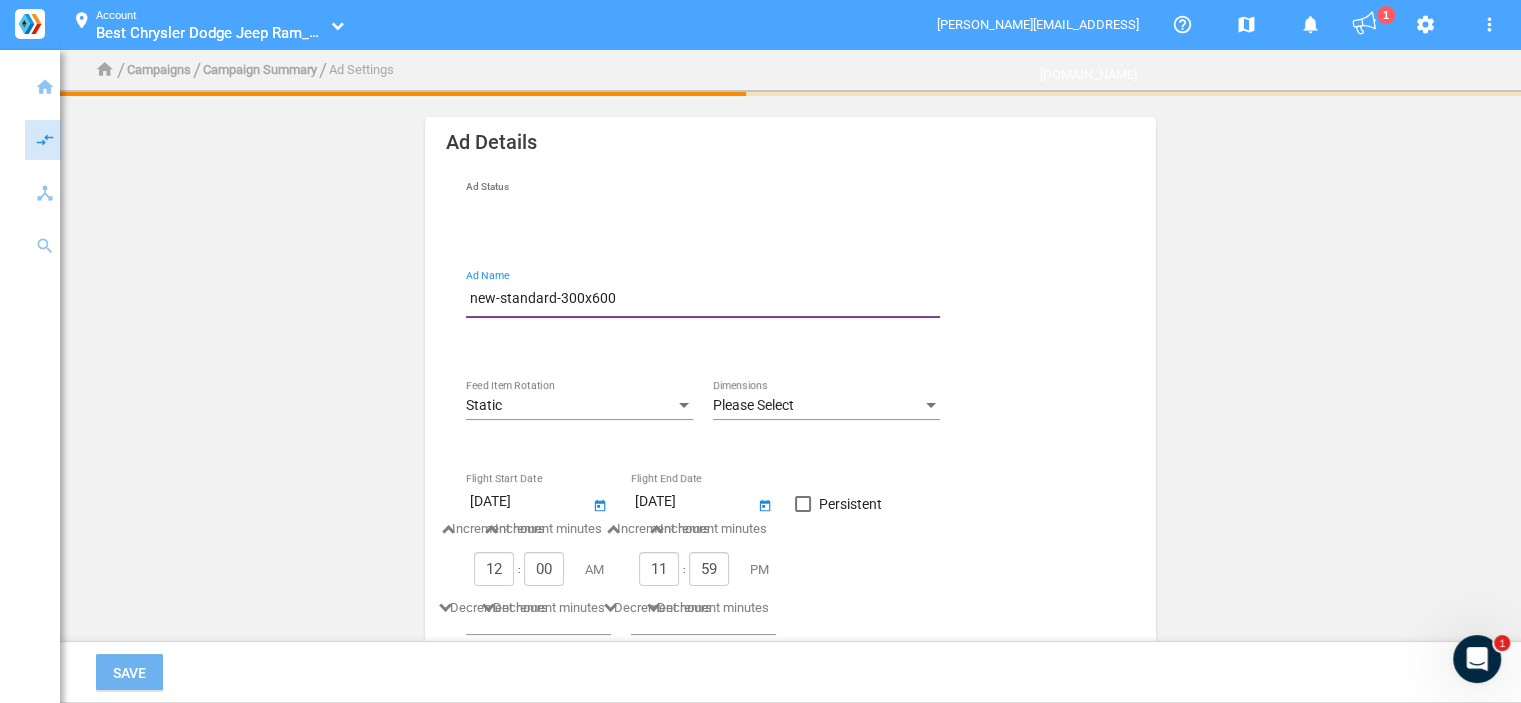 click on "Static" at bounding box center [570, 406] 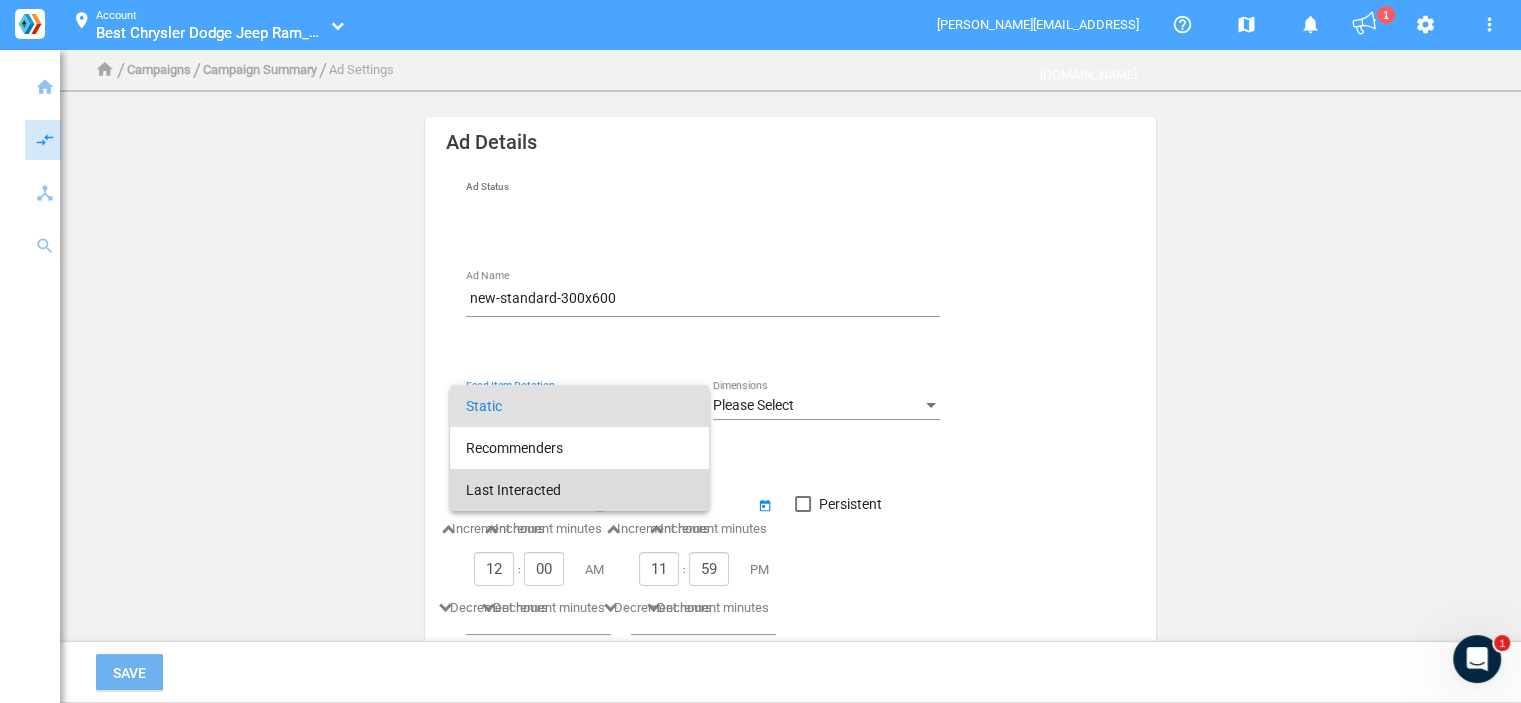 click on "Last Interacted" at bounding box center [579, 490] 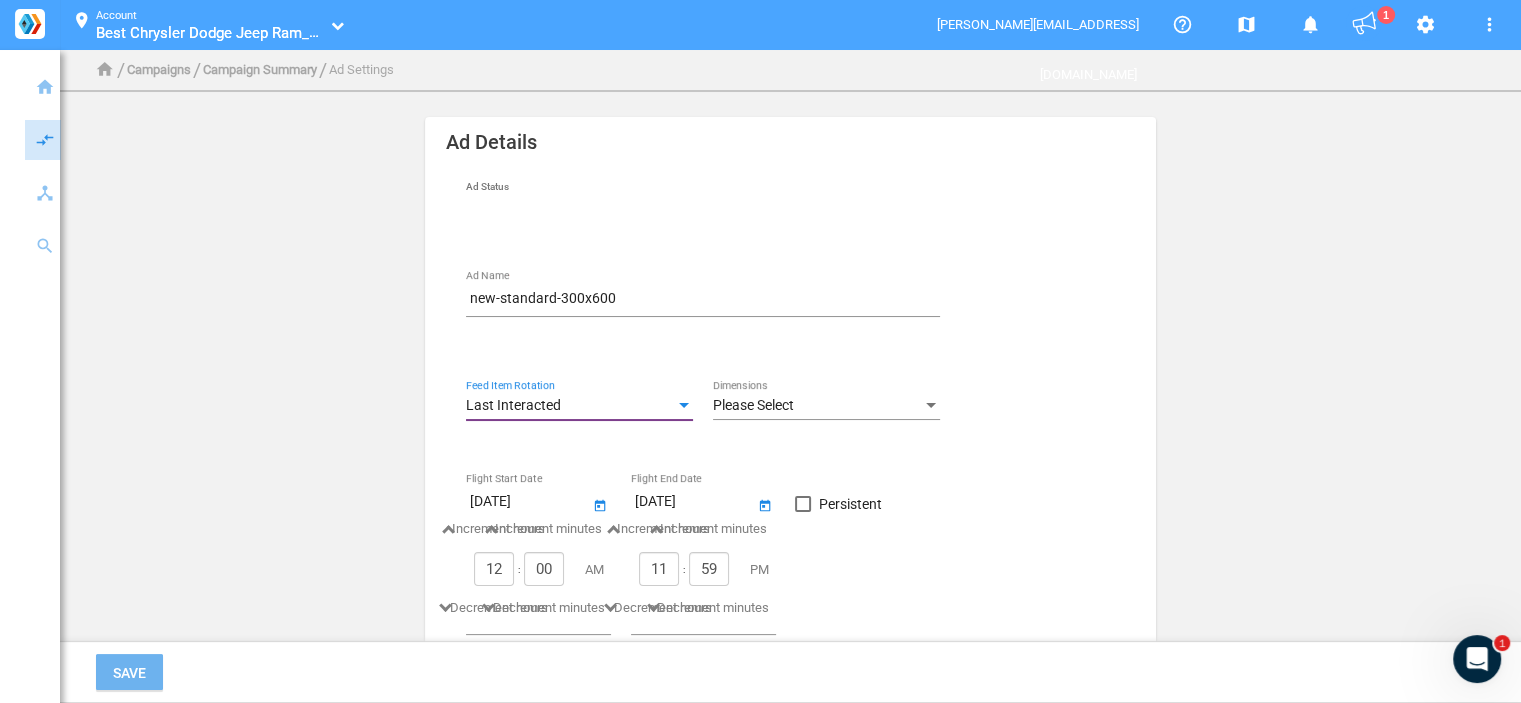 click on "Ad Status  Inactive      Active  new-standard-300x600 Ad Name Last Interacted Feed Item Rotation Please Select Dimensions [DATE] Increment hours 12 Decrement hours : Increment minutes 00 Decrement minutes AM Flight Start Date [DATE] Increment hours 11 Decrement hours : Increment minutes 59 Decrement minutes PM Flight End Date   Persistent Save" 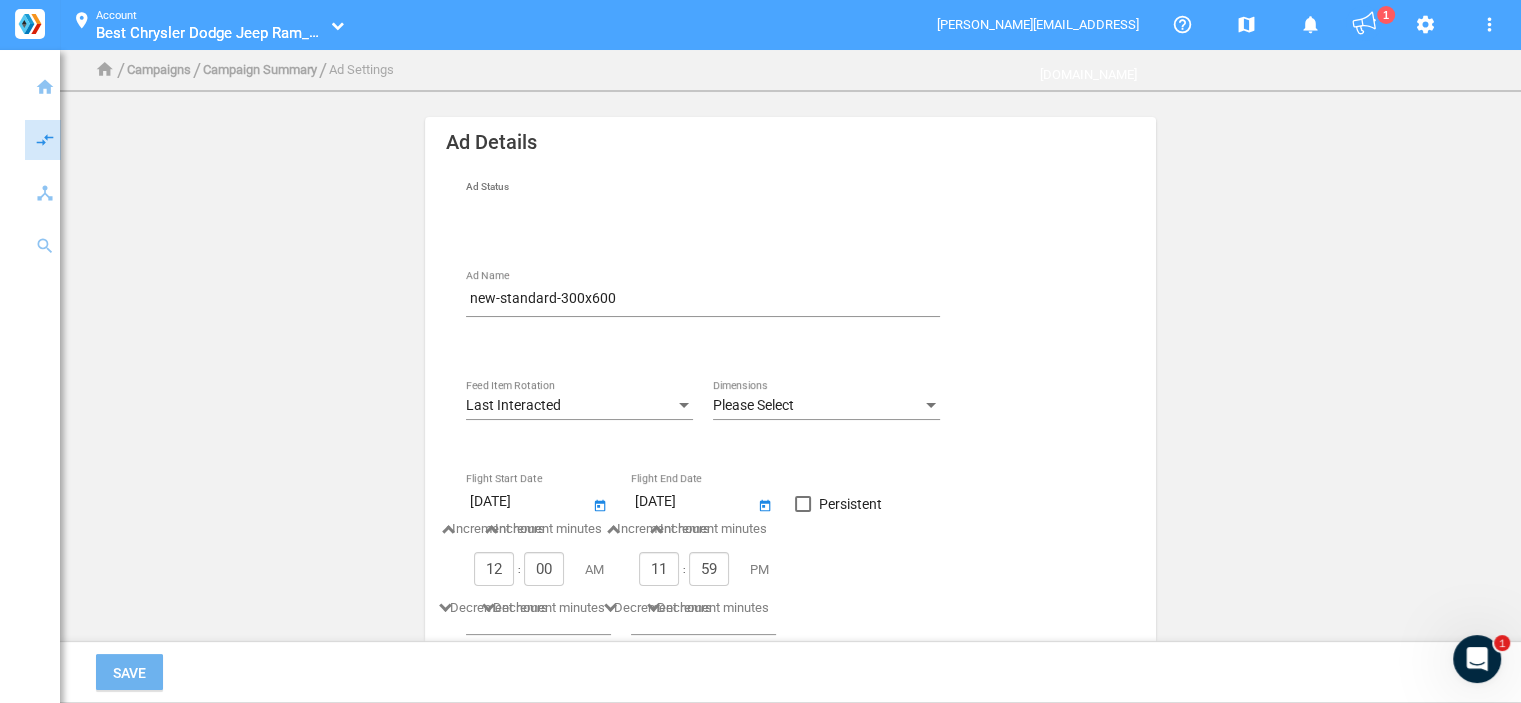 click on "Please Select" at bounding box center [817, 406] 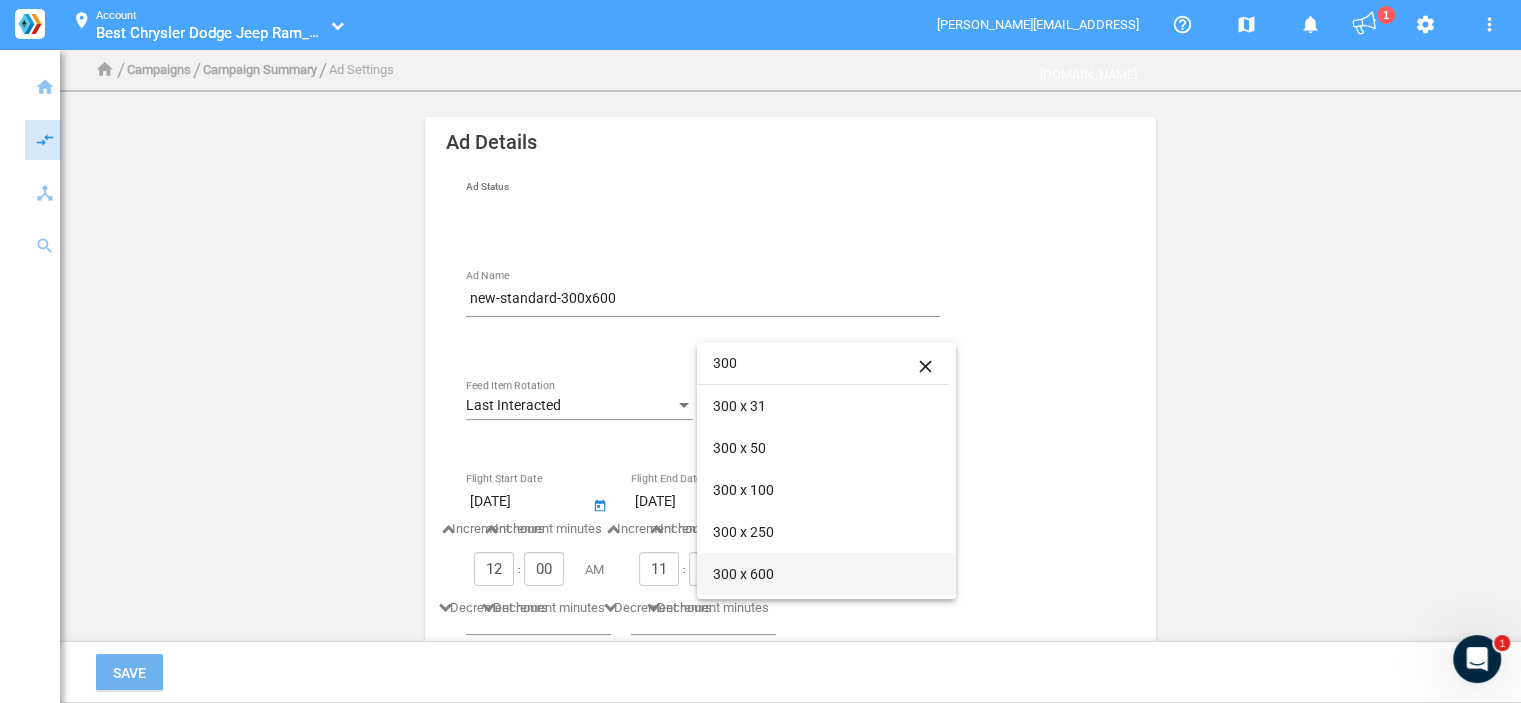 type on "300" 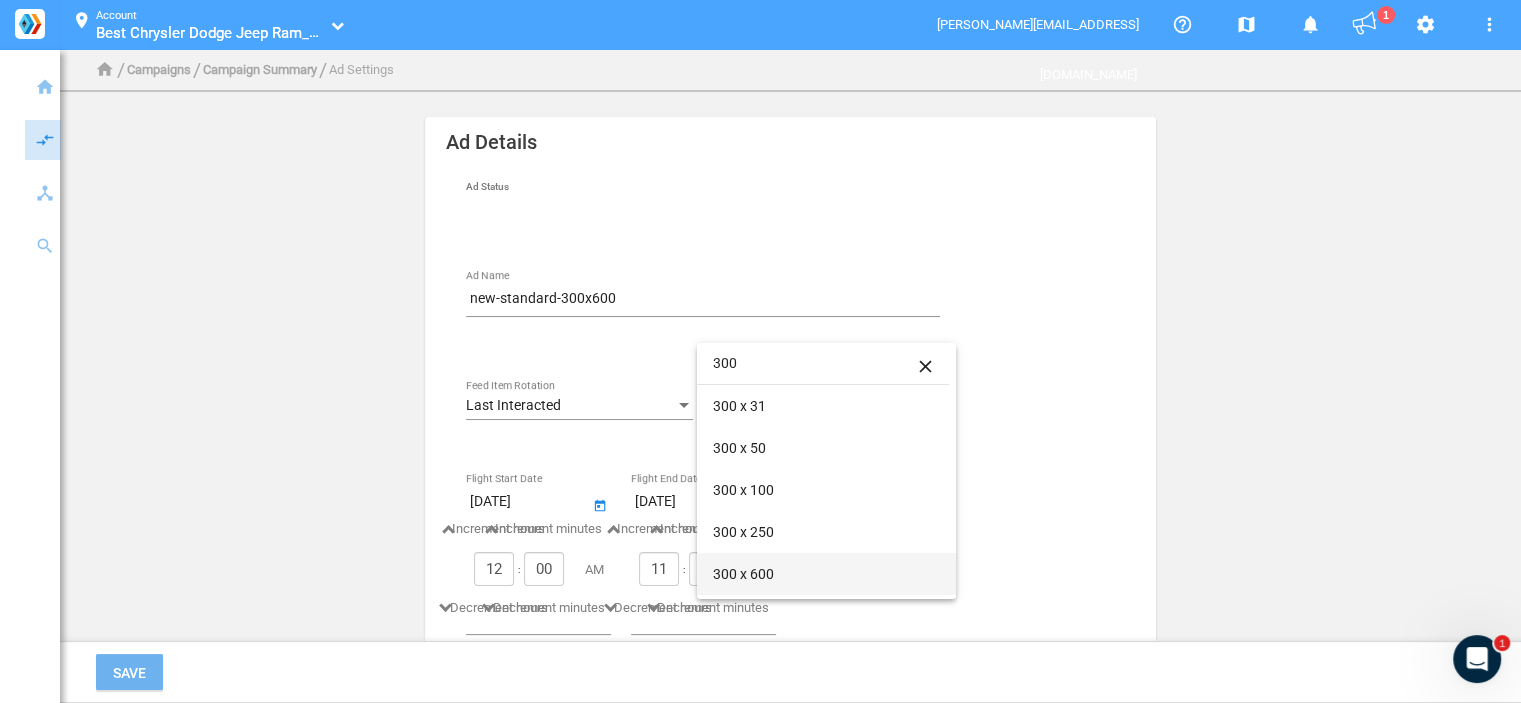 click on "300 x 600" at bounding box center (826, 574) 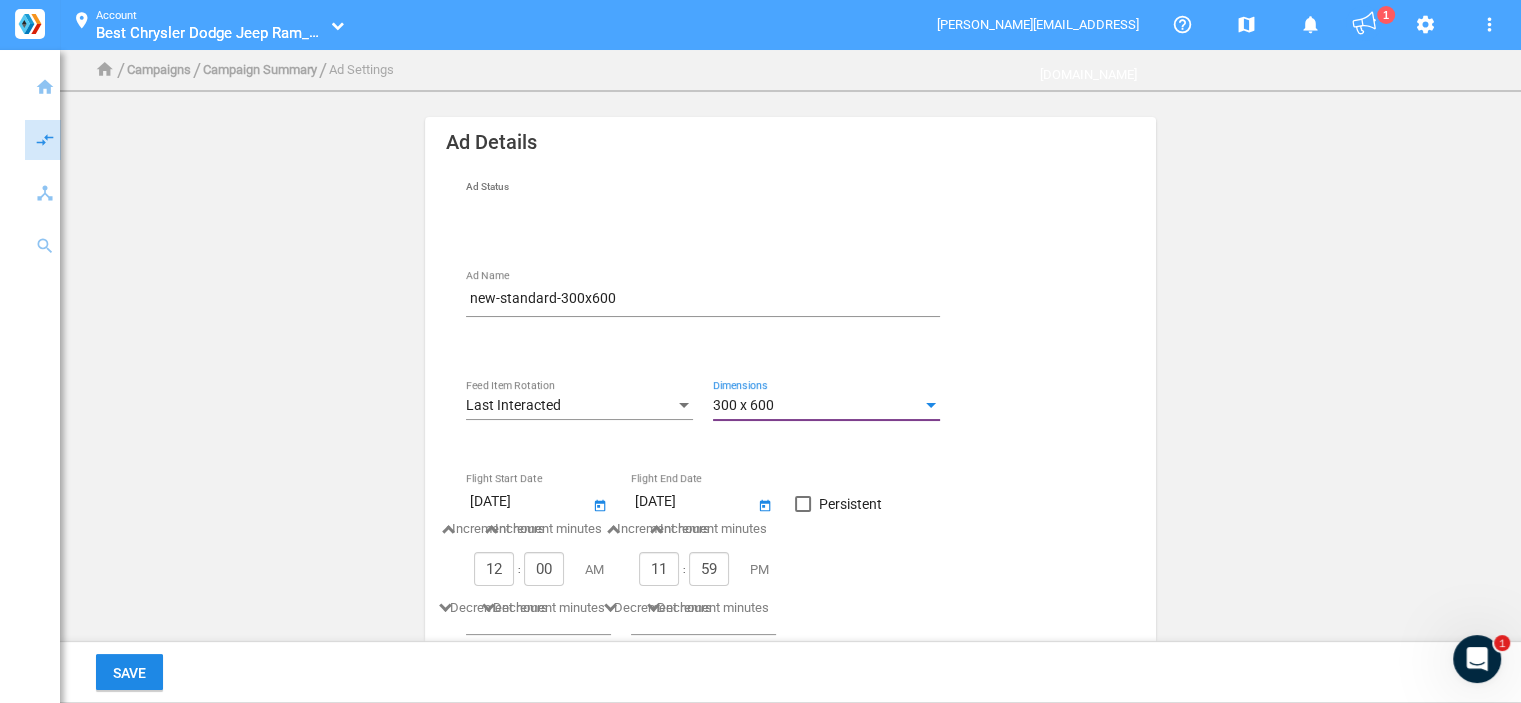 click on "Persistent" at bounding box center (850, 504) 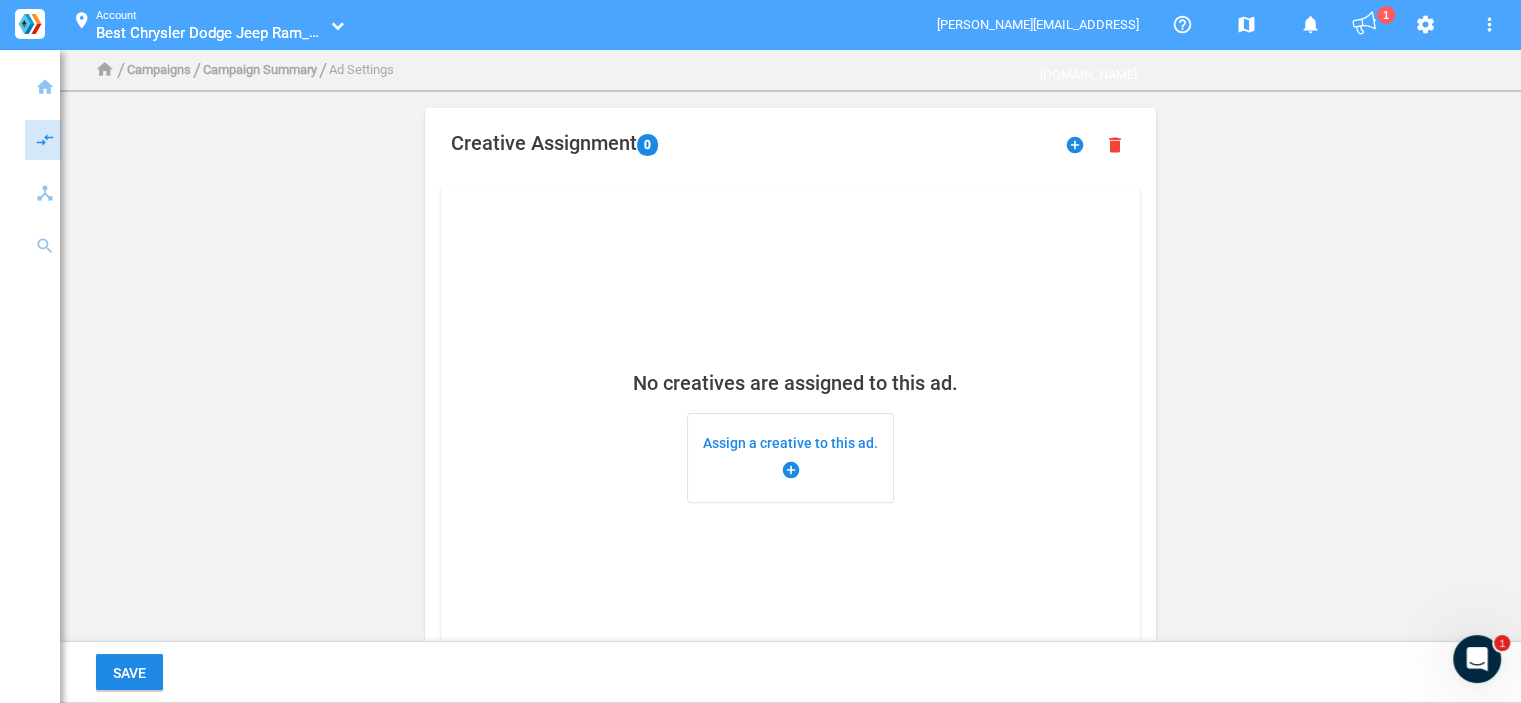 scroll, scrollTop: 500, scrollLeft: 0, axis: vertical 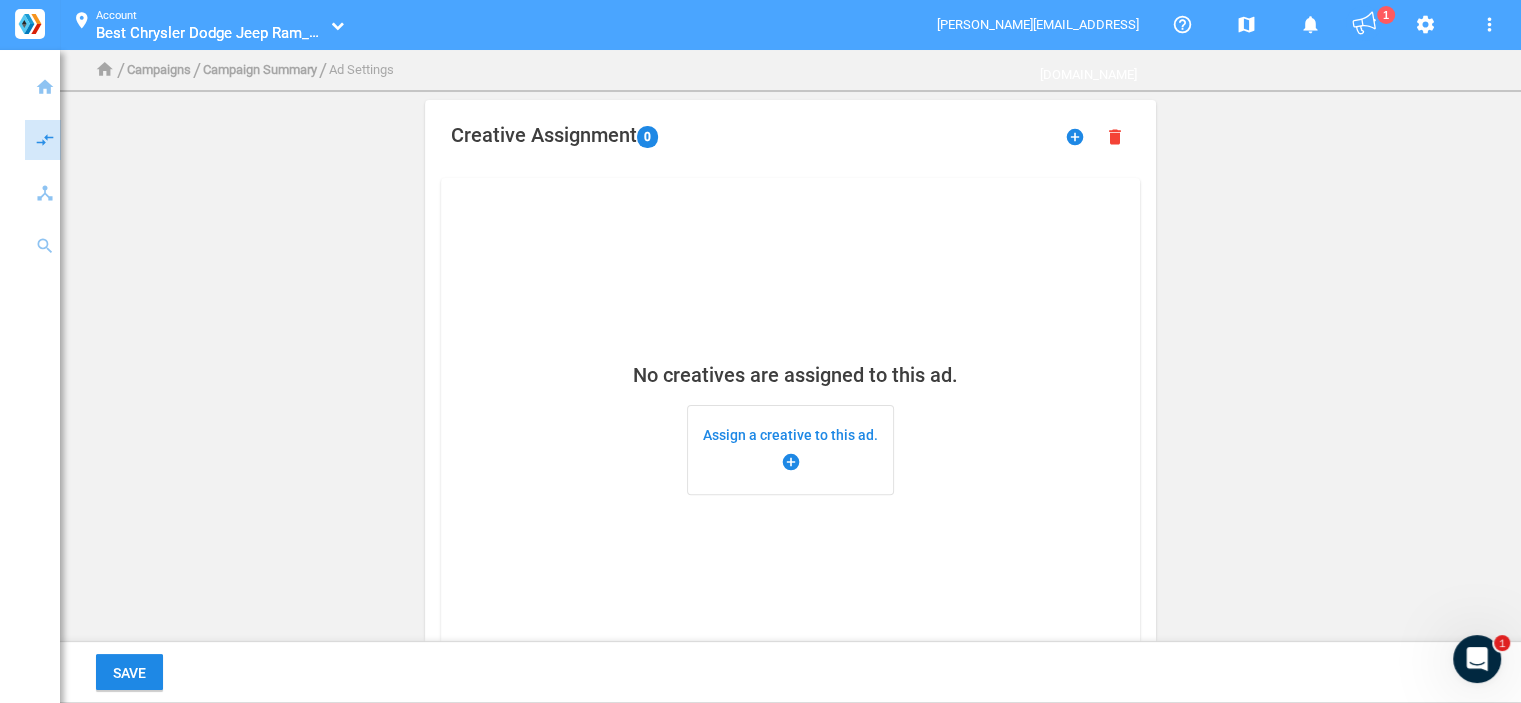 click on "Assign a creative to this ad.  add_circle" at bounding box center (790, 450) 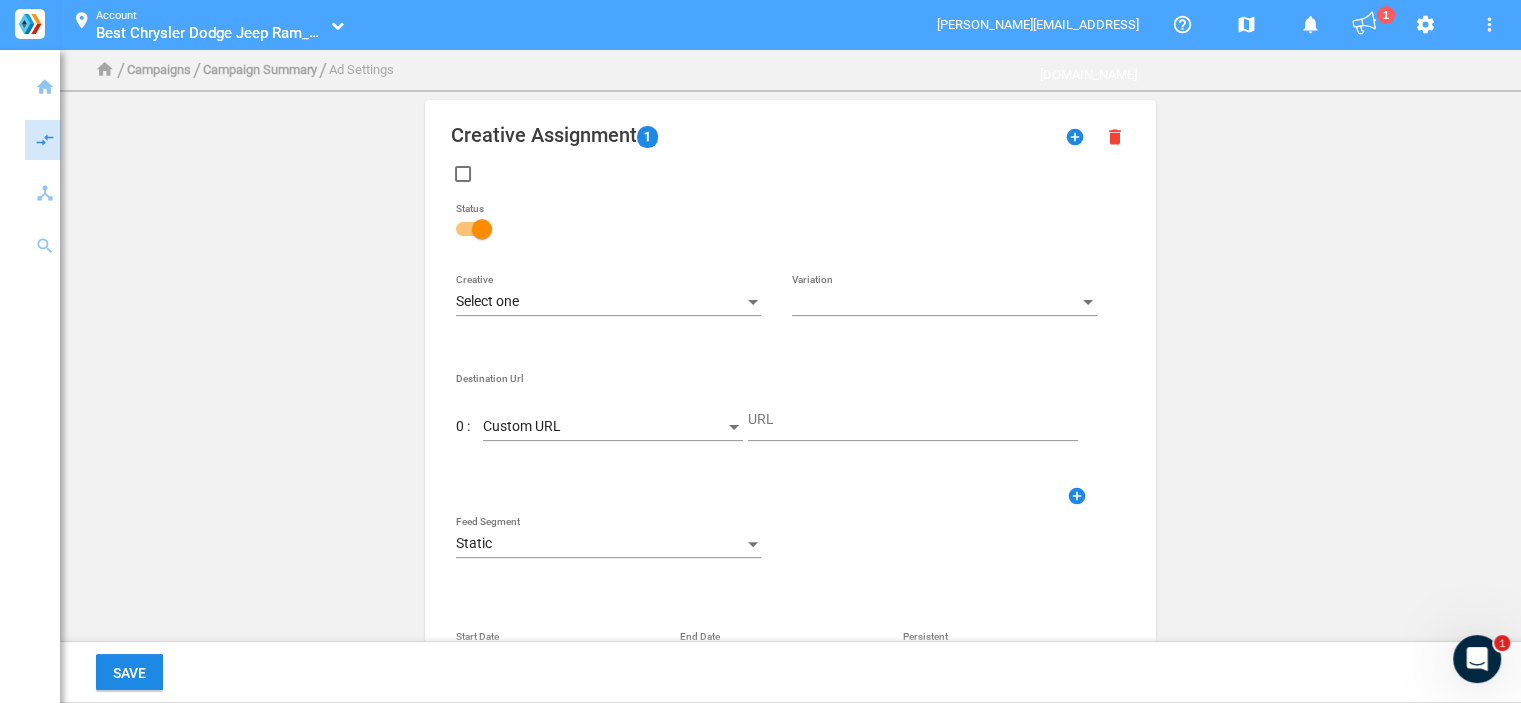 click on "Select one" at bounding box center (608, 302) 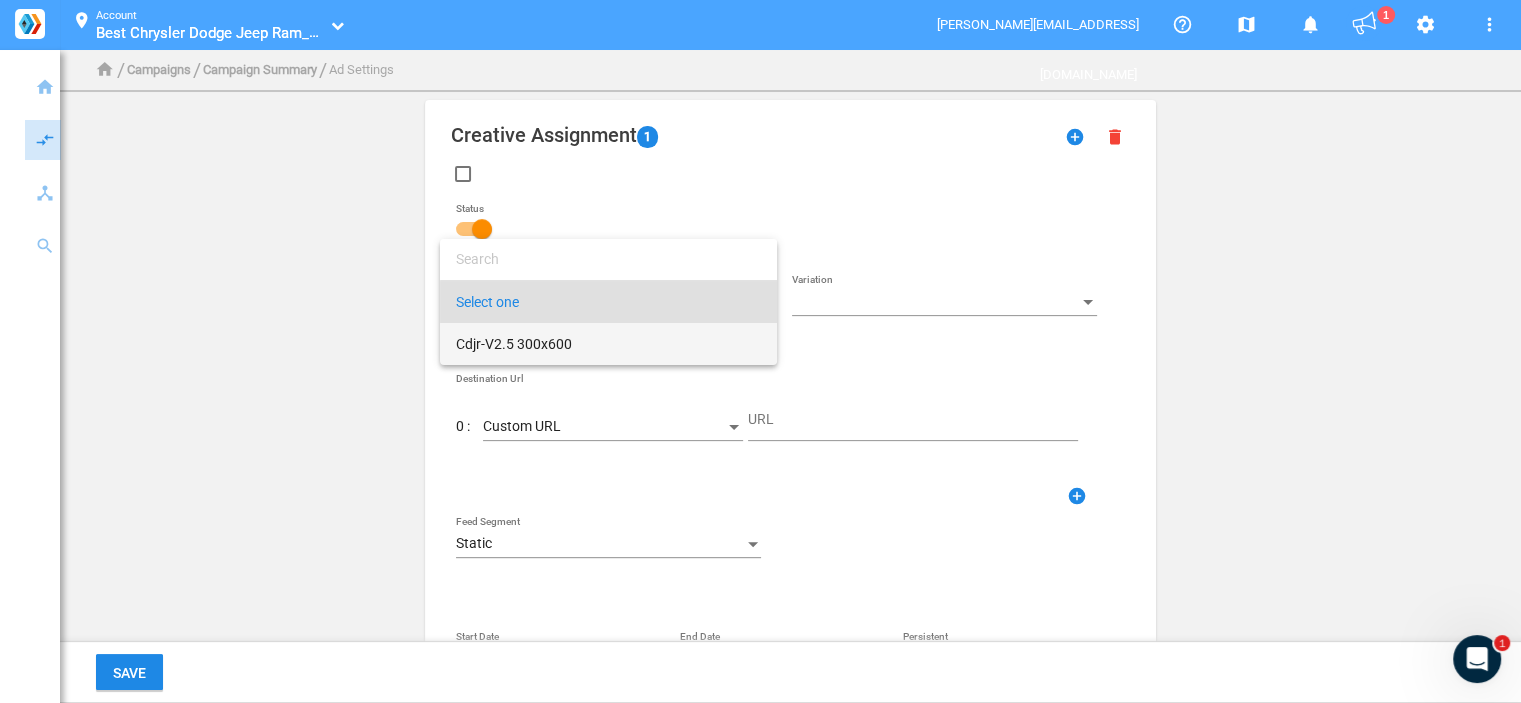 click on "Cdjr-V2.5 300x600" at bounding box center (608, 344) 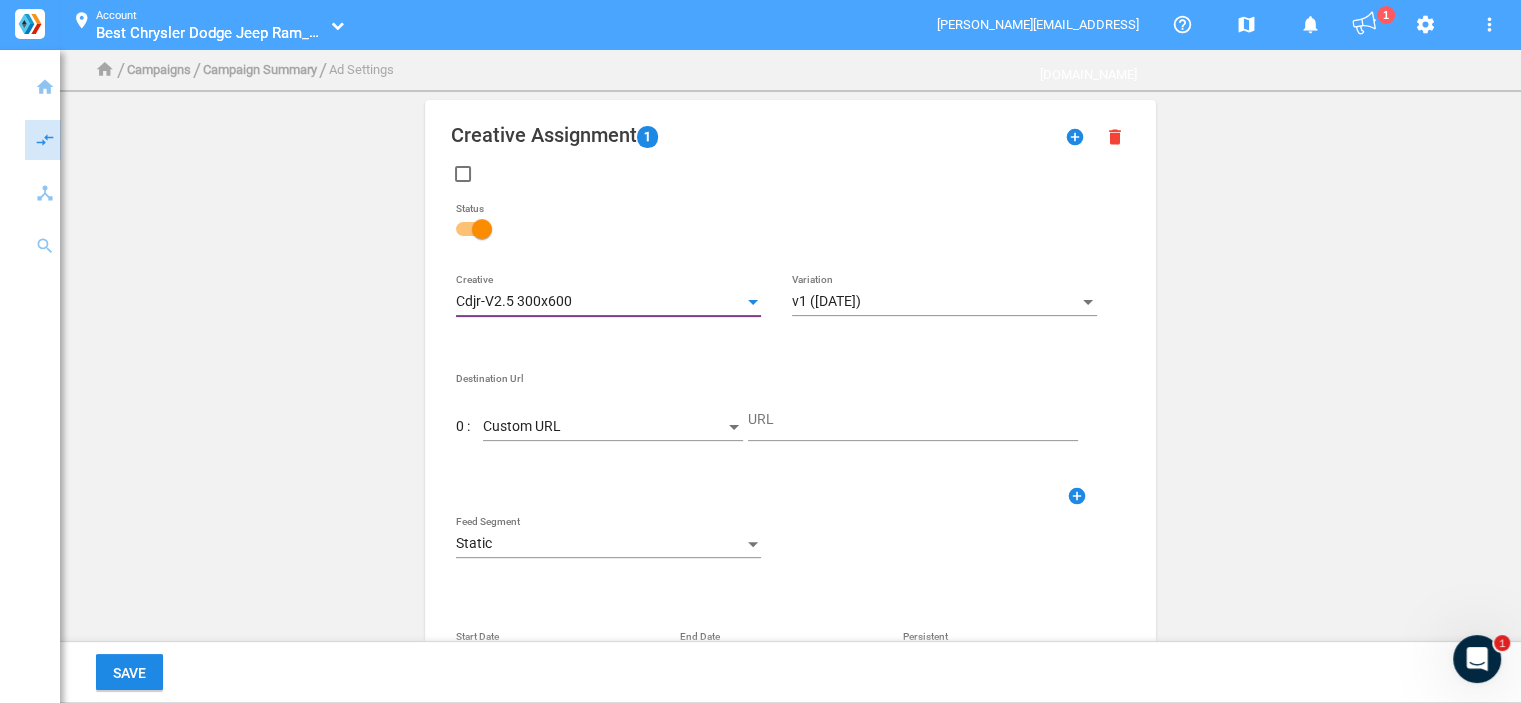 click on "Custom URL" at bounding box center [604, 427] 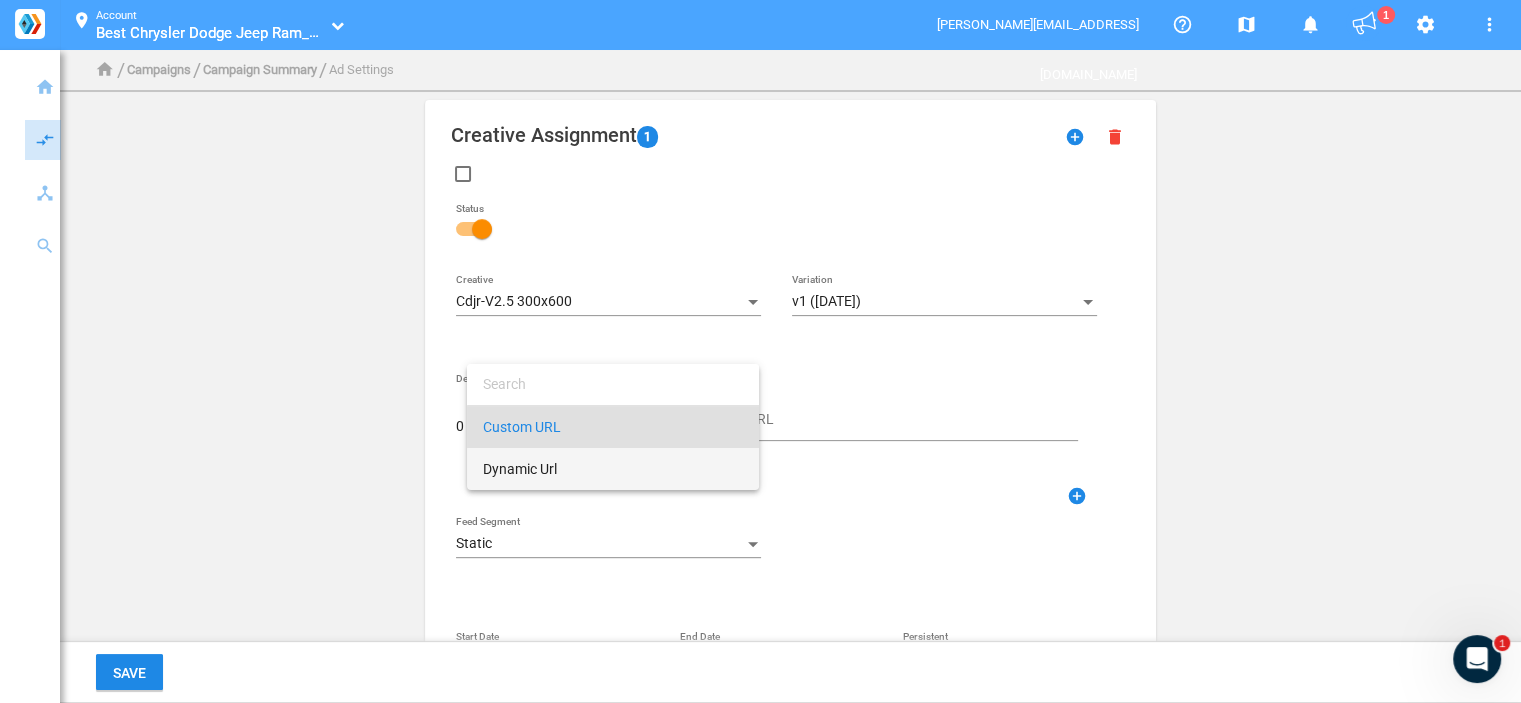 click on "Dynamic Url" at bounding box center [613, 469] 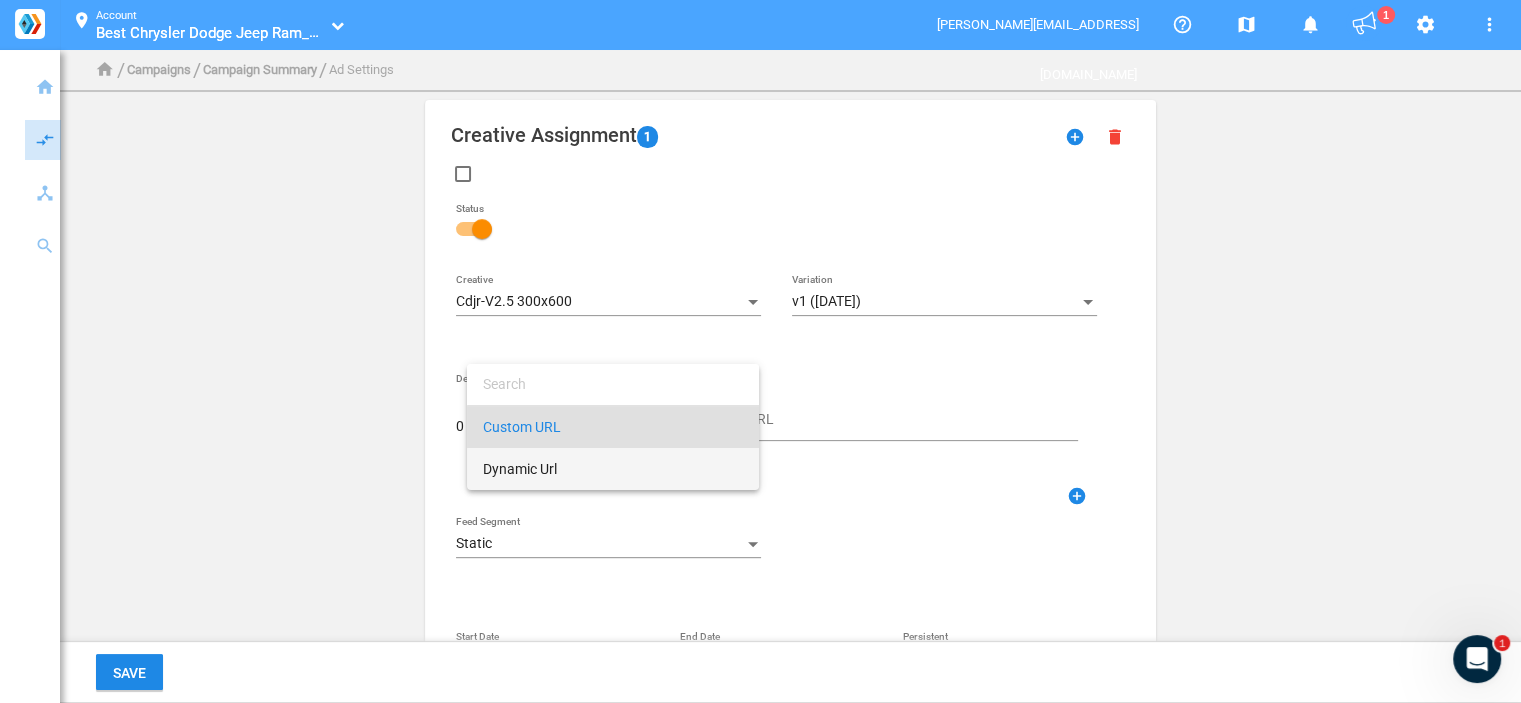 type on "DestinationUrl" 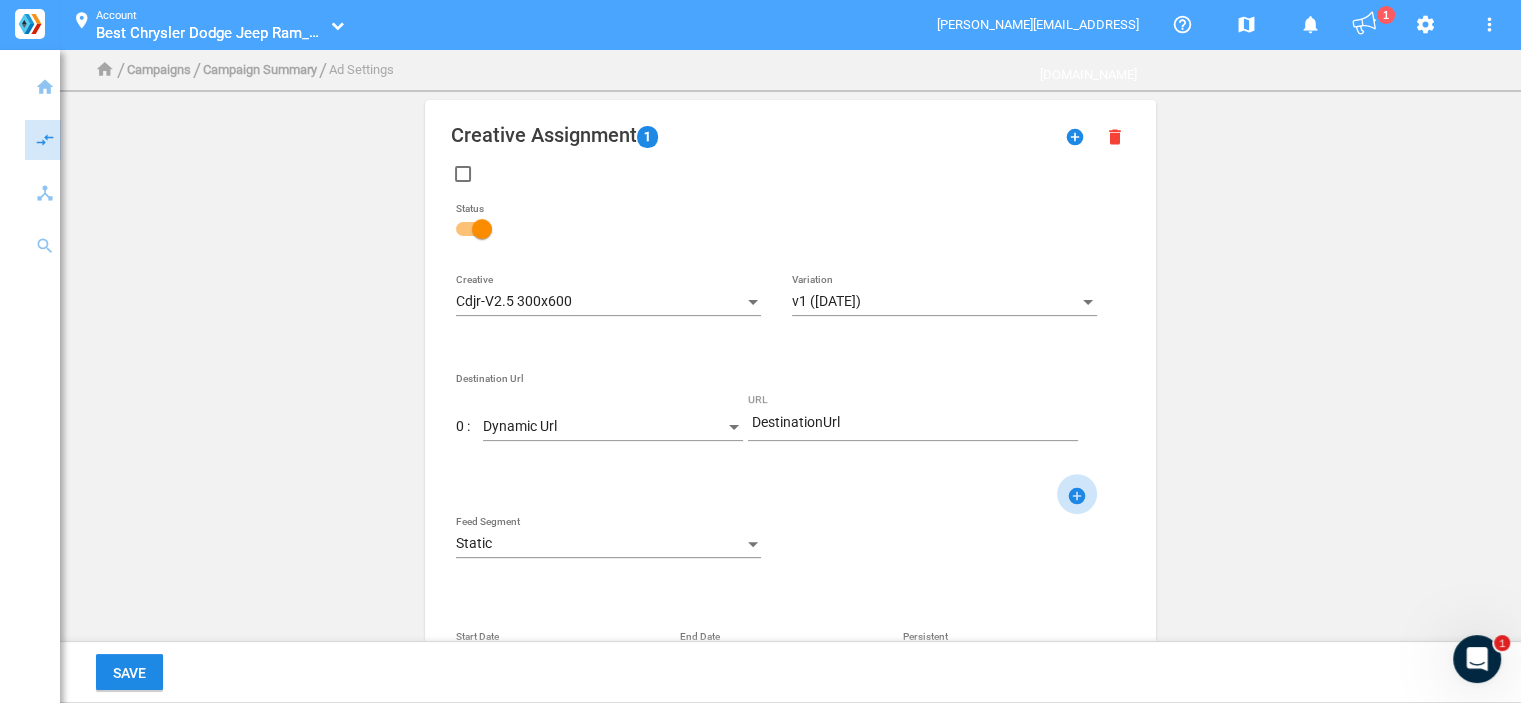 click on "add_circle" 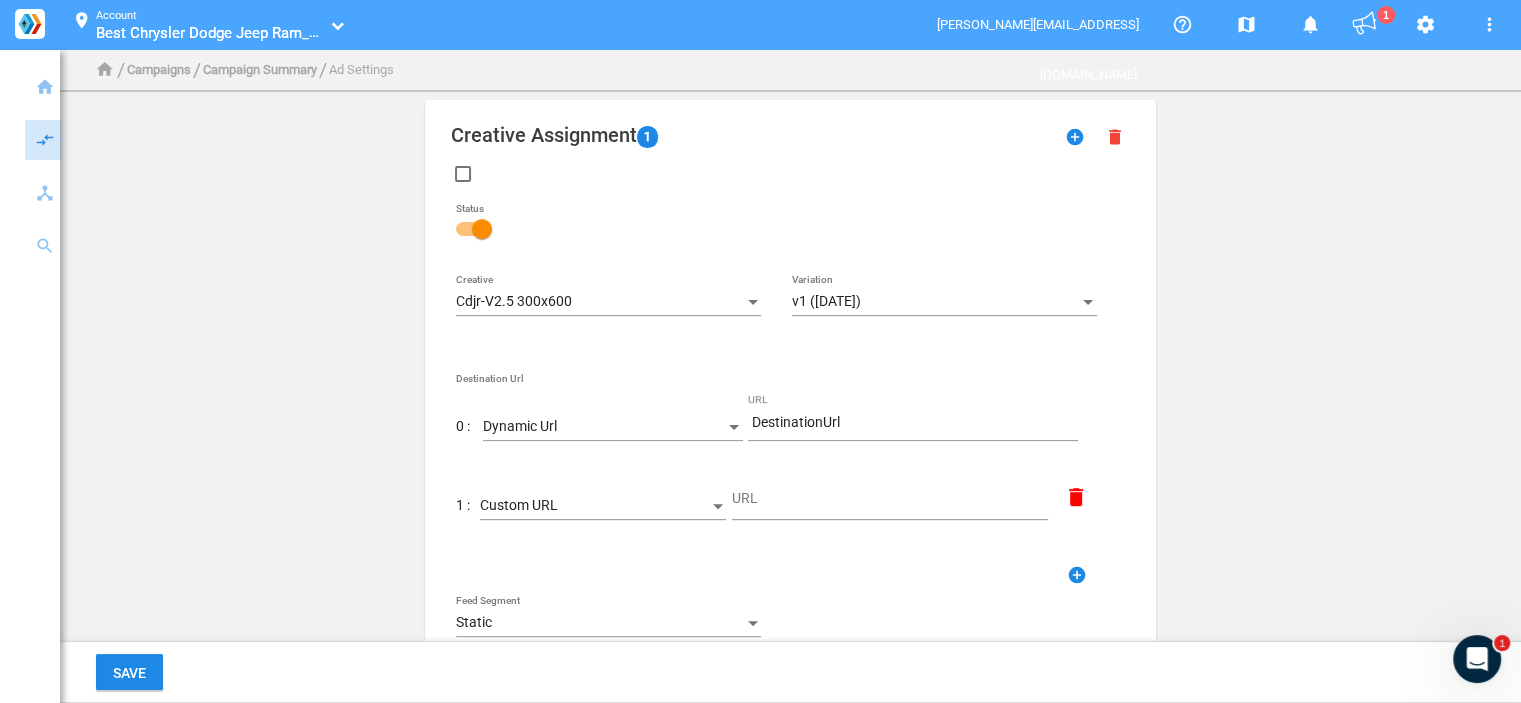 click on "Custom URL" 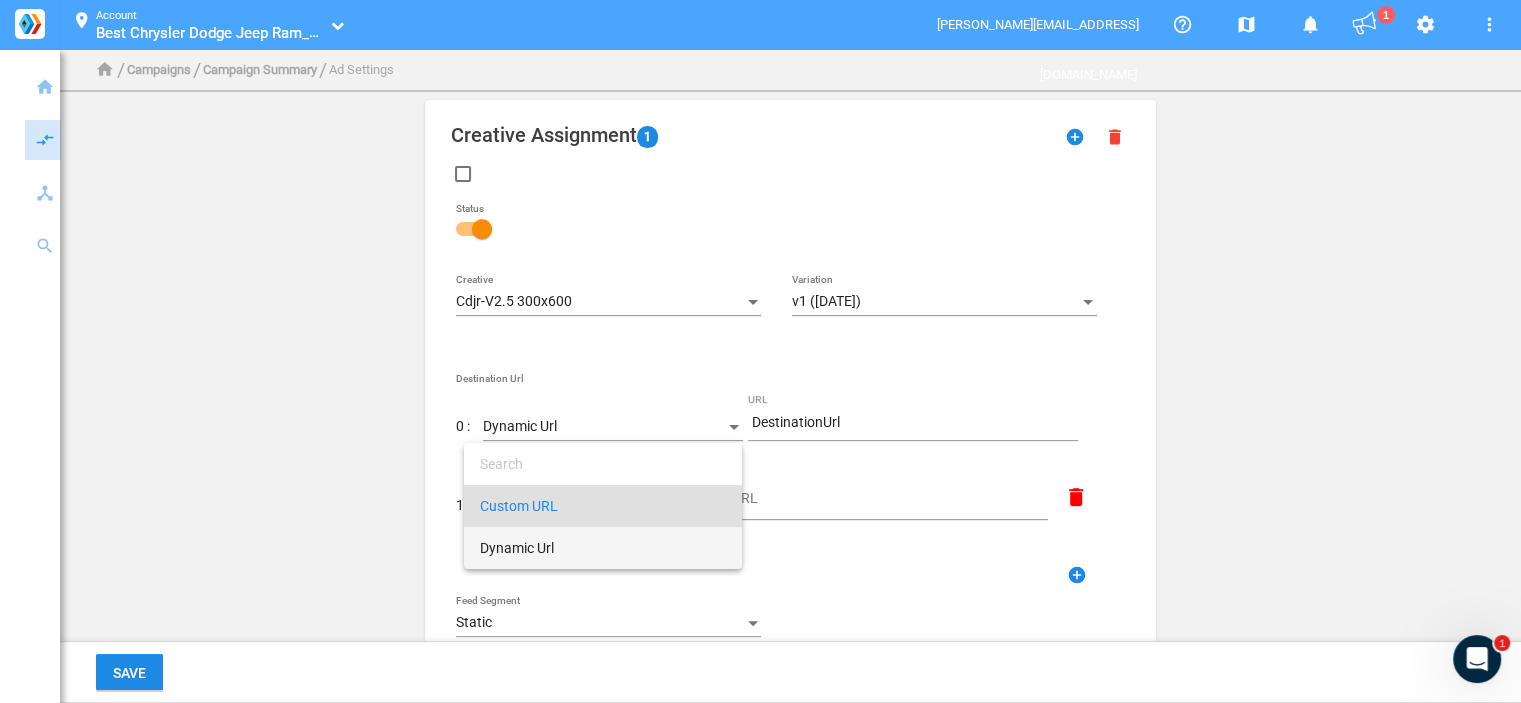 click on "Dynamic Url" at bounding box center [603, 548] 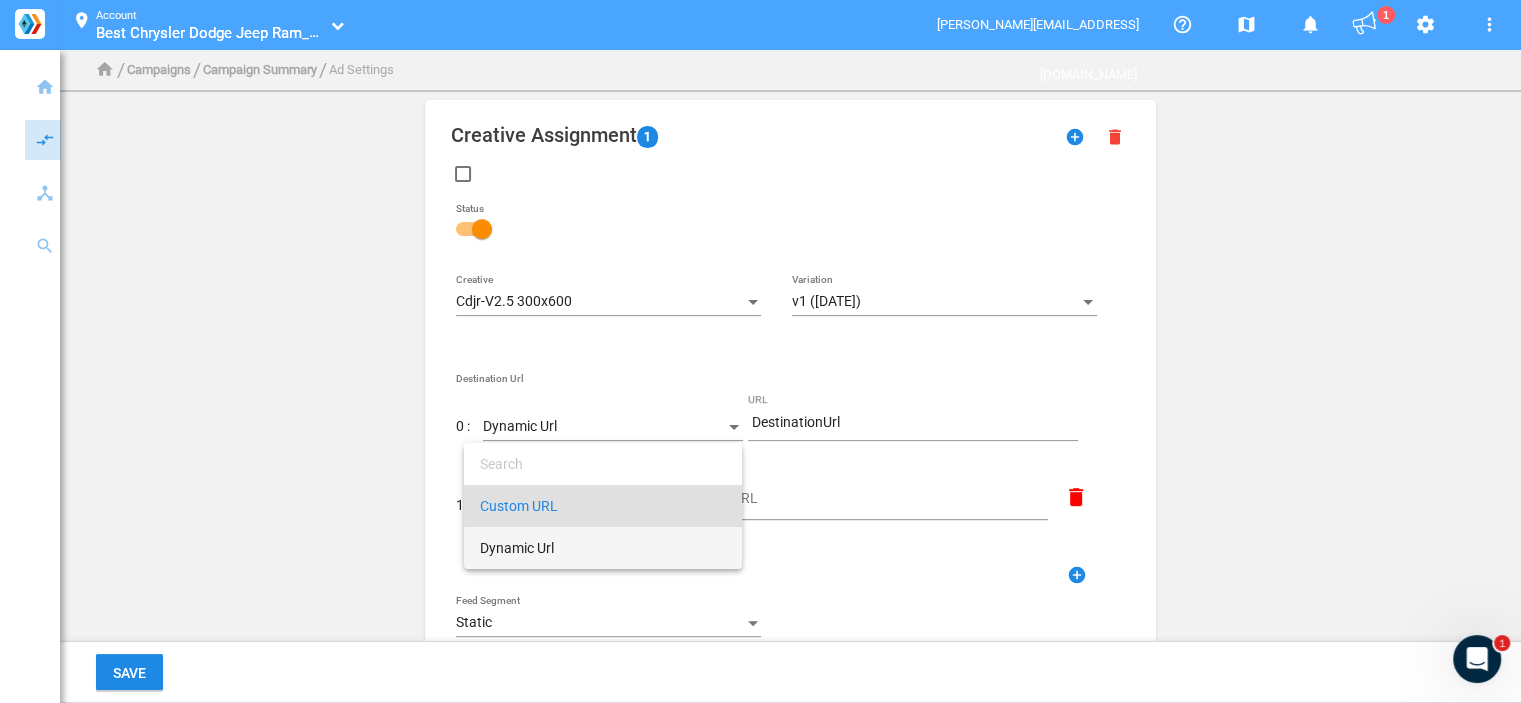 type on "DestinationUrl" 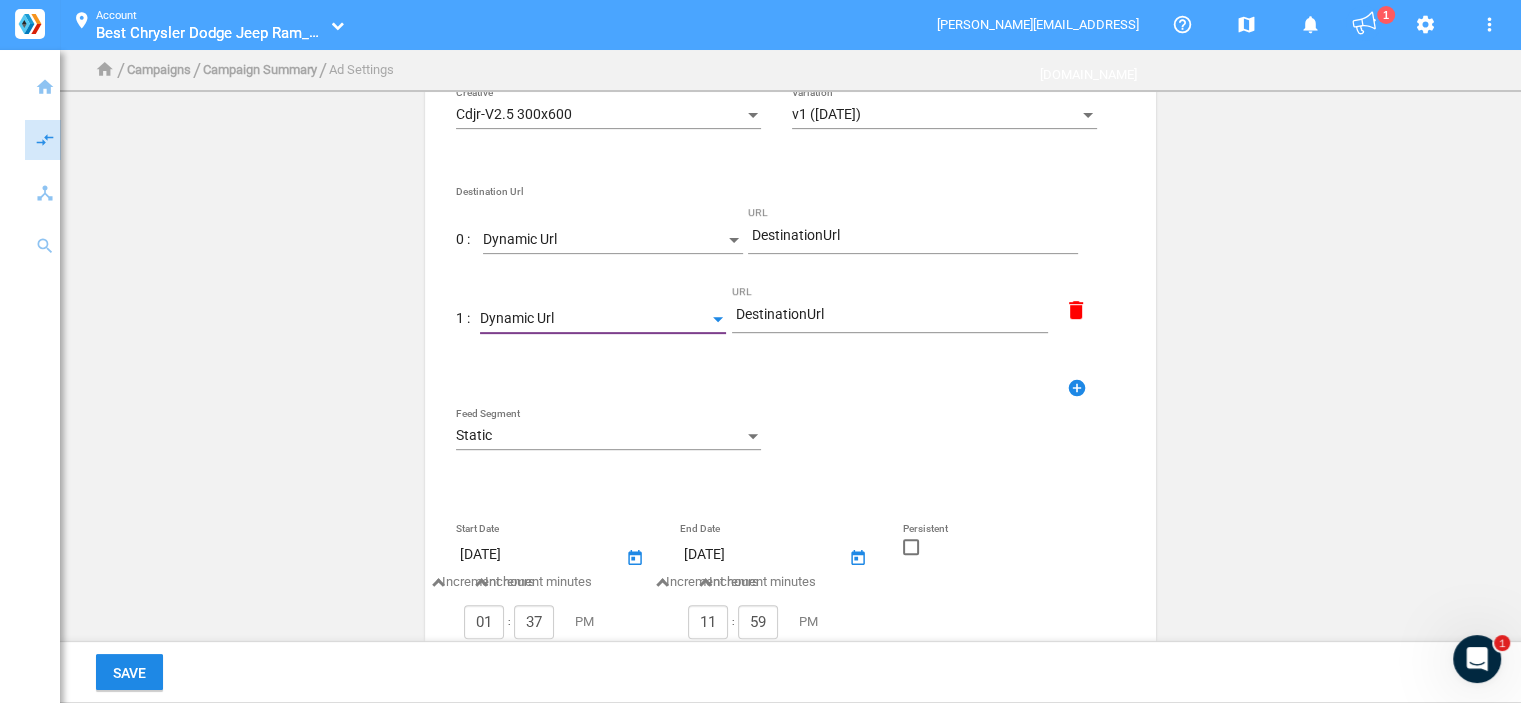 scroll, scrollTop: 700, scrollLeft: 0, axis: vertical 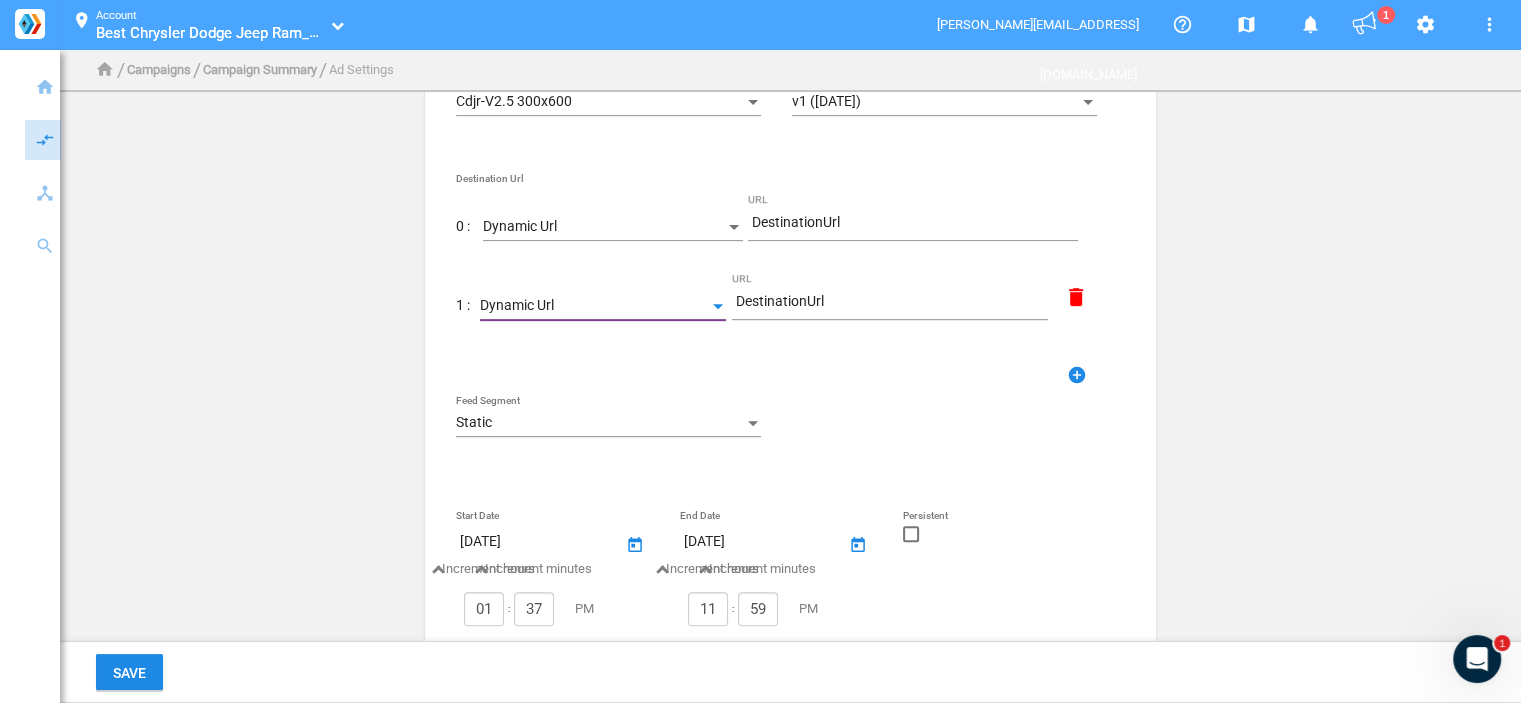 click on "Static" at bounding box center (599, 423) 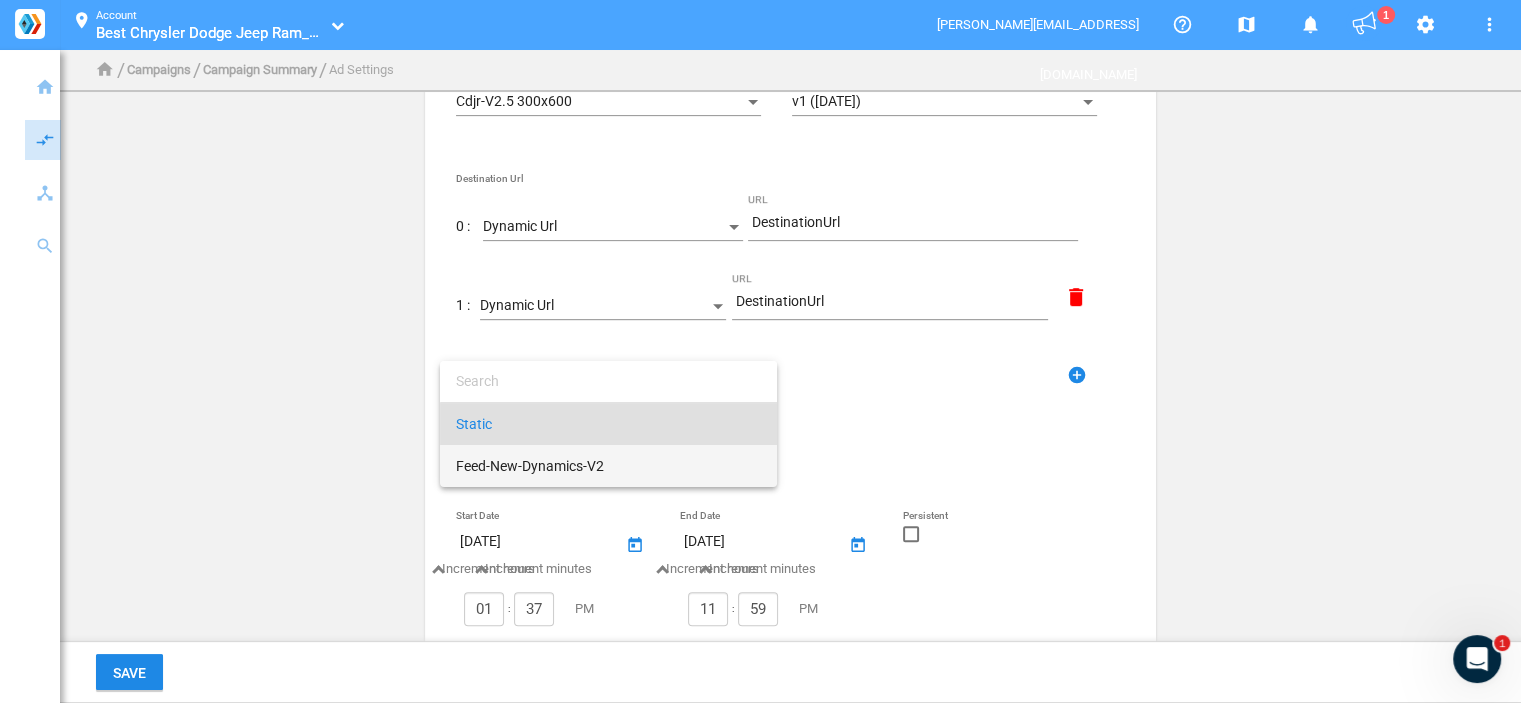 click on "Feed-New-Dynamics-V2" at bounding box center [608, 466] 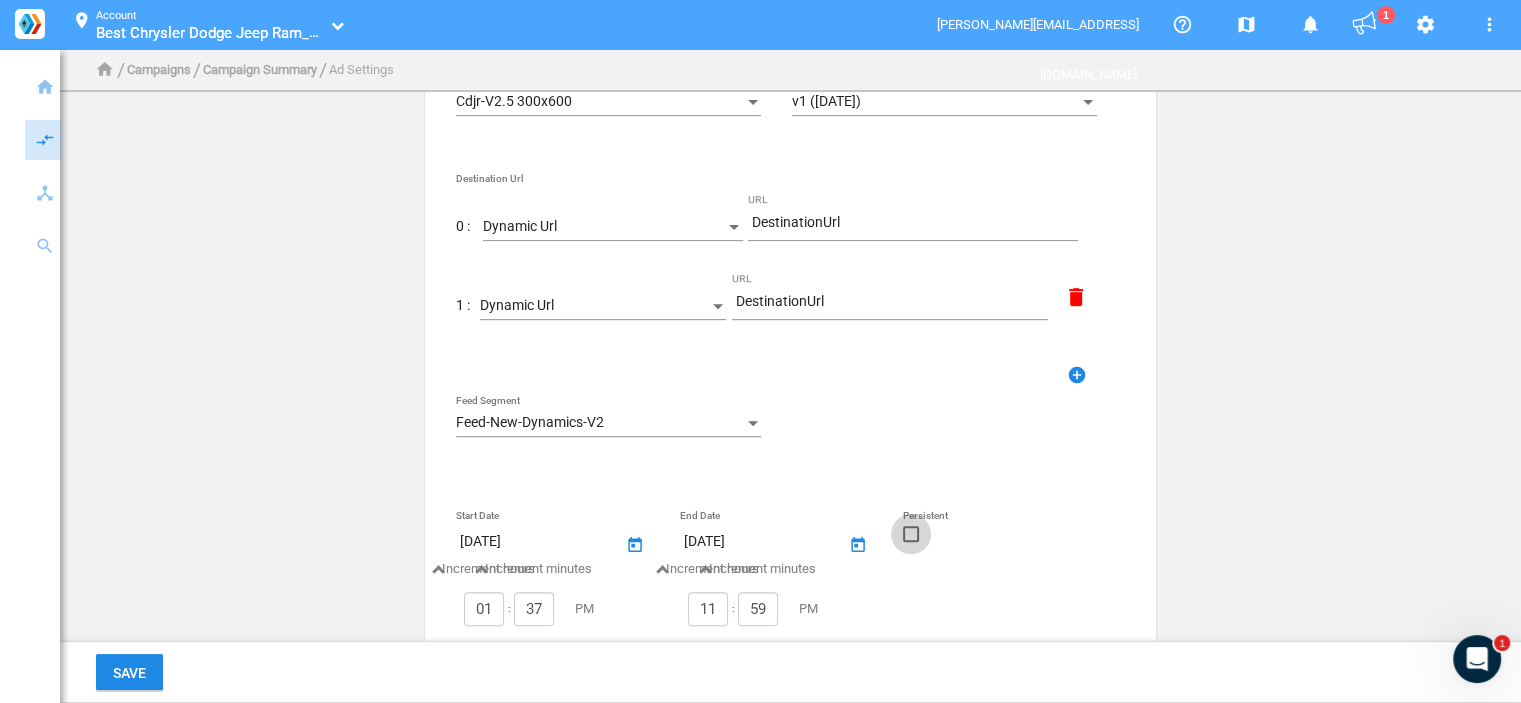 click 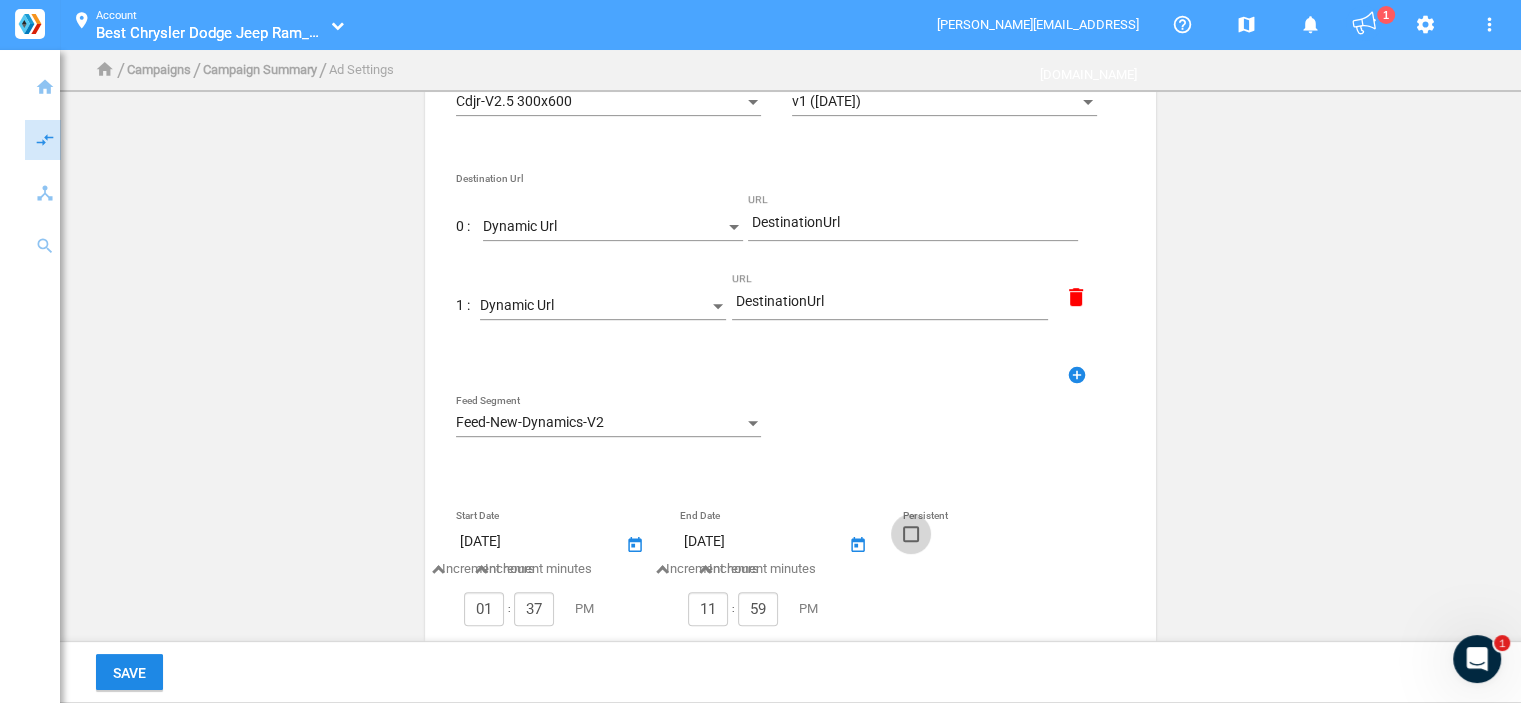 click at bounding box center [911, 541] 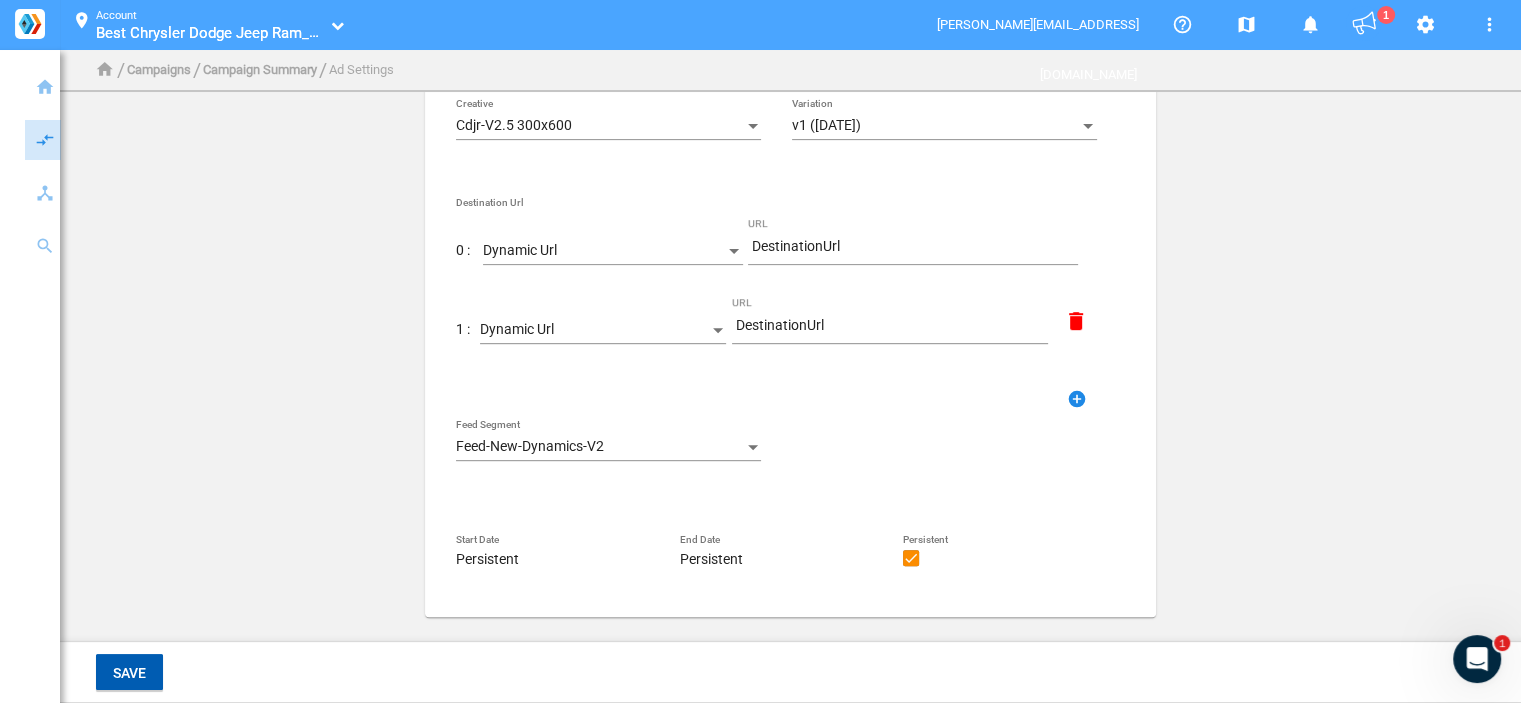click on "Save" at bounding box center [129, 672] 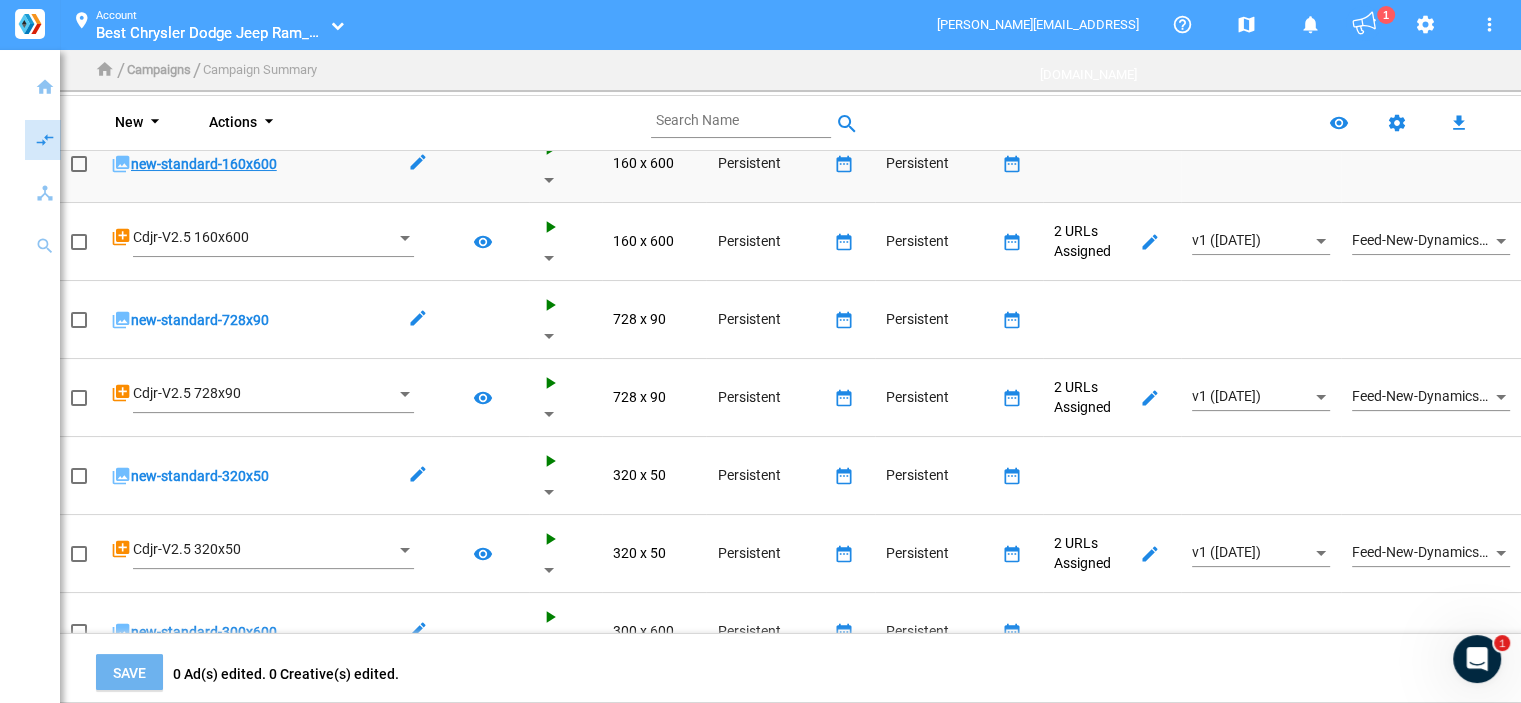 scroll, scrollTop: 0, scrollLeft: 0, axis: both 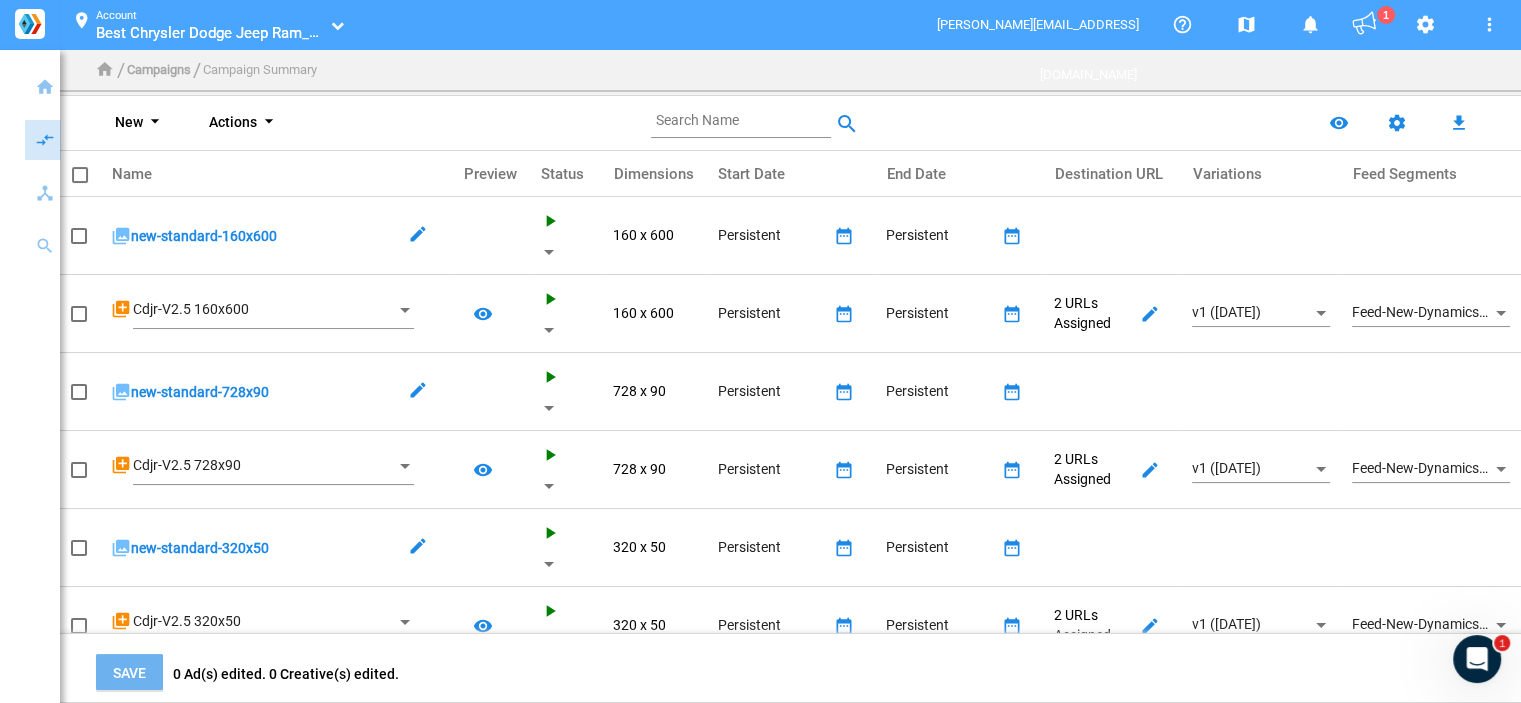 click on "arrow_drop_down" at bounding box center (155, 123) 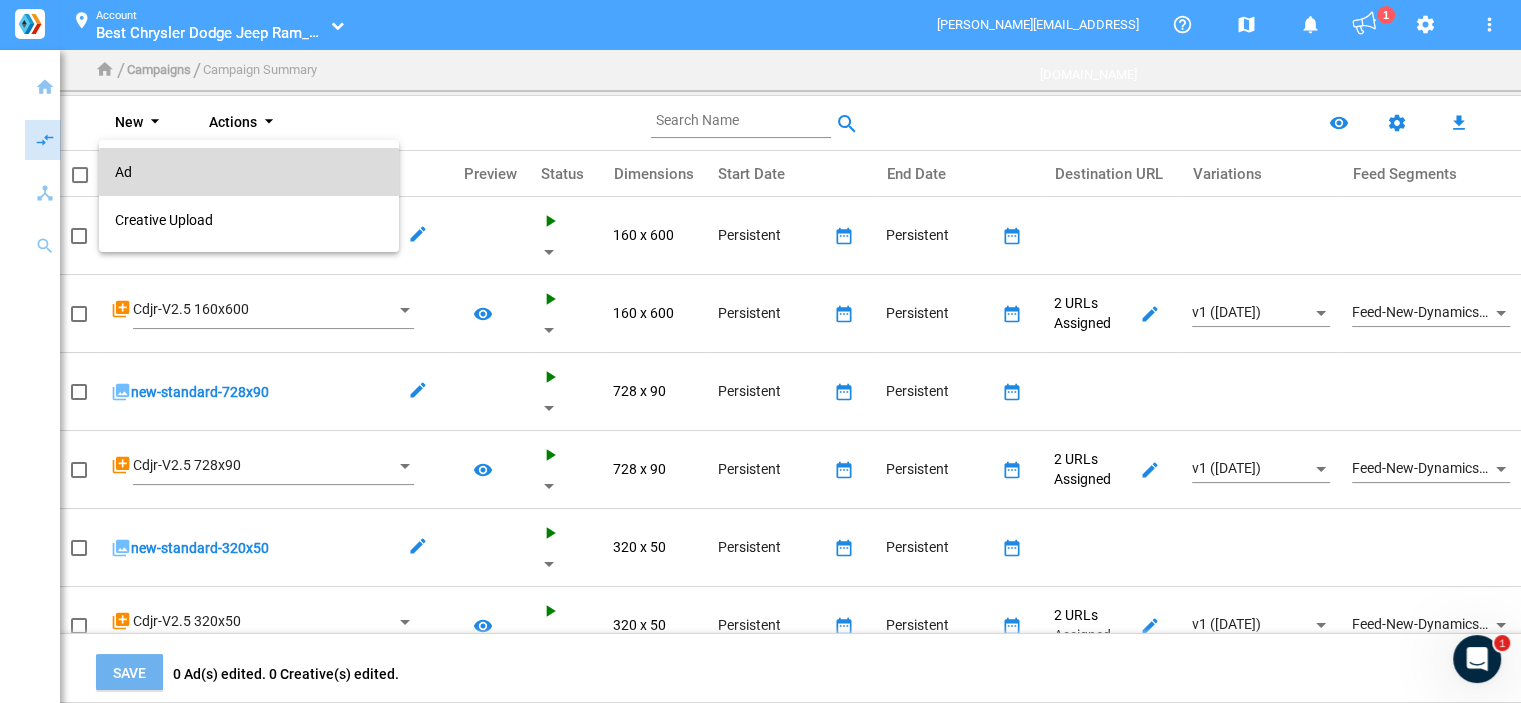 click on "Ad" at bounding box center (249, 172) 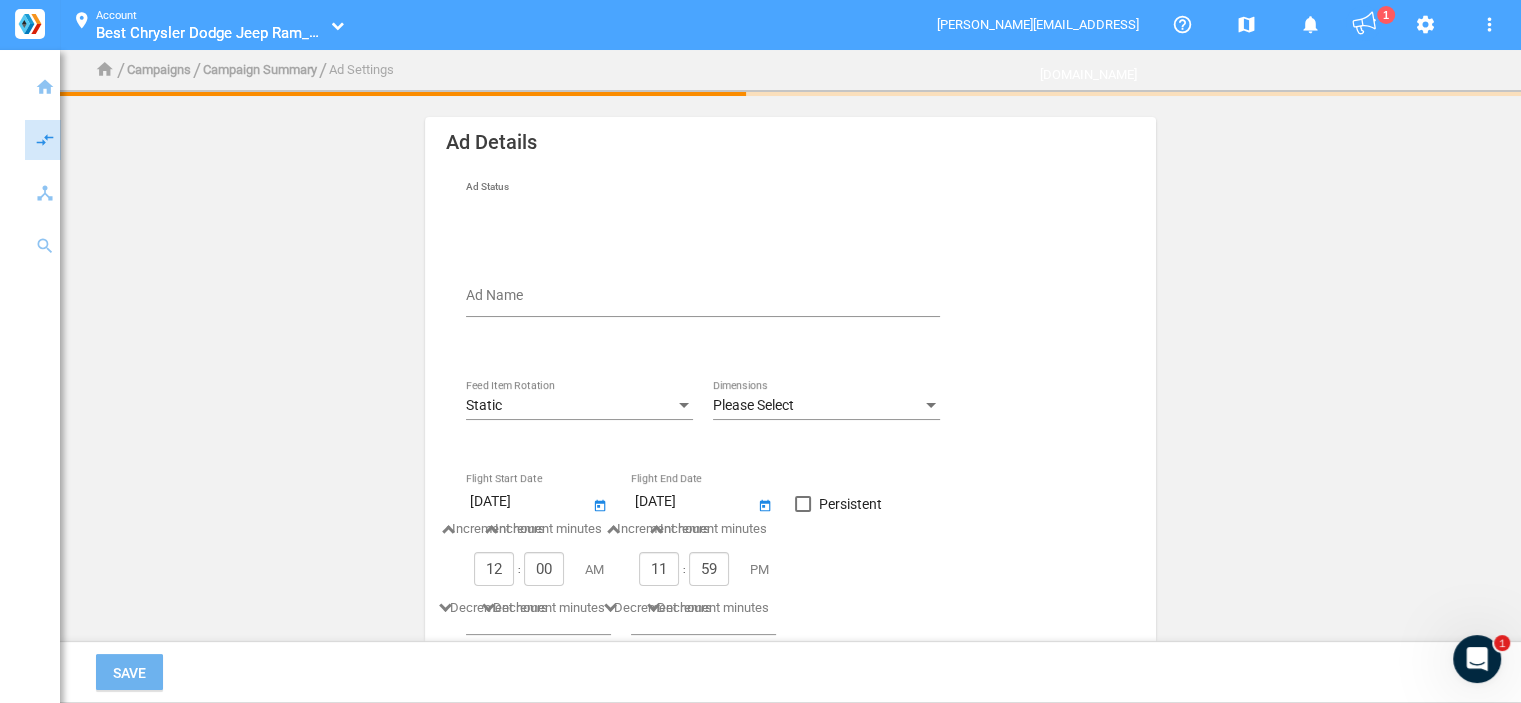 click on "Ad Name" 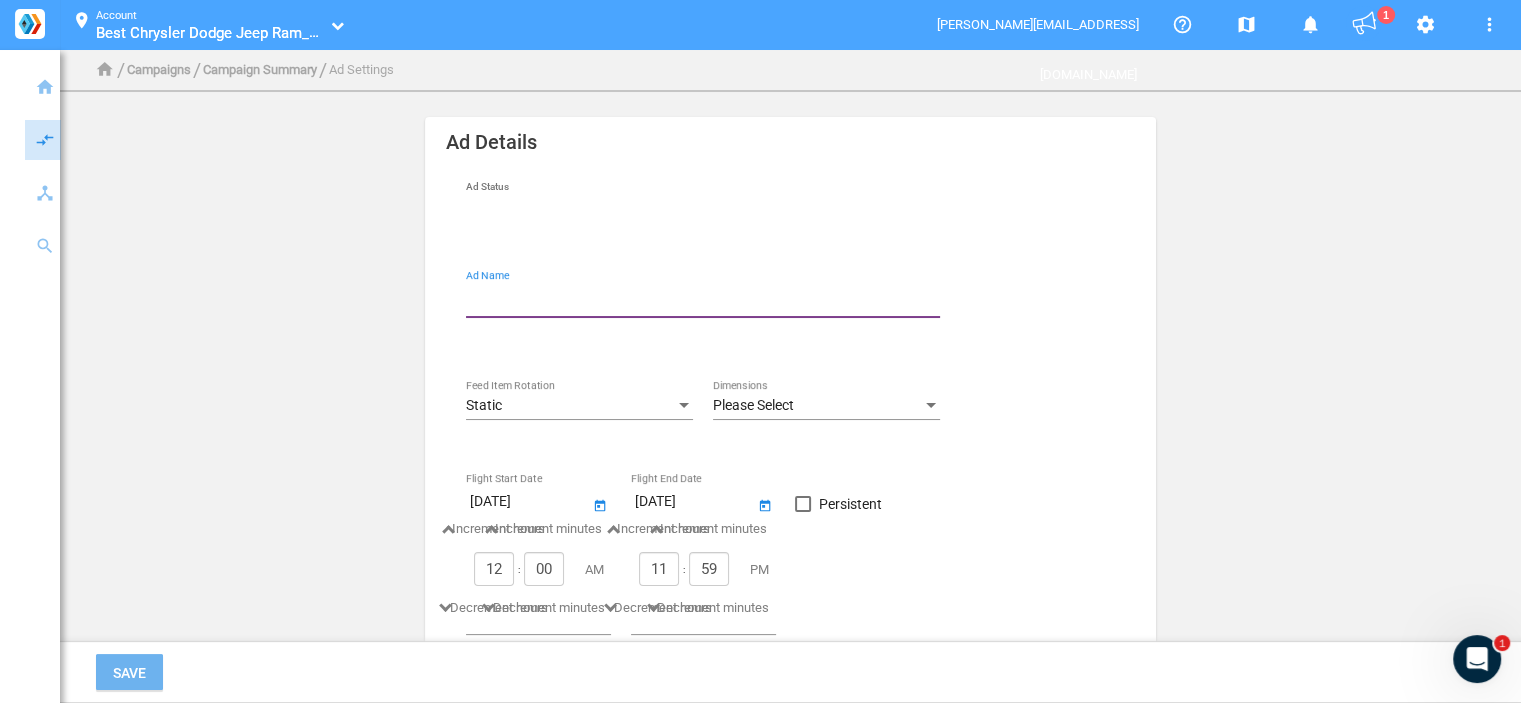 click on "Ad Name" at bounding box center [707, 299] 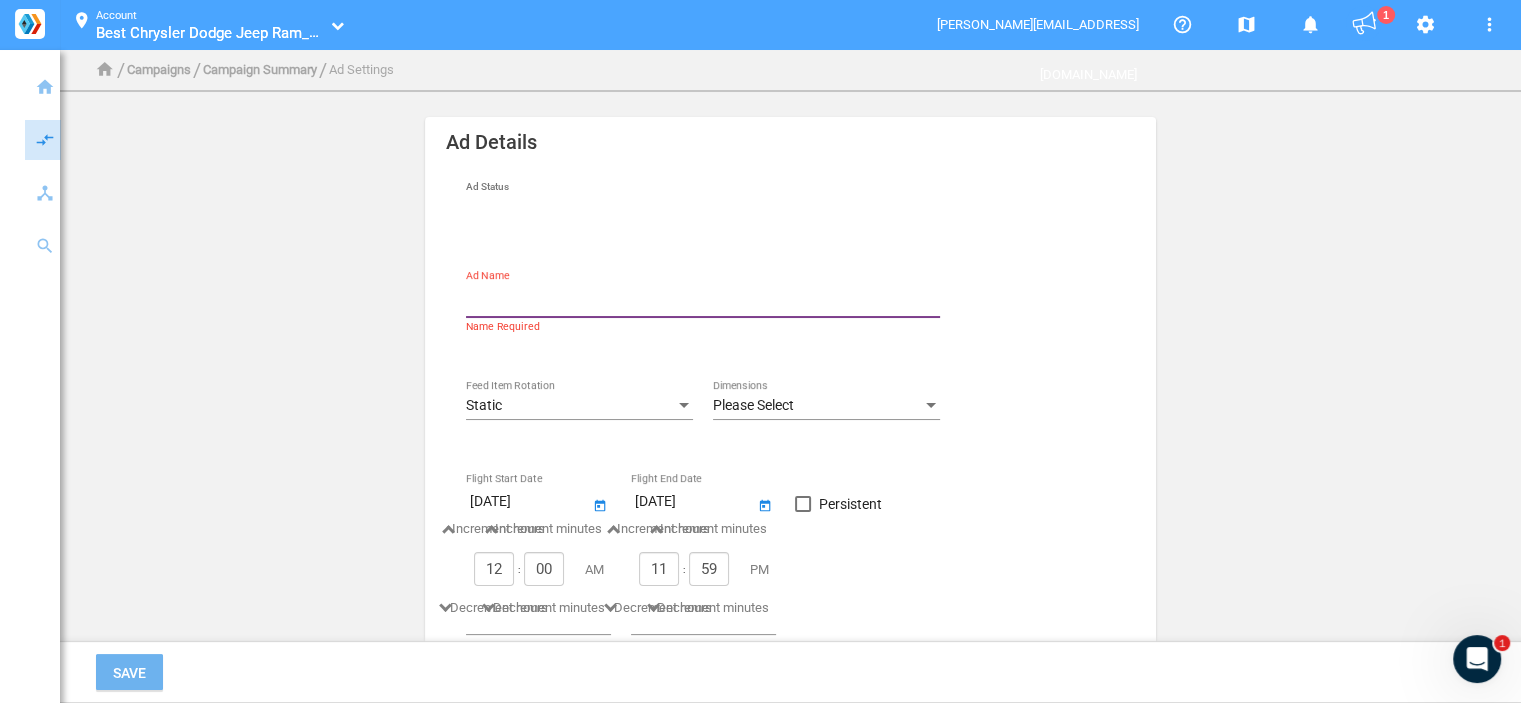 type on "new-standard-300x250" 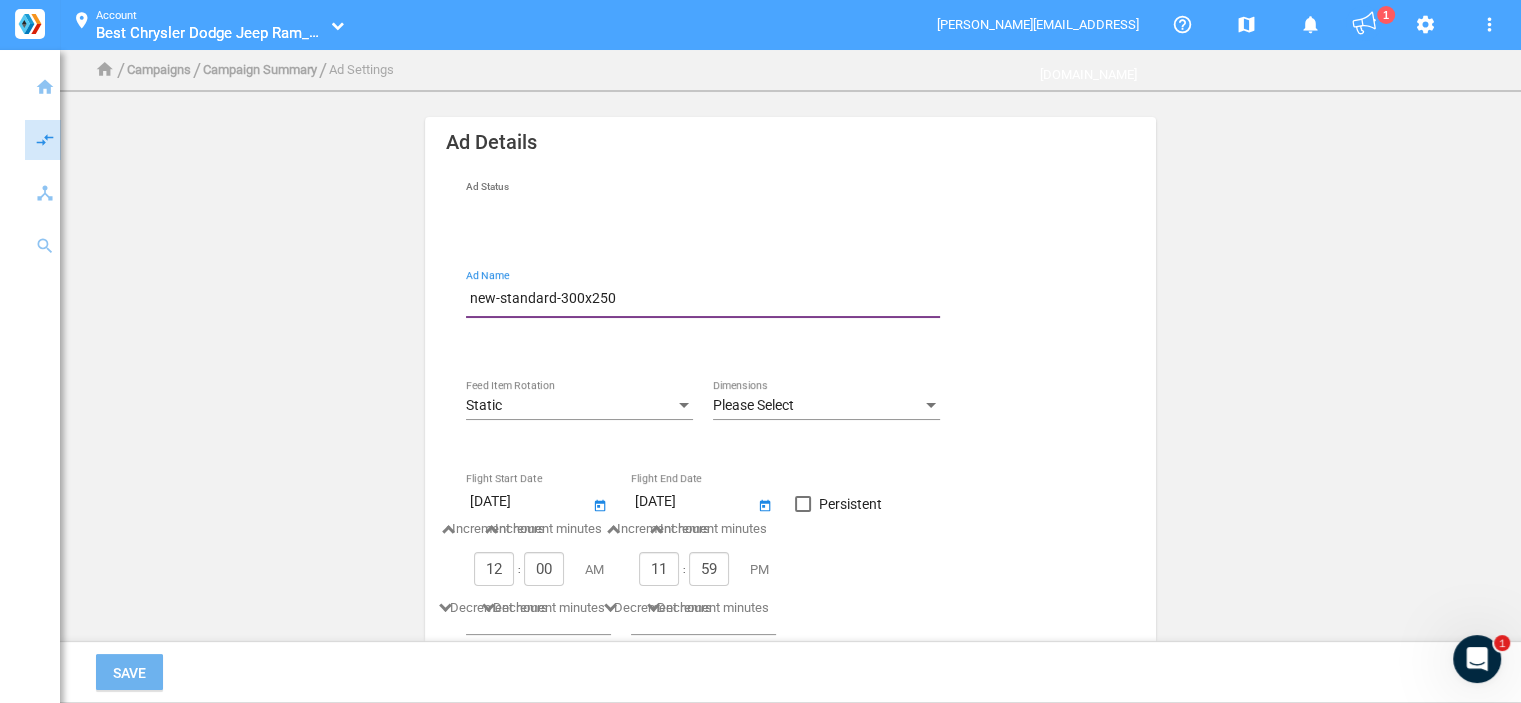 click on "Static" at bounding box center [570, 406] 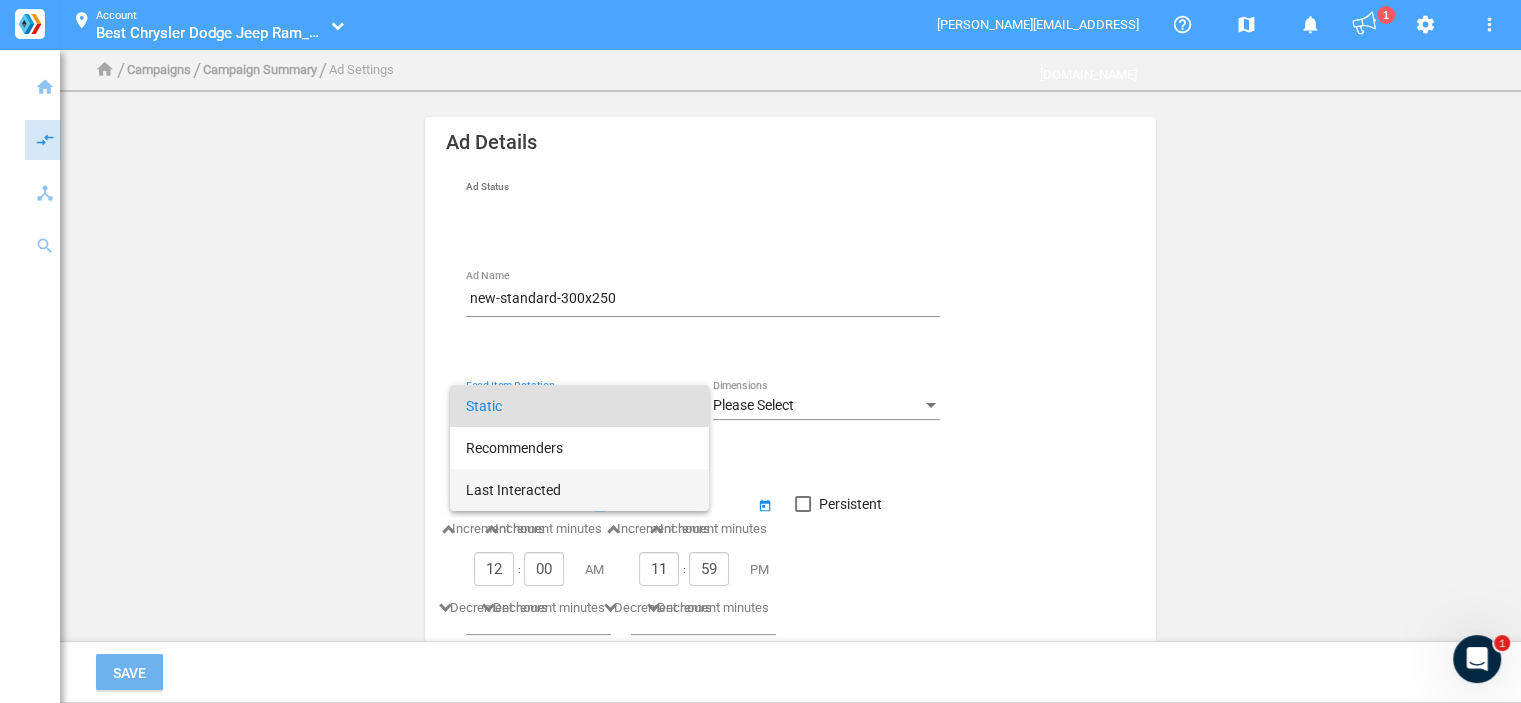 click on "Last Interacted" at bounding box center (579, 490) 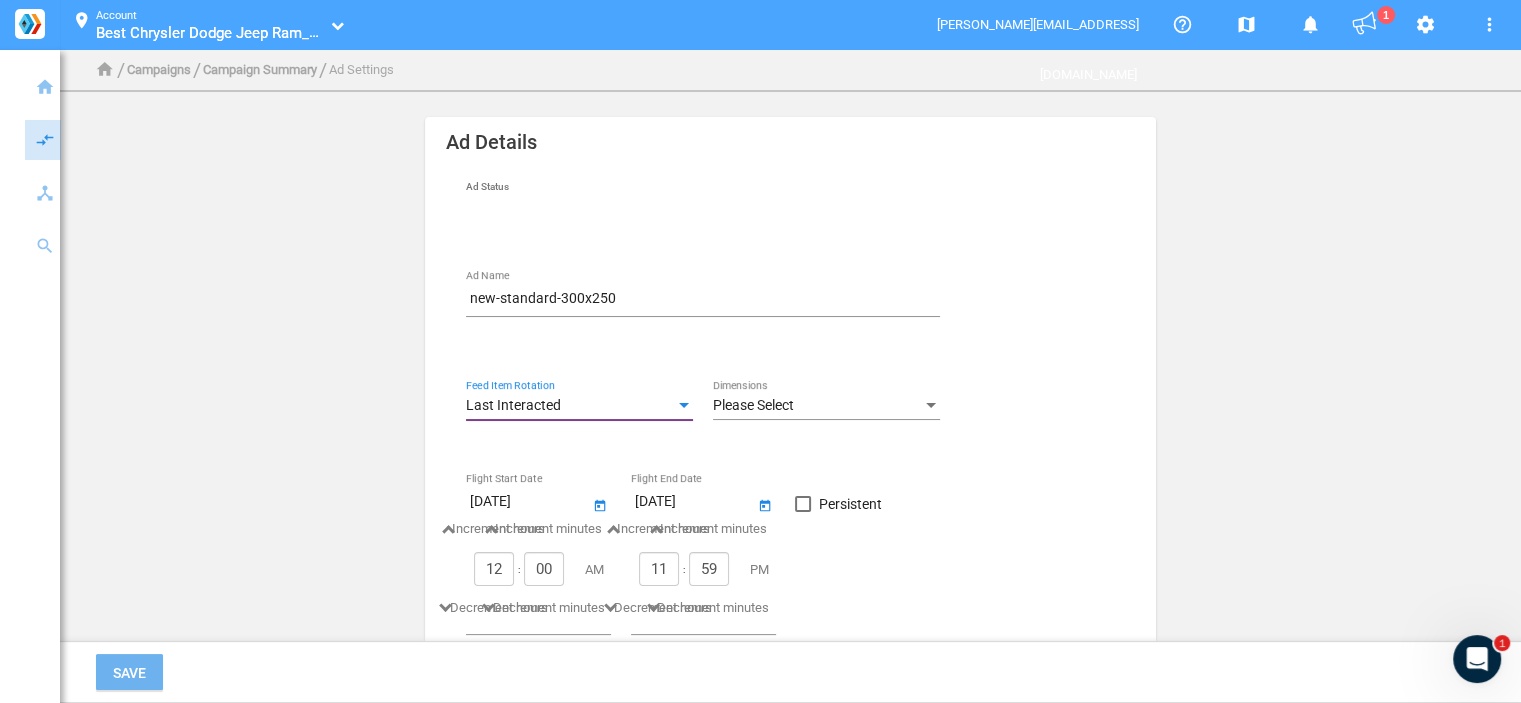click on "Please Select" at bounding box center (817, 406) 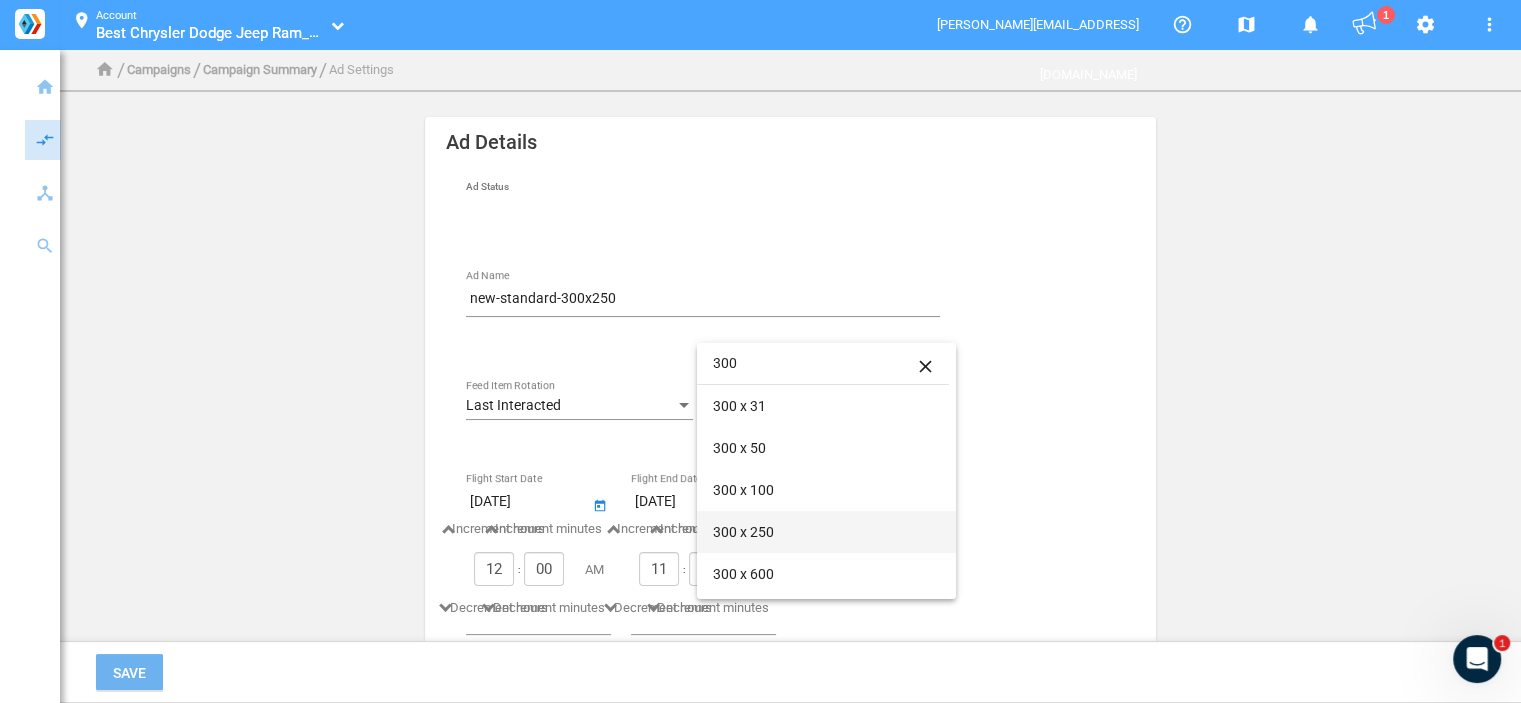 type on "300" 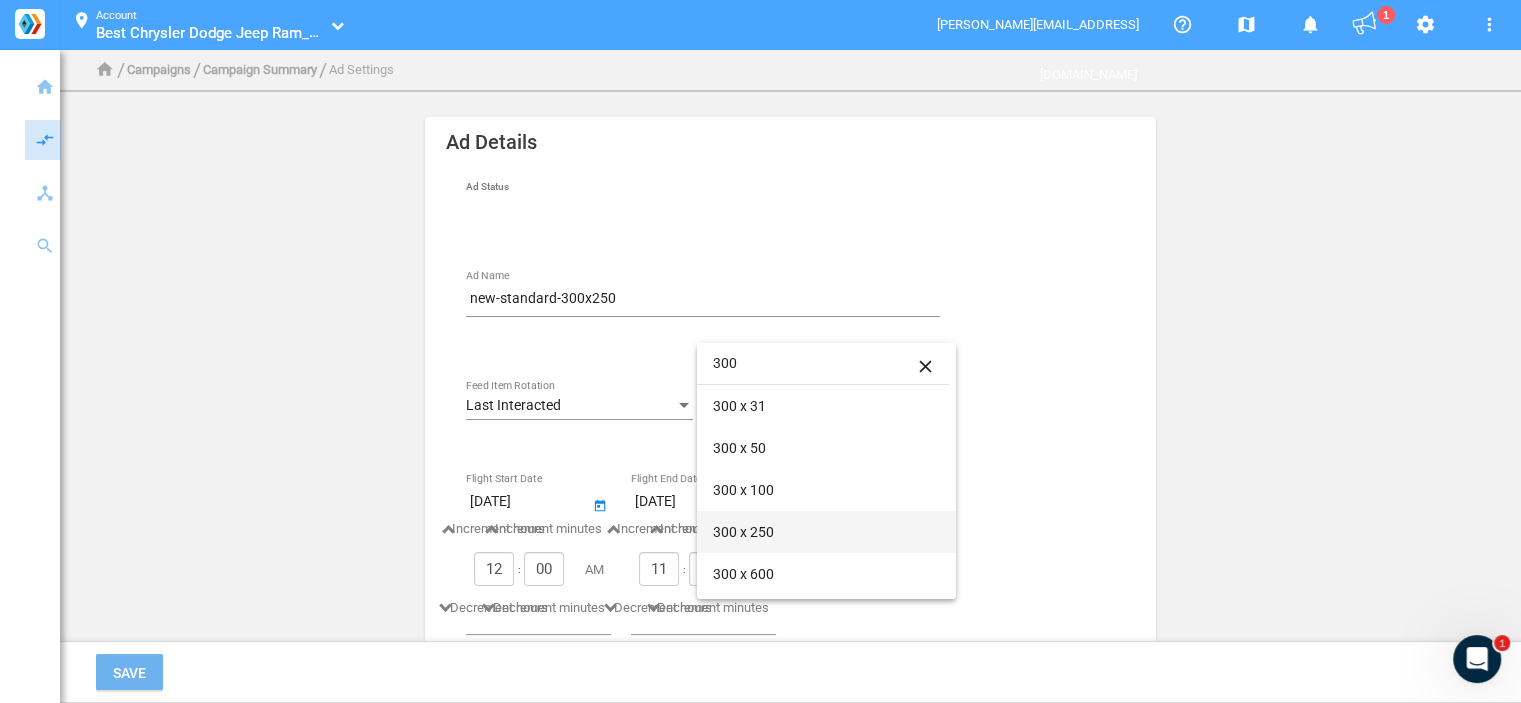 click on "300 x 250" at bounding box center [826, 532] 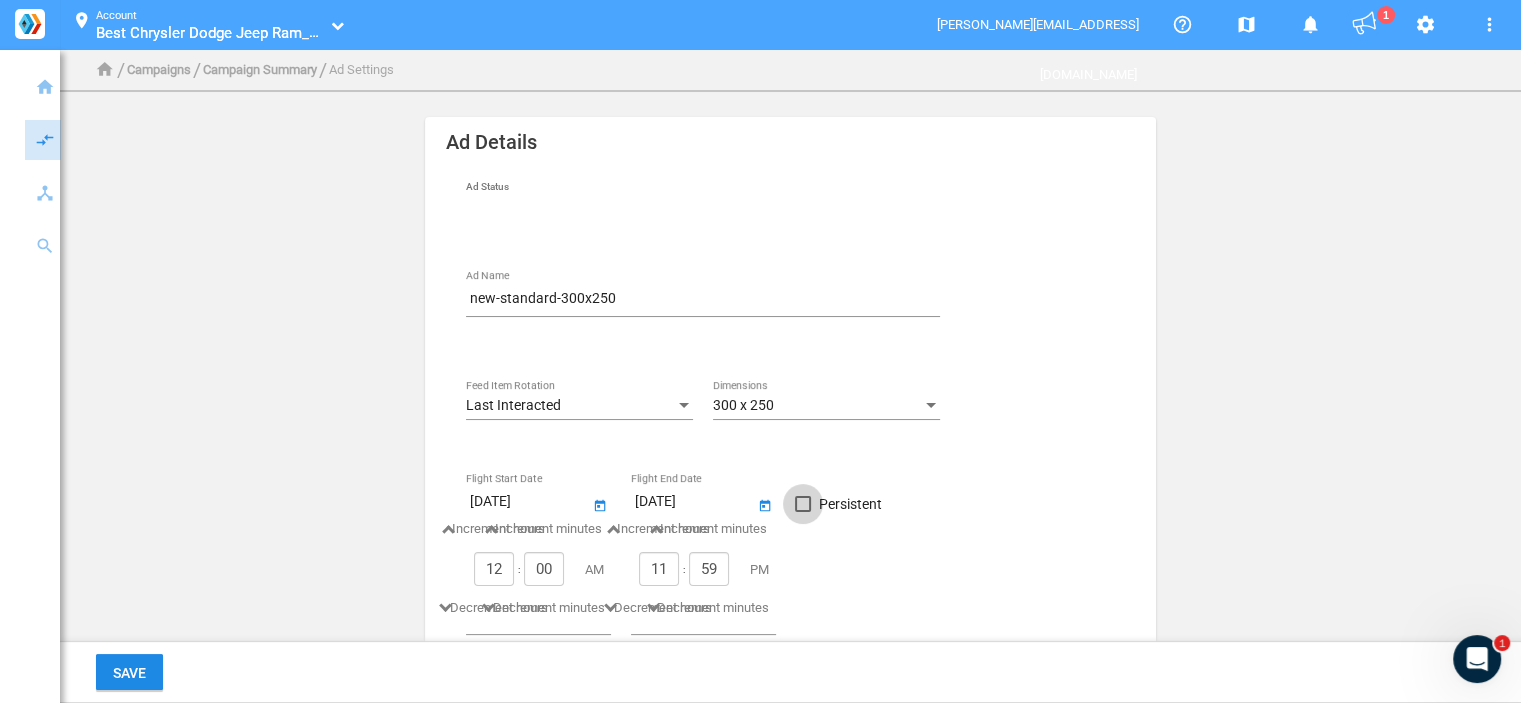 click on "Persistent" at bounding box center [850, 504] 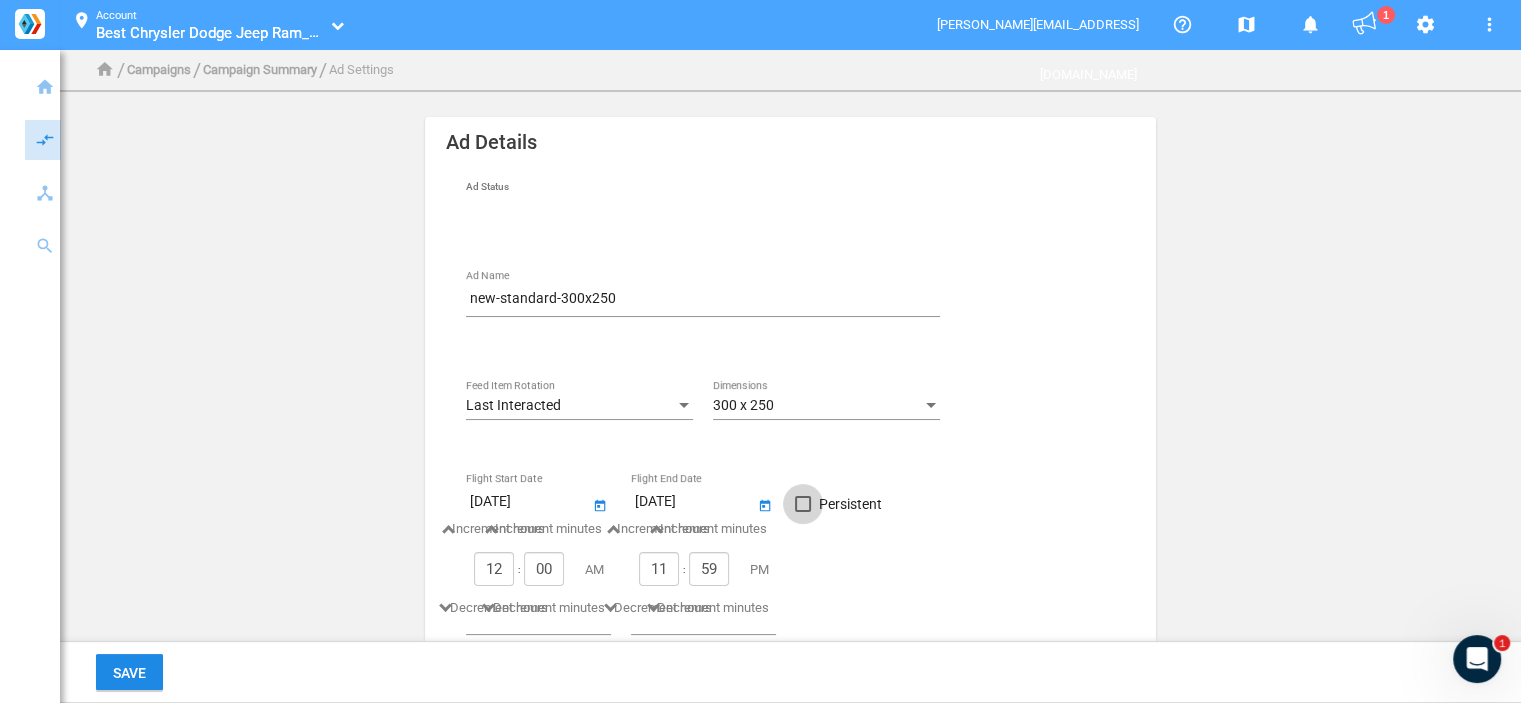 click on "Persistent" at bounding box center [803, 511] 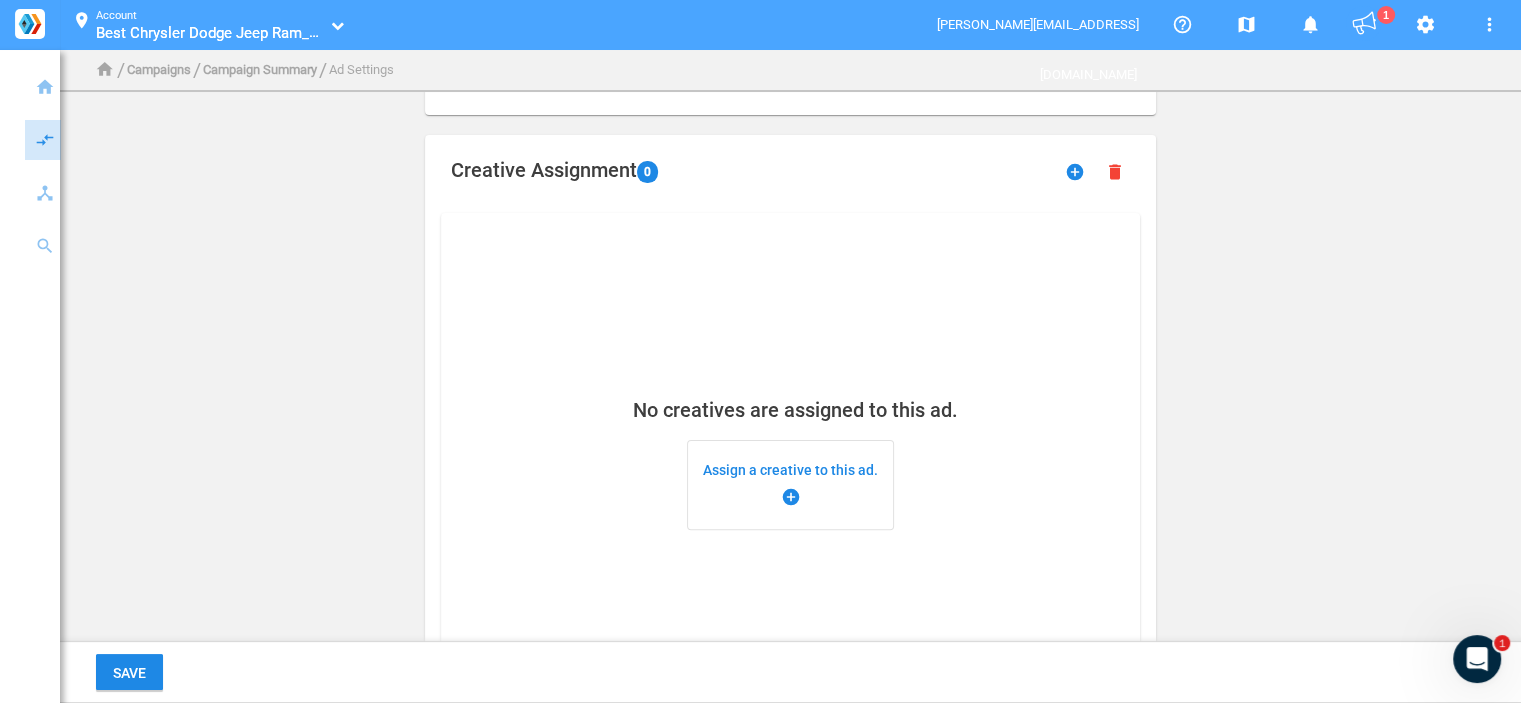 scroll, scrollTop: 500, scrollLeft: 0, axis: vertical 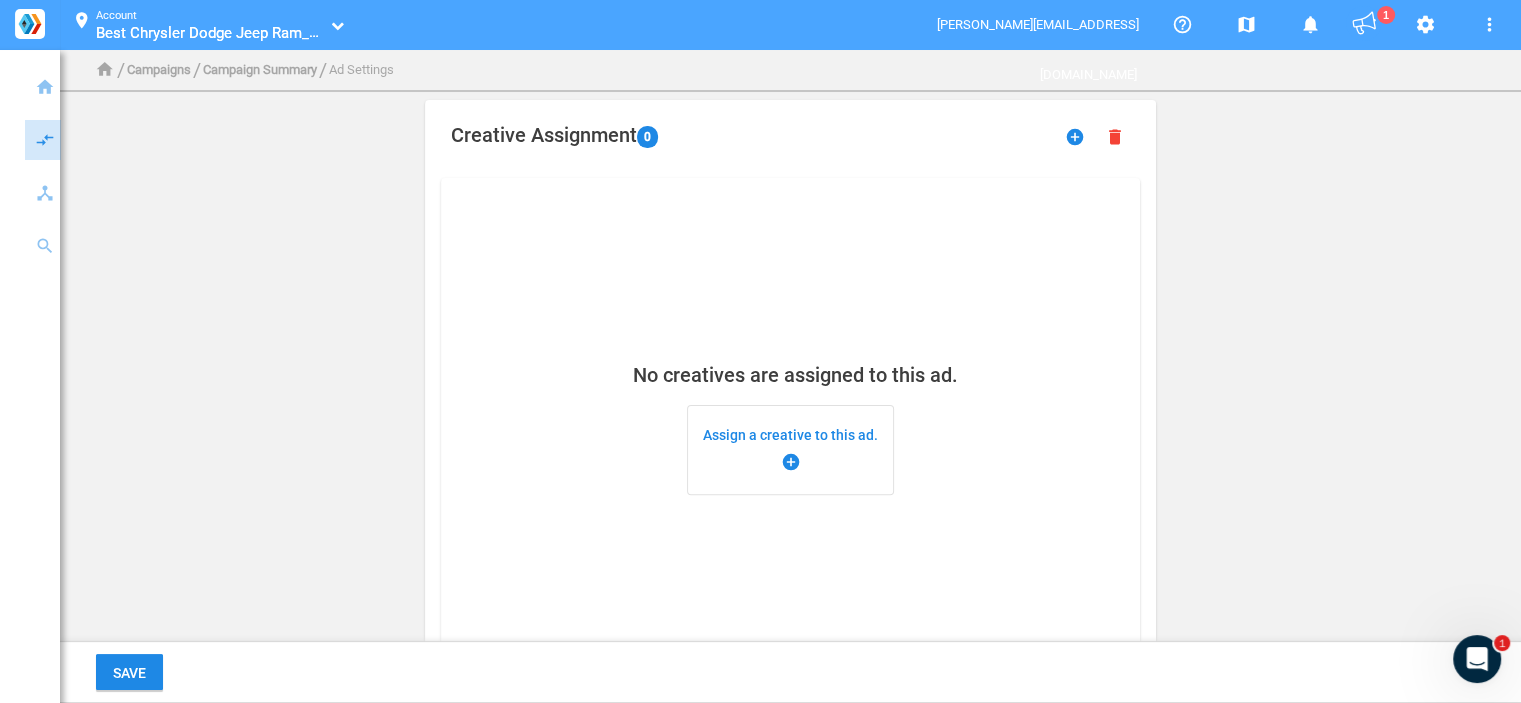click on "add_circle" at bounding box center (791, 467) 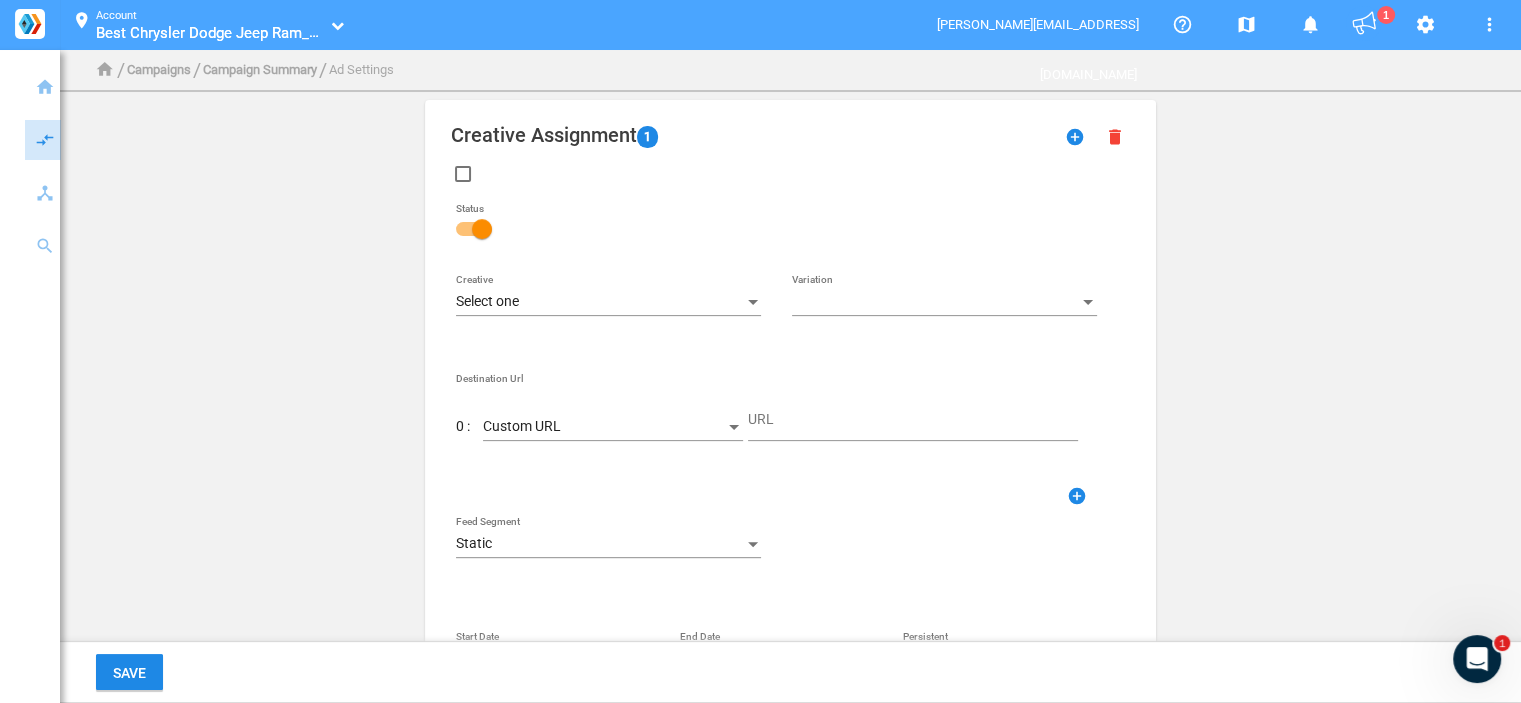 click on "Select one" at bounding box center [608, 302] 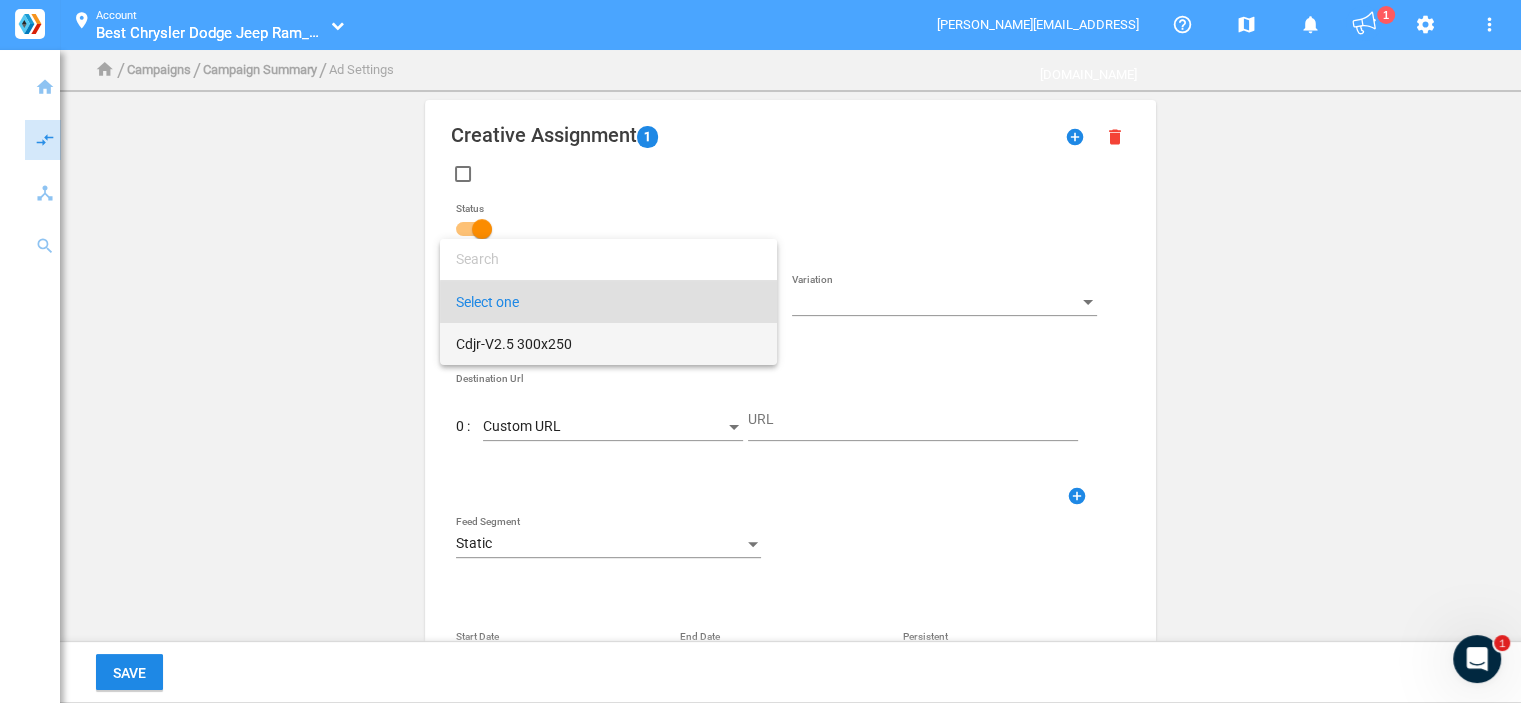click on "Cdjr-V2.5 300x250" at bounding box center [608, 344] 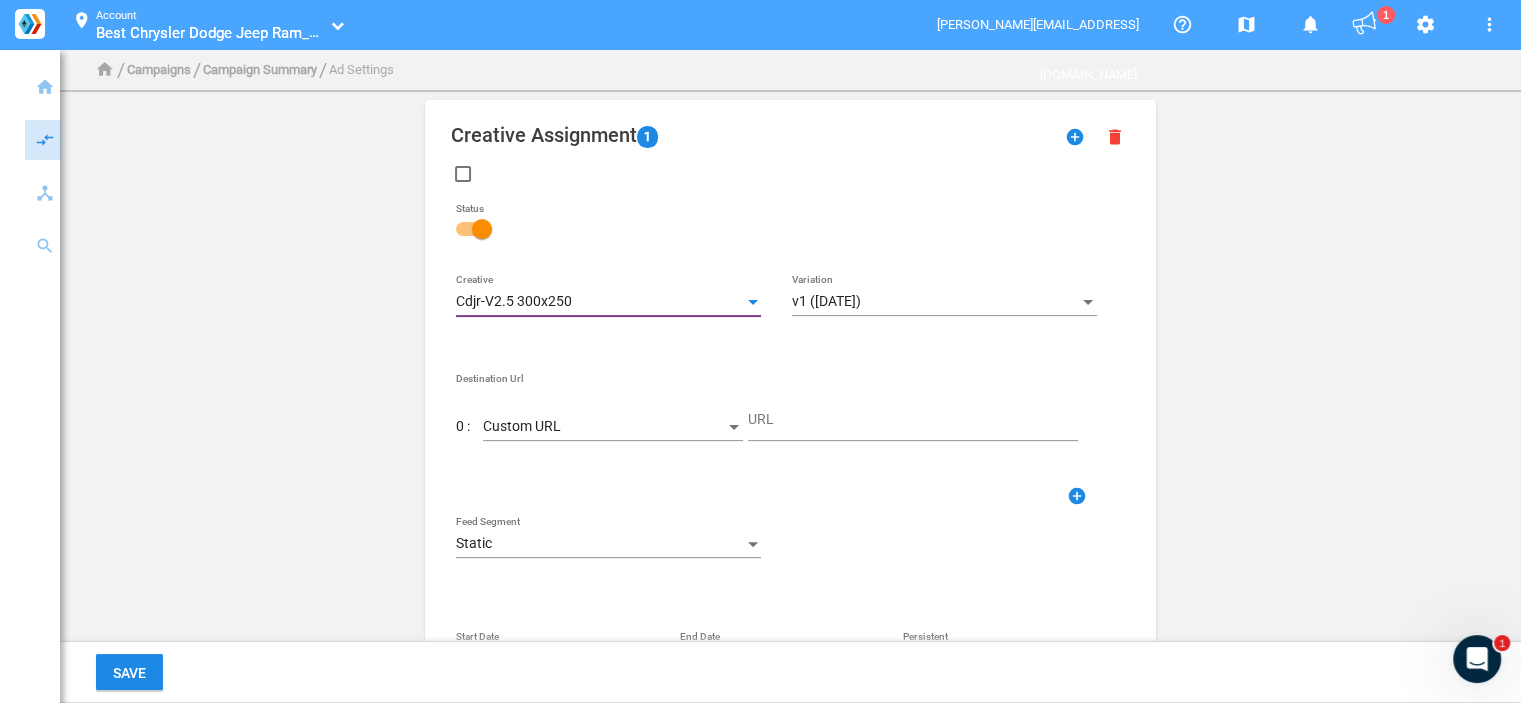 click on "Custom URL" 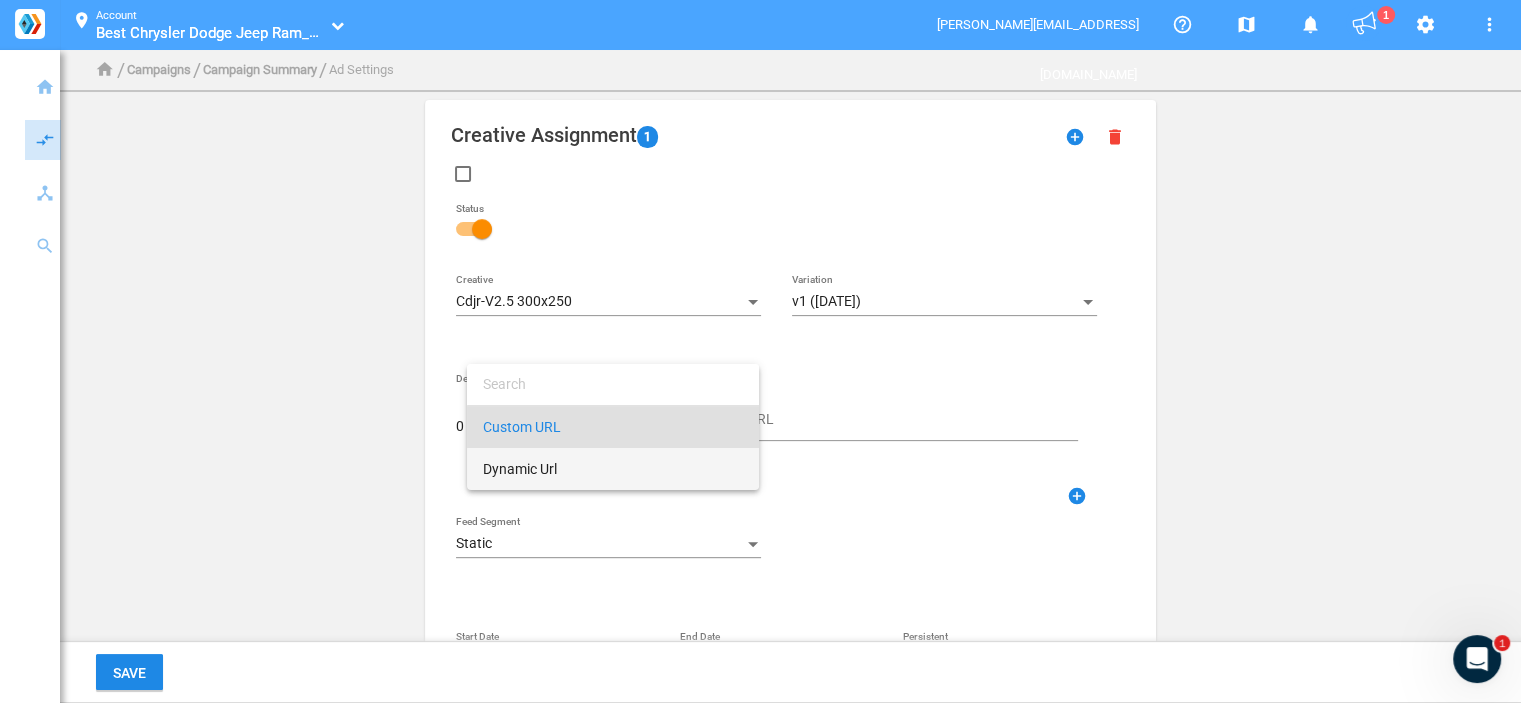 click on "Dynamic Url" at bounding box center [613, 469] 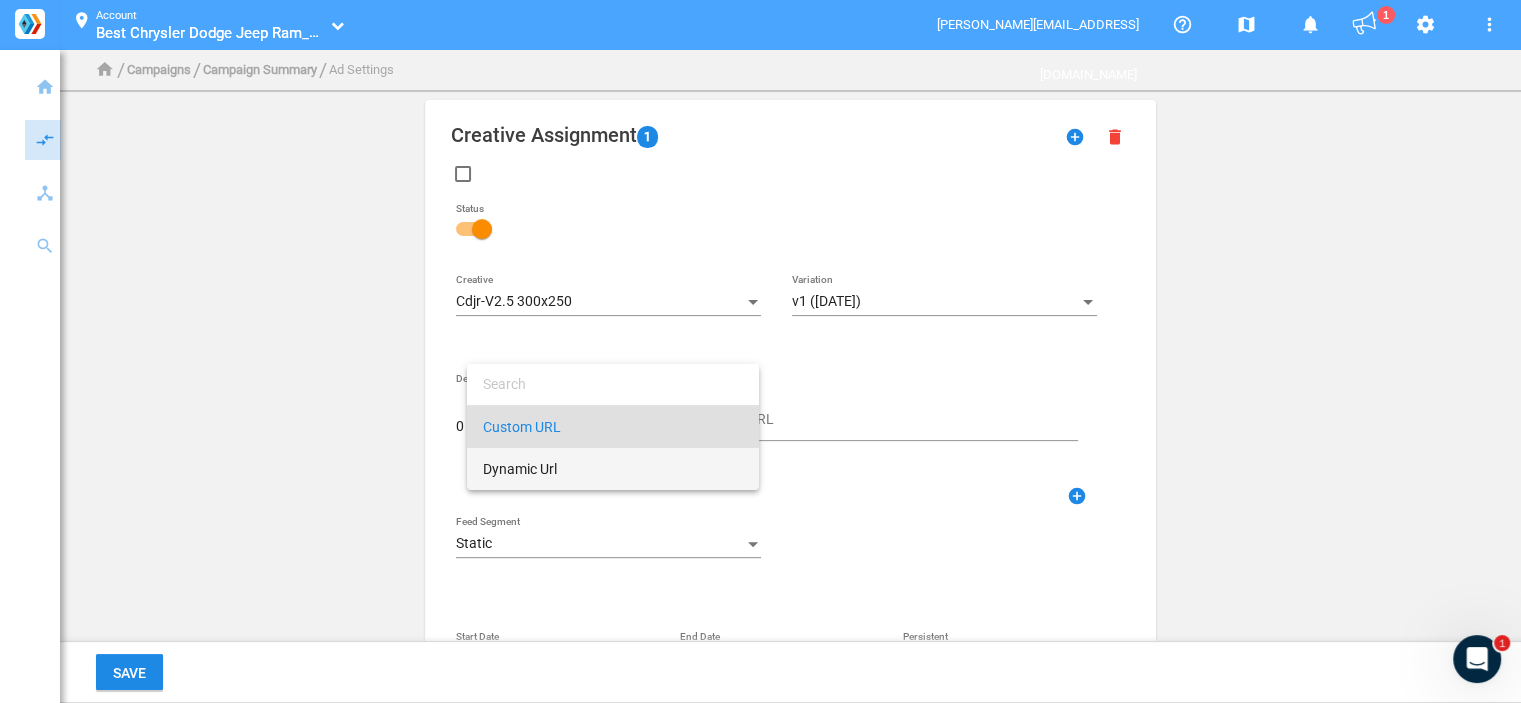 type on "DestinationUrl" 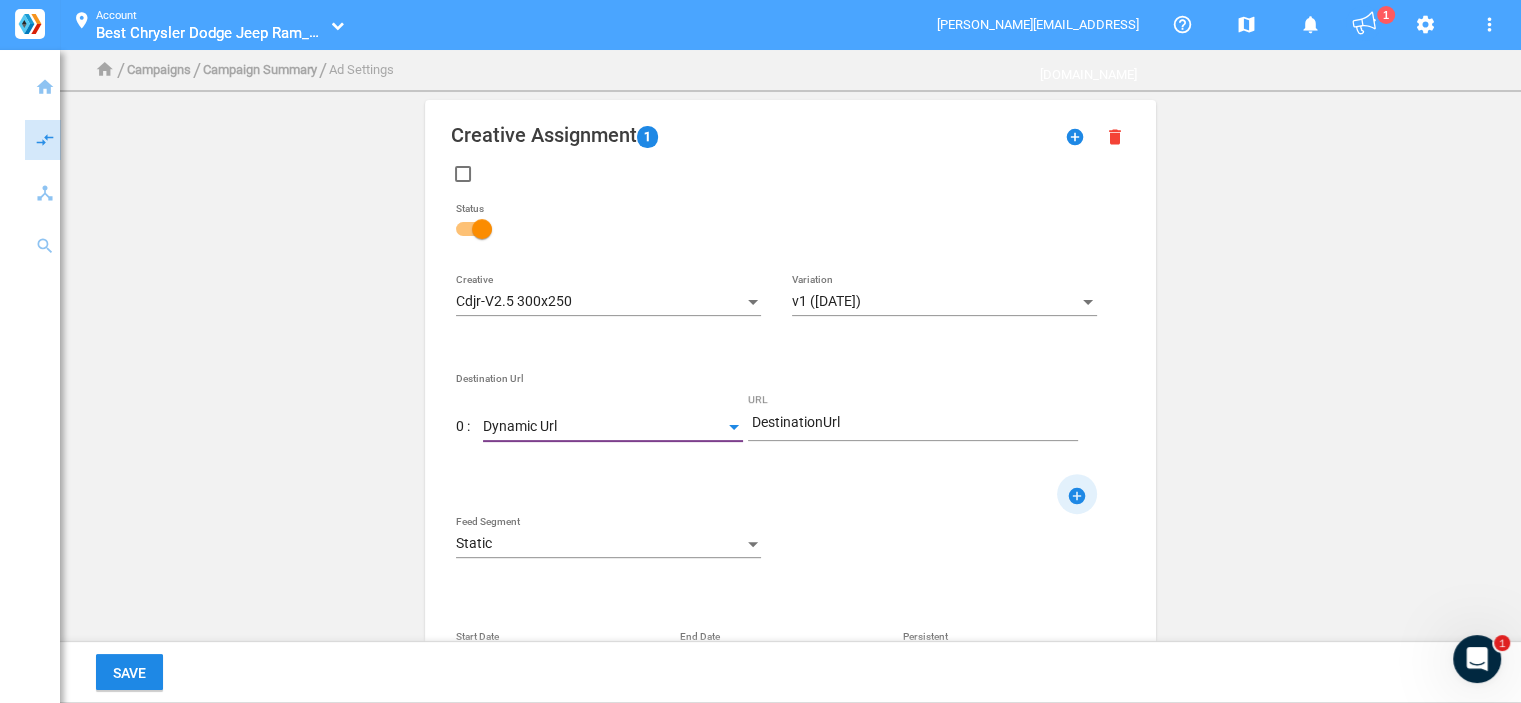click on "add_circle" 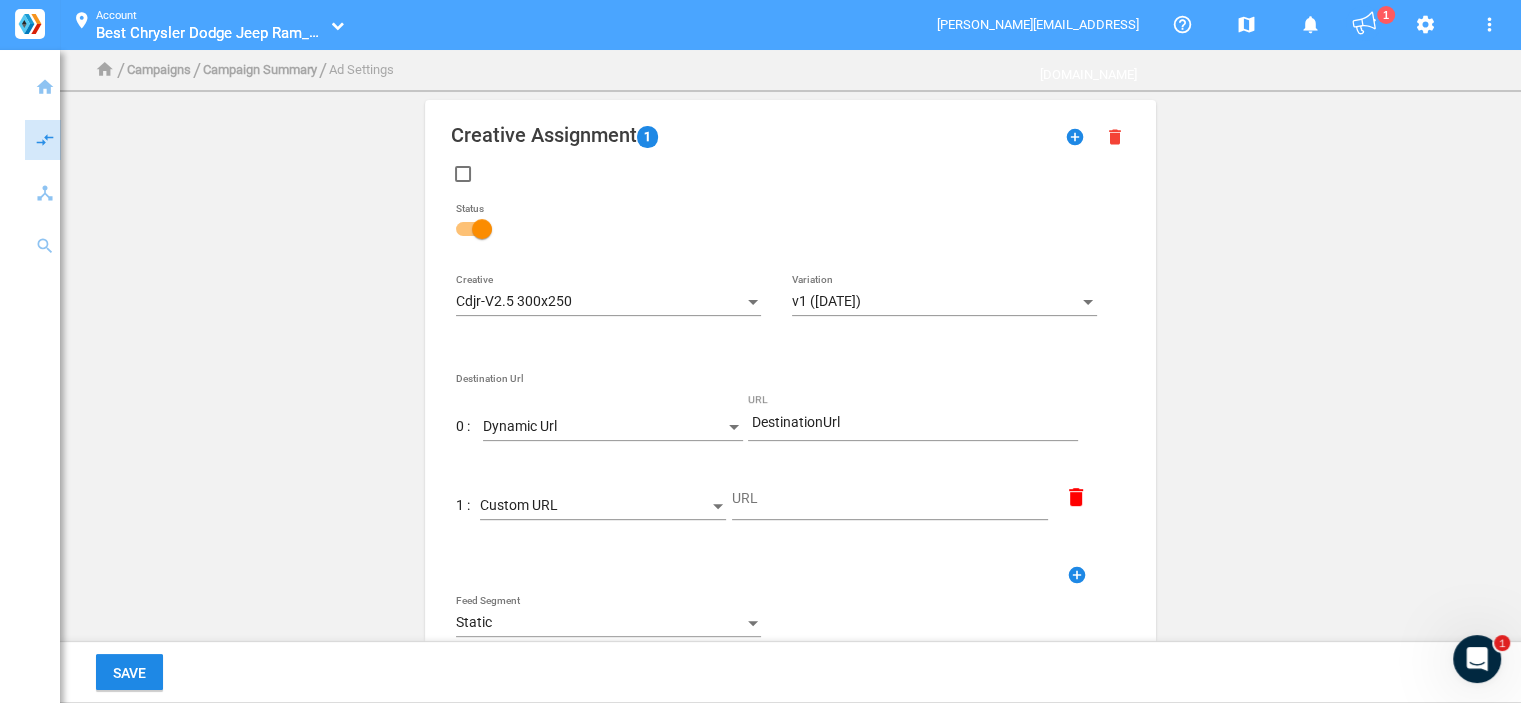 click on "Custom URL" at bounding box center (594, 506) 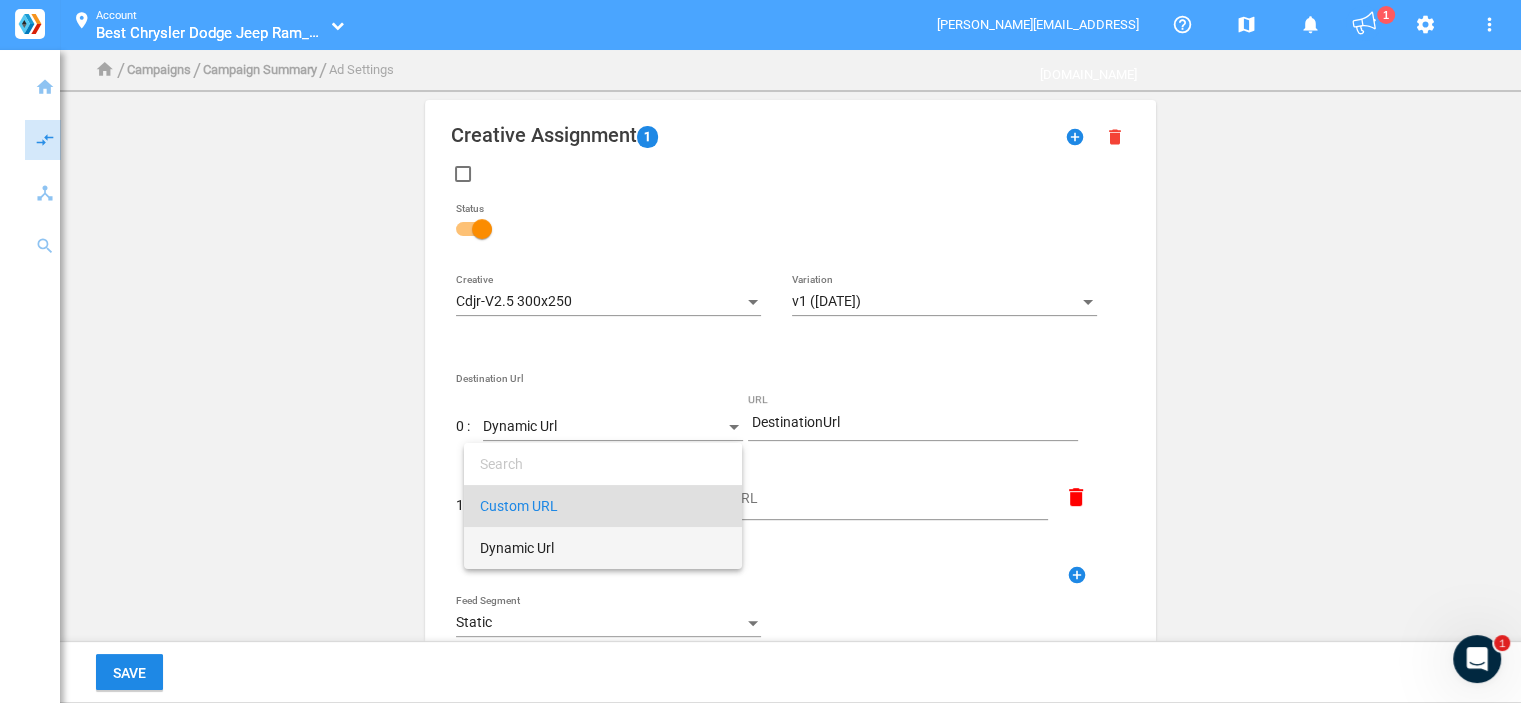 click on "Dynamic Url" at bounding box center [603, 548] 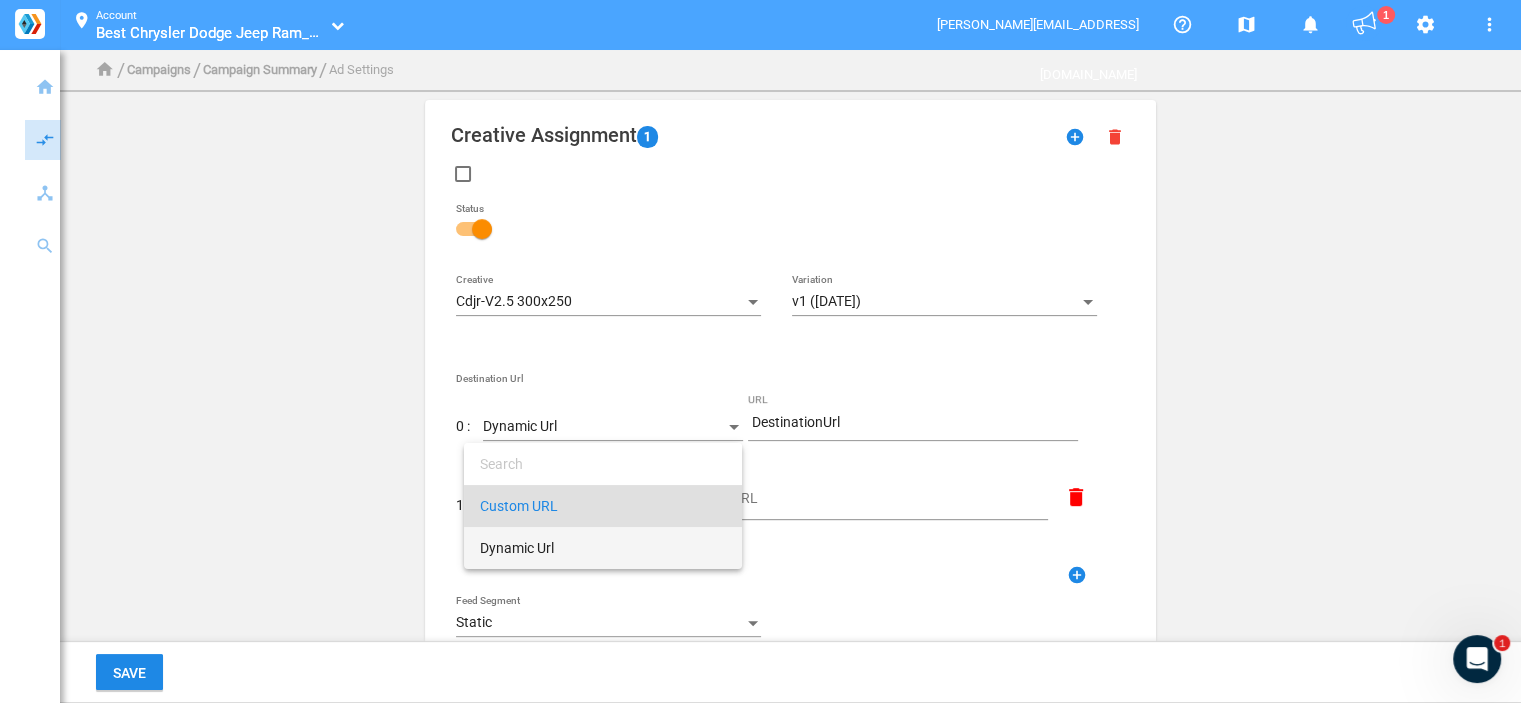 type on "DestinationUrl" 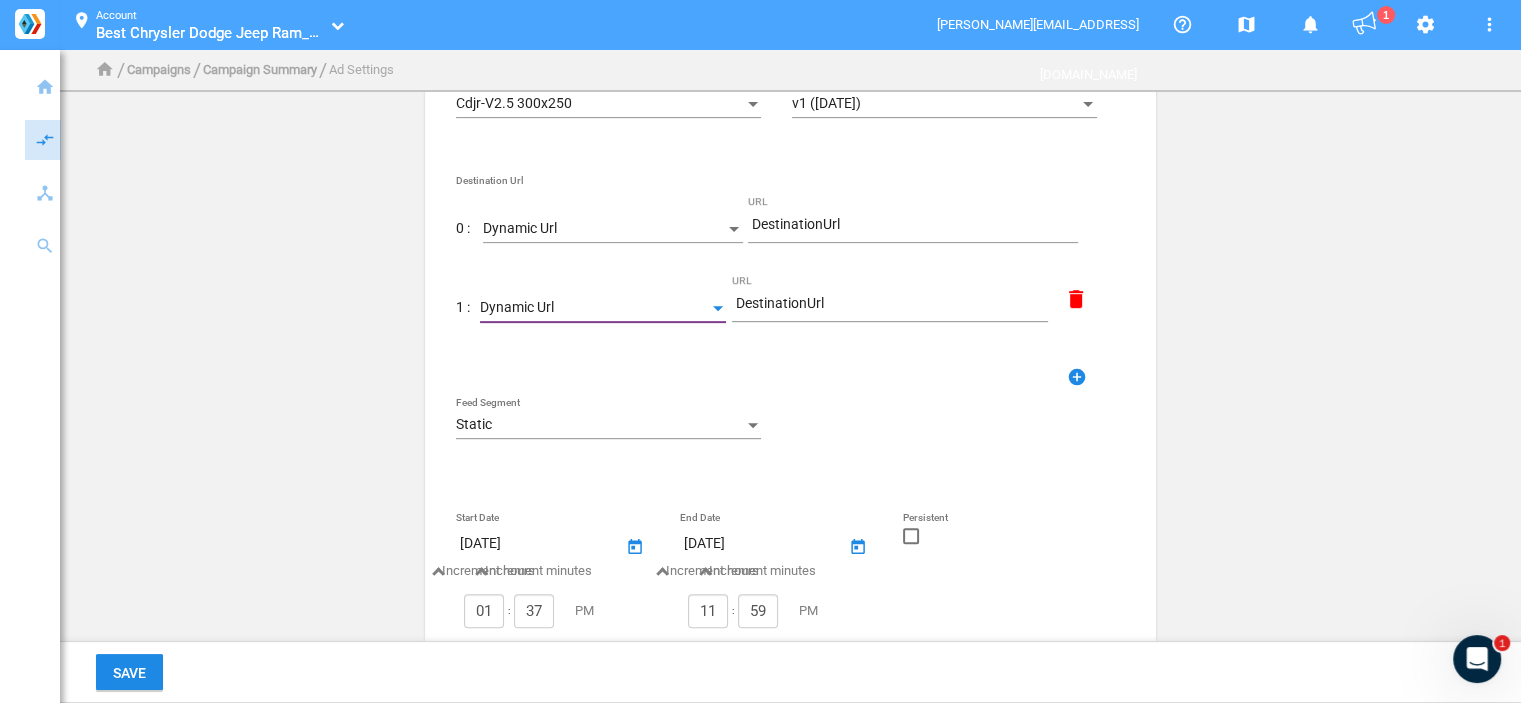 scroll, scrollTop: 700, scrollLeft: 0, axis: vertical 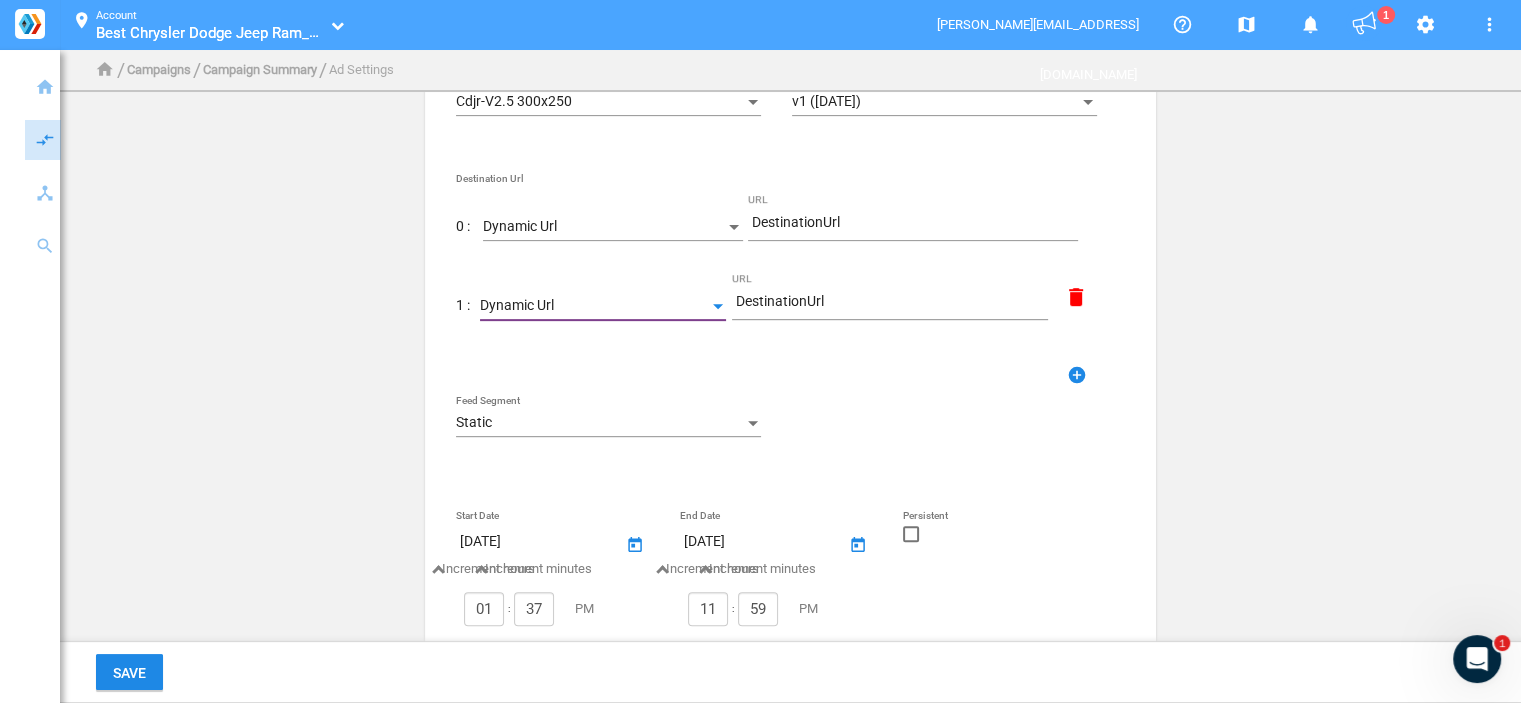 click on "Static" at bounding box center [599, 423] 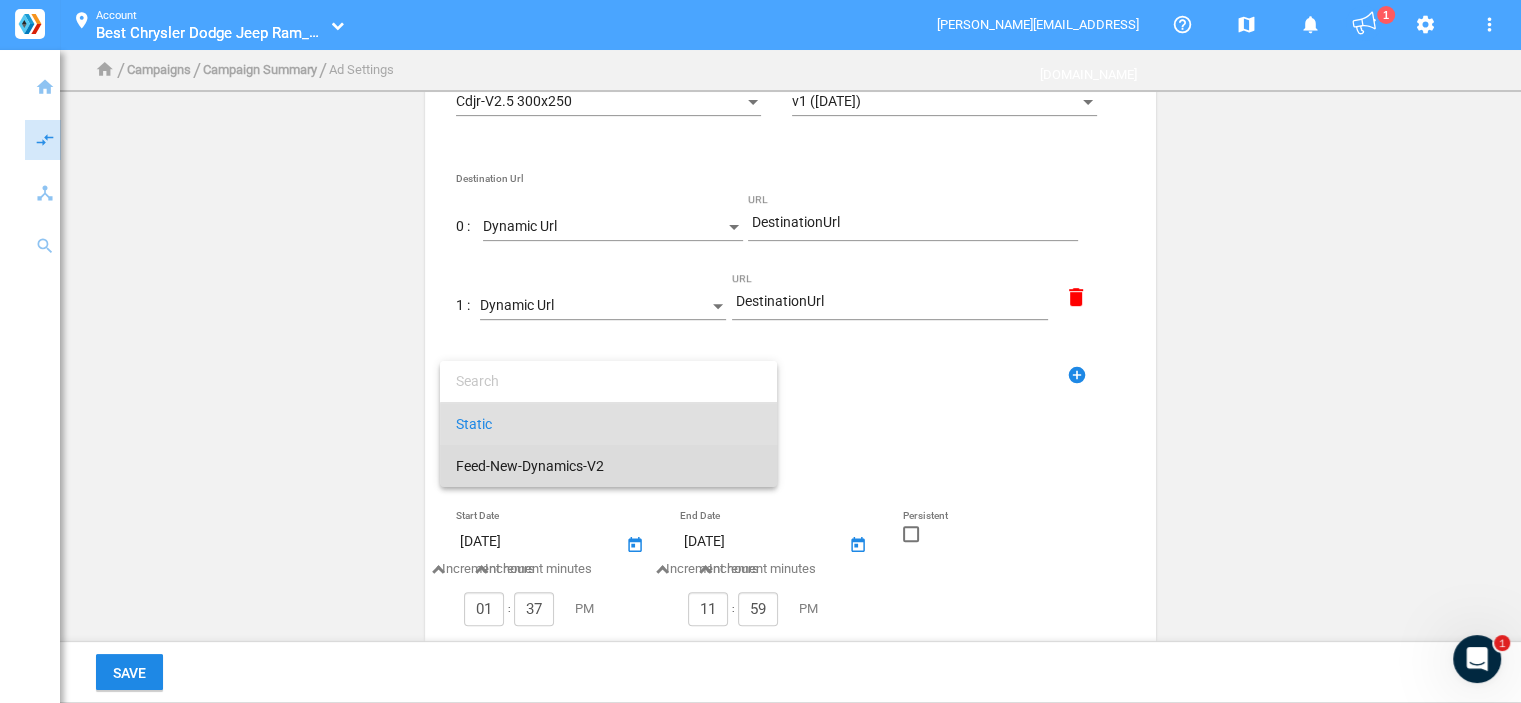 click on "Feed-New-Dynamics-V2" at bounding box center (608, 466) 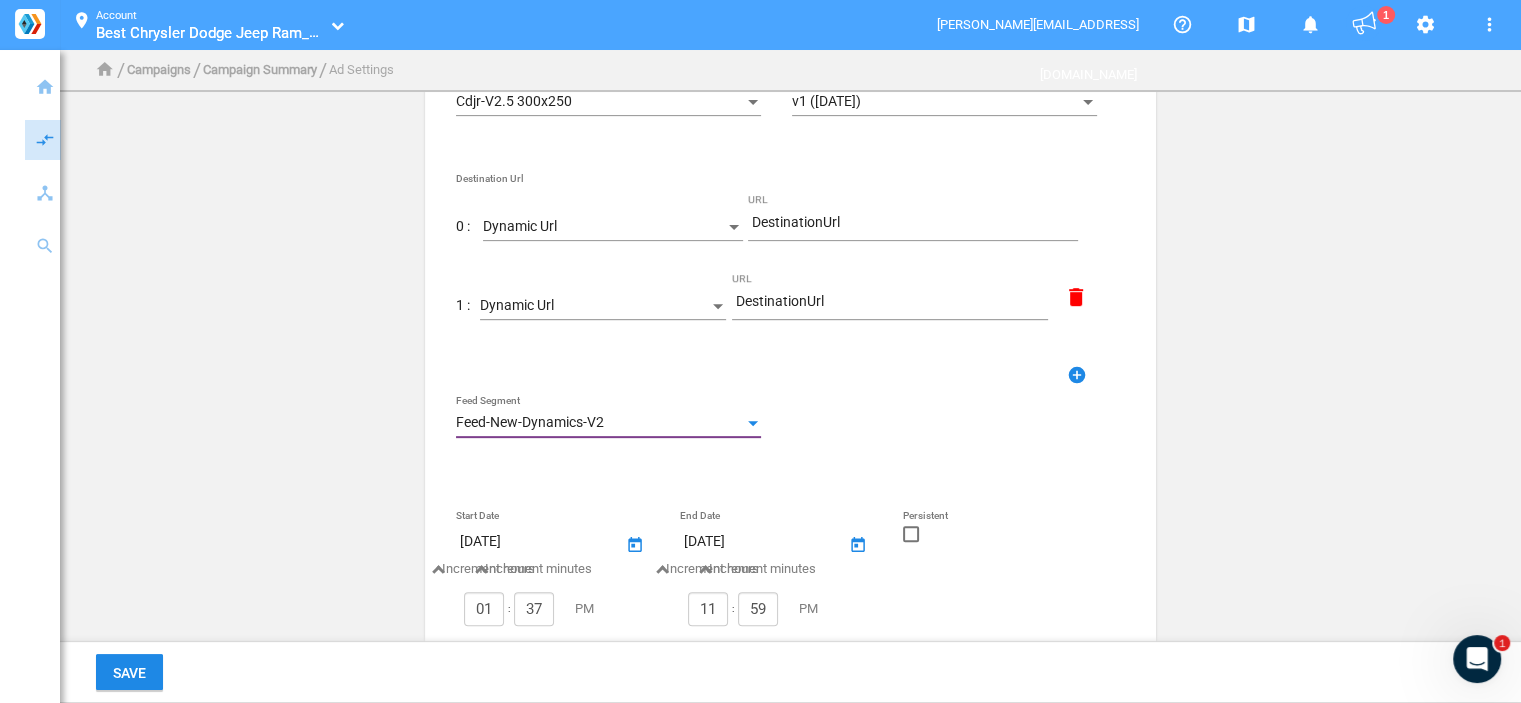 click 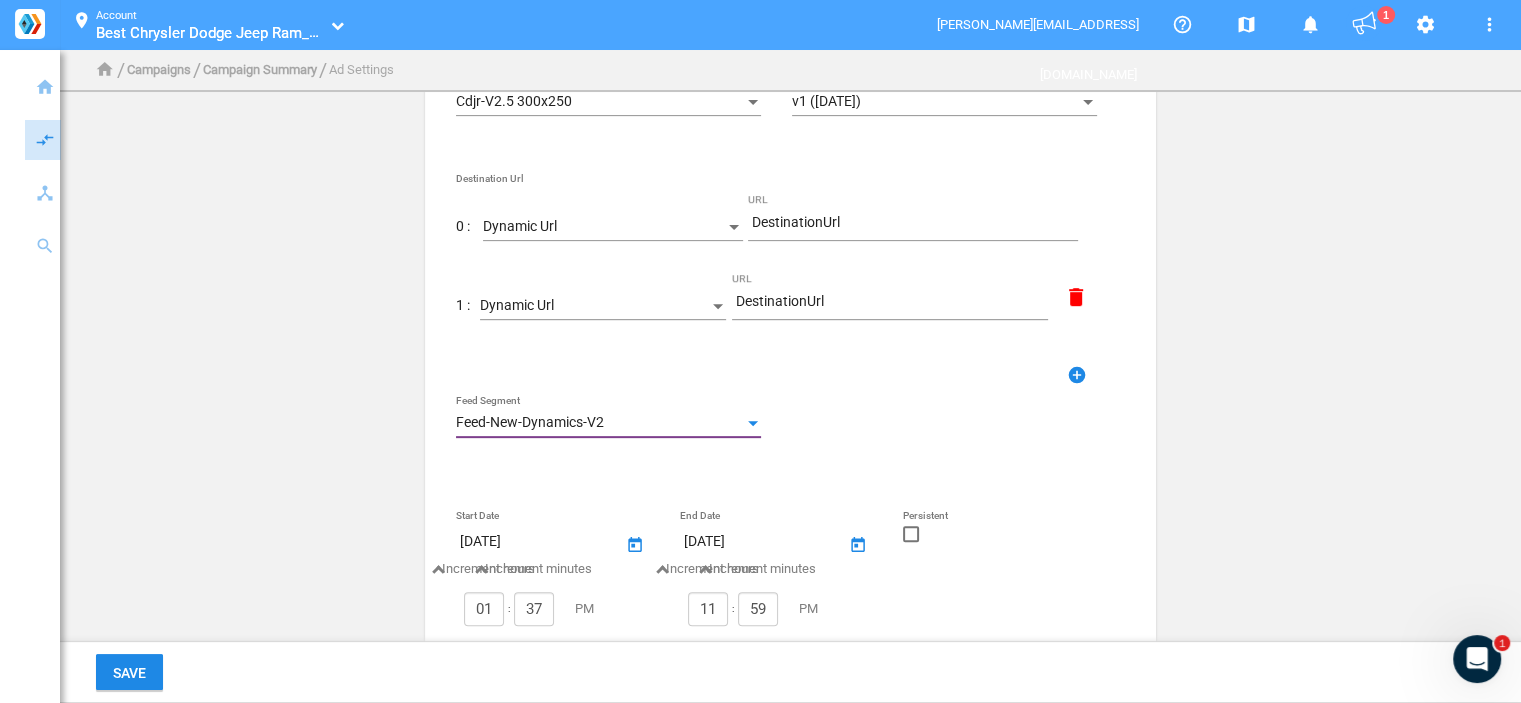 click at bounding box center (911, 541) 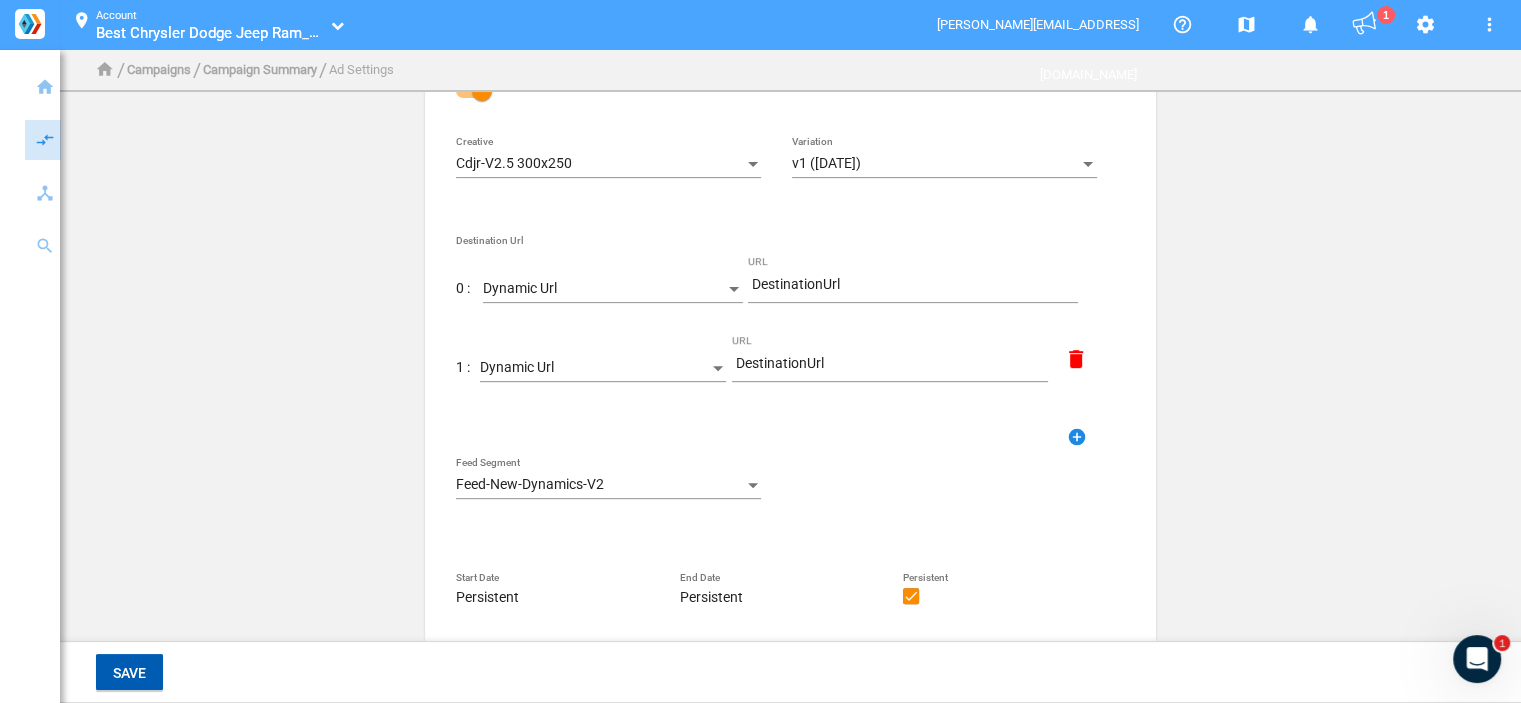 scroll, scrollTop: 676, scrollLeft: 0, axis: vertical 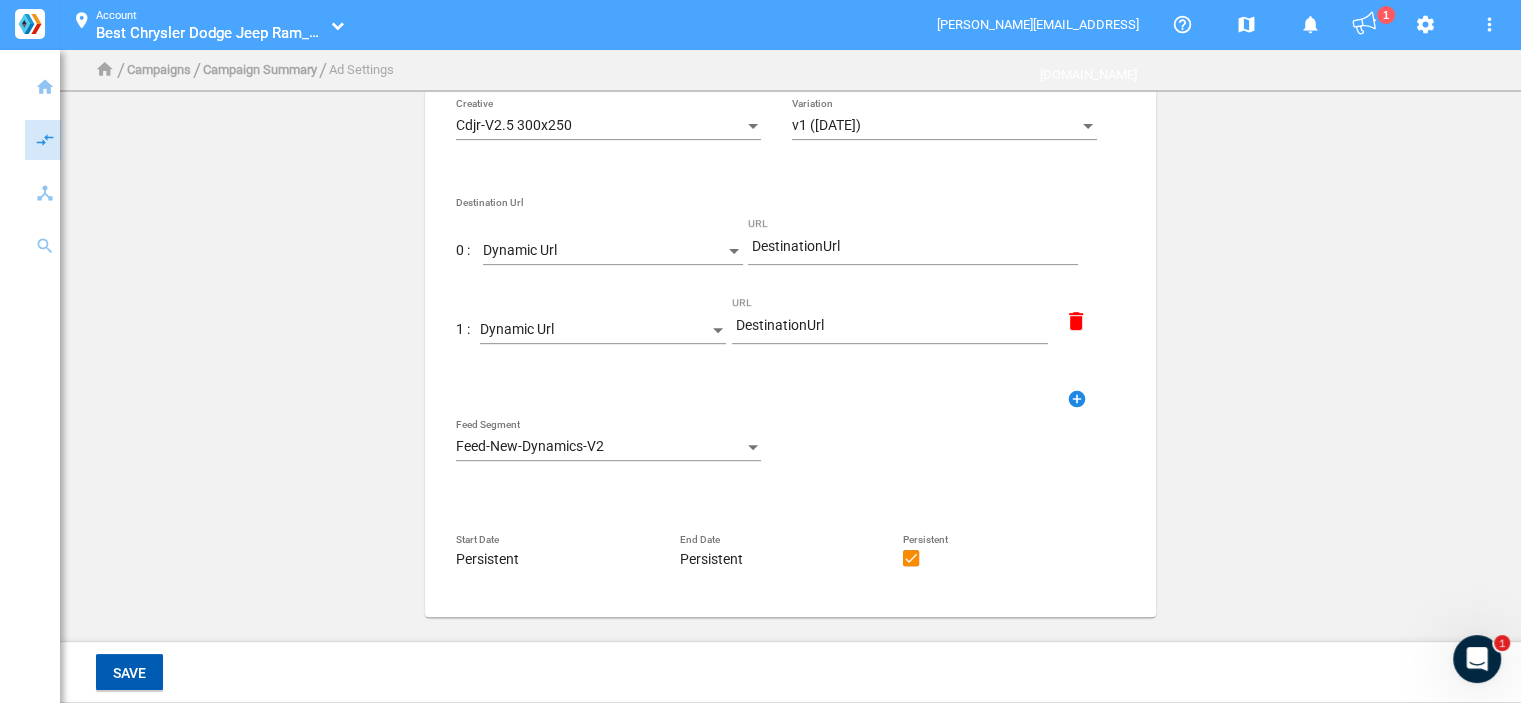 click on "Save" at bounding box center [129, 673] 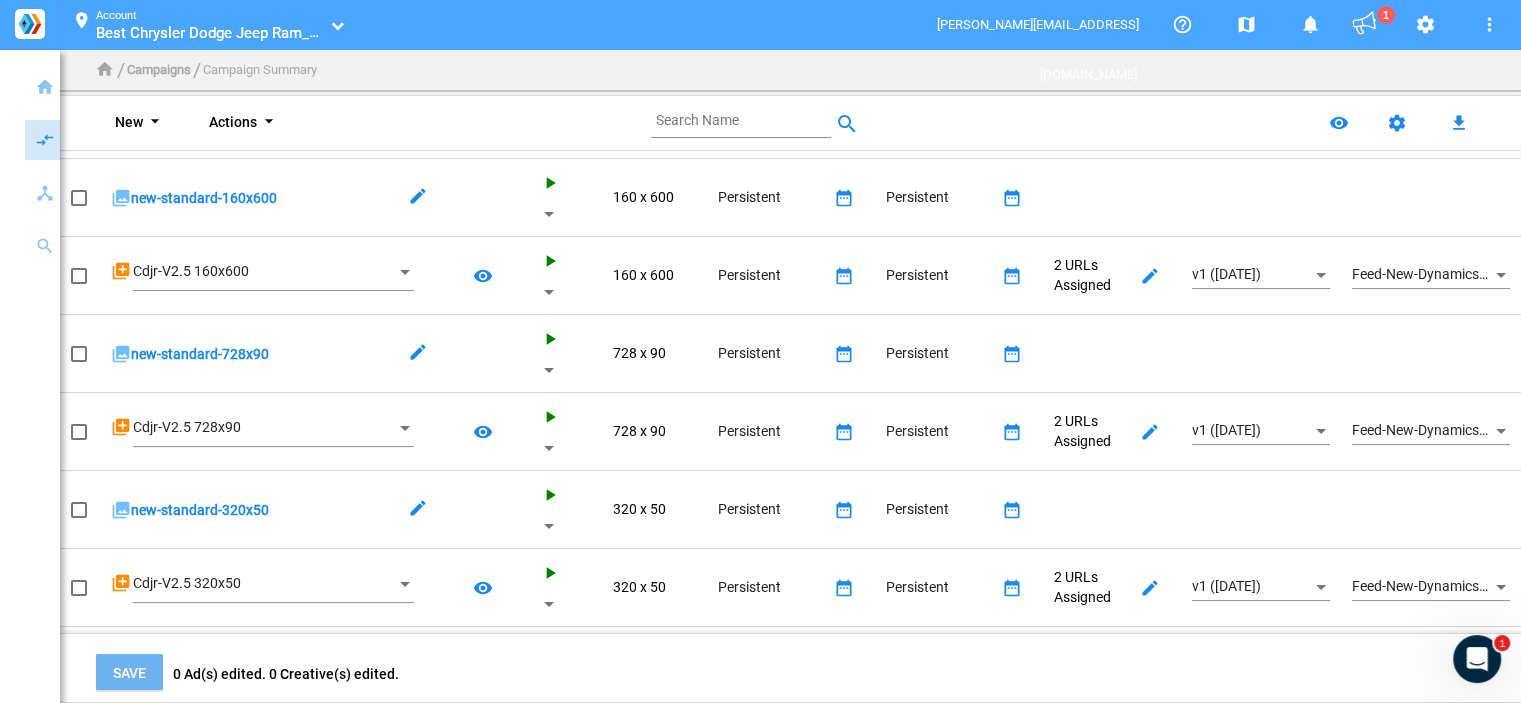 scroll, scrollTop: 0, scrollLeft: 0, axis: both 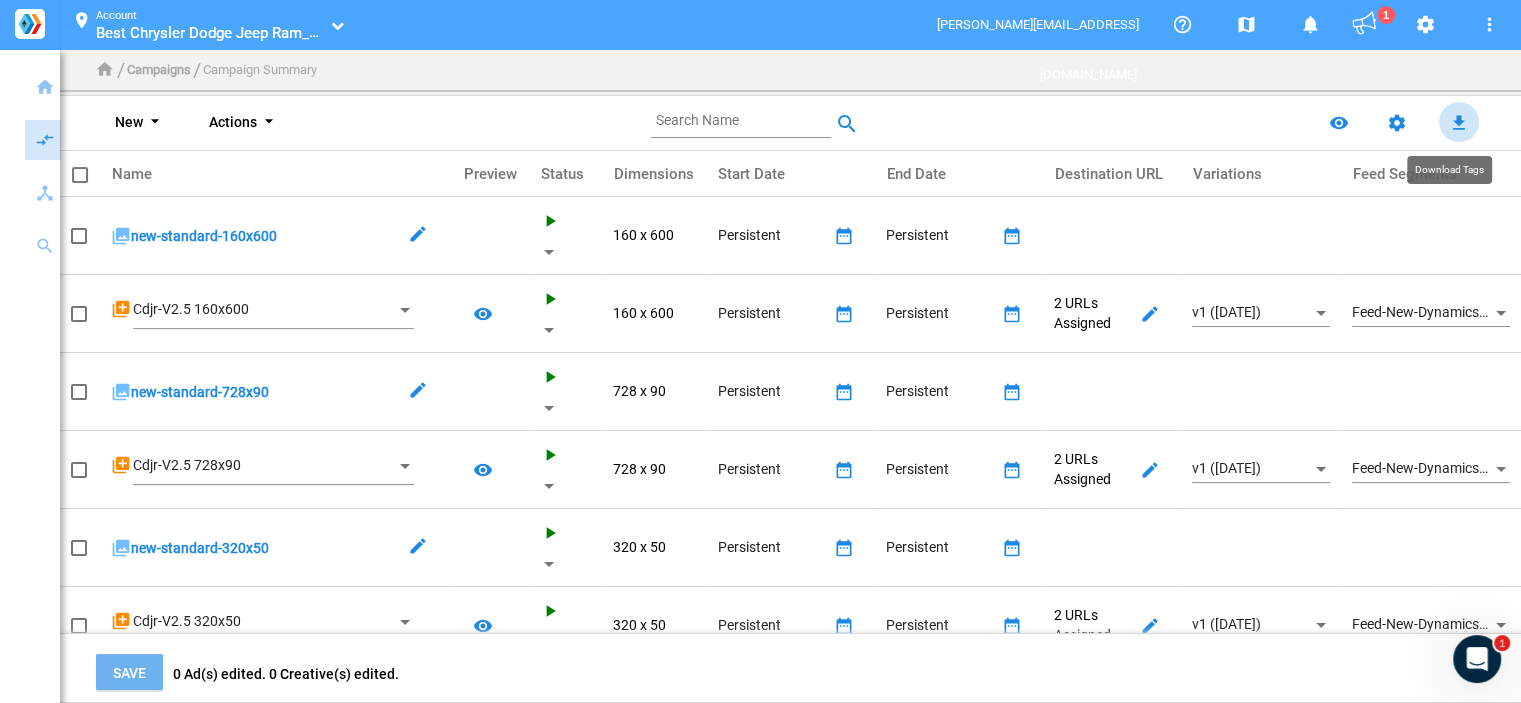 click on "file_download" 